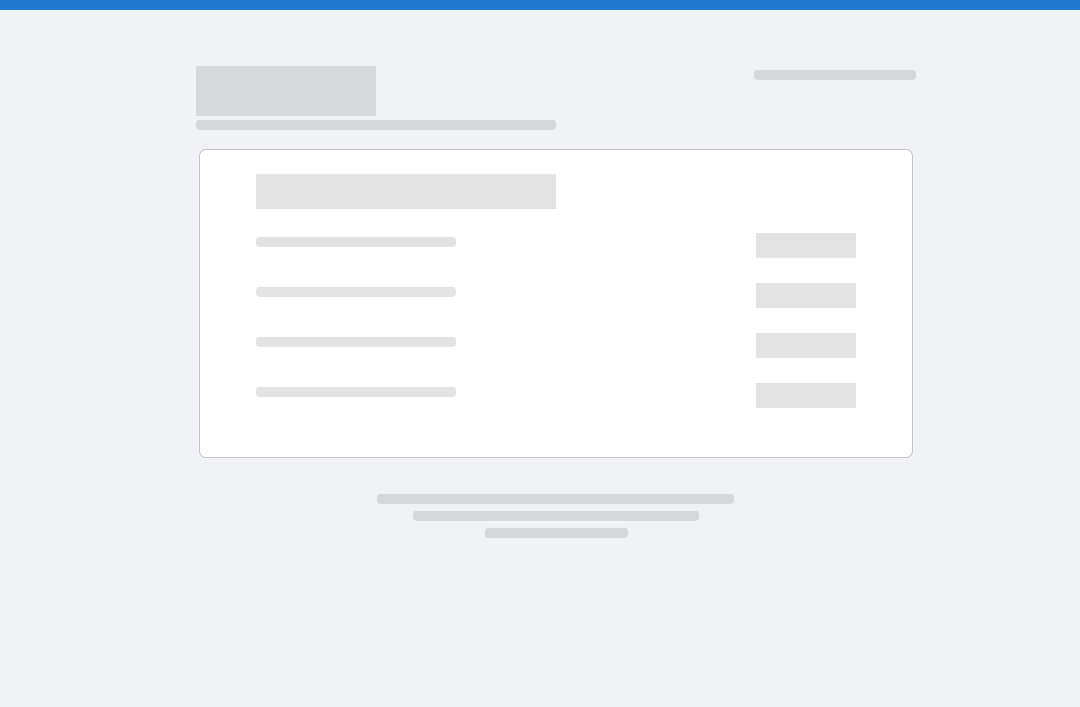 scroll, scrollTop: 0, scrollLeft: 0, axis: both 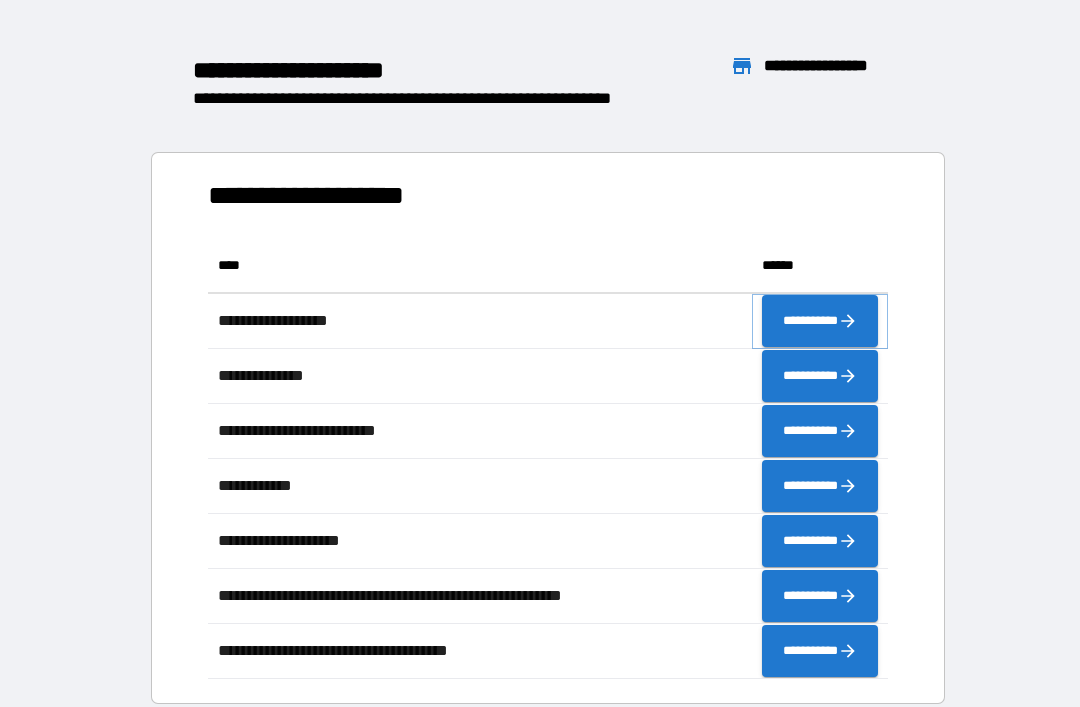 click on "**********" at bounding box center (820, 321) 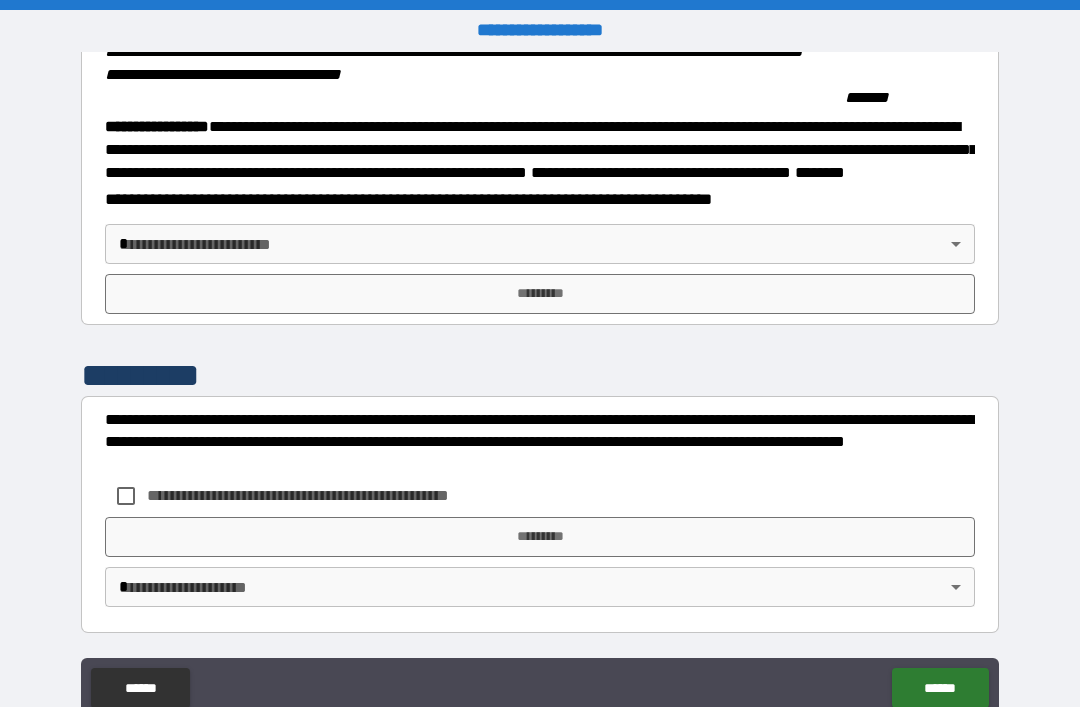 scroll, scrollTop: 2215, scrollLeft: 0, axis: vertical 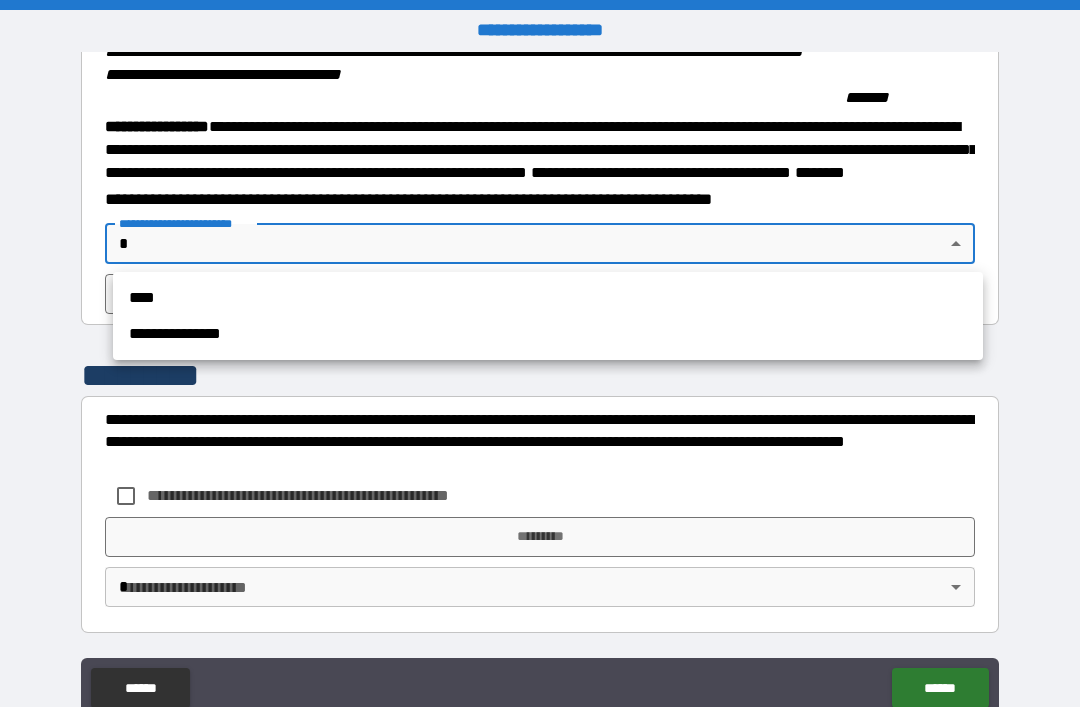 click on "****" at bounding box center [548, 298] 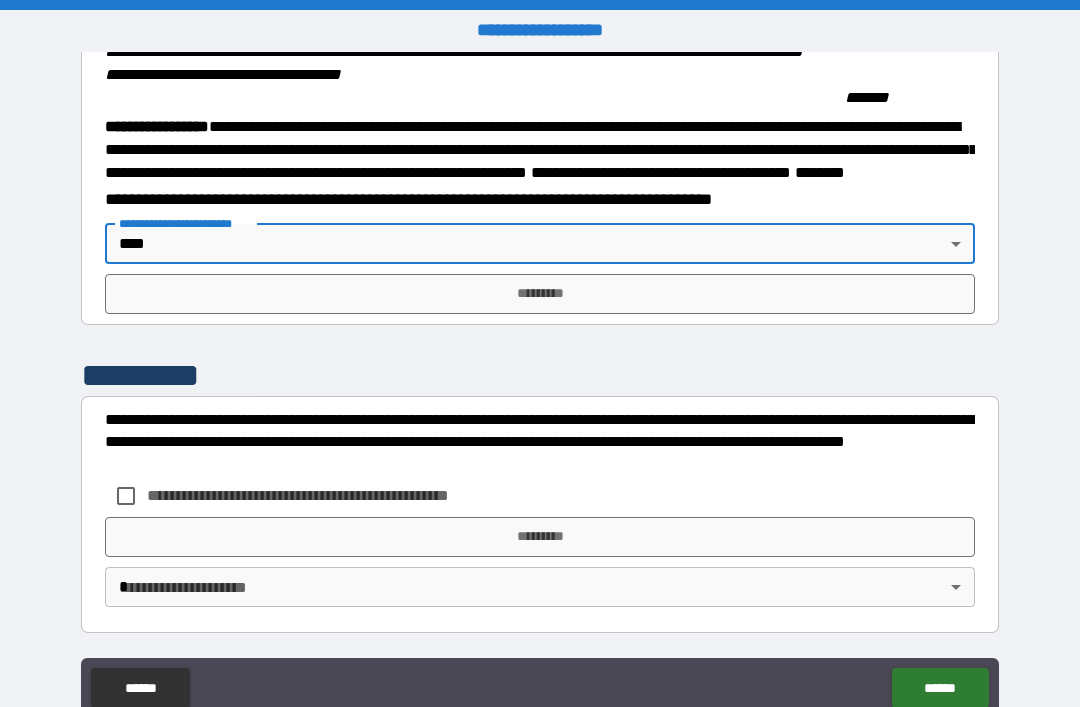 click on "*********" at bounding box center (540, 294) 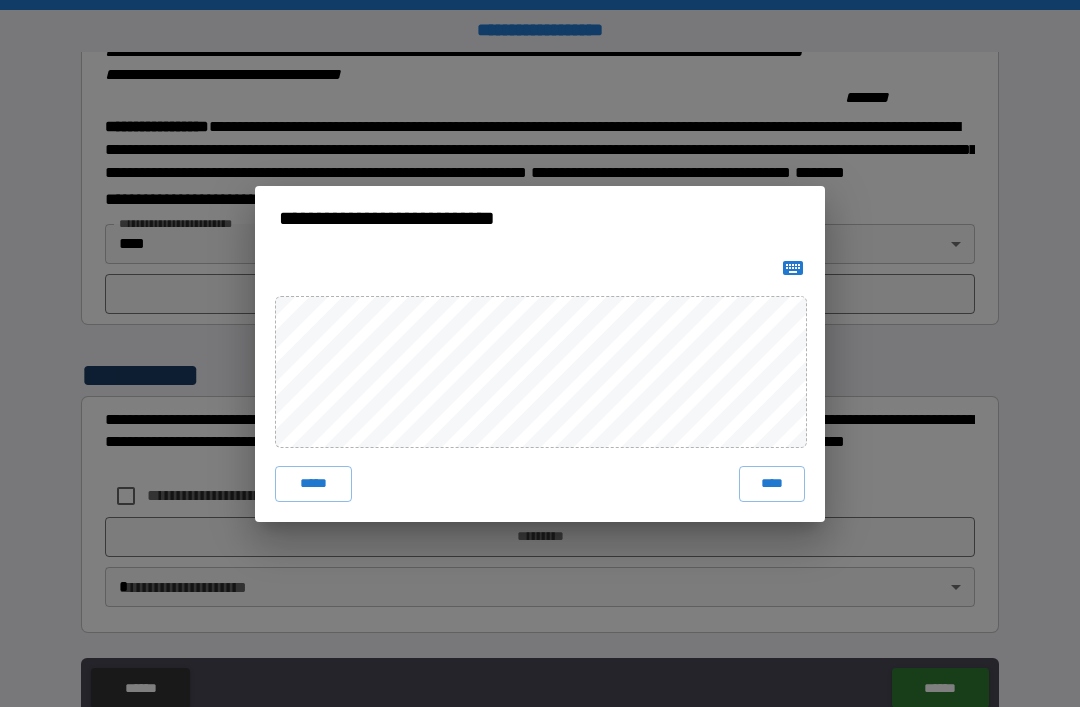 click on "****" at bounding box center [772, 484] 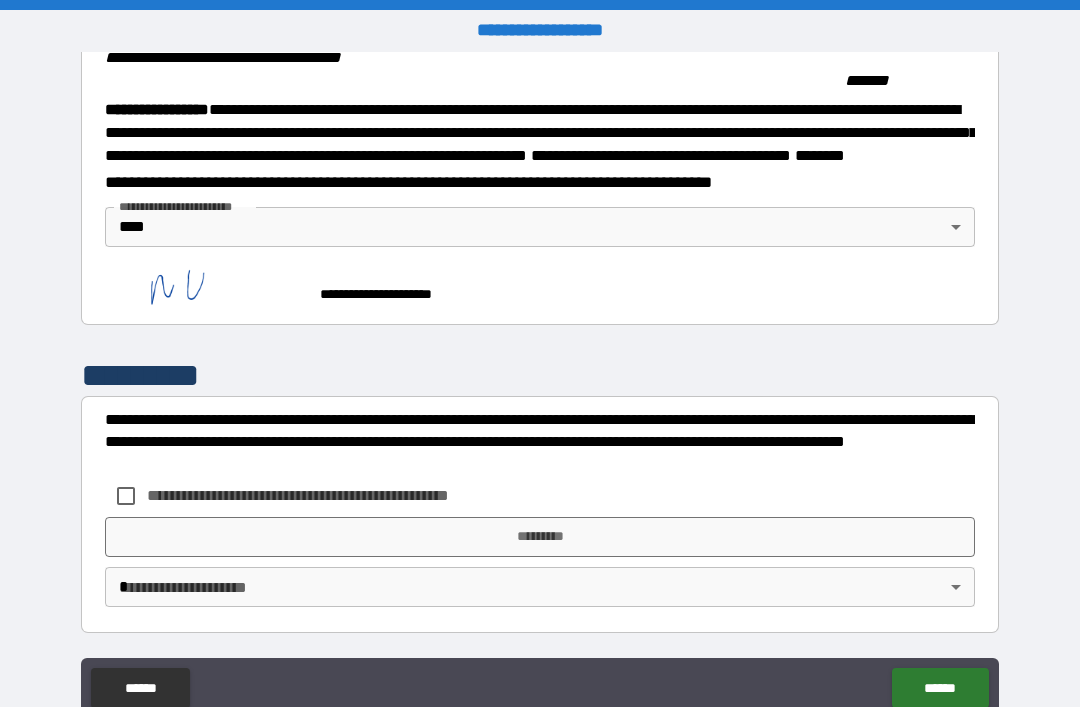 scroll, scrollTop: 2232, scrollLeft: 0, axis: vertical 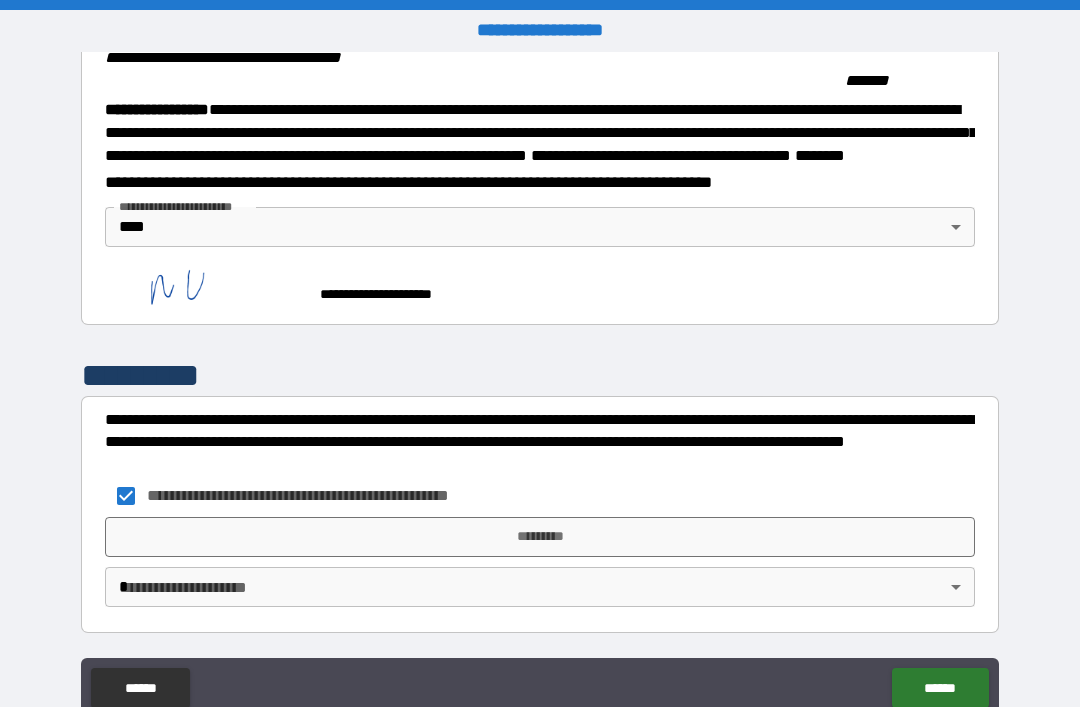 click on "*********" at bounding box center (540, 537) 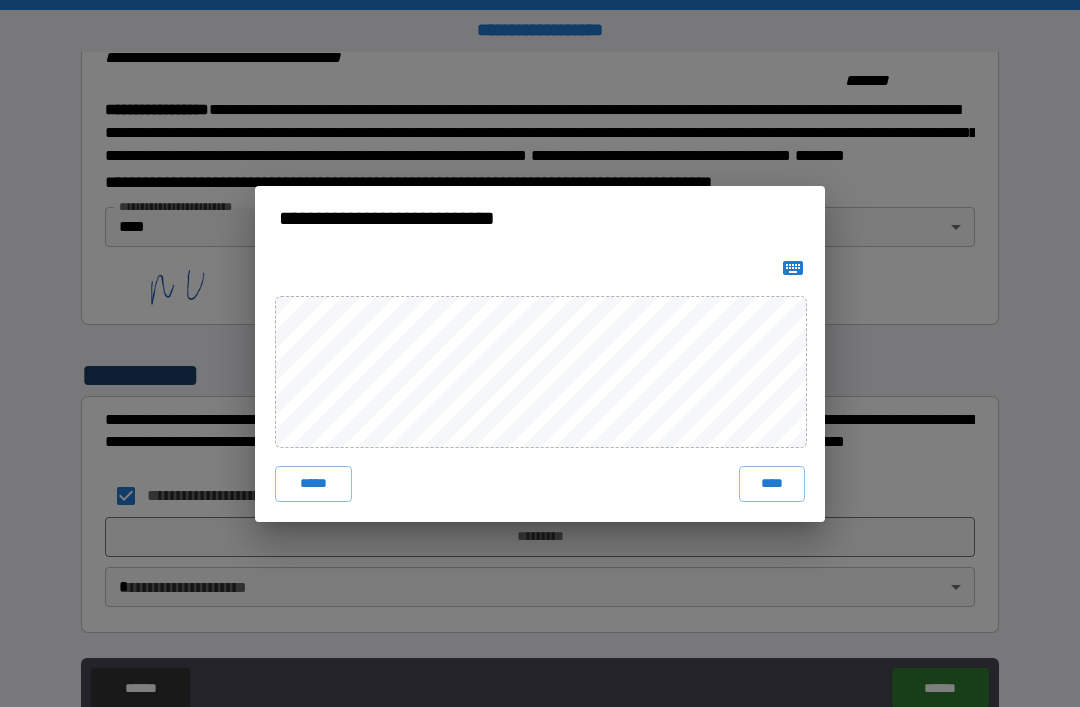 click on "****" at bounding box center (772, 484) 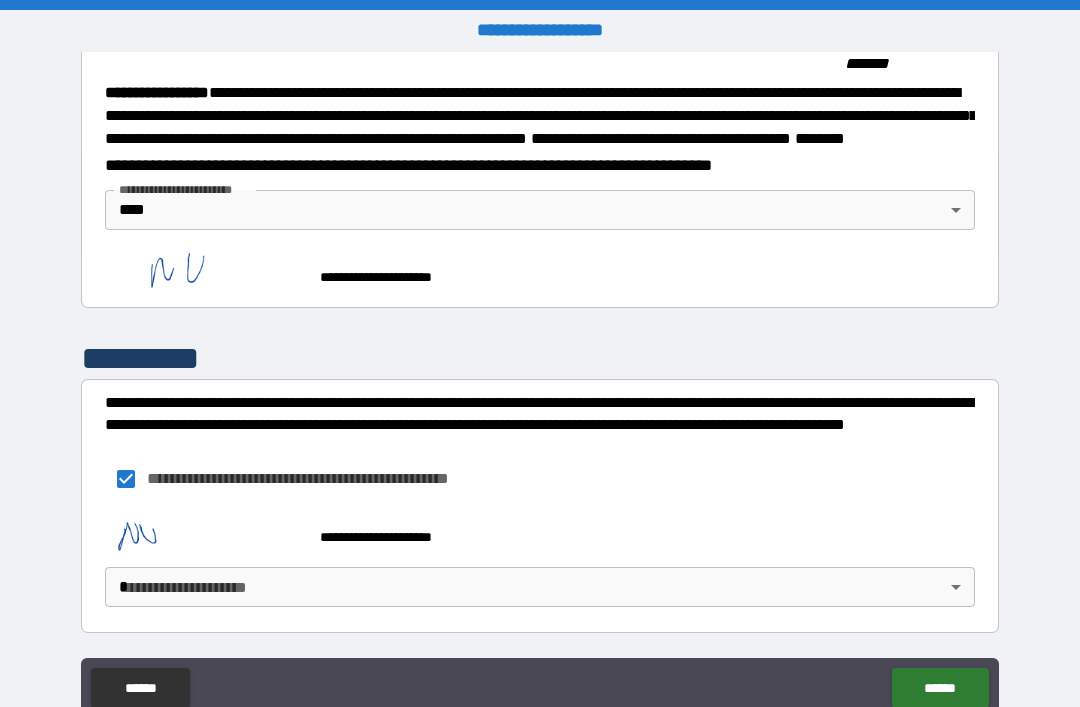 click on "******" at bounding box center [940, 688] 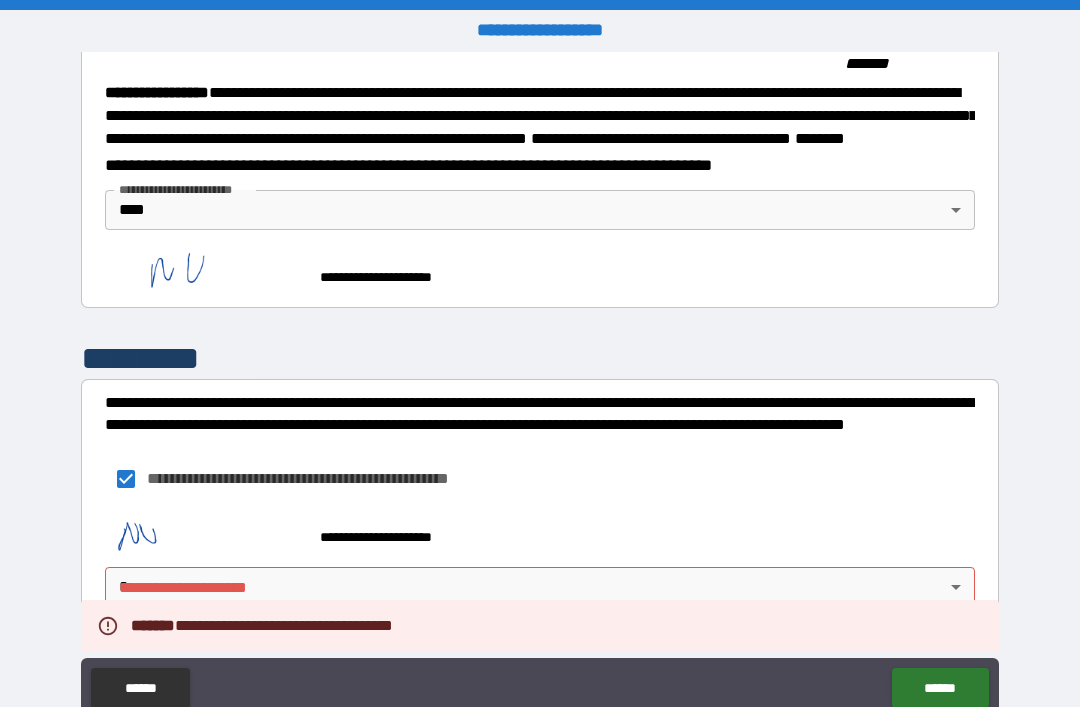 scroll, scrollTop: 2249, scrollLeft: 0, axis: vertical 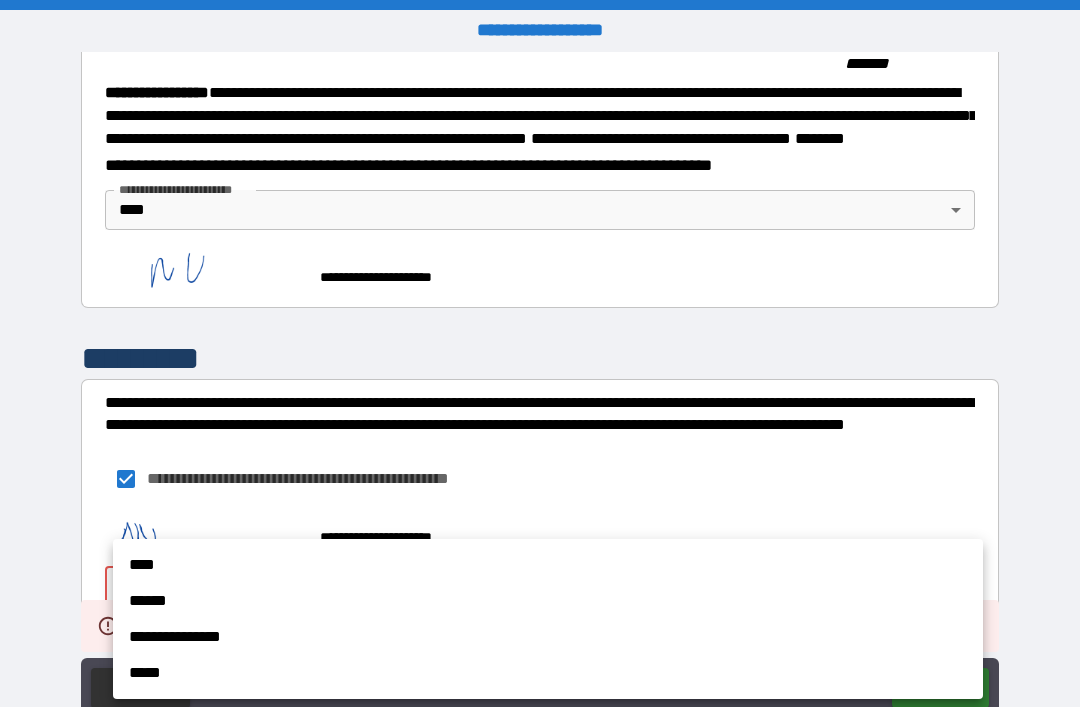 click on "****" at bounding box center [548, 565] 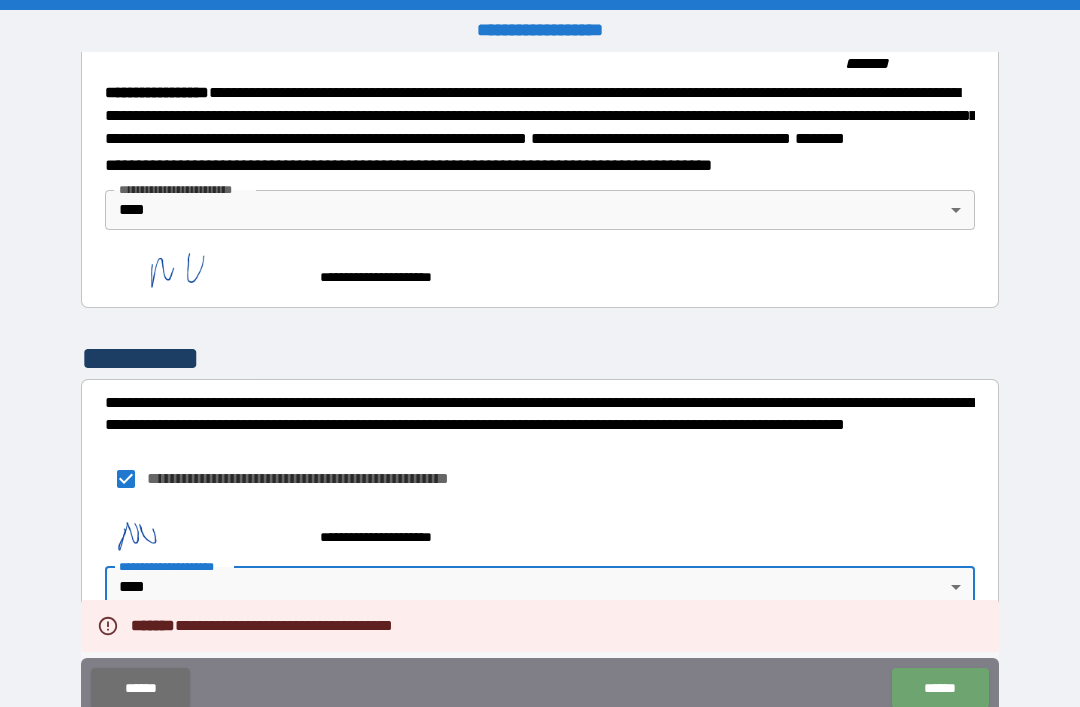 click on "******" at bounding box center [940, 688] 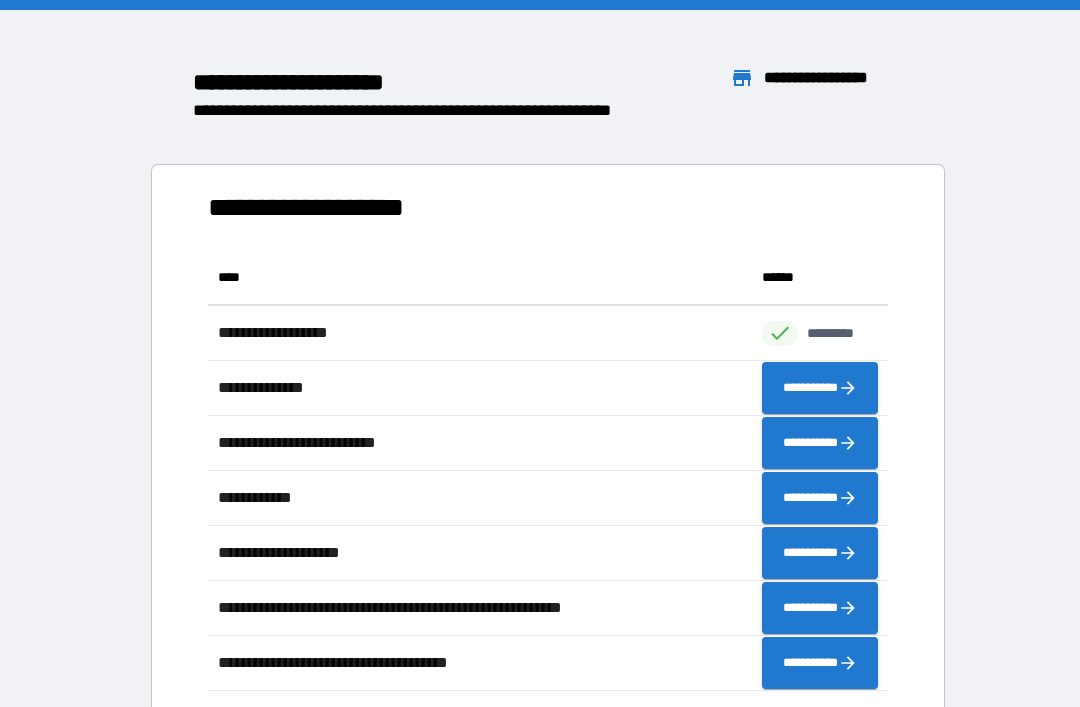scroll, scrollTop: 441, scrollLeft: 680, axis: both 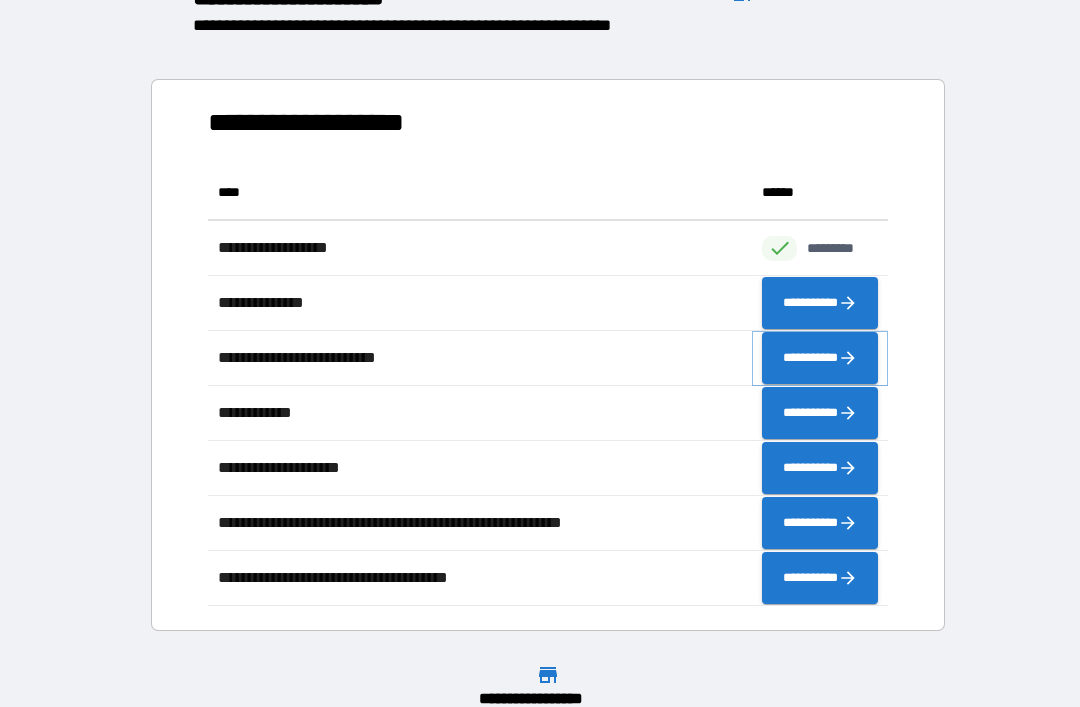 click on "**********" at bounding box center (820, 358) 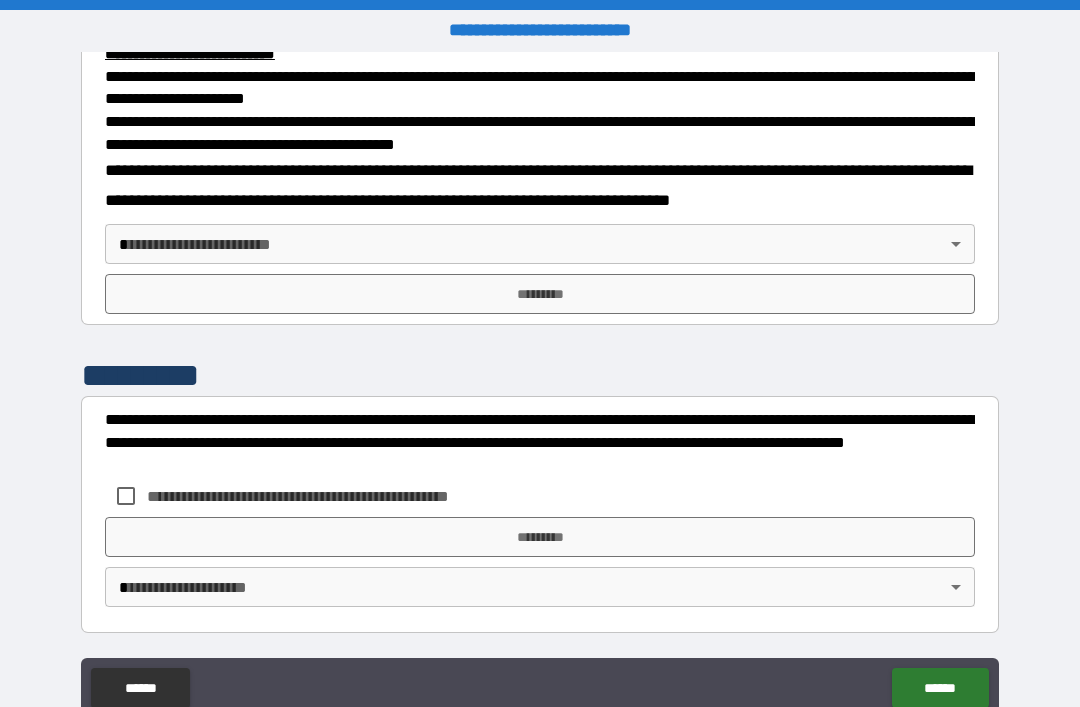 scroll, scrollTop: 765, scrollLeft: 0, axis: vertical 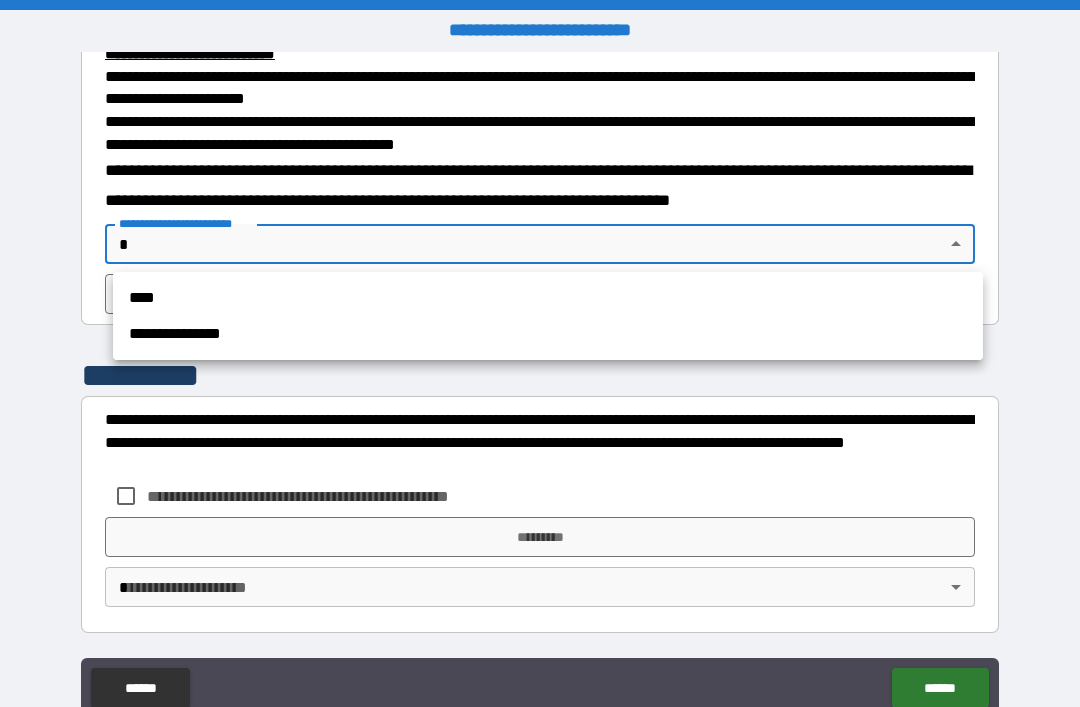 click on "****" at bounding box center (548, 298) 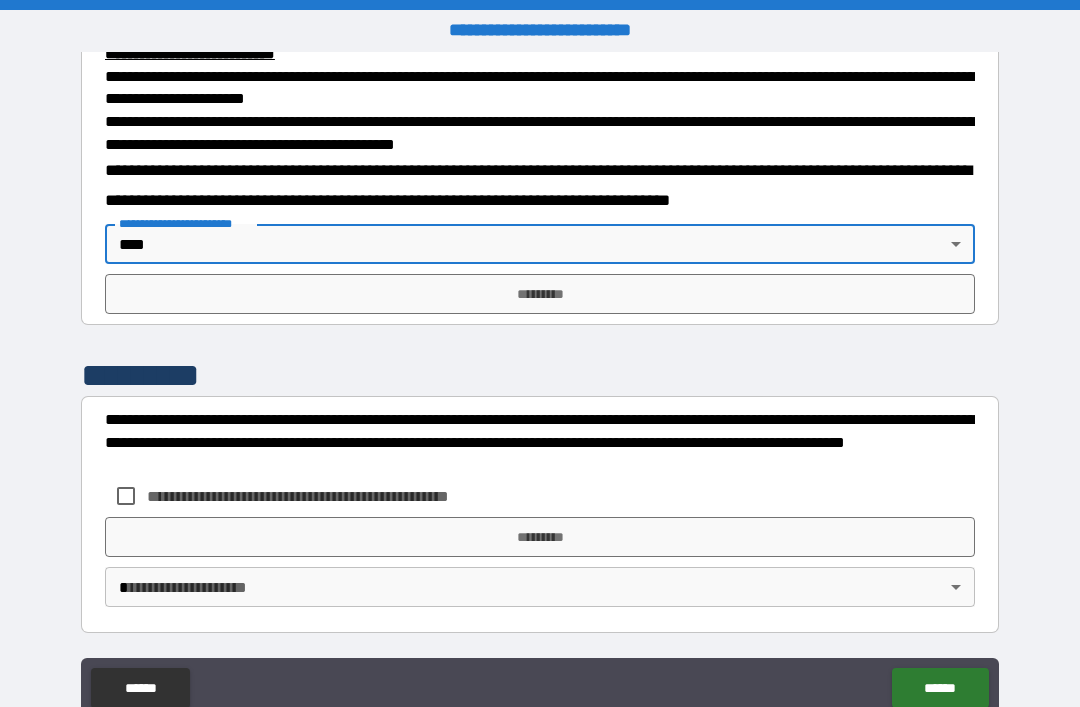 click on "*********" at bounding box center [540, 294] 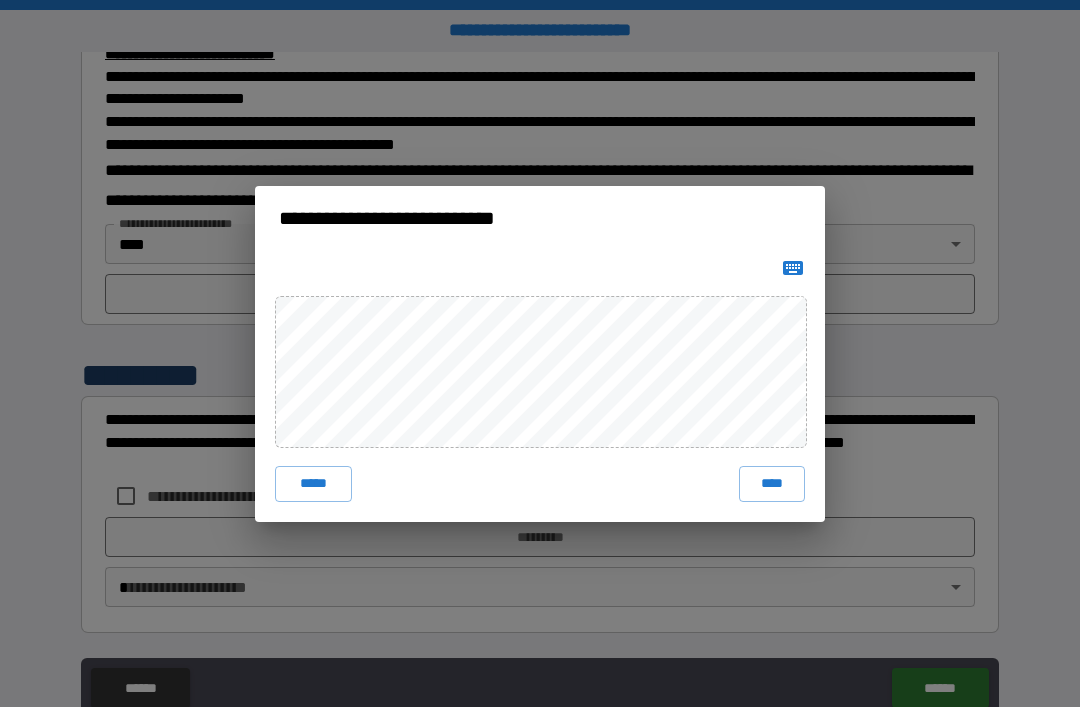 click on "****" at bounding box center (772, 484) 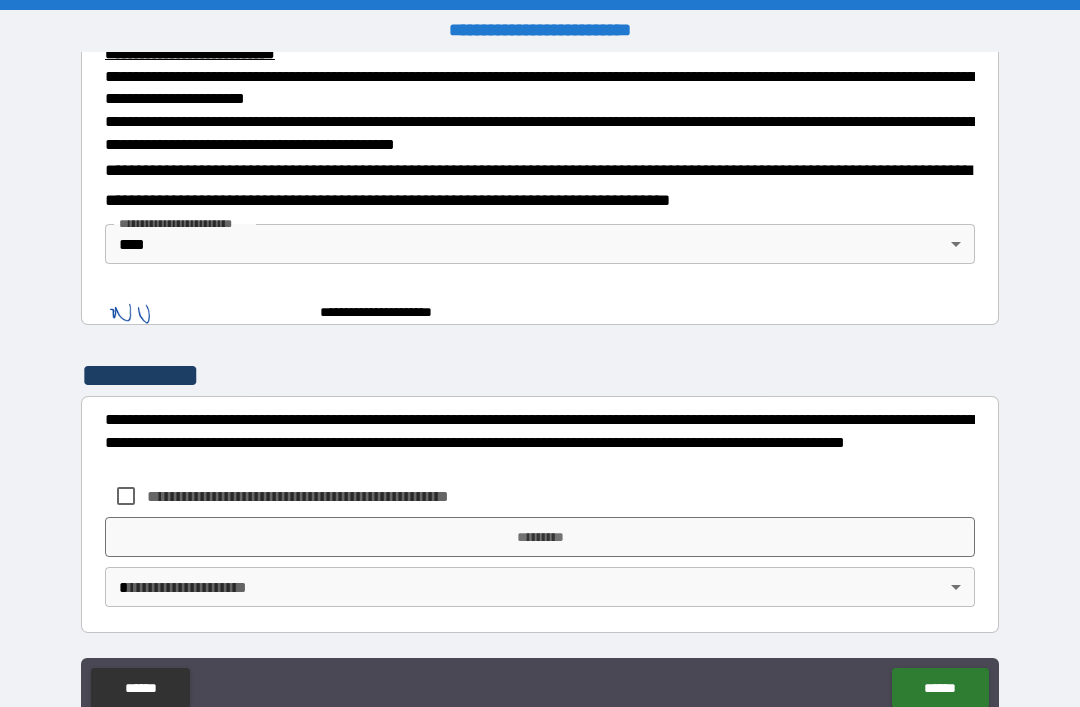 scroll, scrollTop: 755, scrollLeft: 0, axis: vertical 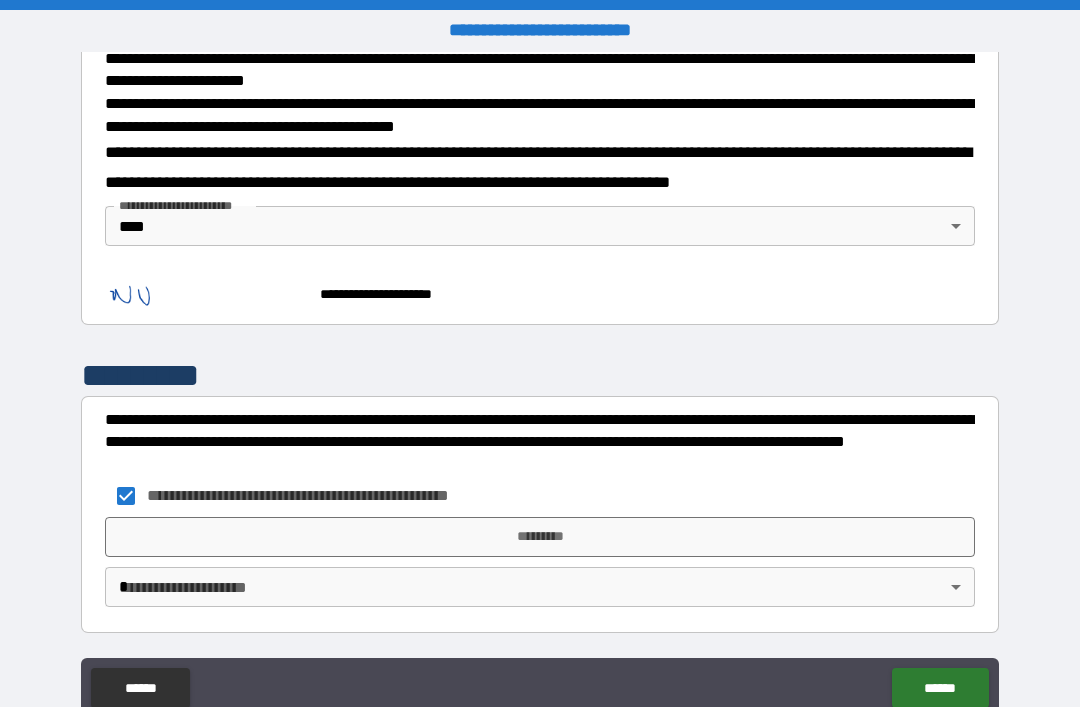 click on "*********" at bounding box center (540, 537) 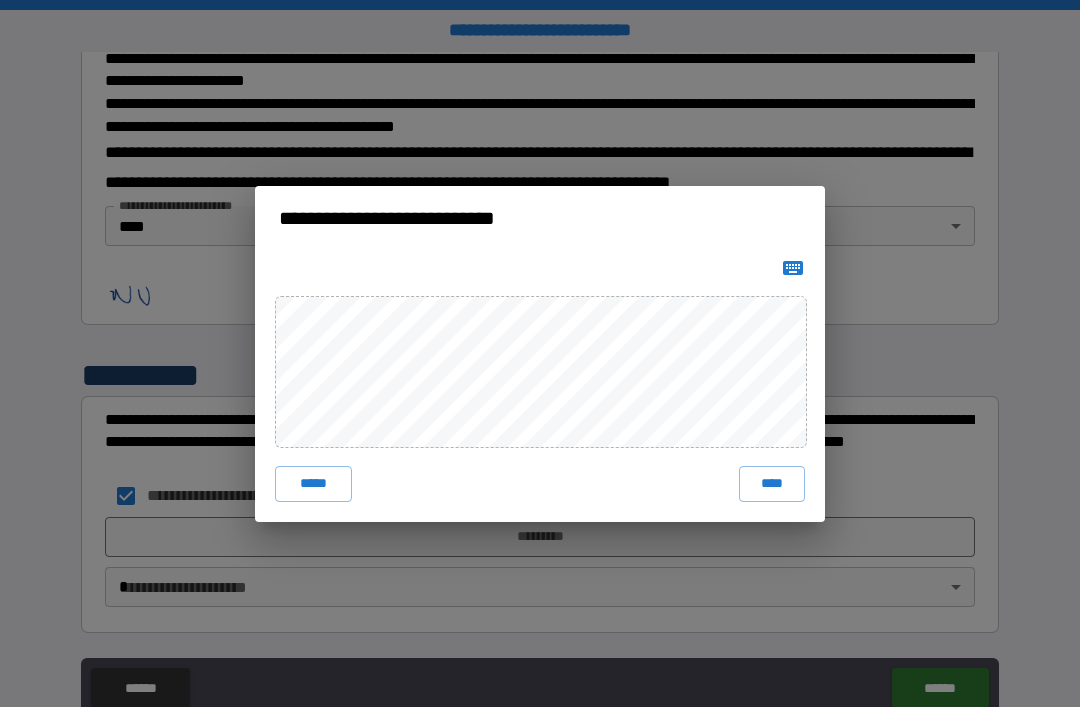 click on "****" at bounding box center (772, 484) 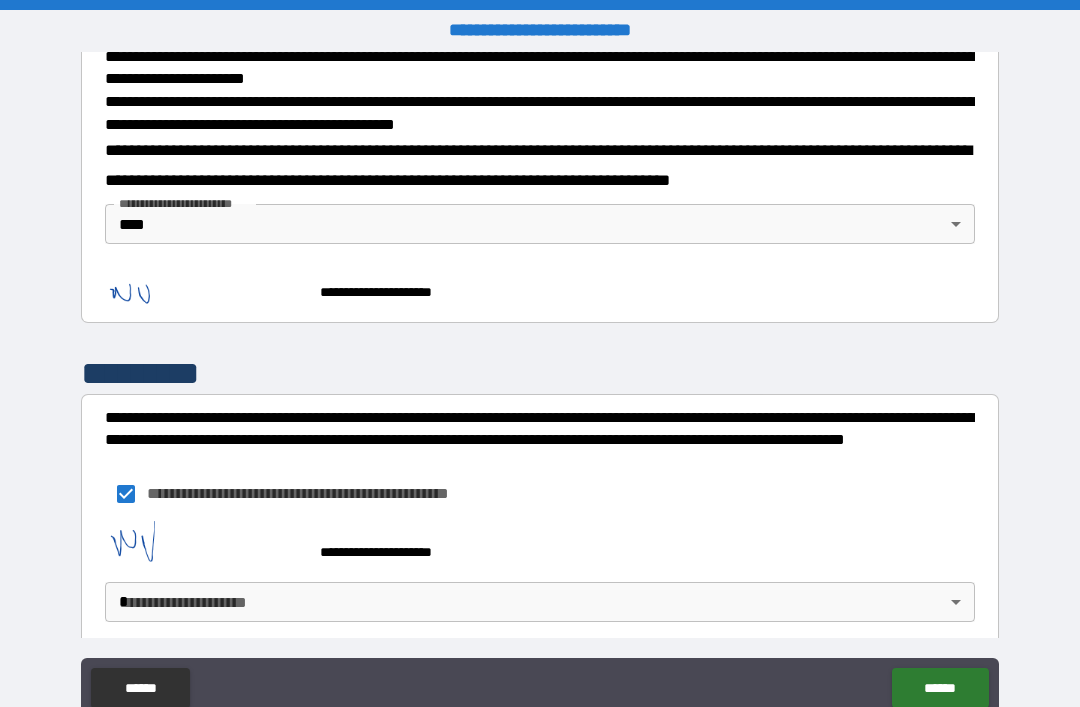 click on "**********" at bounding box center (540, 385) 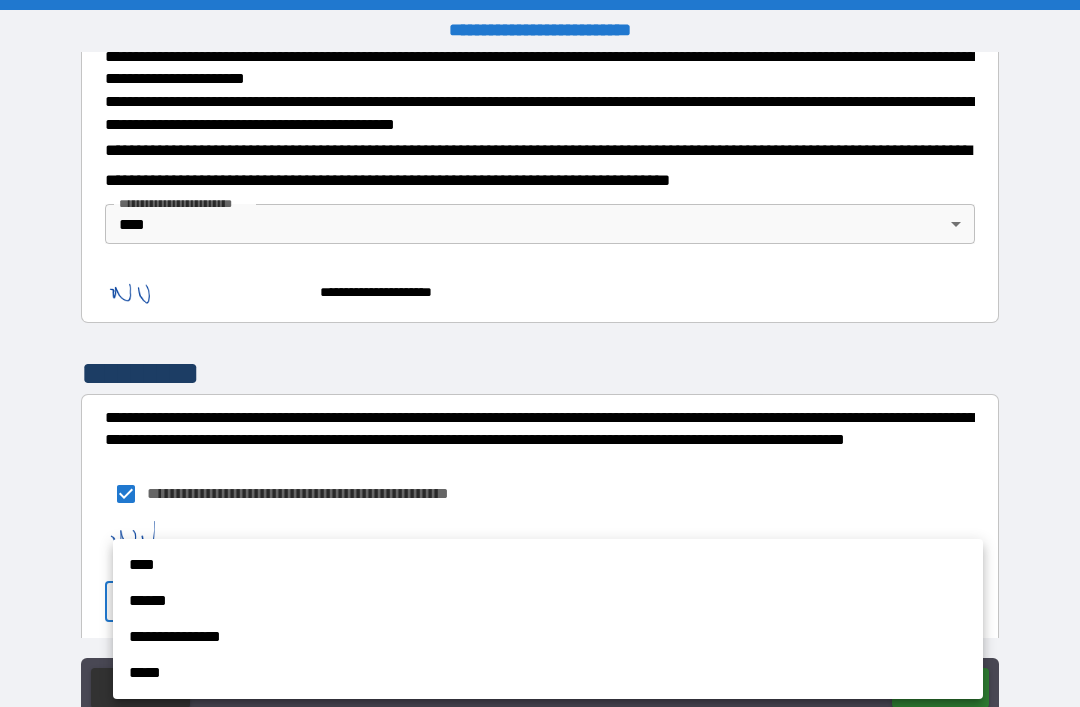 click on "****" at bounding box center (548, 565) 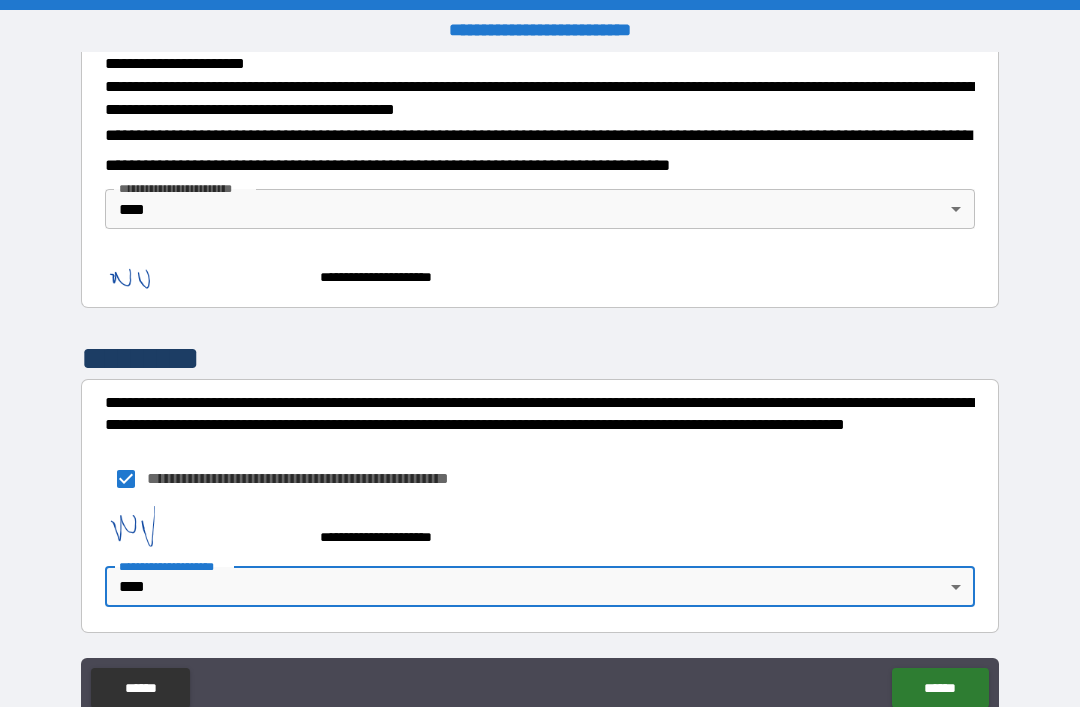 scroll, scrollTop: 799, scrollLeft: 0, axis: vertical 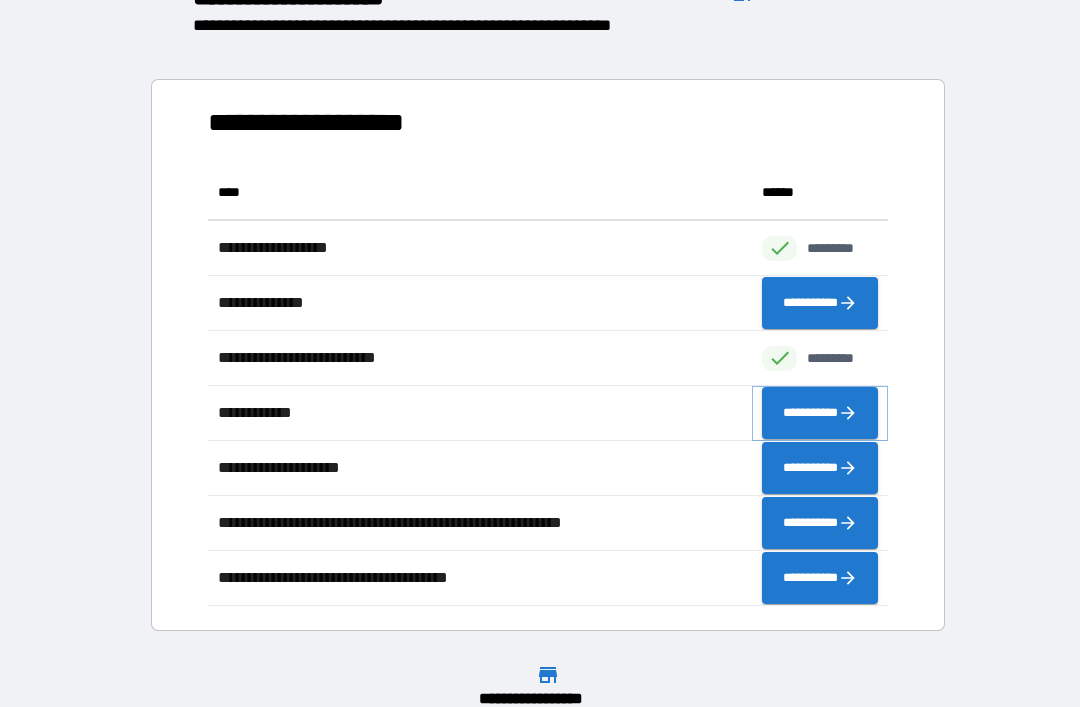 click on "**********" at bounding box center [820, 413] 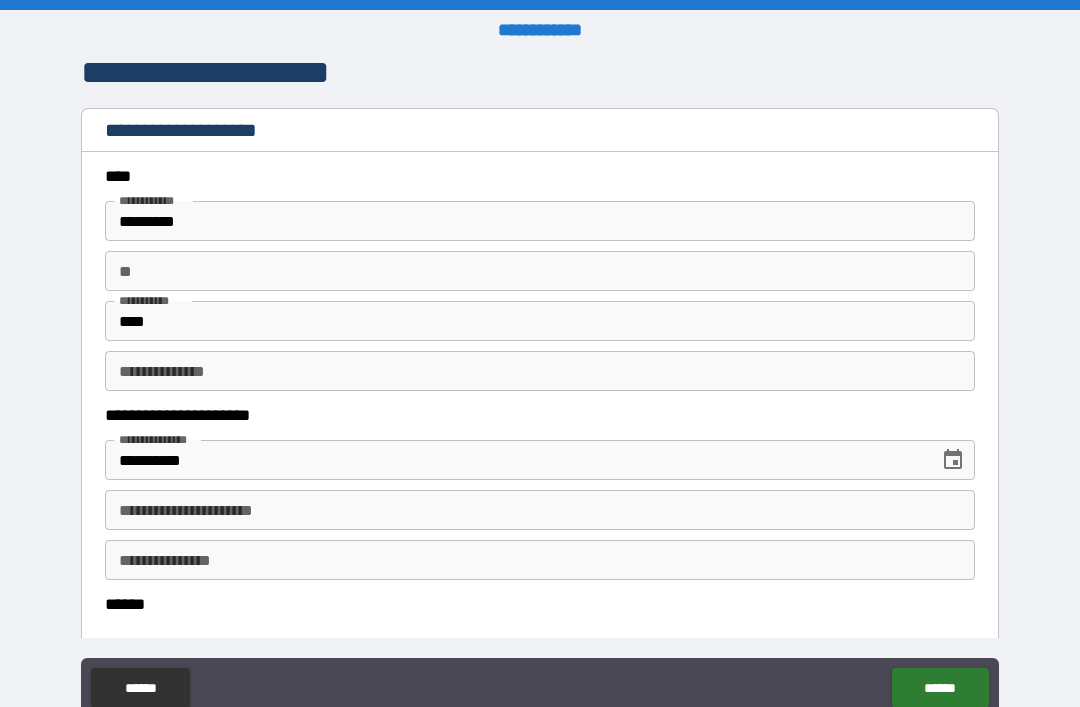 click on "**********" at bounding box center [540, 510] 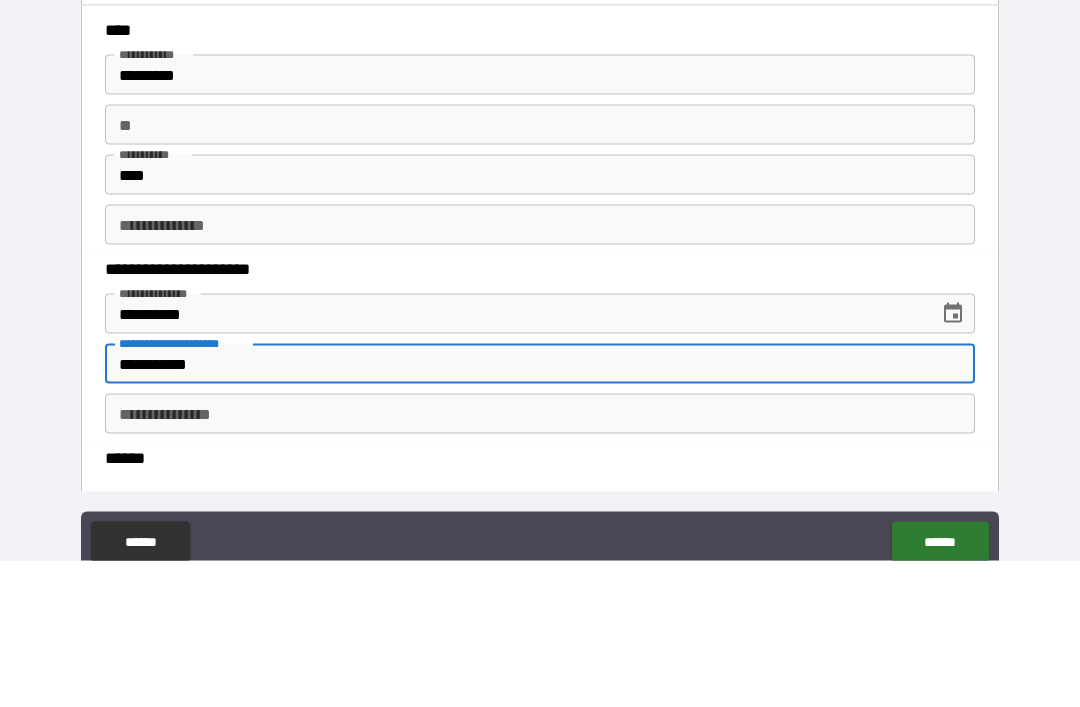 type on "**********" 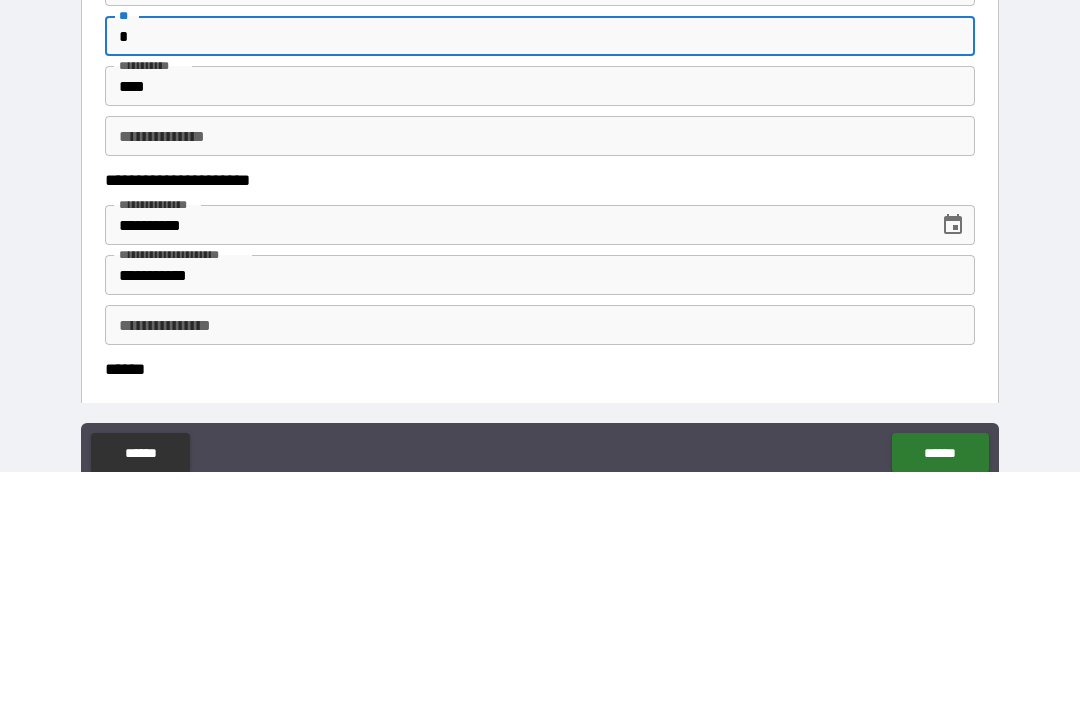 type on "*" 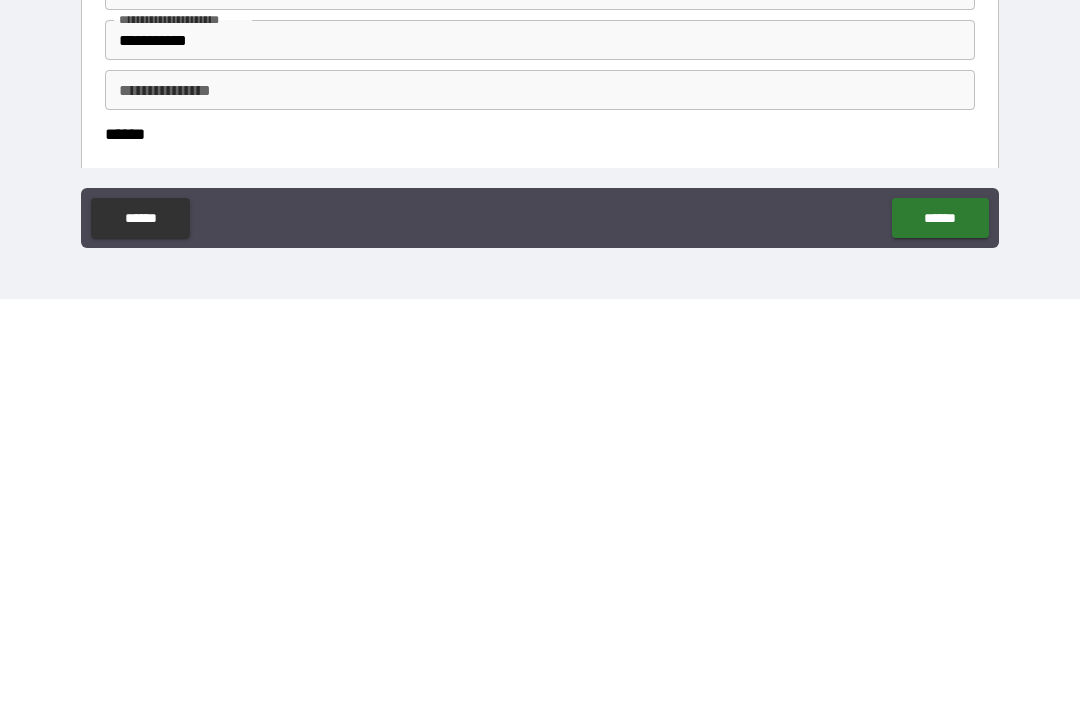 type on "****" 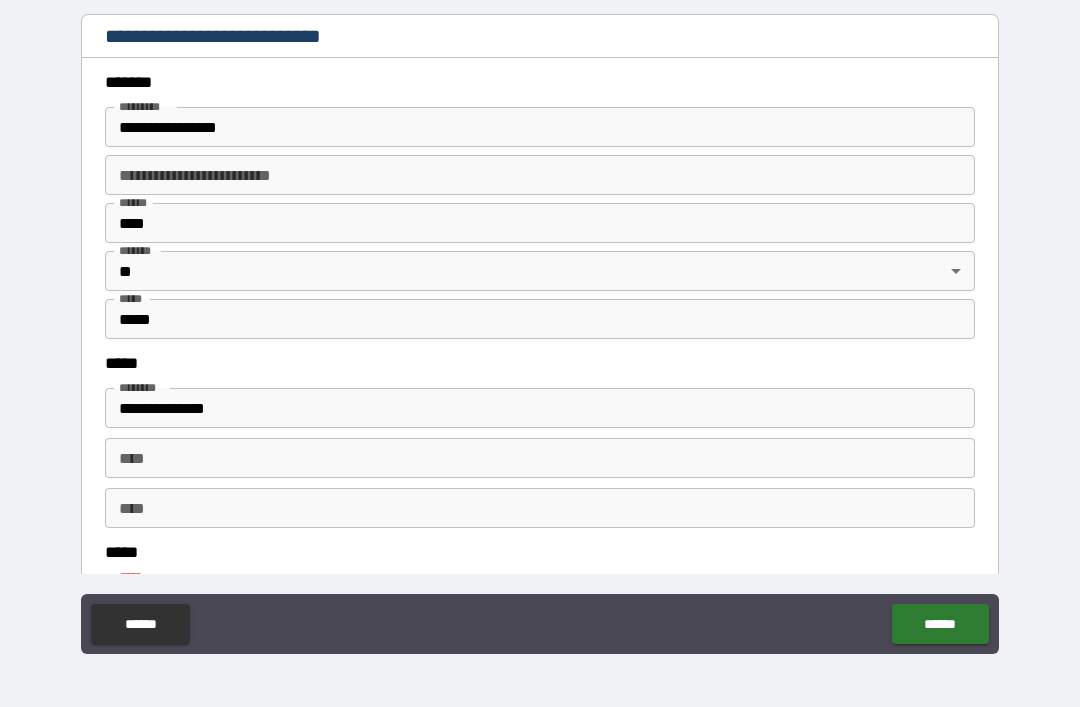 scroll, scrollTop: 701, scrollLeft: 0, axis: vertical 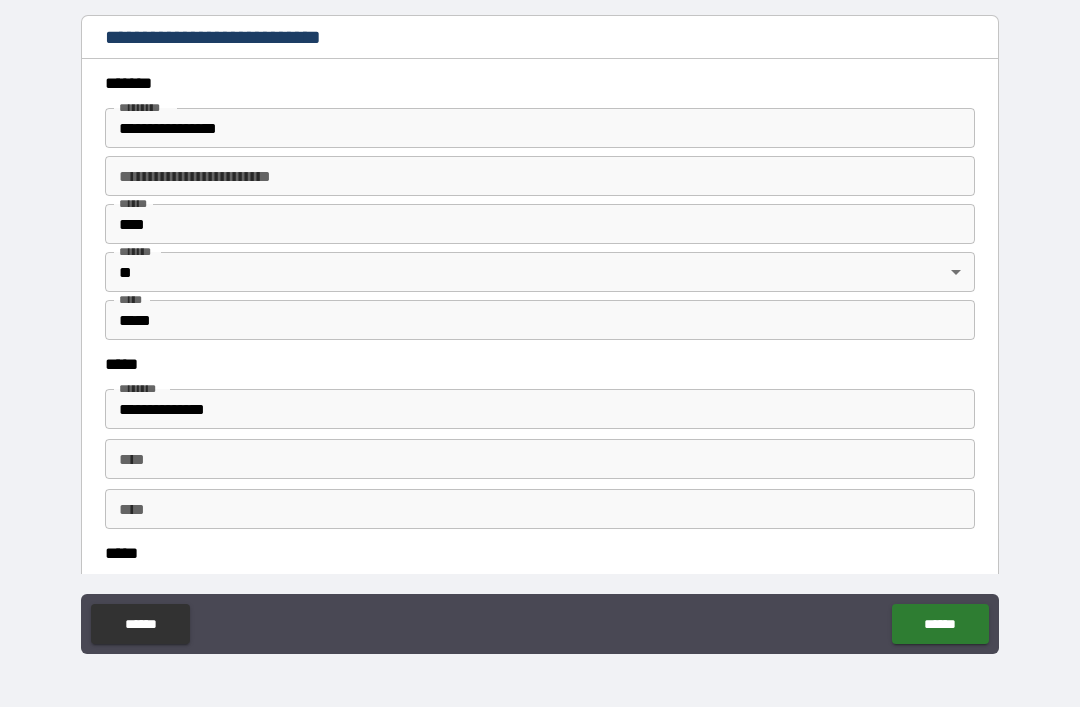 click on "****" at bounding box center [540, 224] 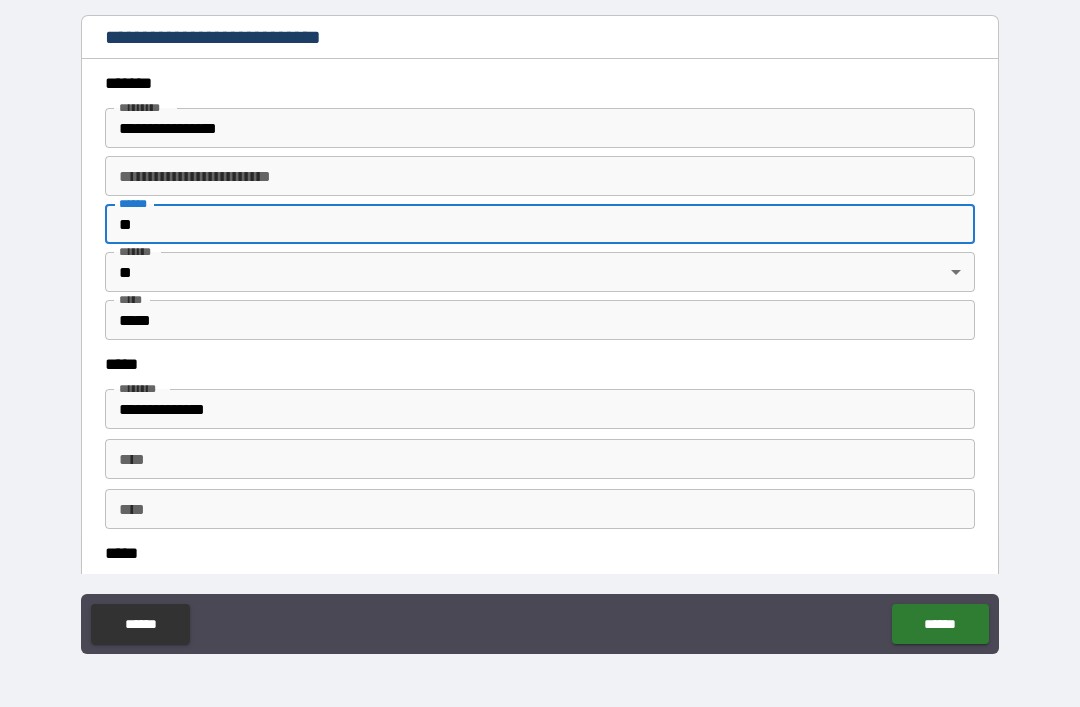 type on "*" 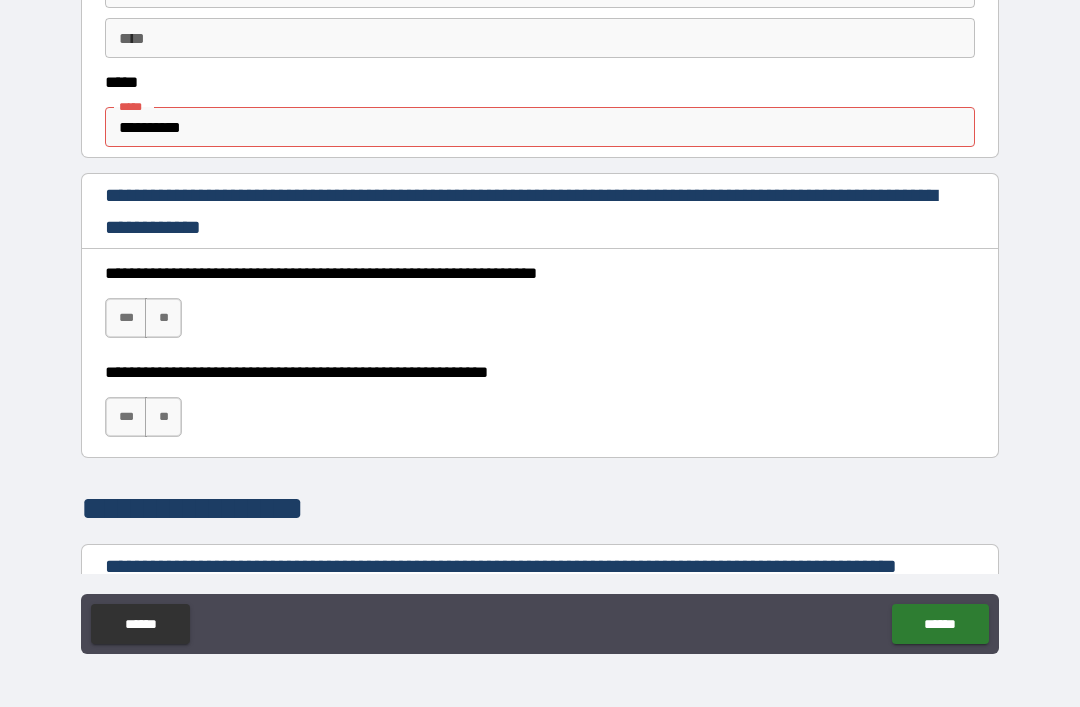 scroll, scrollTop: 1173, scrollLeft: 0, axis: vertical 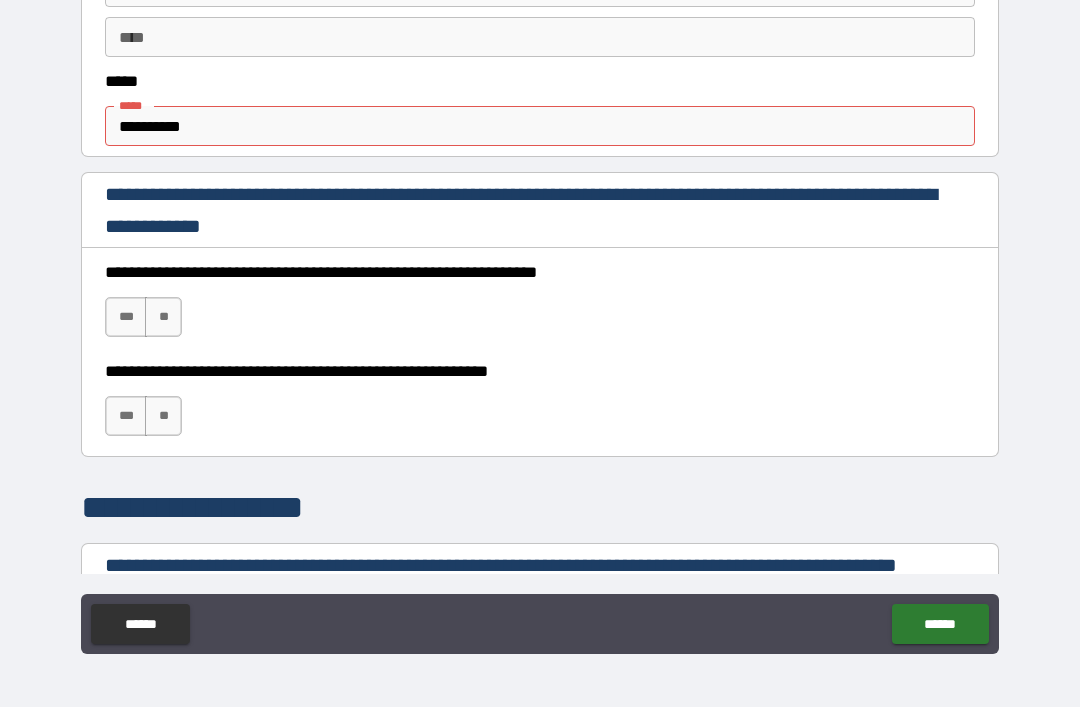 type on "***" 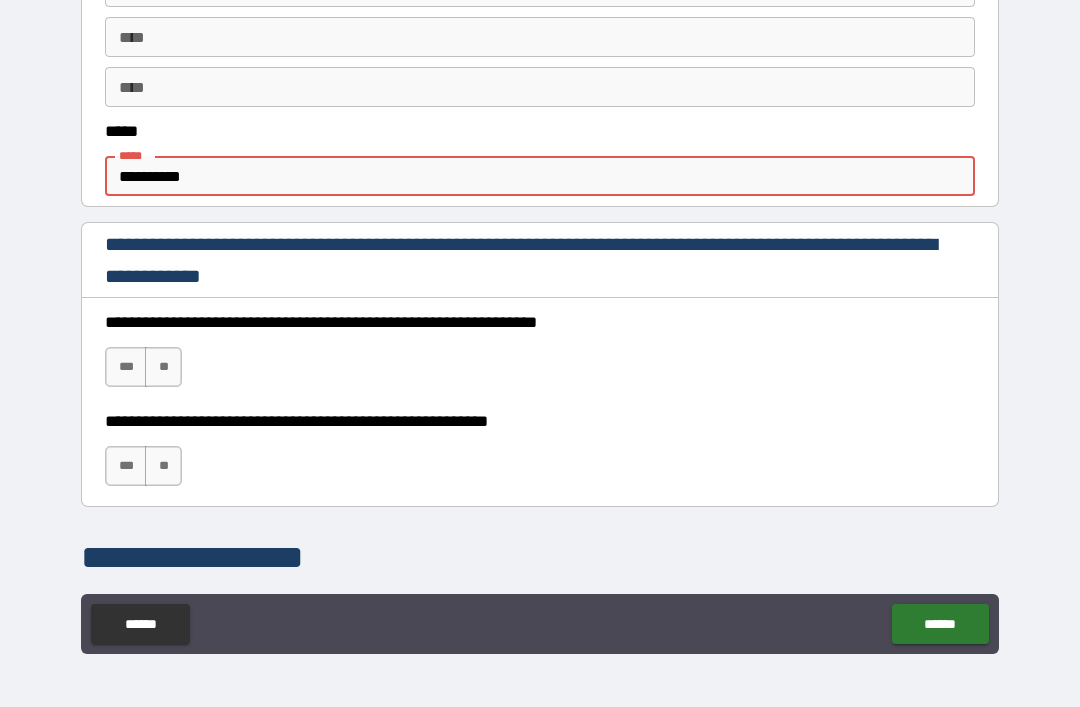scroll, scrollTop: 1125, scrollLeft: 0, axis: vertical 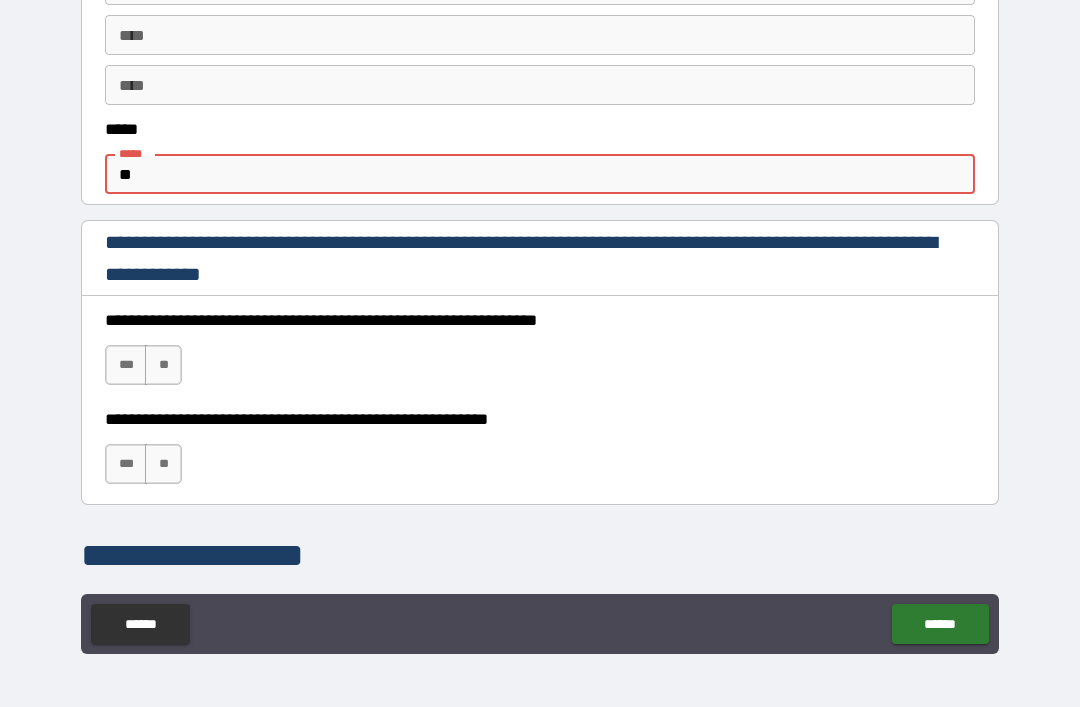 type on "*" 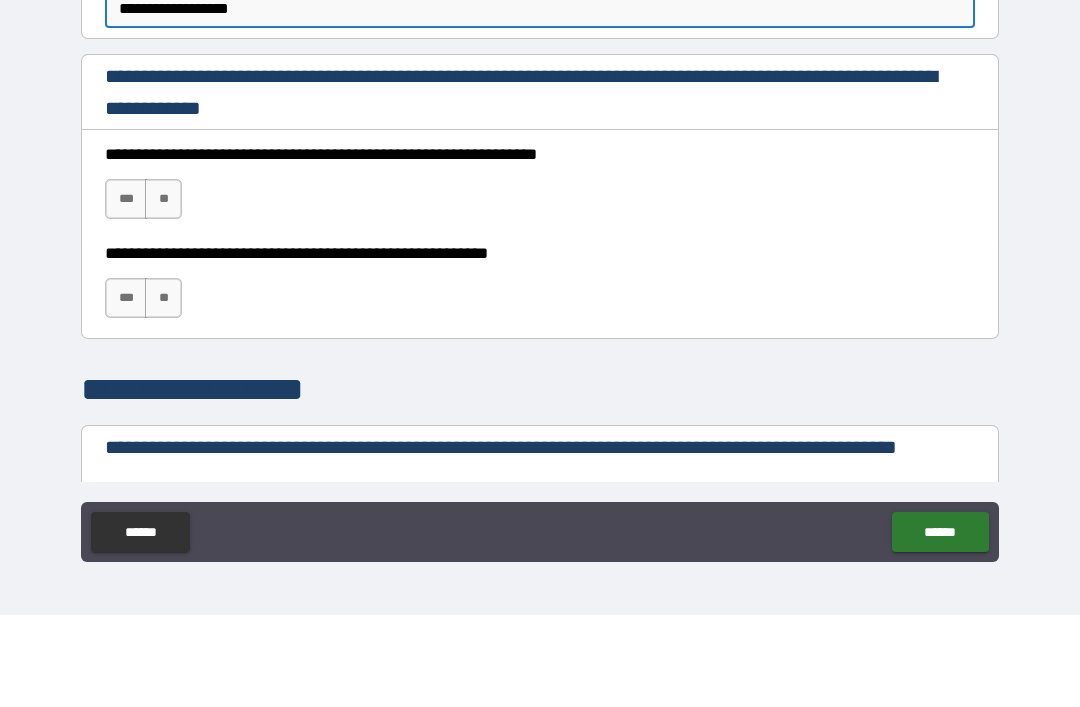 scroll, scrollTop: 1200, scrollLeft: 0, axis: vertical 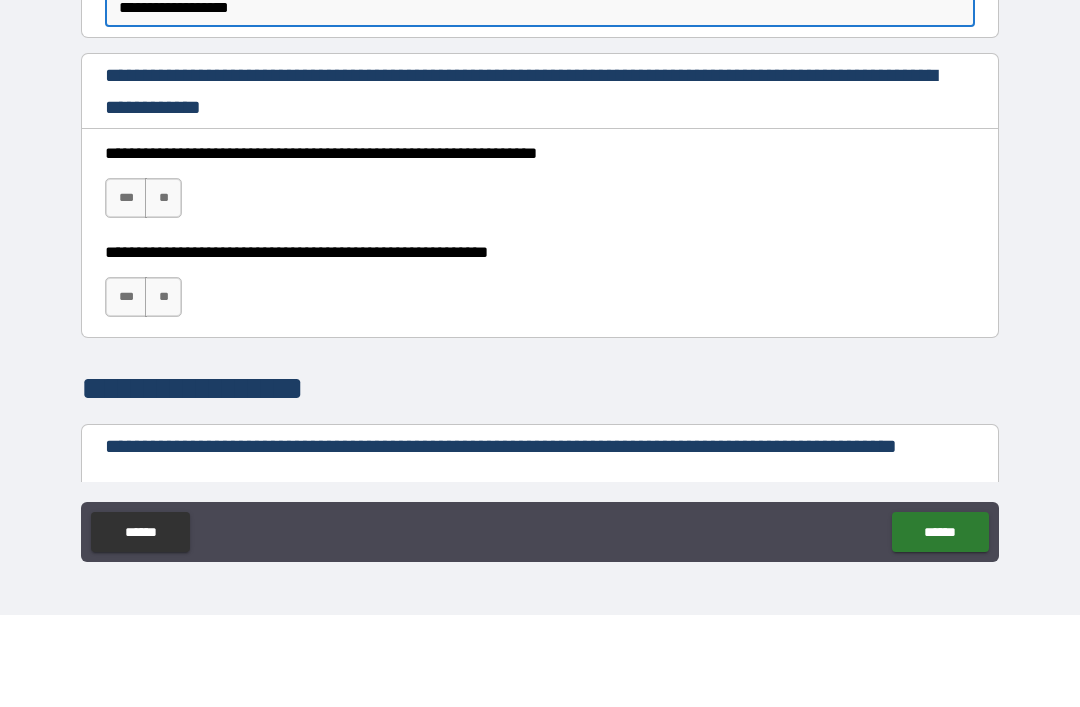 type on "**********" 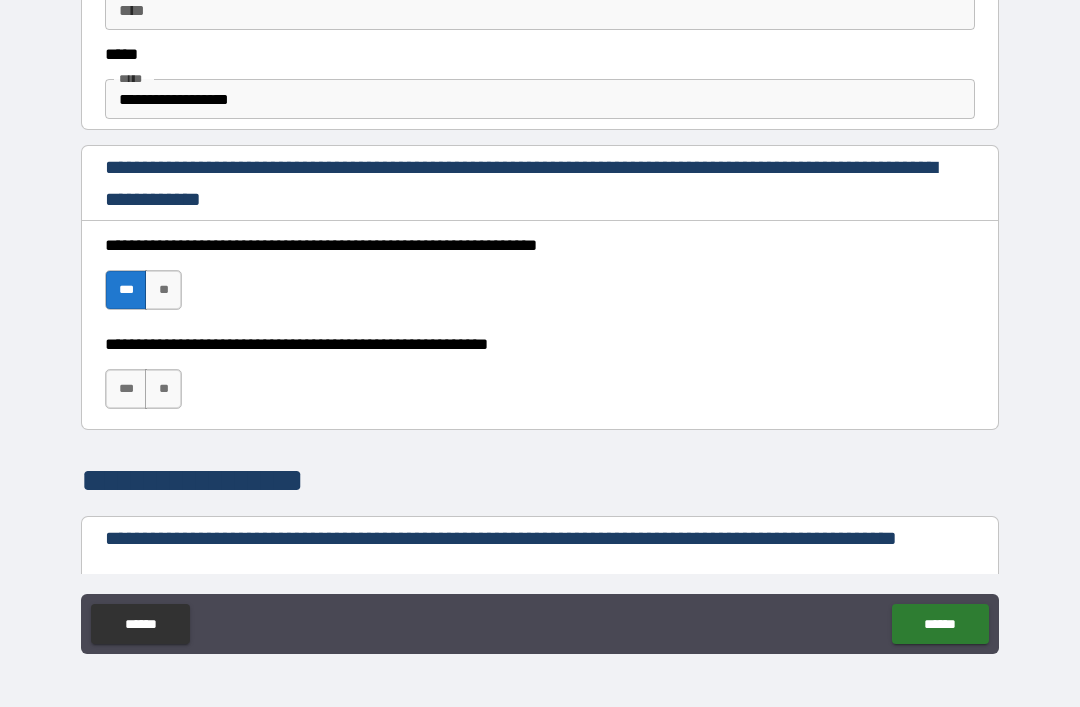 click on "***" at bounding box center (126, 389) 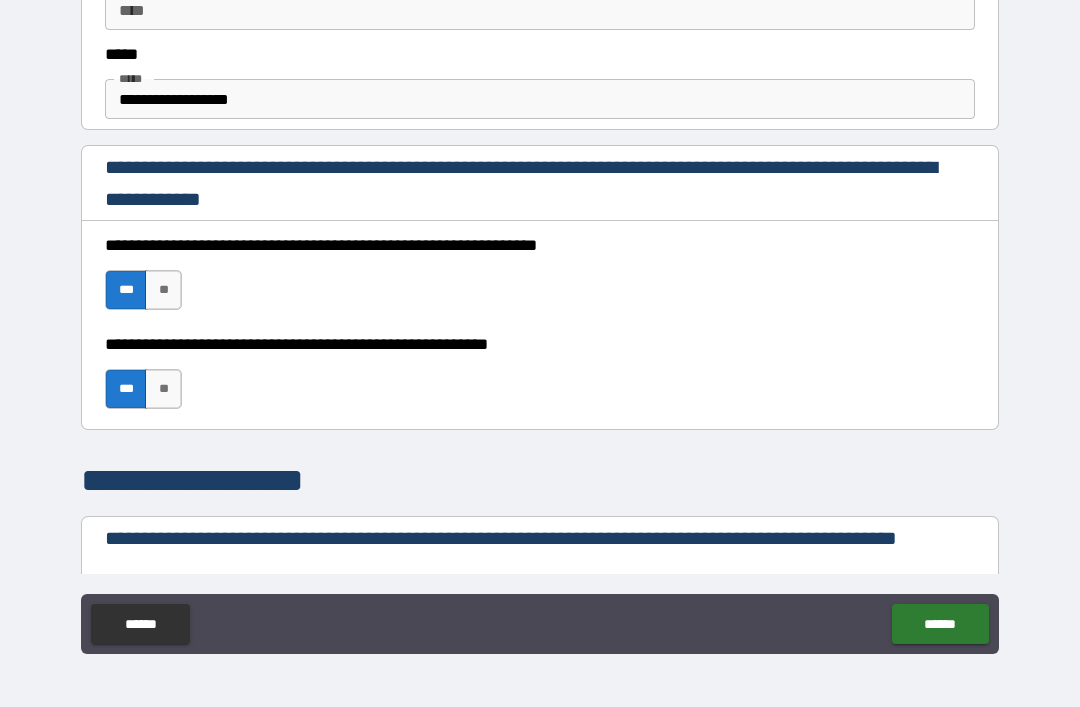 click on "**" at bounding box center (163, 389) 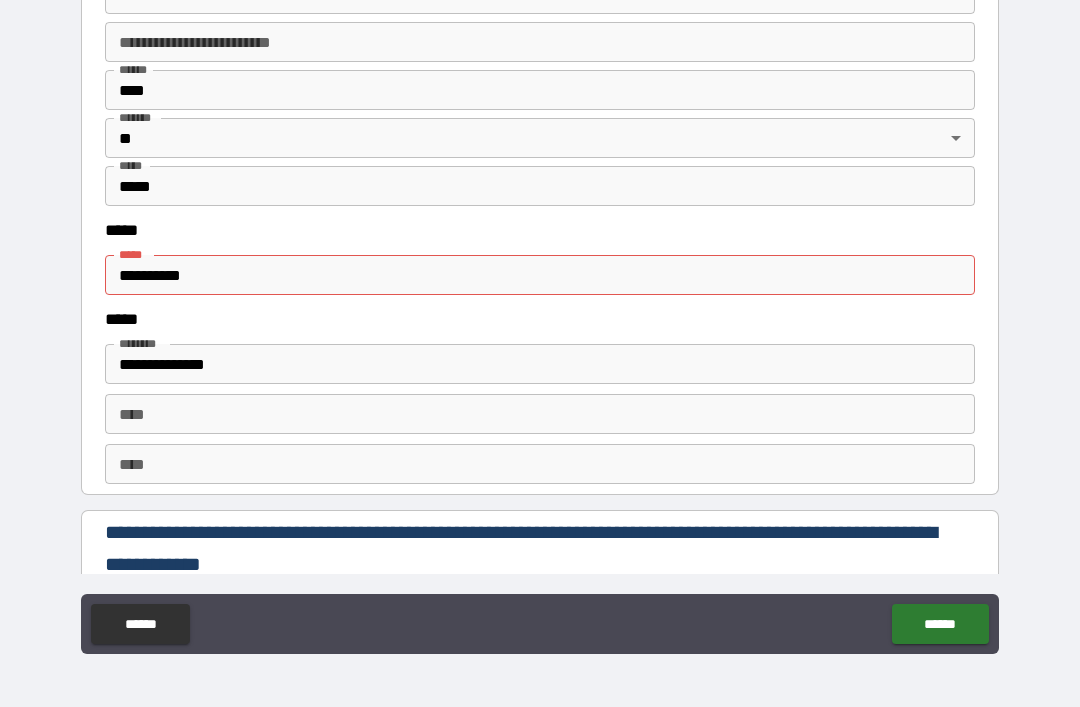 scroll, scrollTop: 2471, scrollLeft: 0, axis: vertical 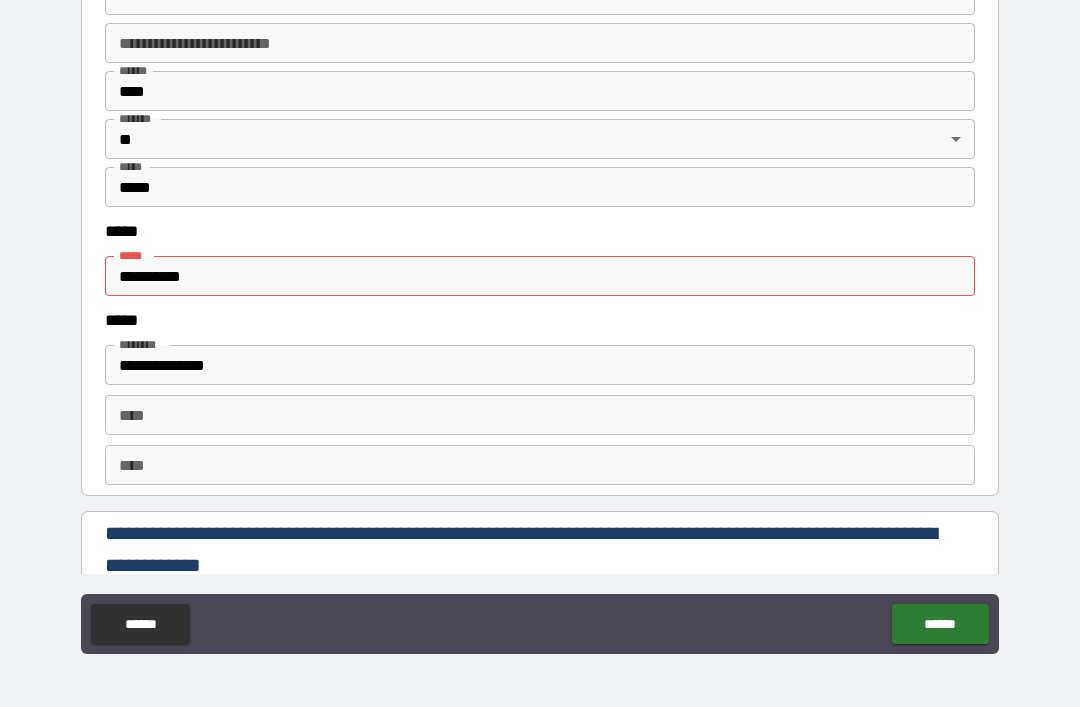 click on "**********" at bounding box center [540, 276] 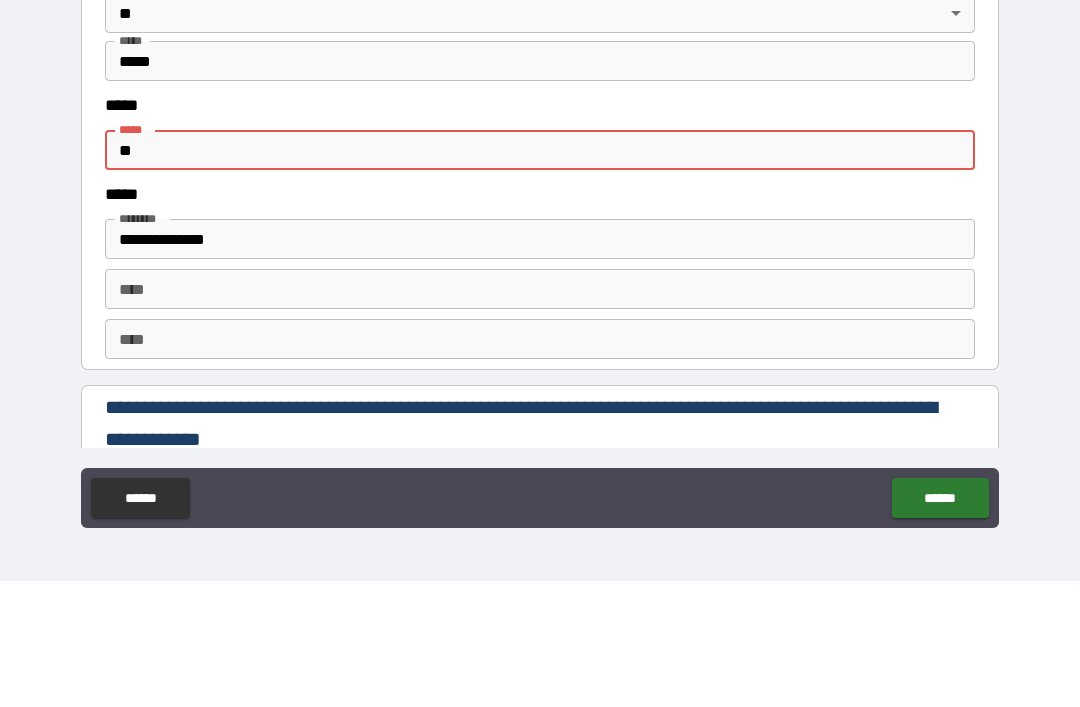 type on "*" 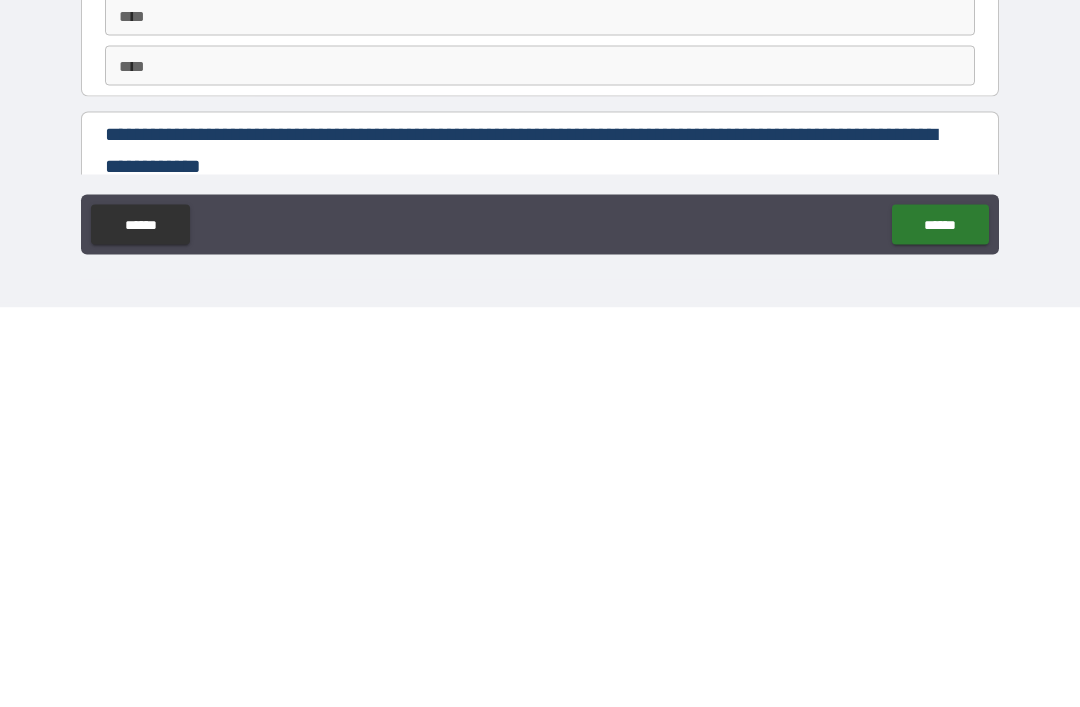 type 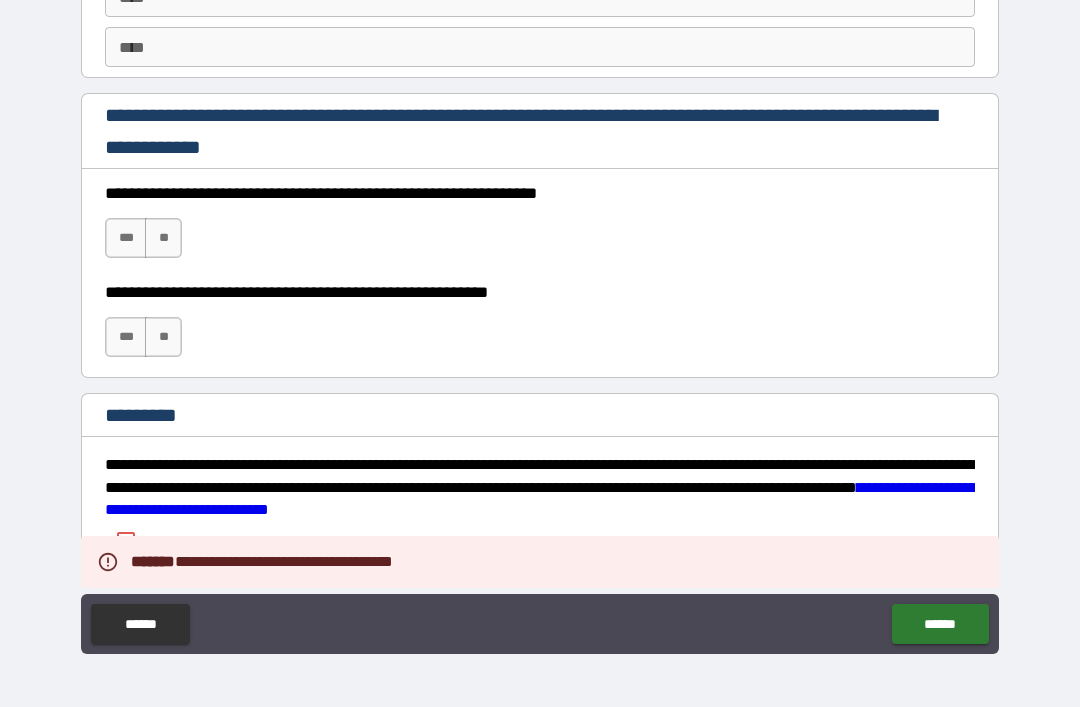 scroll, scrollTop: 2930, scrollLeft: 0, axis: vertical 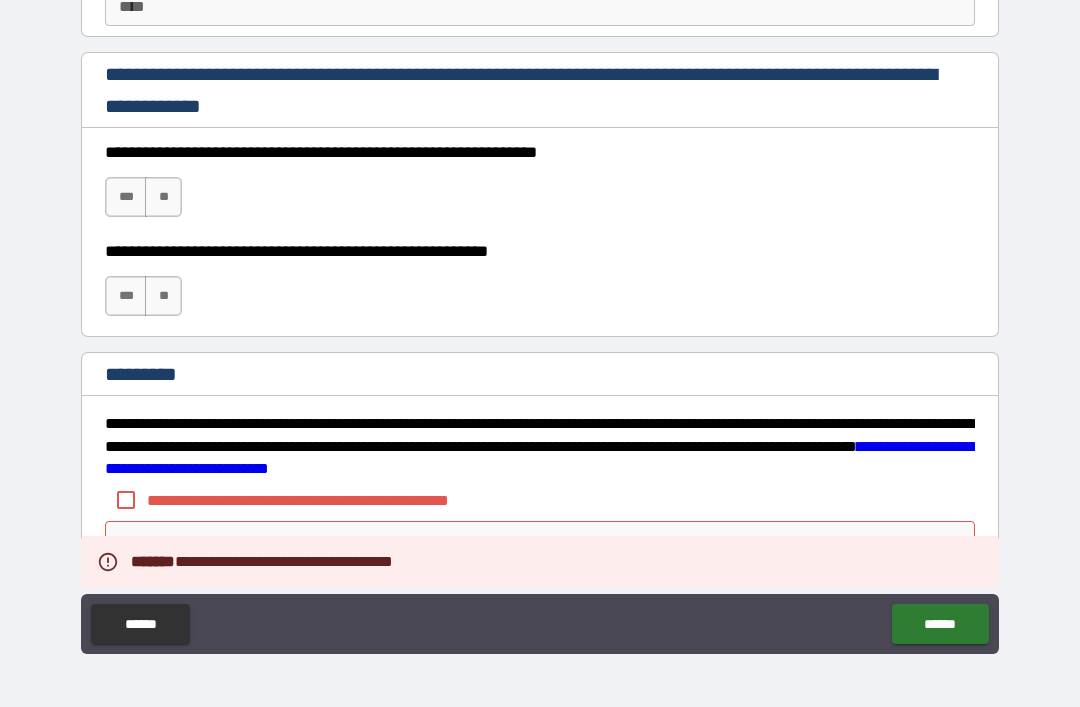 click on "***" at bounding box center (126, 197) 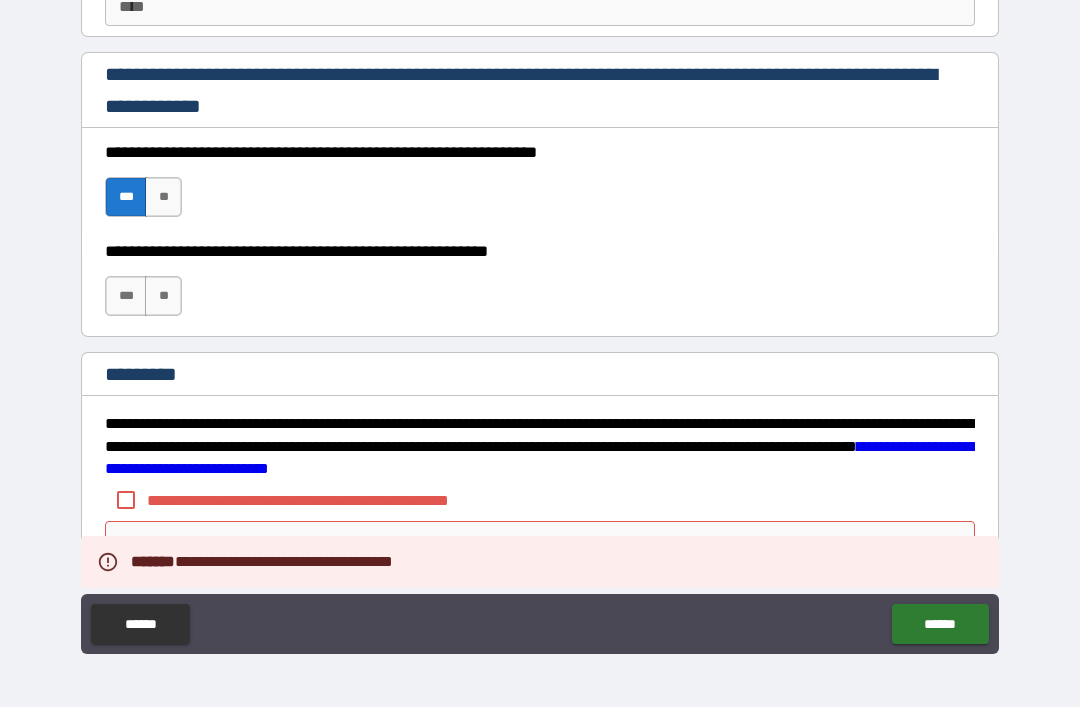 click on "**" at bounding box center (163, 296) 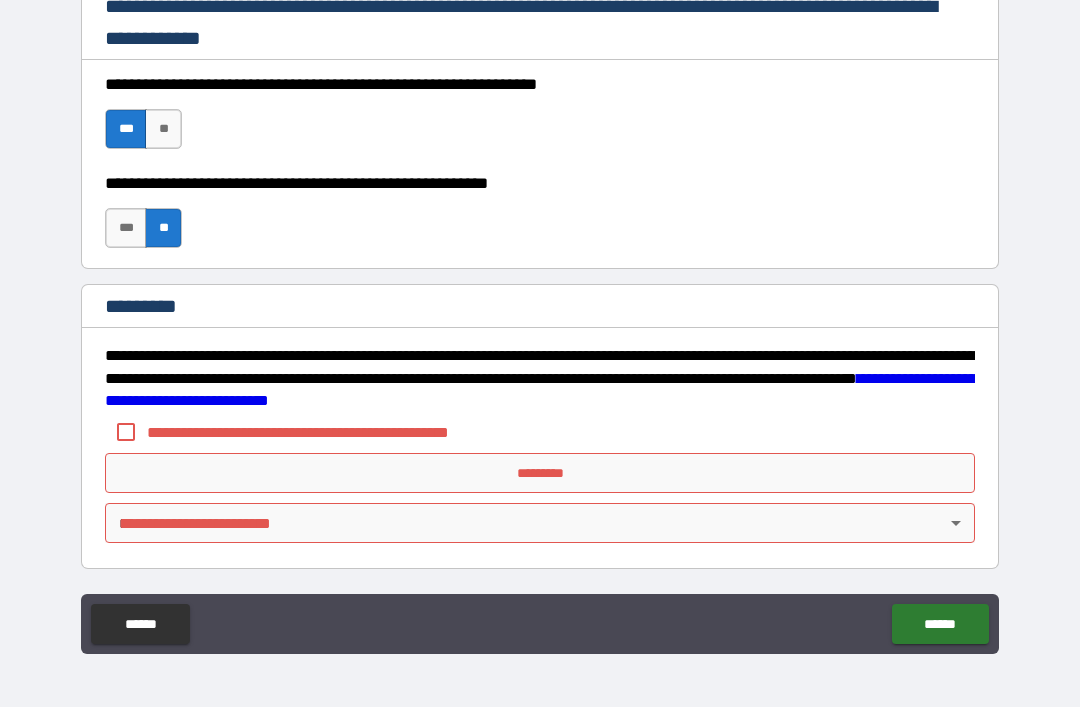 scroll, scrollTop: 2998, scrollLeft: 0, axis: vertical 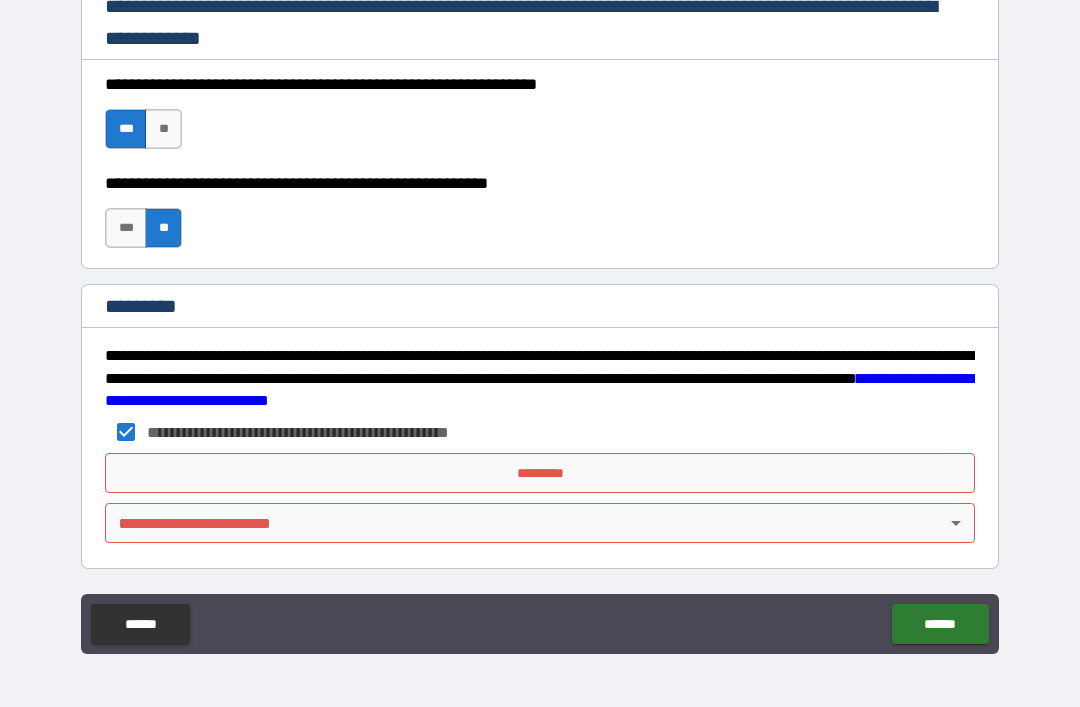 click on "*********" at bounding box center (540, 473) 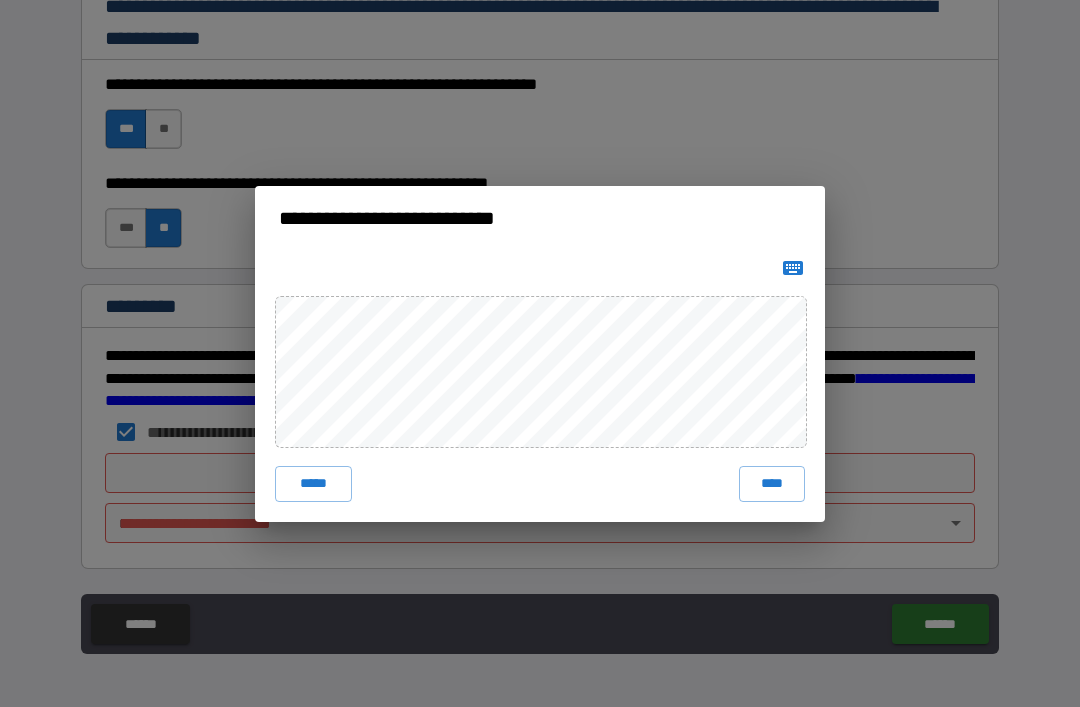 click on "****" at bounding box center (772, 484) 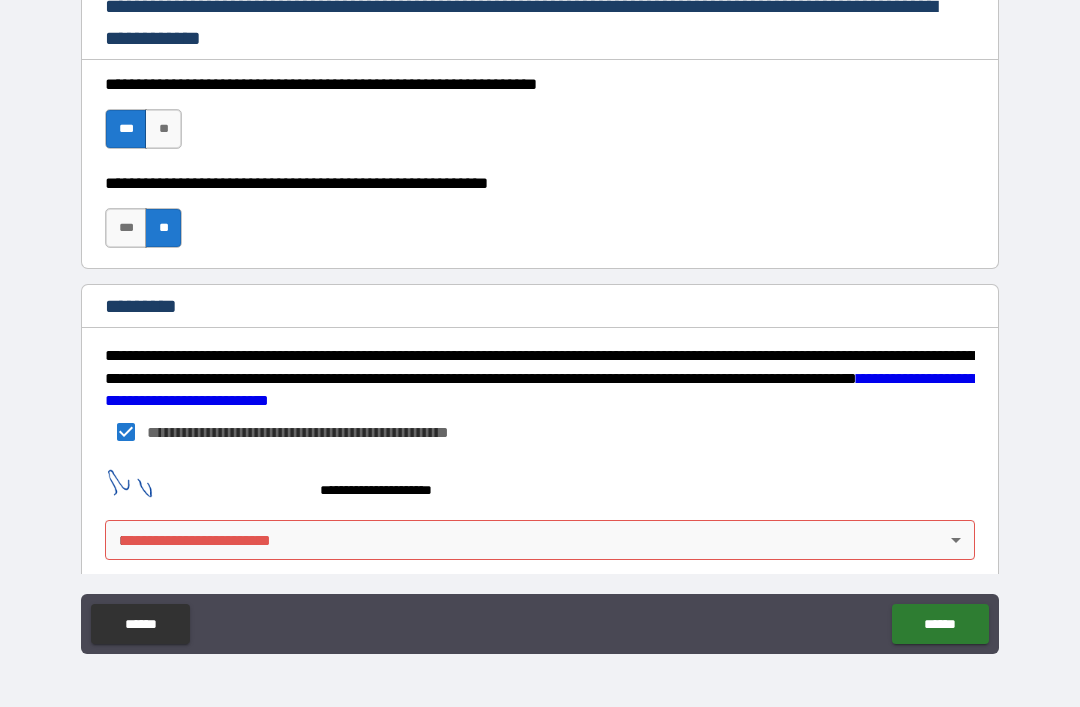 scroll, scrollTop: 2988, scrollLeft: 0, axis: vertical 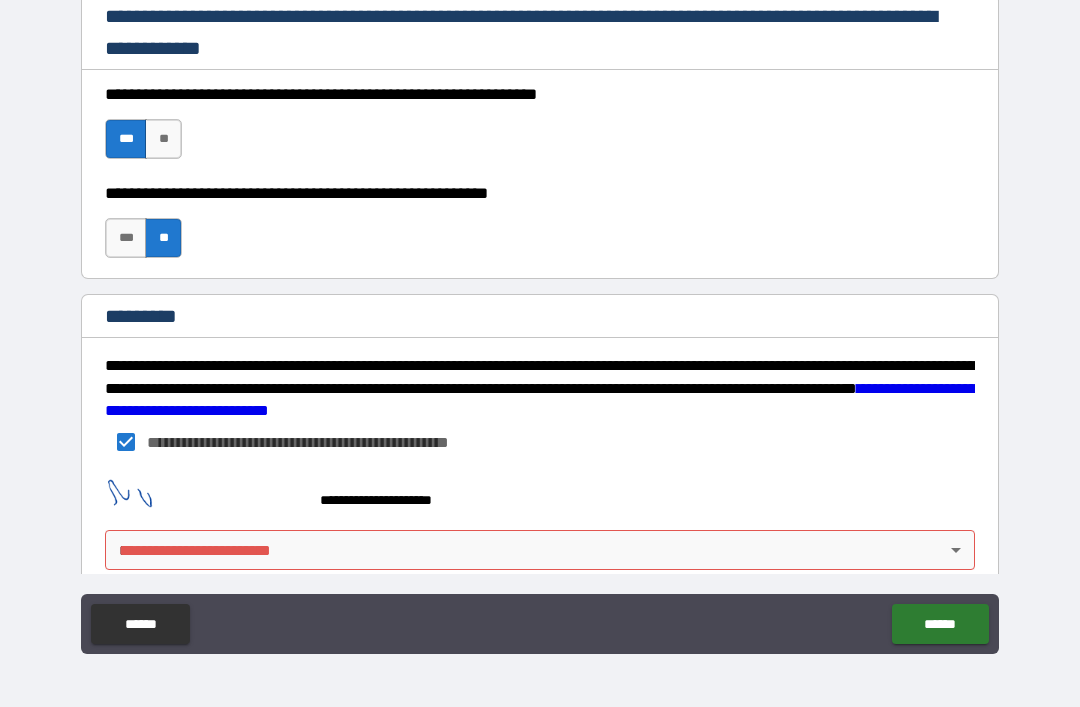 click on "**********" at bounding box center [540, 321] 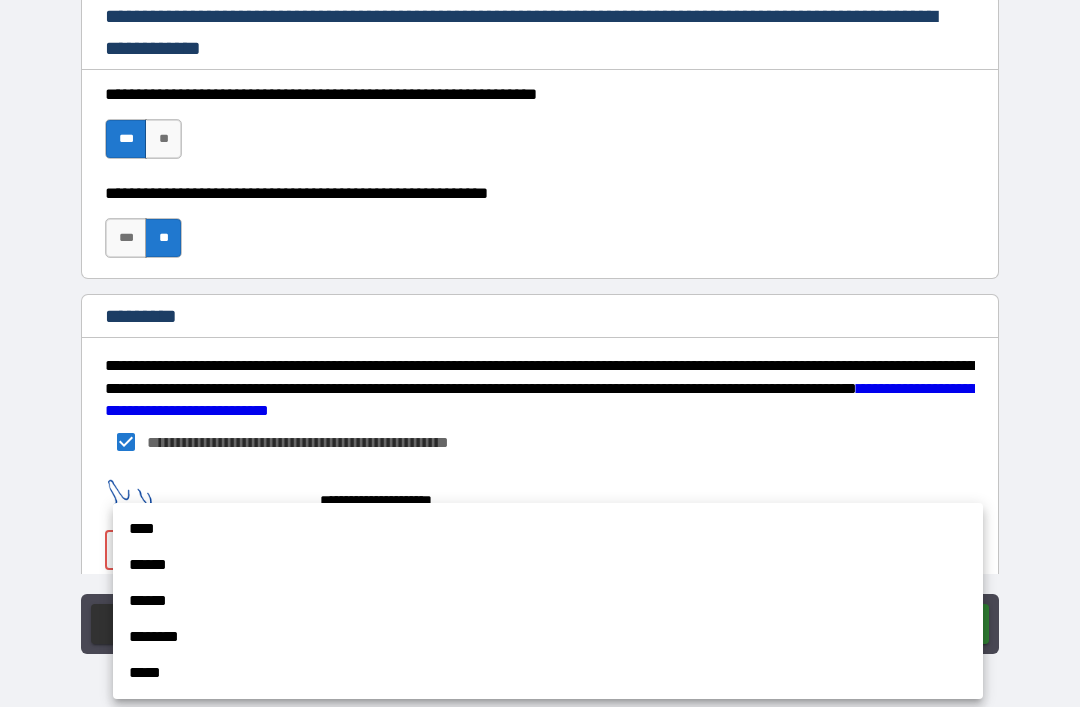 click on "****" at bounding box center (548, 529) 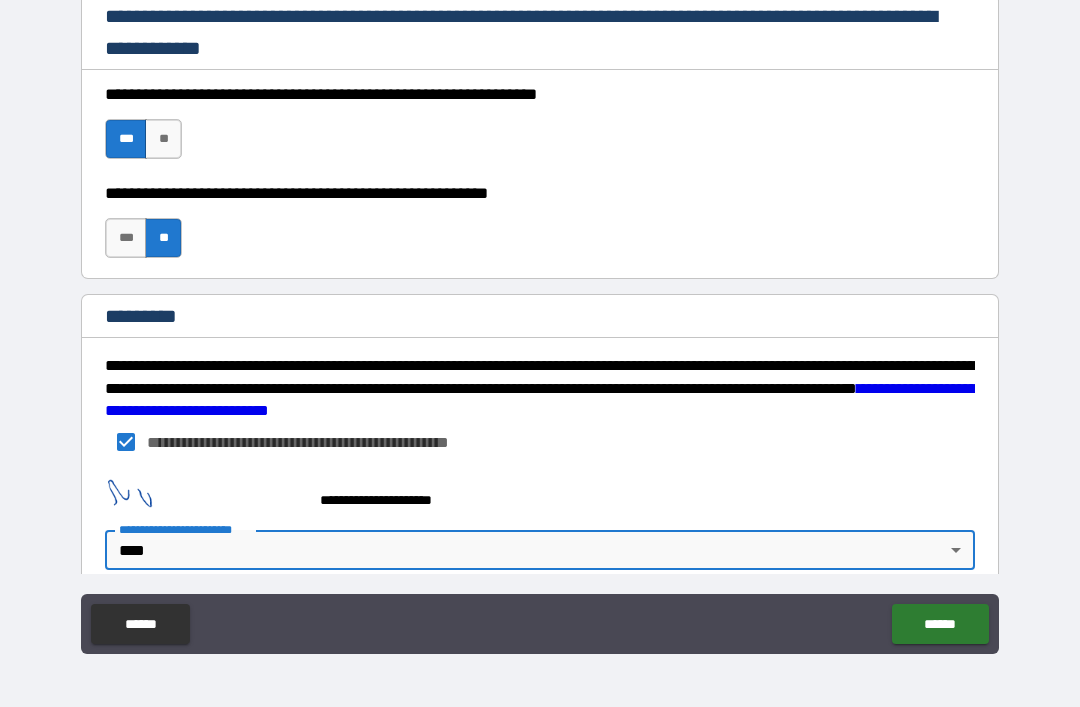 click on "******" at bounding box center (940, 624) 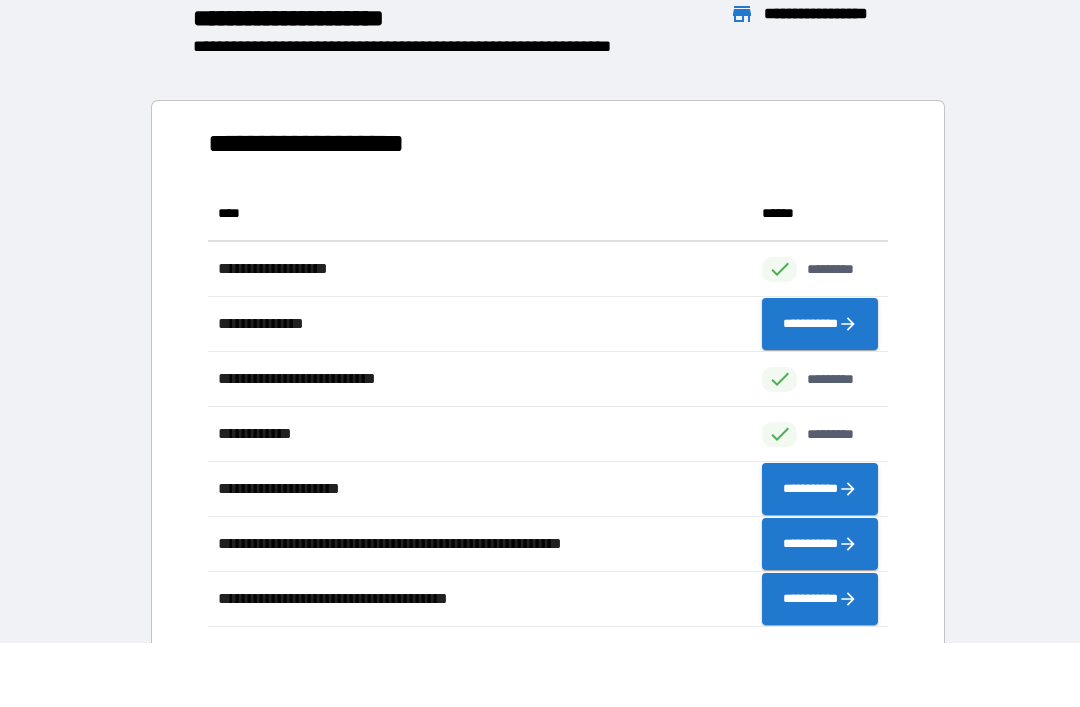 scroll, scrollTop: 1, scrollLeft: 1, axis: both 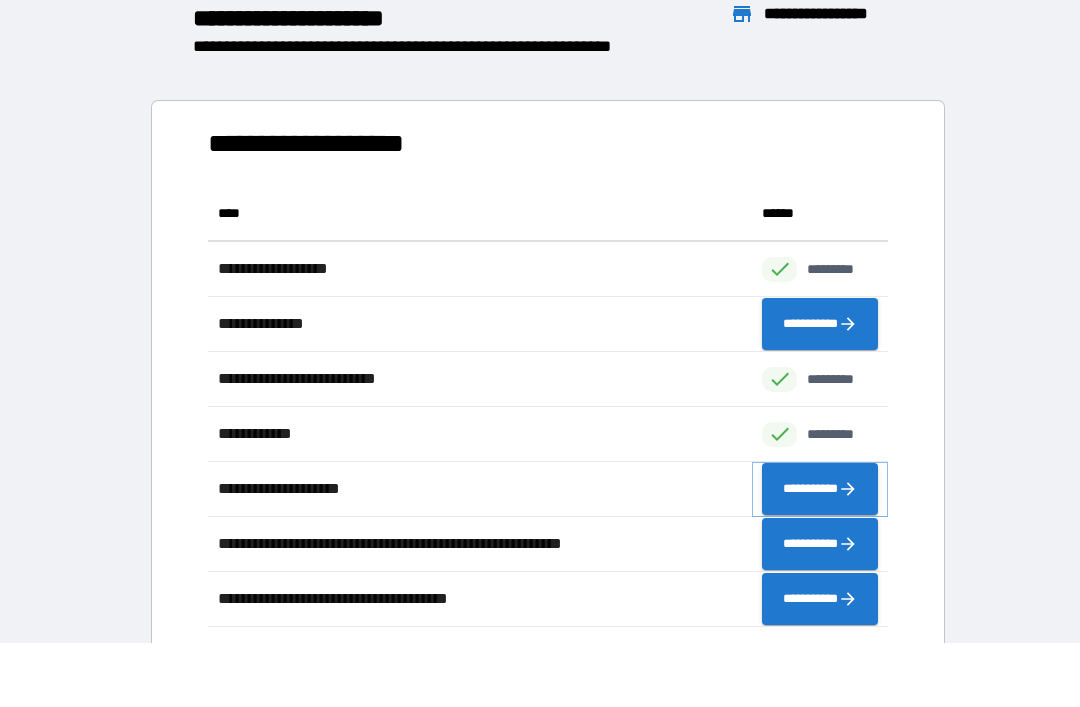click on "**********" at bounding box center [820, 489] 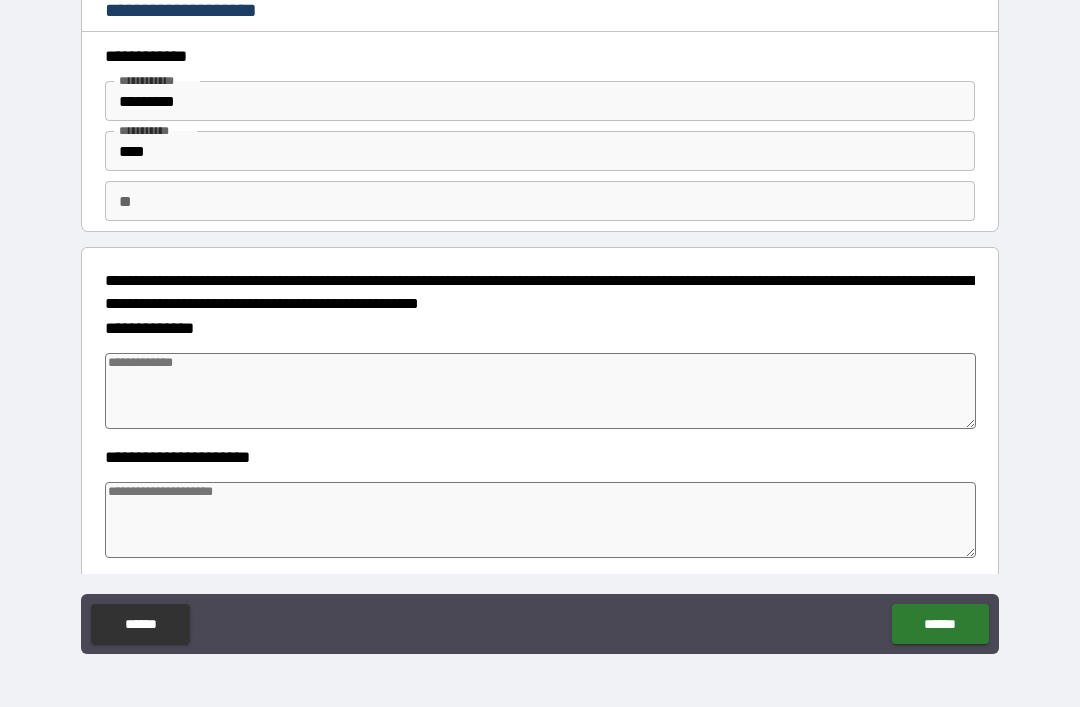 type on "*" 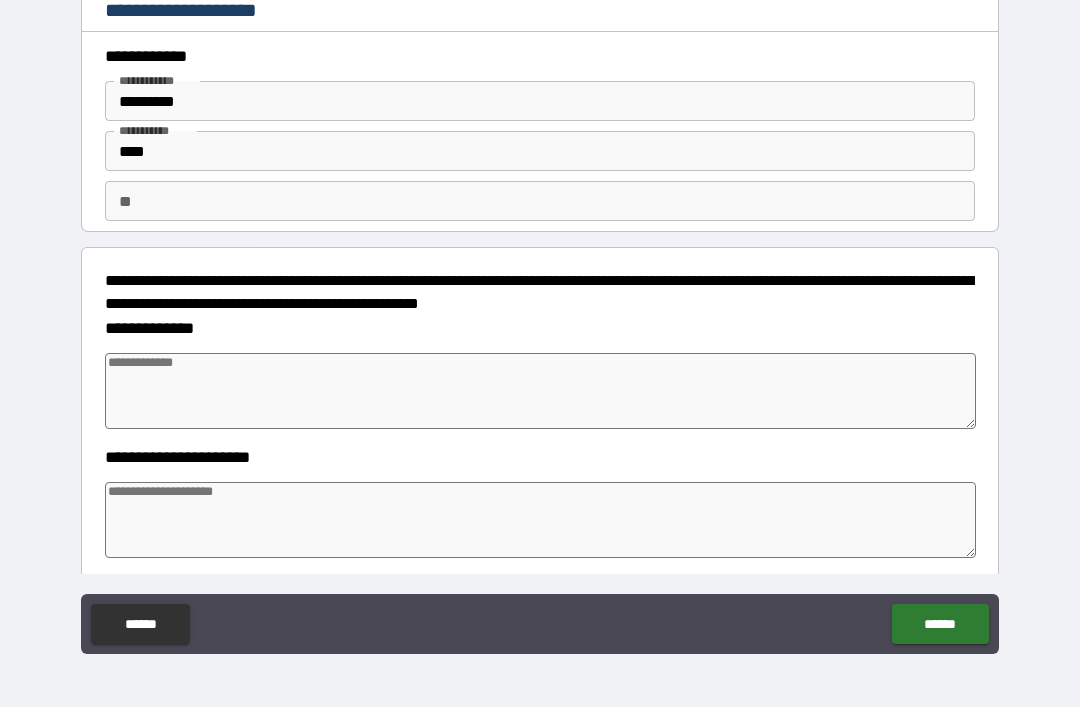 type on "*" 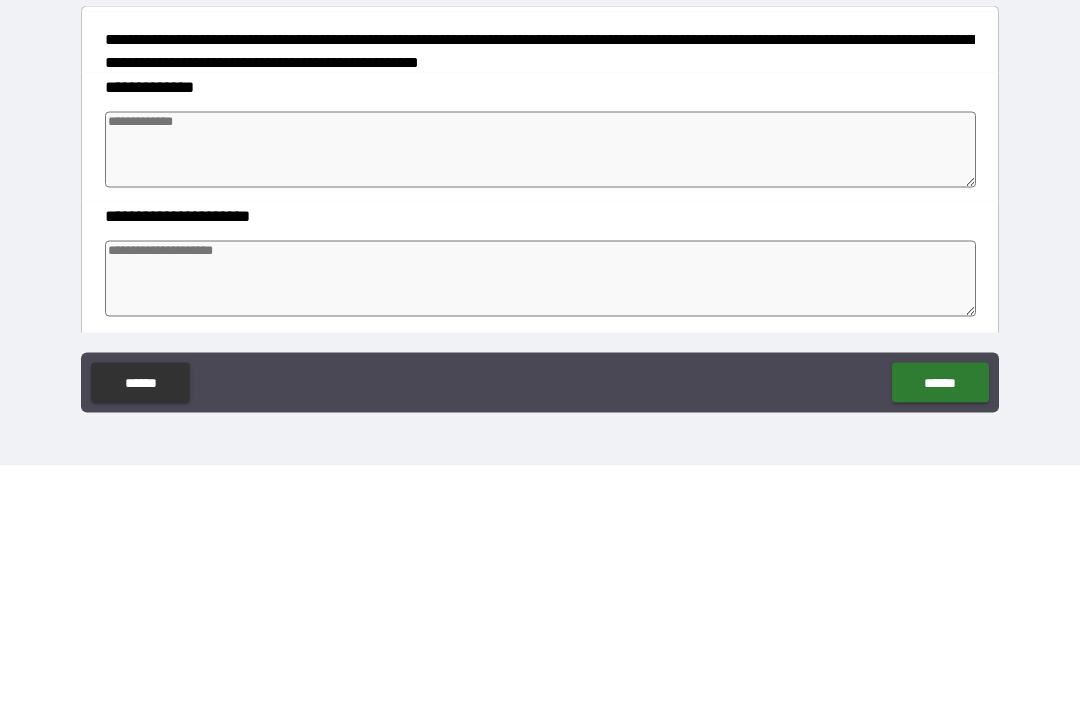 type on "*" 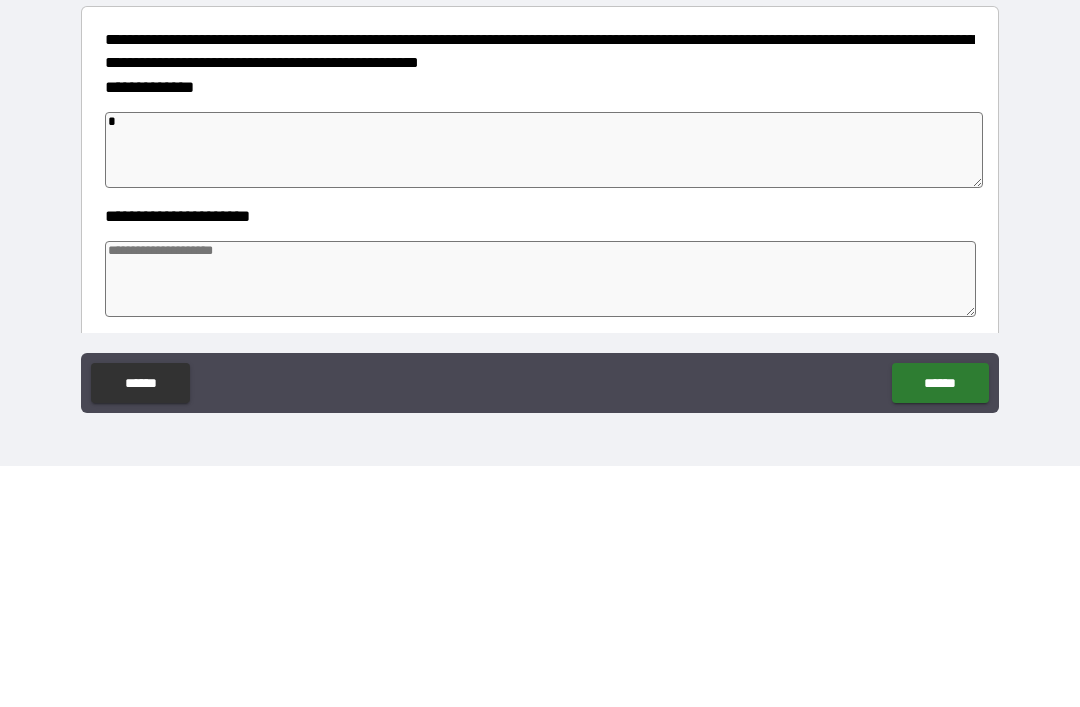 type on "*" 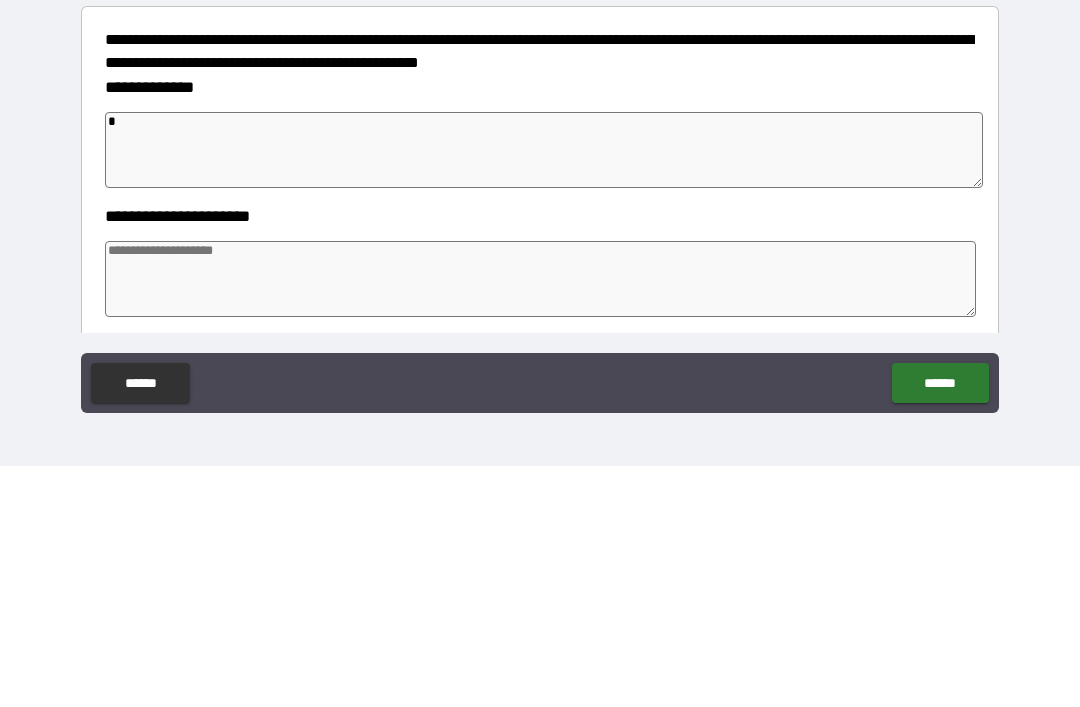 type on "*" 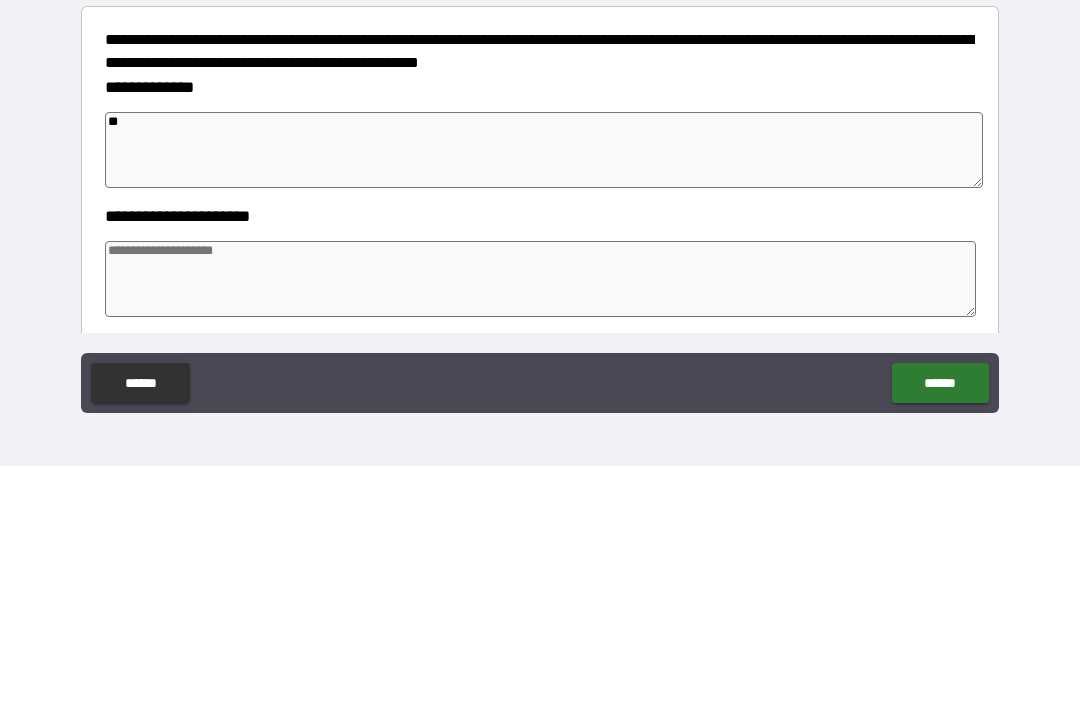 type on "*" 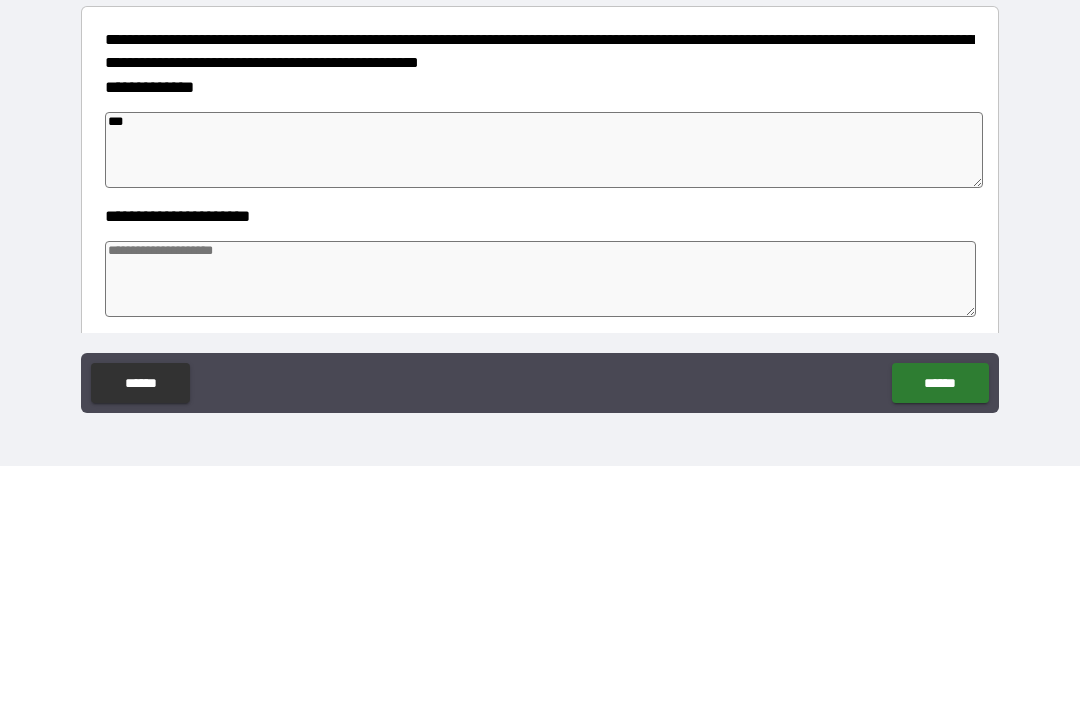 type on "*" 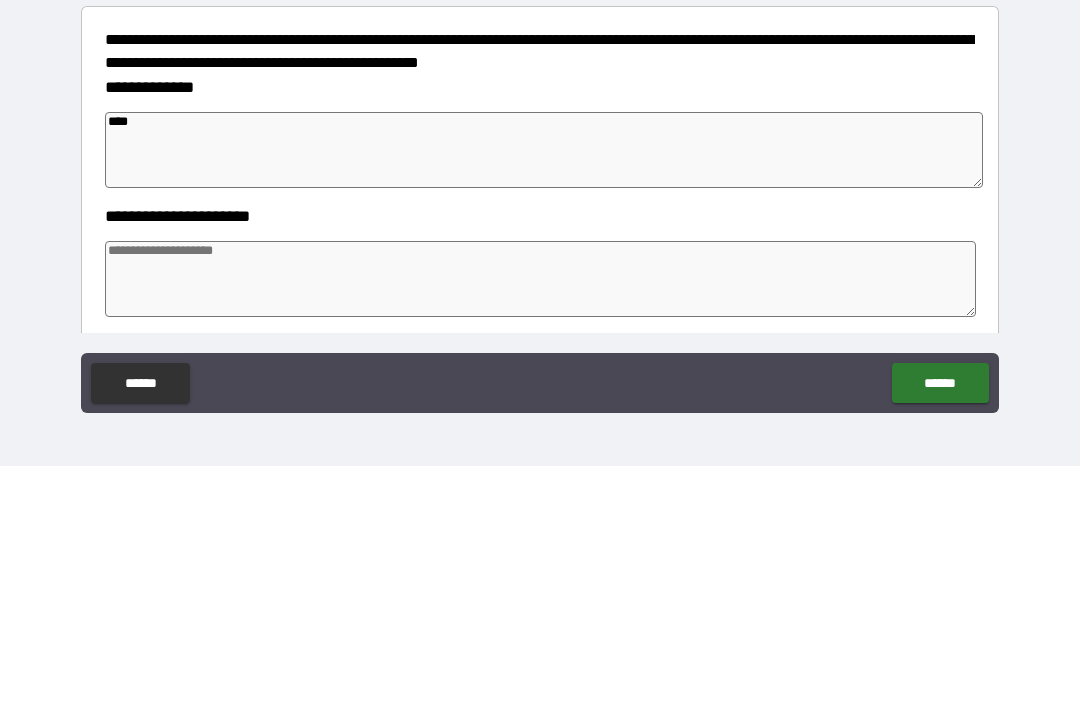 type on "*" 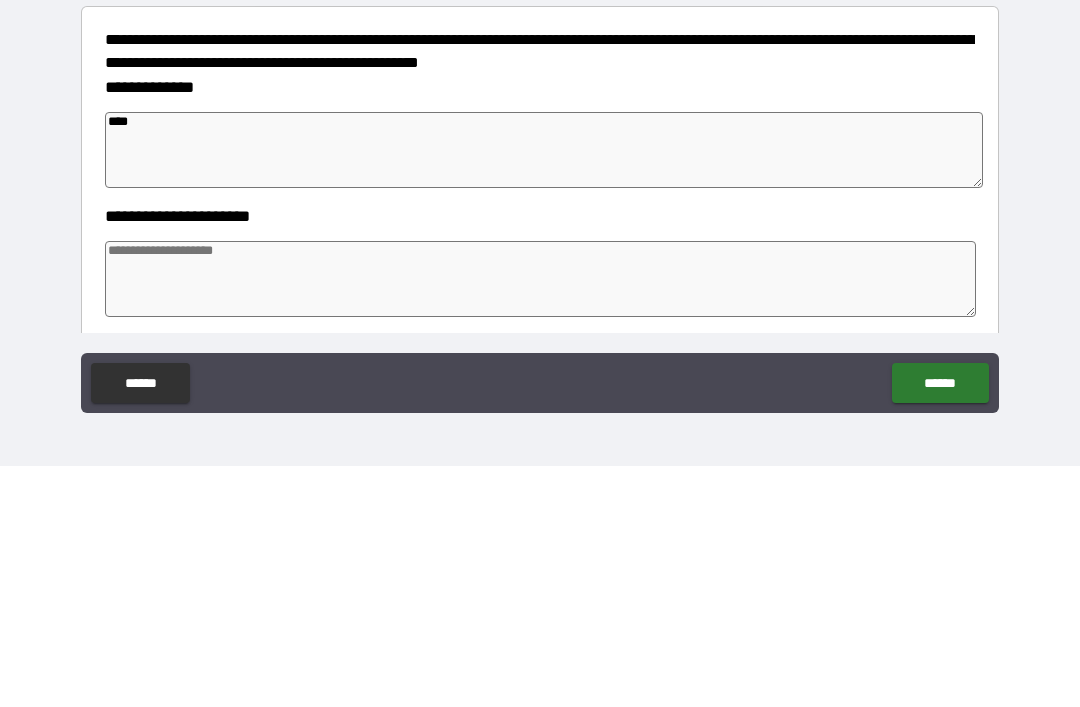 type on "*******" 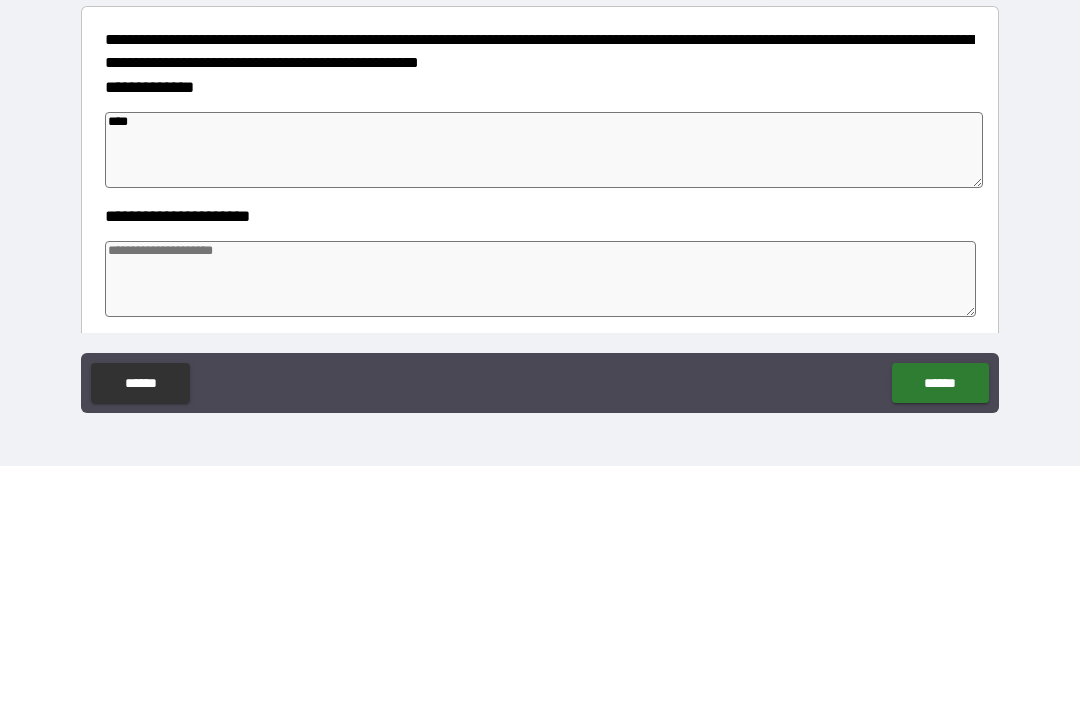 type on "*" 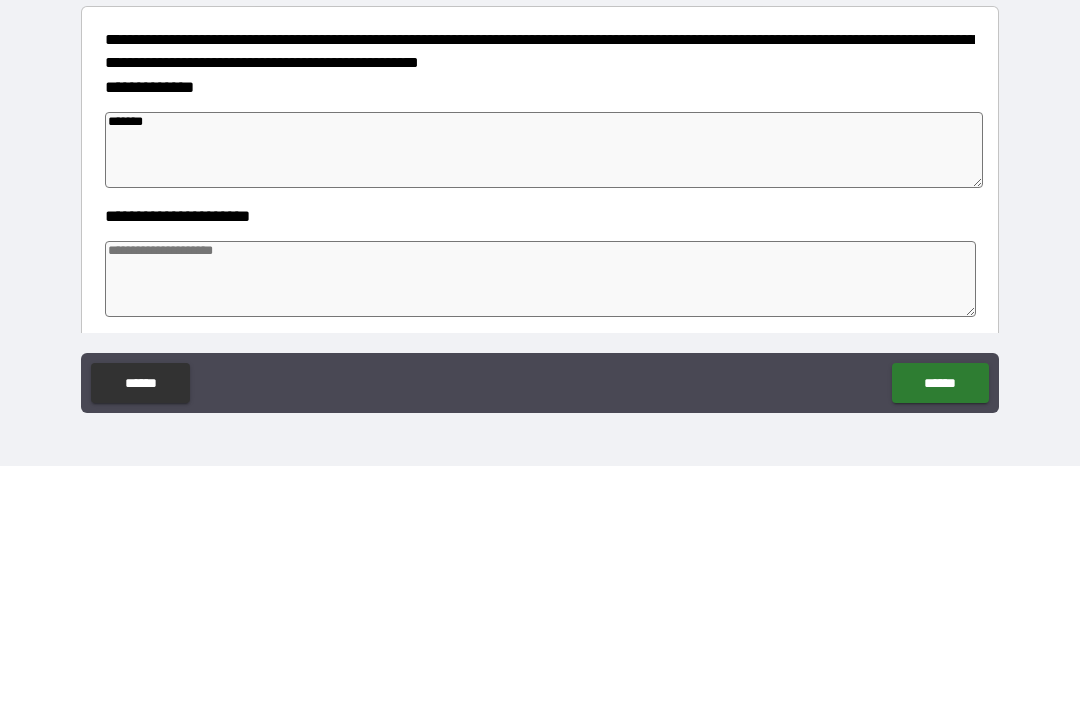 type on "*******" 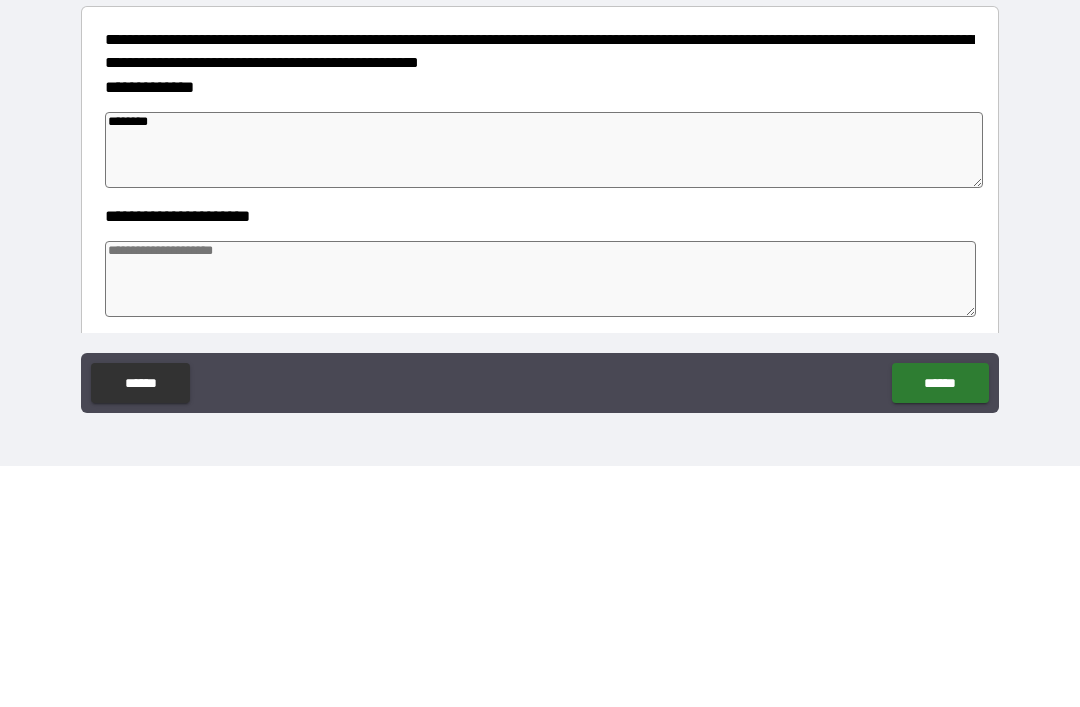 type on "*" 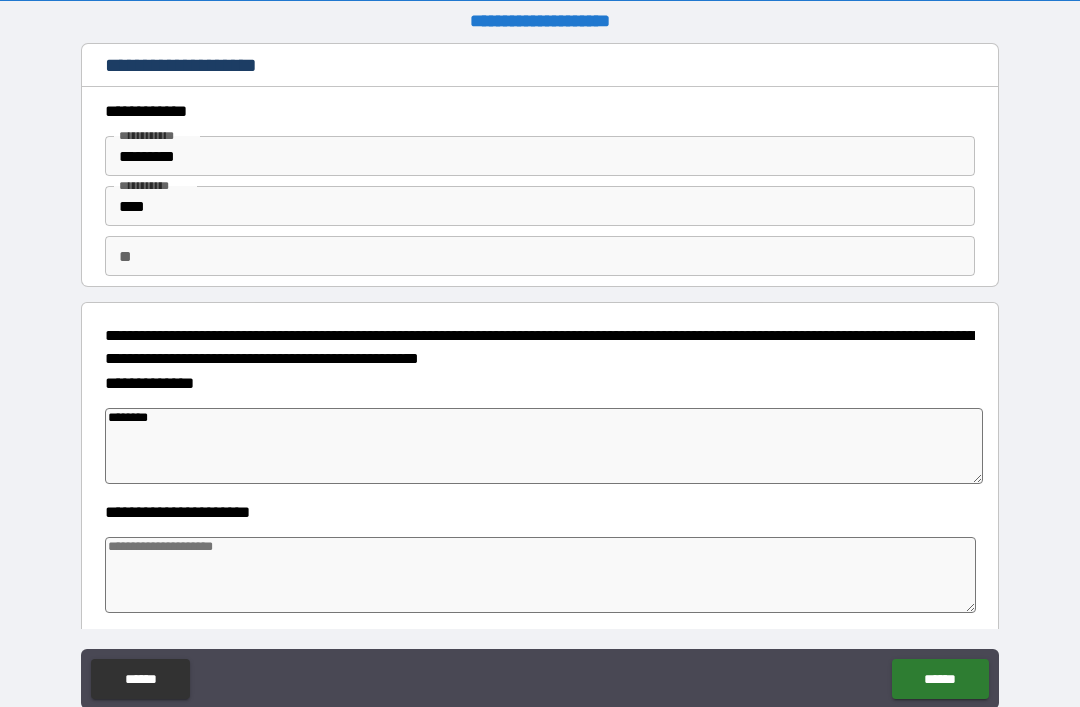 scroll, scrollTop: 0, scrollLeft: 0, axis: both 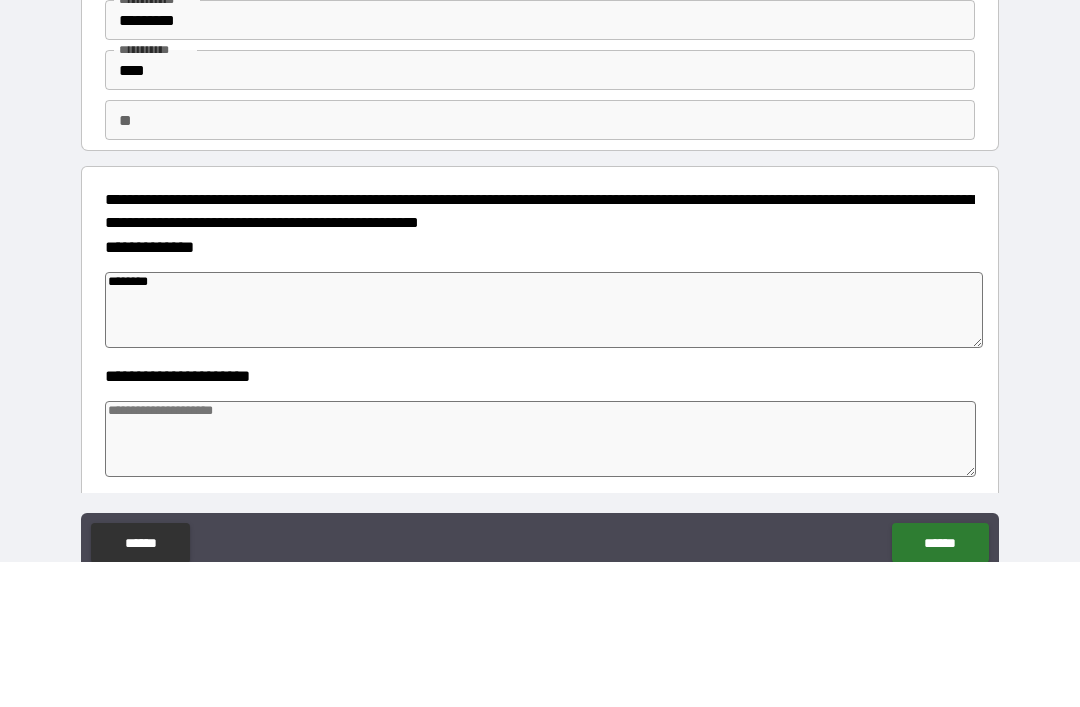 type on "*" 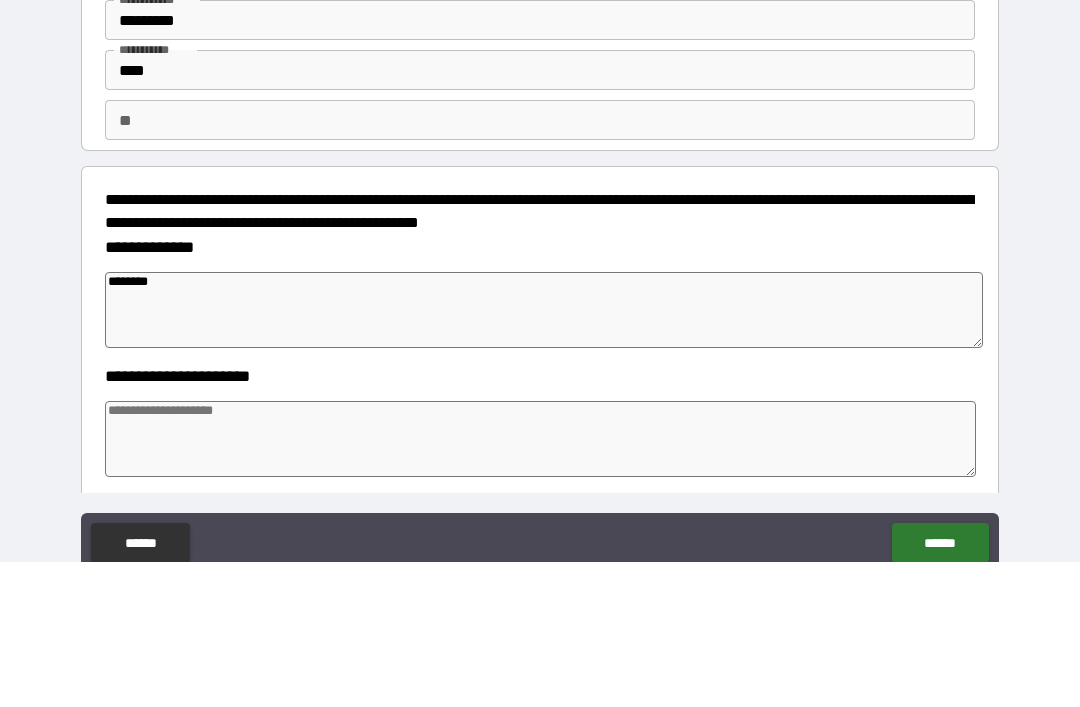 type on "*" 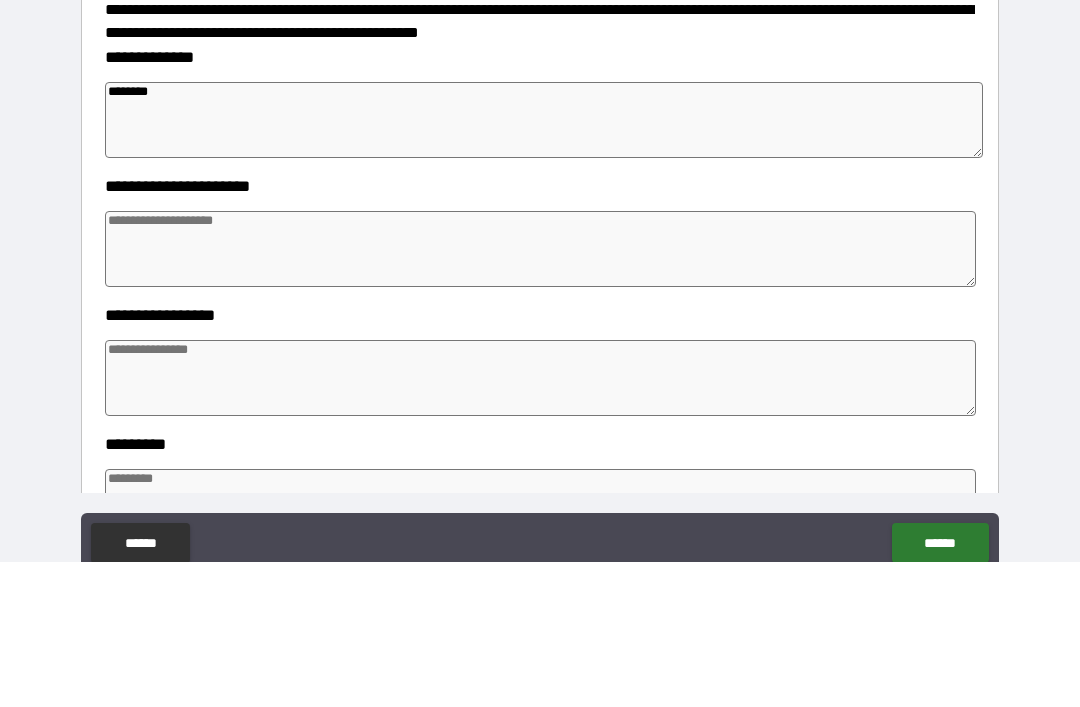 scroll, scrollTop: 221, scrollLeft: 0, axis: vertical 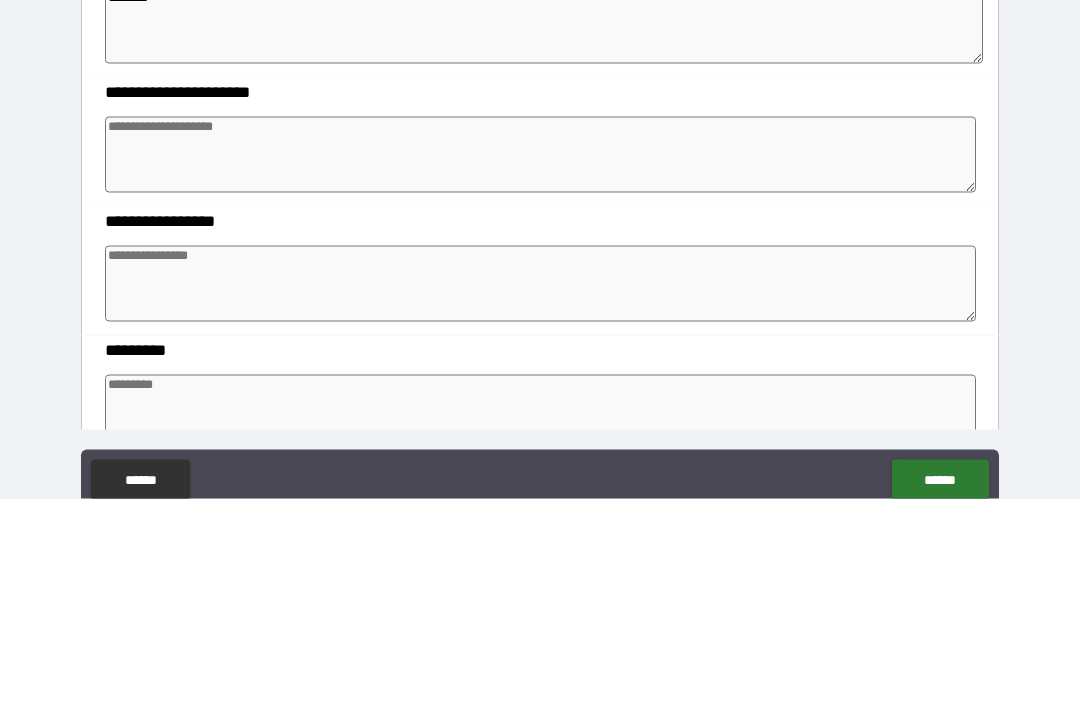 type on "*" 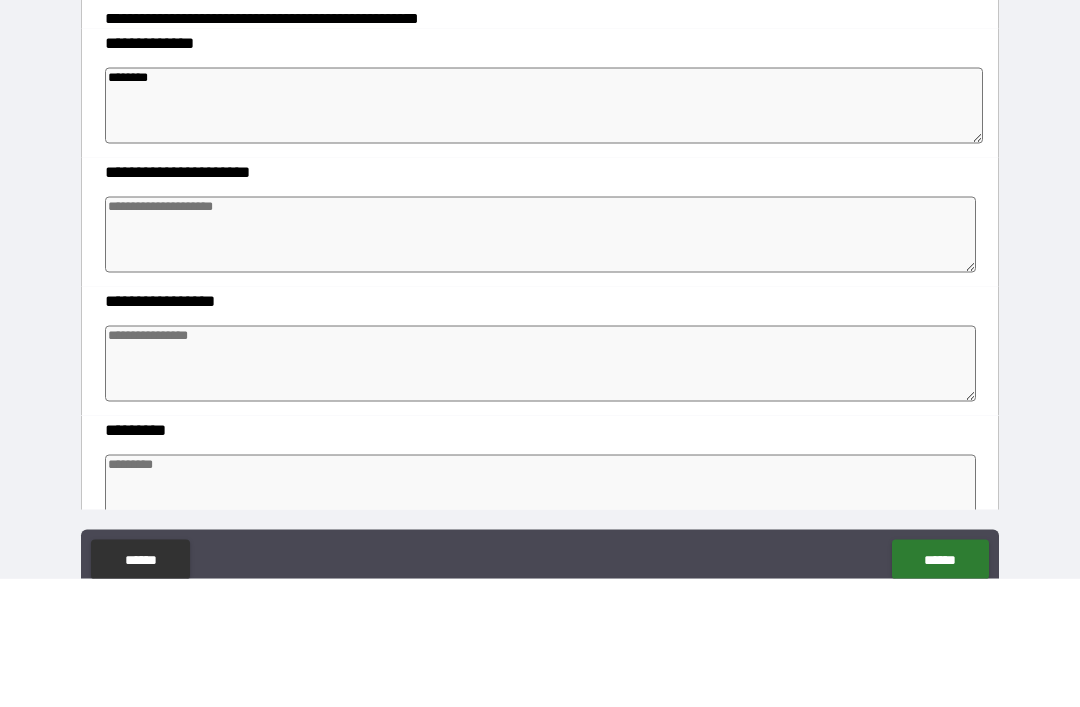 type on "*********" 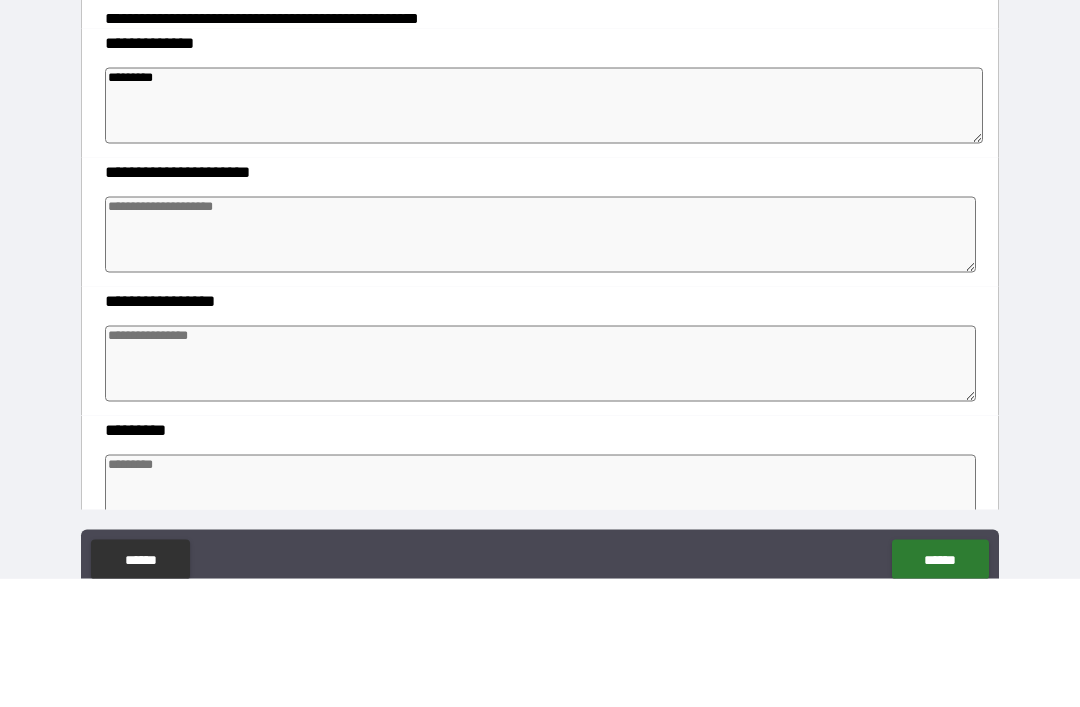 type on "*" 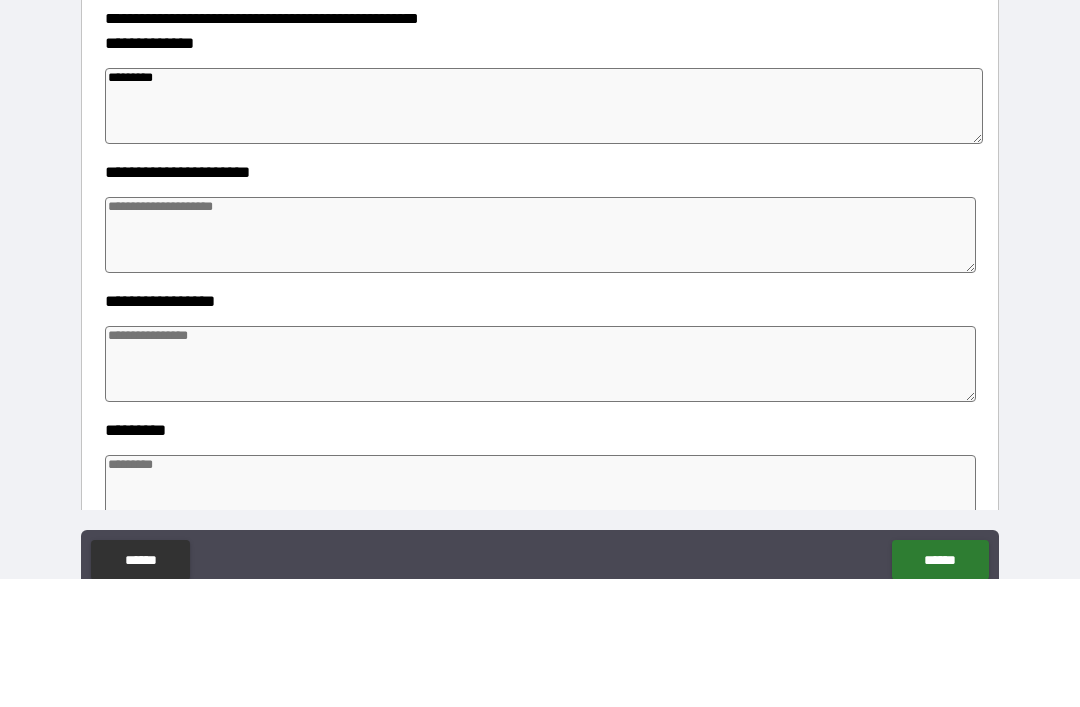 type on "*" 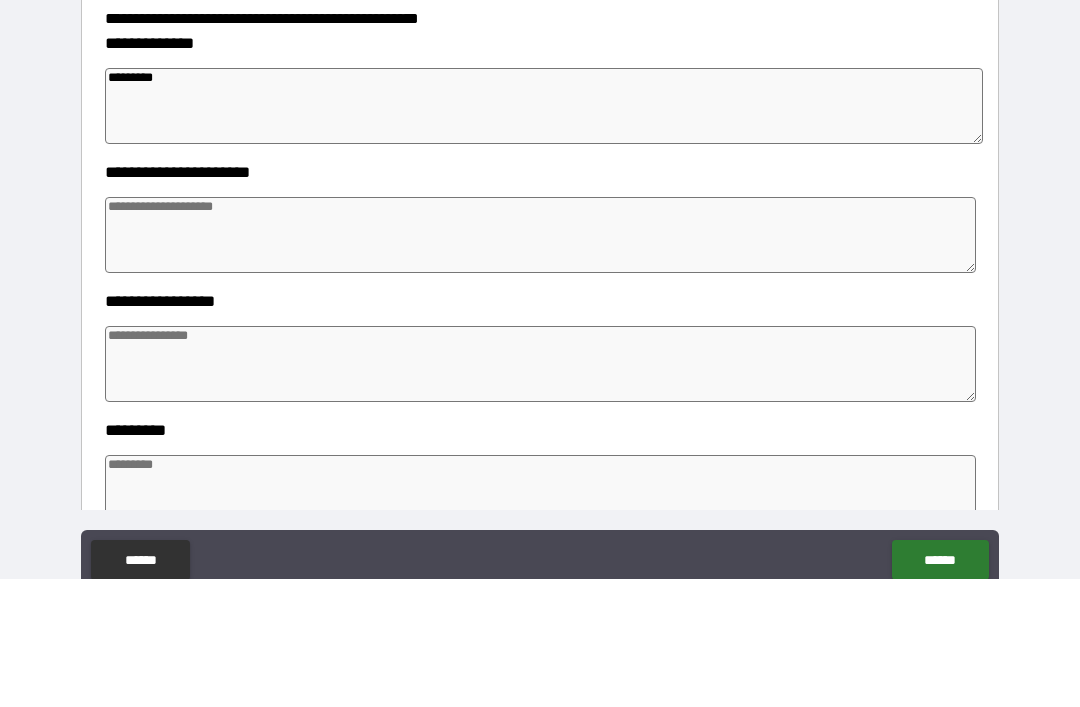 type on "*" 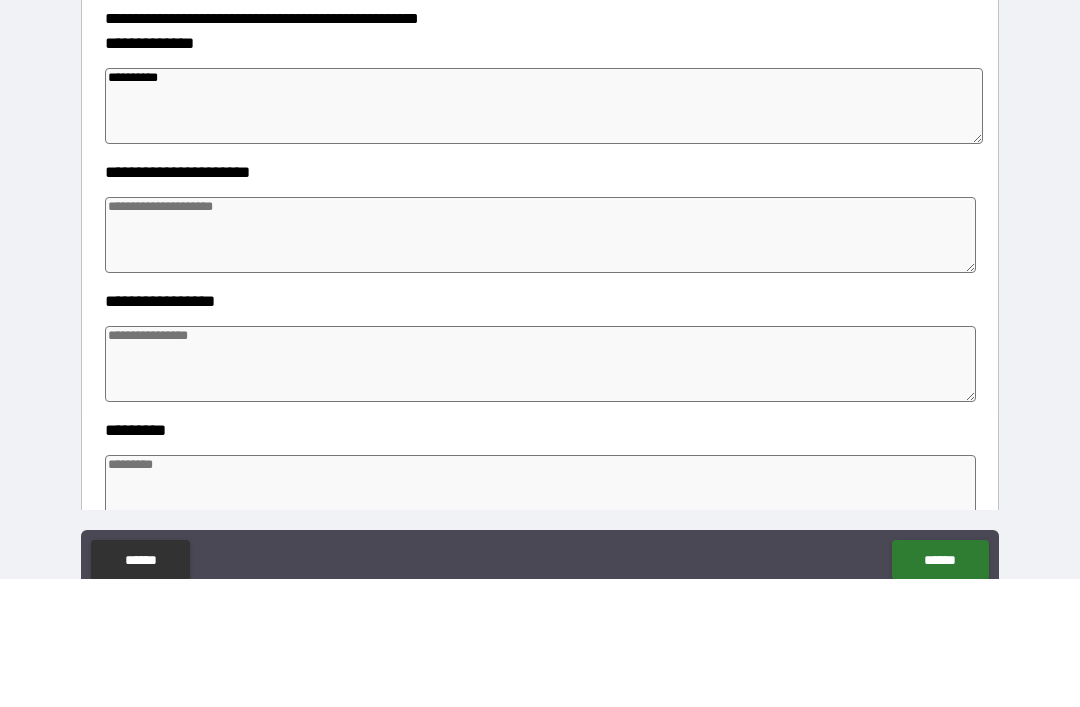 type on "*" 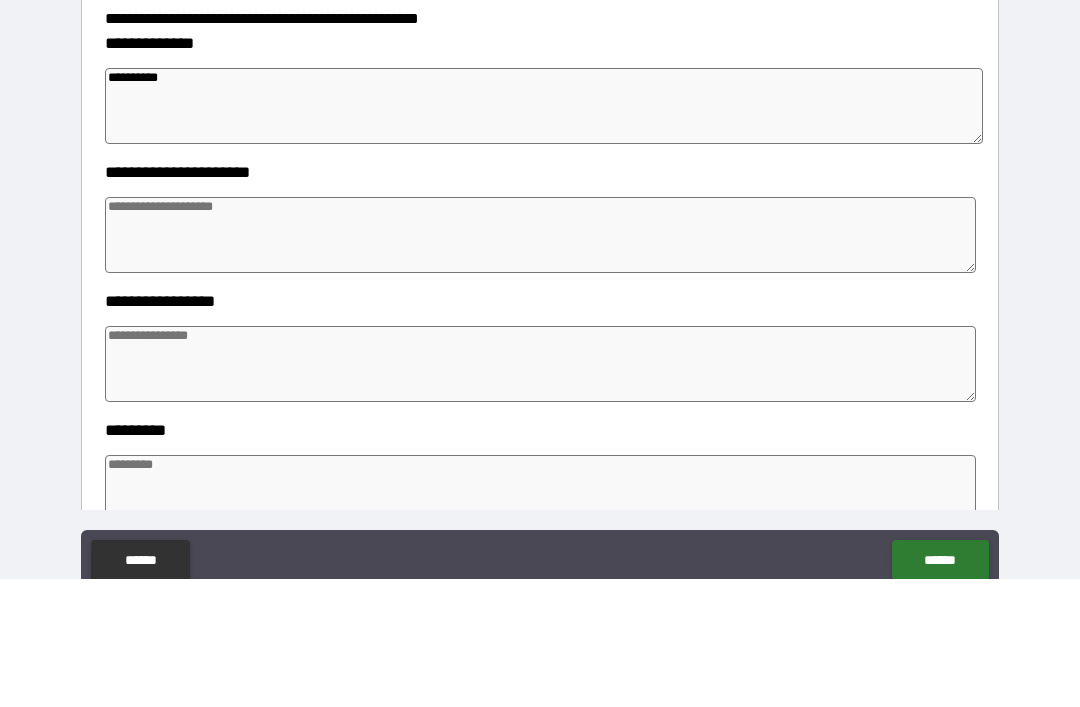 type on "*" 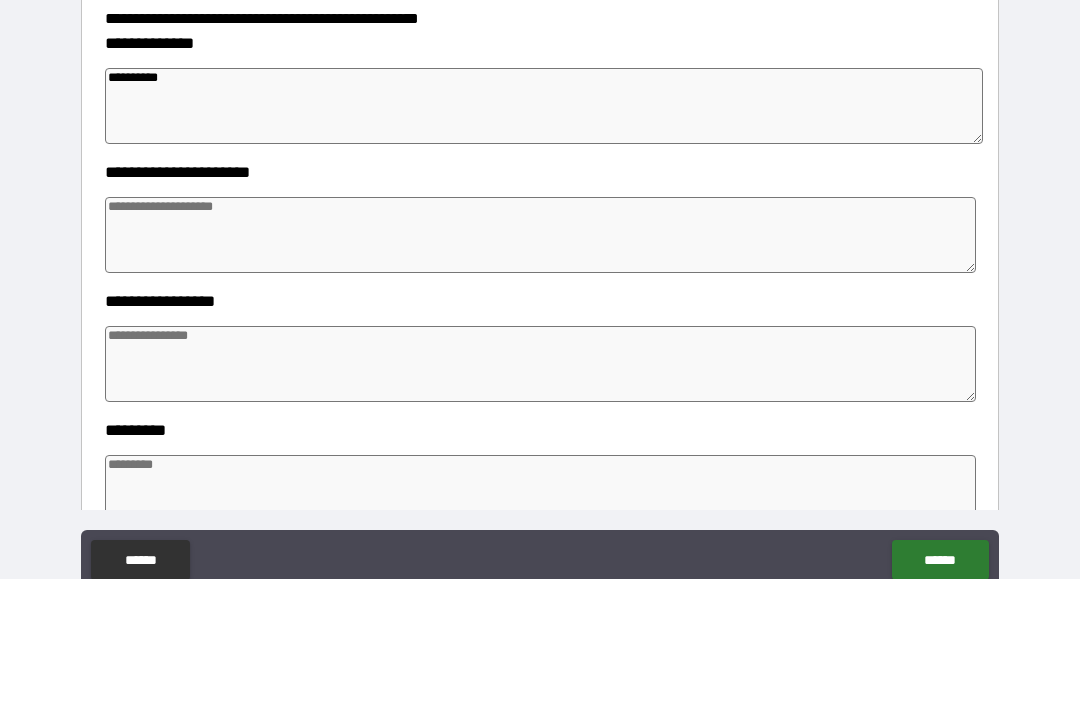 type on "*" 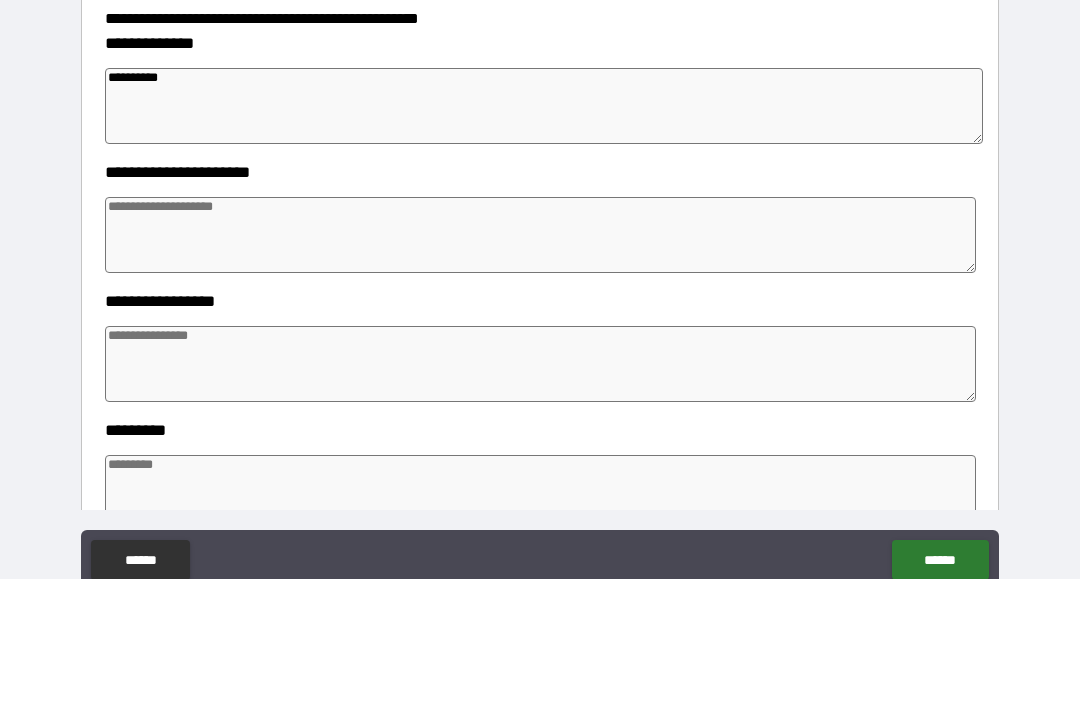 type on "*********" 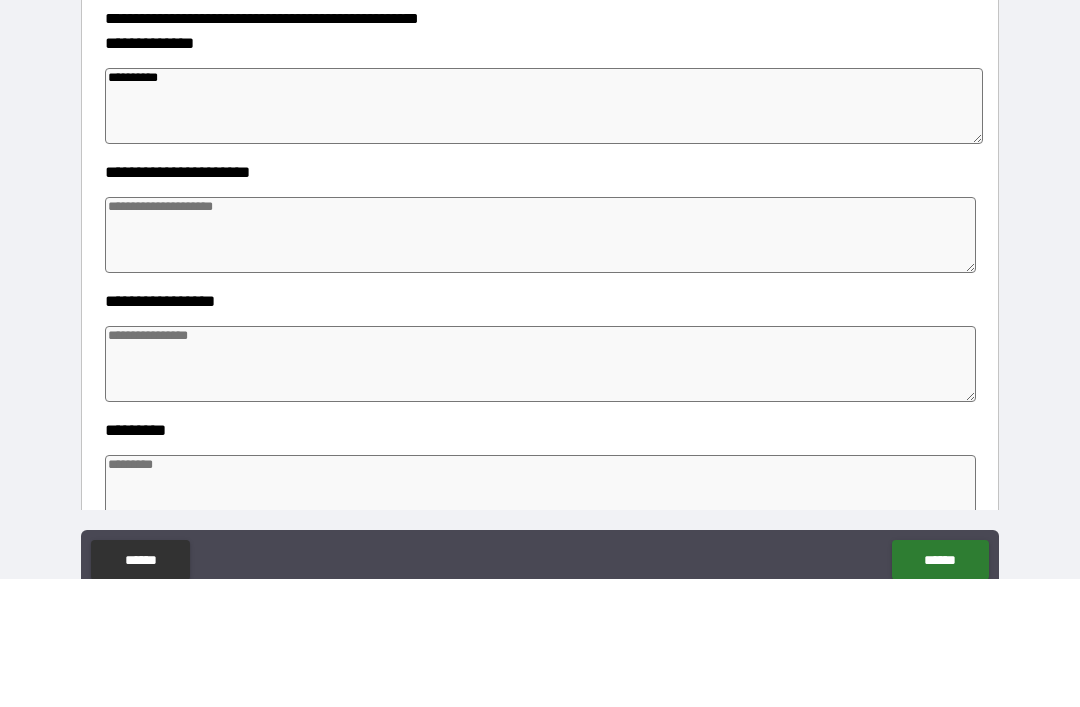 type on "*" 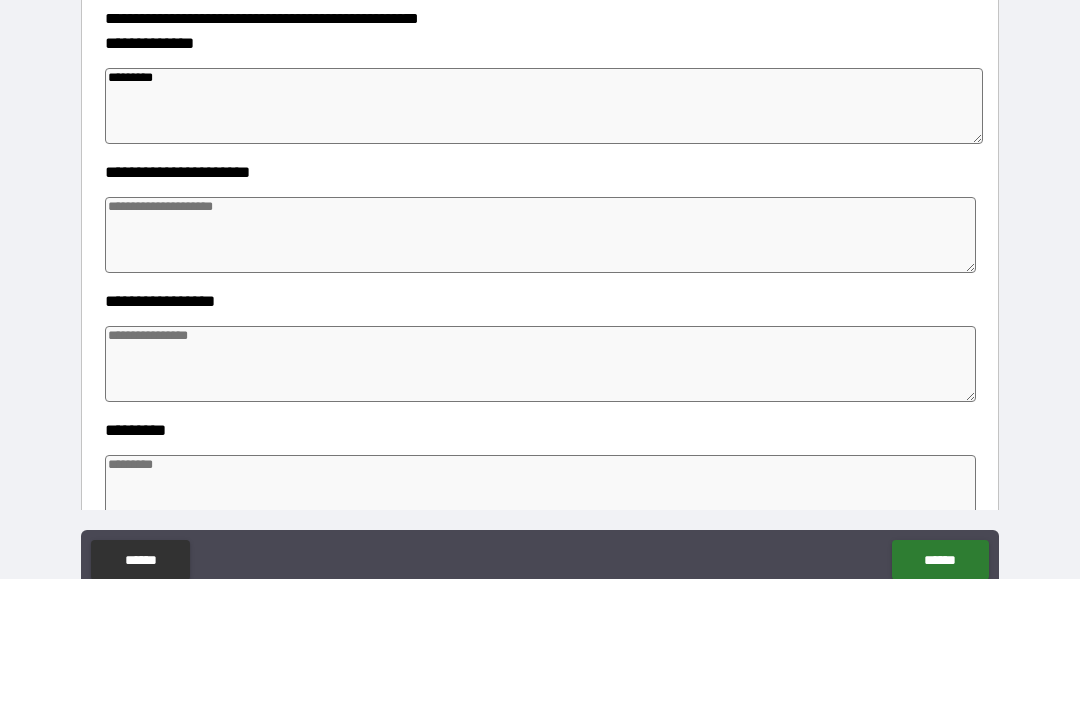 type on "*******" 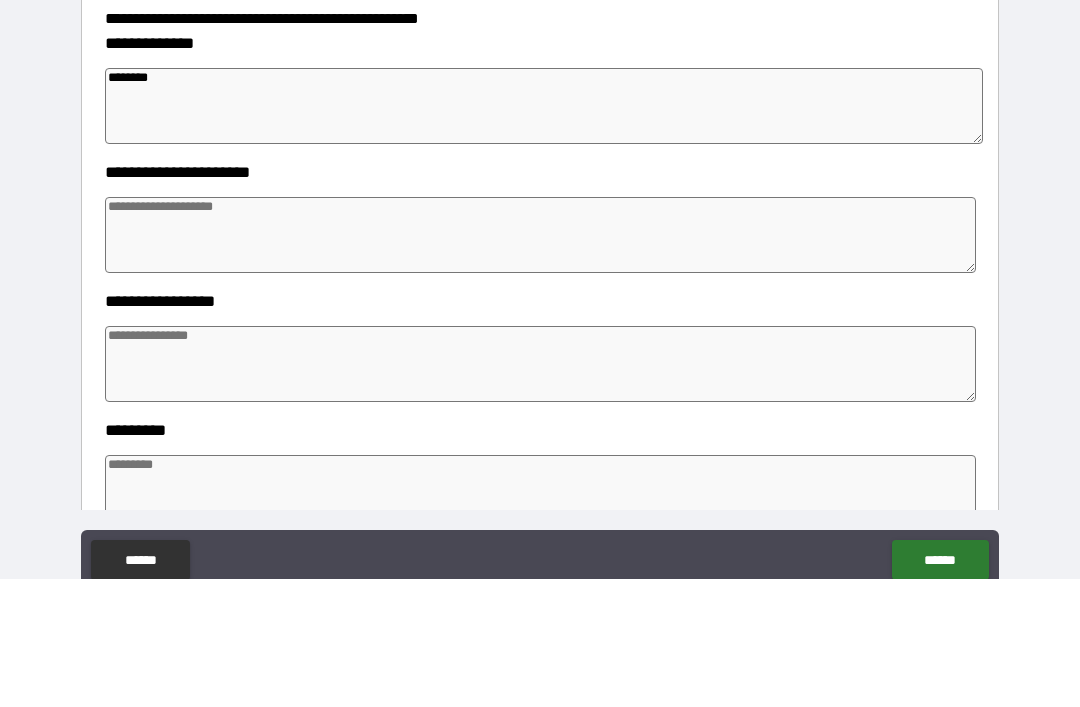 type on "*" 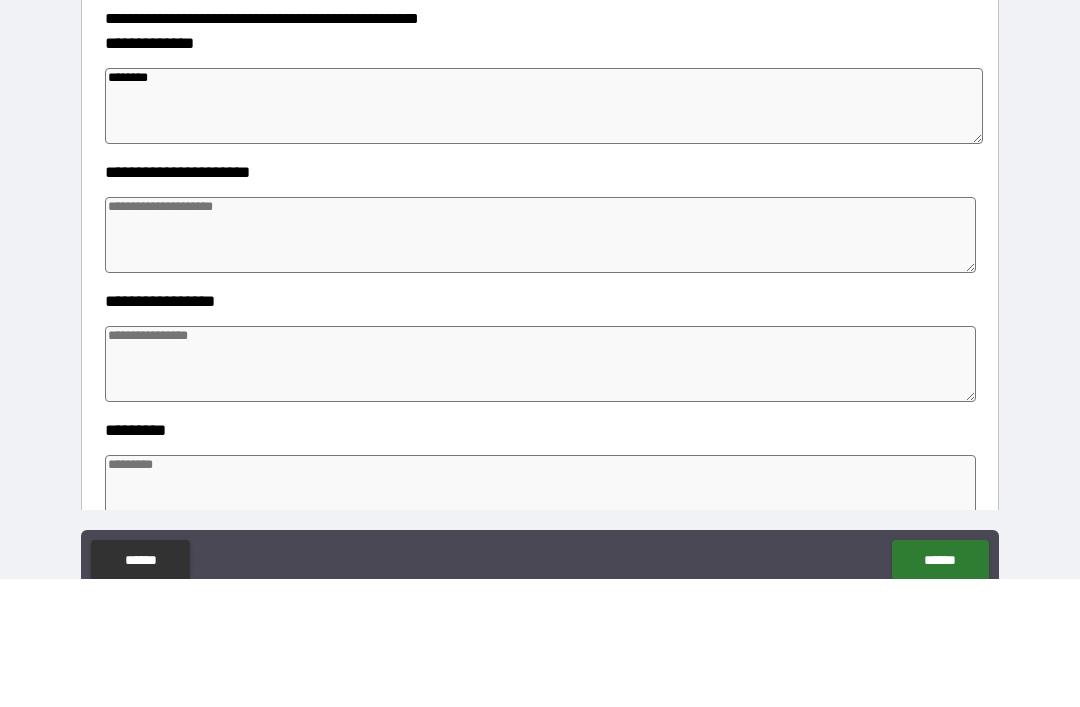 type on "*" 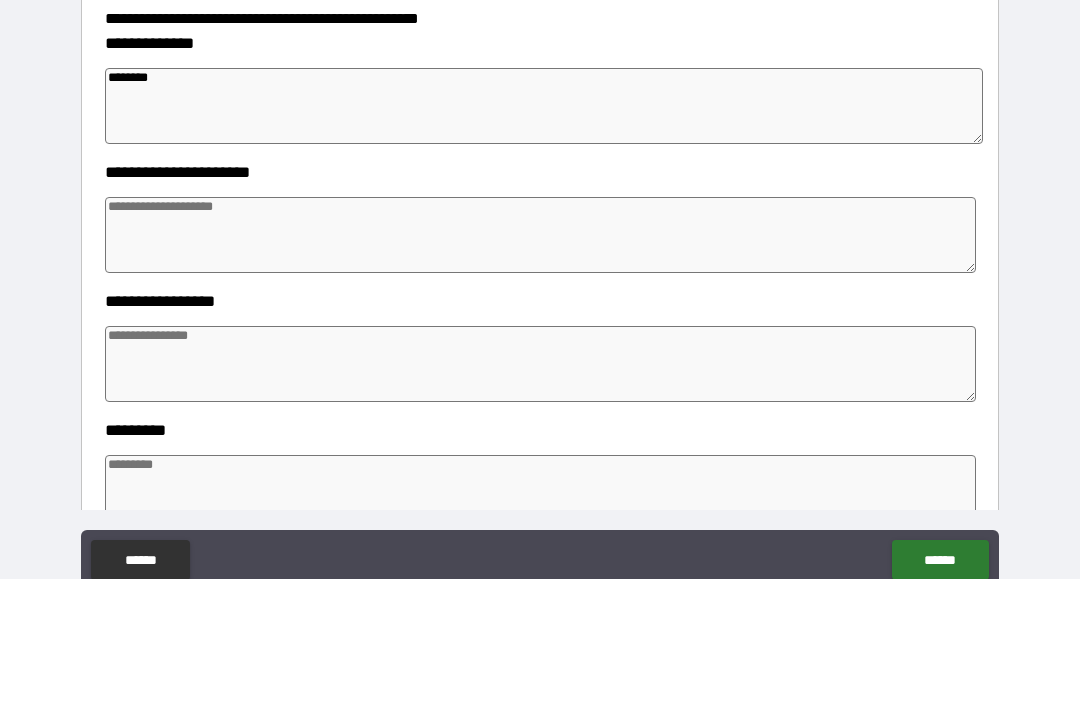 type on "*" 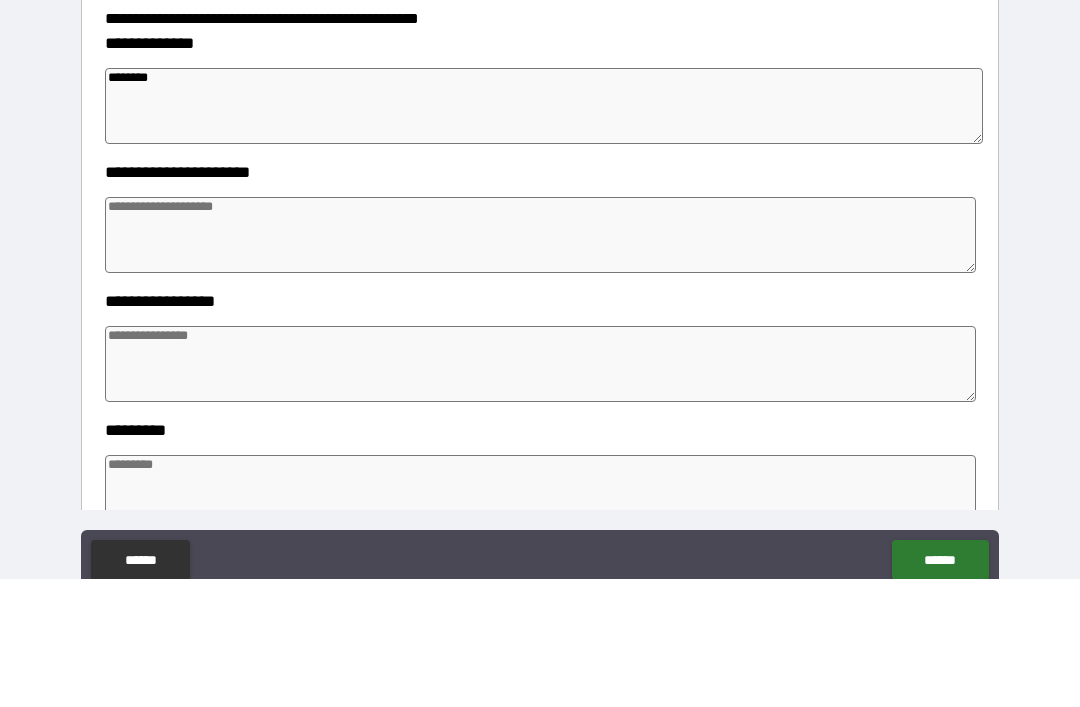 type on "*" 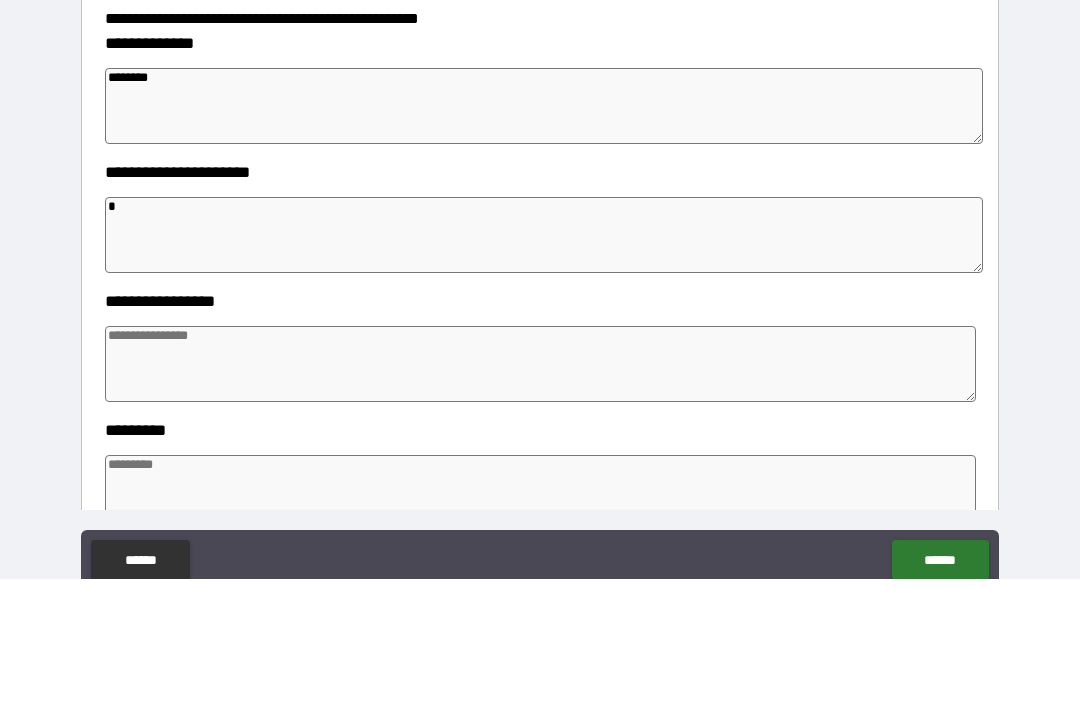 type on "*" 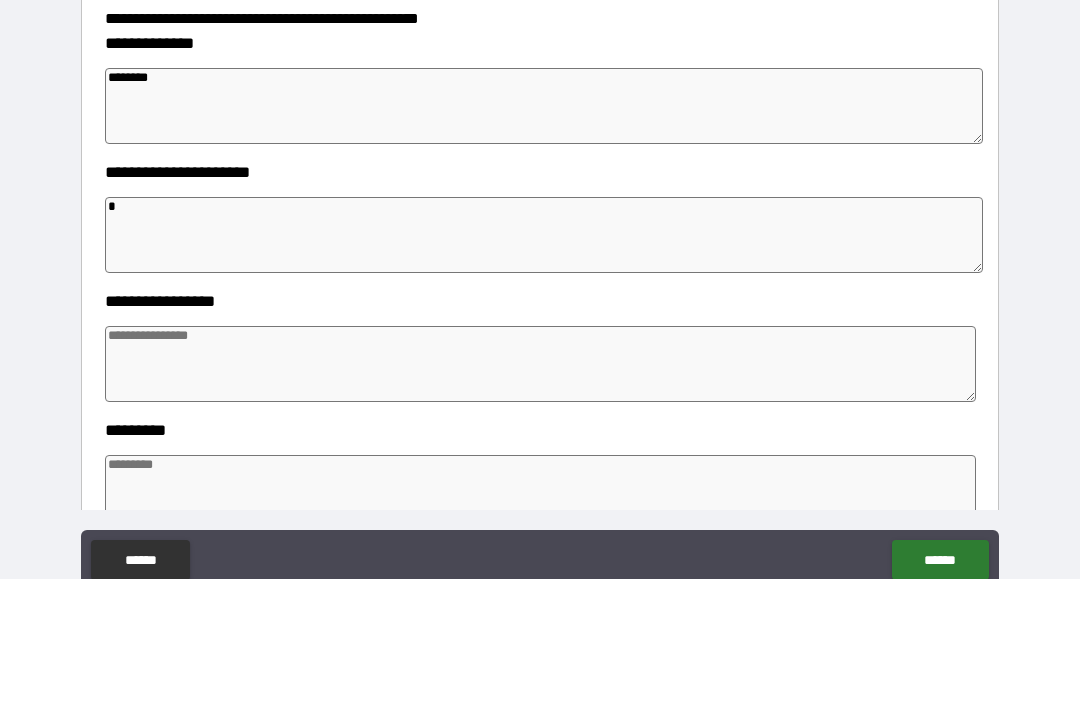type on "*" 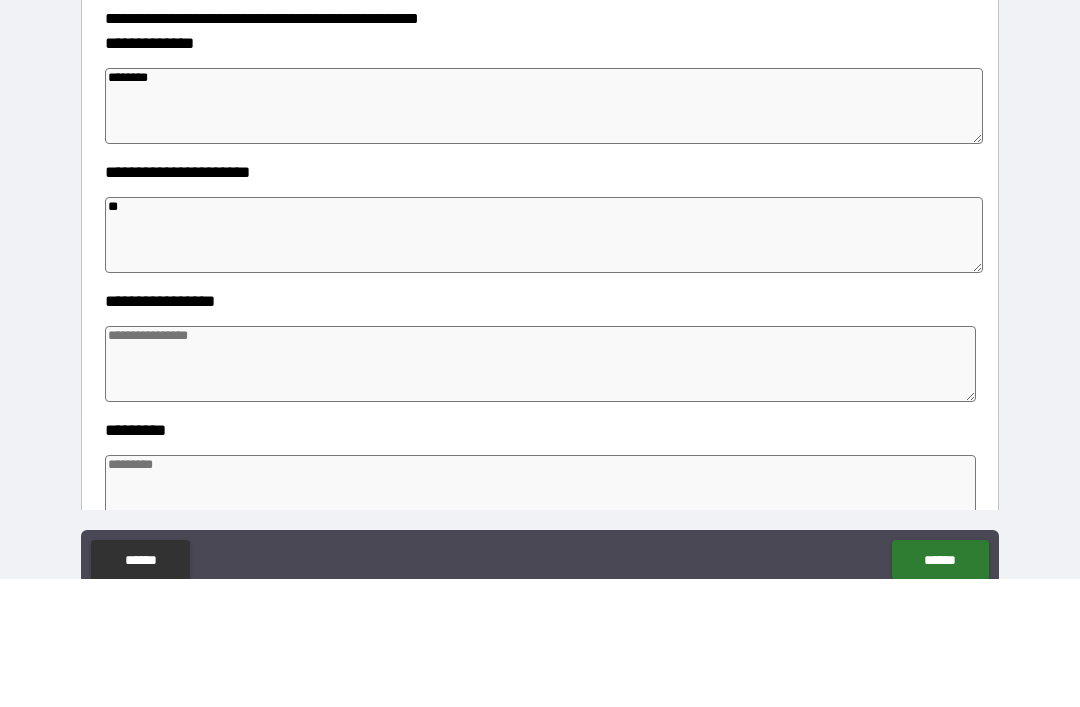 type on "*" 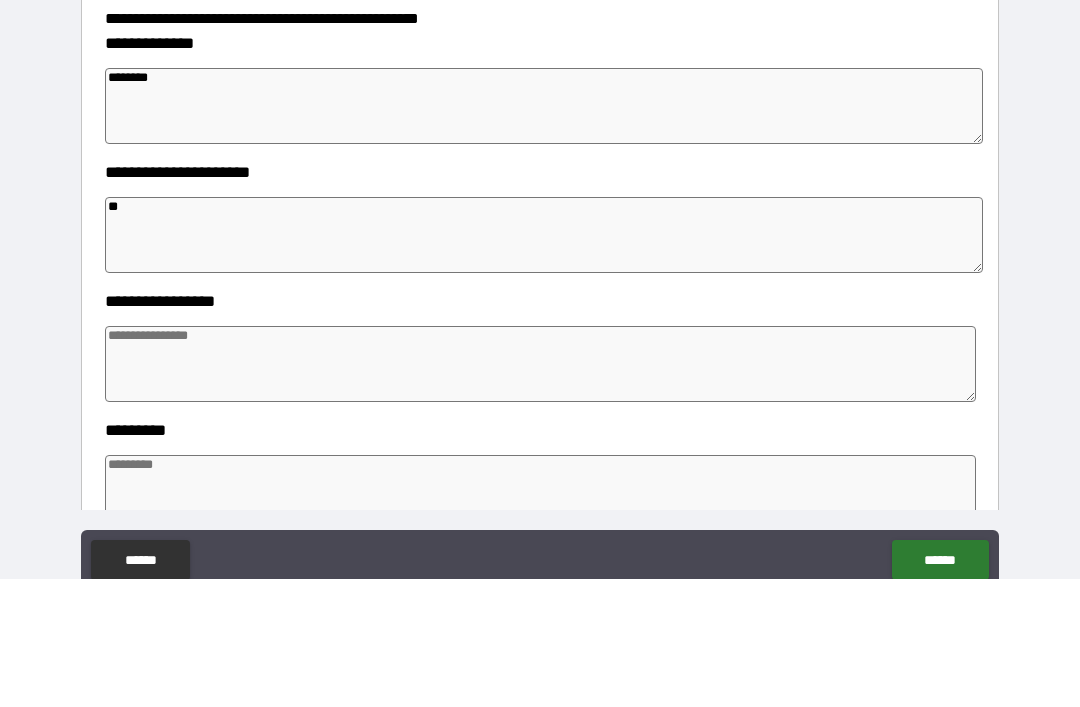 type on "*" 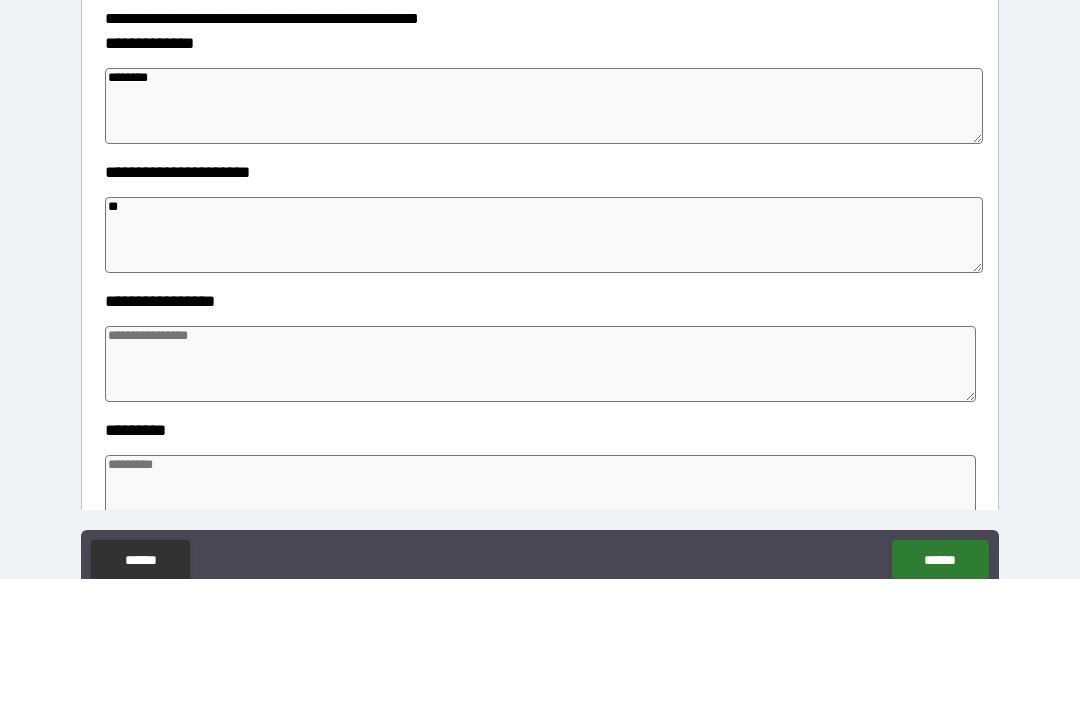 type on "*" 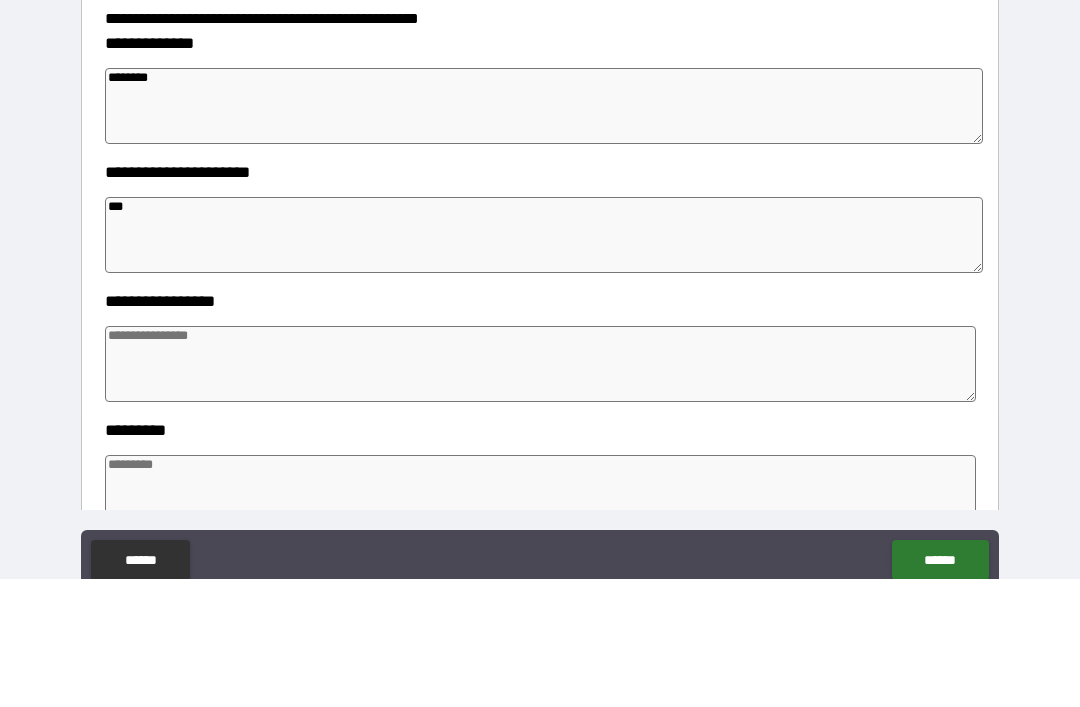 type on "*" 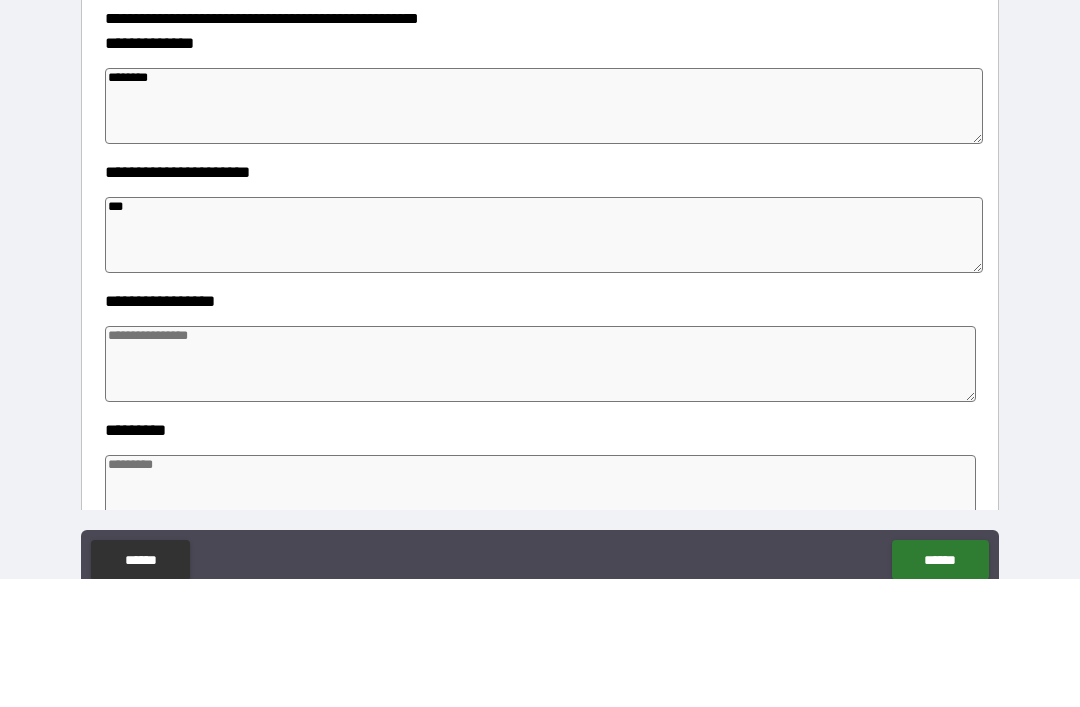 type on "*" 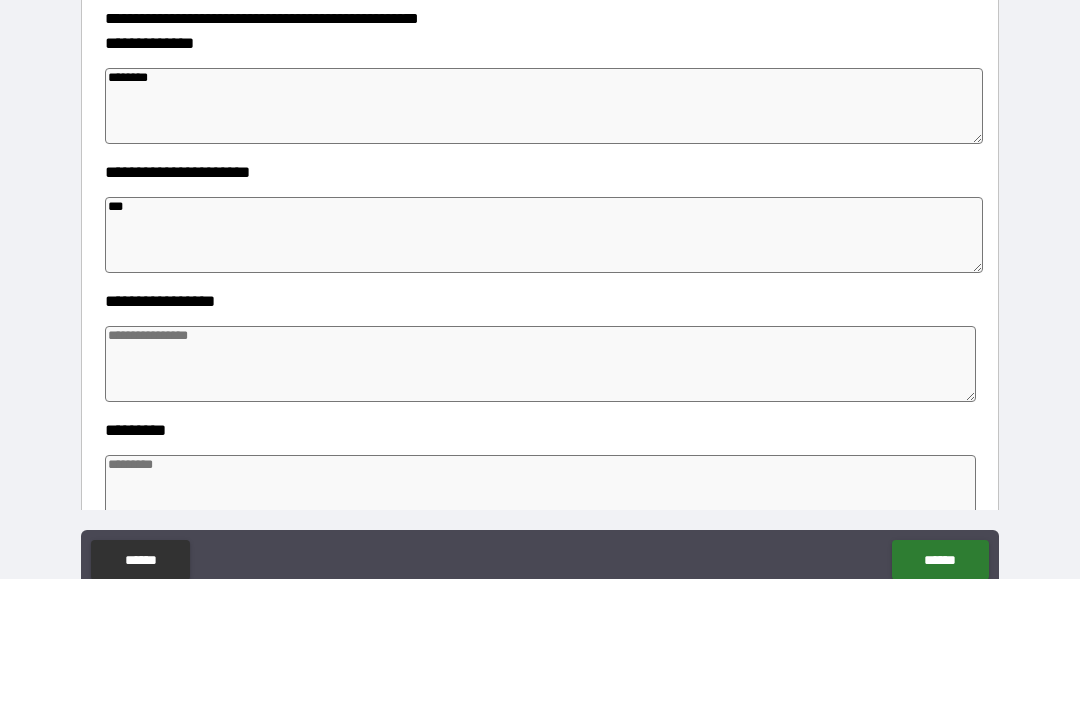 type on "*" 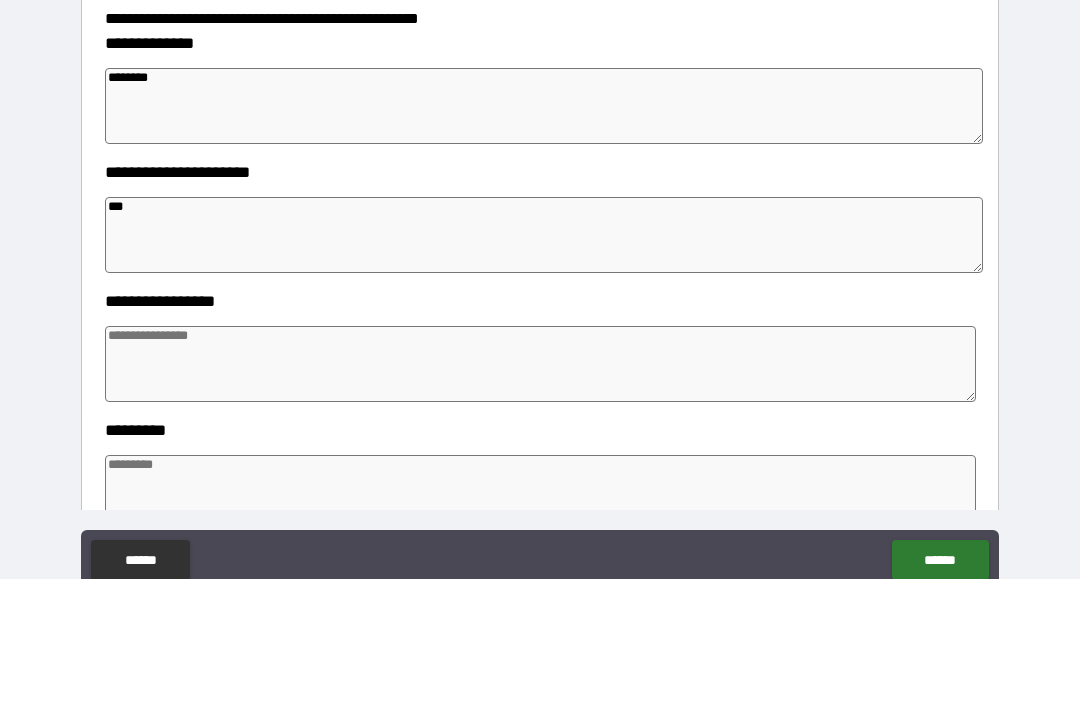 type on "****" 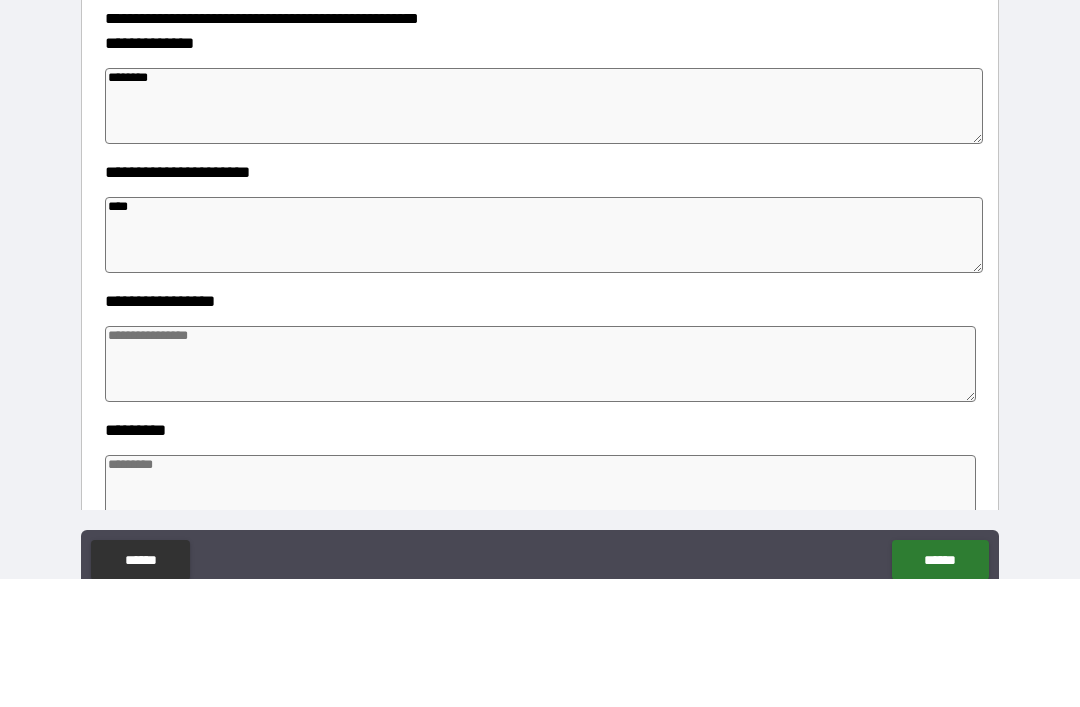 type on "*" 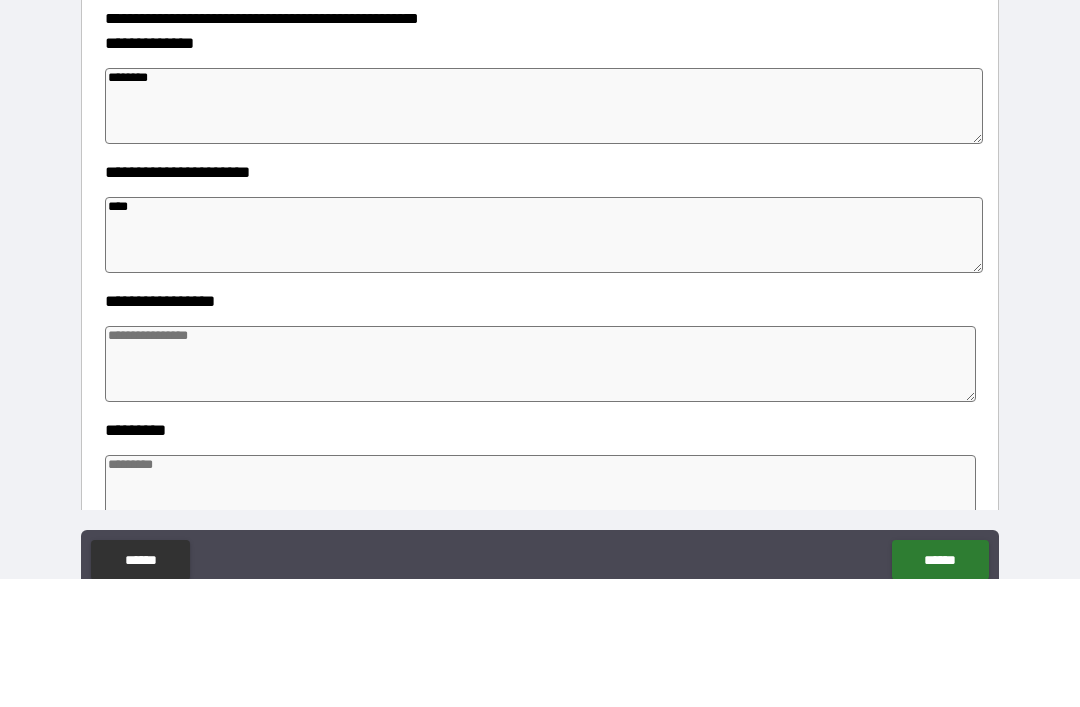 type on "*" 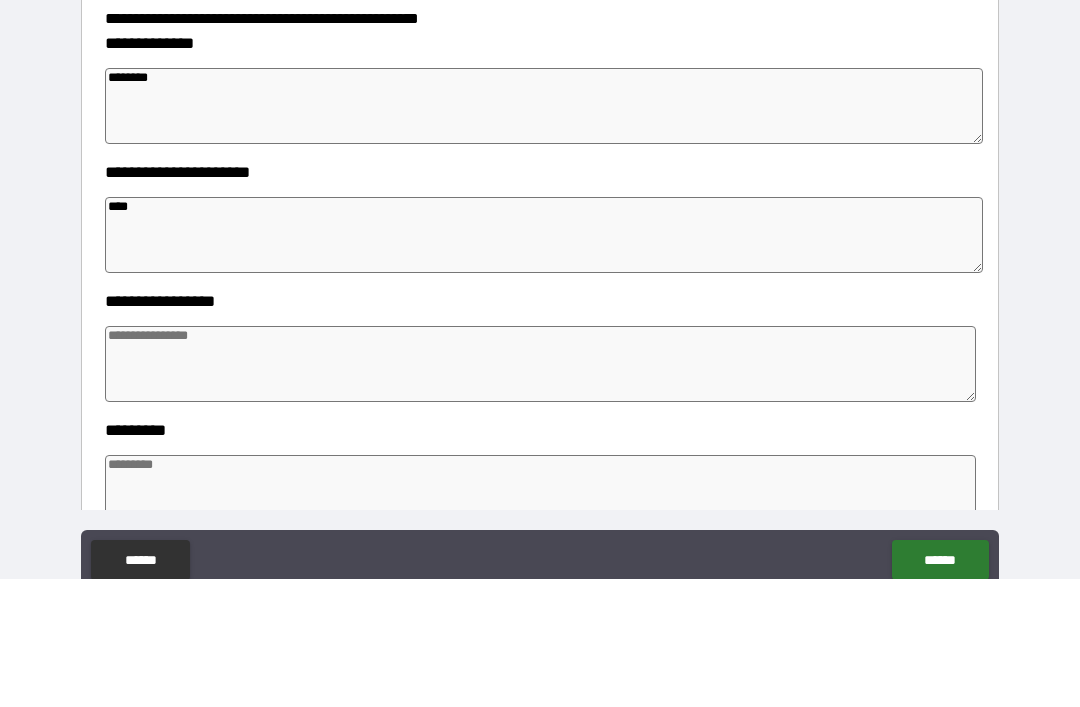 type on "*" 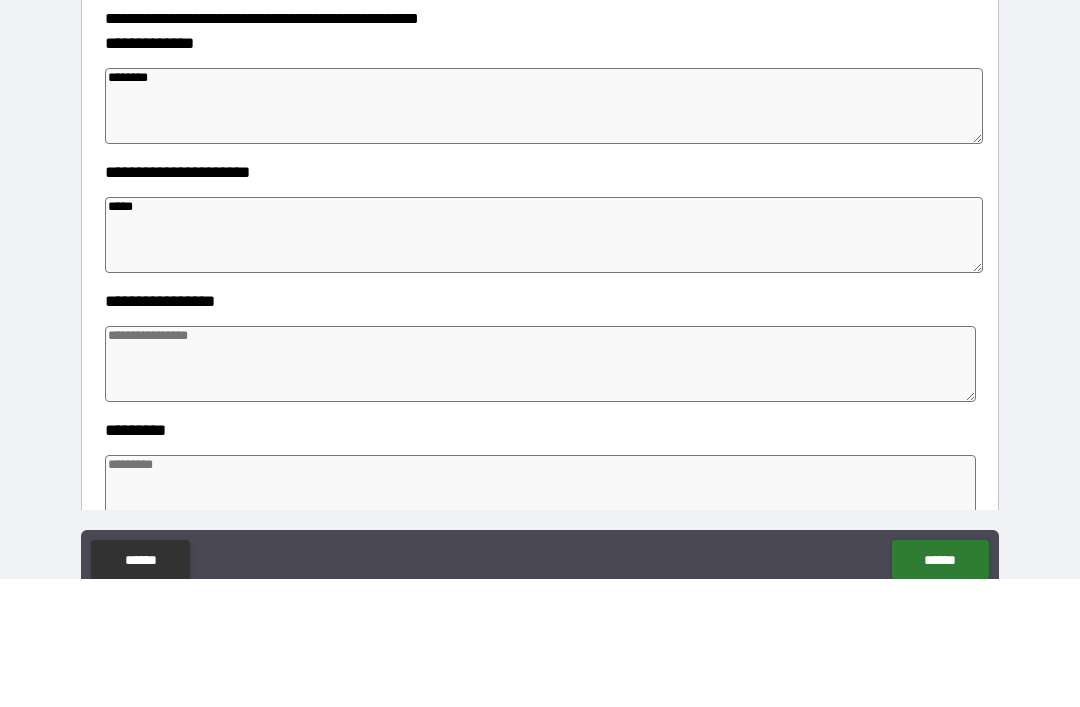 type on "*" 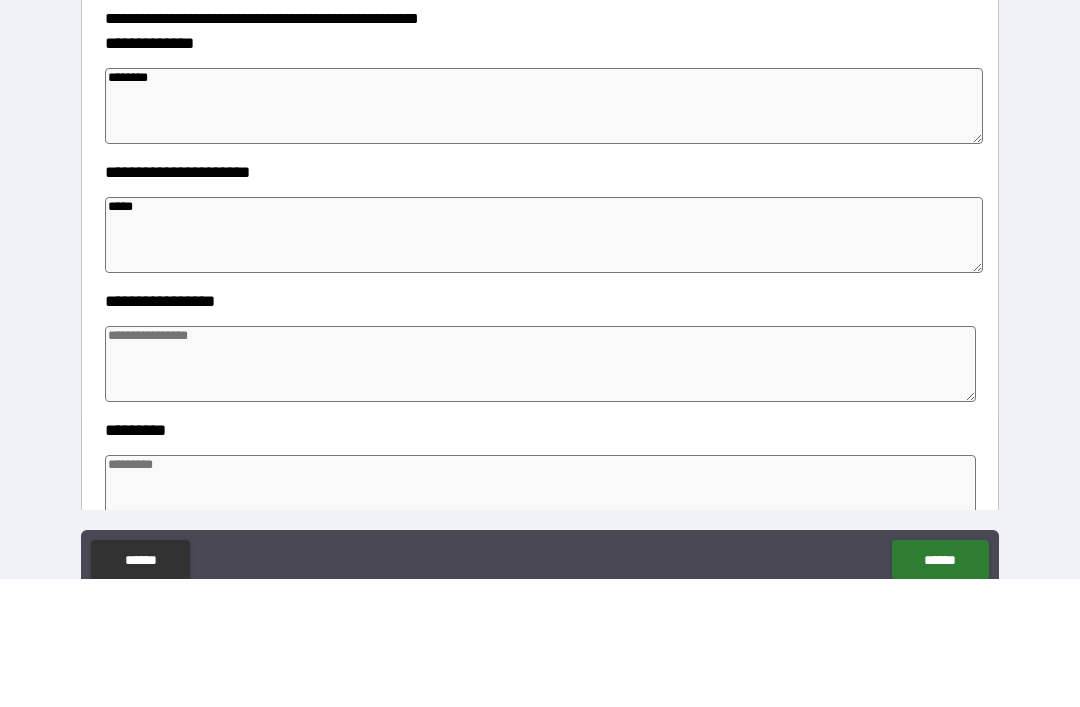 type on "*" 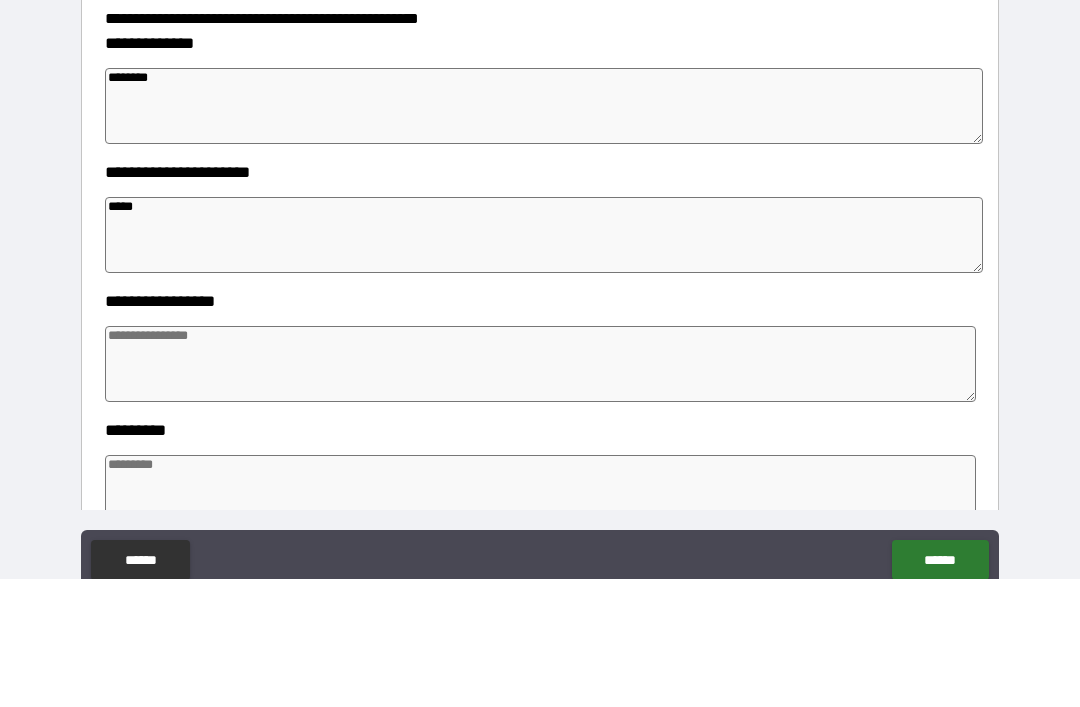 type on "******" 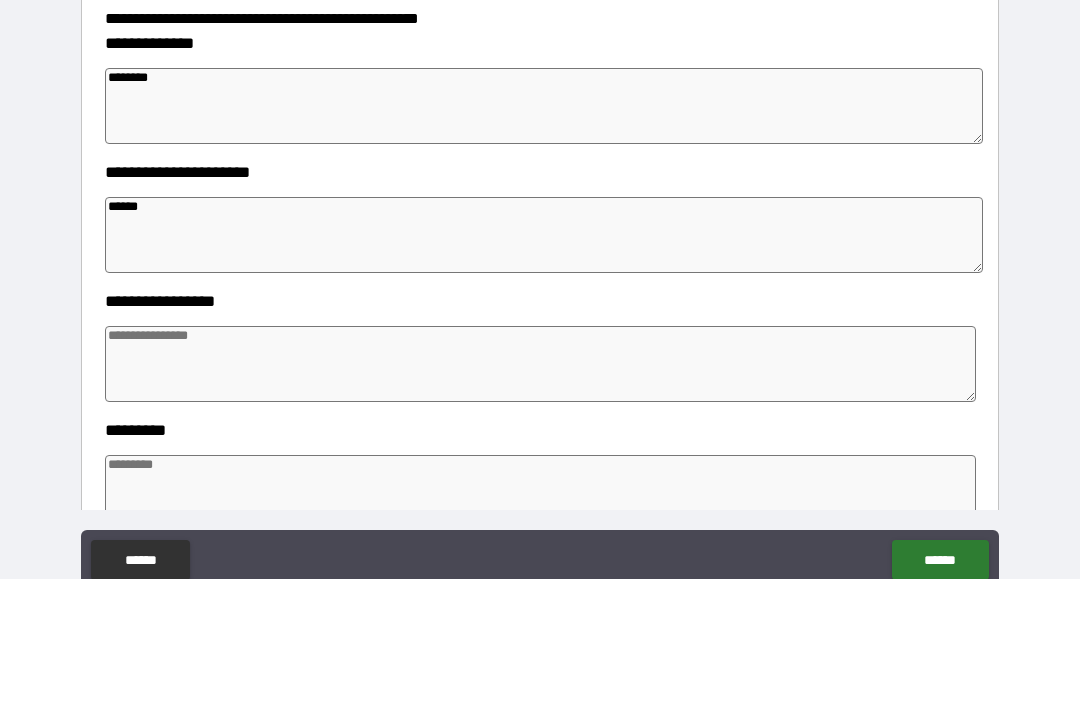 type on "*" 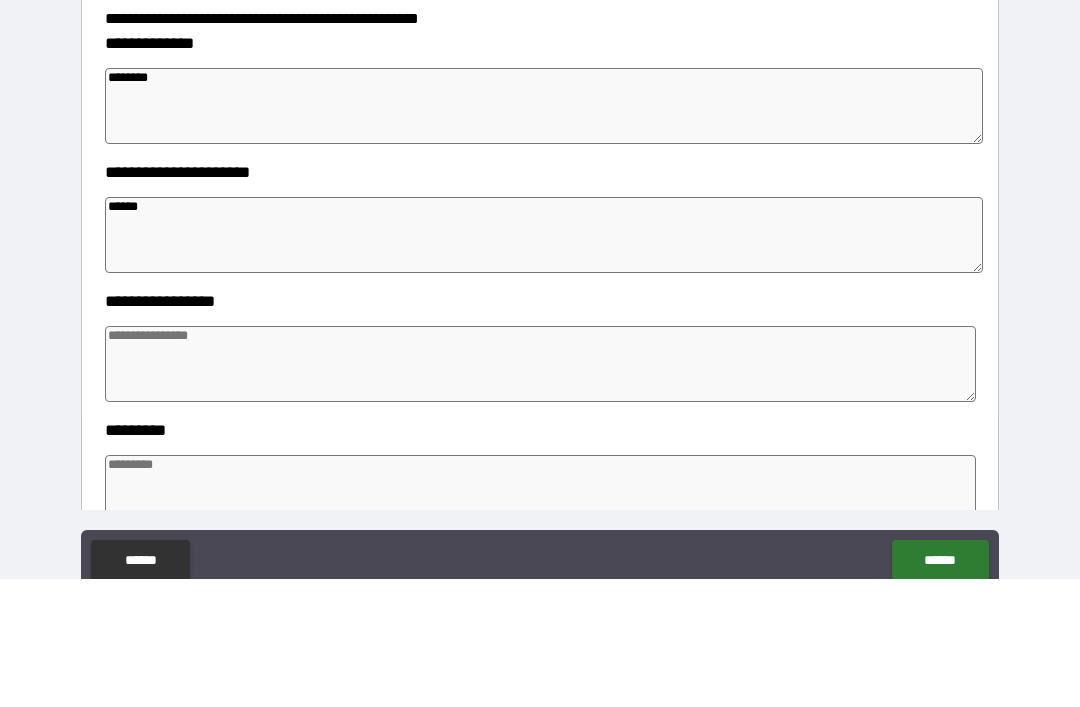 type on "*" 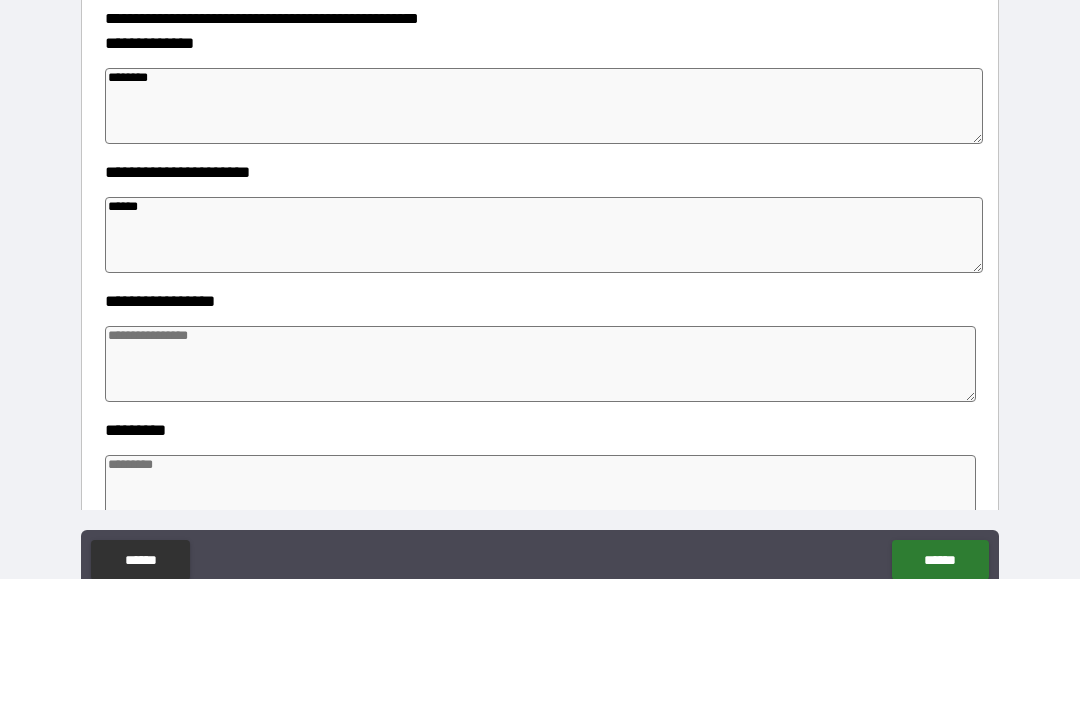 type on "*******" 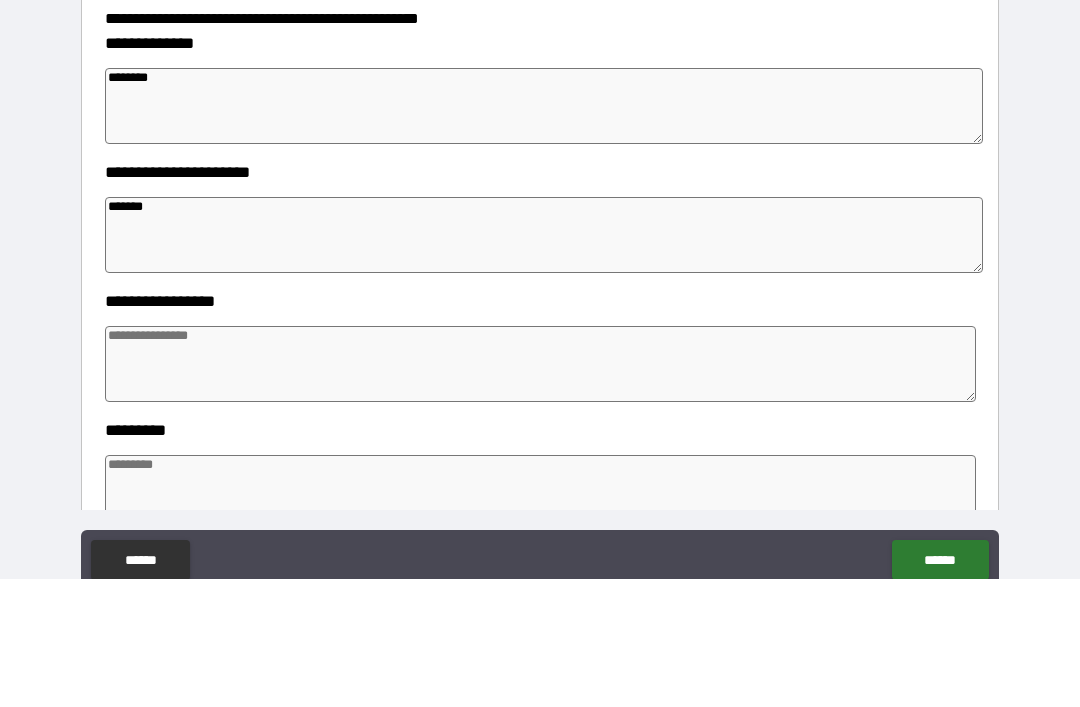 type on "*" 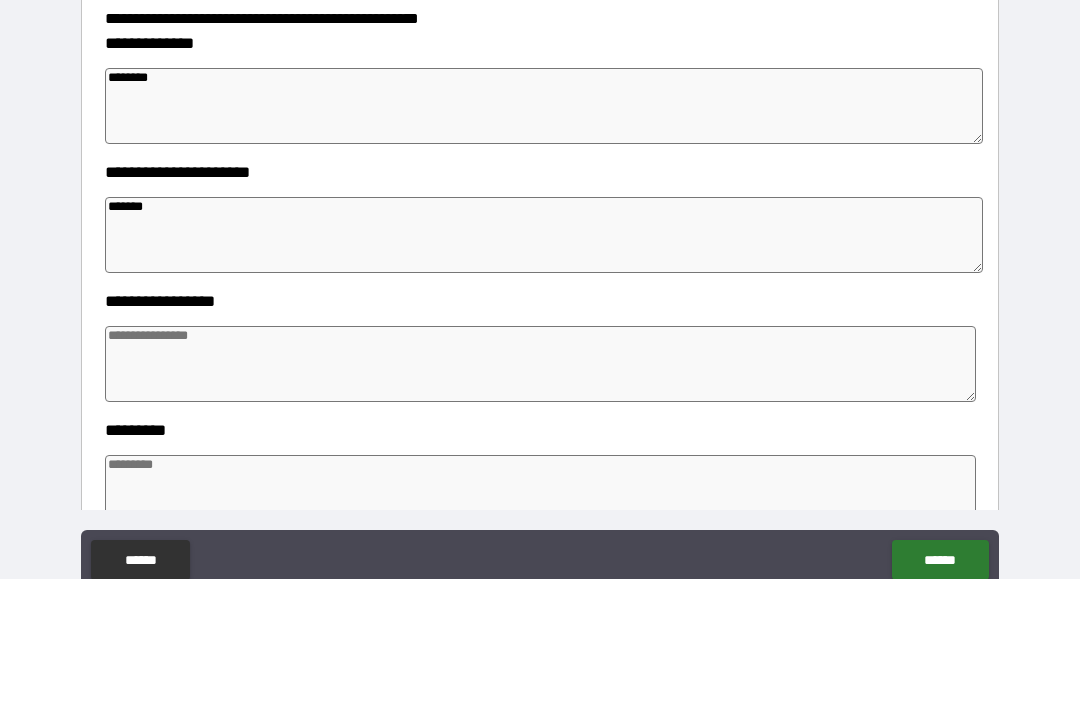 type on "*" 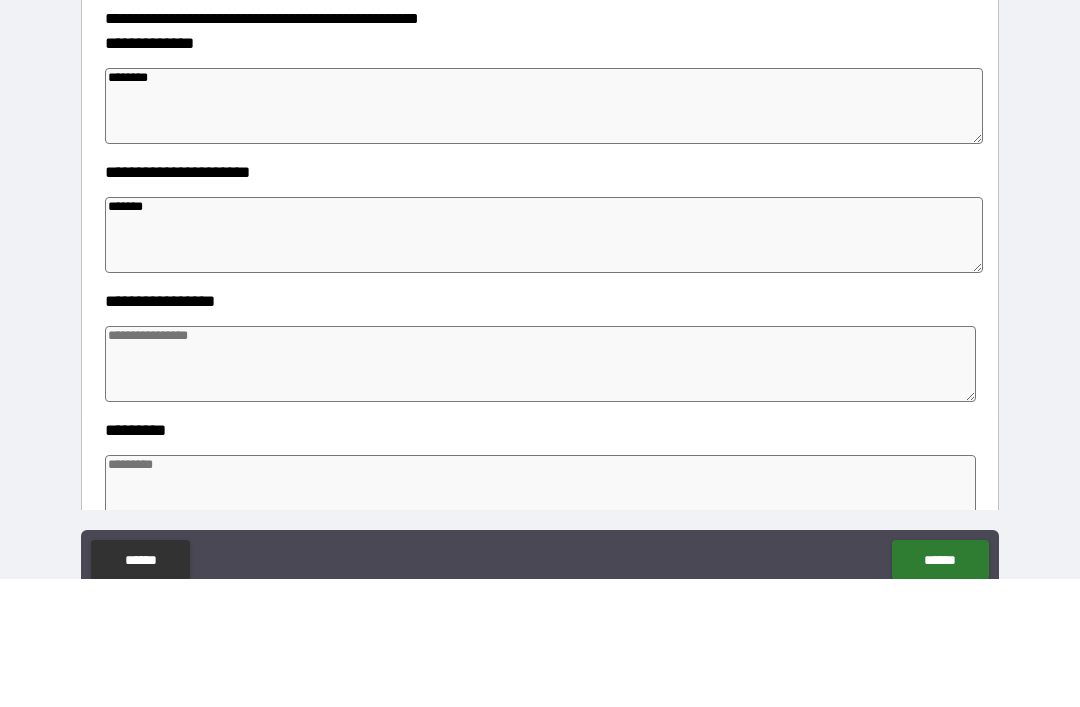 type on "*" 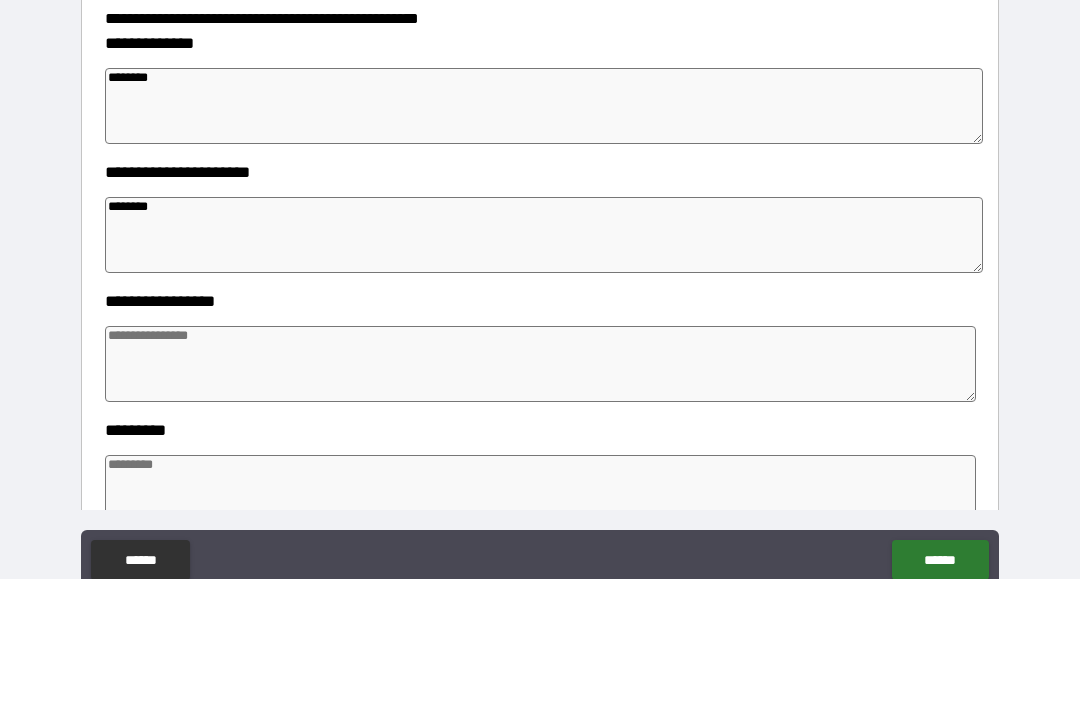 type on "*" 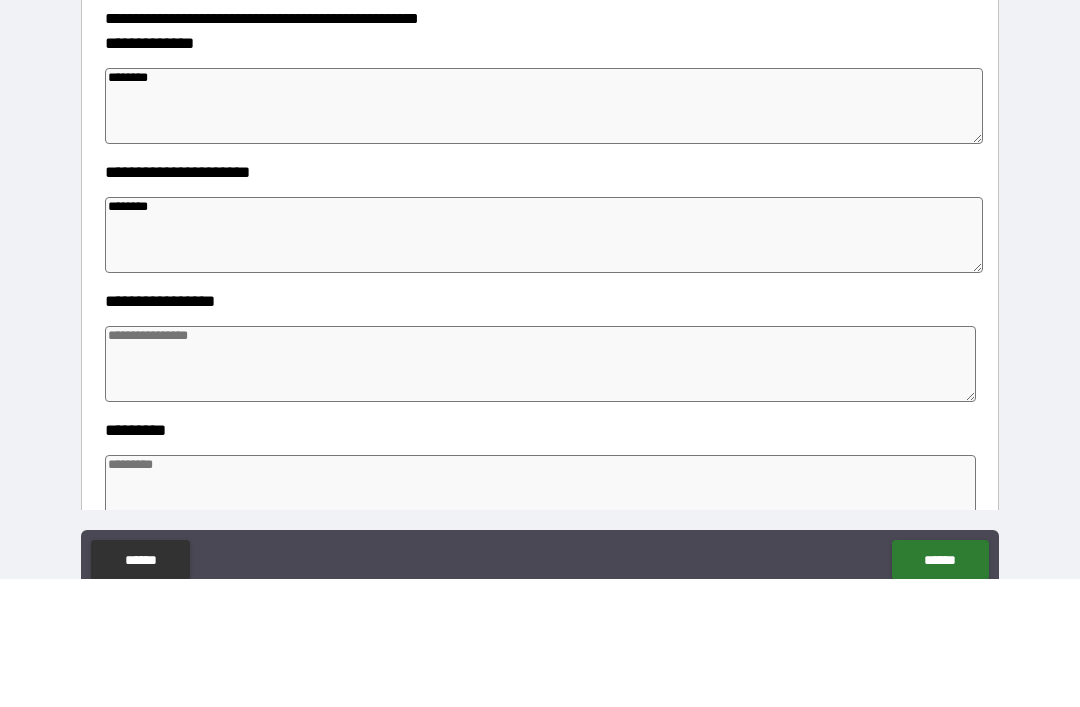 type on "*********" 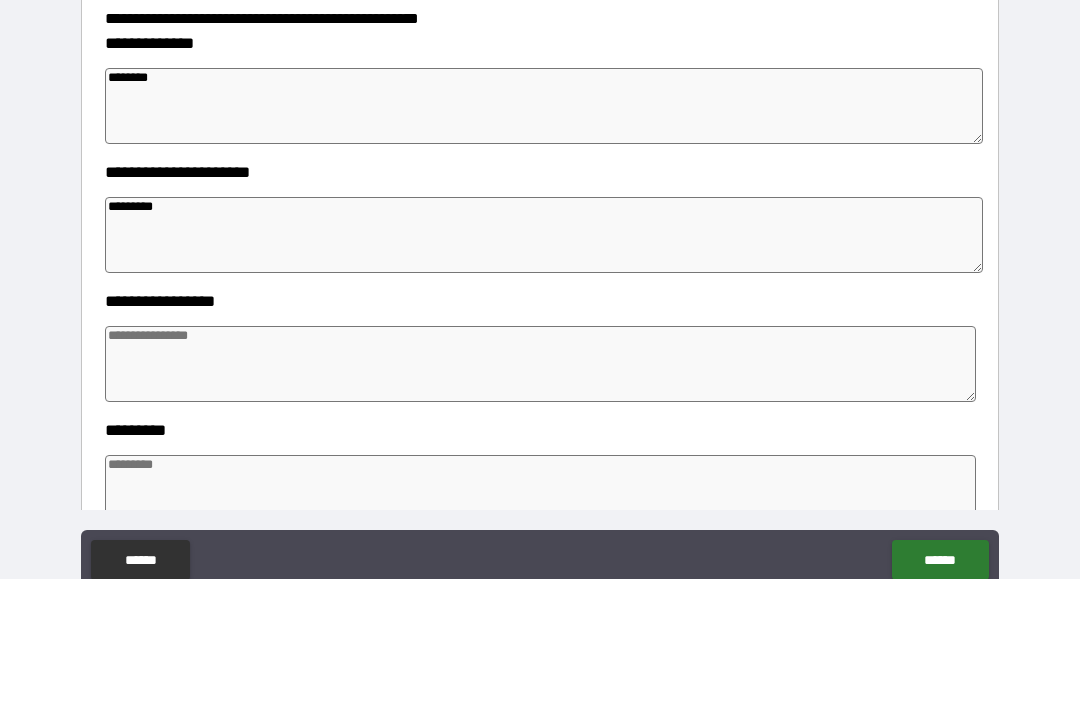type on "*" 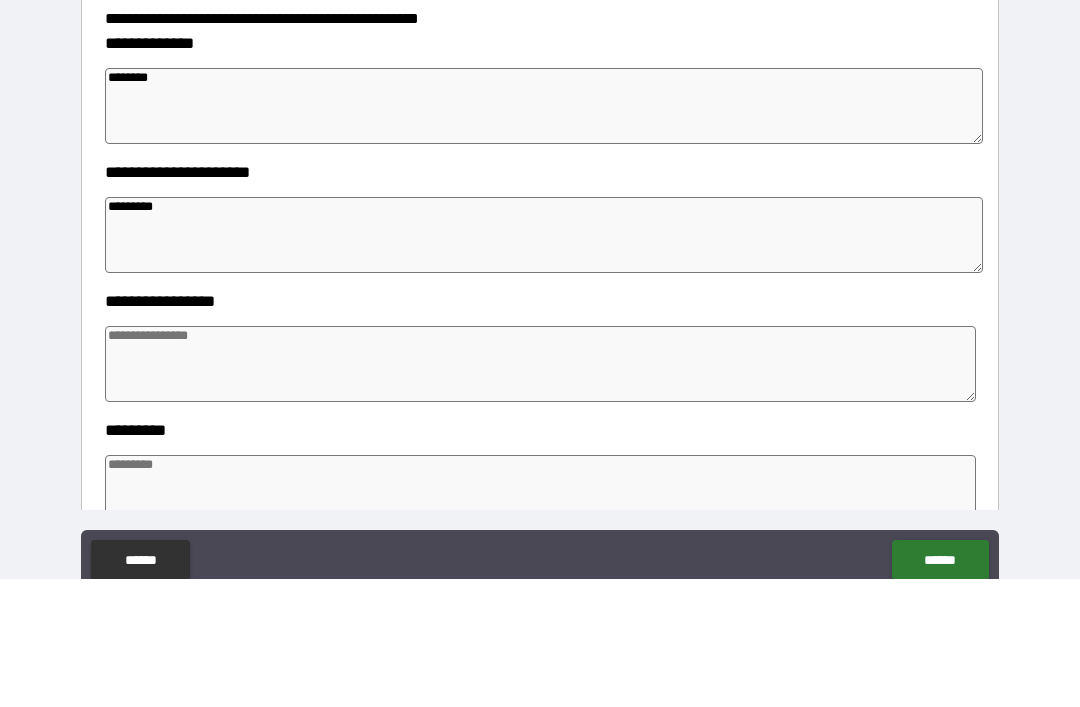 type on "*" 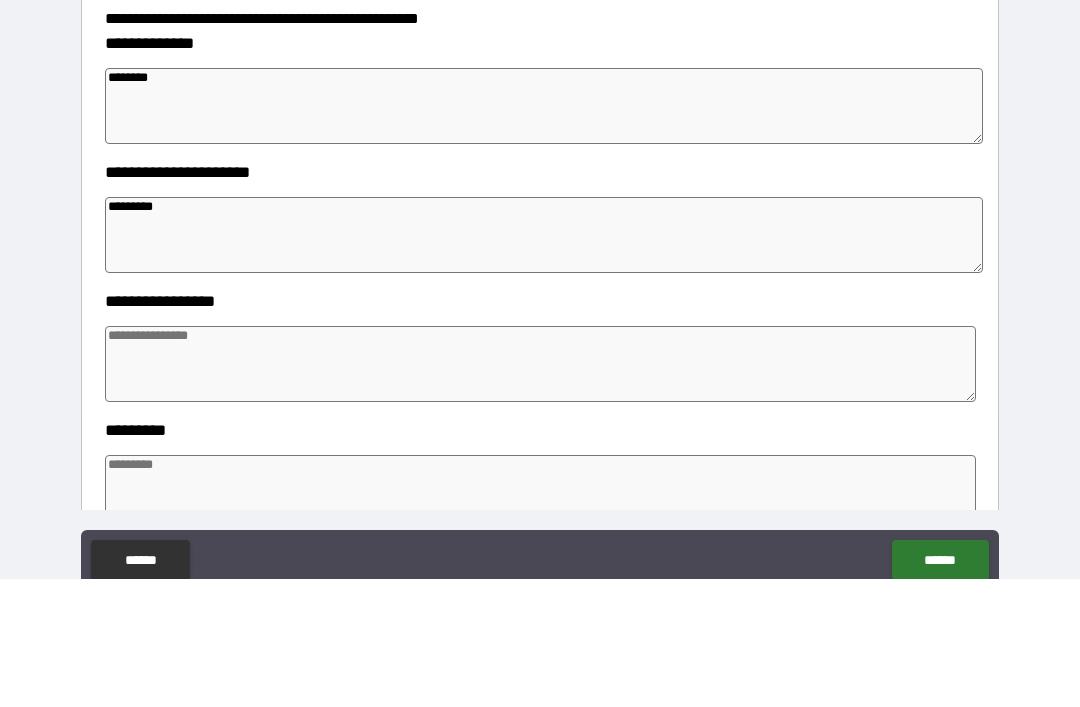 type on "*" 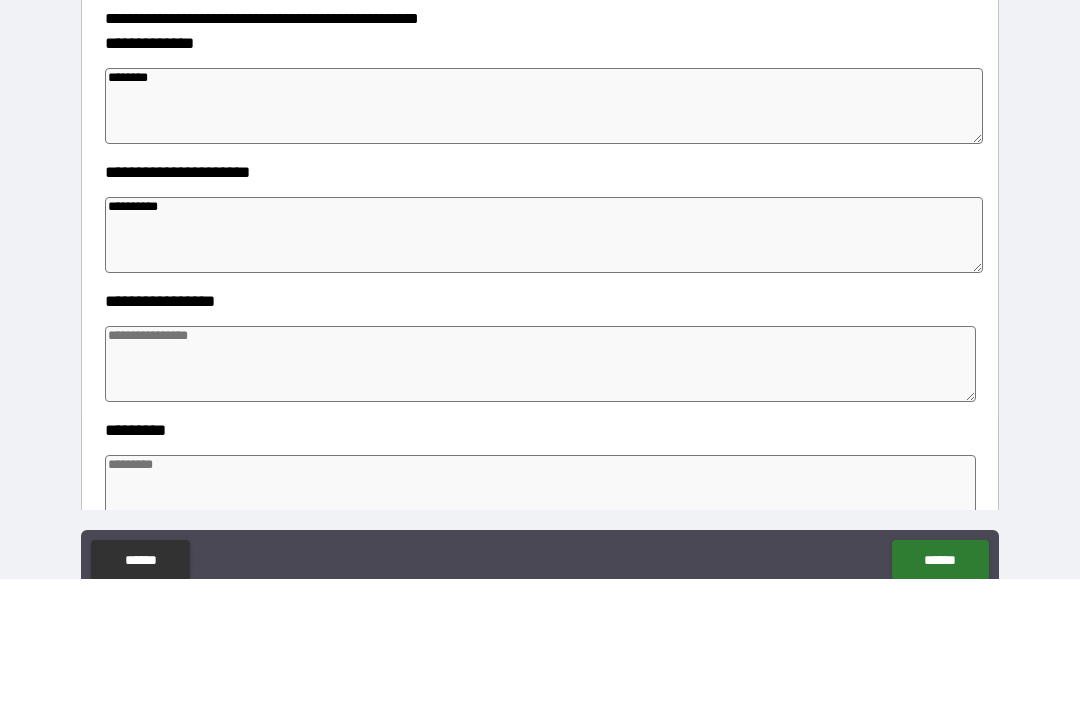 type on "*" 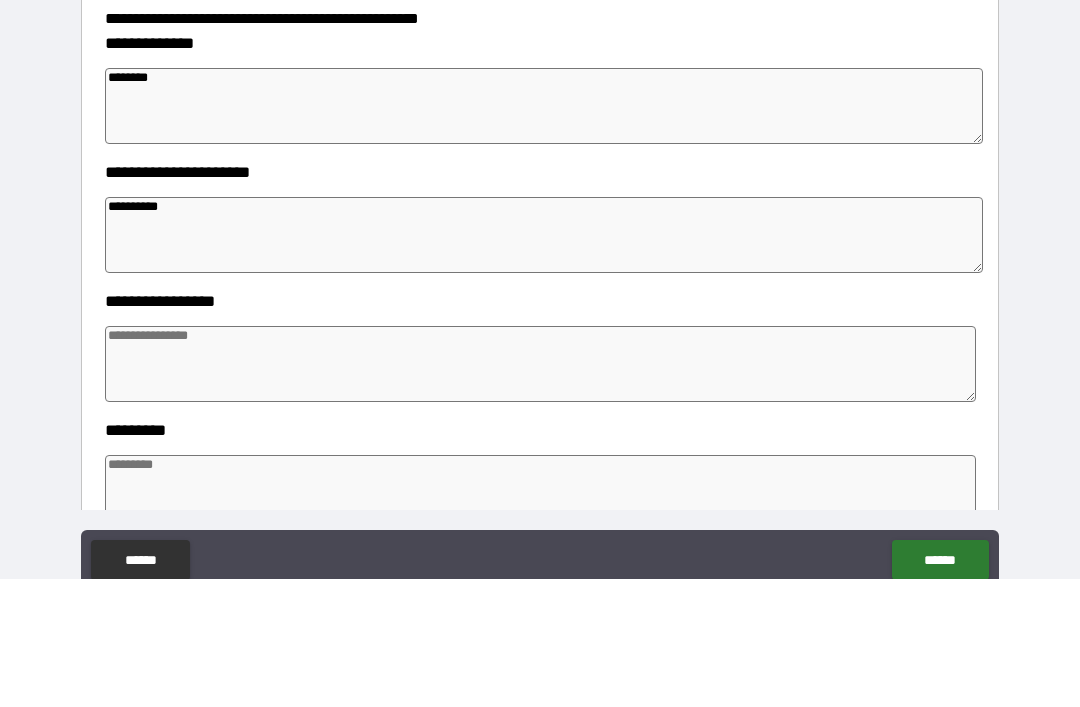 type on "*" 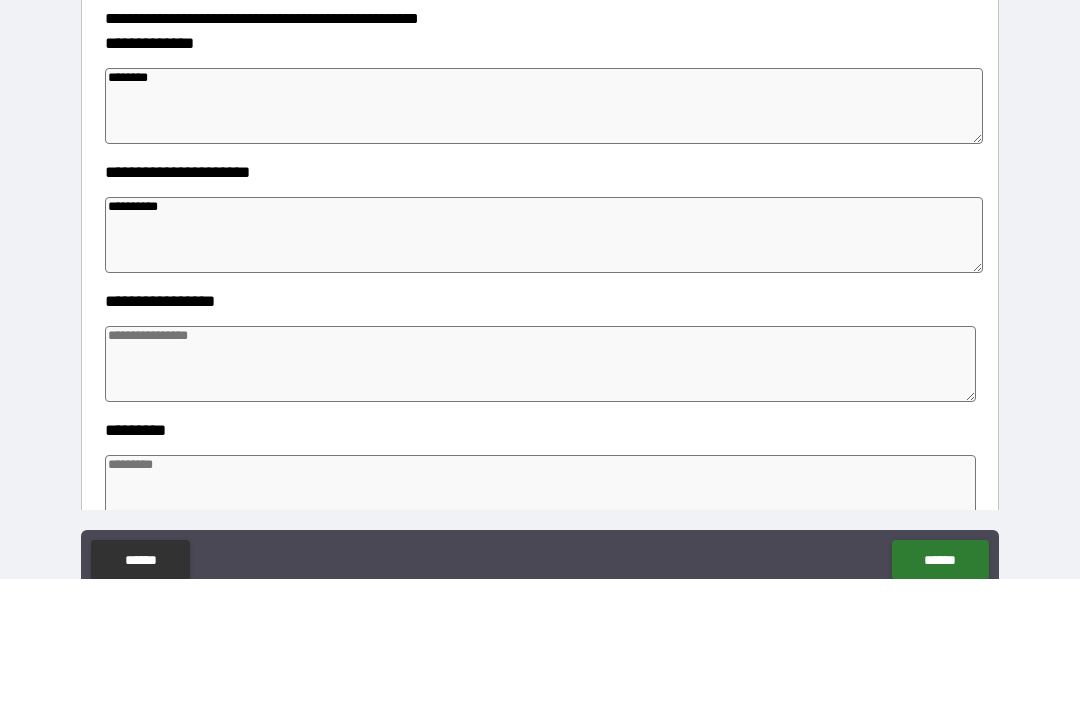 type on "*" 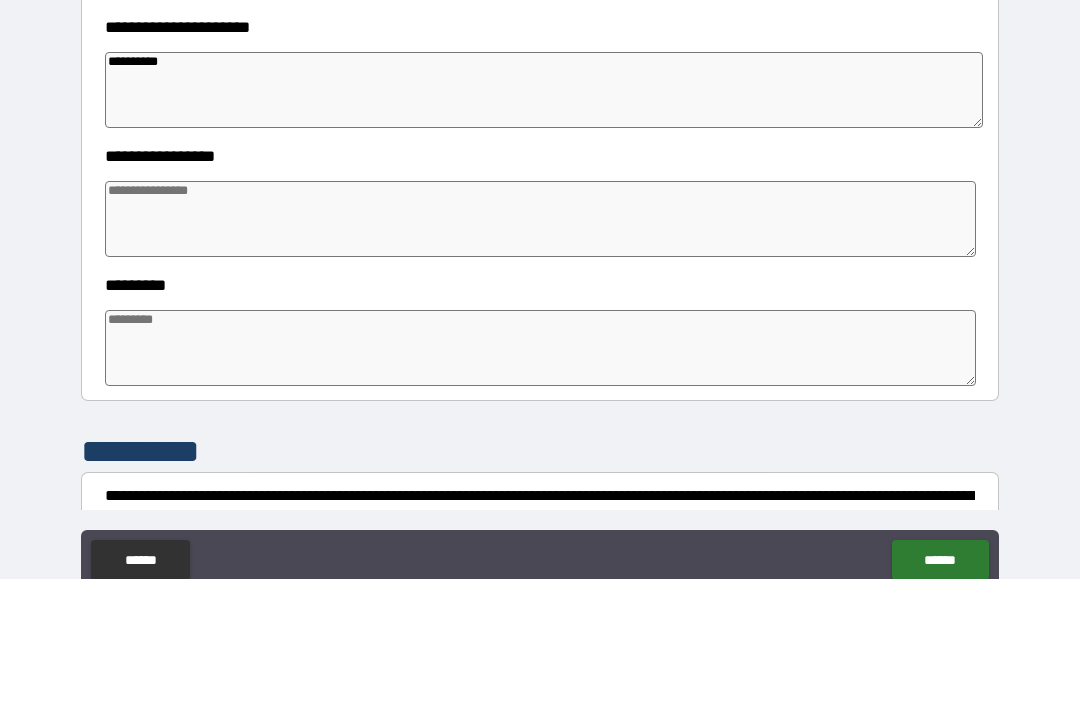 scroll, scrollTop: 366, scrollLeft: 0, axis: vertical 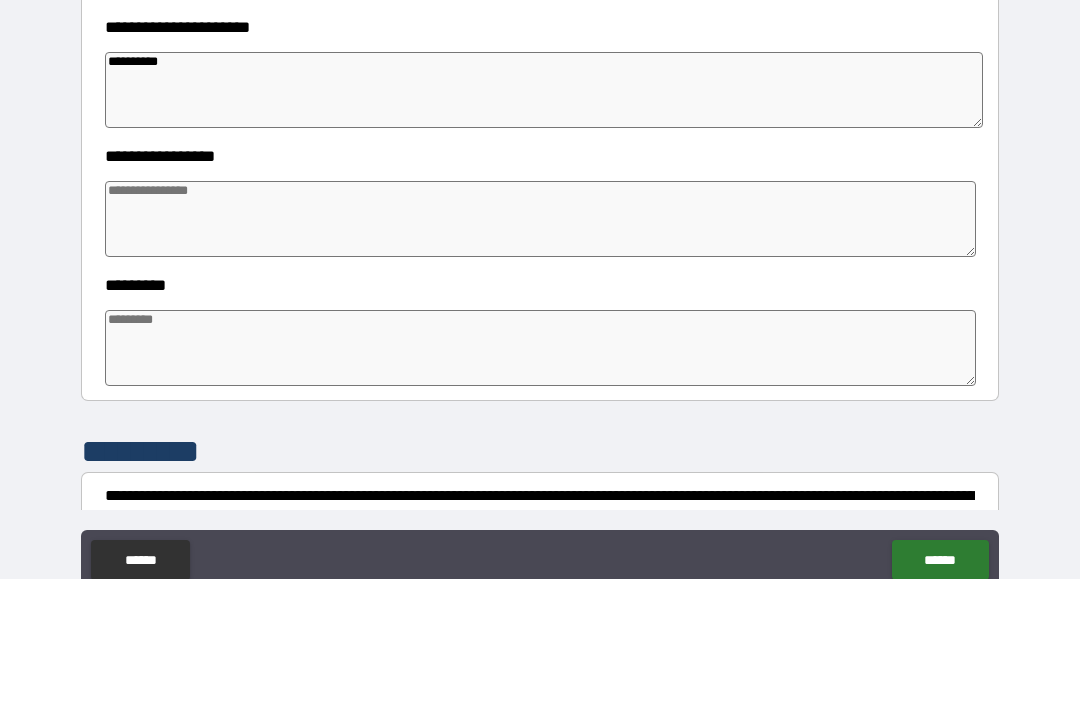 type on "**********" 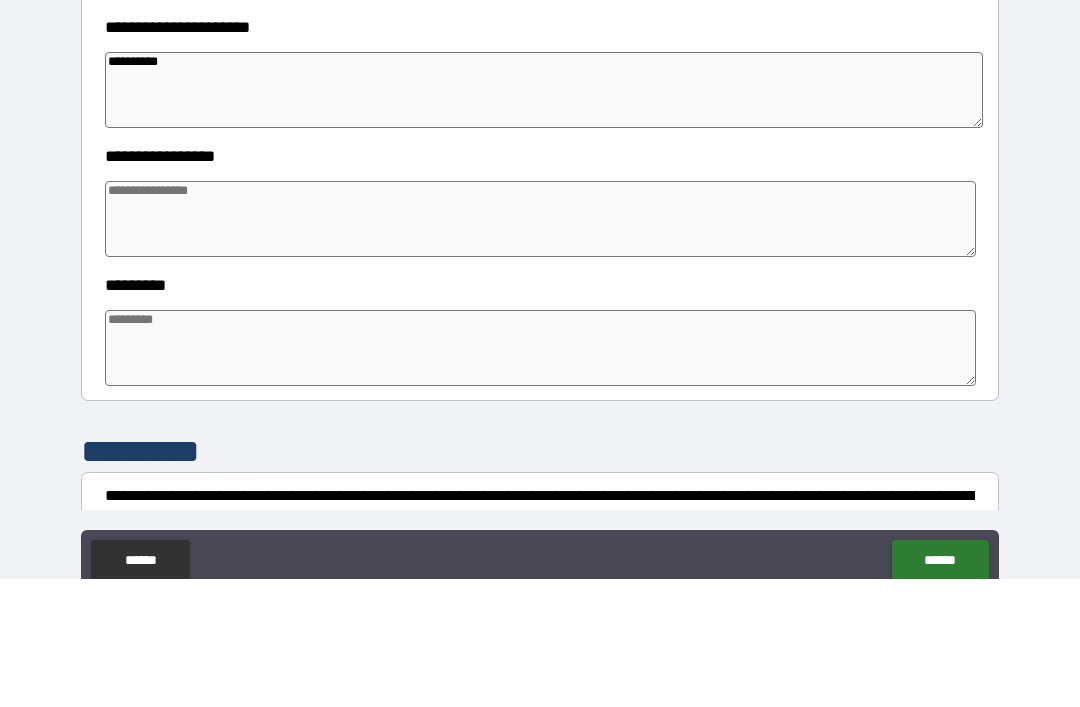type 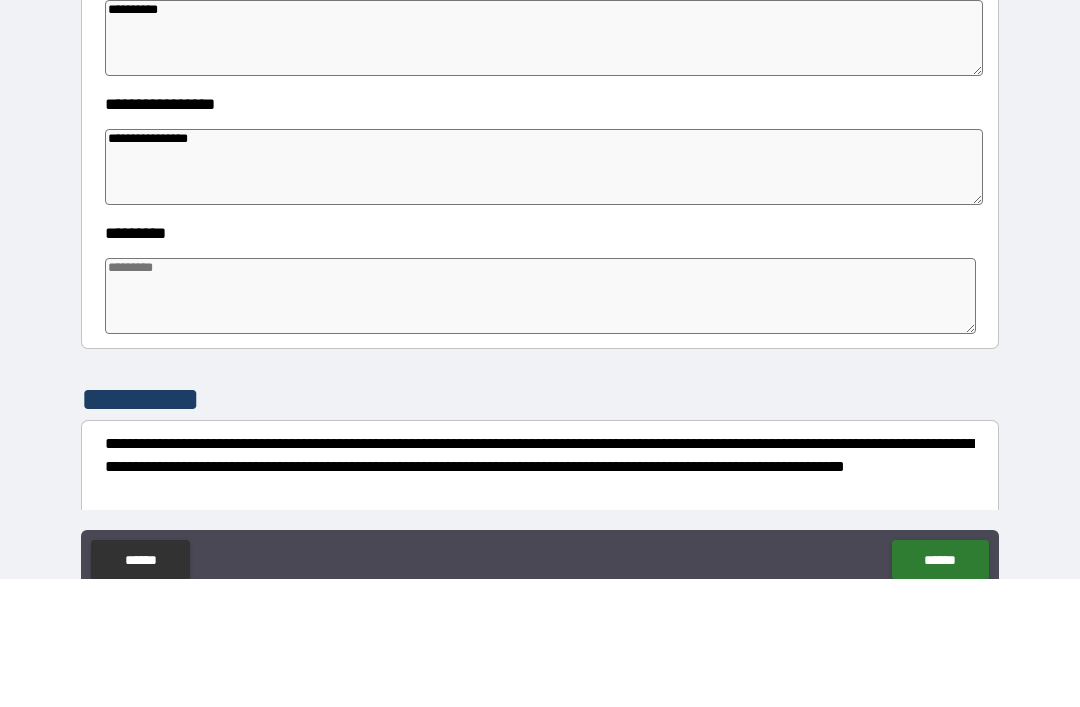 scroll, scrollTop: 417, scrollLeft: 0, axis: vertical 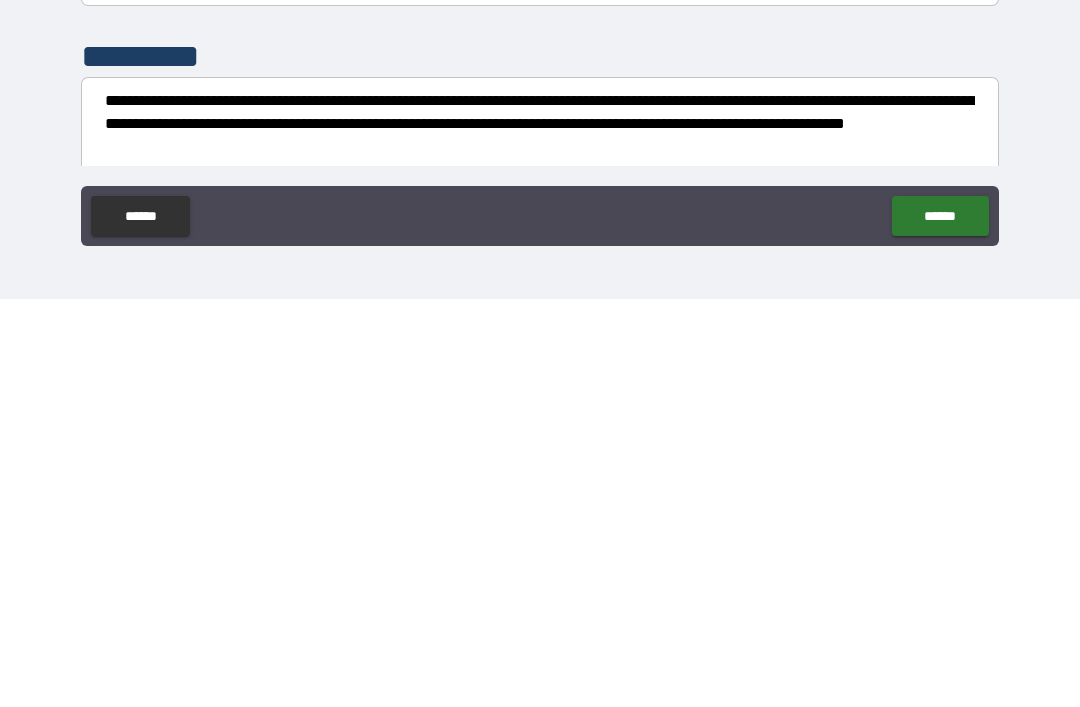 click on "******" at bounding box center [940, 624] 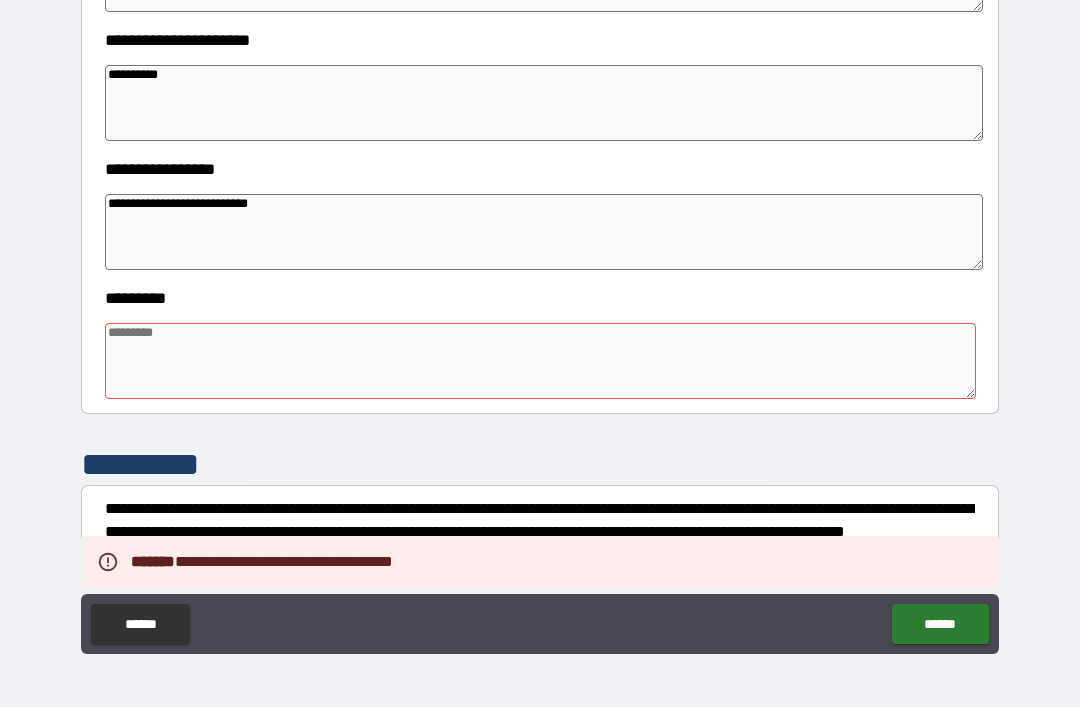 click at bounding box center [540, 361] 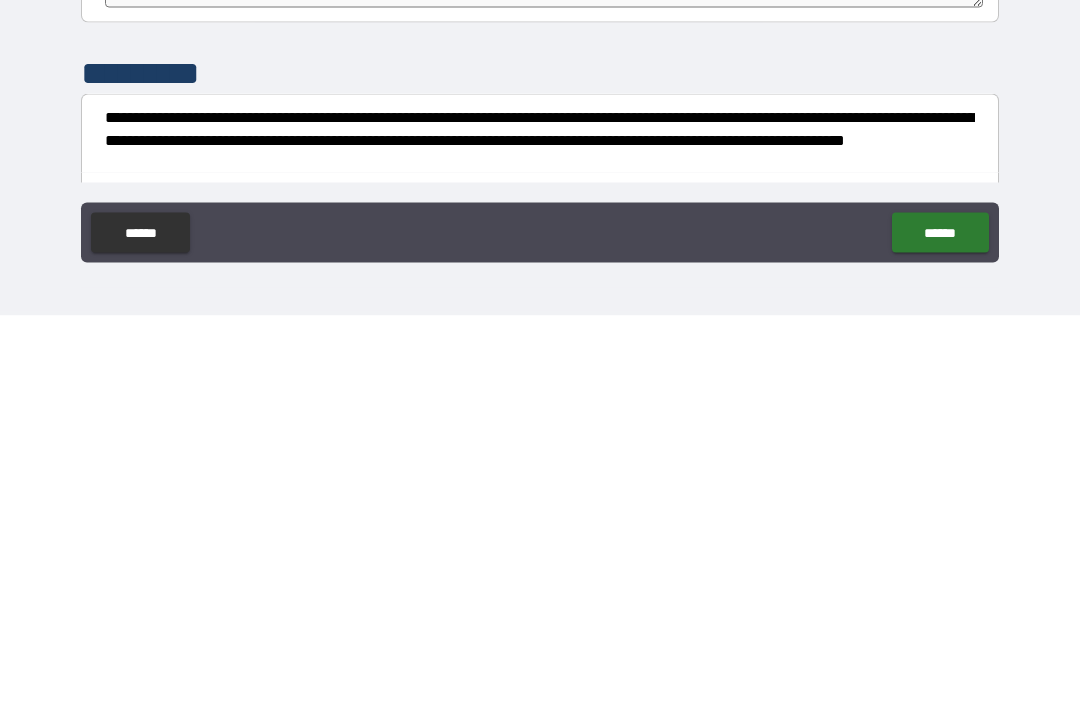 click on "******" at bounding box center (940, 624) 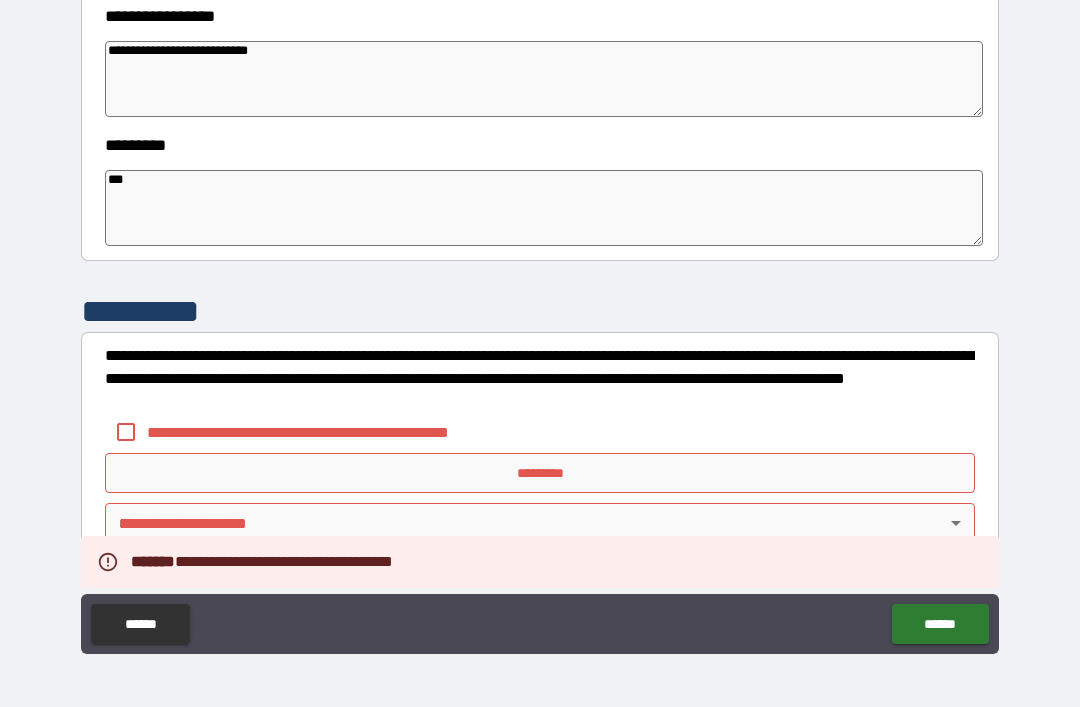 scroll, scrollTop: 570, scrollLeft: 0, axis: vertical 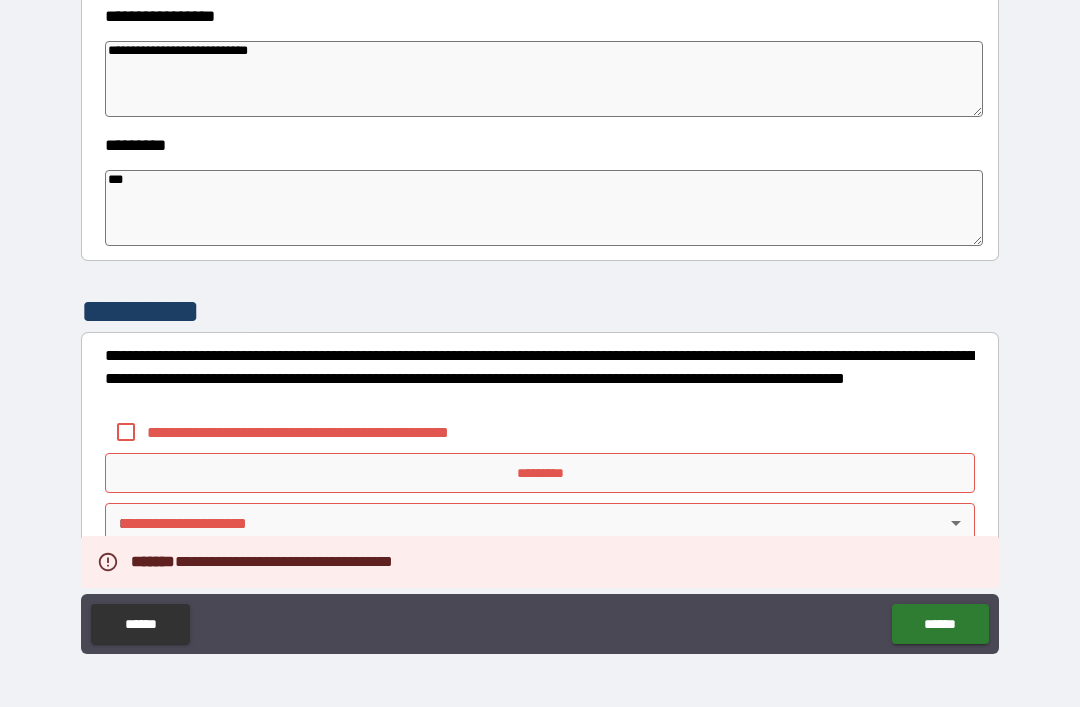 click on "*********" at bounding box center (540, 473) 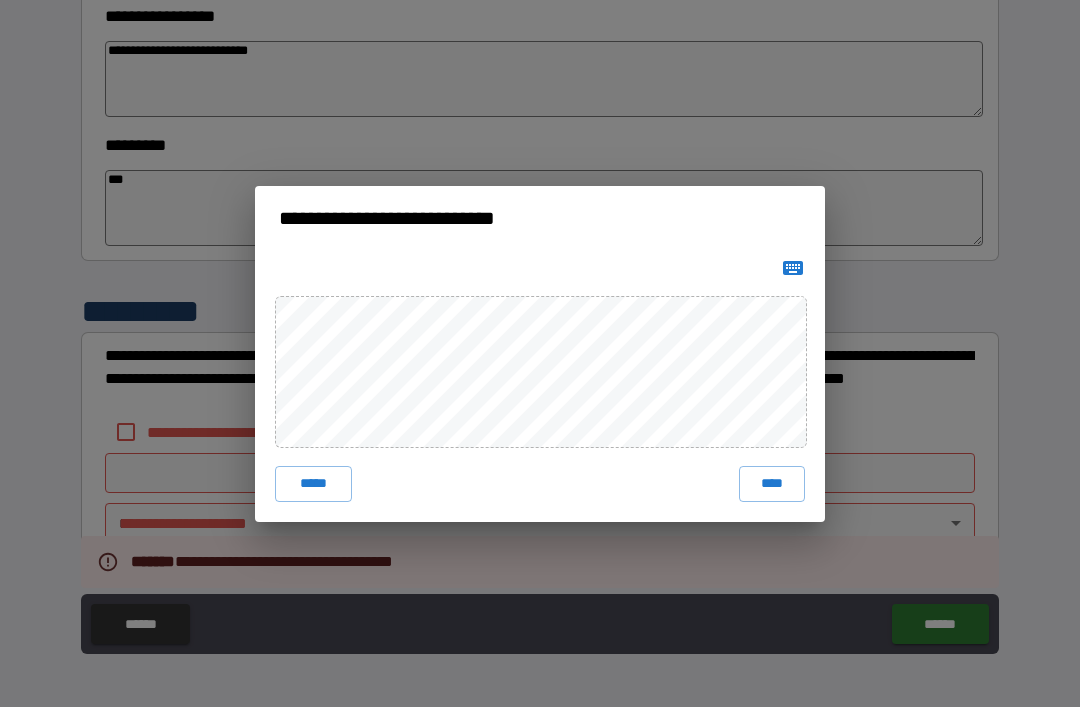 click on "****" at bounding box center (772, 484) 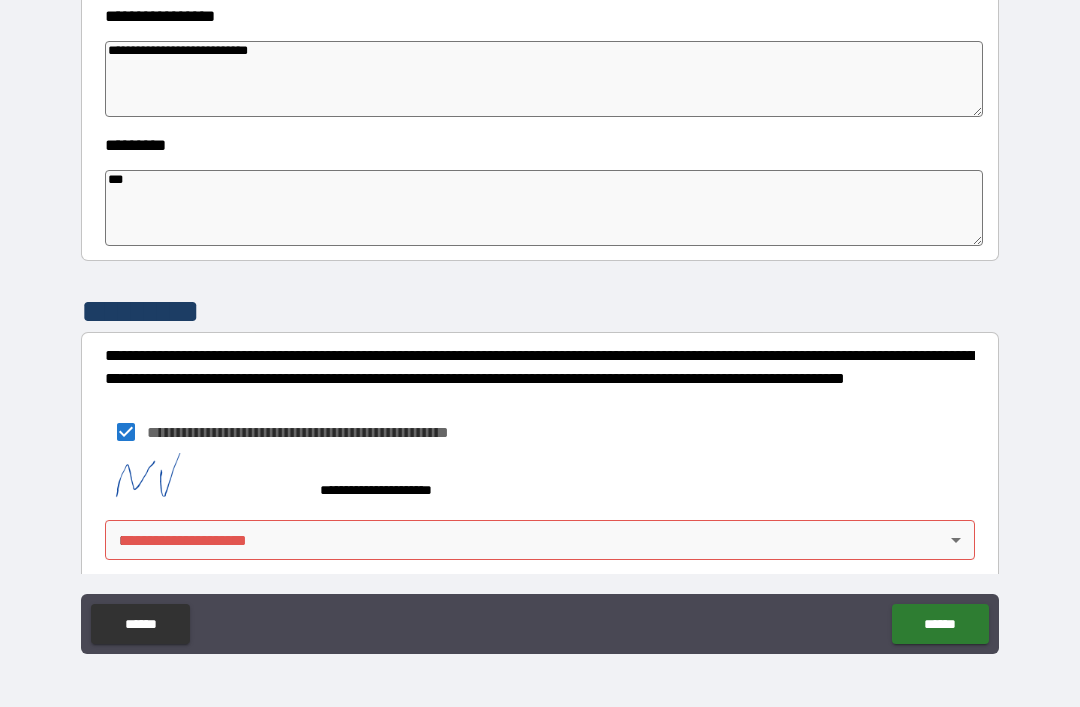 click on "**********" at bounding box center (540, 321) 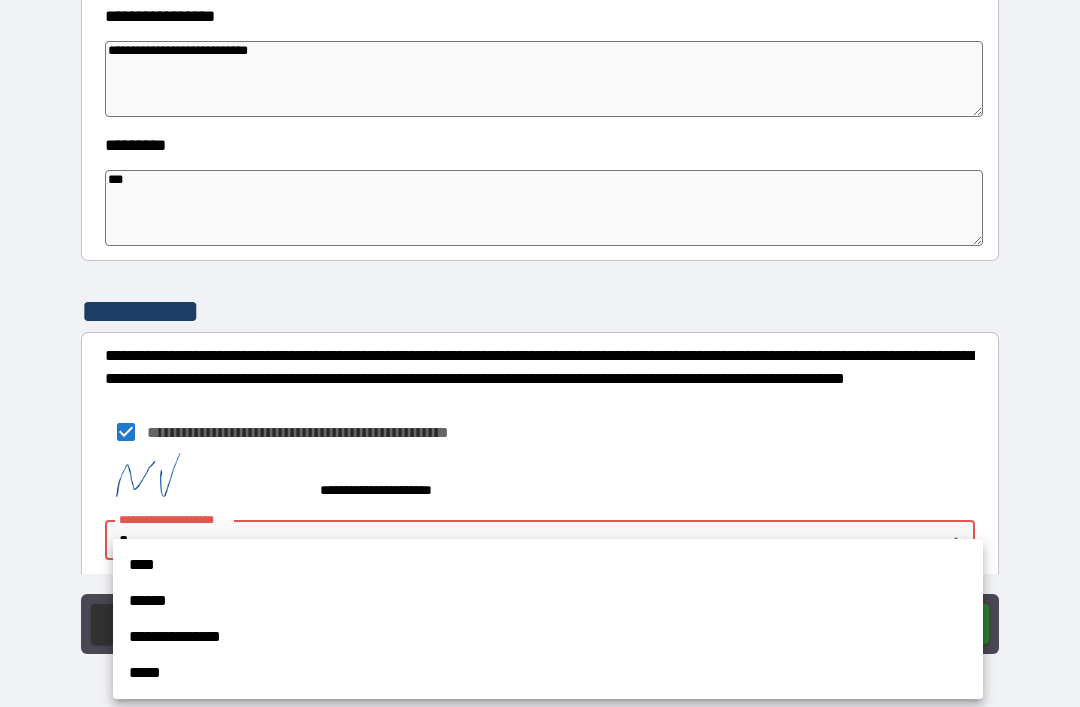 click on "****" at bounding box center (548, 565) 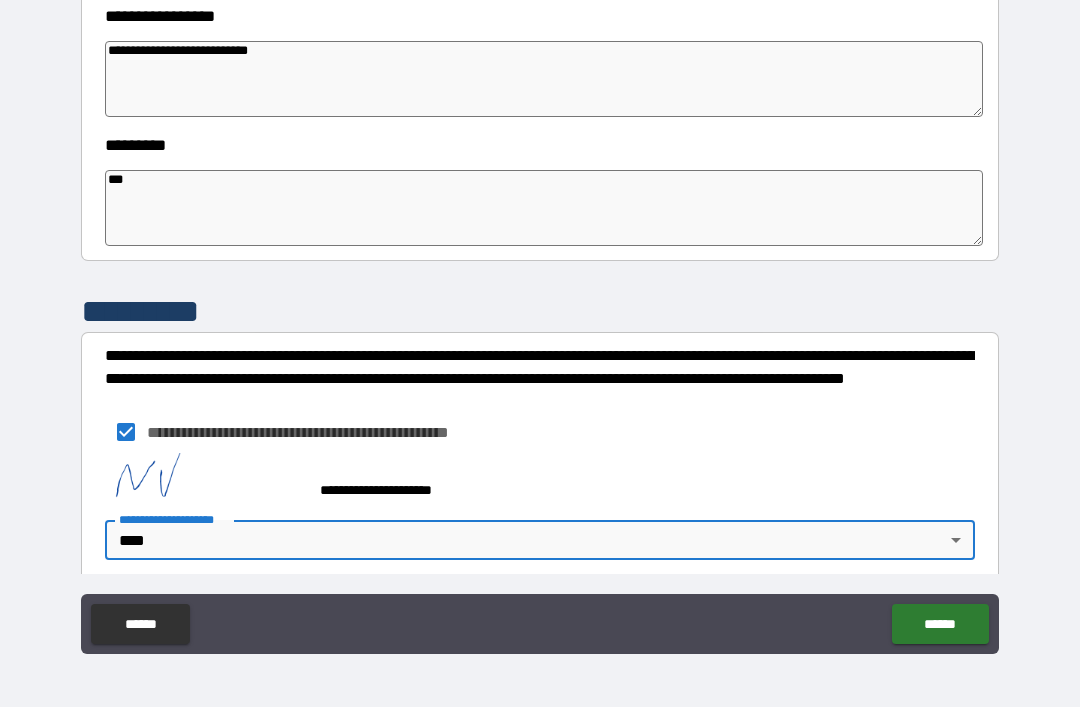 click on "******" at bounding box center (940, 624) 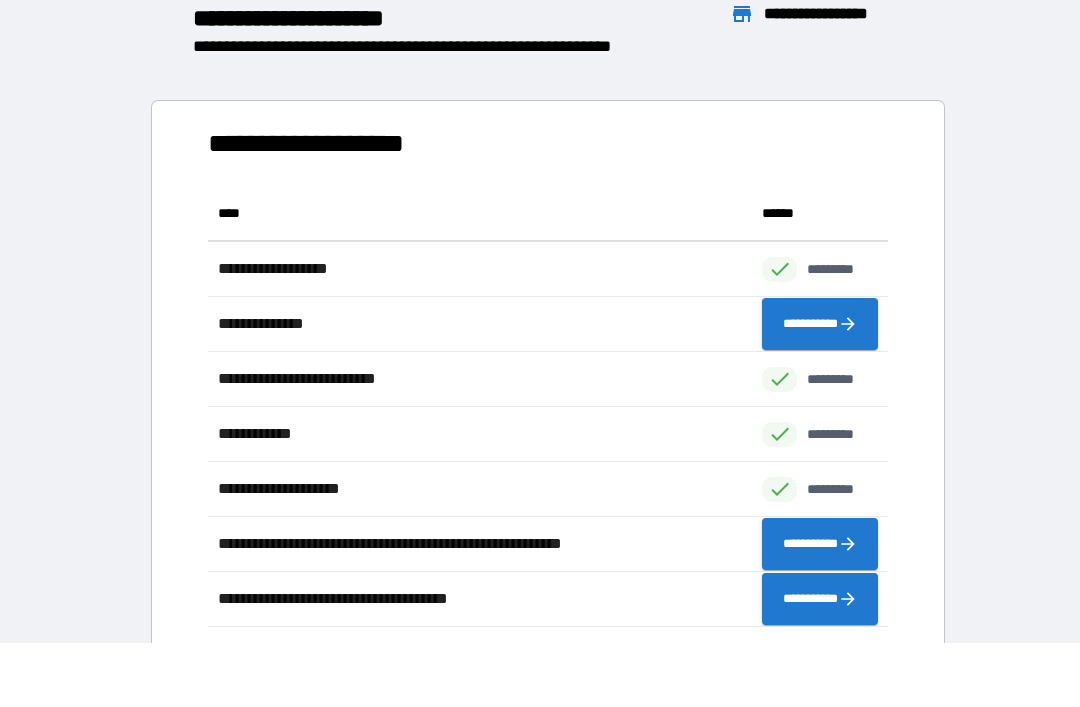 scroll, scrollTop: 1, scrollLeft: 1, axis: both 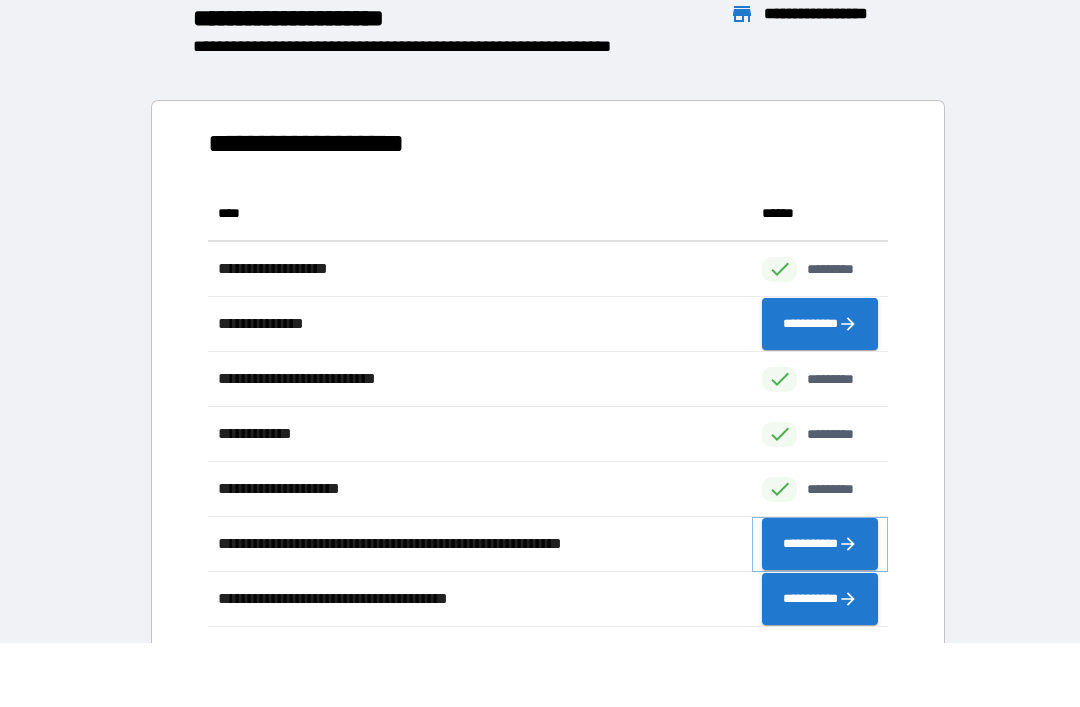 click on "**********" at bounding box center (820, 544) 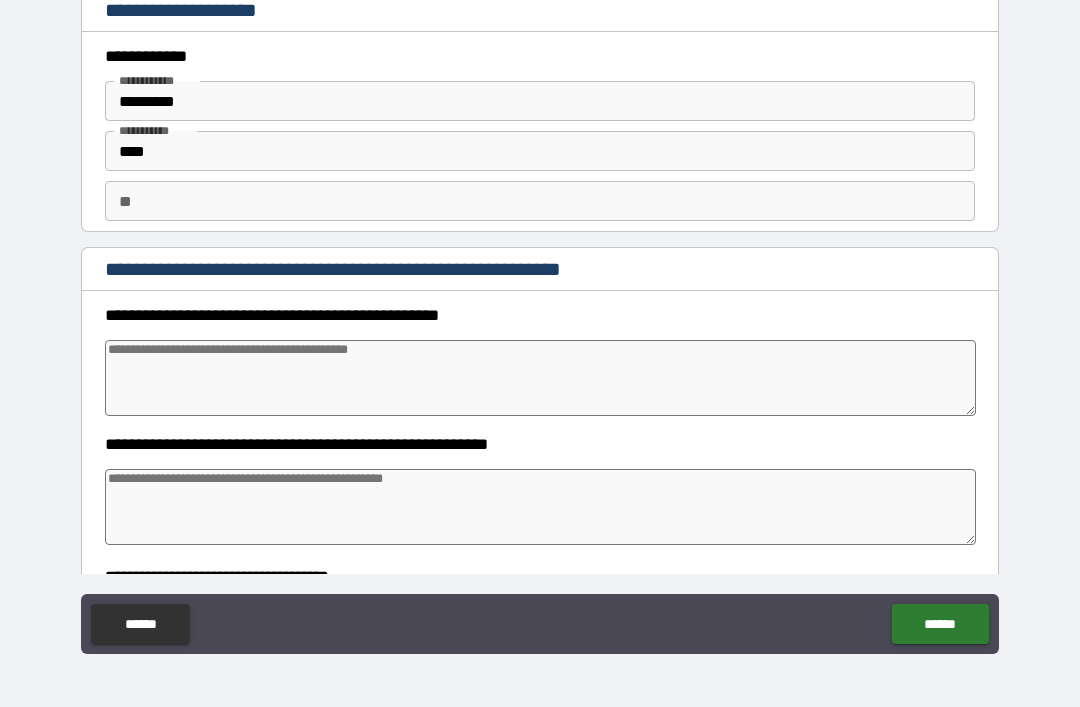 scroll, scrollTop: 0, scrollLeft: 0, axis: both 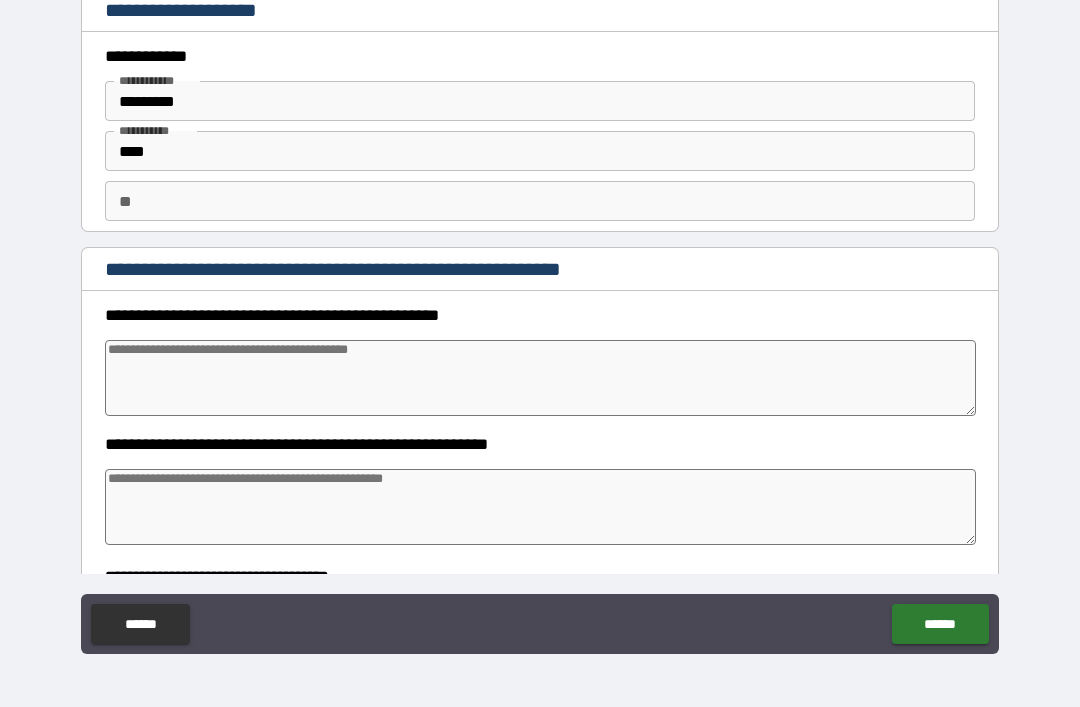 click at bounding box center [540, 378] 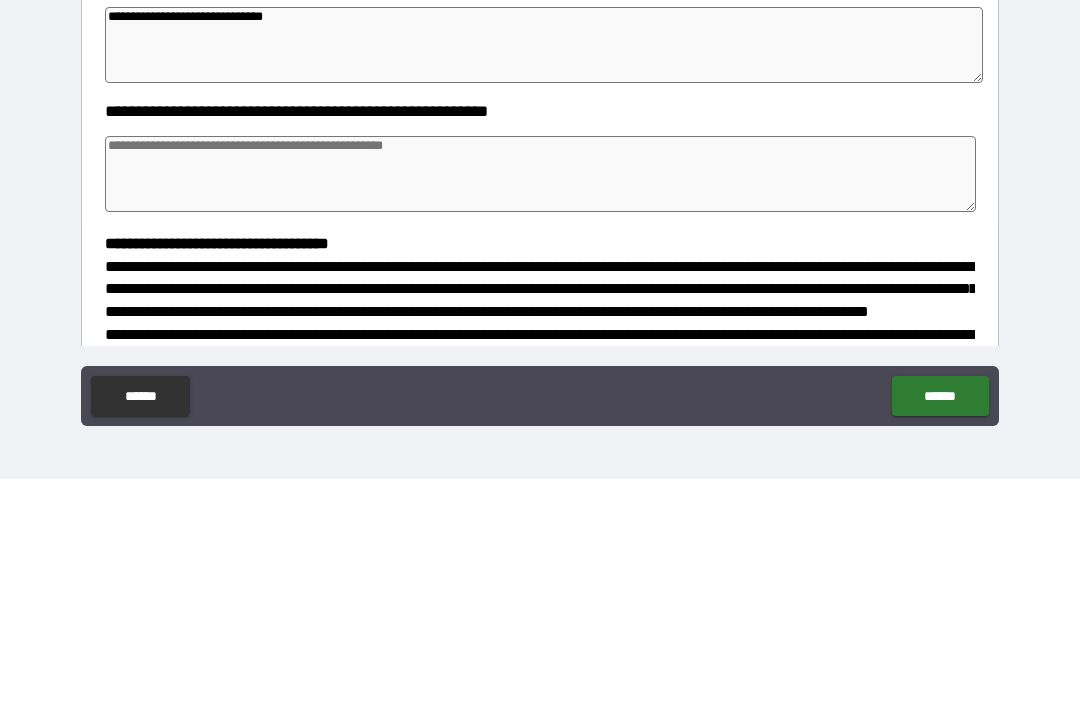 scroll, scrollTop: 106, scrollLeft: 0, axis: vertical 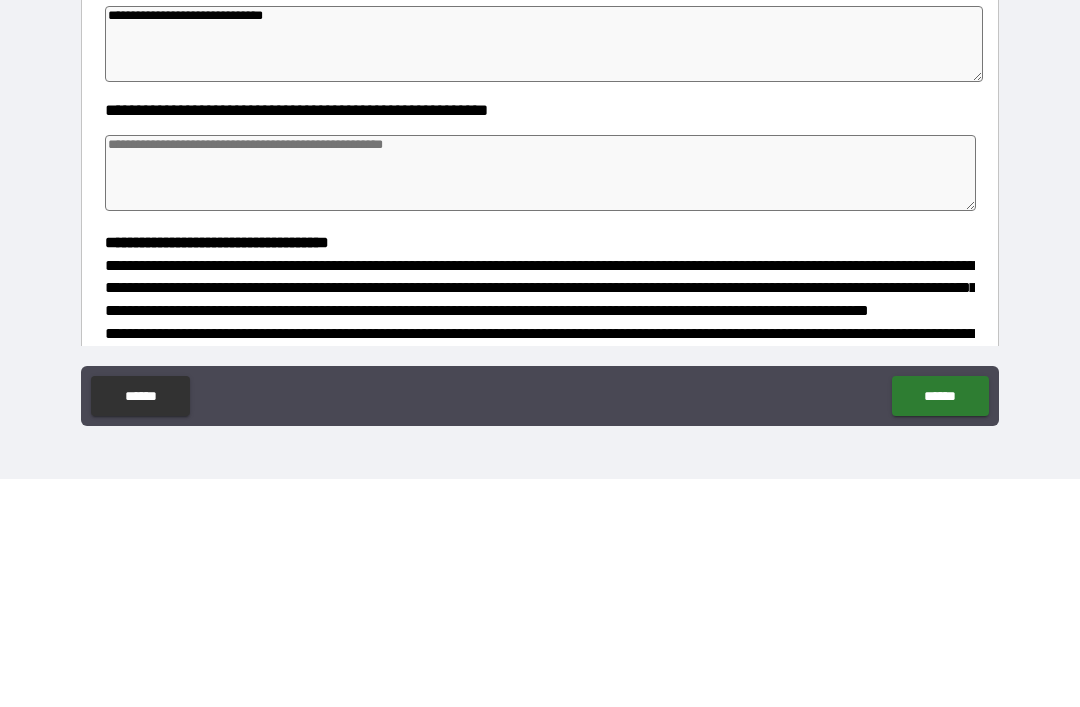 click at bounding box center [540, 401] 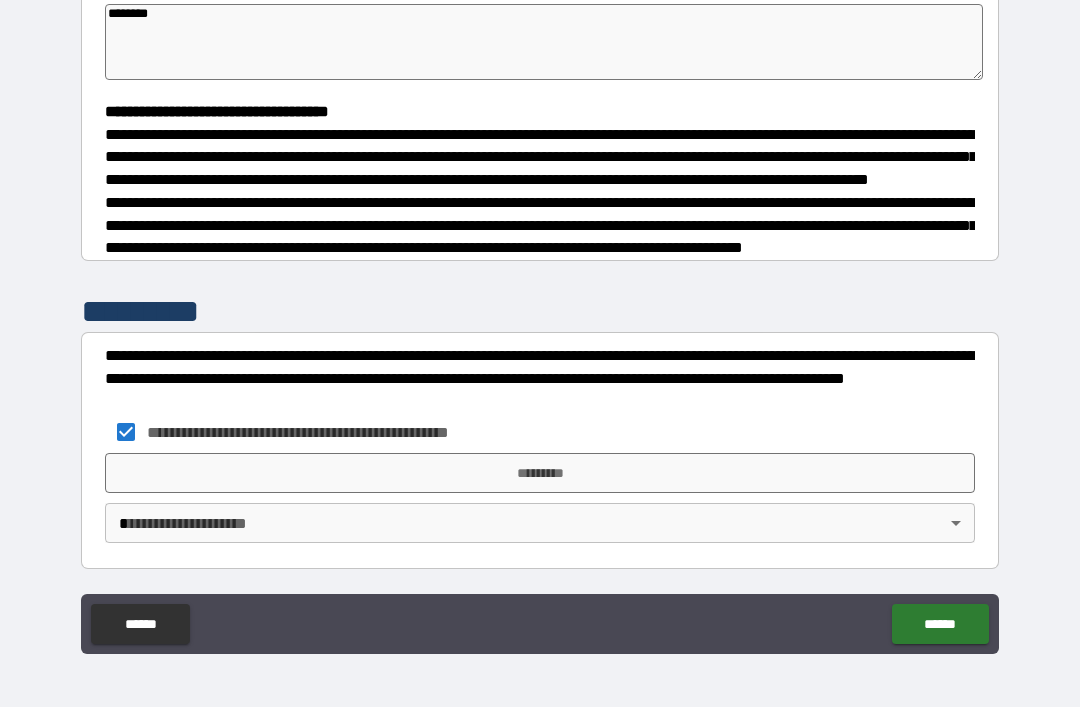 scroll, scrollTop: 504, scrollLeft: 0, axis: vertical 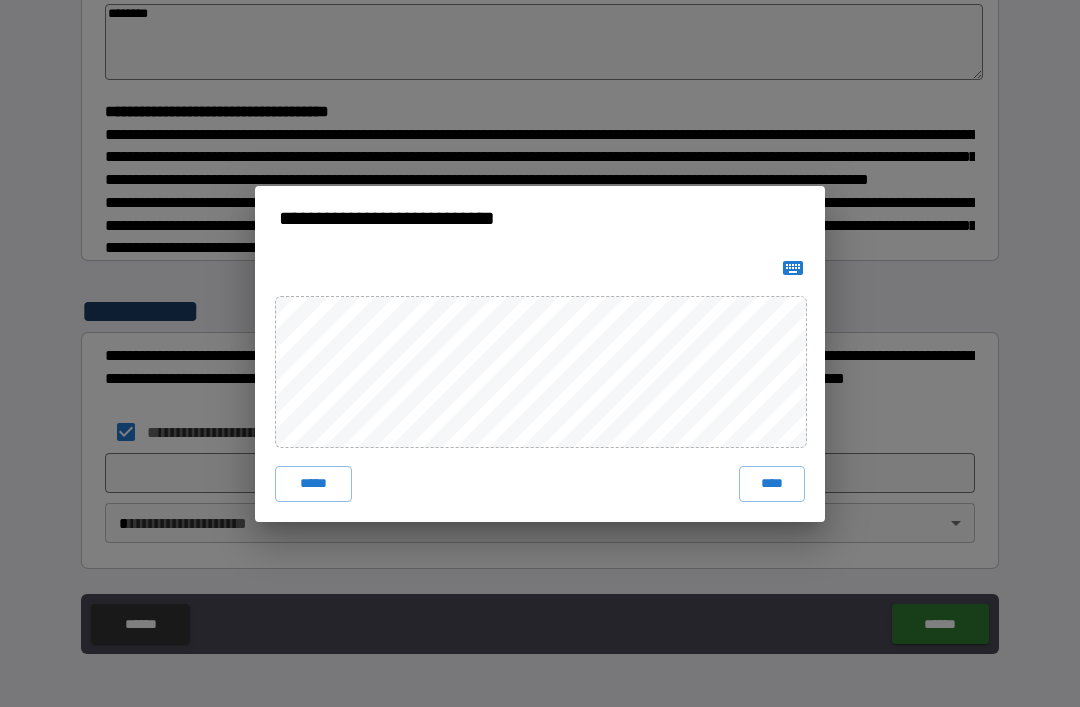 click on "****" at bounding box center (772, 484) 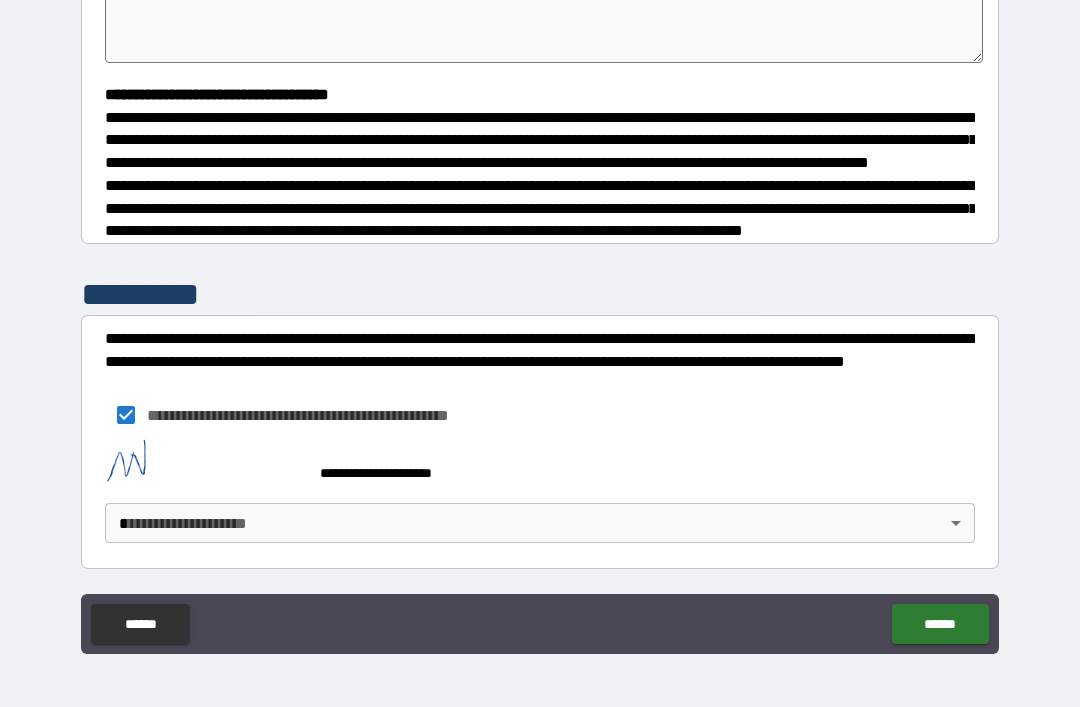 click on "**********" at bounding box center (540, 321) 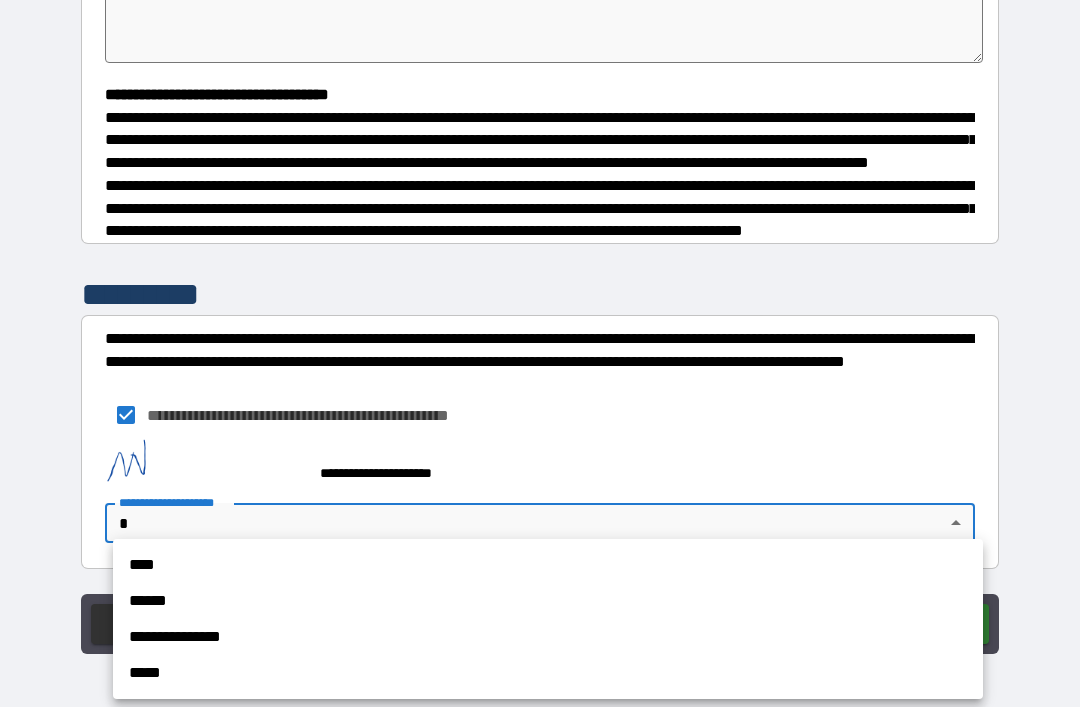 click on "****" at bounding box center [548, 565] 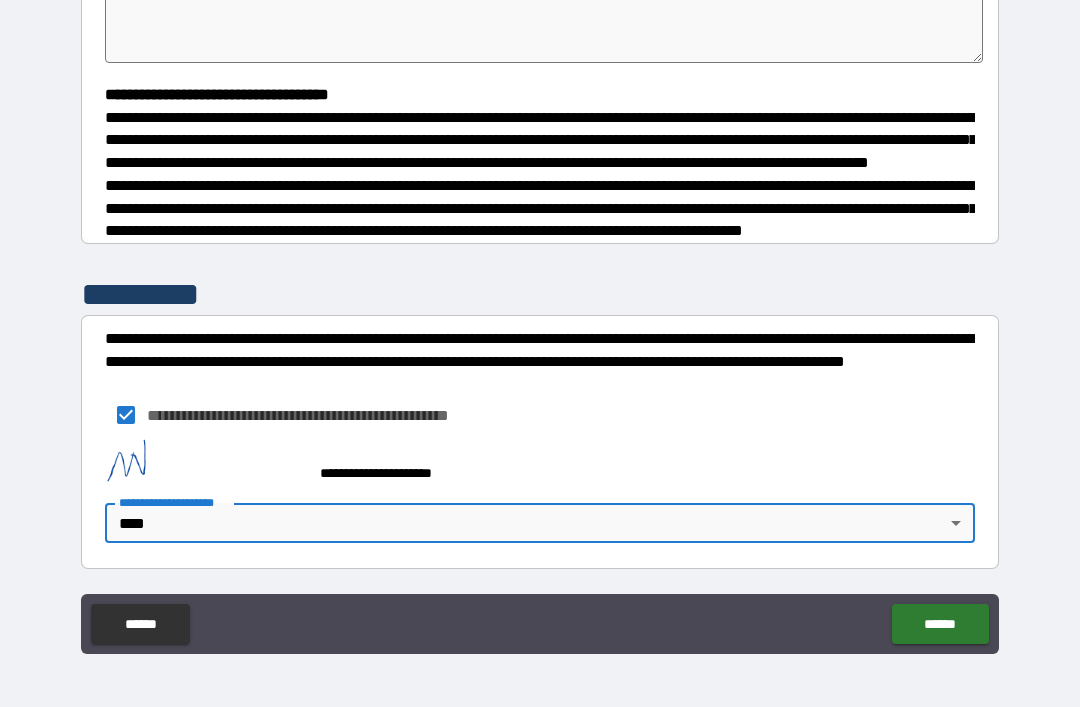 click on "******" at bounding box center [940, 624] 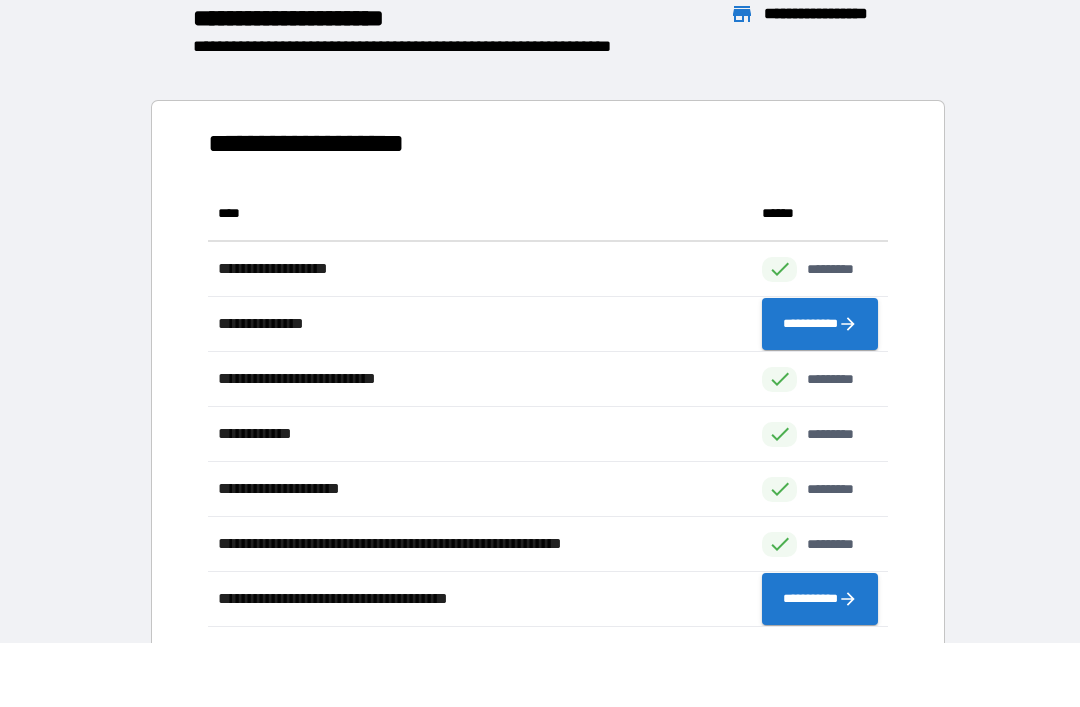 scroll, scrollTop: 1, scrollLeft: 1, axis: both 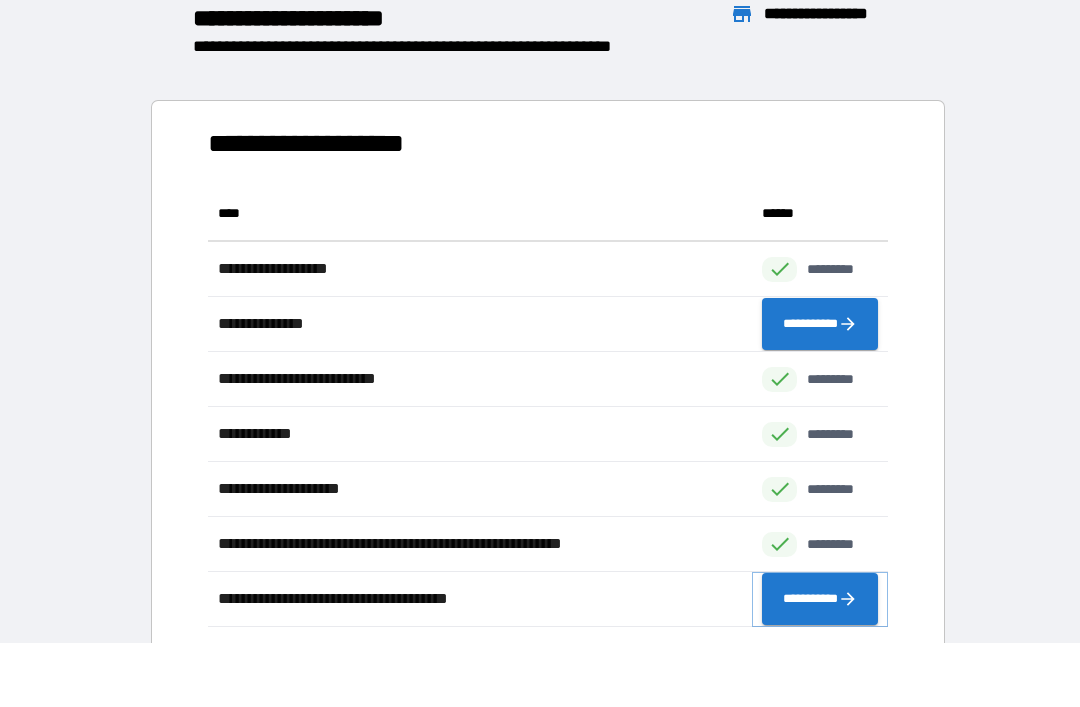 click on "**********" at bounding box center (820, 599) 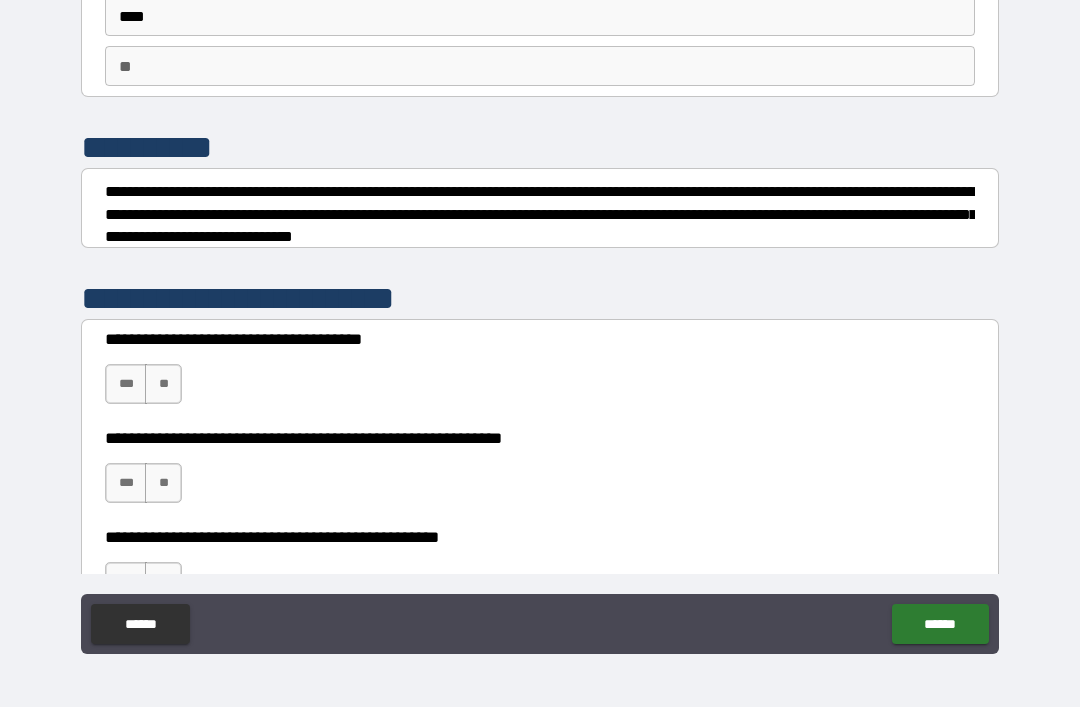 scroll, scrollTop: 145, scrollLeft: 0, axis: vertical 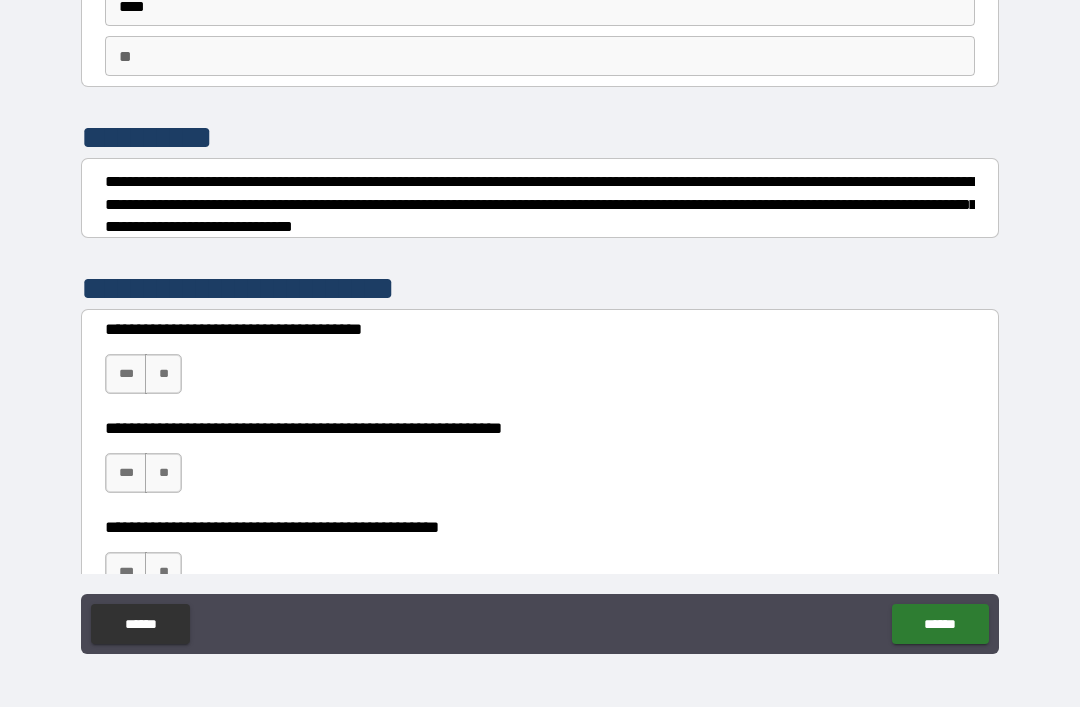 click on "***" at bounding box center (126, 374) 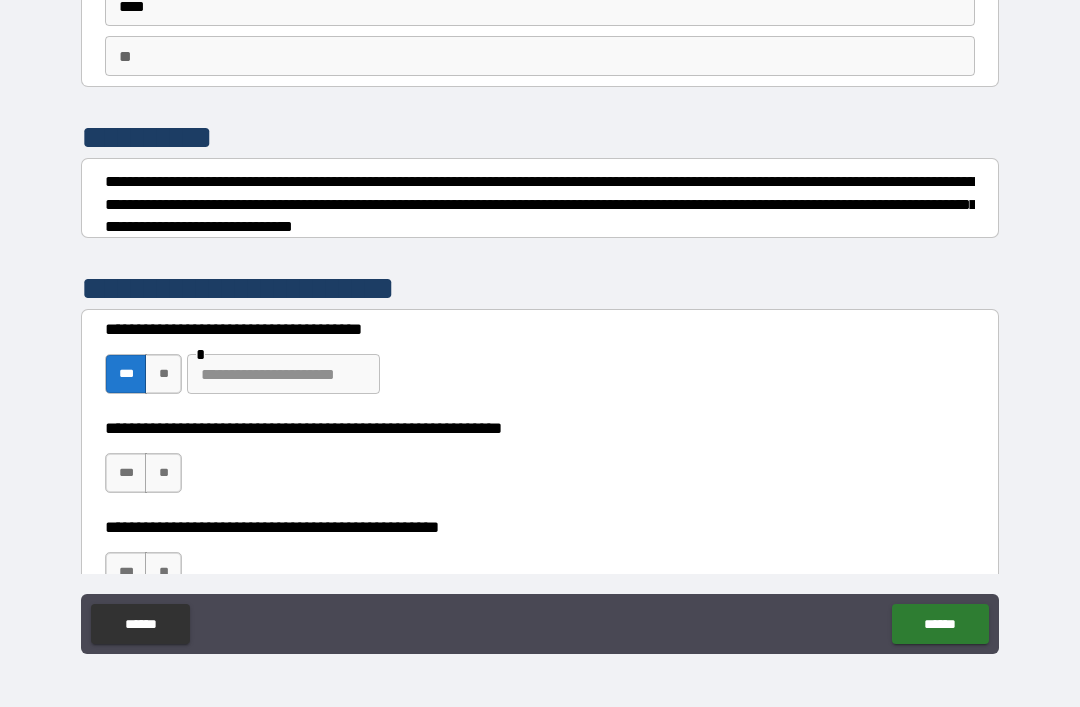 click on "**" at bounding box center (163, 473) 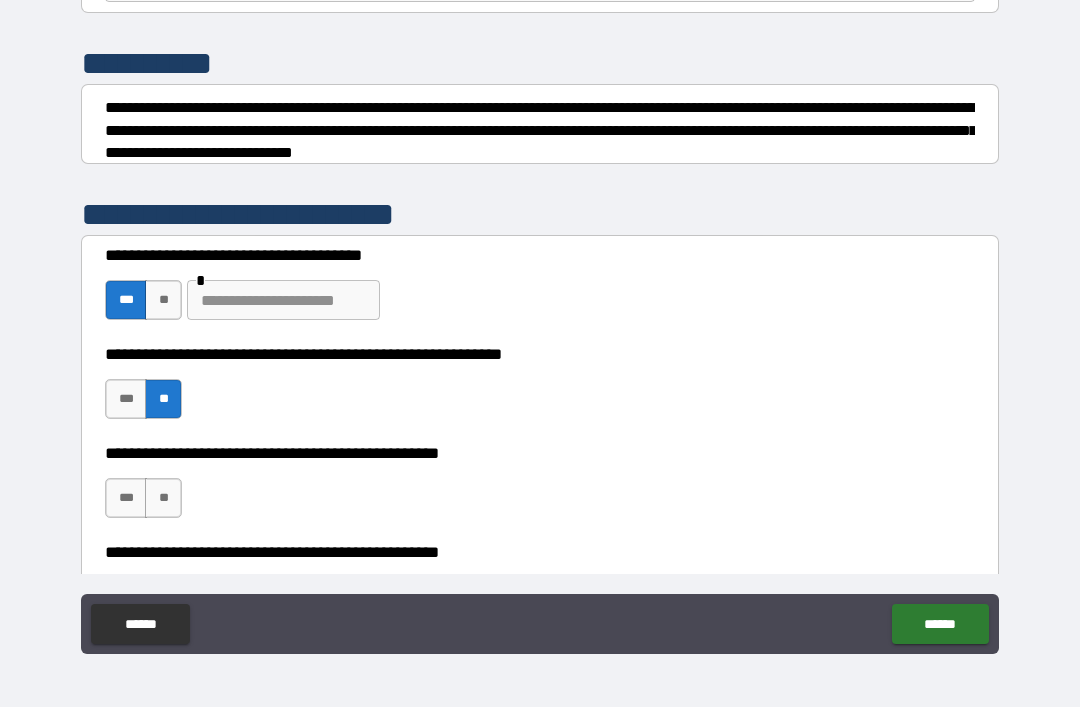 scroll, scrollTop: 223, scrollLeft: 0, axis: vertical 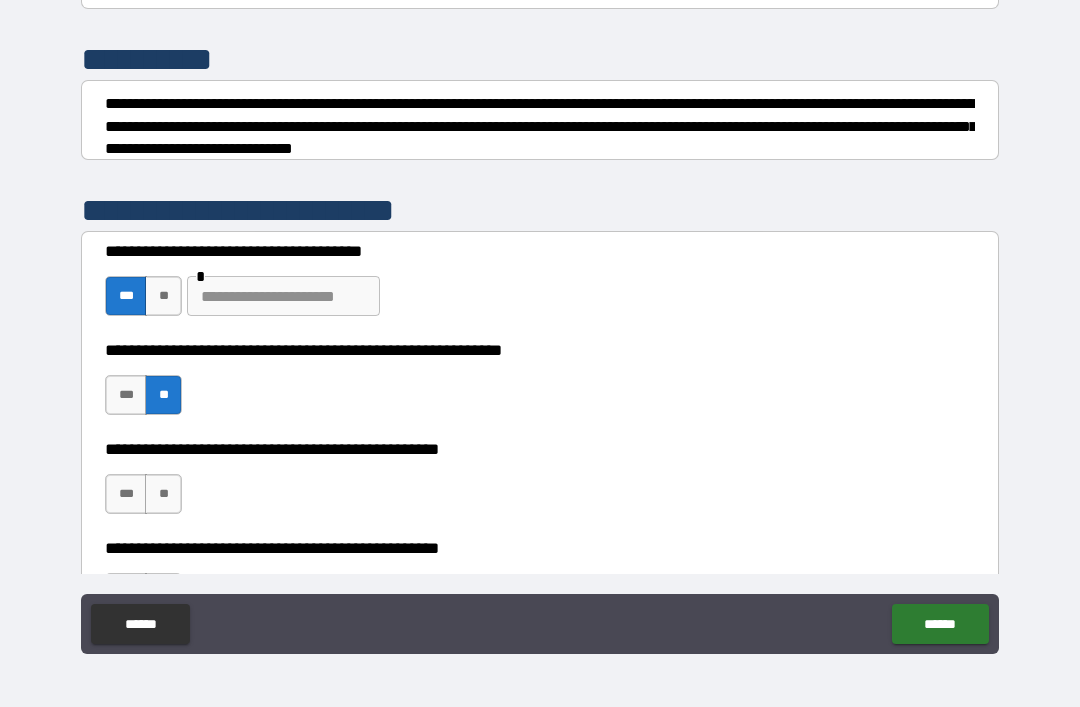 click on "**" at bounding box center (163, 494) 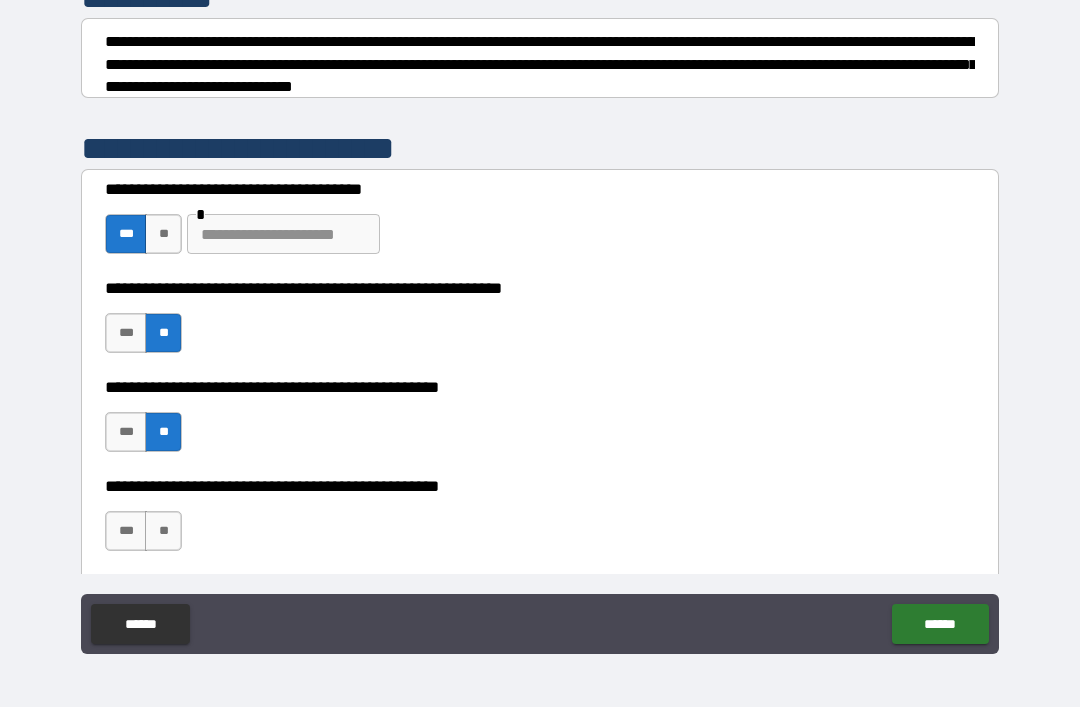 scroll, scrollTop: 295, scrollLeft: 0, axis: vertical 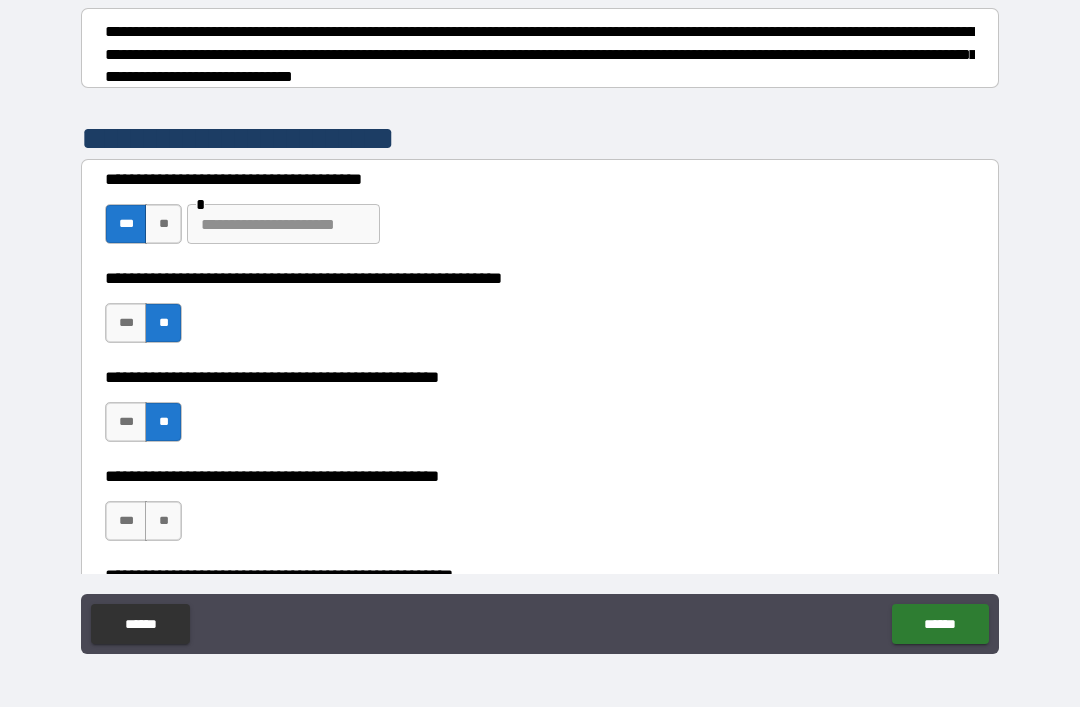 click on "**********" at bounding box center [540, 476] 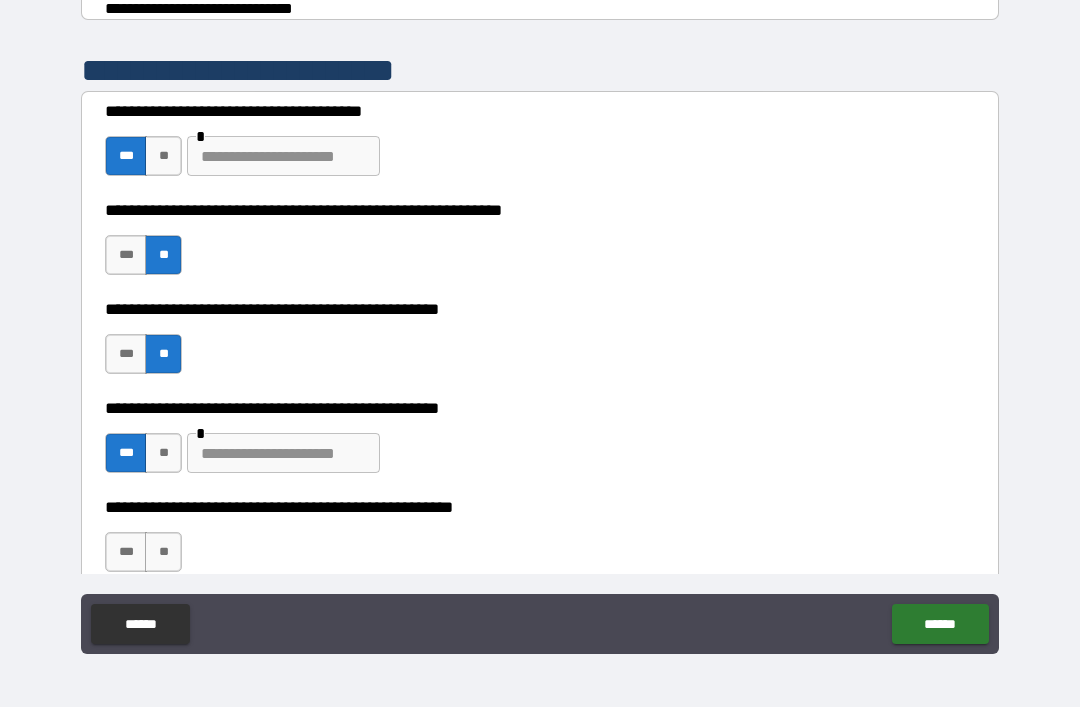 scroll, scrollTop: 364, scrollLeft: 0, axis: vertical 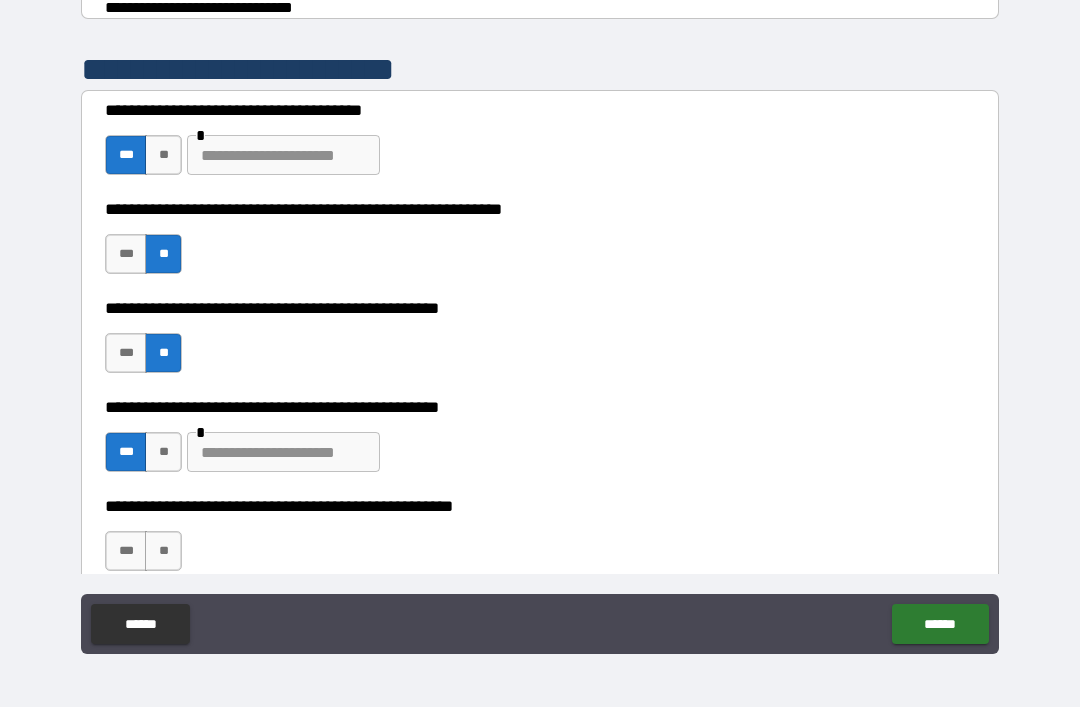 click at bounding box center [283, 452] 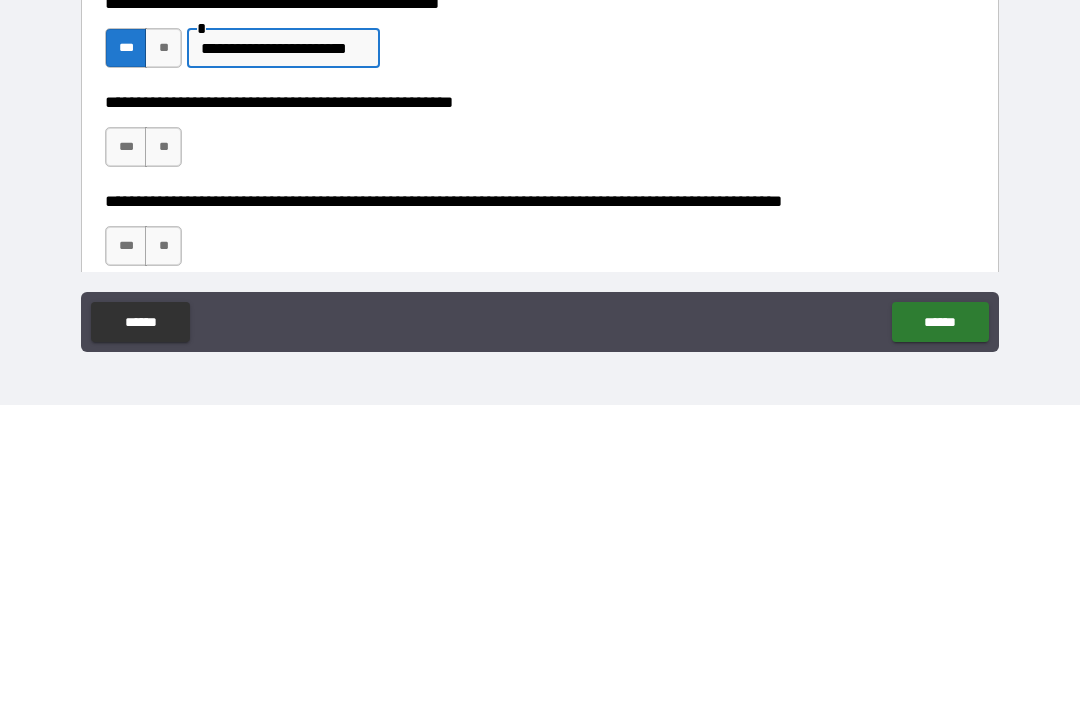 scroll, scrollTop: 471, scrollLeft: 0, axis: vertical 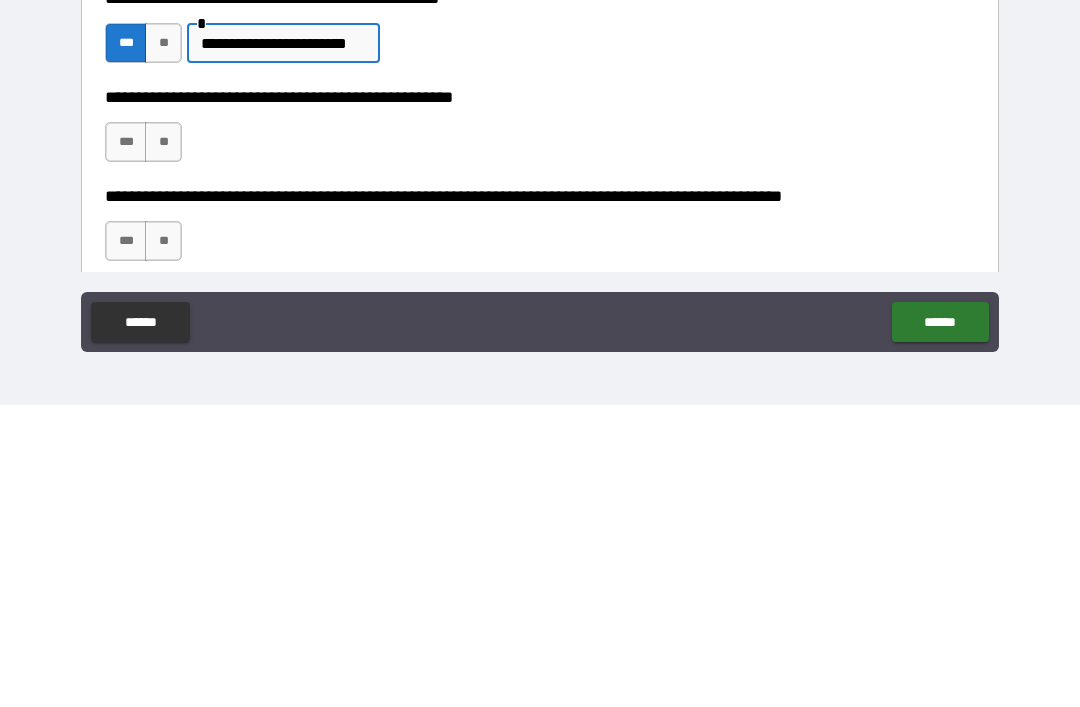 click on "**" at bounding box center [163, 444] 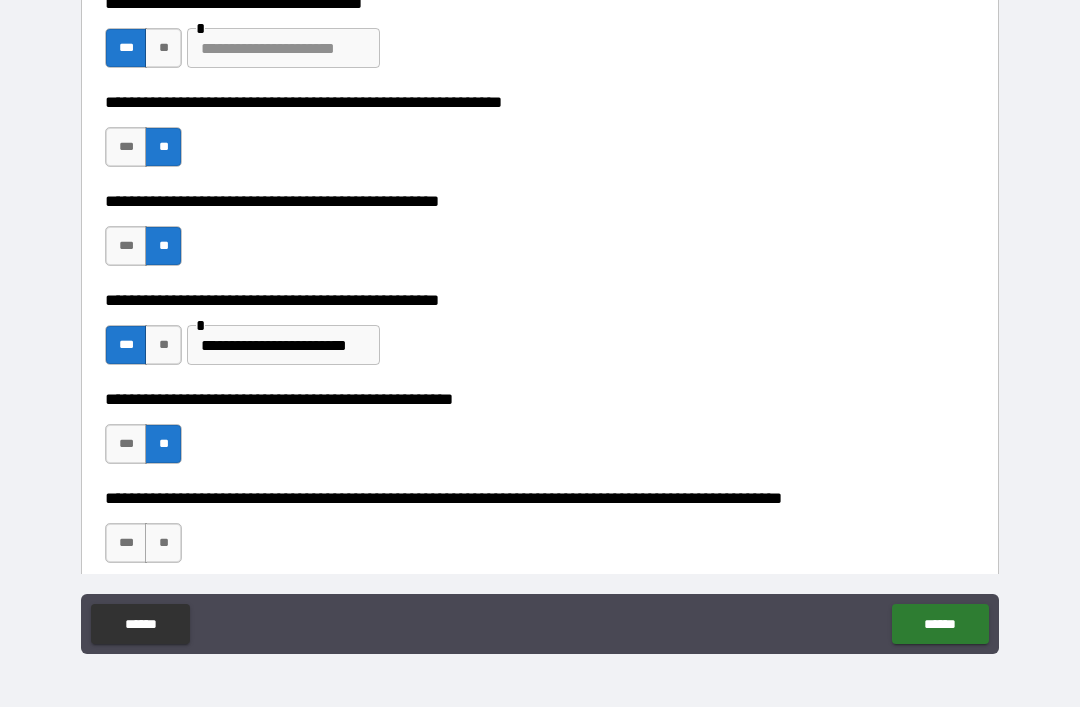 click on "**" at bounding box center [163, 543] 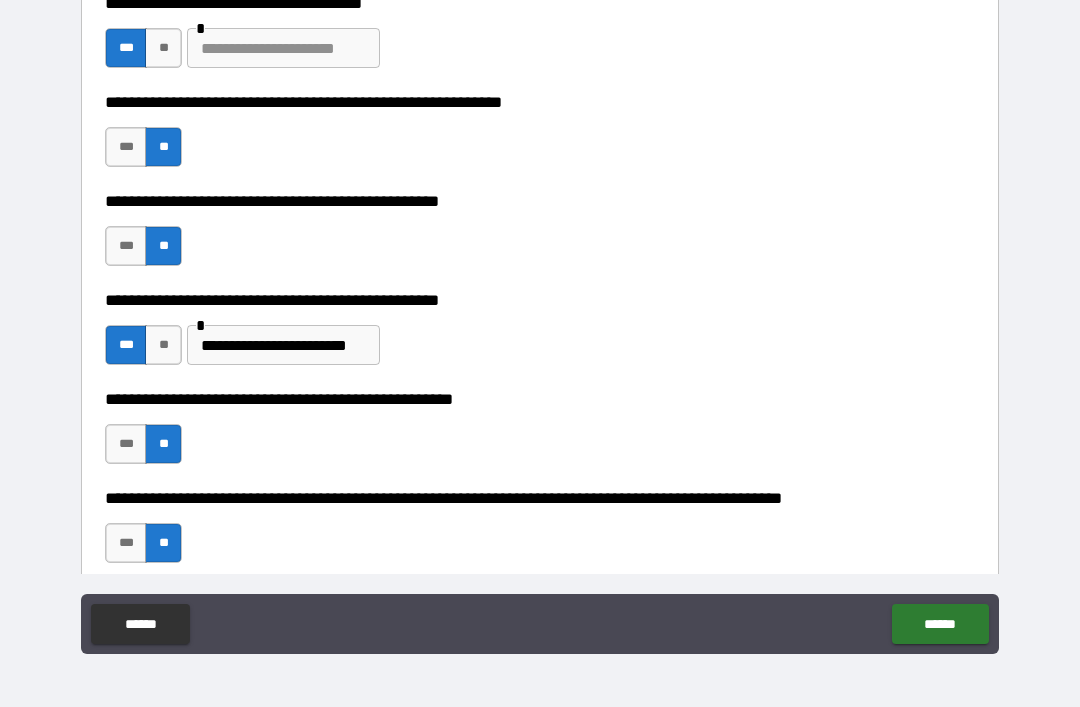 click on "******" at bounding box center (940, 624) 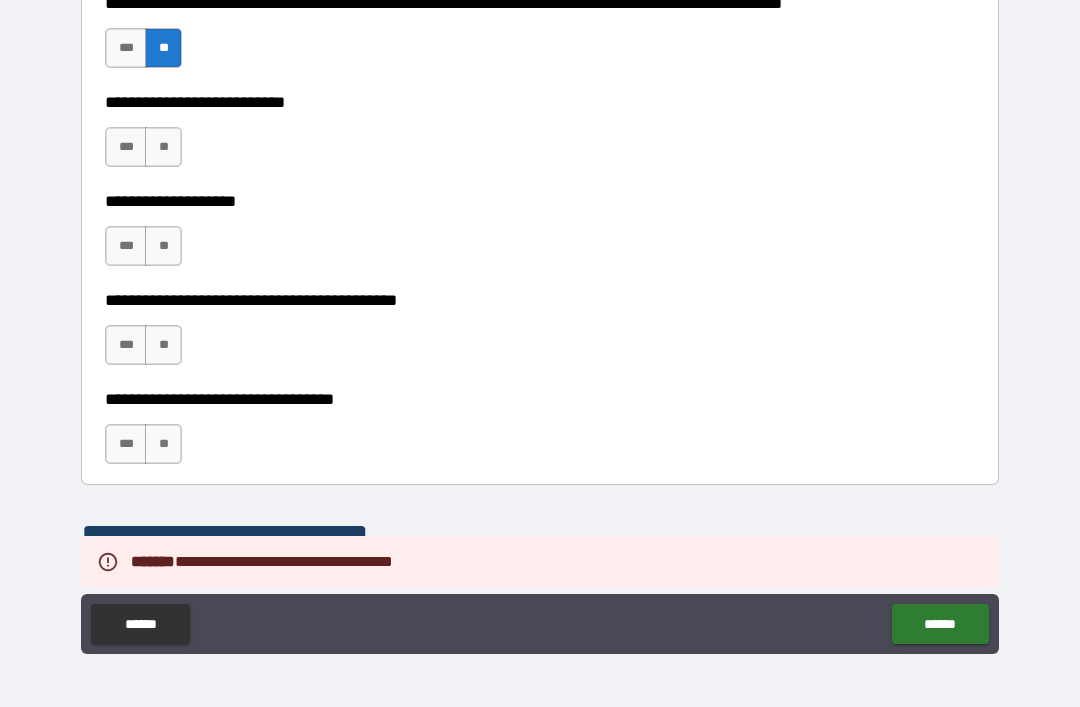 scroll, scrollTop: 967, scrollLeft: 0, axis: vertical 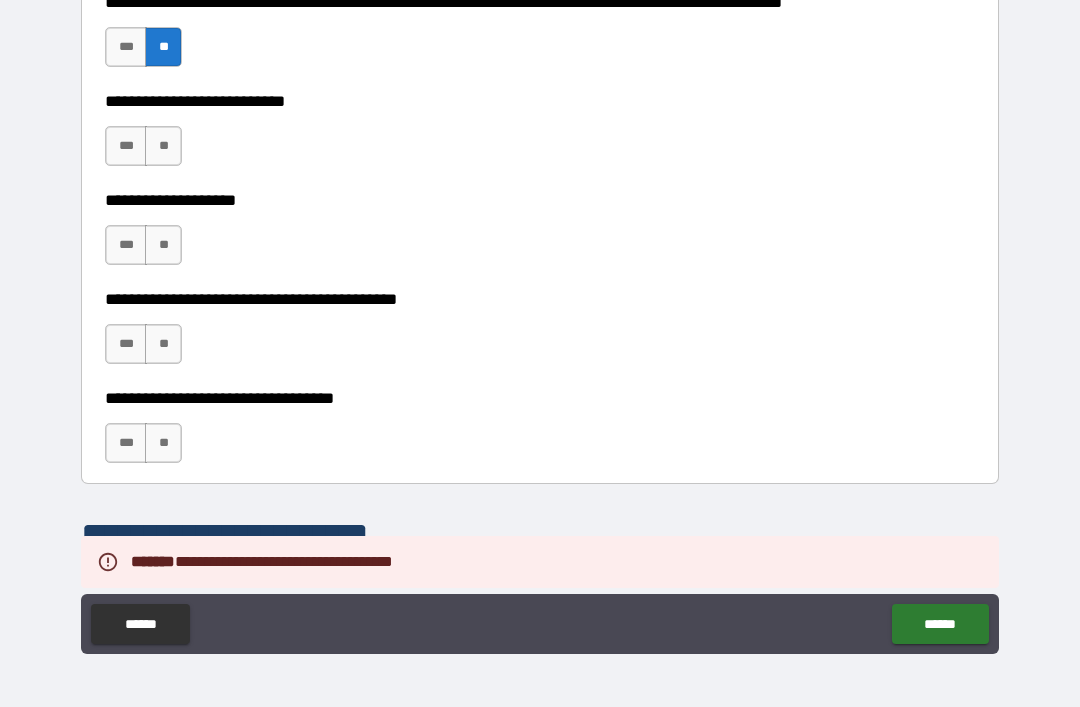 click on "**" at bounding box center (163, 146) 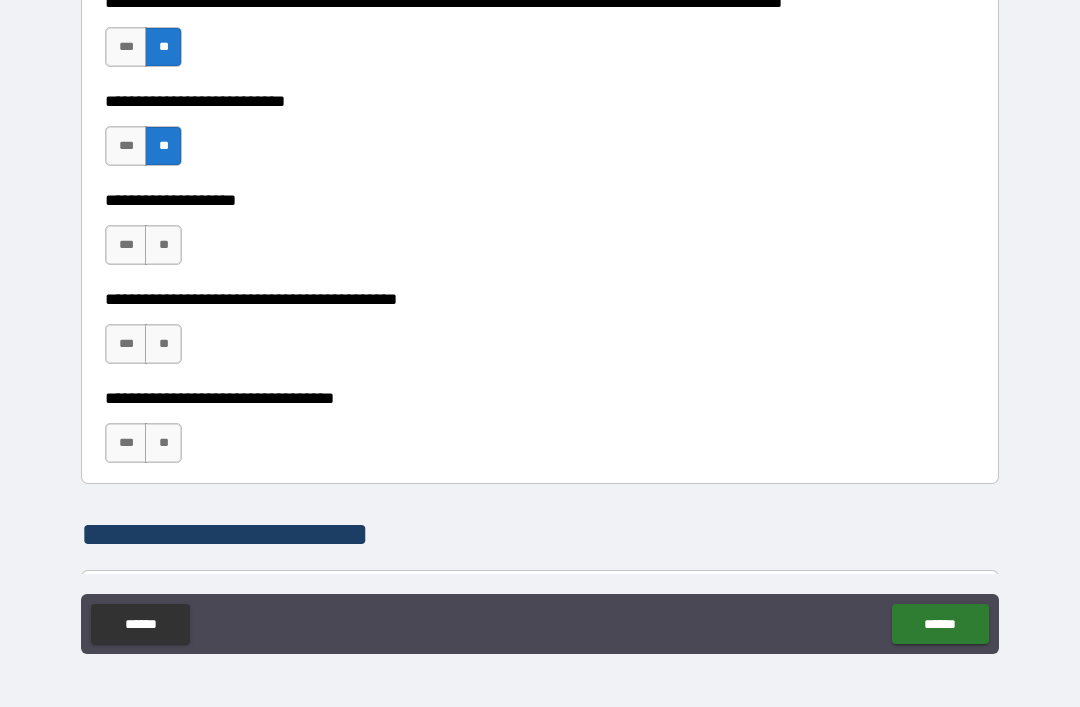 click on "**" at bounding box center (163, 245) 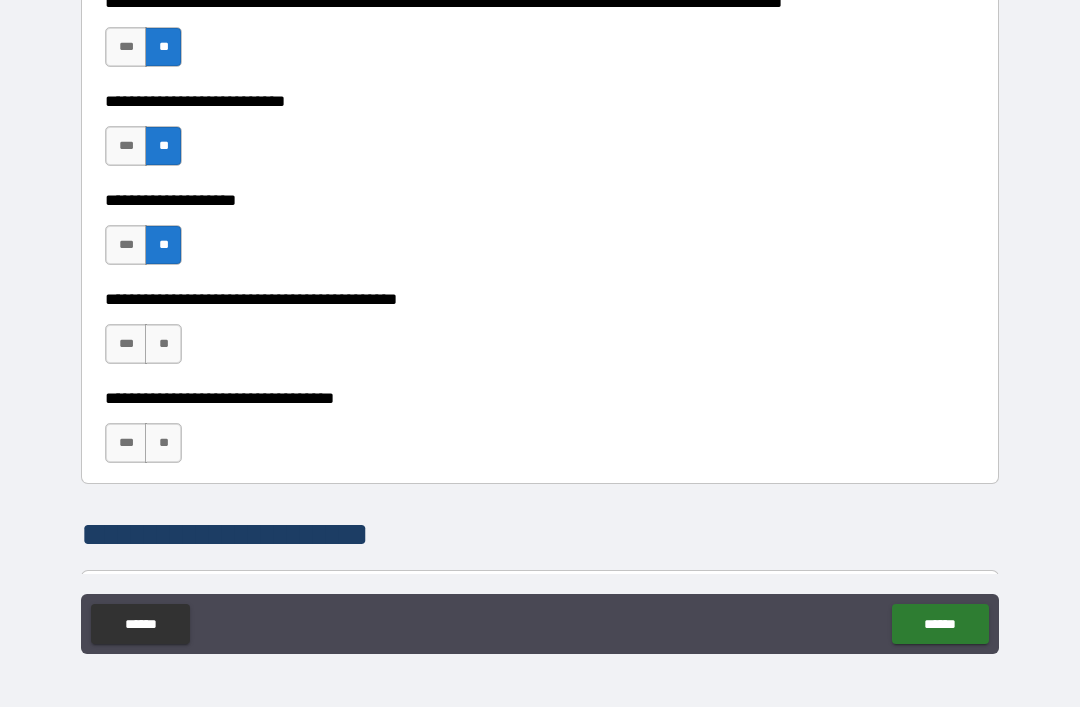 click on "**" at bounding box center (163, 344) 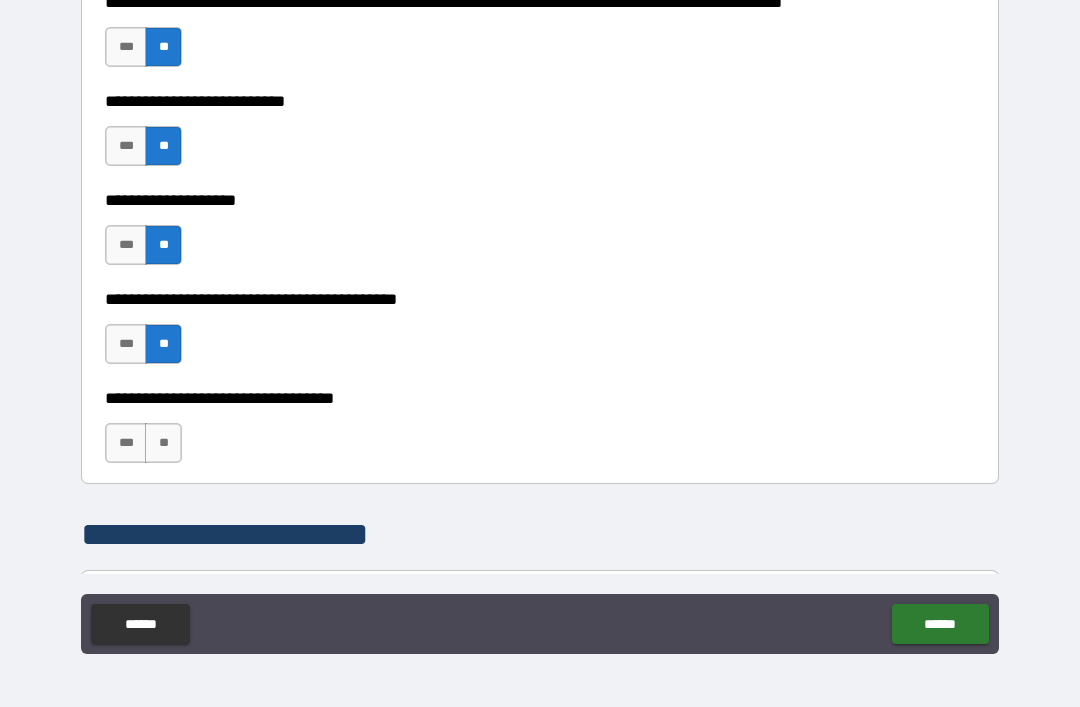 click on "**" at bounding box center [163, 443] 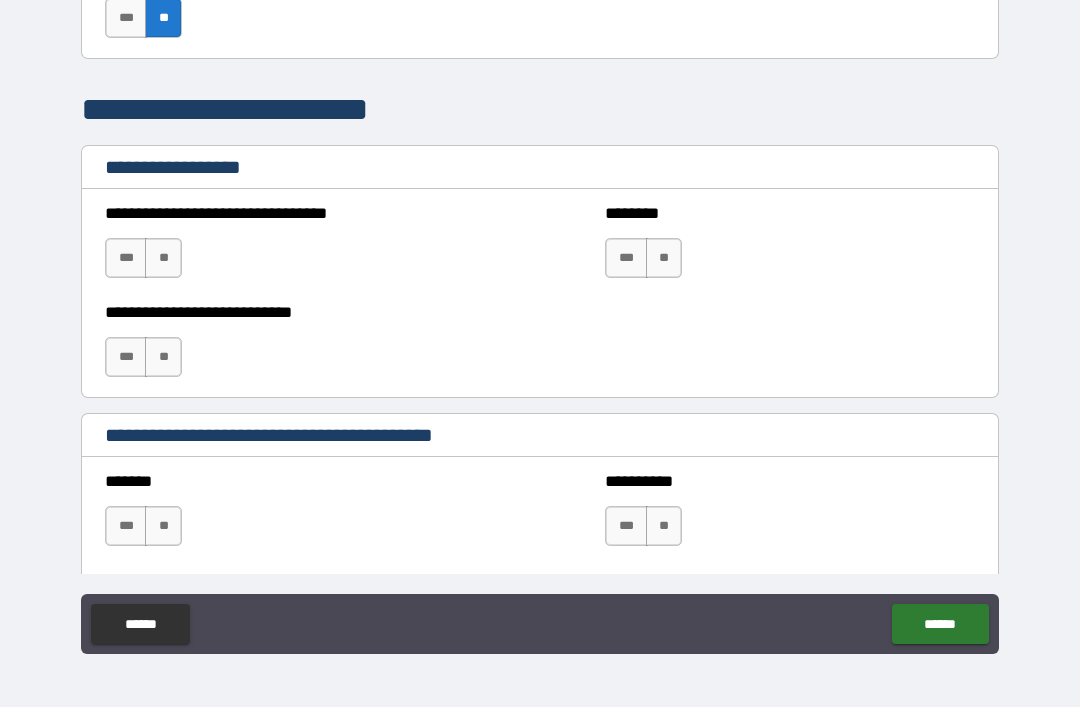 scroll, scrollTop: 1394, scrollLeft: 0, axis: vertical 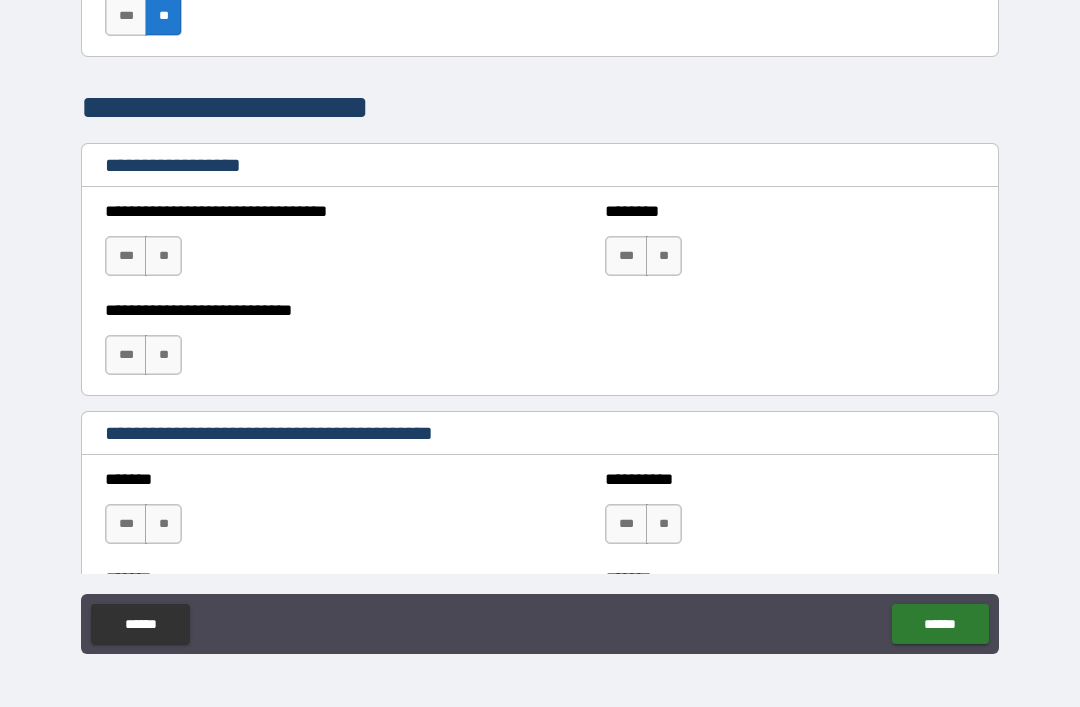 click on "**" at bounding box center (163, 256) 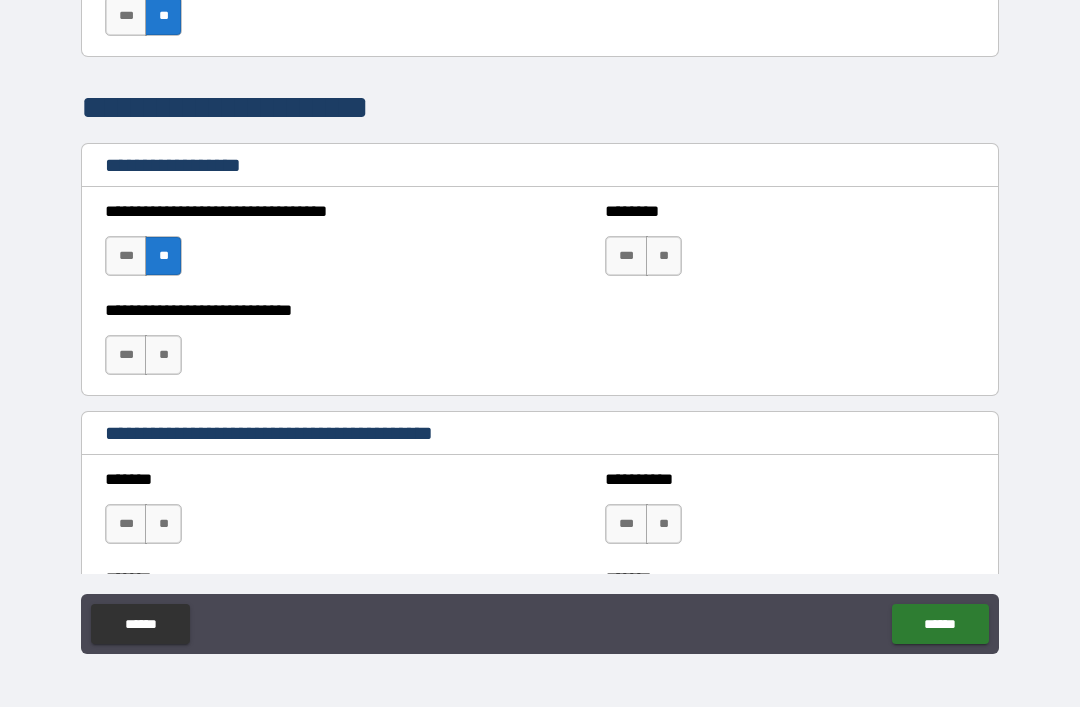 click on "**" at bounding box center [163, 256] 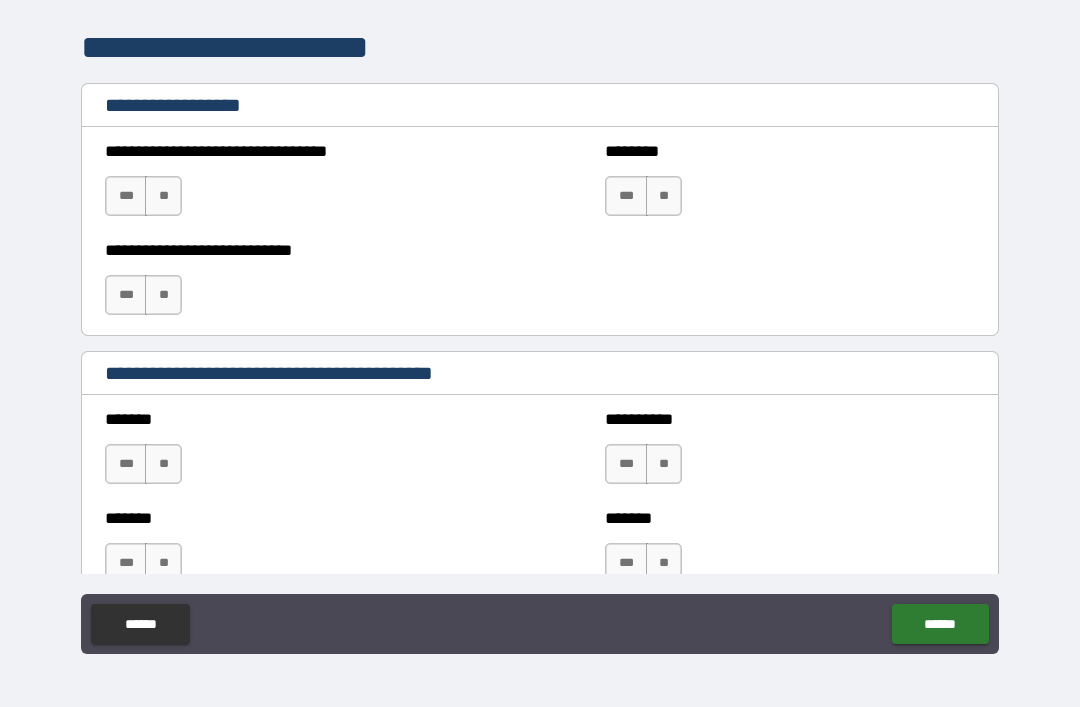 scroll, scrollTop: 1468, scrollLeft: 0, axis: vertical 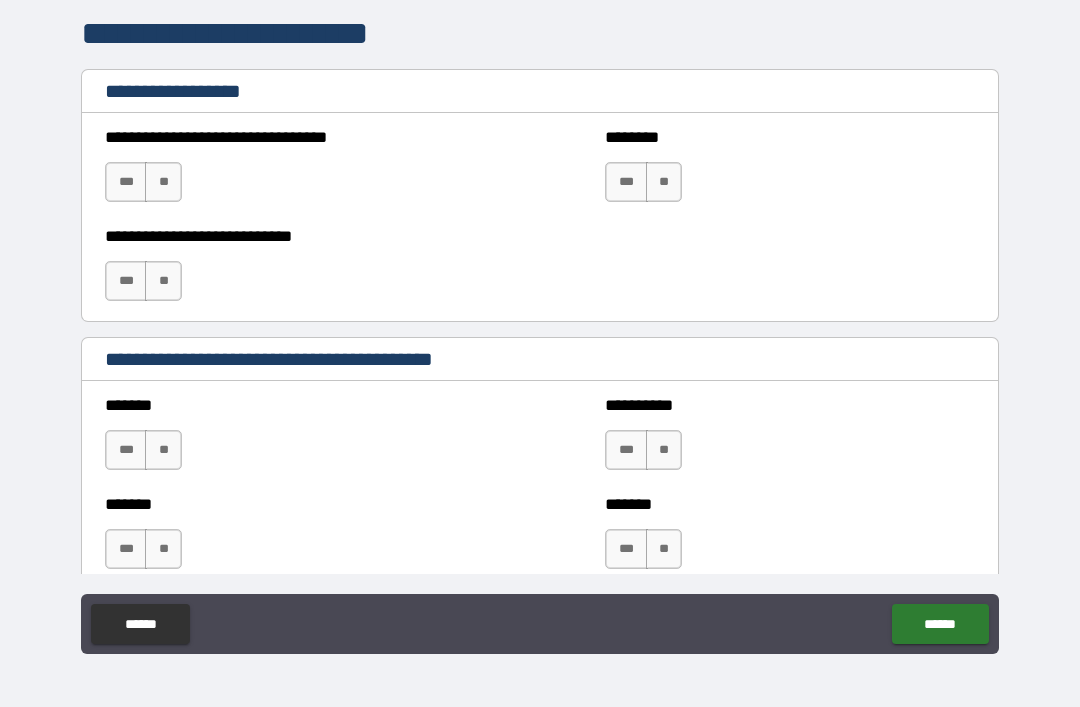 click on "**" at bounding box center (163, 450) 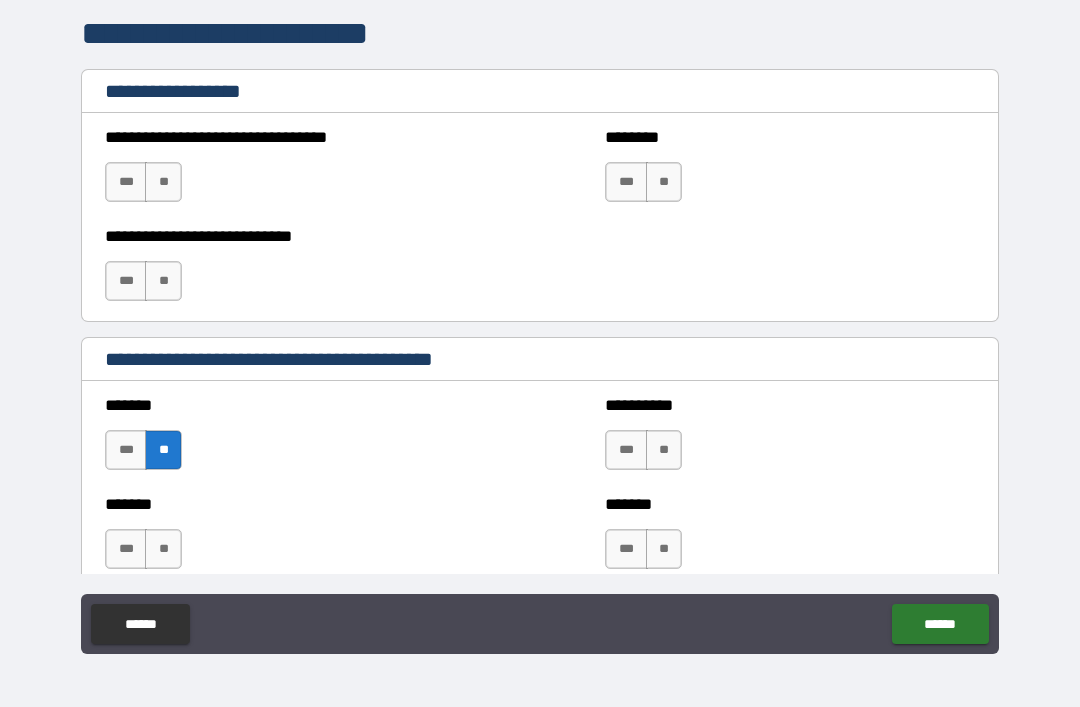 click on "**" at bounding box center (163, 549) 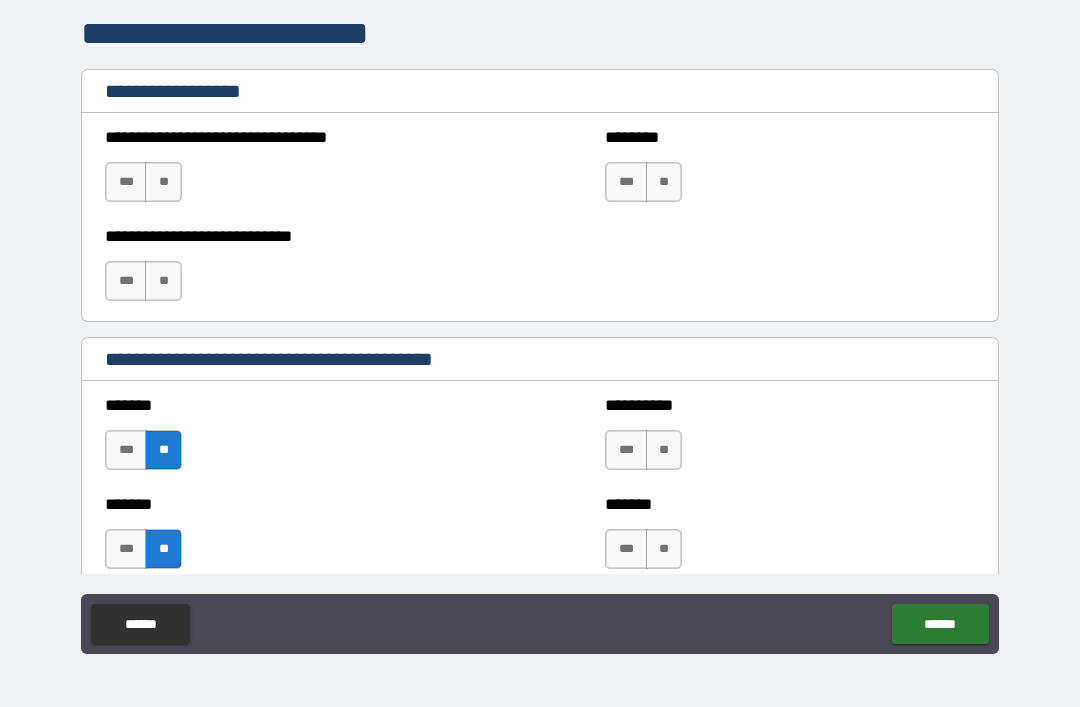 click on "**" at bounding box center [664, 450] 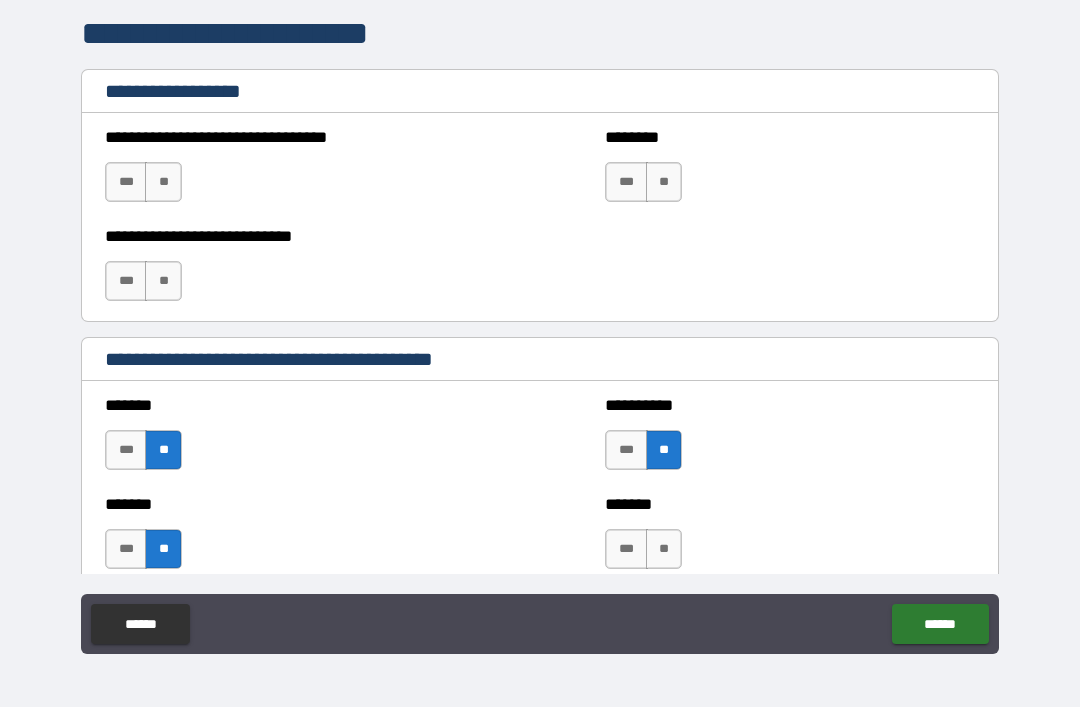 click on "**" at bounding box center (664, 549) 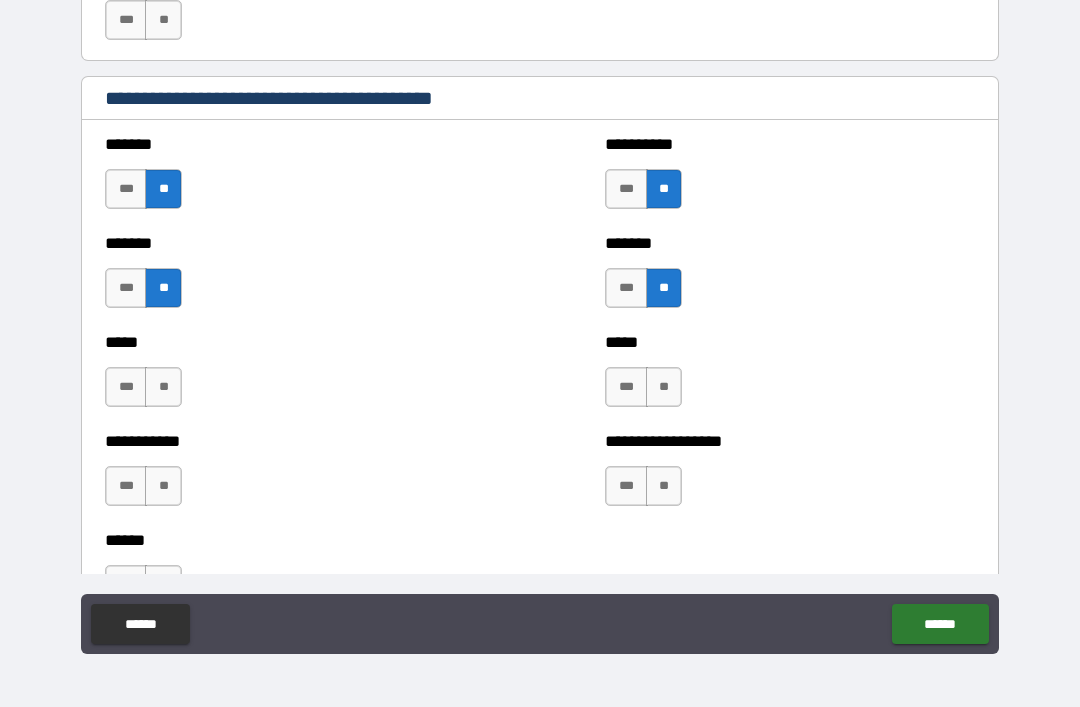 scroll, scrollTop: 1814, scrollLeft: 0, axis: vertical 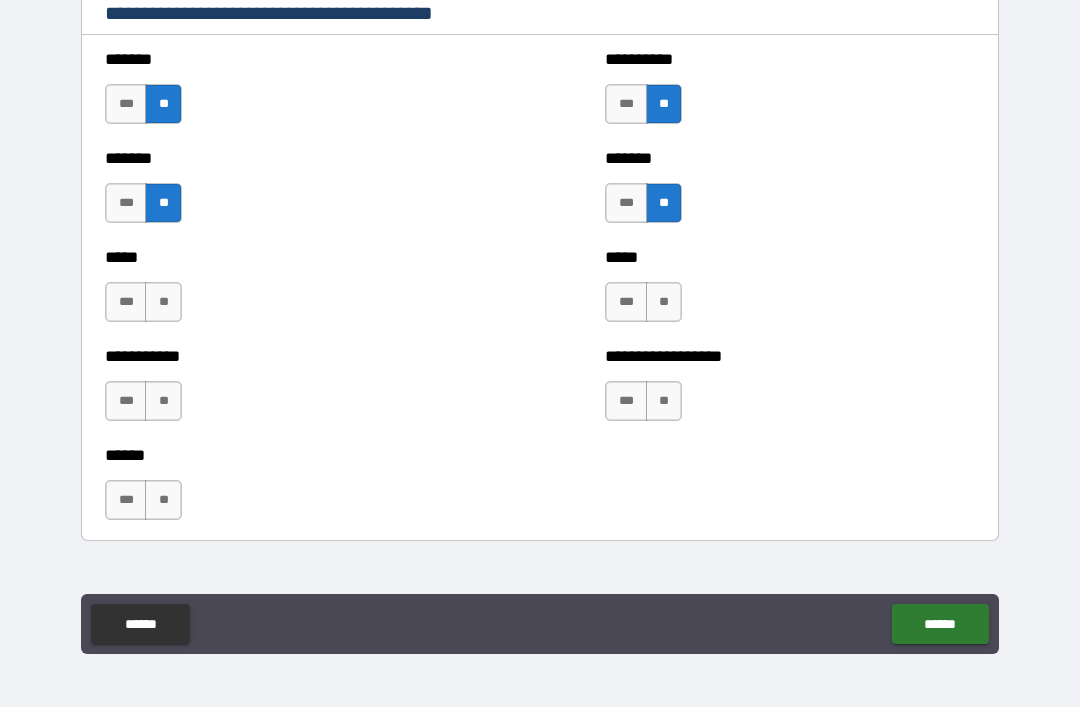 click on "**" at bounding box center [163, 302] 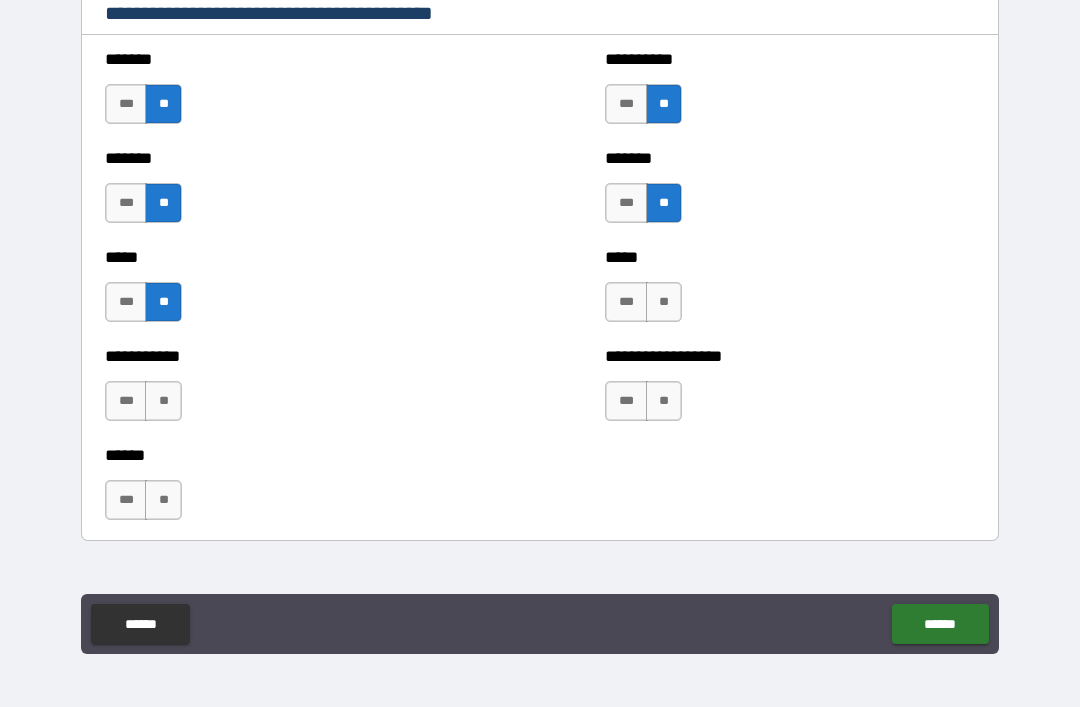 click on "**" at bounding box center (664, 302) 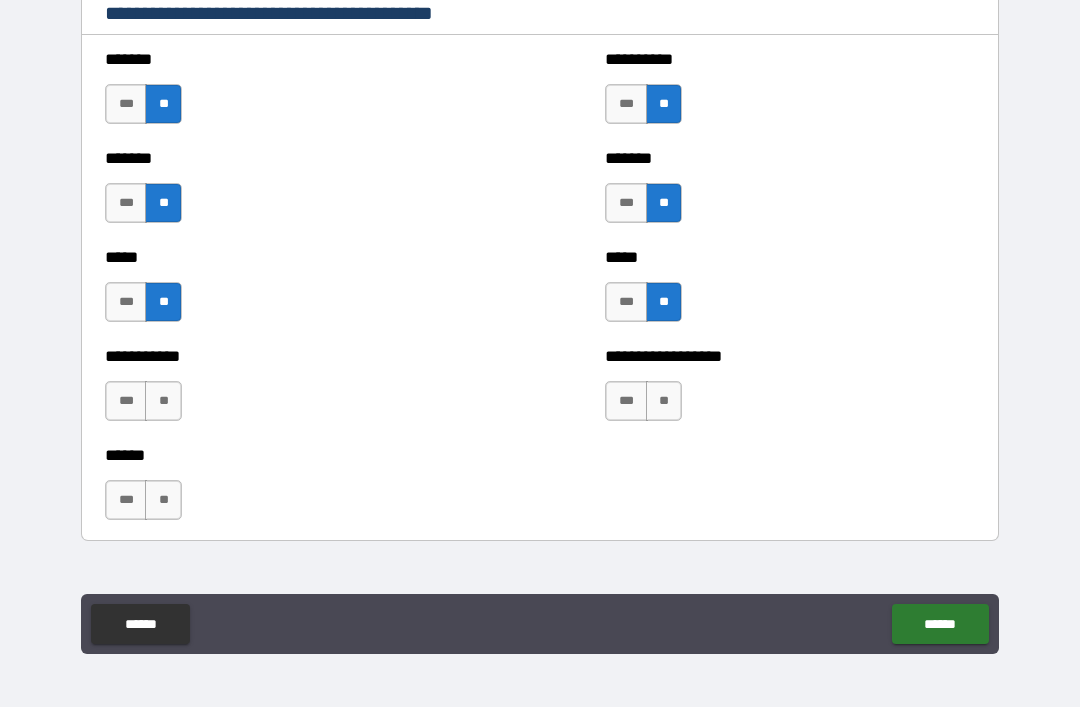 click on "**" at bounding box center (163, 401) 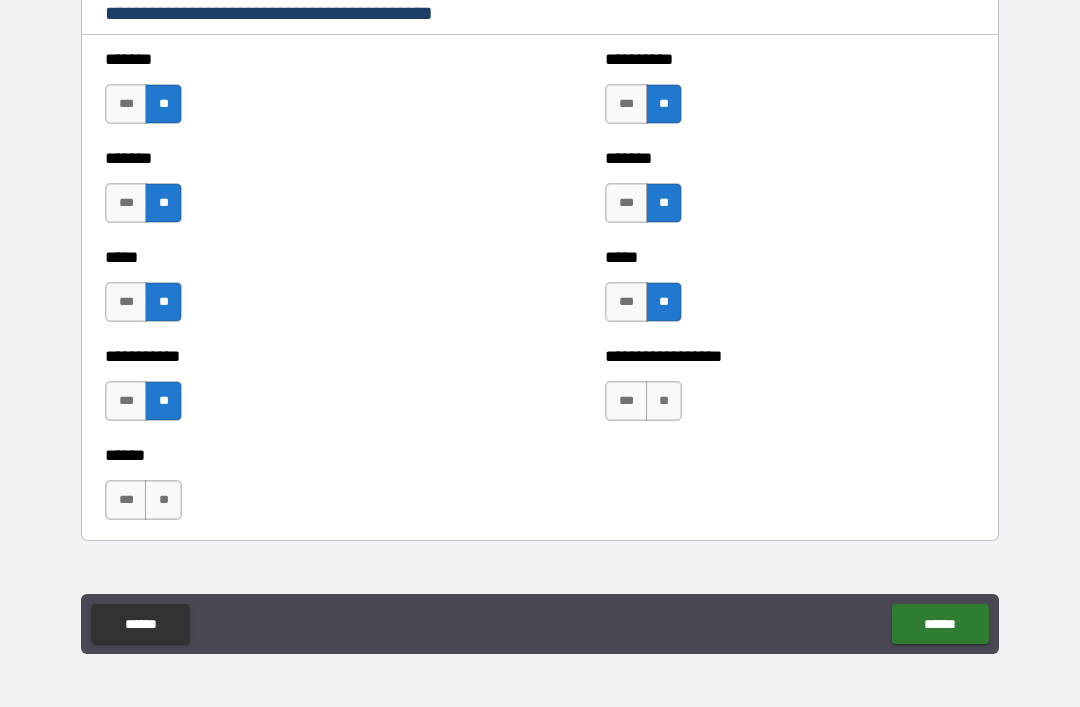 click on "**" at bounding box center [664, 401] 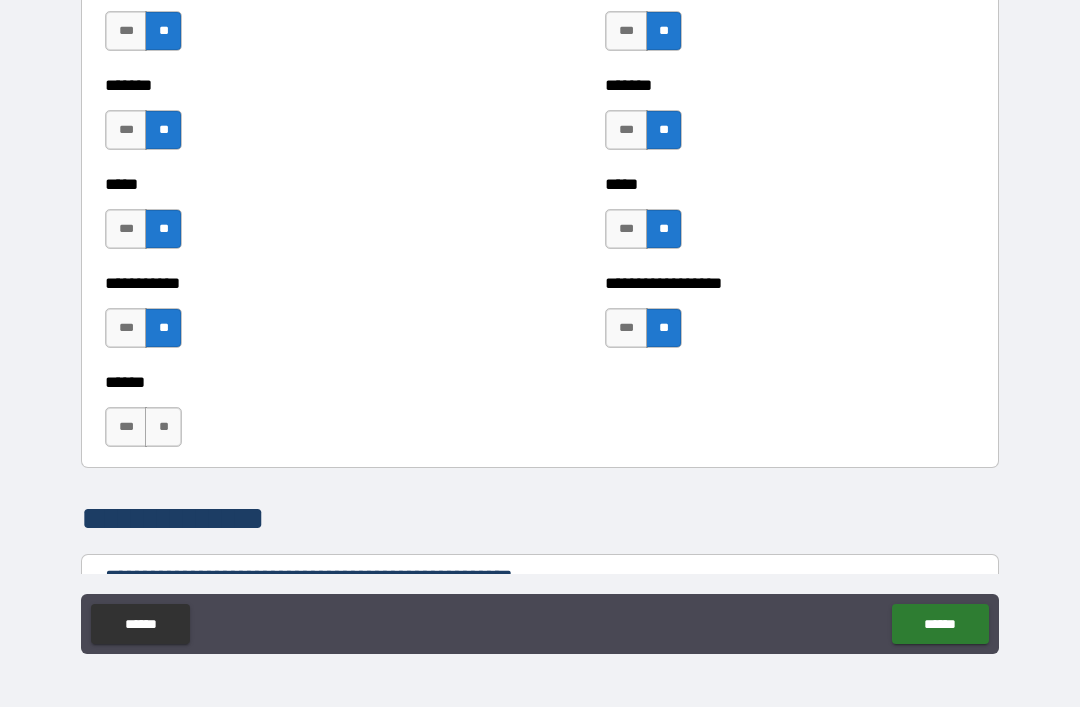 scroll, scrollTop: 1896, scrollLeft: 0, axis: vertical 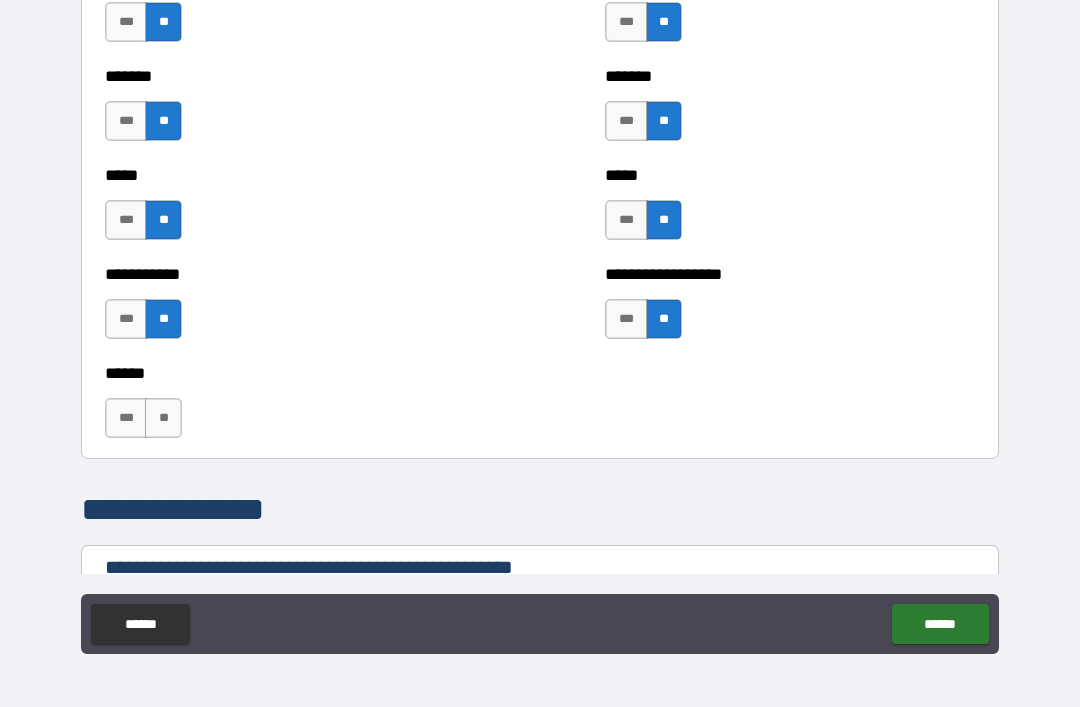 click on "**" at bounding box center [163, 418] 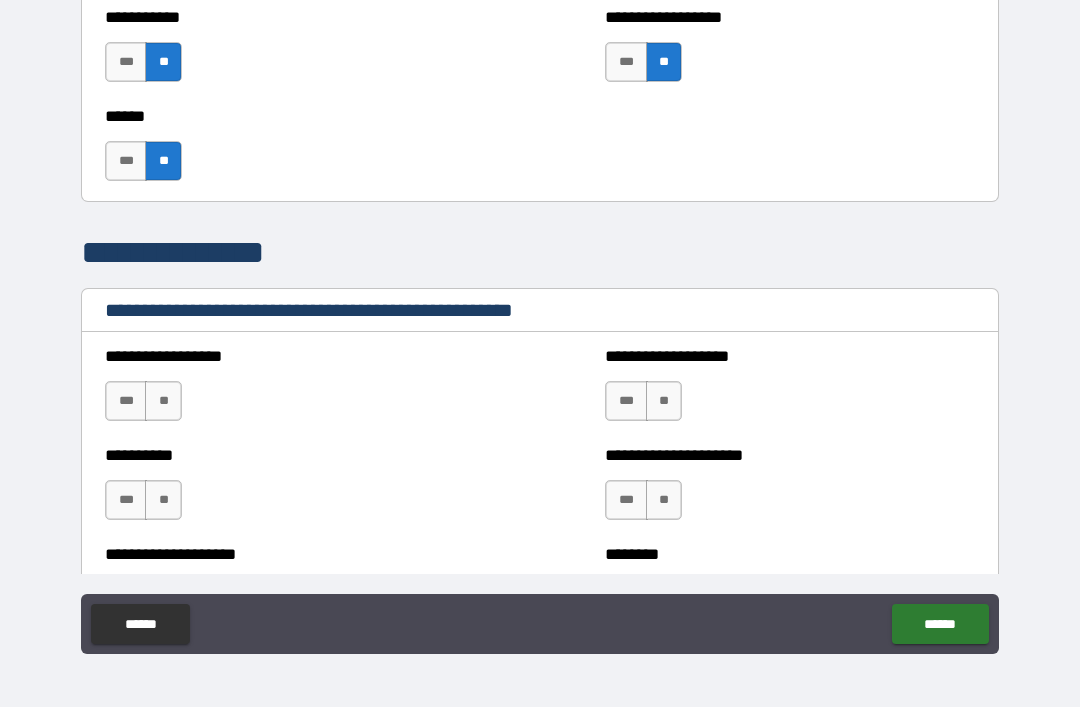 scroll, scrollTop: 2154, scrollLeft: 0, axis: vertical 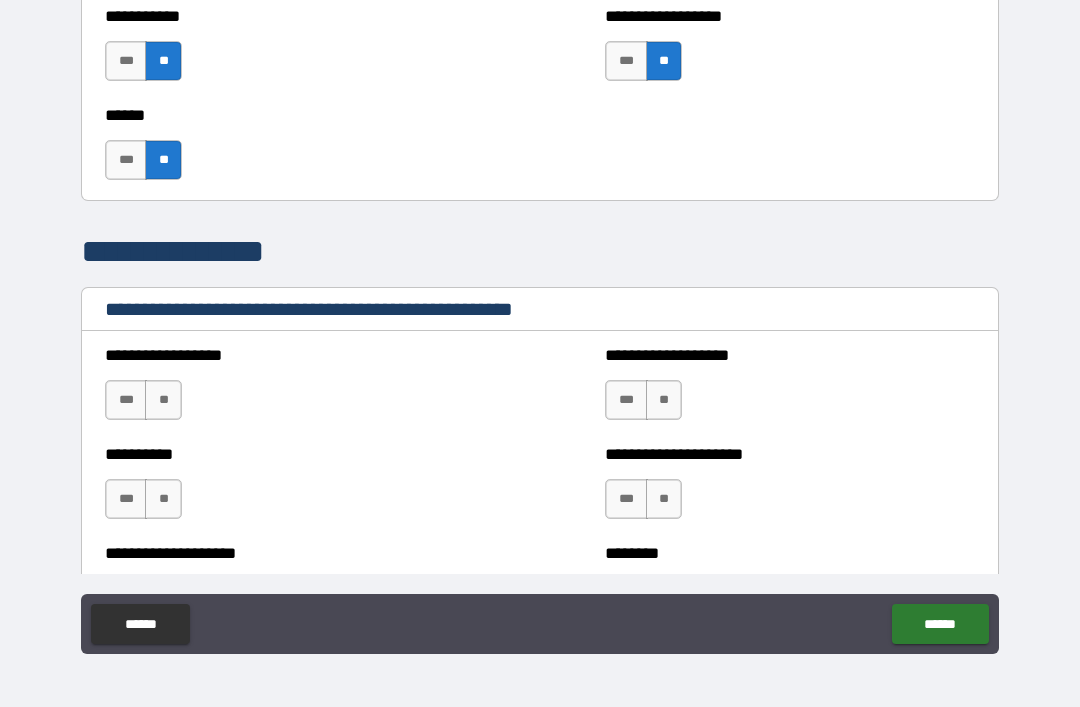 click on "**" at bounding box center [163, 400] 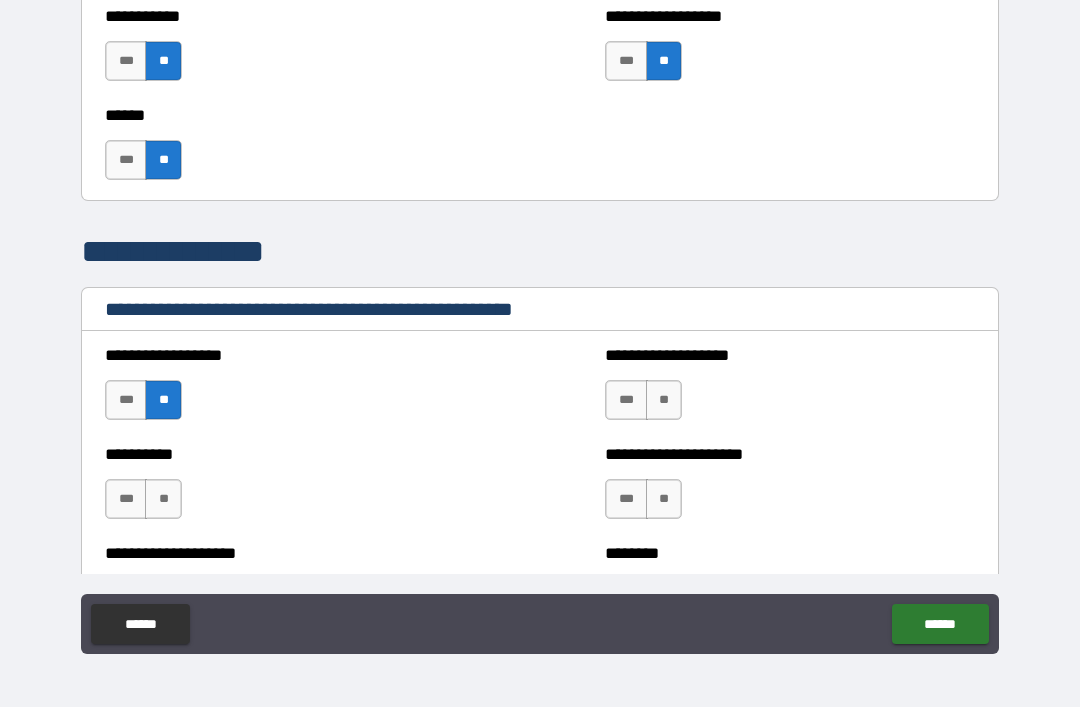 click on "**" at bounding box center (163, 499) 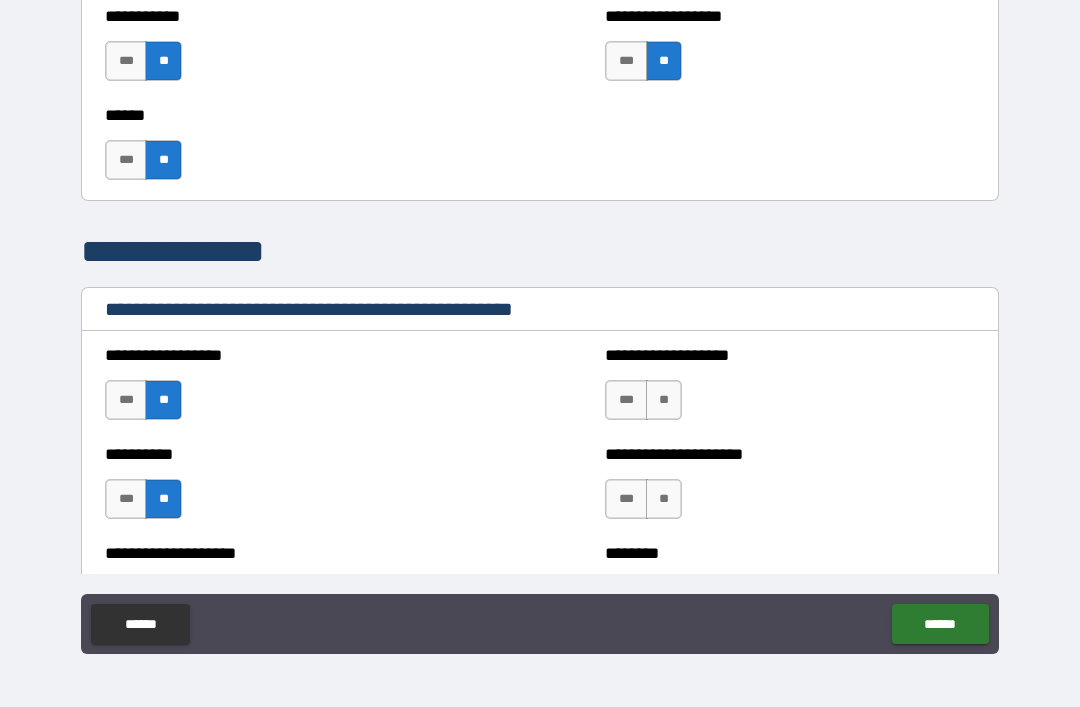 click on "**" at bounding box center (664, 400) 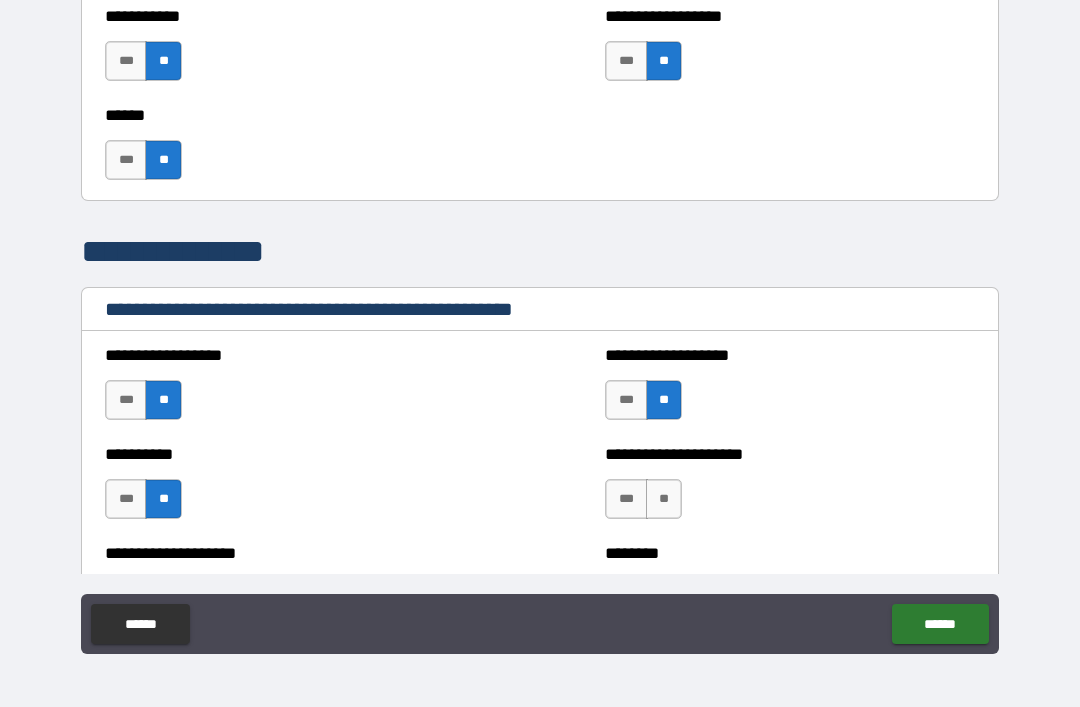 click on "**" at bounding box center (664, 499) 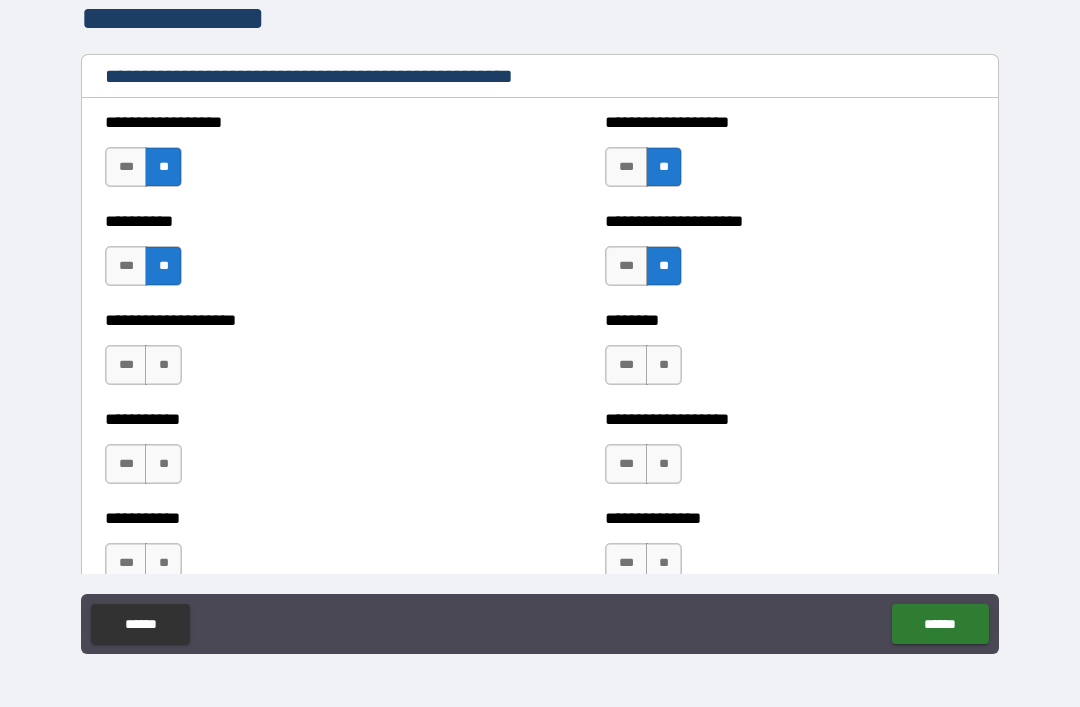 scroll, scrollTop: 2390, scrollLeft: 0, axis: vertical 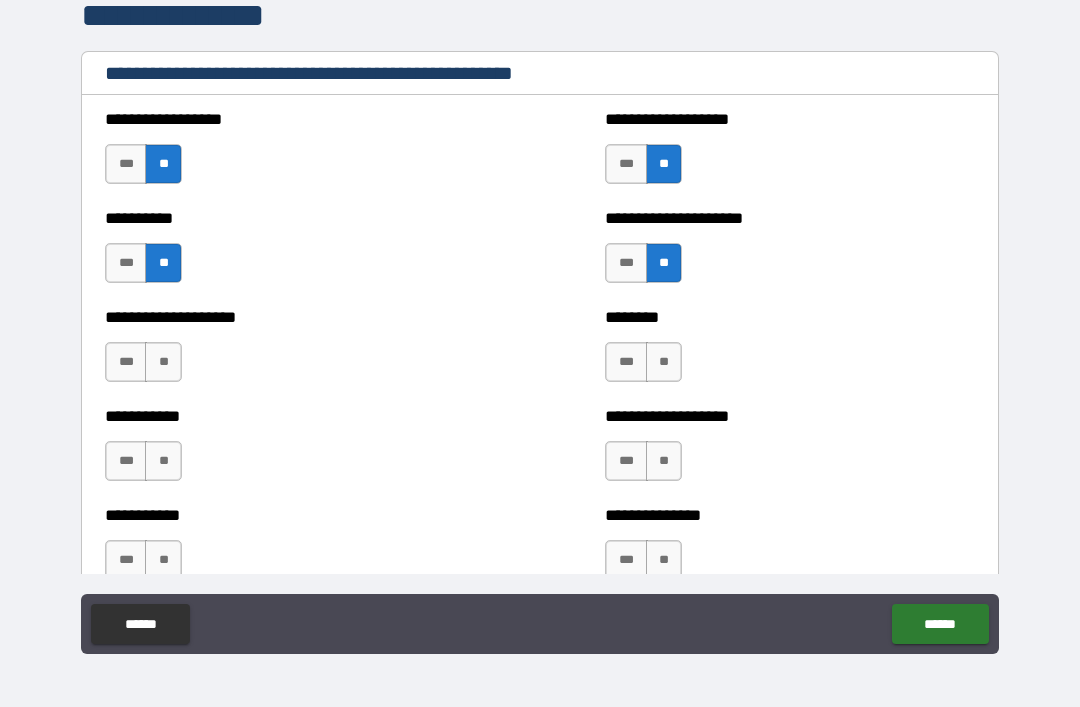 click on "**" at bounding box center [664, 362] 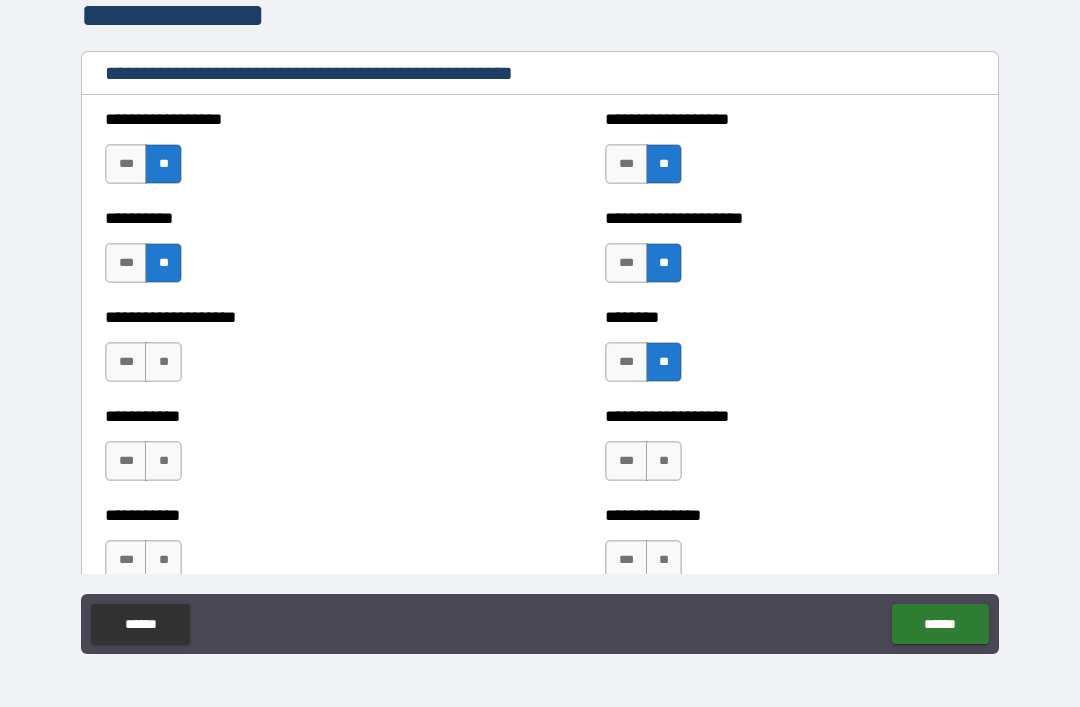click on "**" at bounding box center [163, 362] 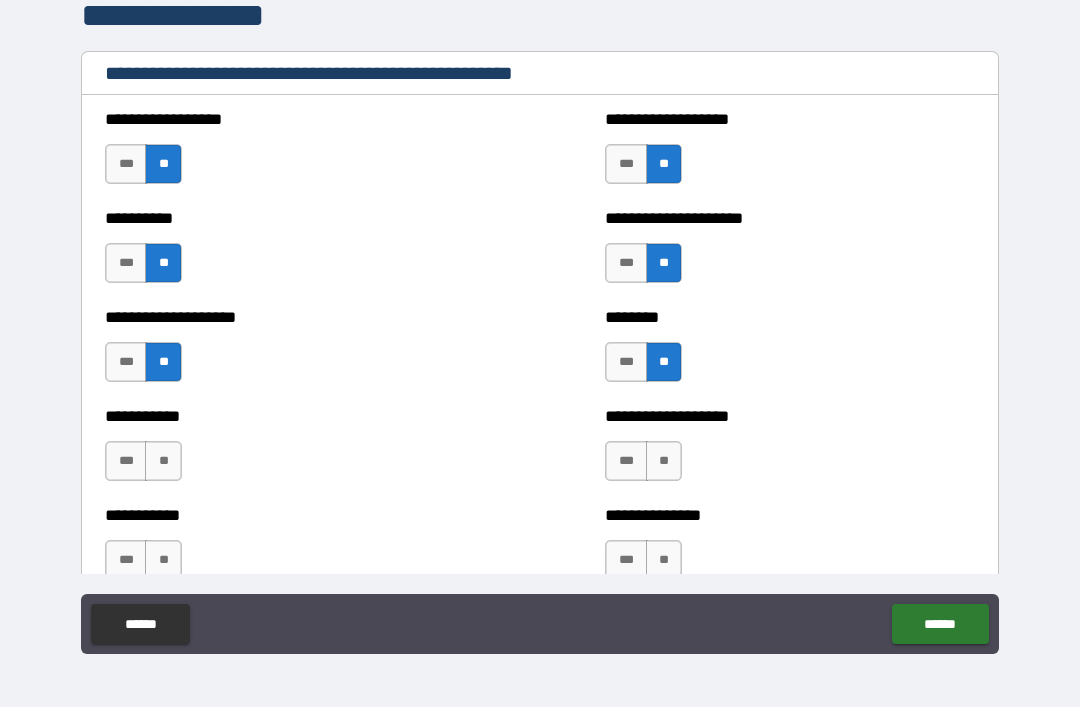 click on "**" at bounding box center (163, 461) 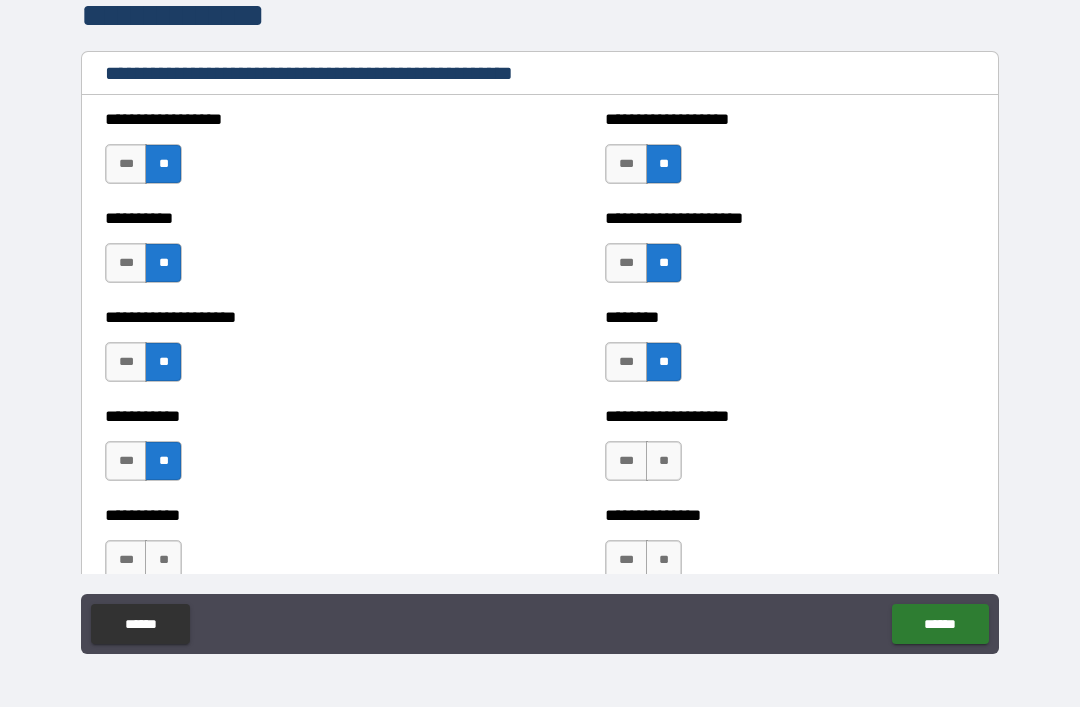 click on "**" at bounding box center [664, 461] 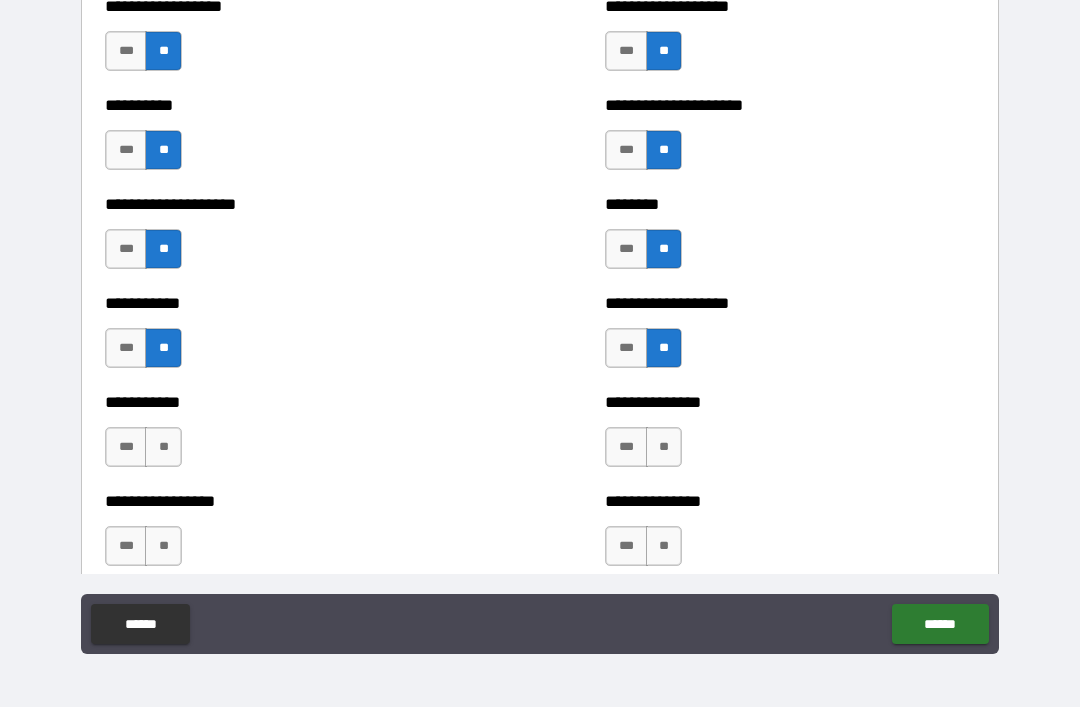 scroll, scrollTop: 2504, scrollLeft: 0, axis: vertical 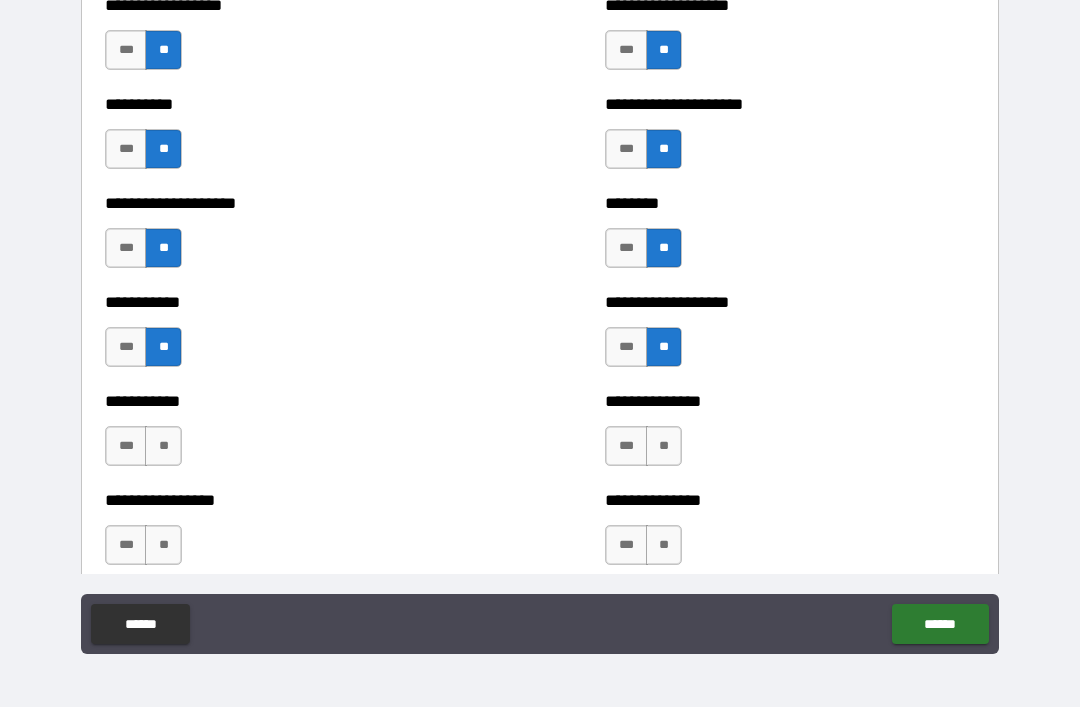 click on "**" at bounding box center (163, 446) 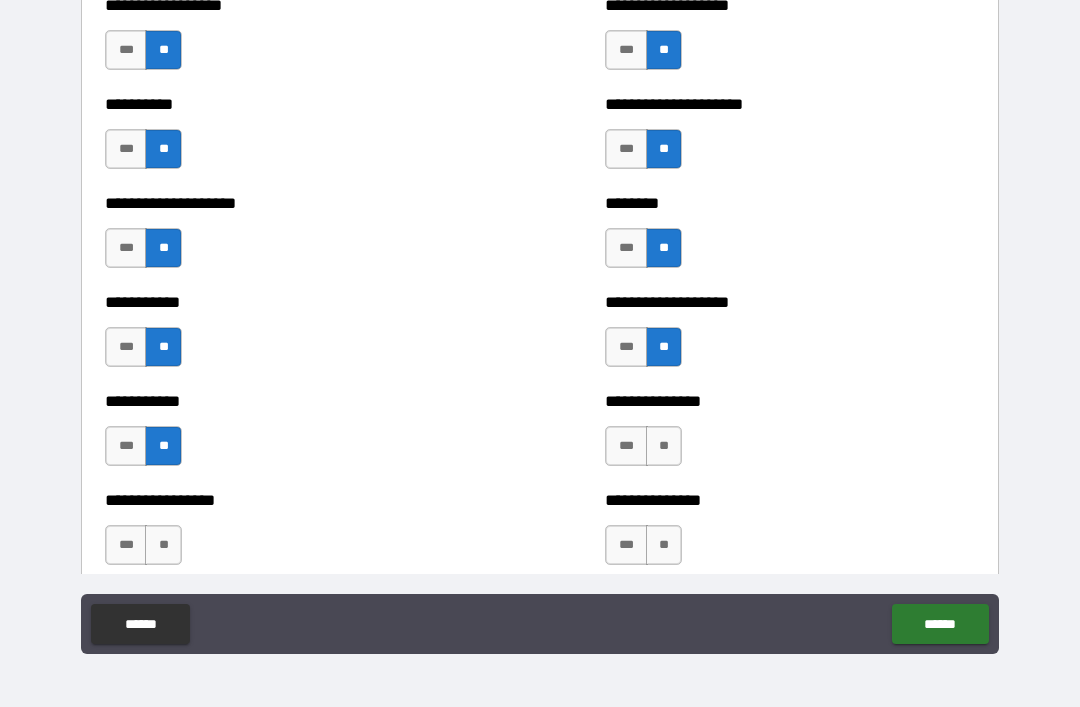click on "**" at bounding box center (664, 446) 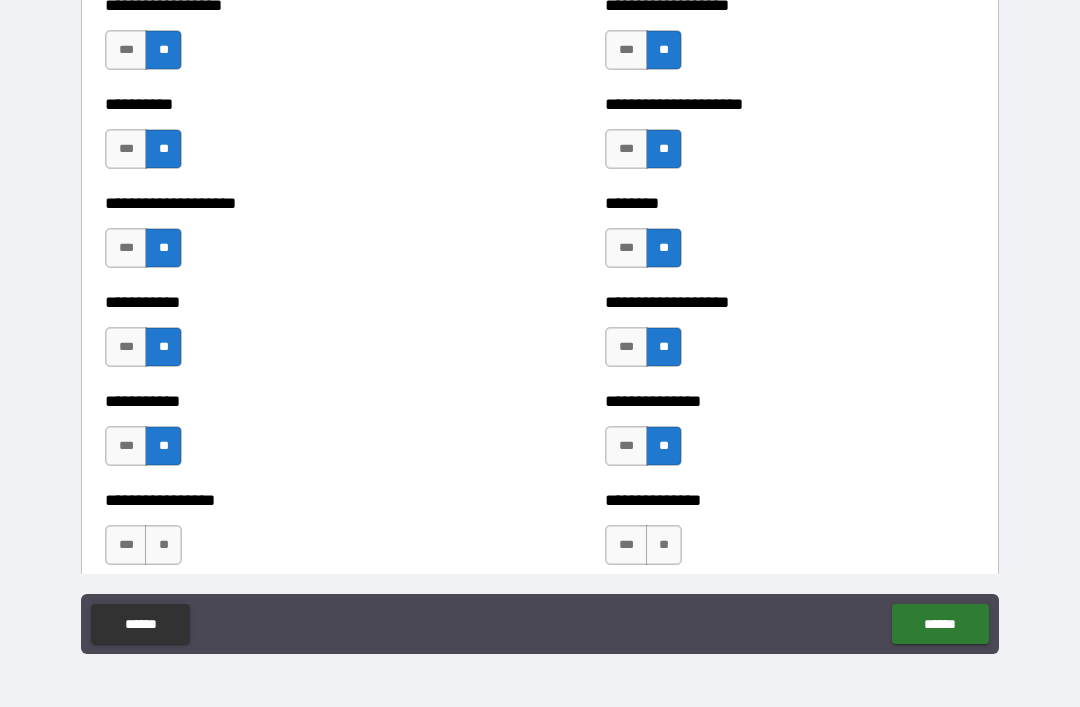 click on "**" at bounding box center (163, 545) 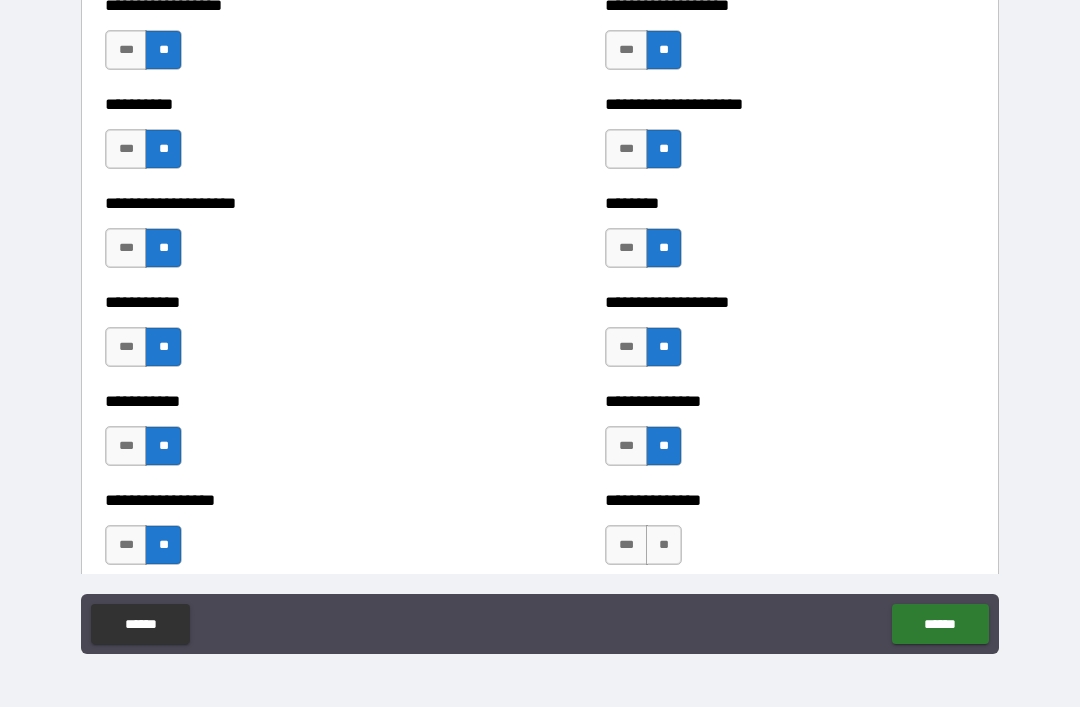 click on "**" at bounding box center [664, 545] 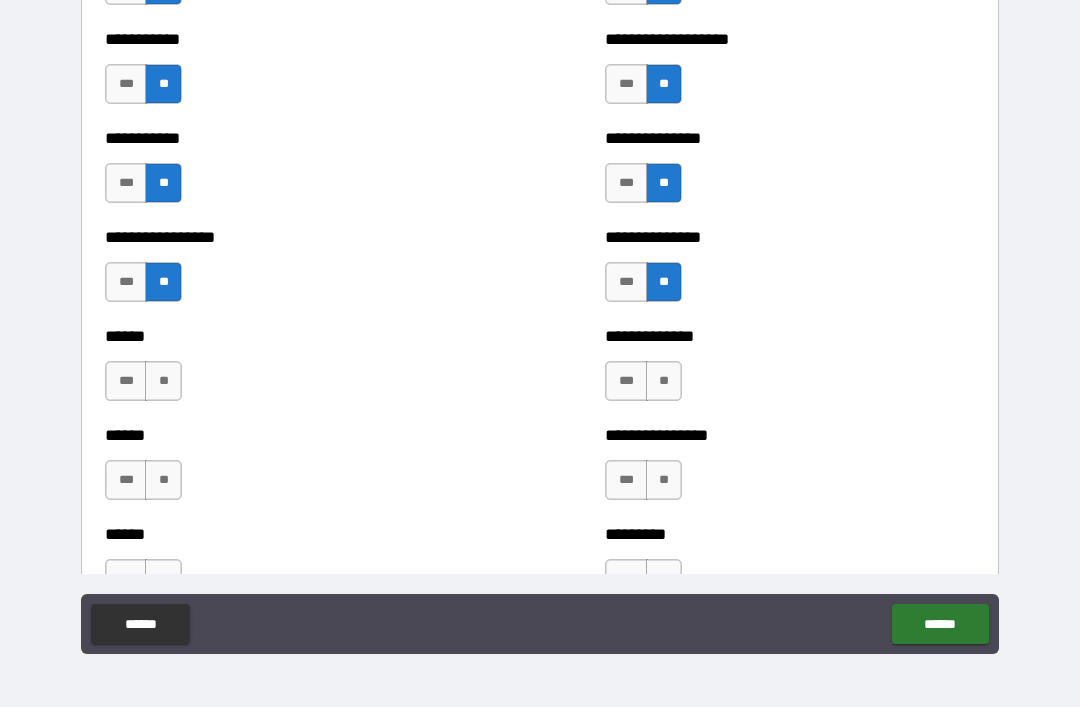 scroll, scrollTop: 2770, scrollLeft: 0, axis: vertical 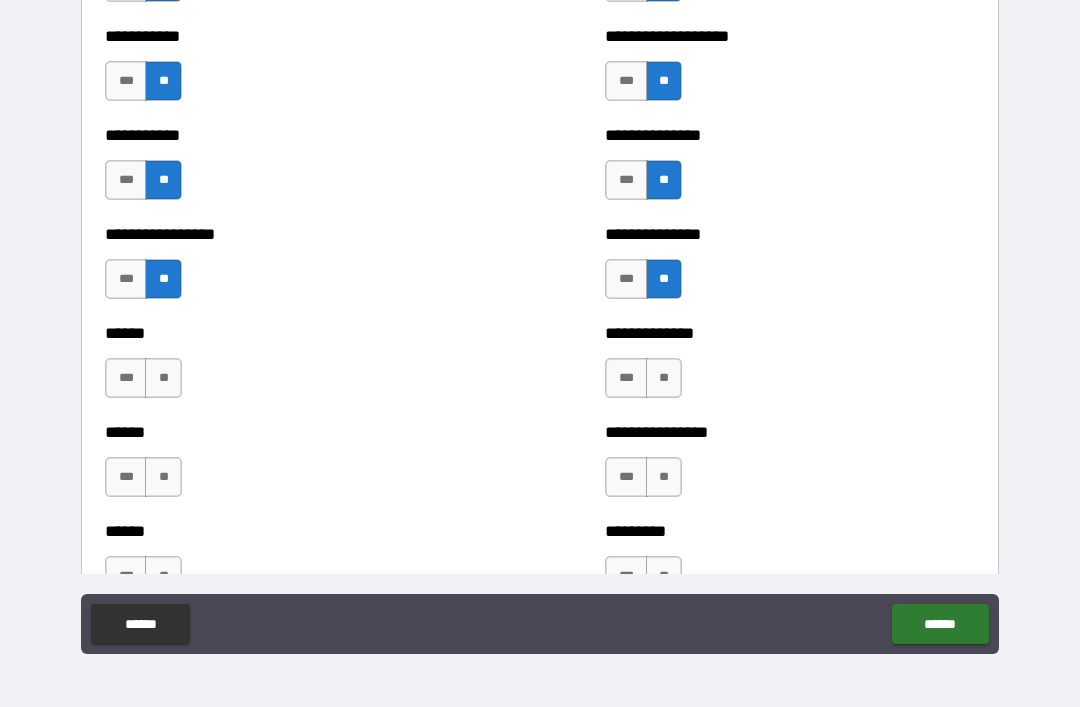 click on "**" at bounding box center (163, 378) 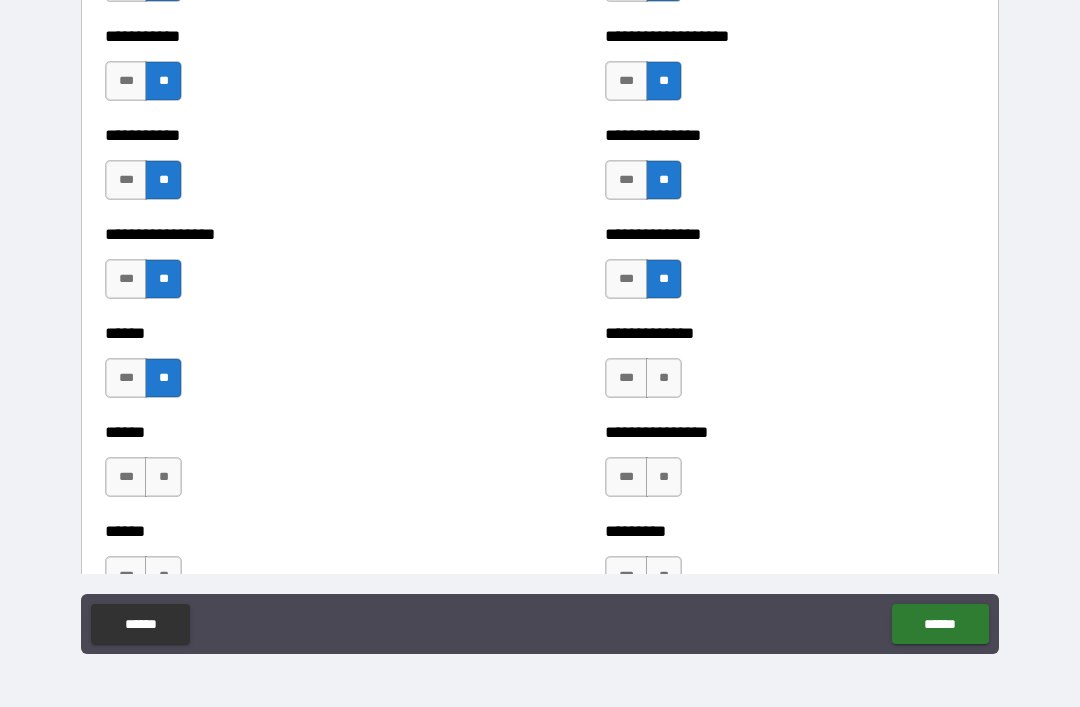 click on "**" at bounding box center [664, 378] 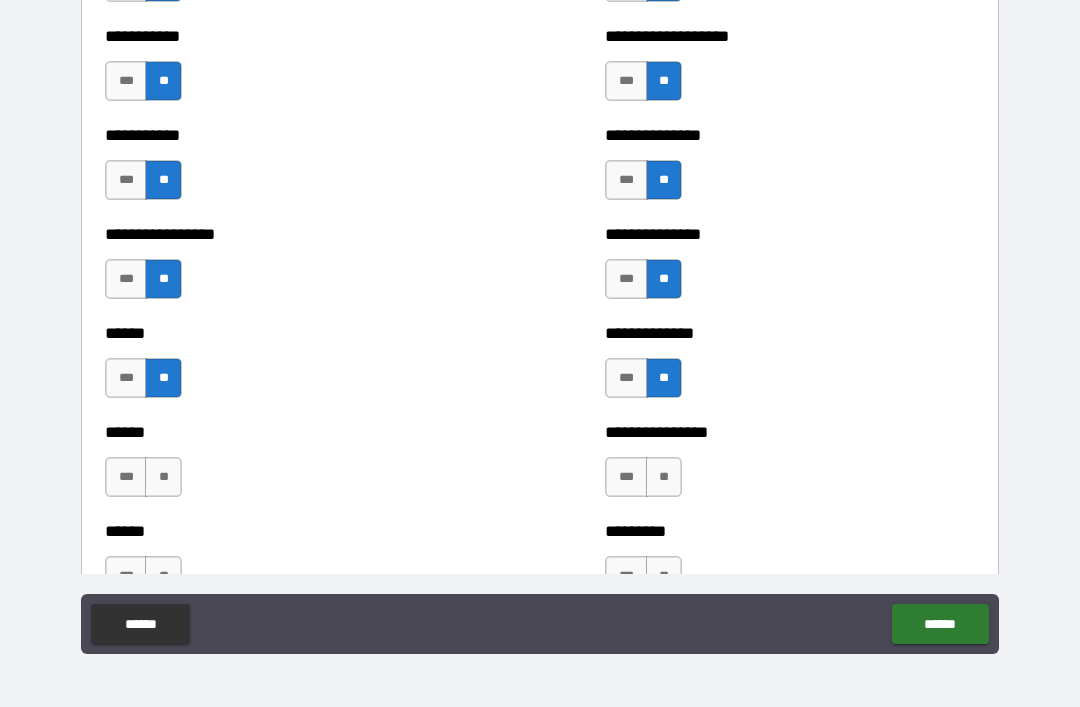 click on "**" at bounding box center [163, 477] 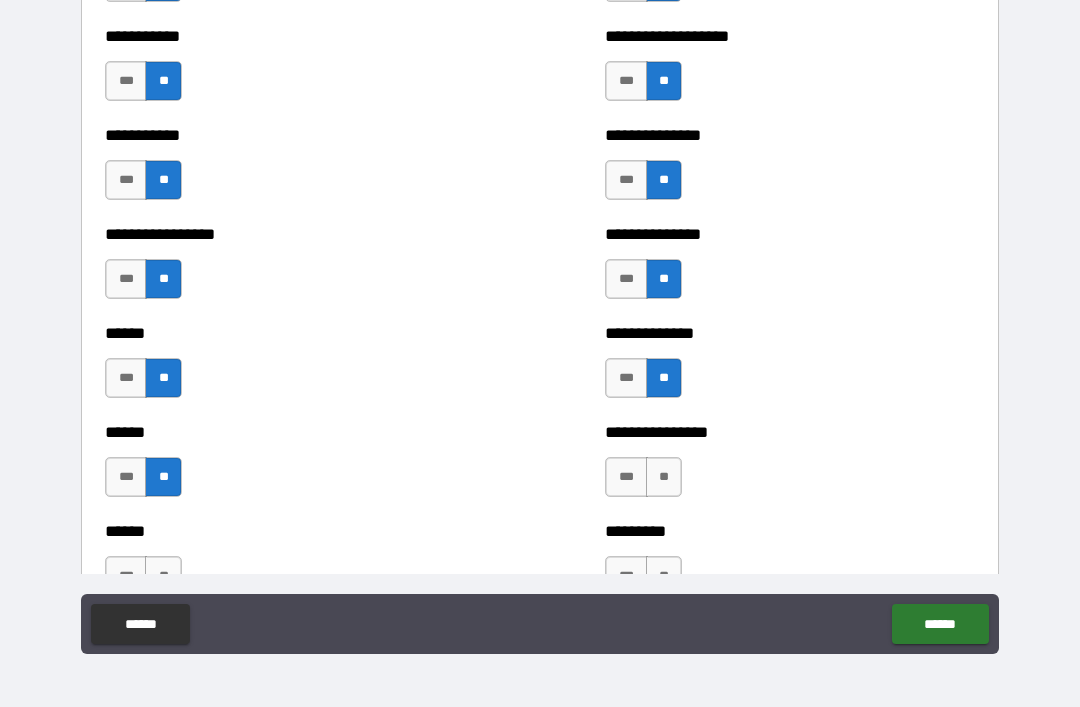 click on "**" at bounding box center (664, 477) 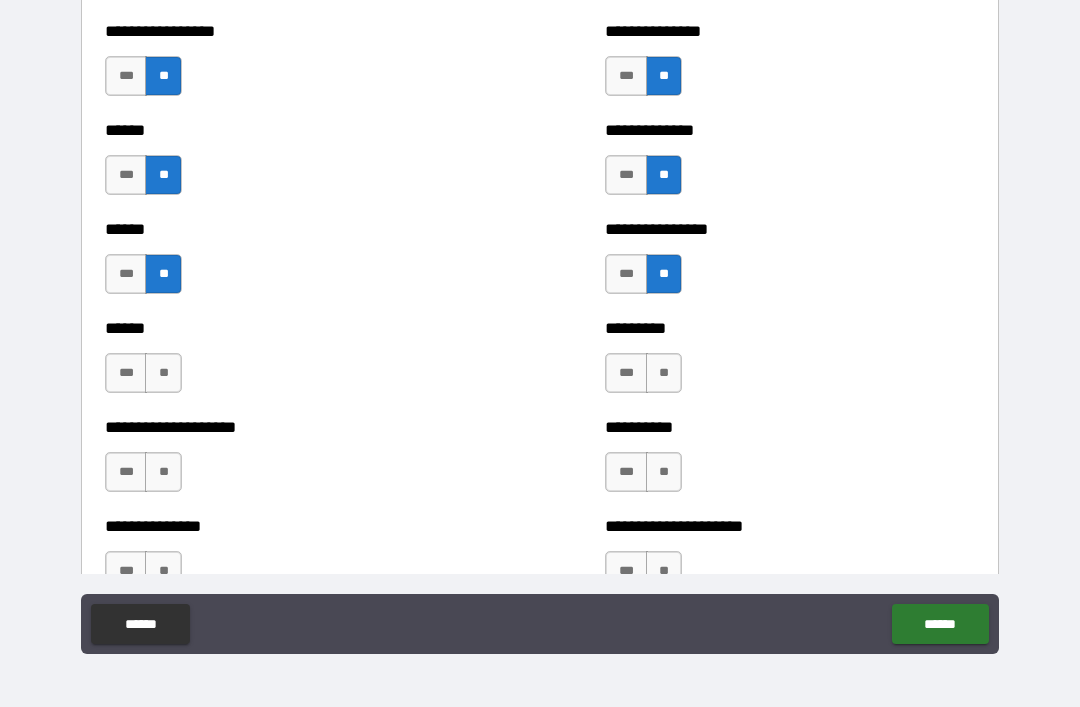scroll, scrollTop: 2975, scrollLeft: 0, axis: vertical 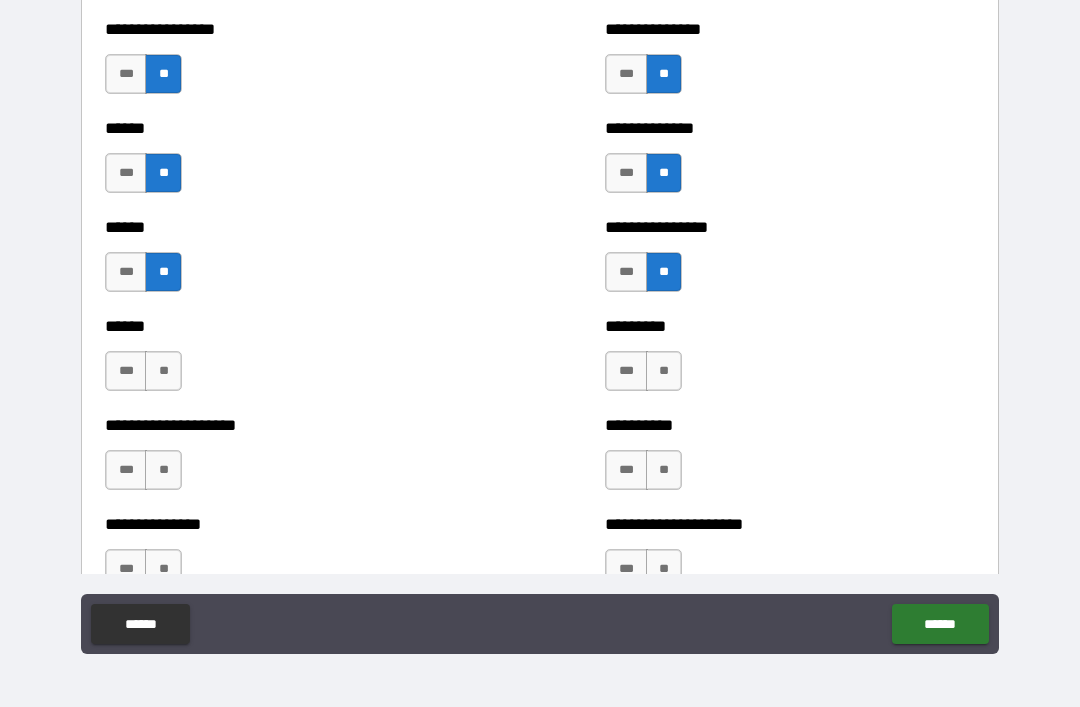 click on "**" at bounding box center (163, 371) 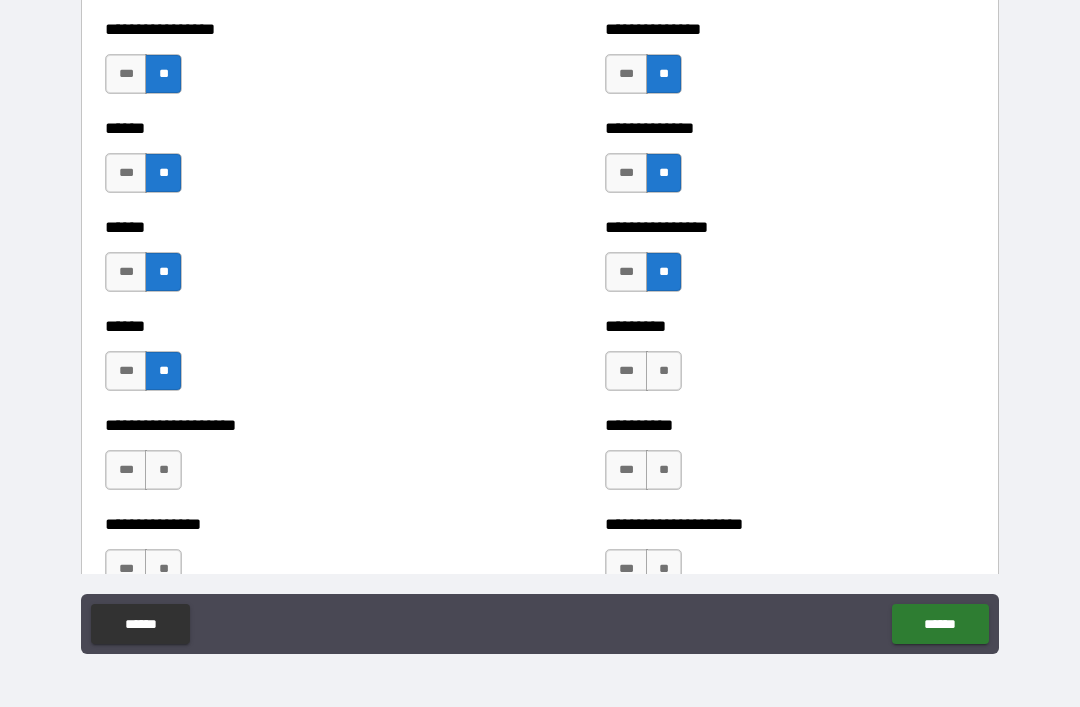 click on "**" at bounding box center (664, 371) 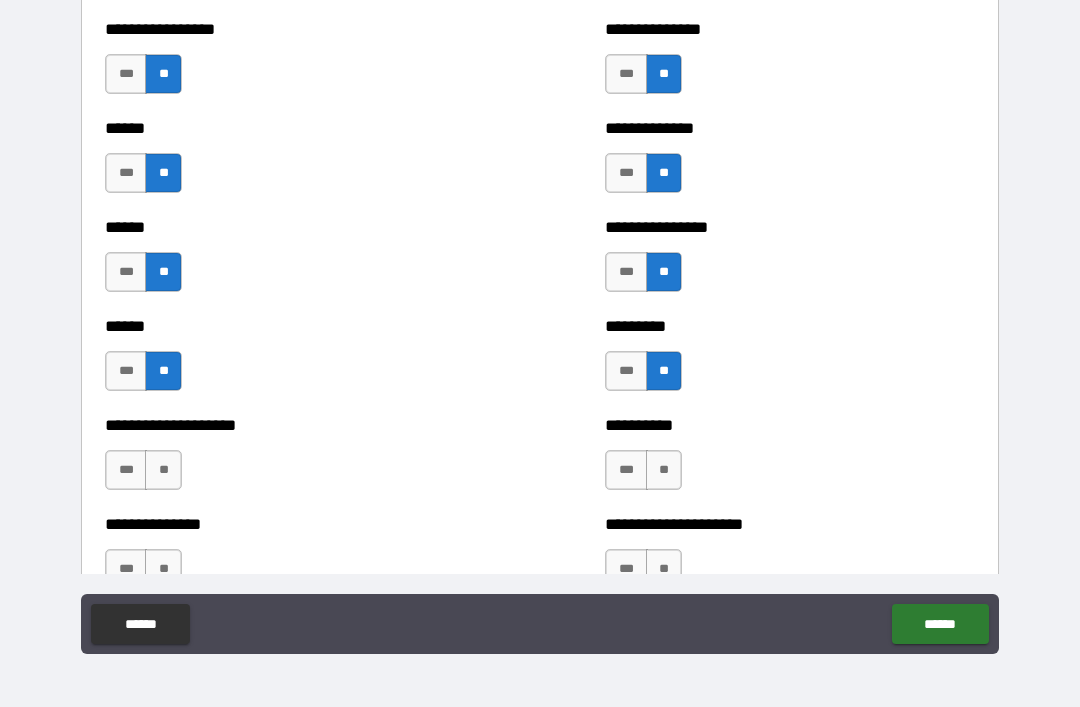 click on "**" at bounding box center (163, 470) 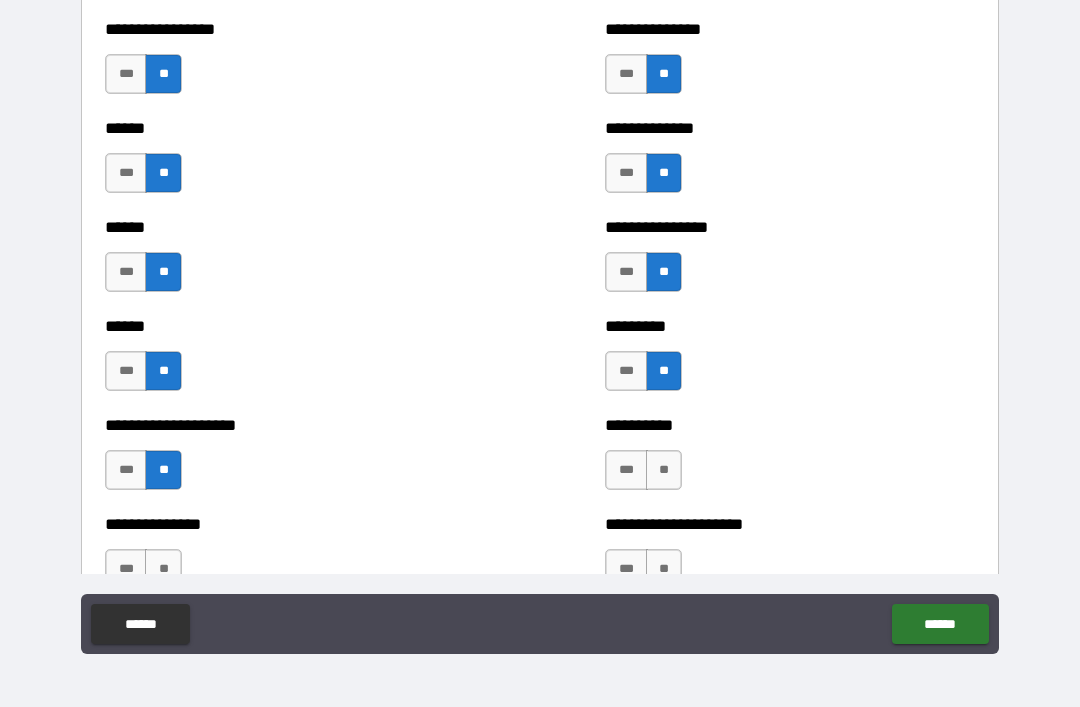 click on "**" at bounding box center (664, 470) 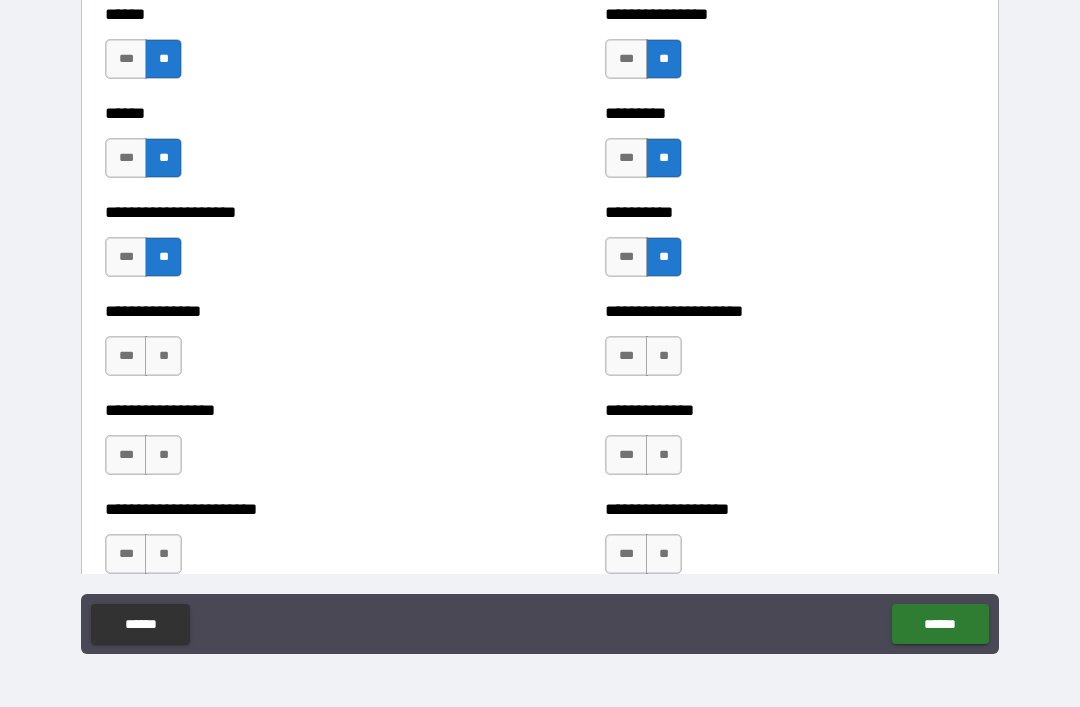 scroll, scrollTop: 3200, scrollLeft: 0, axis: vertical 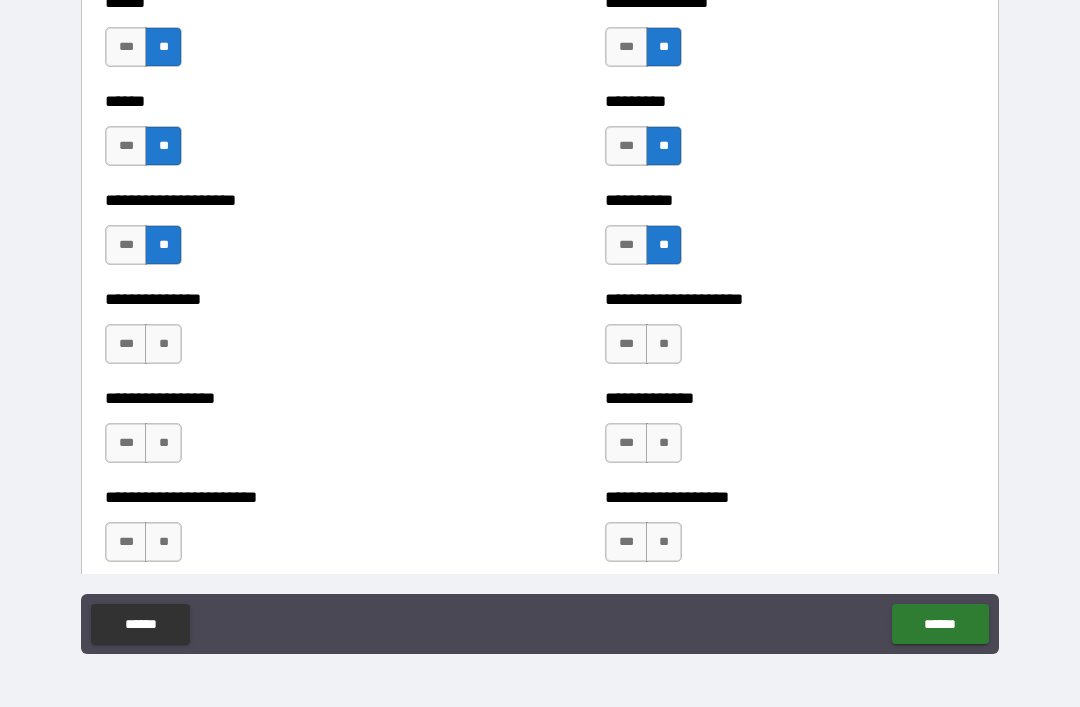 click on "**" at bounding box center (163, 344) 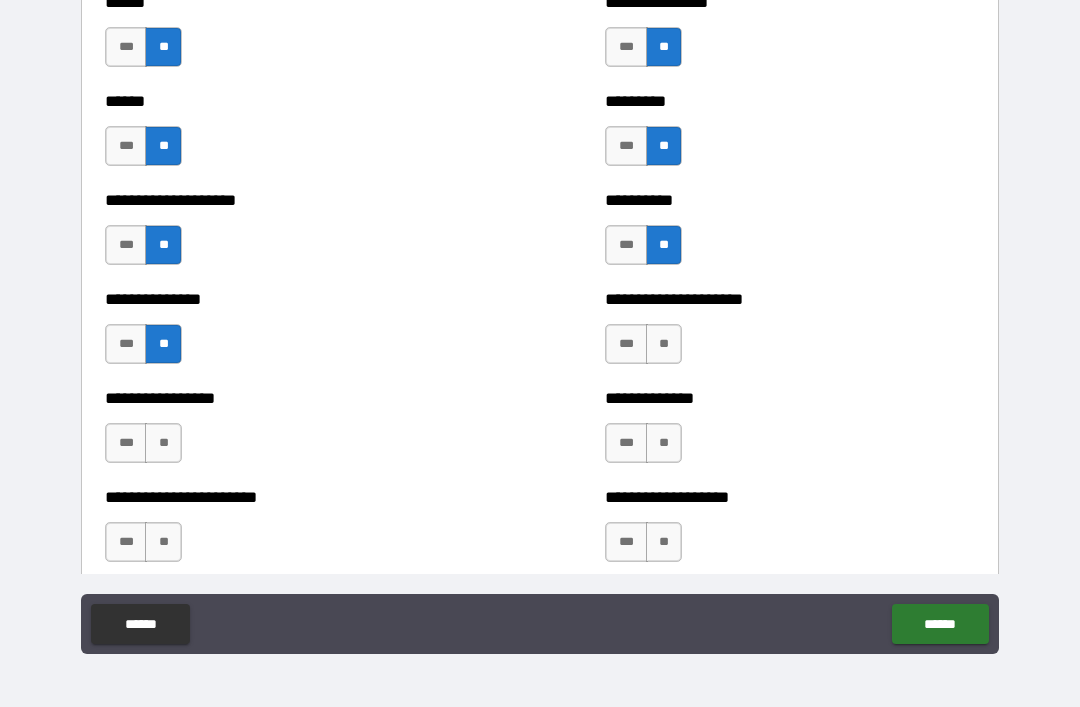 click on "**" at bounding box center [664, 344] 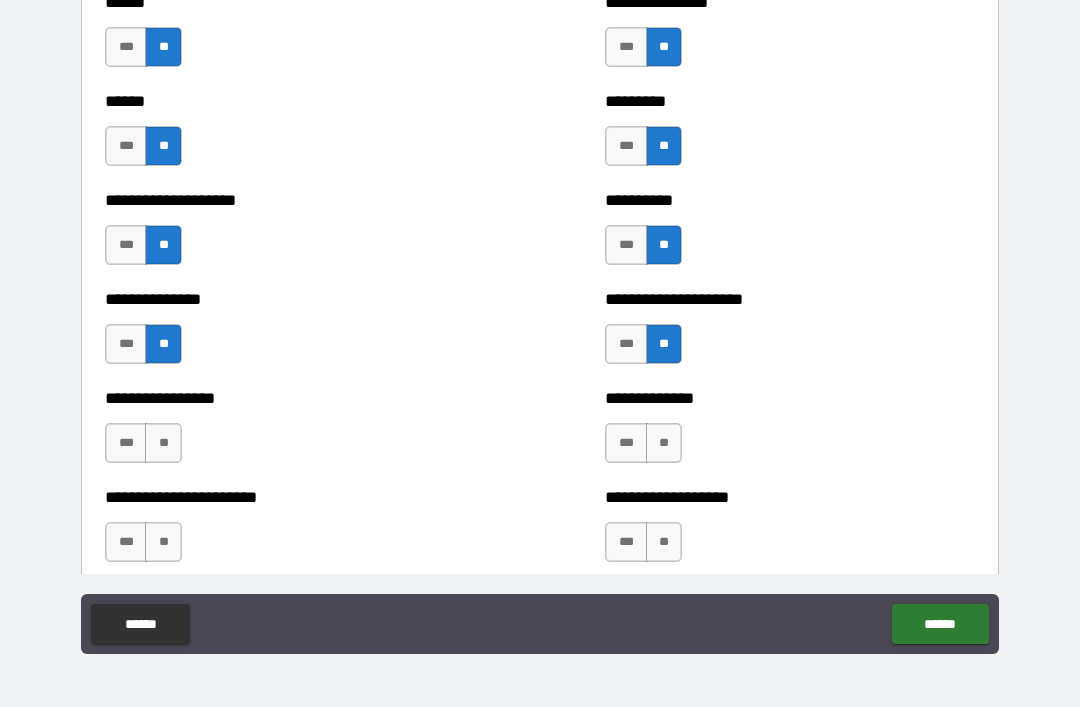 click on "**" at bounding box center (163, 443) 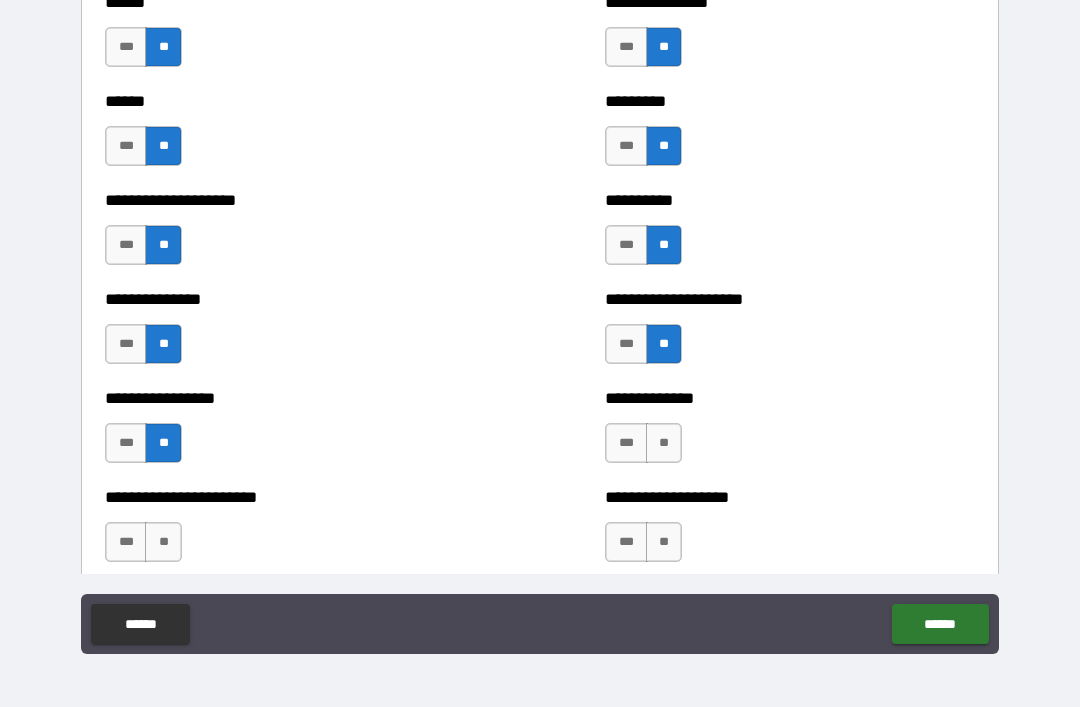 click on "**" at bounding box center [664, 443] 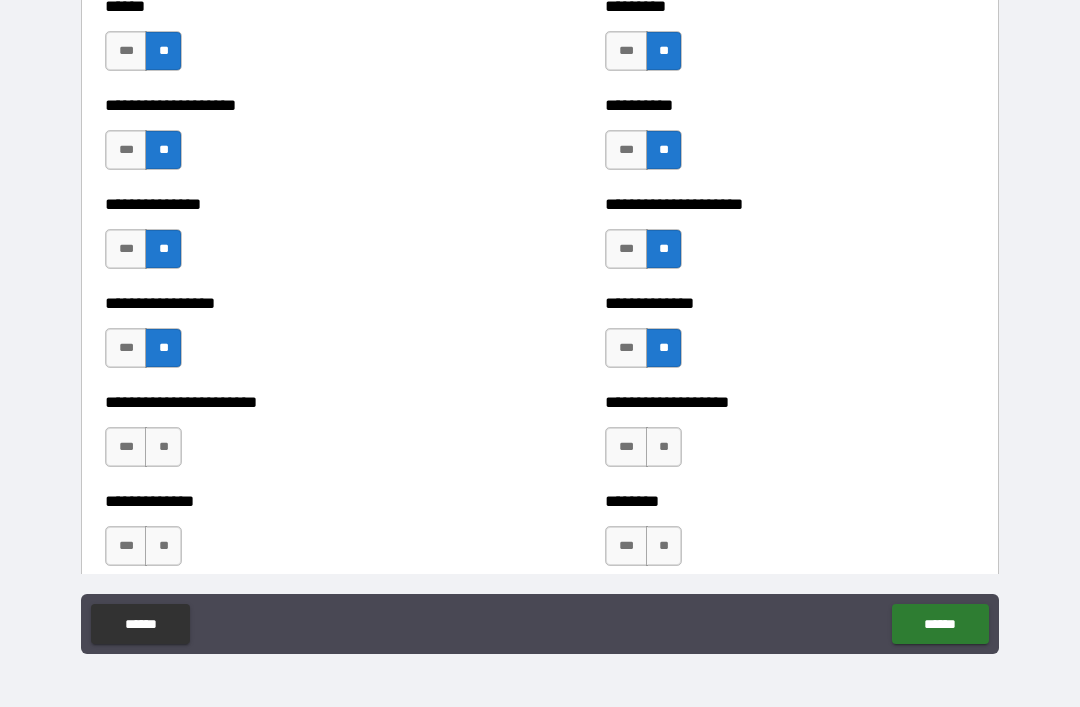 scroll, scrollTop: 3296, scrollLeft: 0, axis: vertical 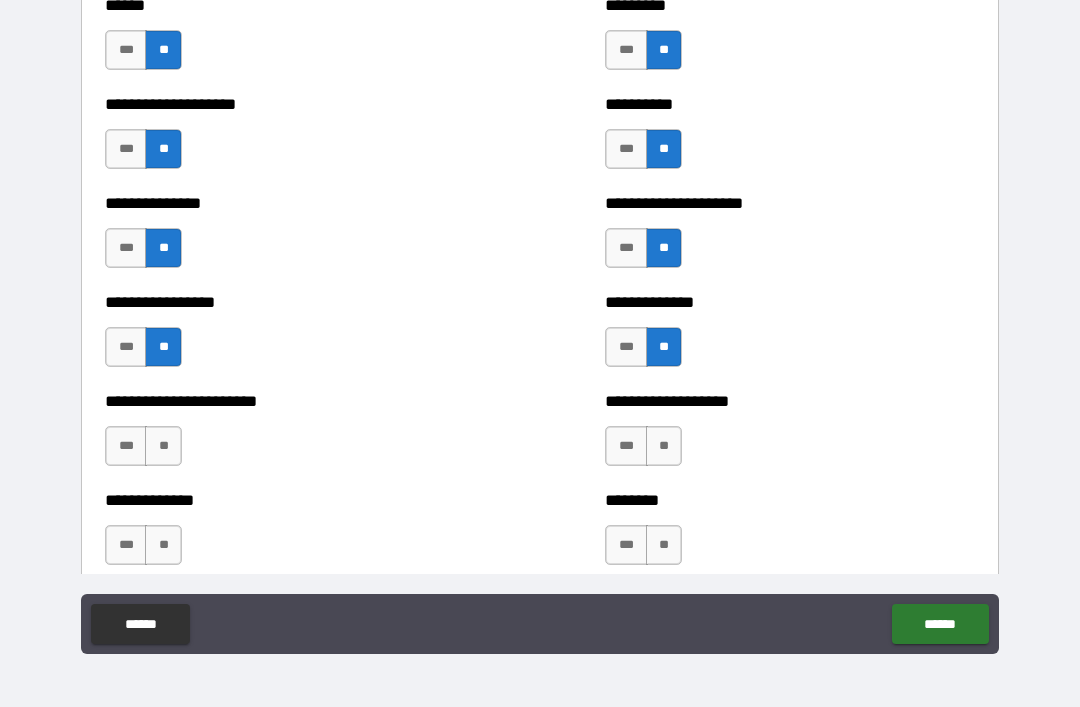 click on "**" at bounding box center (163, 446) 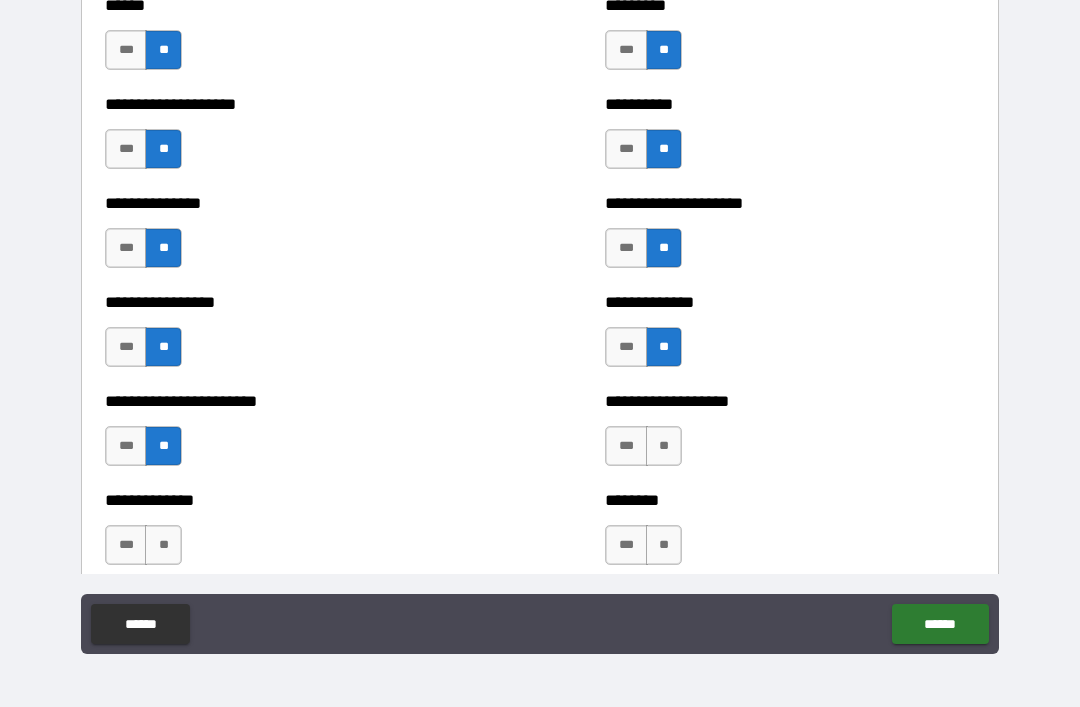 click on "**" at bounding box center [664, 446] 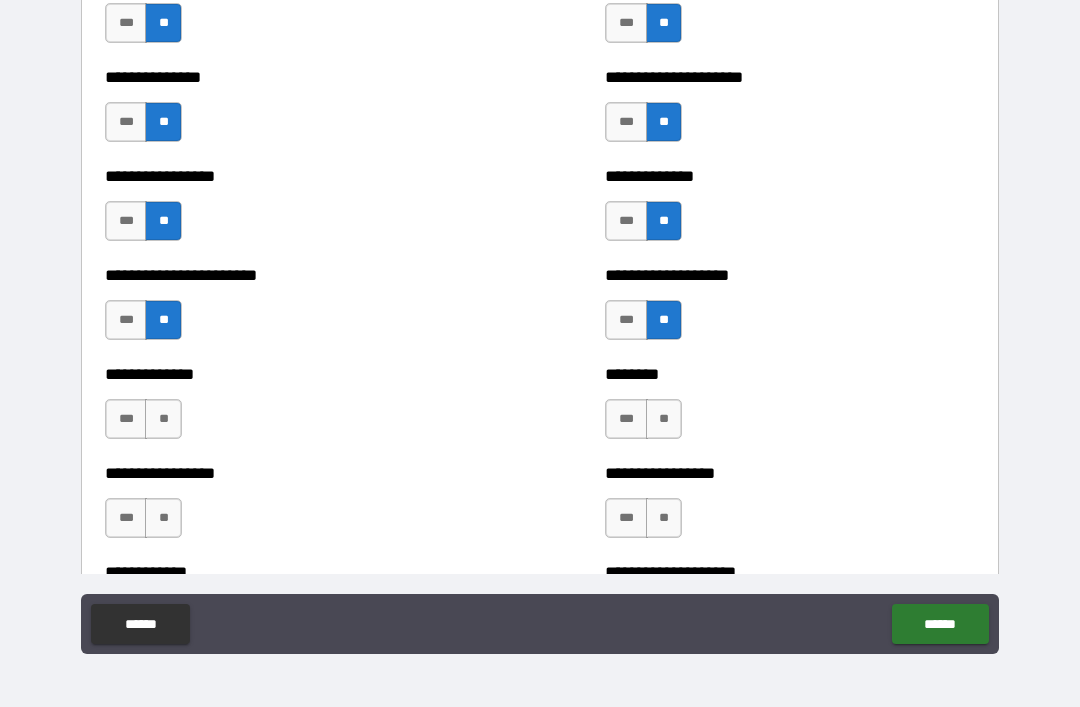 scroll, scrollTop: 3445, scrollLeft: 0, axis: vertical 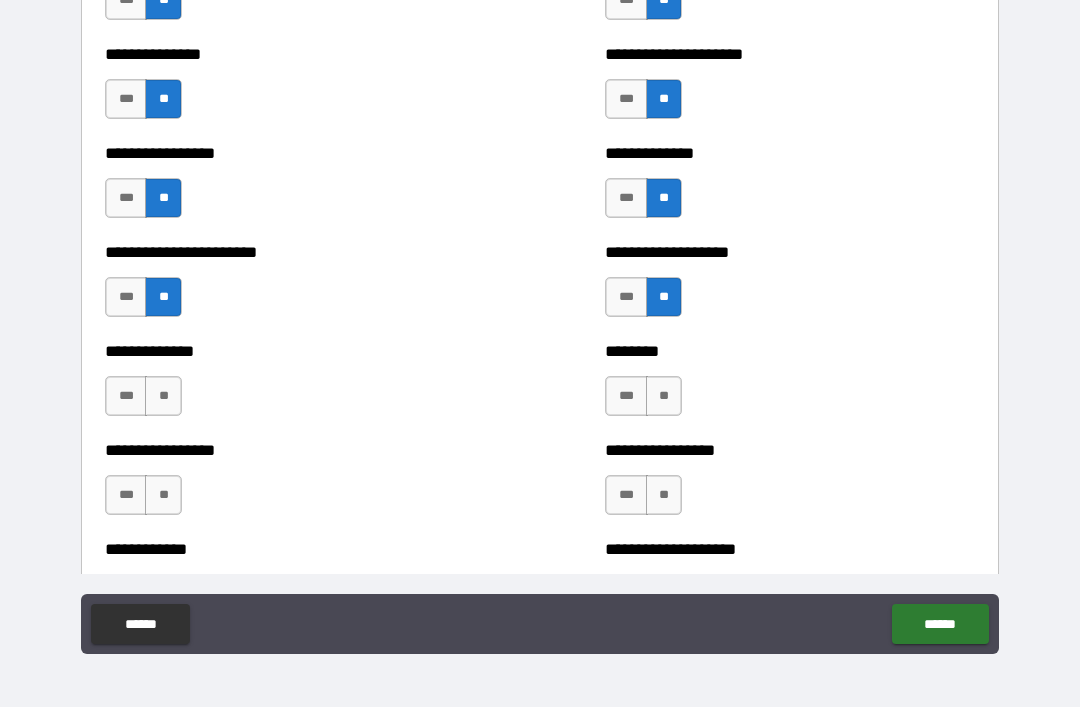 click on "**" at bounding box center (163, 396) 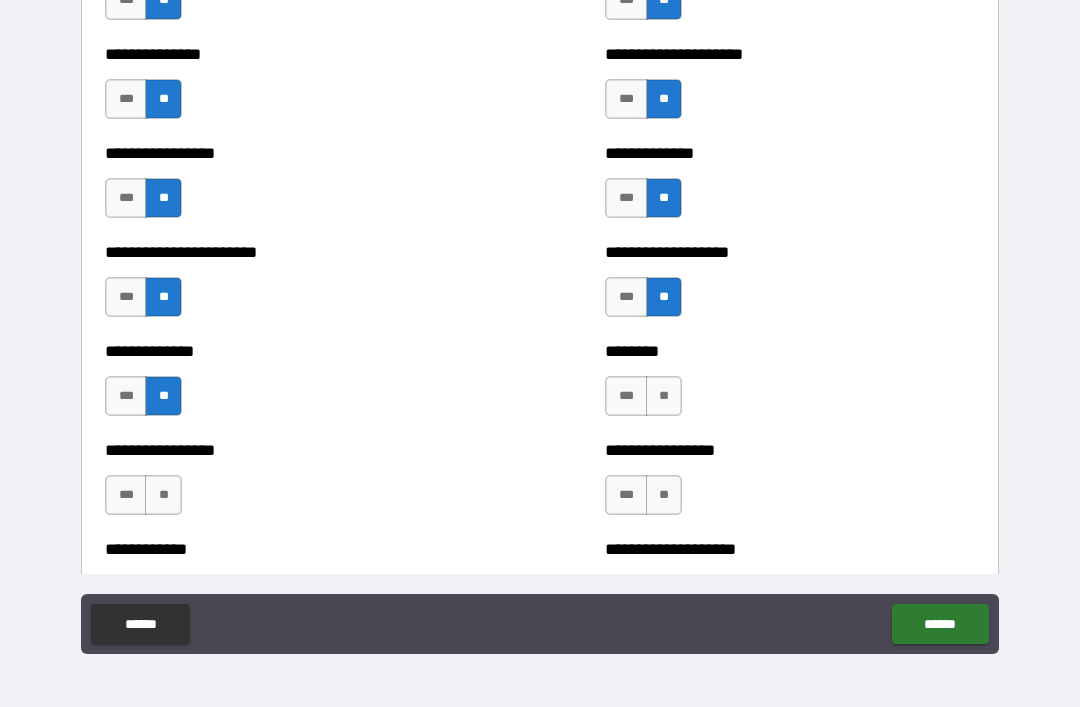 click on "**" at bounding box center [664, 396] 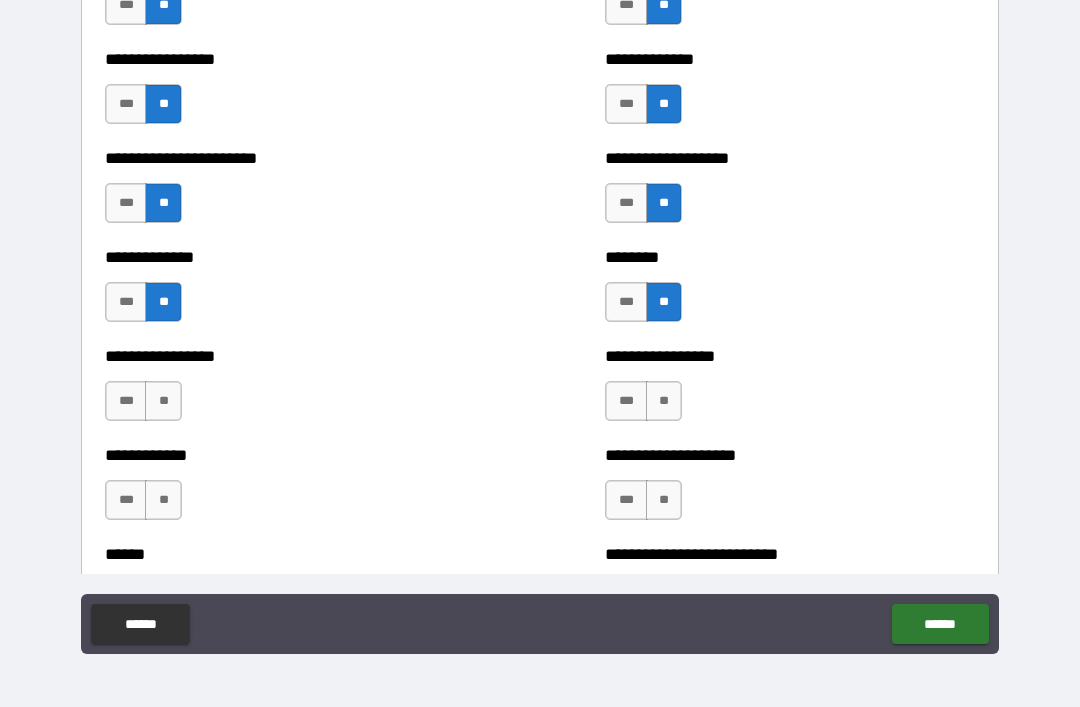 scroll, scrollTop: 3540, scrollLeft: 0, axis: vertical 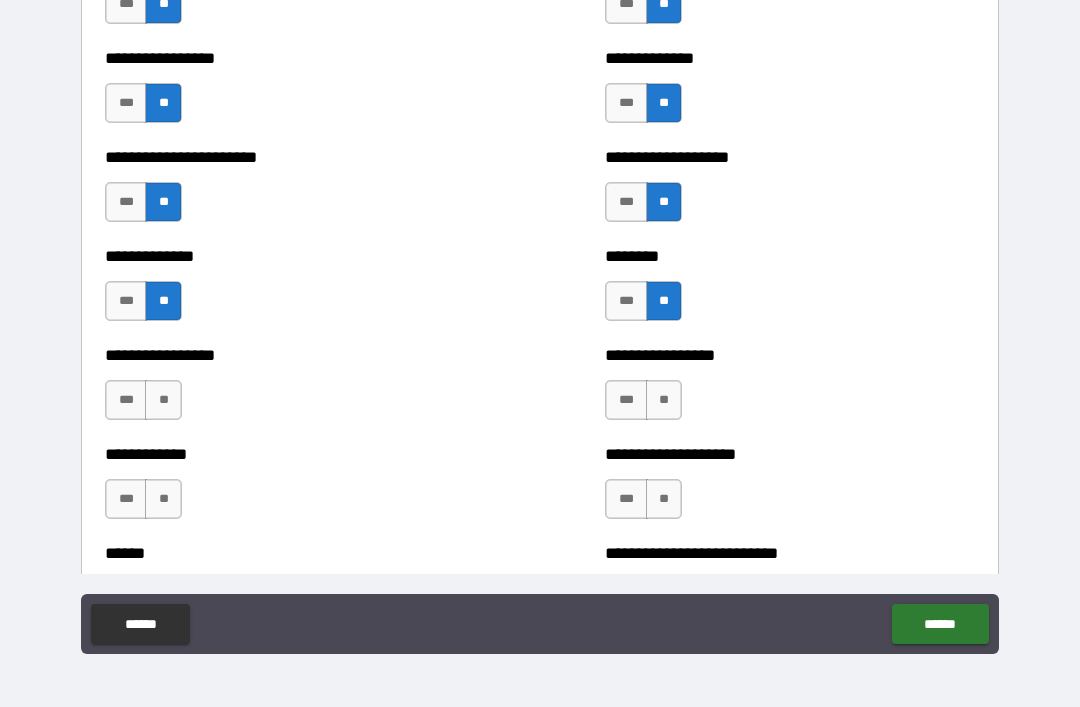 click on "**" at bounding box center (163, 400) 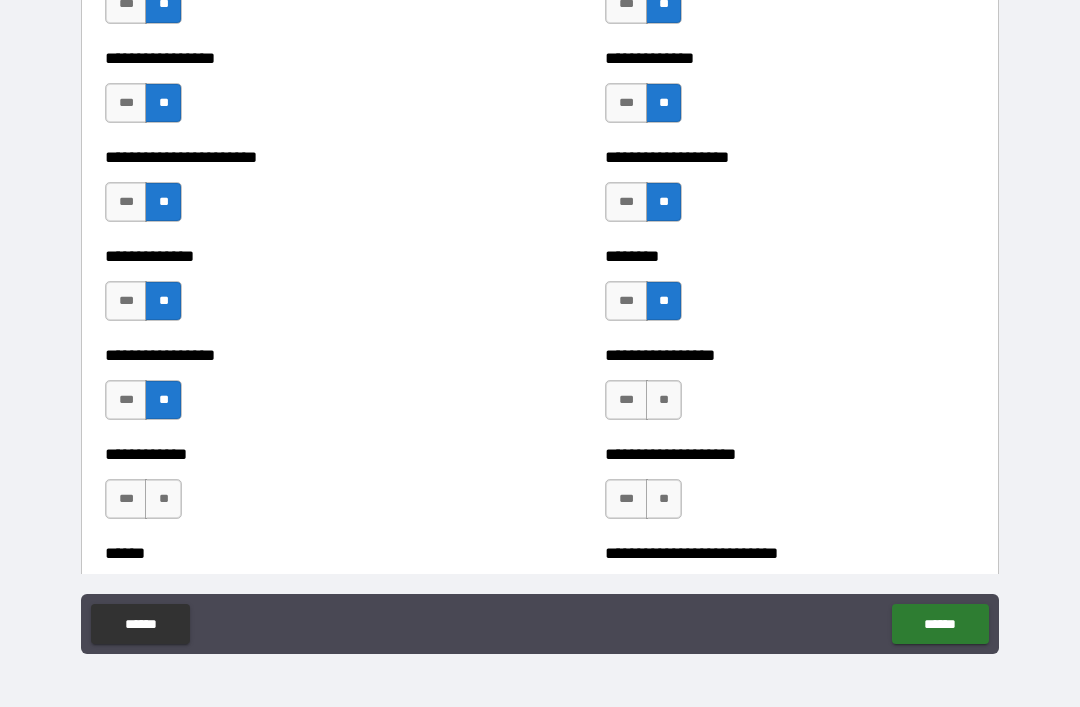 click on "**" at bounding box center (664, 400) 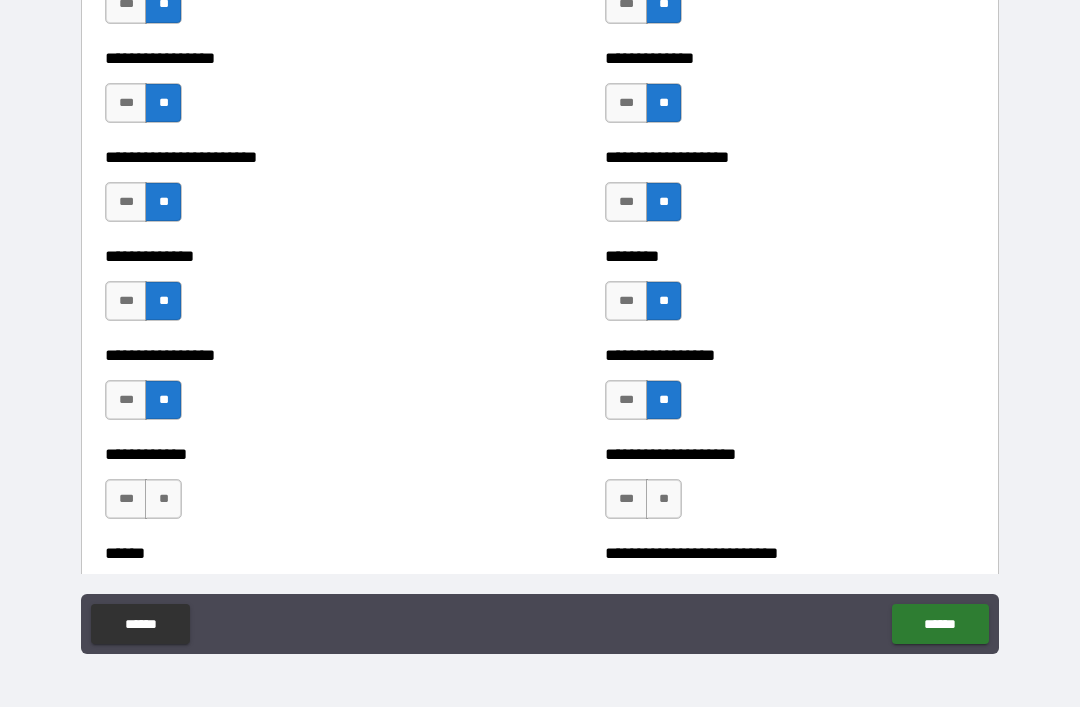 click on "**" at bounding box center (163, 499) 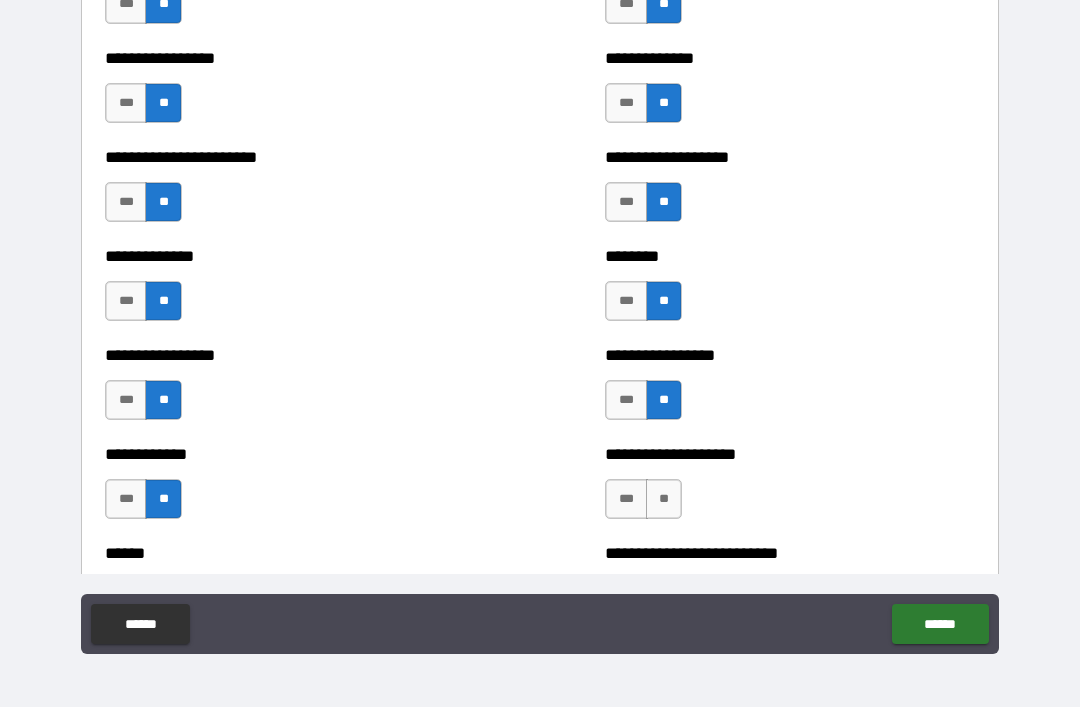 click on "**" at bounding box center (664, 499) 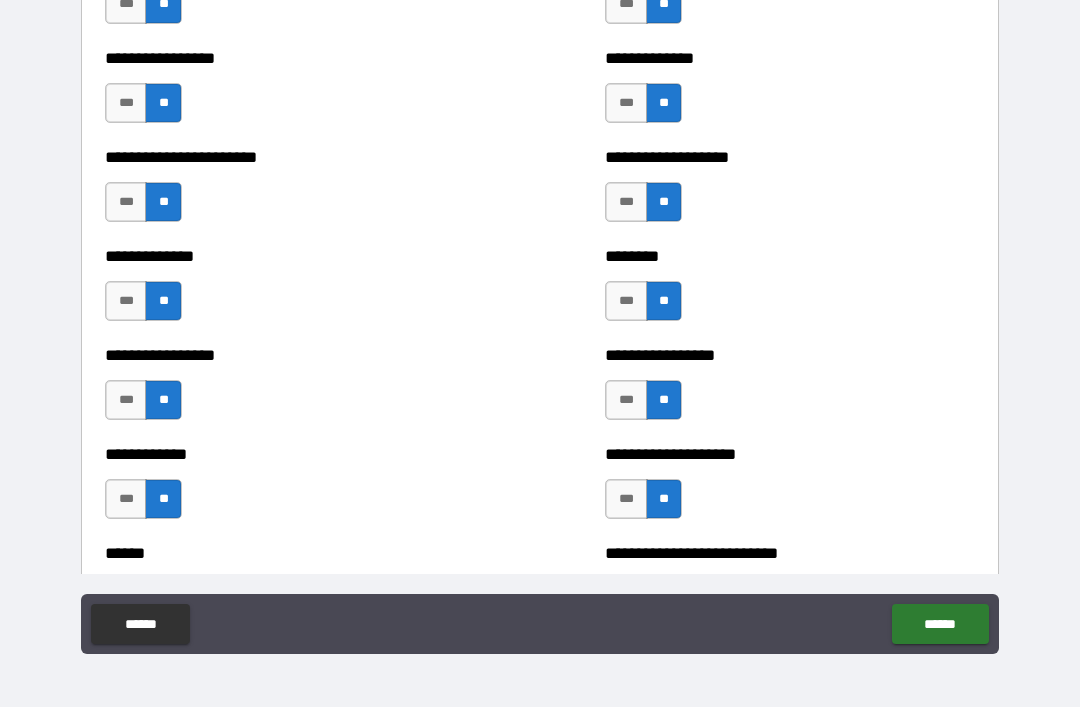 click on "**********" at bounding box center (790, 454) 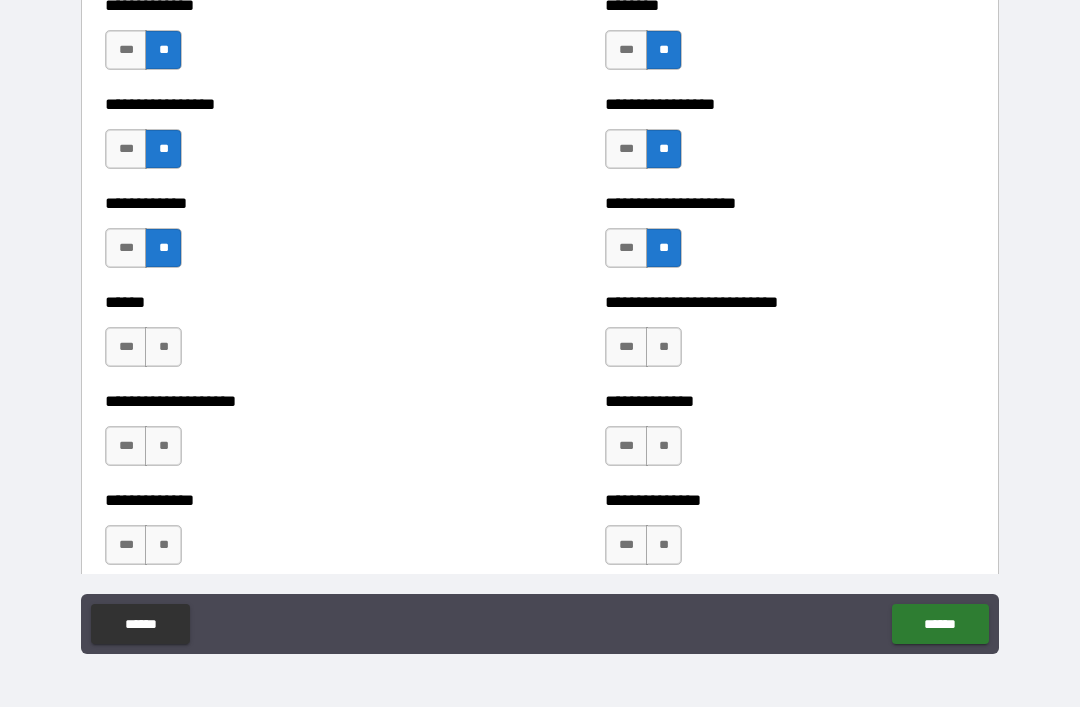 scroll, scrollTop: 3810, scrollLeft: 0, axis: vertical 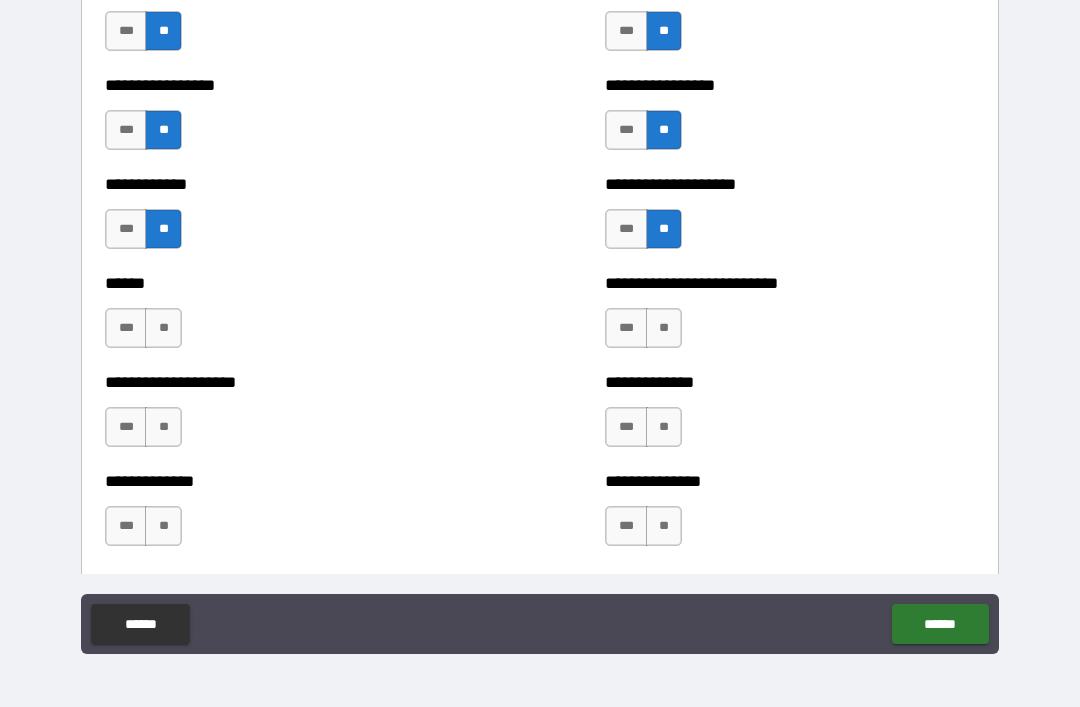 click on "**" at bounding box center [163, 328] 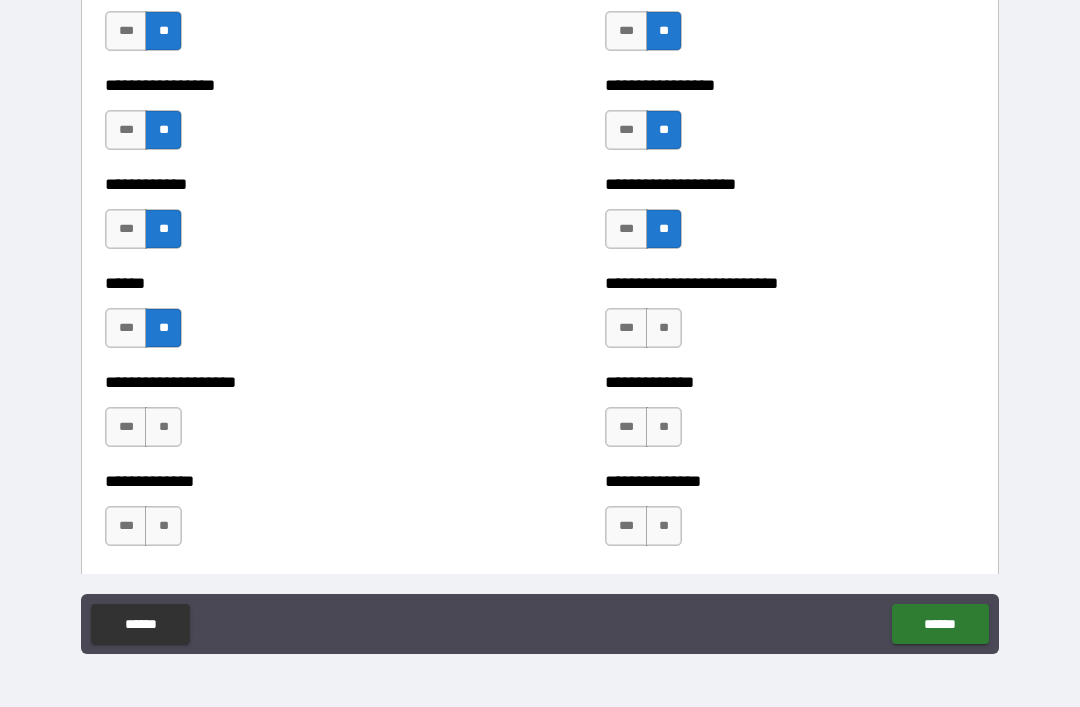 click on "**" at bounding box center (664, 328) 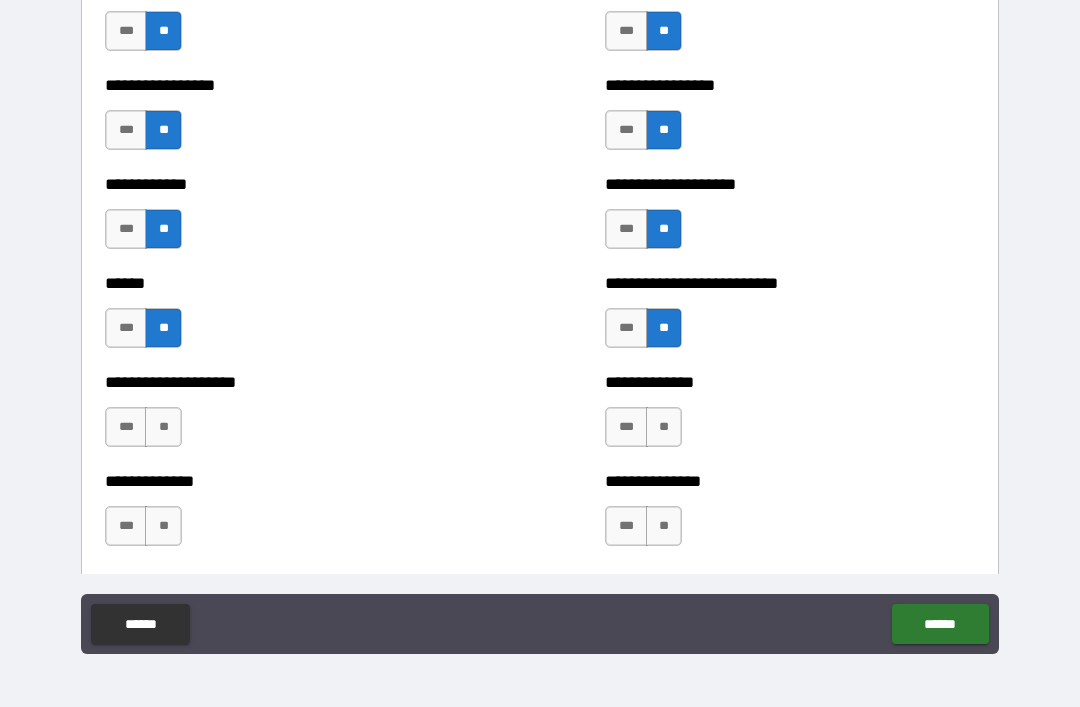 scroll, scrollTop: 3913, scrollLeft: 0, axis: vertical 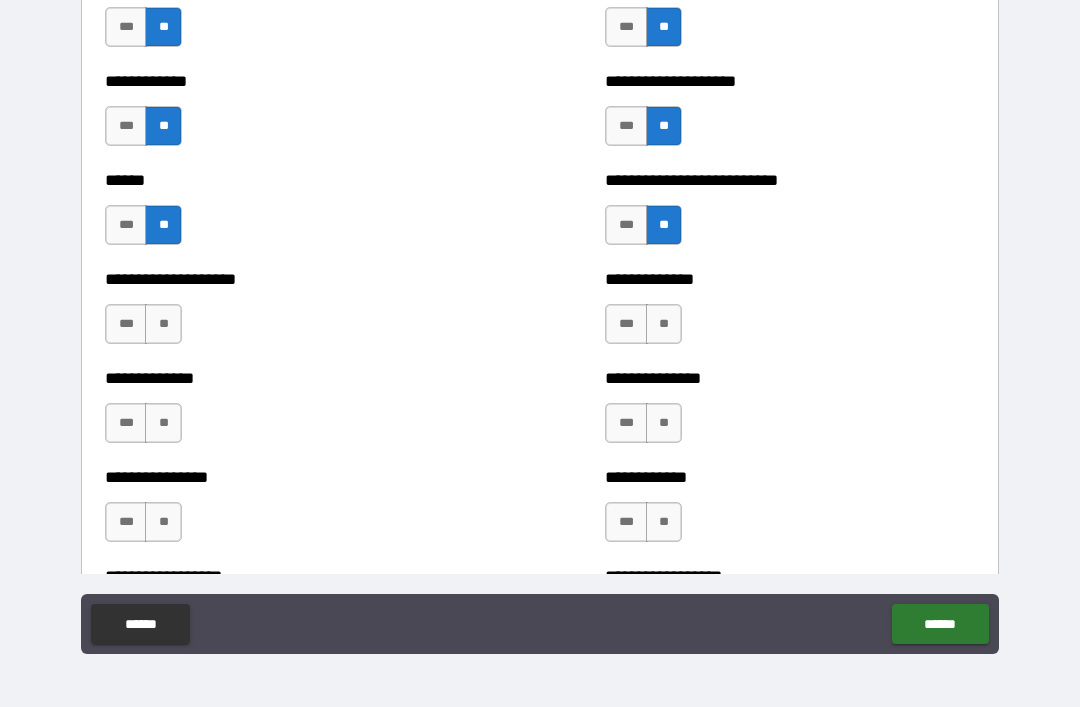 click on "**" at bounding box center [664, 324] 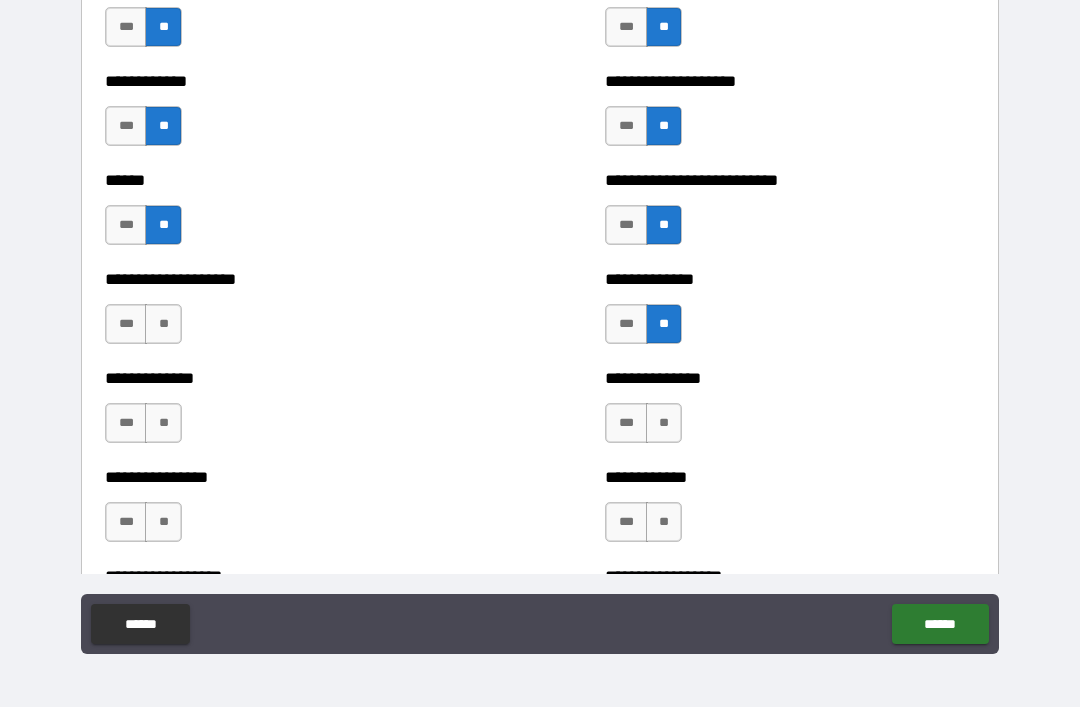 click on "**" at bounding box center [163, 324] 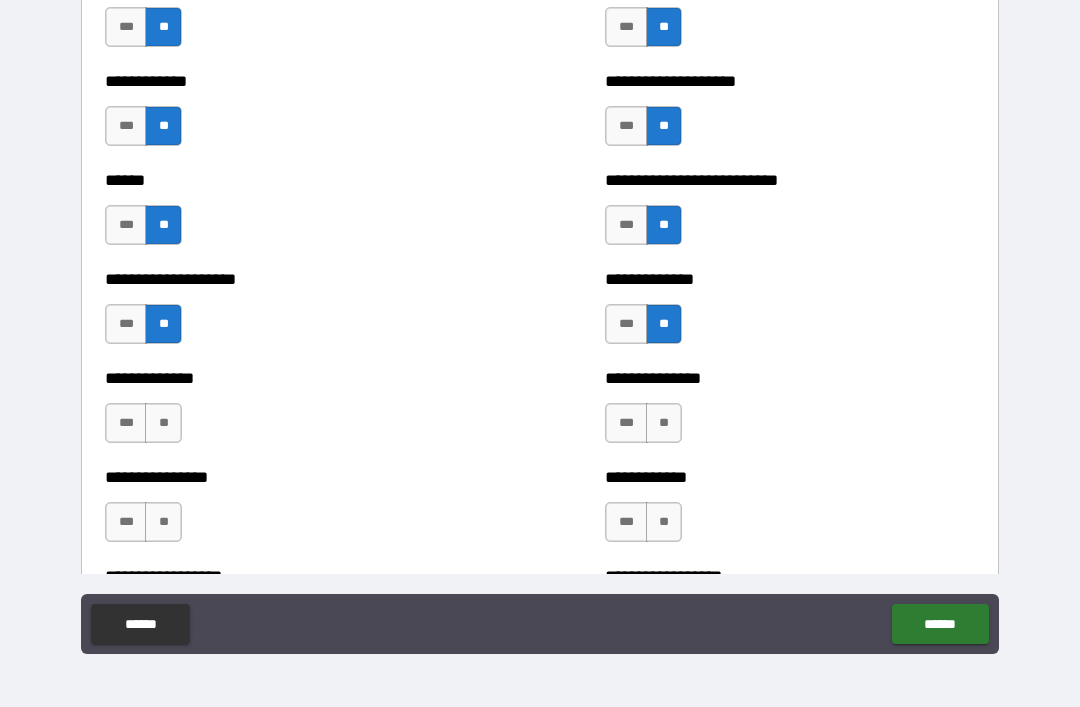 click on "**" at bounding box center [163, 423] 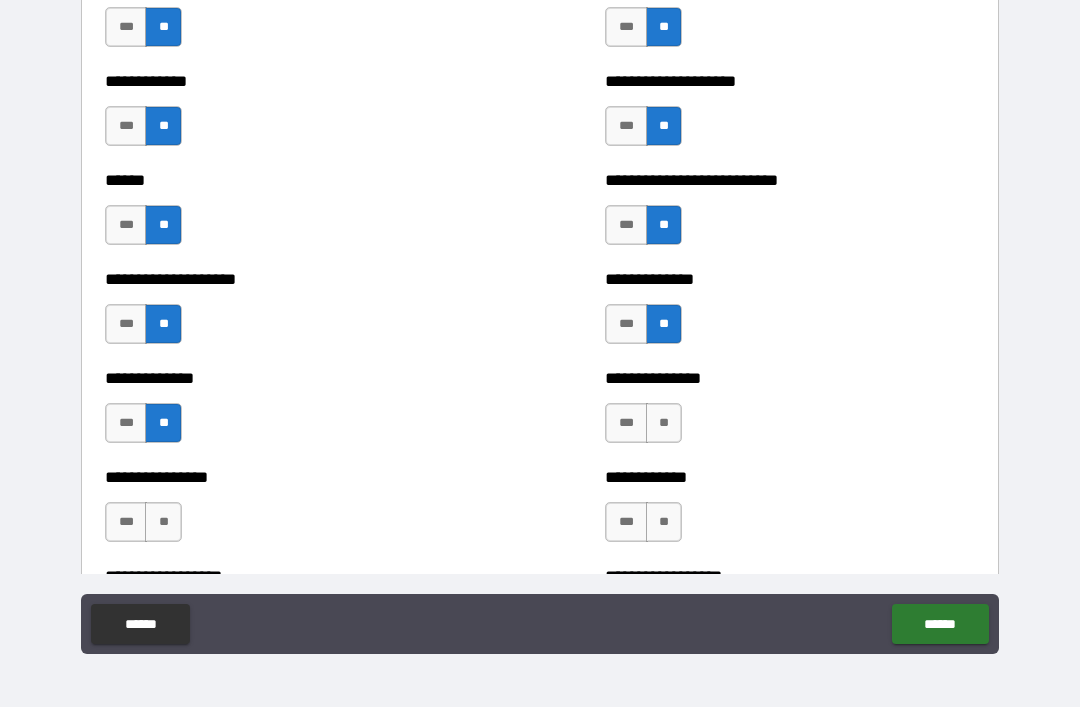 click on "**" at bounding box center [664, 423] 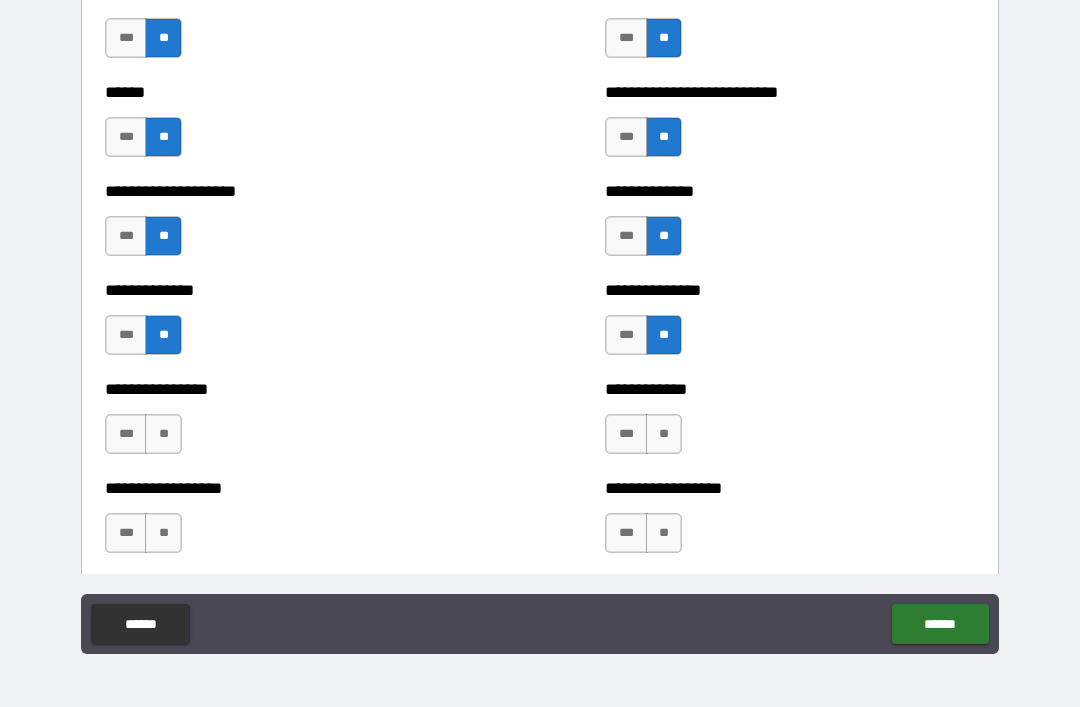 scroll, scrollTop: 4025, scrollLeft: 0, axis: vertical 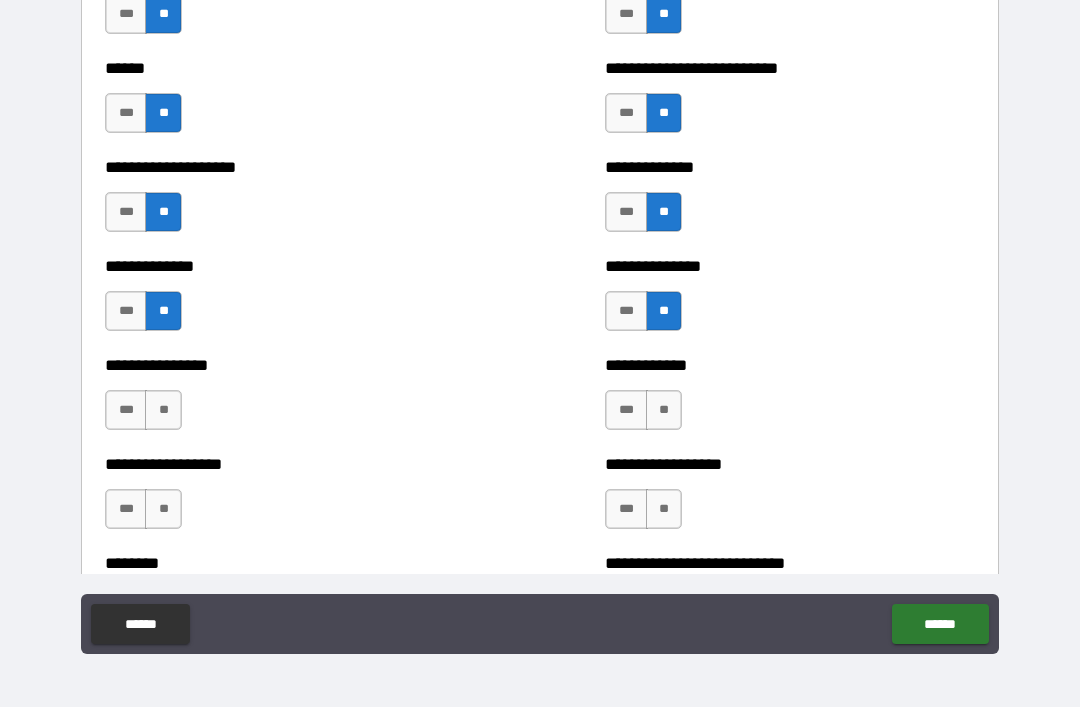 click on "**" at bounding box center [664, 410] 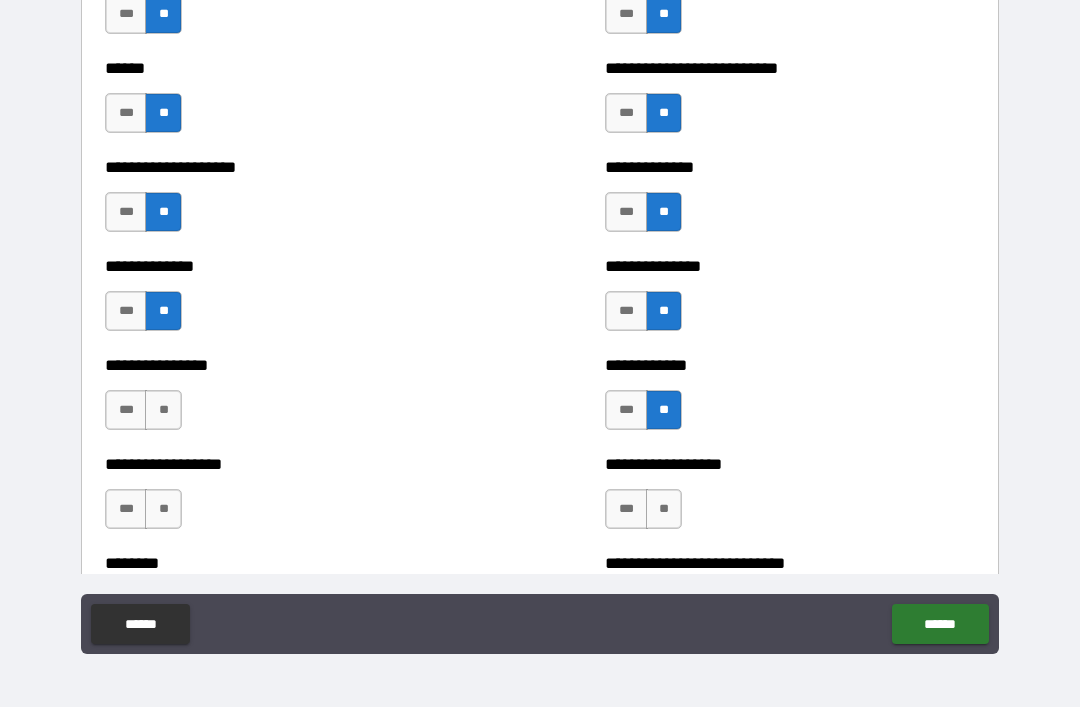 click on "**" at bounding box center [163, 410] 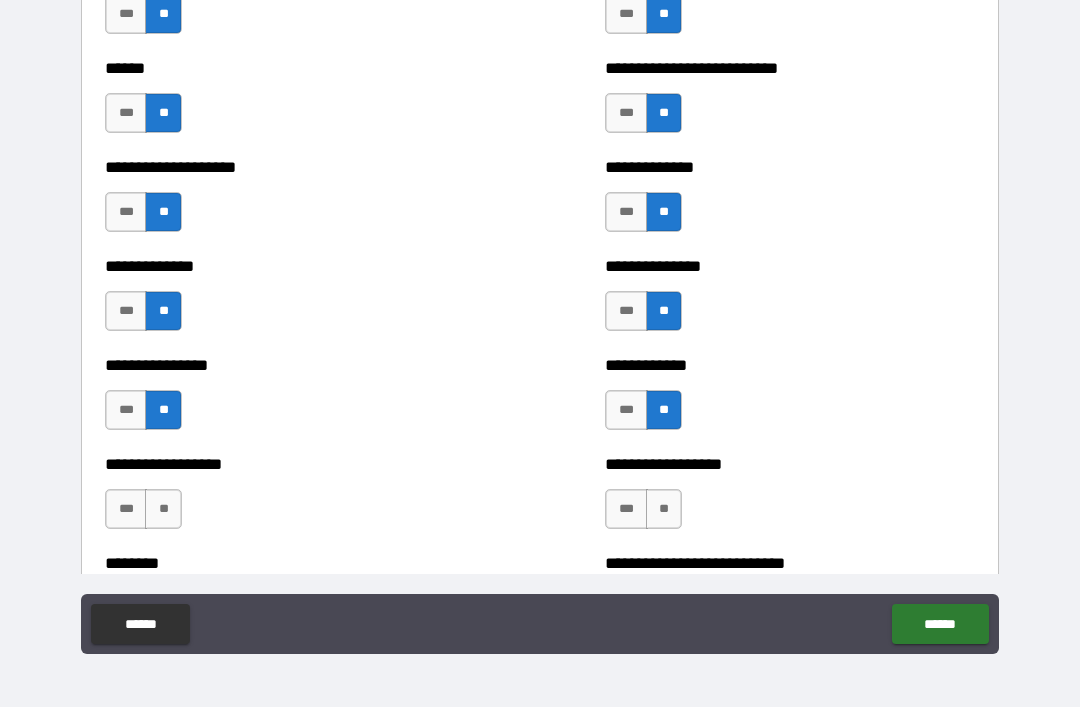 click on "**" at bounding box center (163, 509) 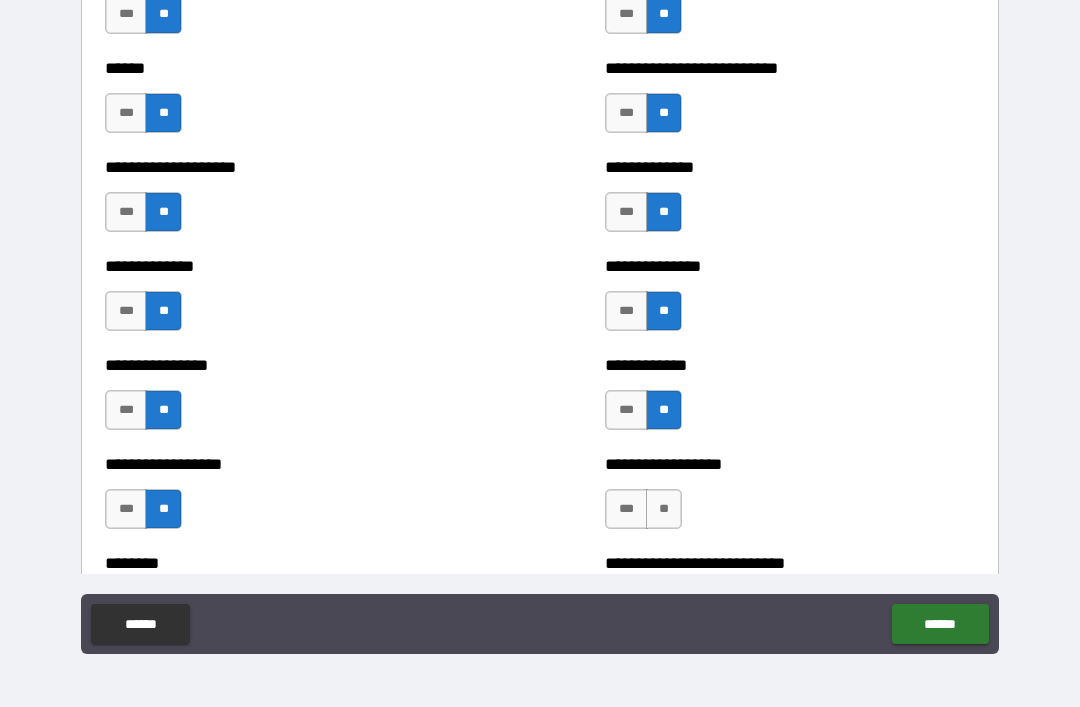 click on "**" at bounding box center [664, 509] 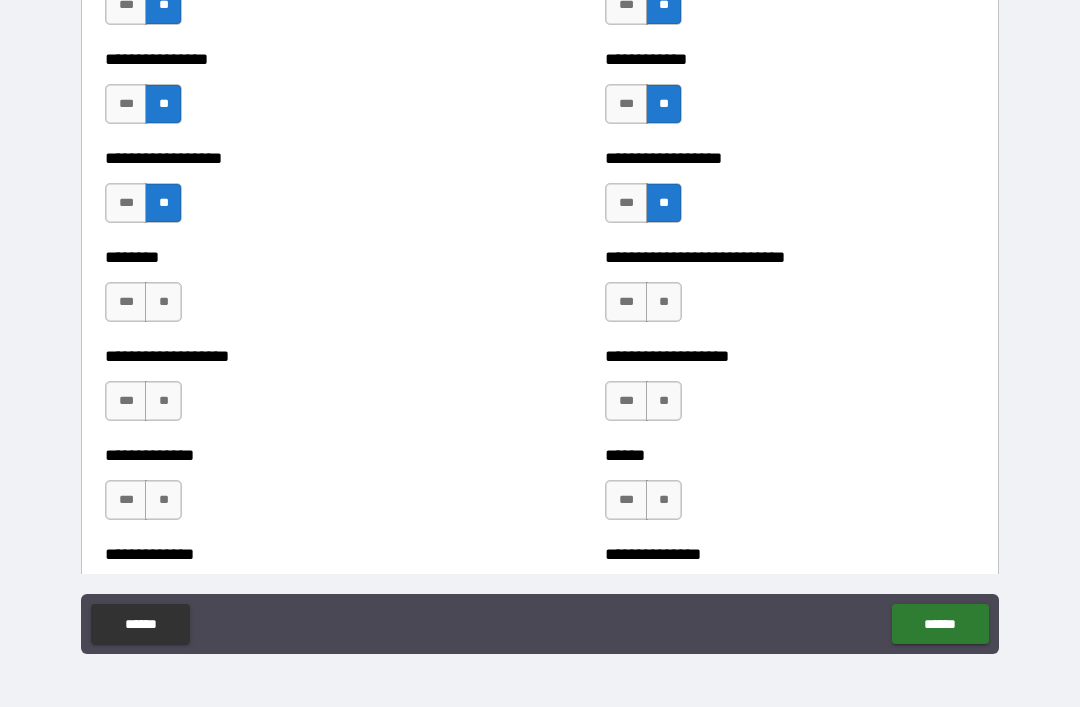 scroll, scrollTop: 4338, scrollLeft: 0, axis: vertical 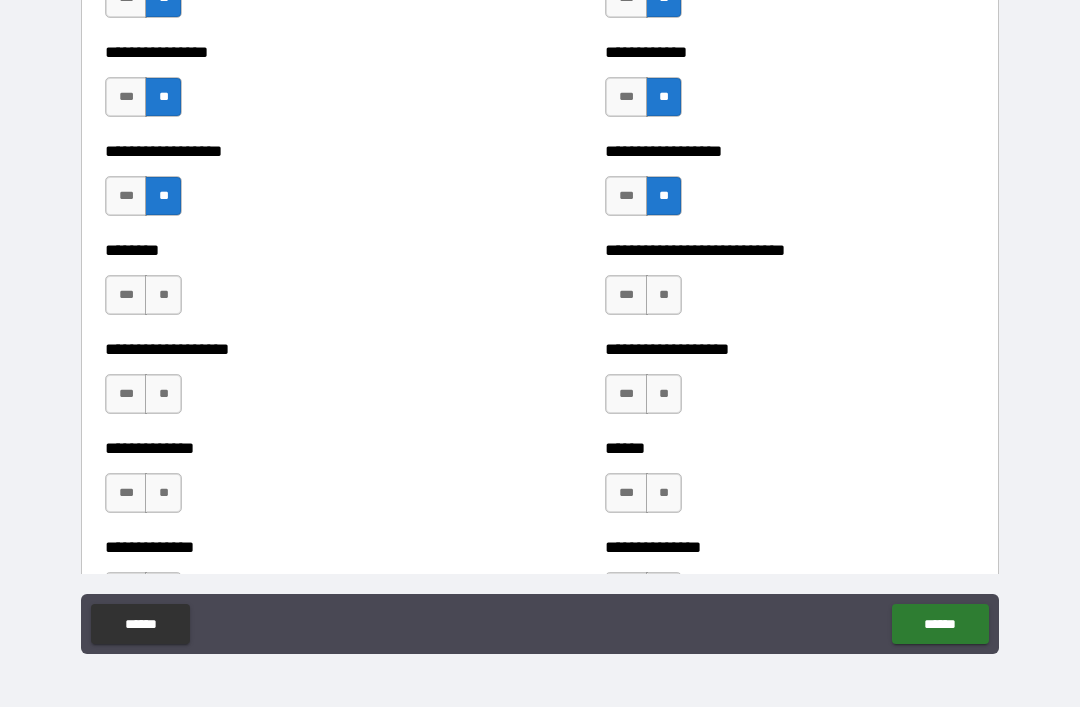 click on "**" at bounding box center (163, 295) 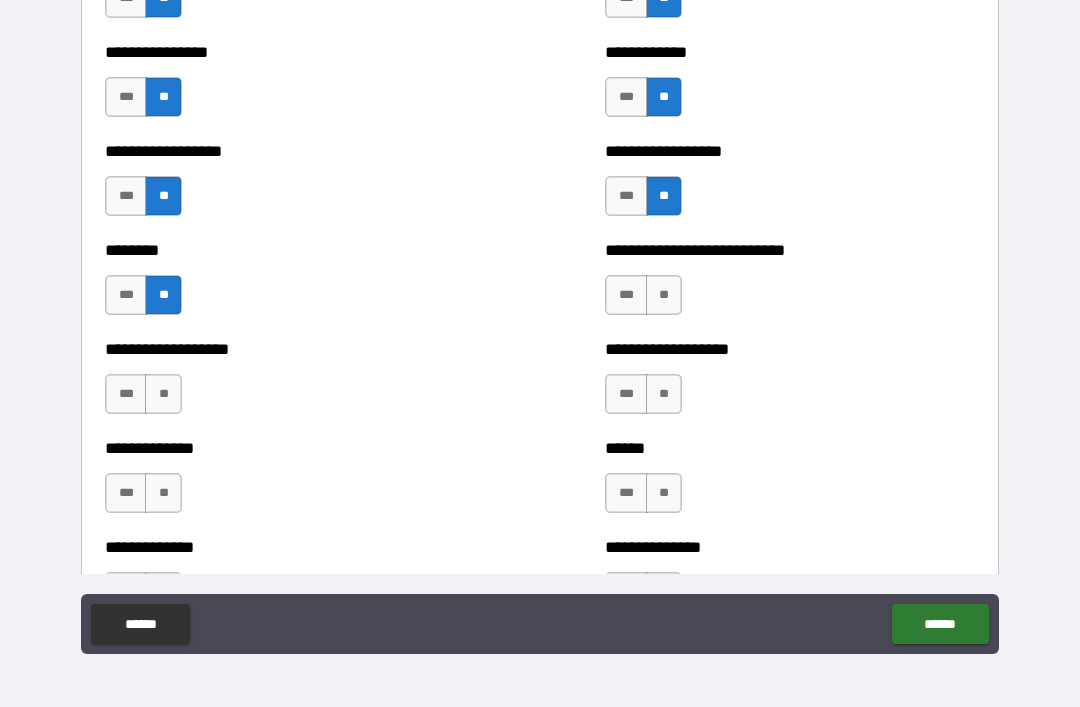 click on "**" at bounding box center (664, 295) 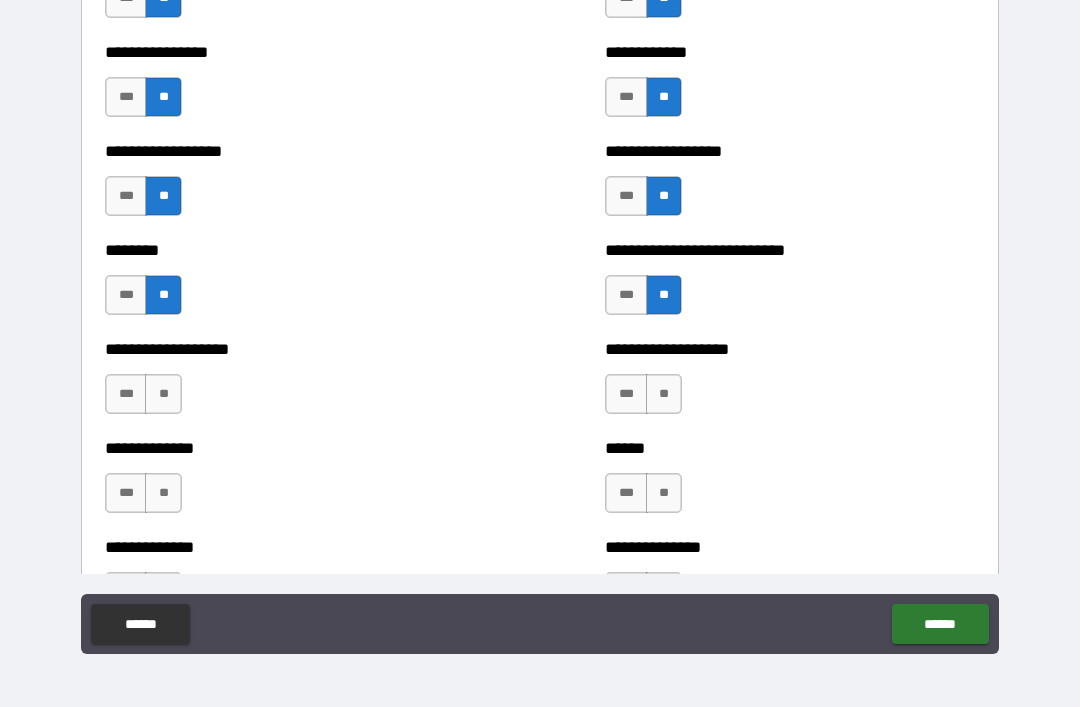 click on "**" at bounding box center (664, 394) 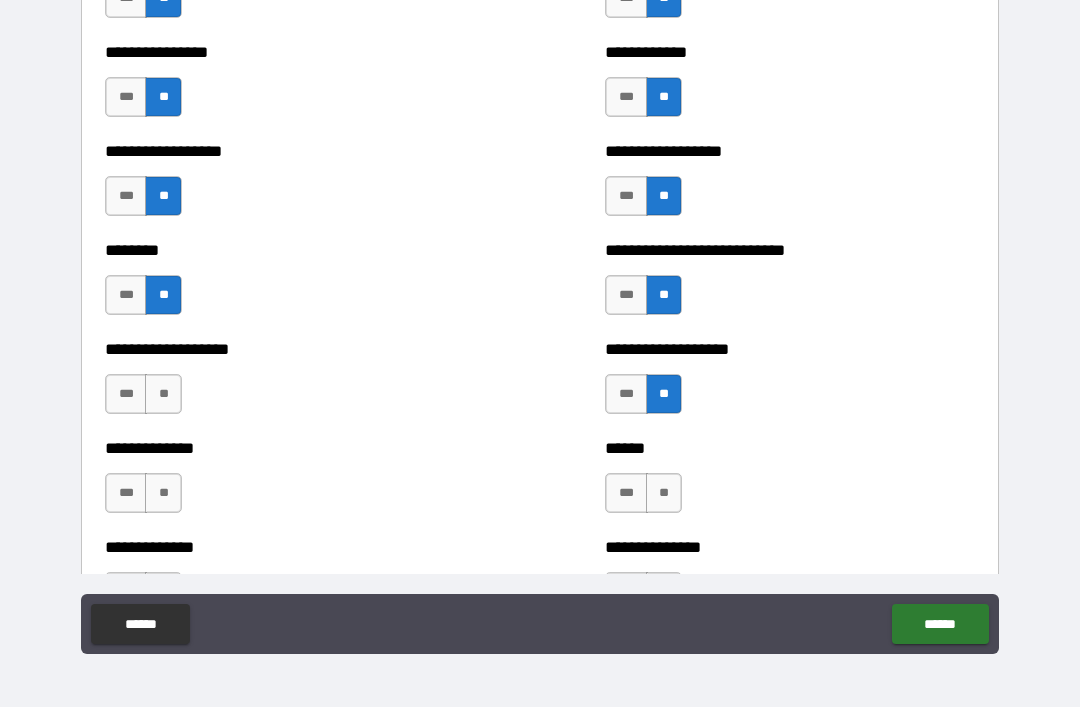 click on "**" at bounding box center (163, 394) 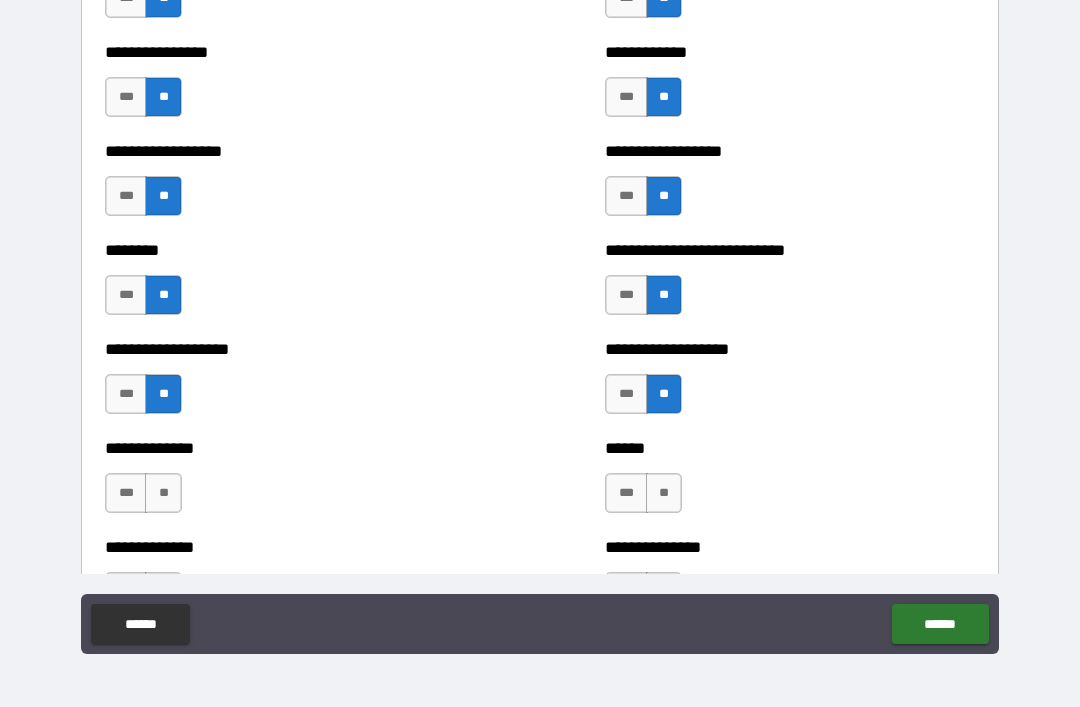 click on "**" at bounding box center (163, 493) 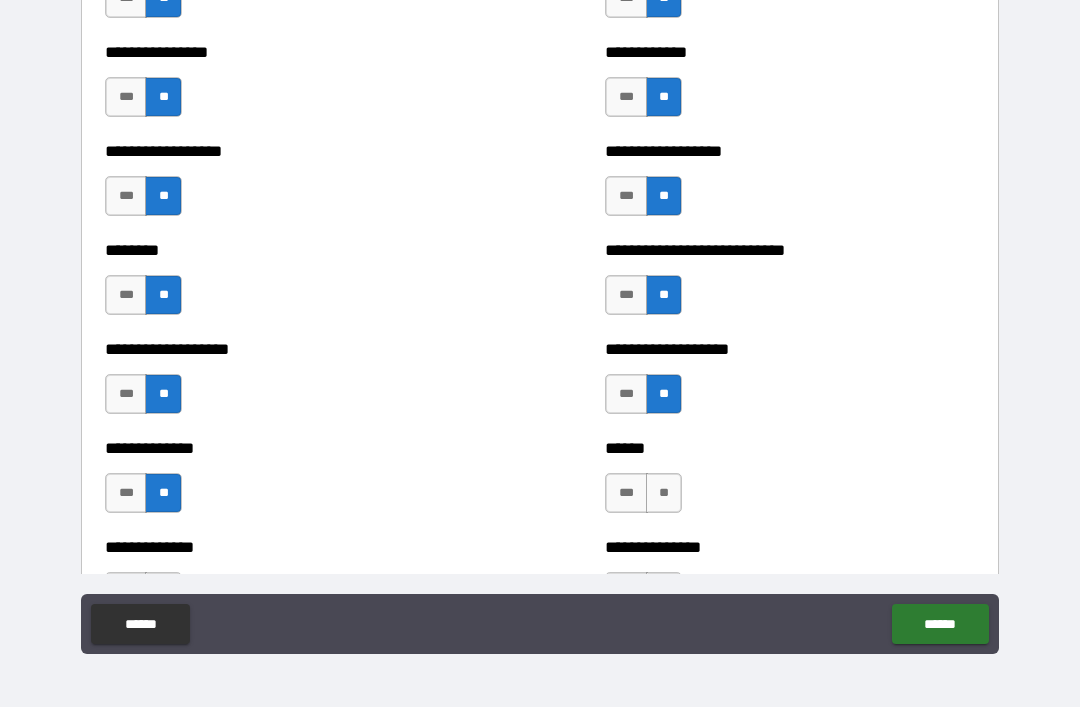 click on "**" at bounding box center [664, 493] 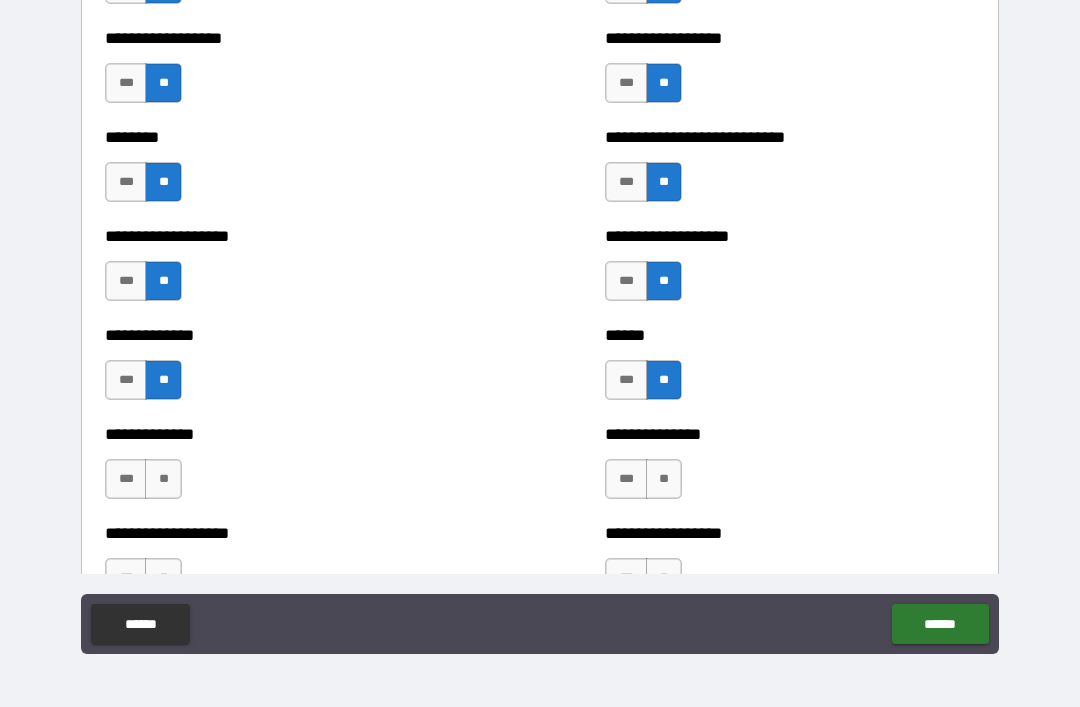 scroll, scrollTop: 4499, scrollLeft: 0, axis: vertical 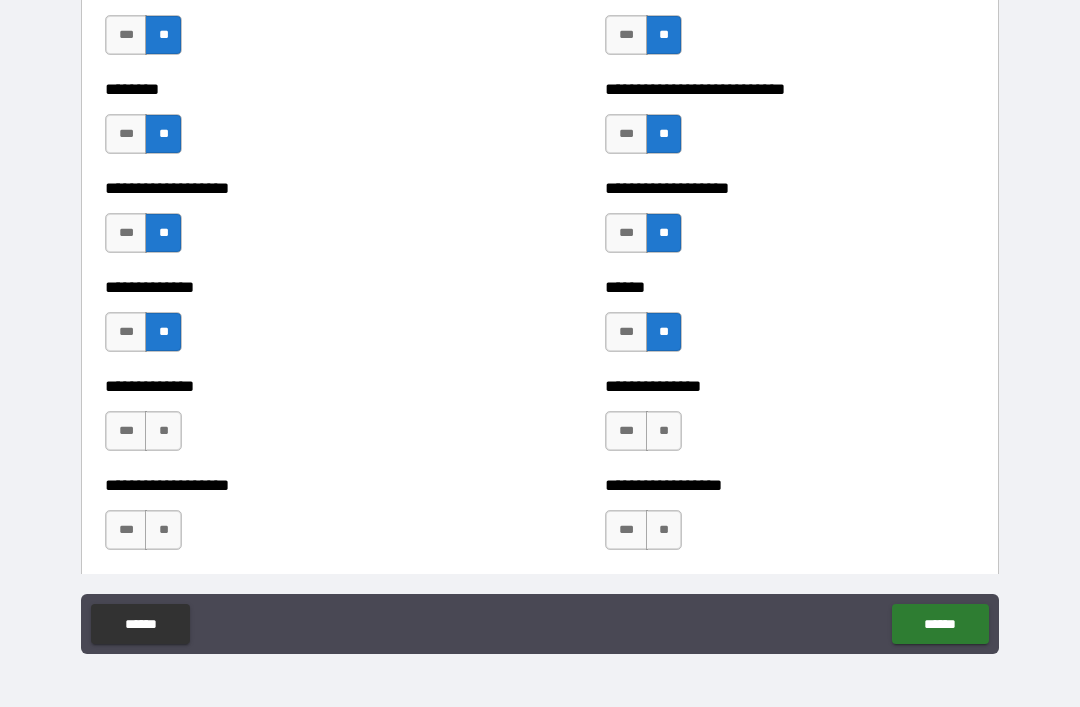 click on "**" at bounding box center (664, 431) 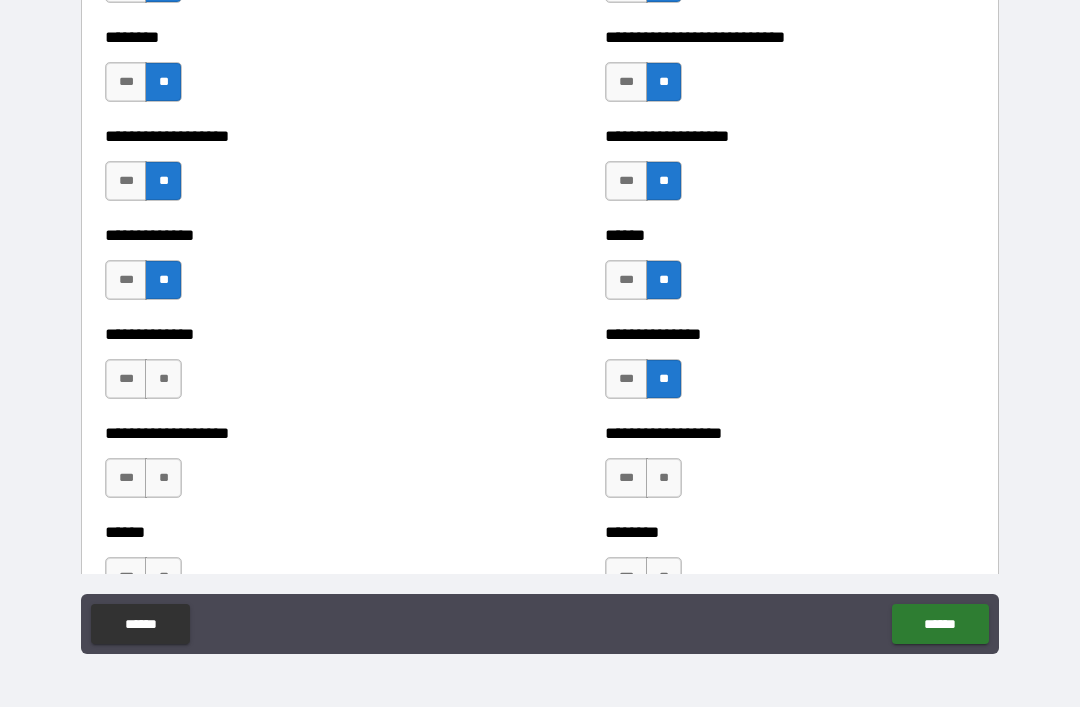 scroll, scrollTop: 4561, scrollLeft: 0, axis: vertical 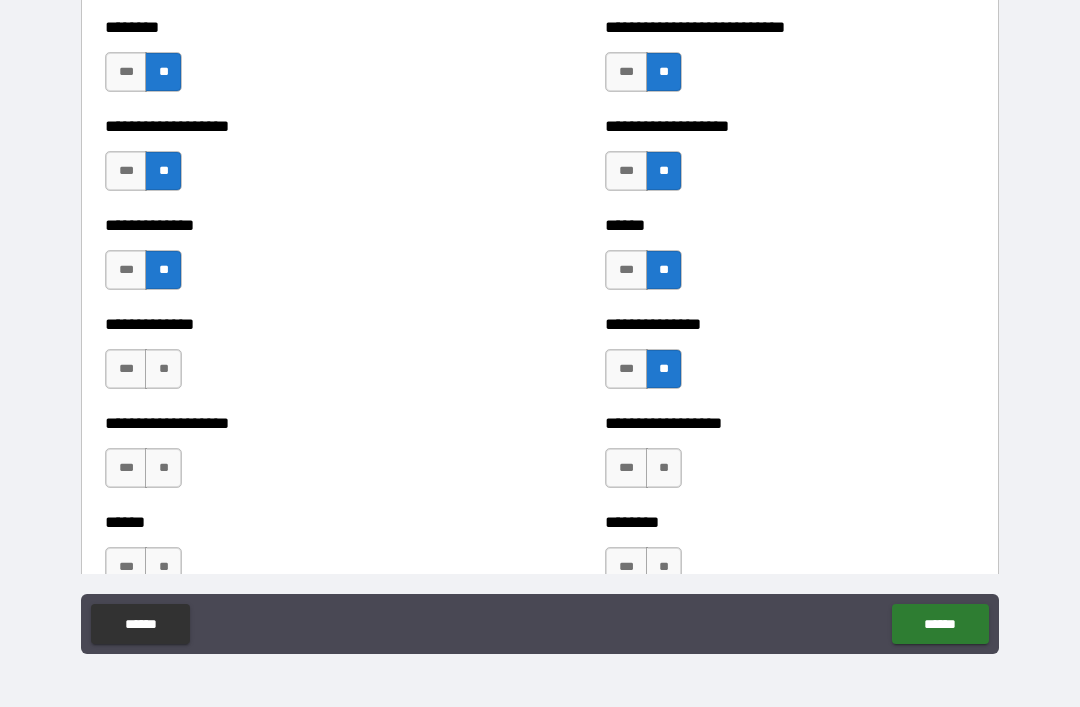 click on "**" at bounding box center [664, 468] 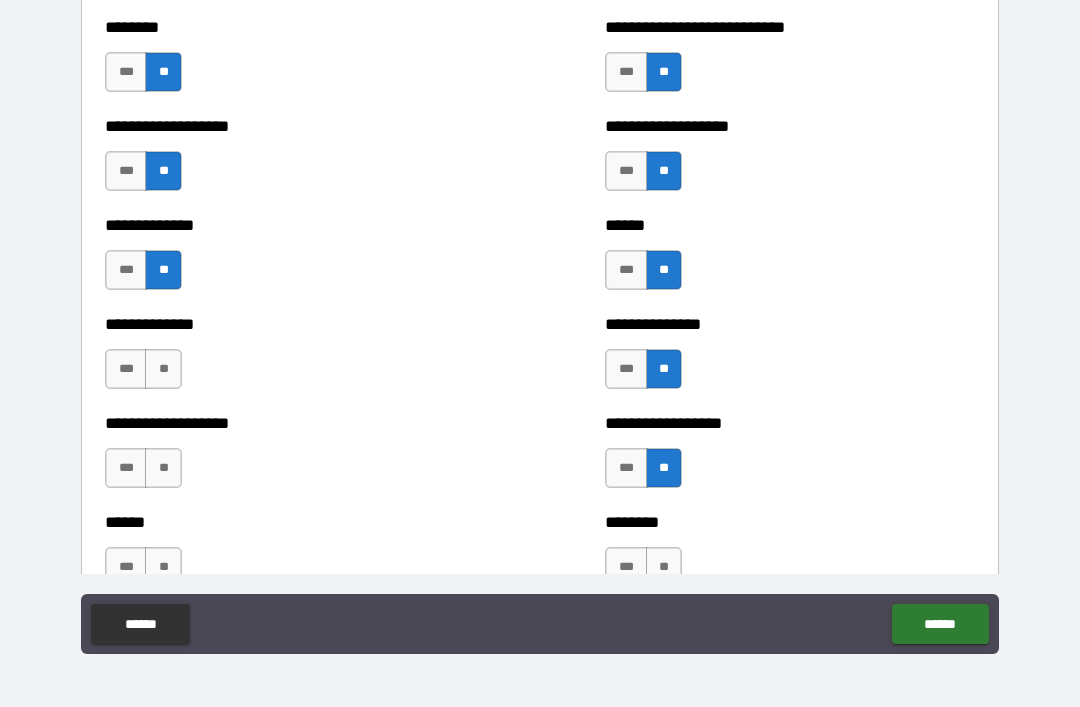 click on "**" at bounding box center (163, 468) 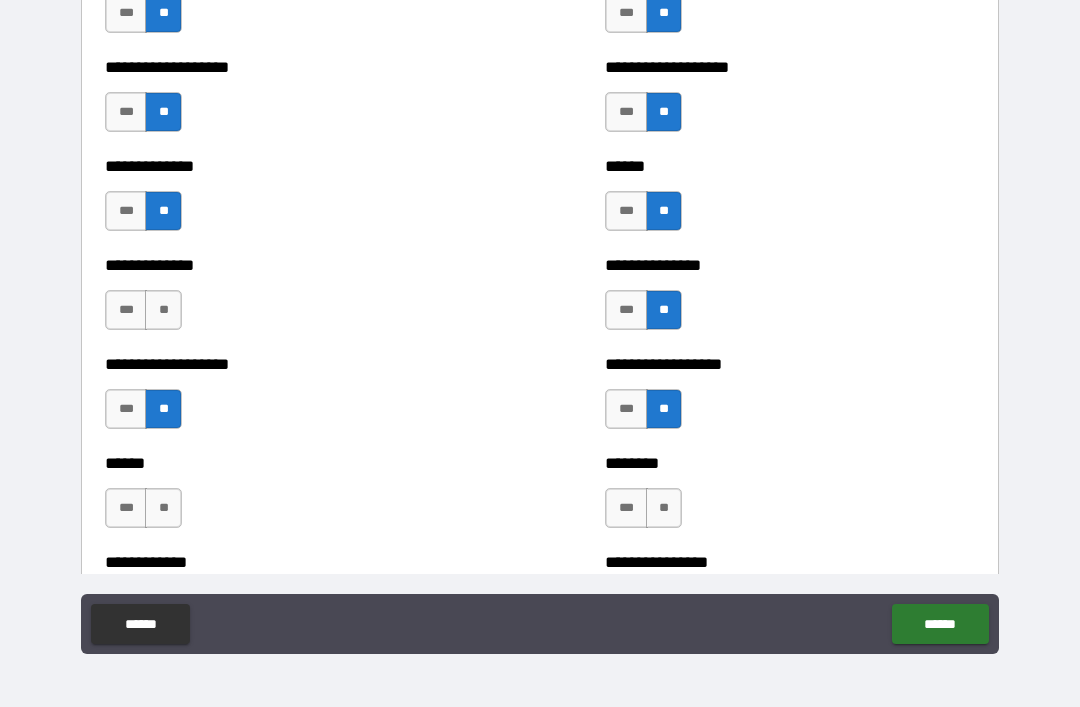 click on "**" at bounding box center [163, 310] 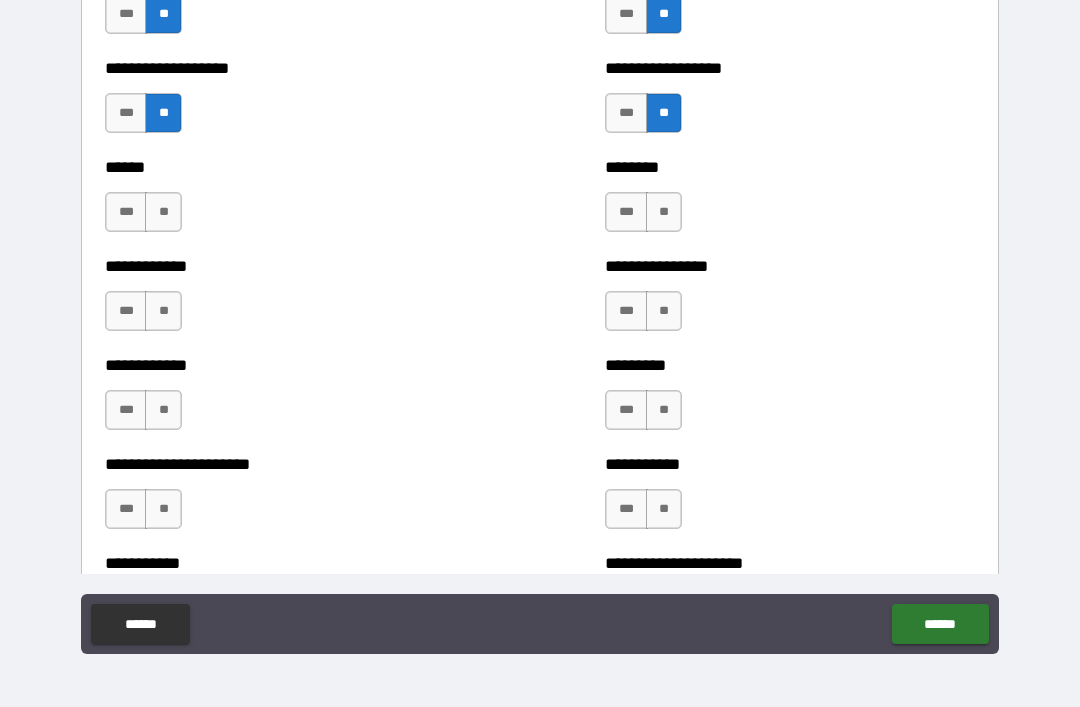 scroll, scrollTop: 4915, scrollLeft: 0, axis: vertical 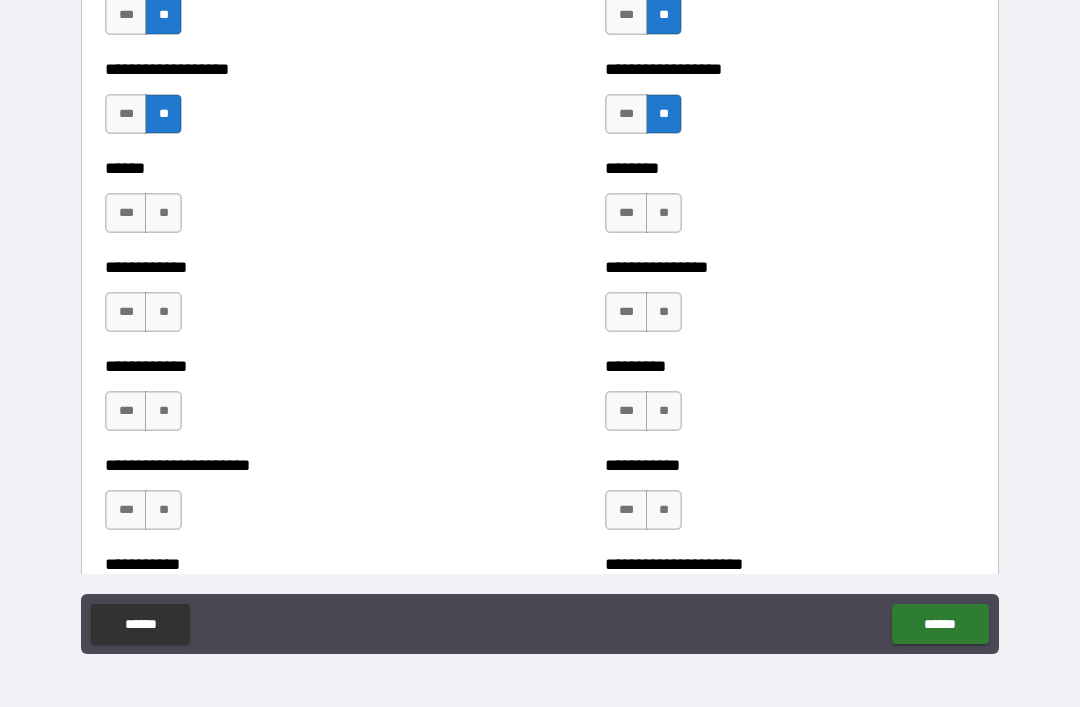 click on "**" at bounding box center [163, 213] 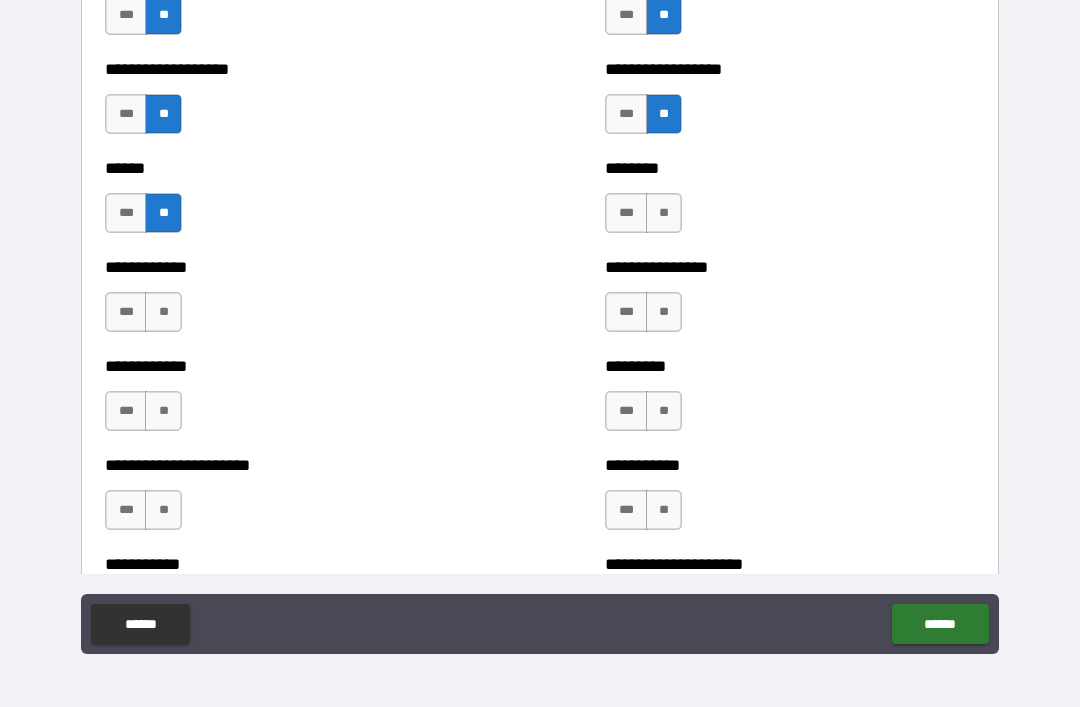 click on "**" at bounding box center [664, 213] 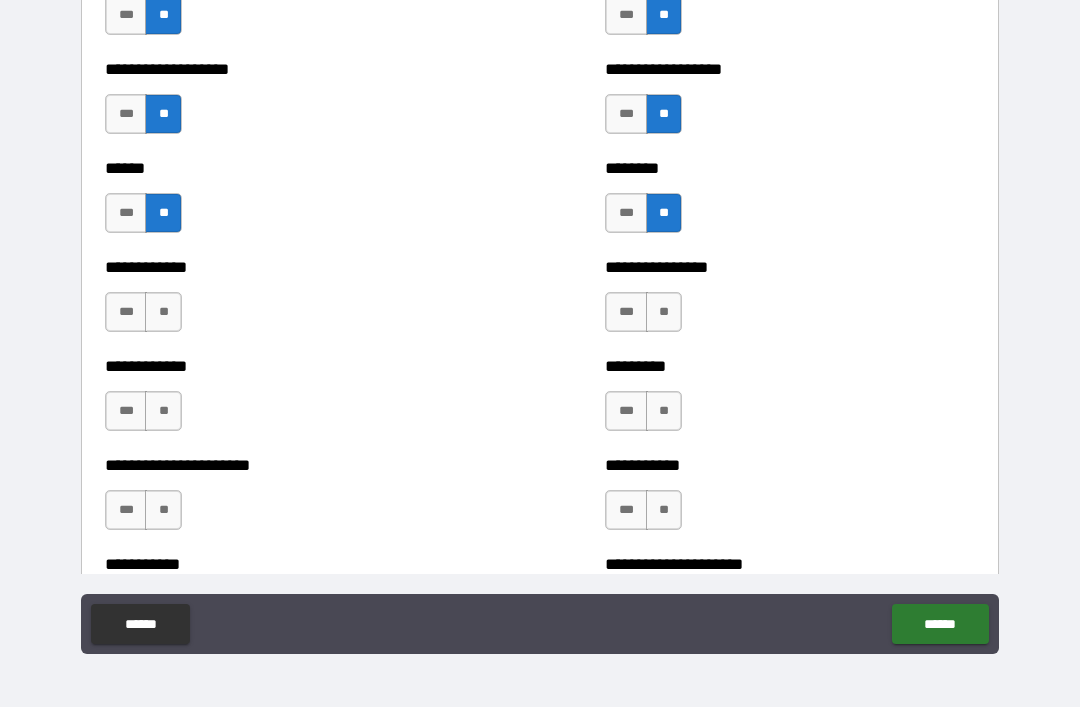 click on "**" at bounding box center [664, 312] 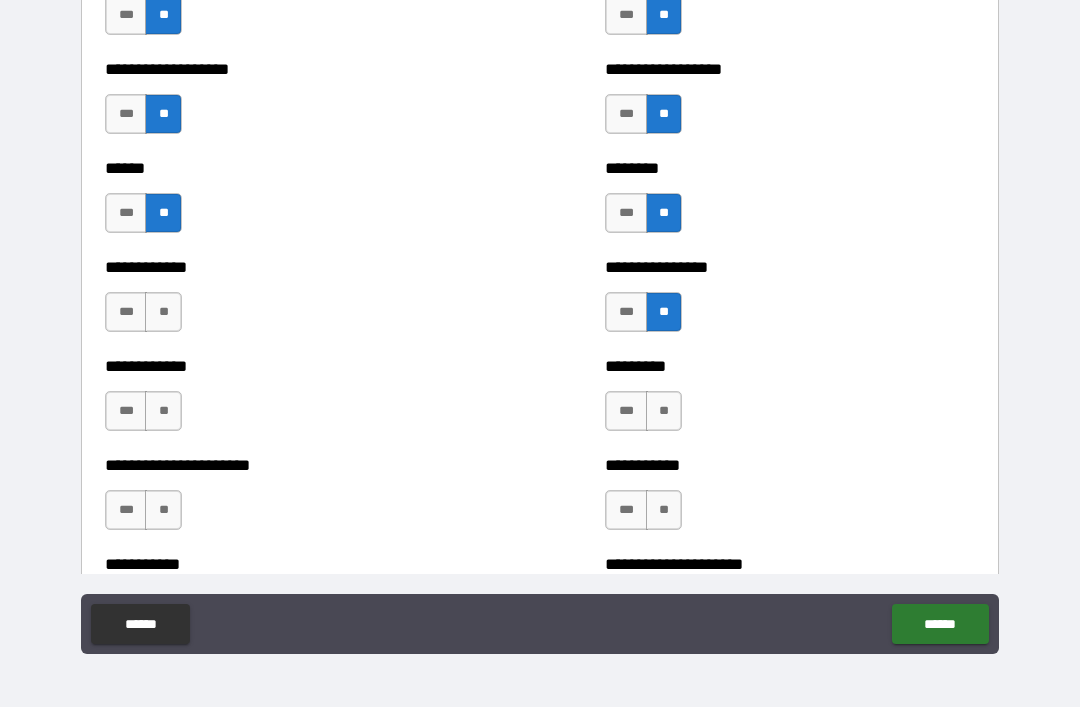 click on "**" at bounding box center (163, 312) 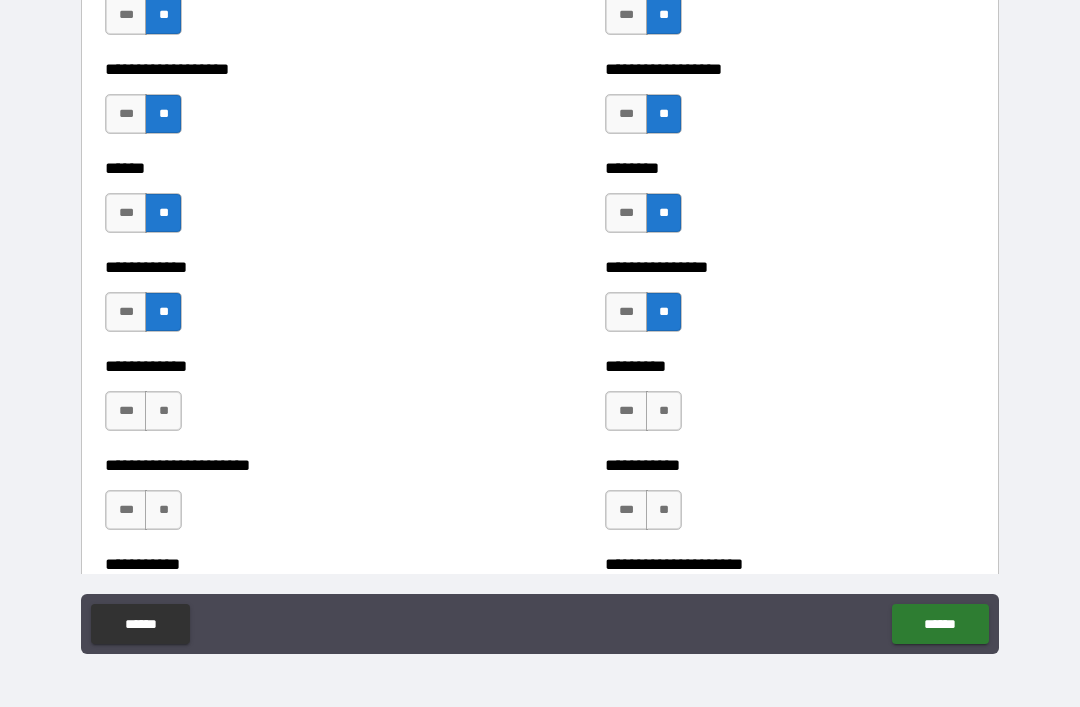 click on "**" at bounding box center [163, 411] 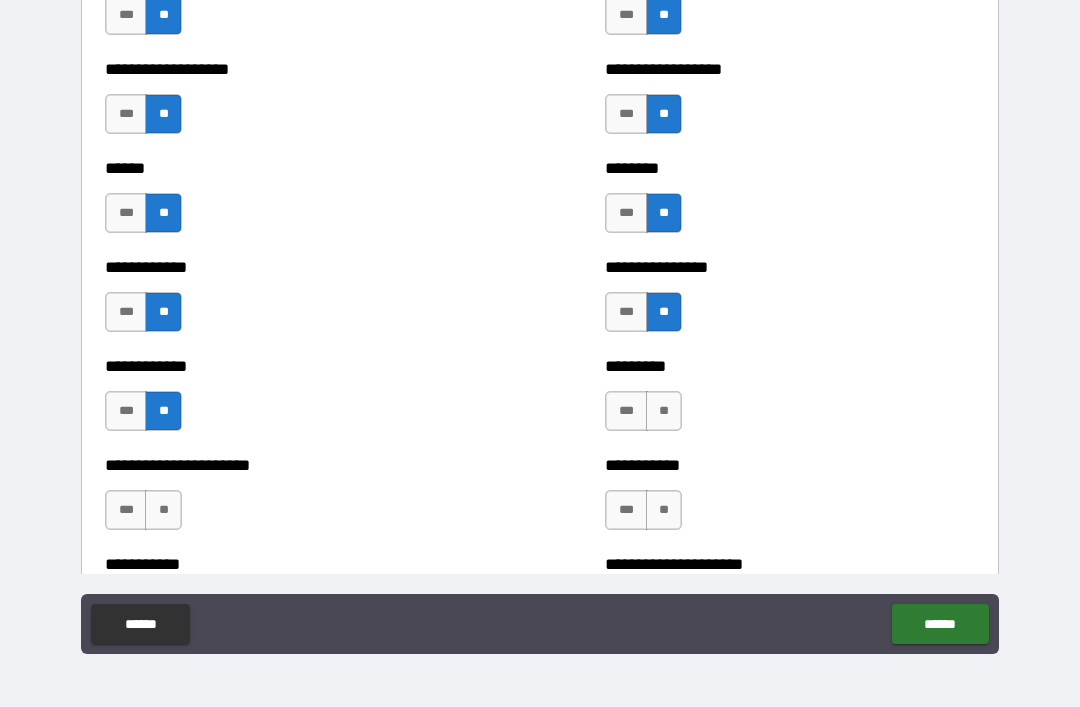 click on "**" at bounding box center [664, 411] 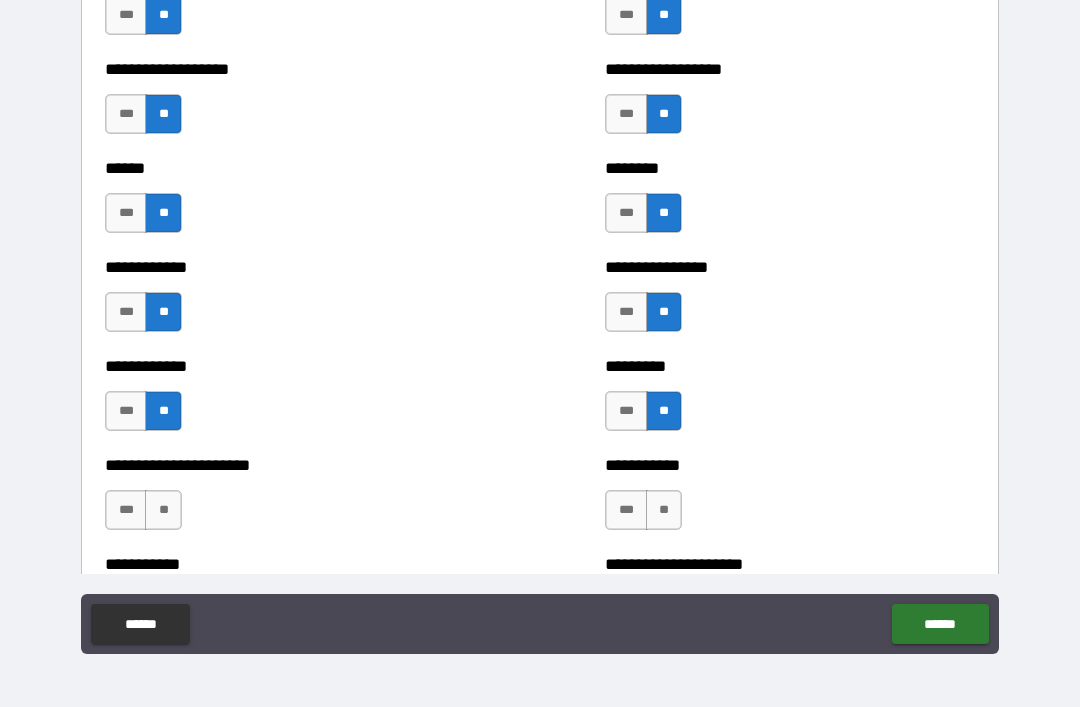 click on "**" at bounding box center (163, 510) 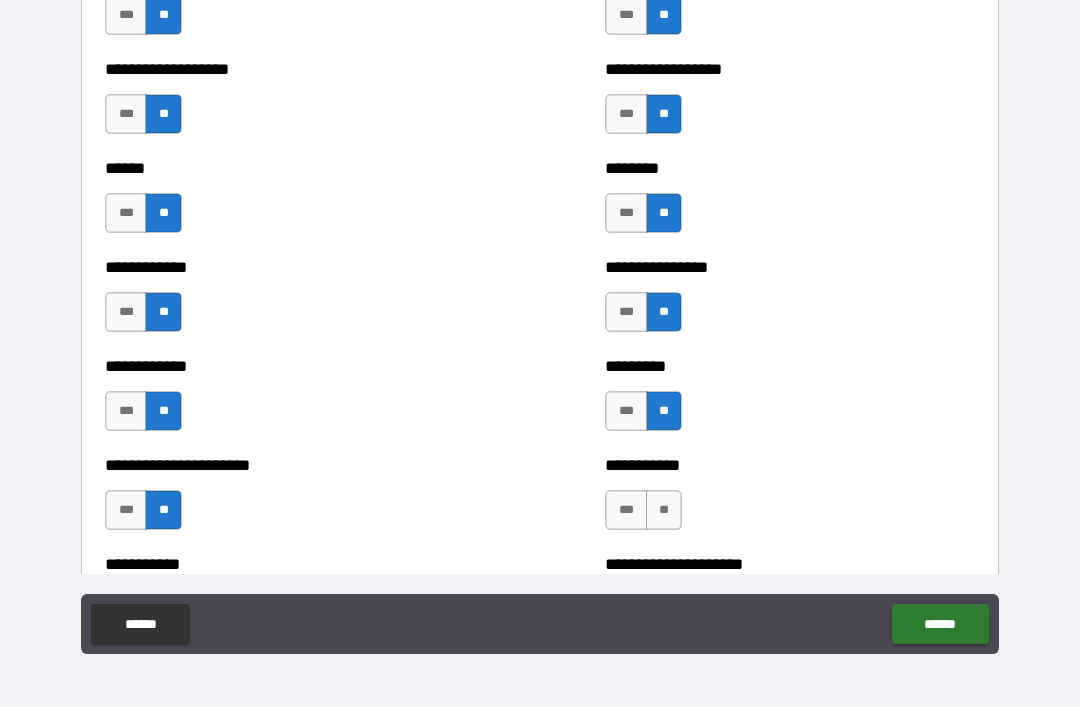 click on "**" at bounding box center [664, 510] 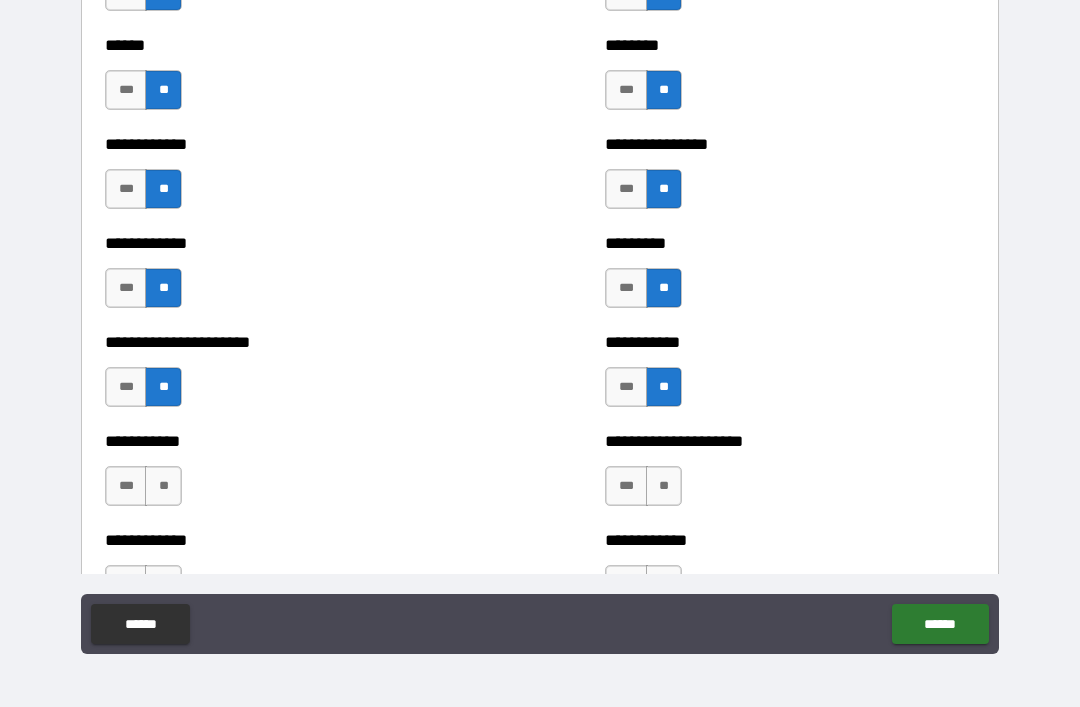 scroll, scrollTop: 5195, scrollLeft: 0, axis: vertical 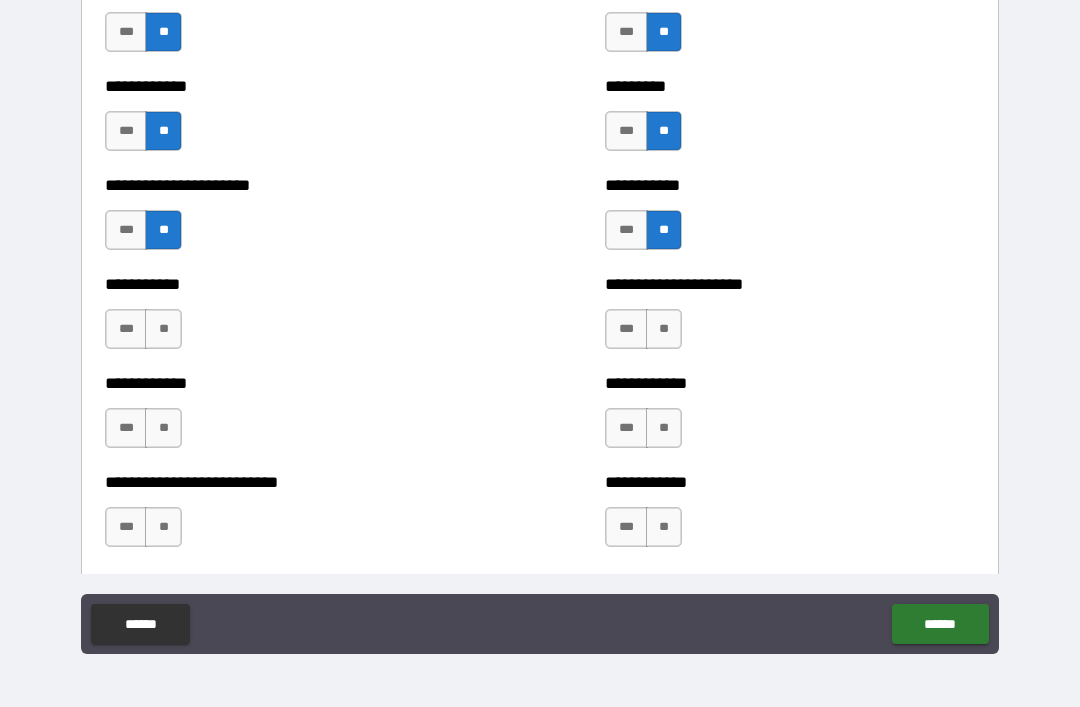 click on "**" at bounding box center [163, 329] 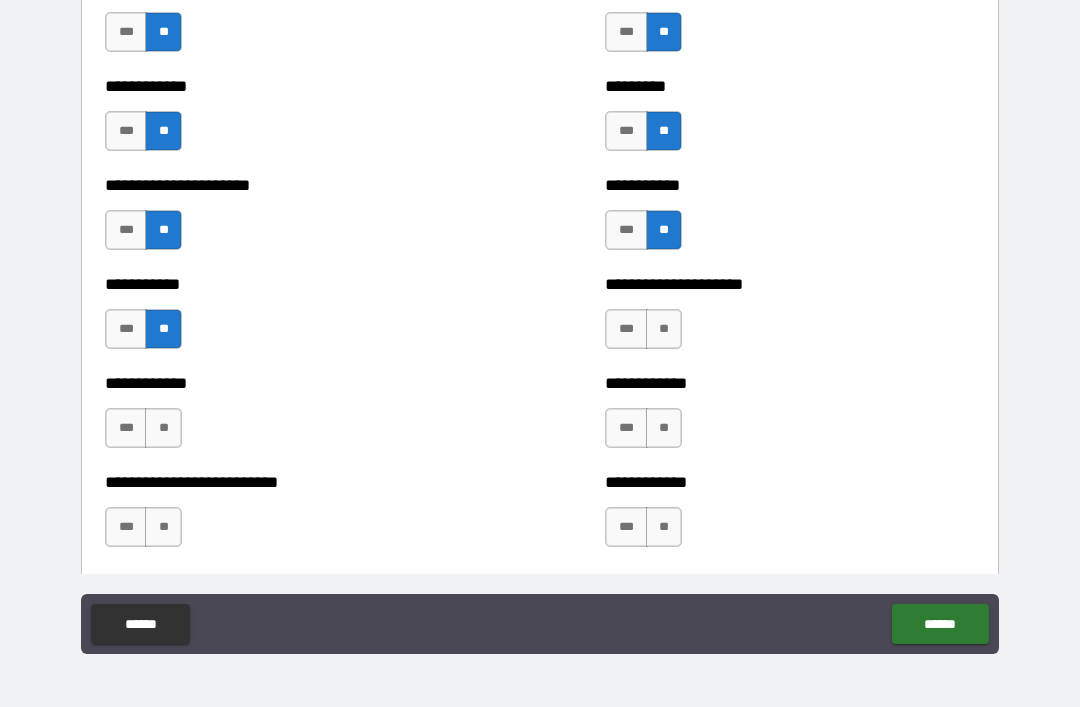 click on "**" at bounding box center [664, 329] 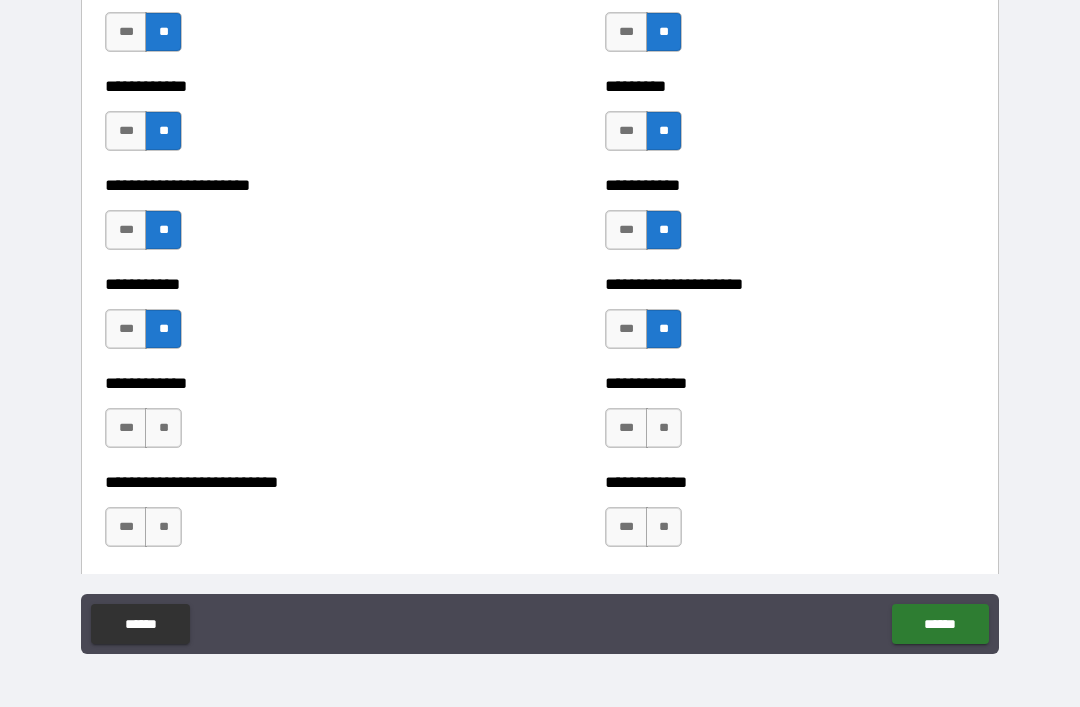 click on "**" at bounding box center [163, 428] 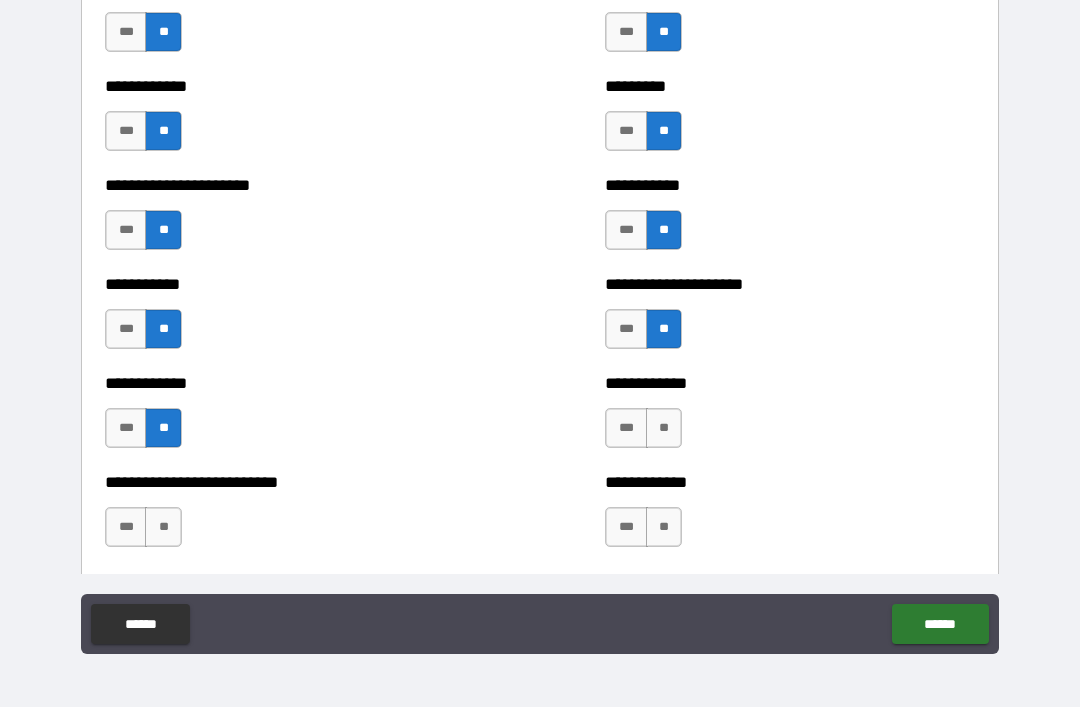 click on "**" at bounding box center (664, 428) 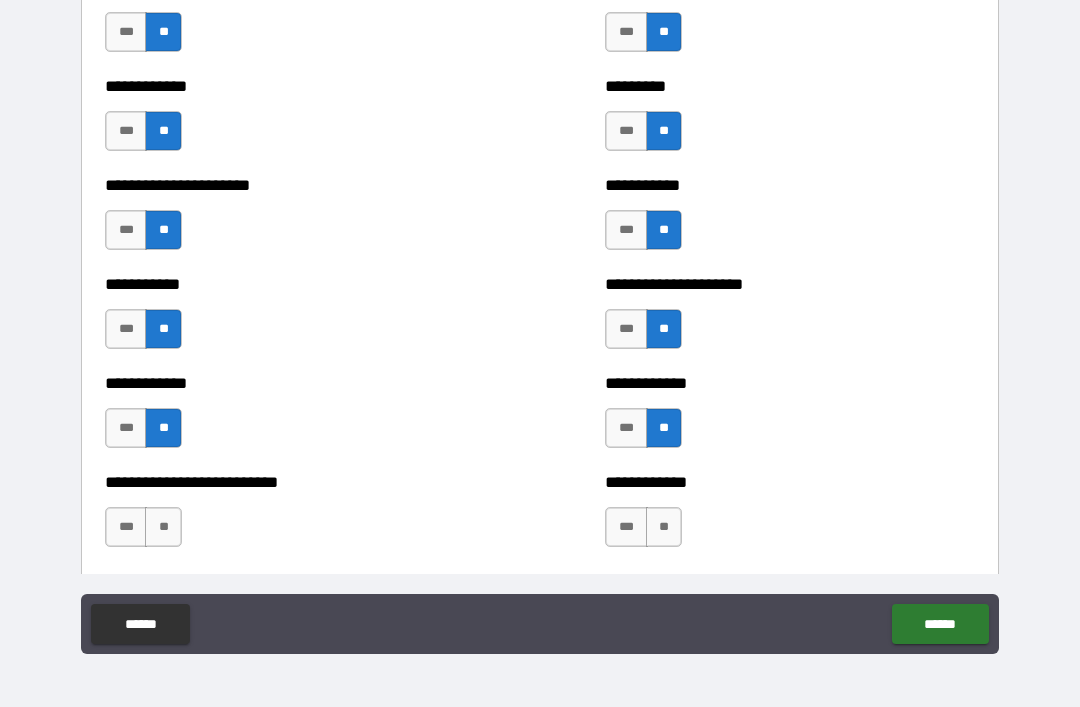 click on "**" at bounding box center [664, 527] 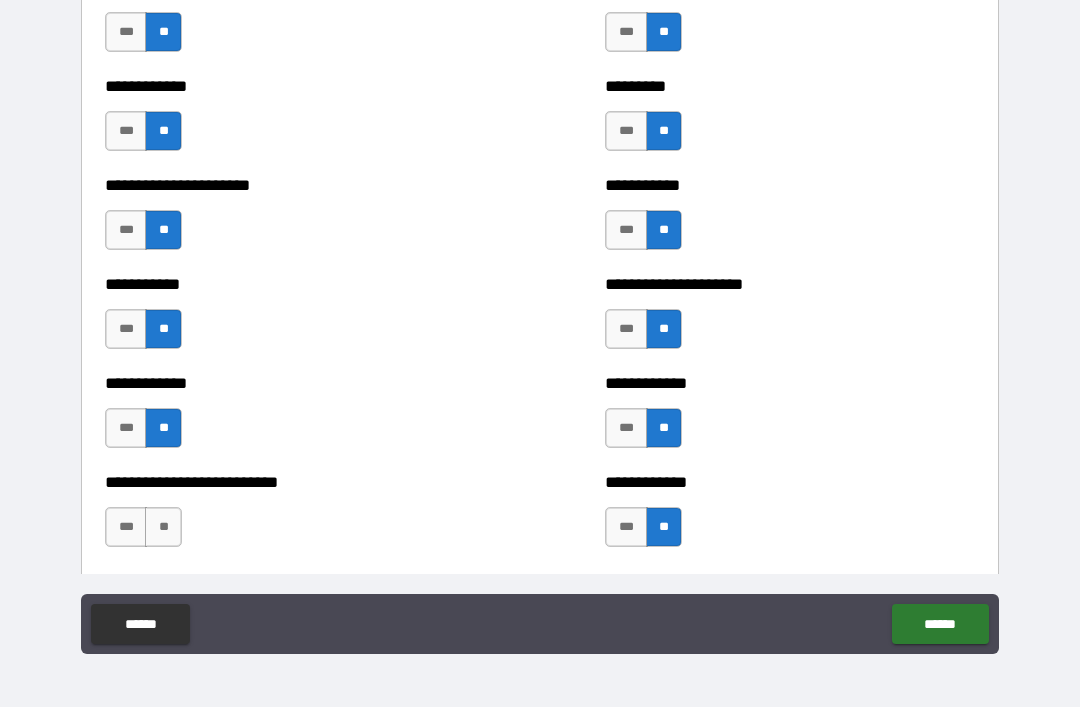 click on "**" at bounding box center [163, 527] 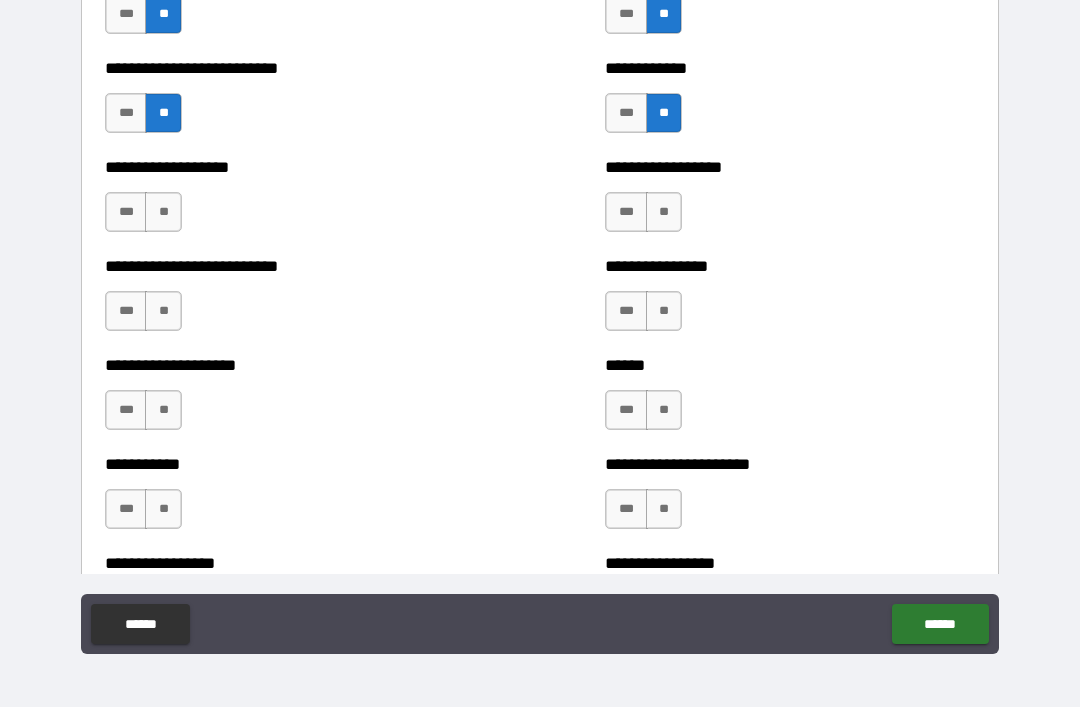 scroll, scrollTop: 5610, scrollLeft: 0, axis: vertical 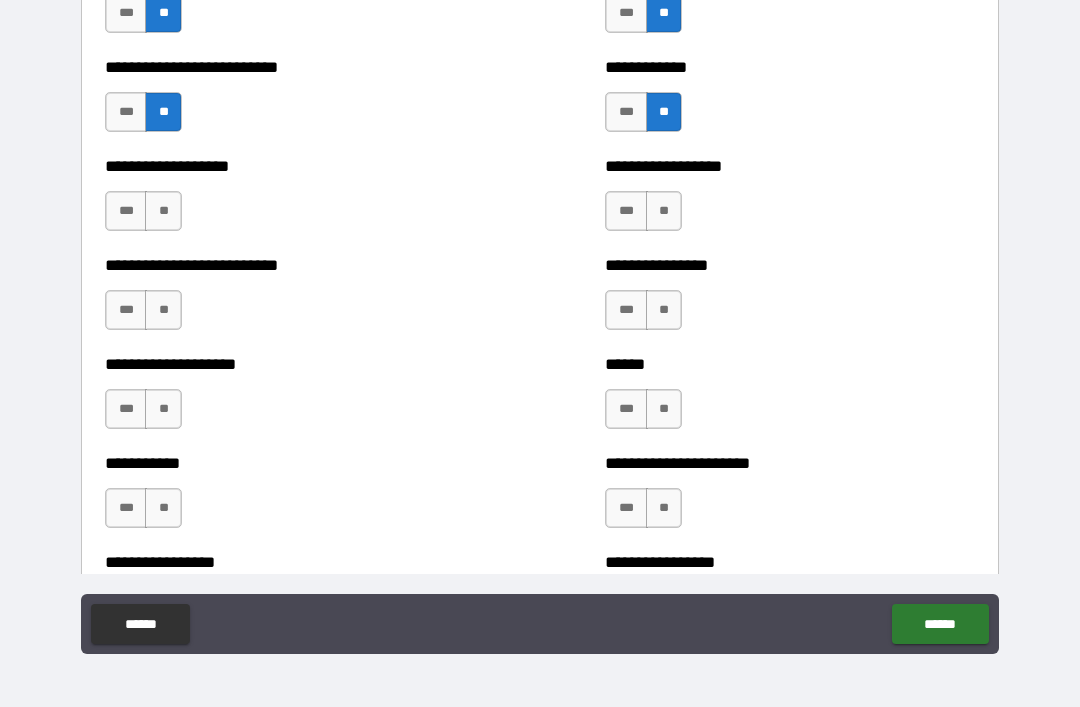 click on "**" at bounding box center (664, 211) 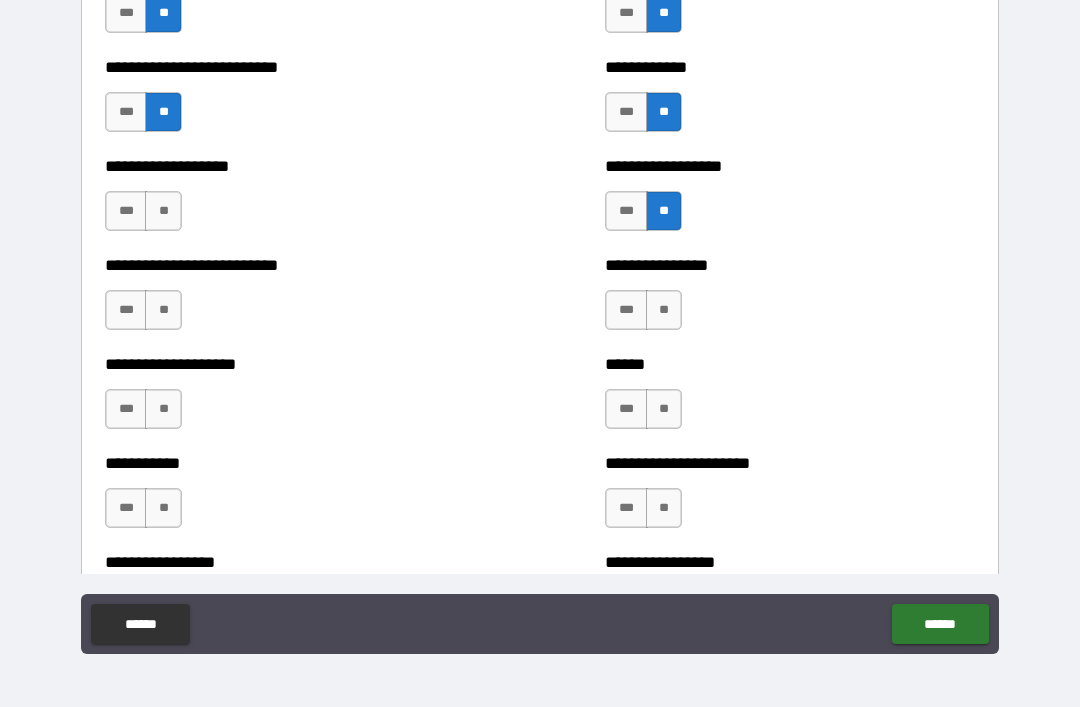 click on "**" at bounding box center (163, 211) 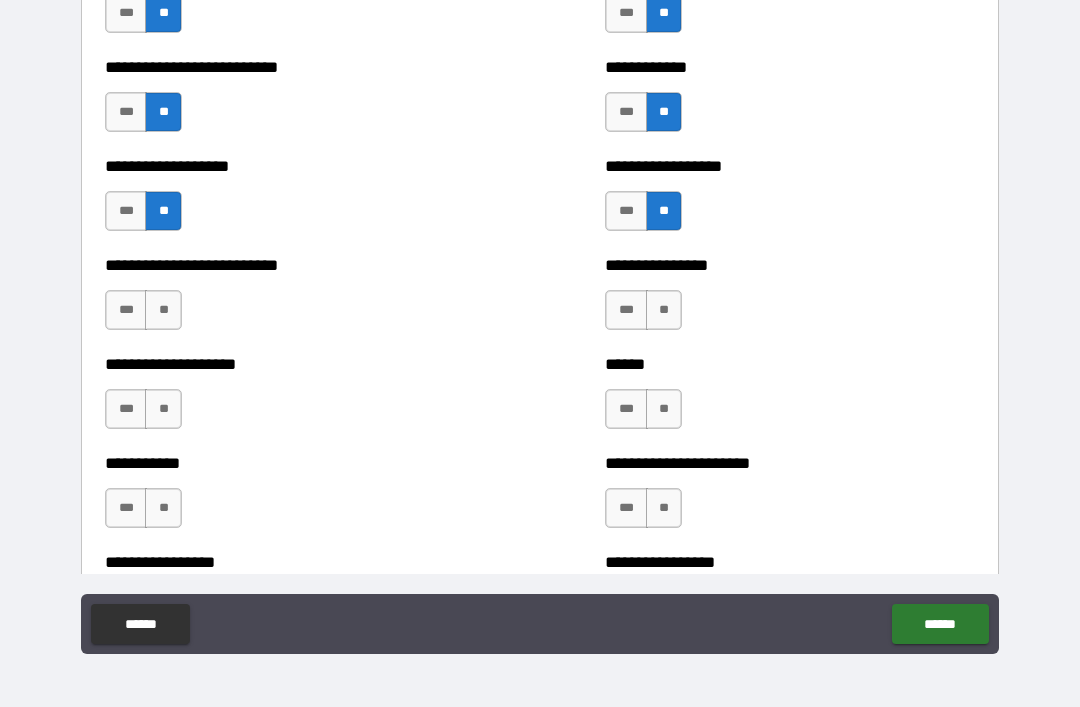 click on "**" at bounding box center (163, 310) 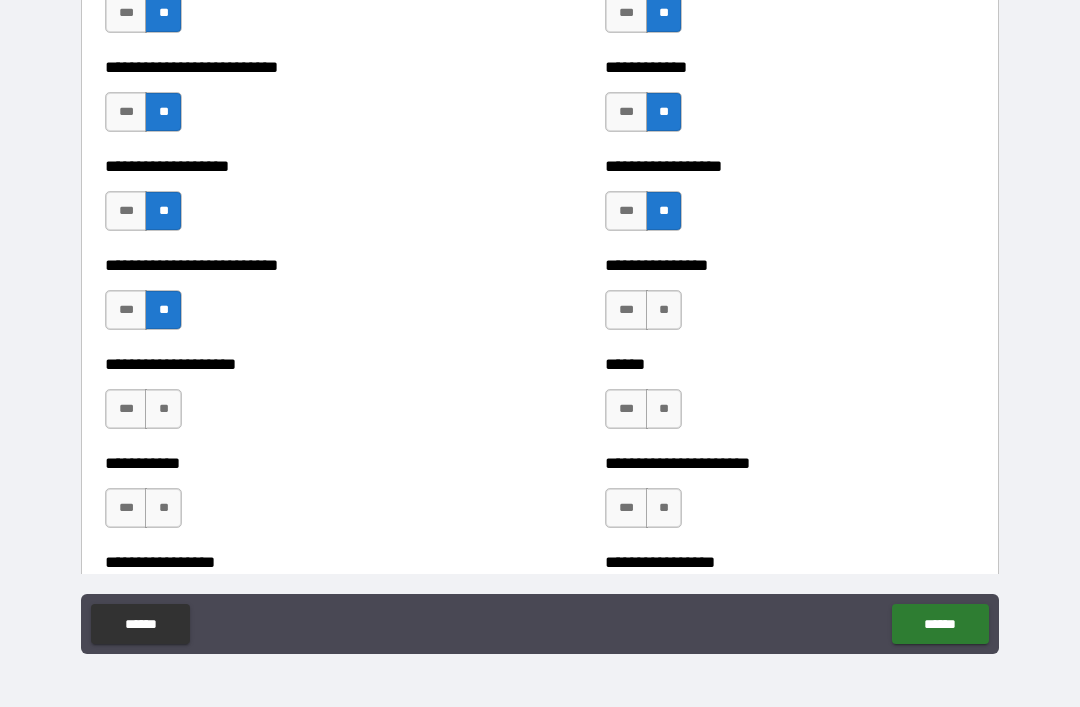 click on "**" at bounding box center [664, 310] 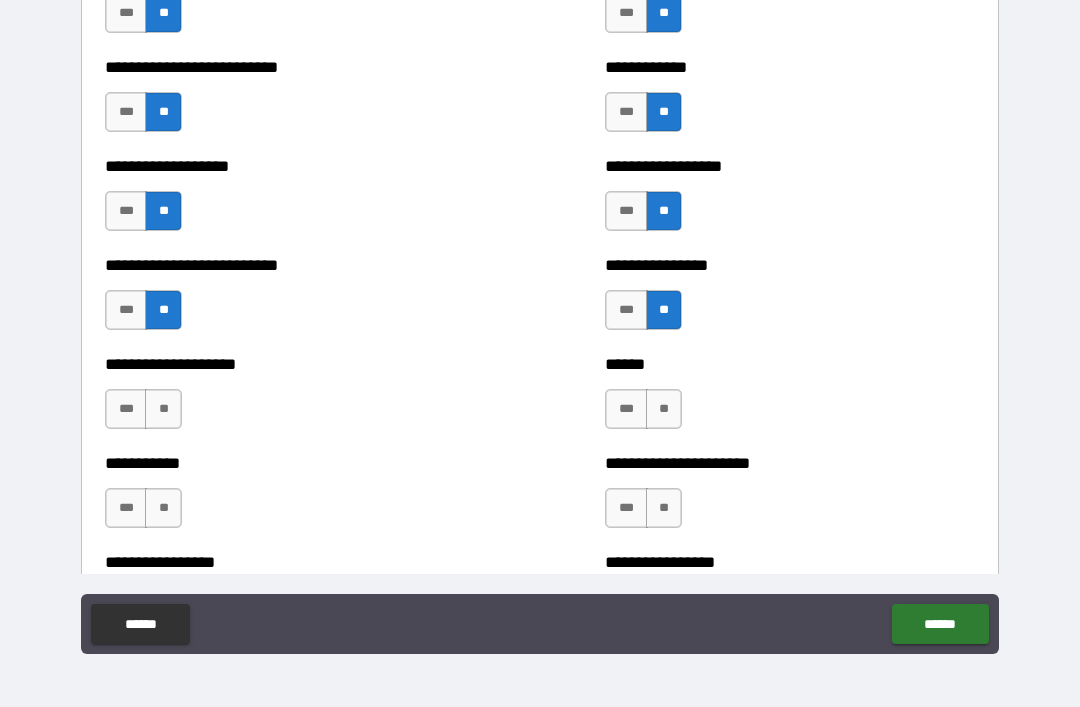 click on "**" at bounding box center [664, 409] 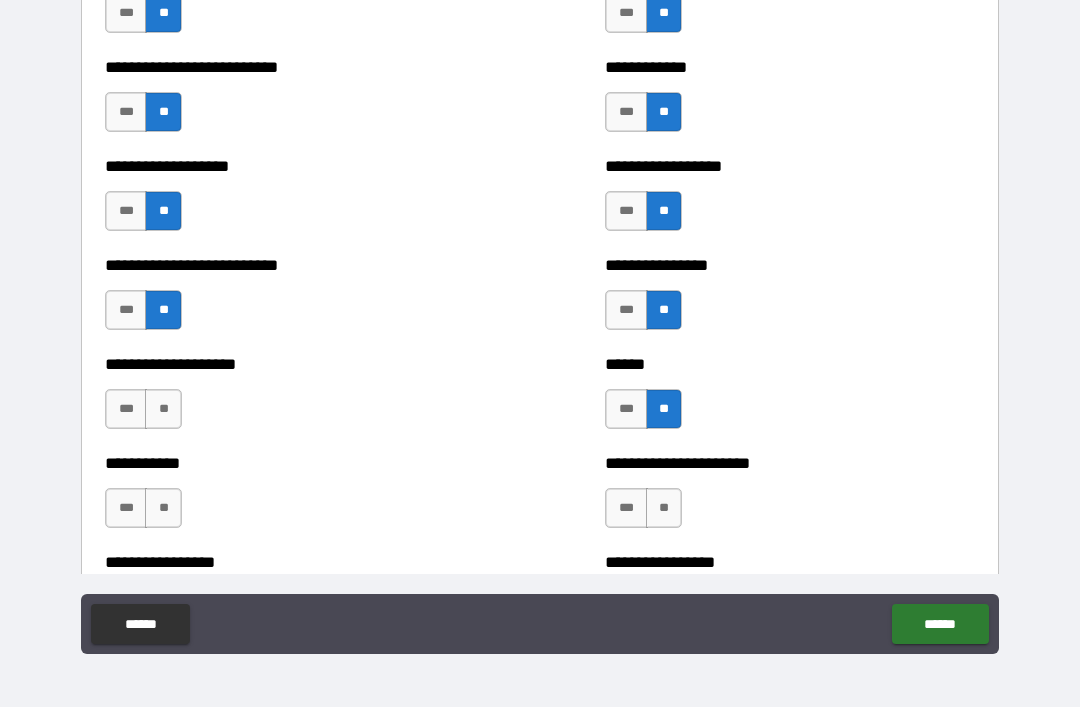 click on "**" at bounding box center [163, 409] 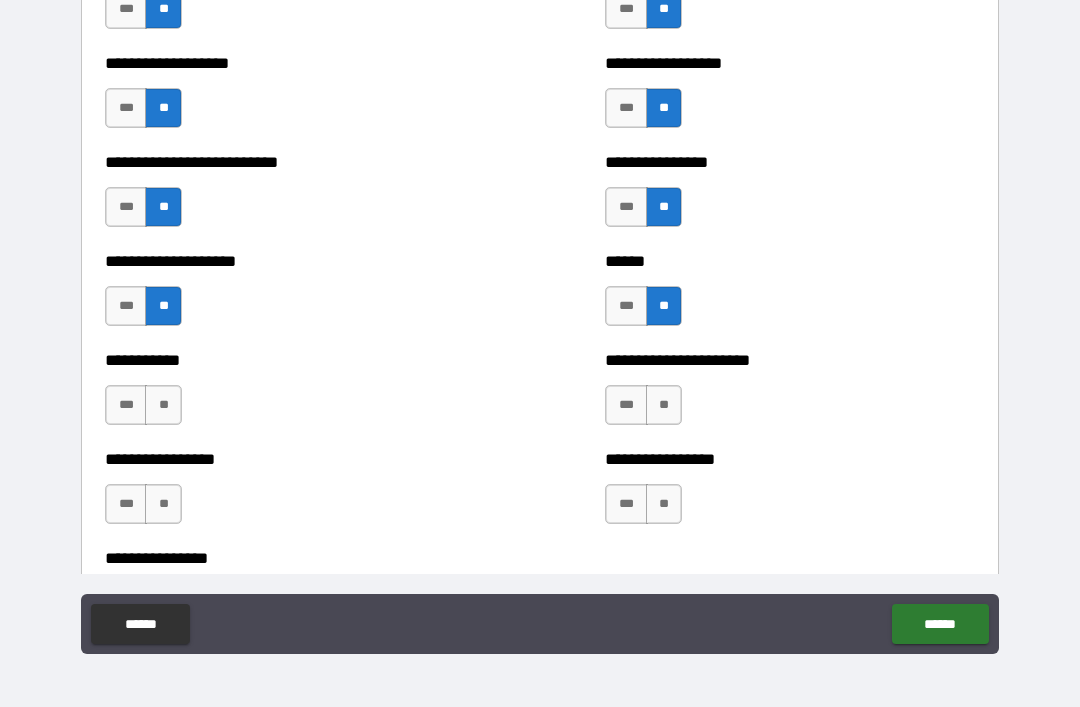 scroll, scrollTop: 5715, scrollLeft: 0, axis: vertical 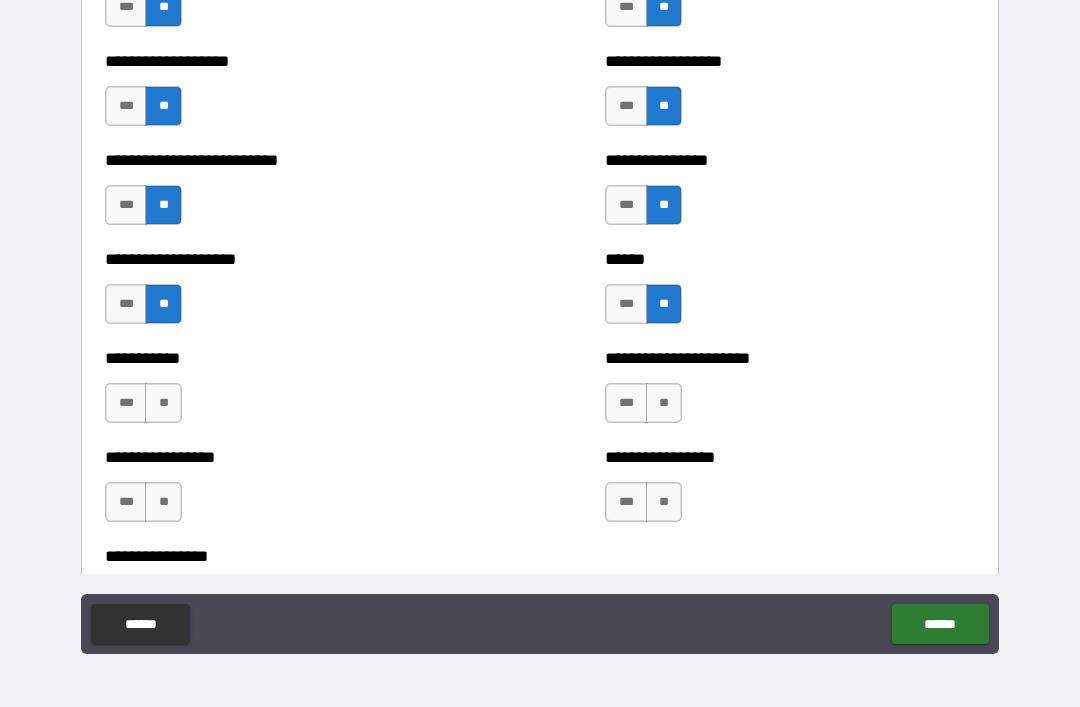 click on "**" at bounding box center (163, 403) 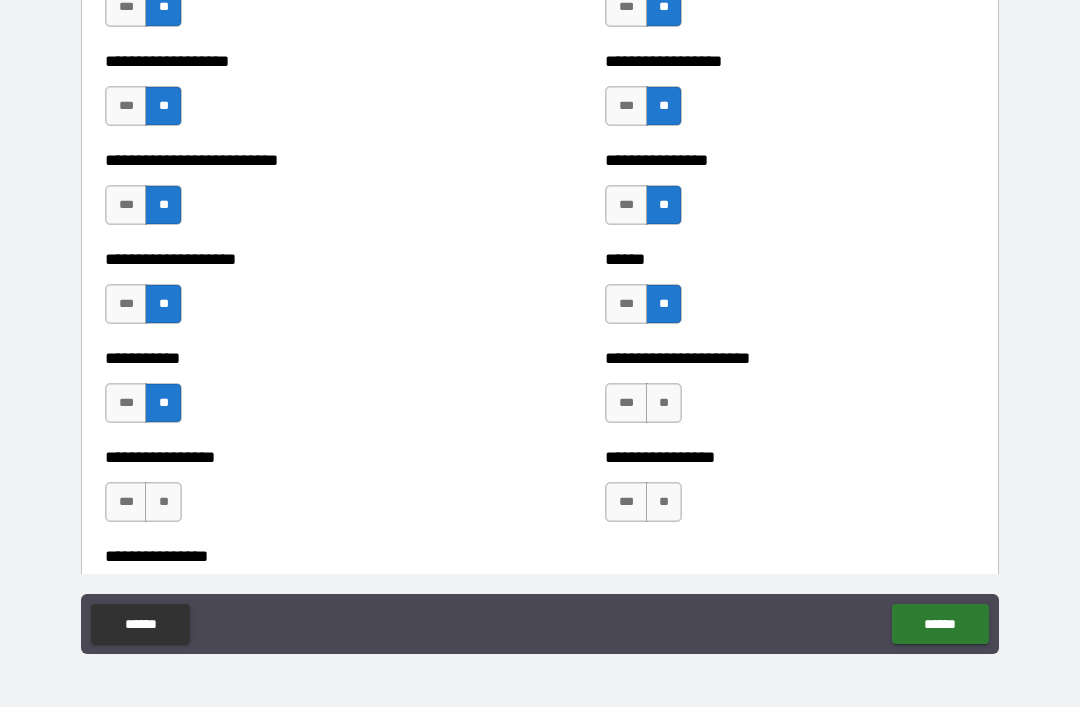 click on "**" at bounding box center [664, 403] 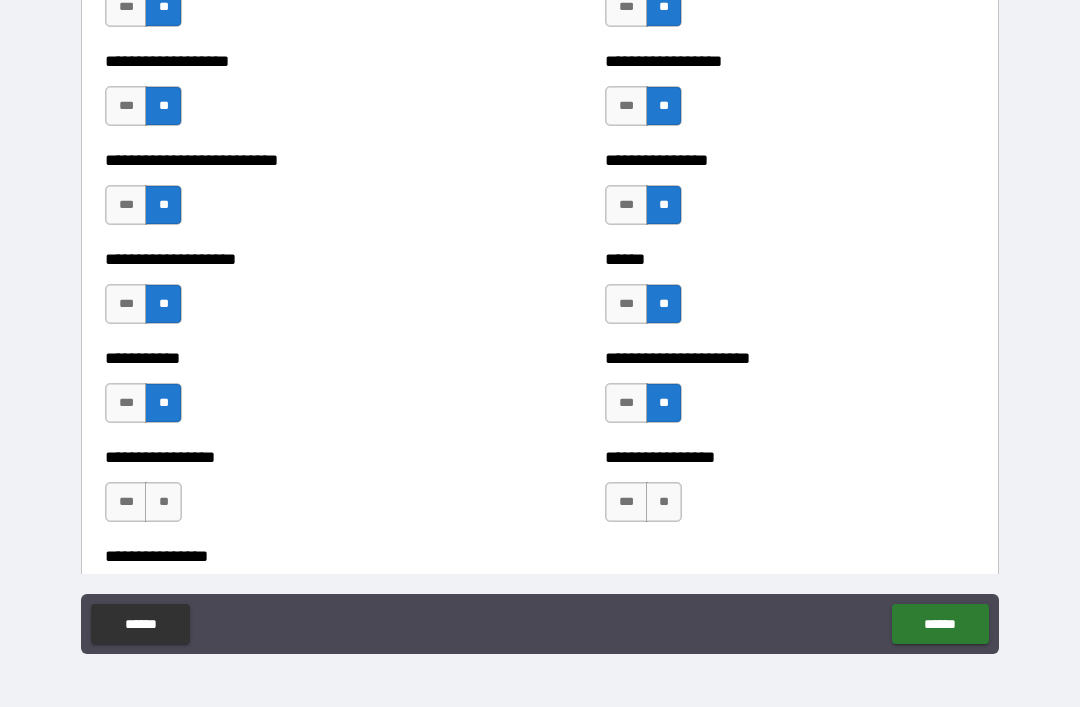 click on "**" at bounding box center (664, 502) 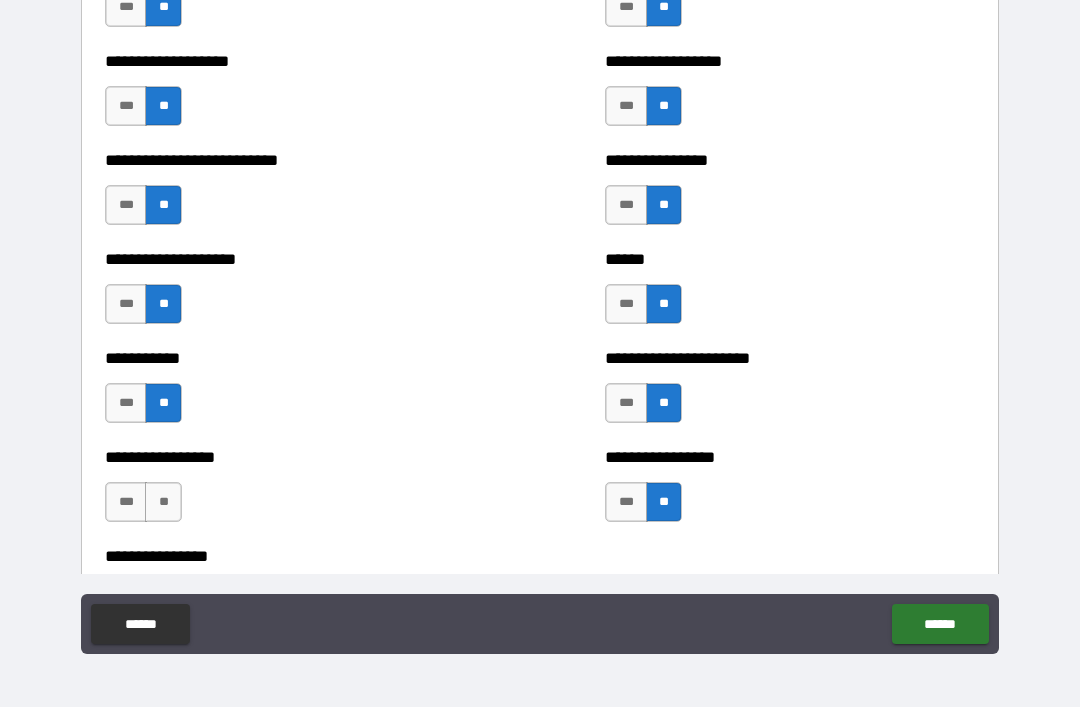 click on "**" at bounding box center (163, 502) 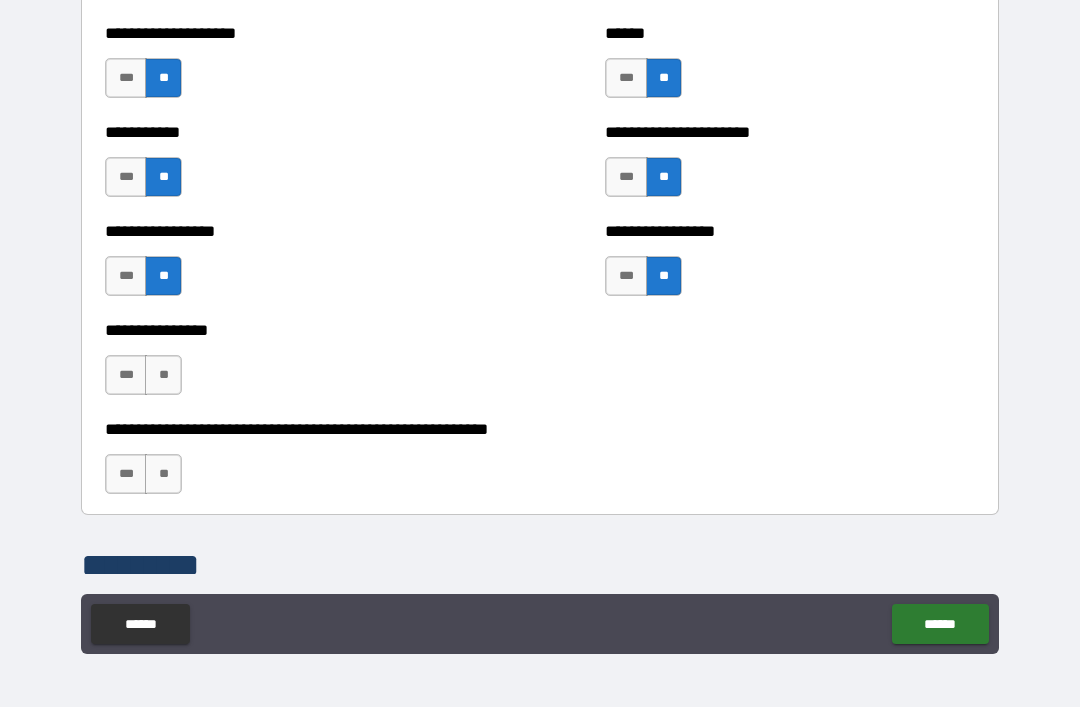 scroll, scrollTop: 5996, scrollLeft: 0, axis: vertical 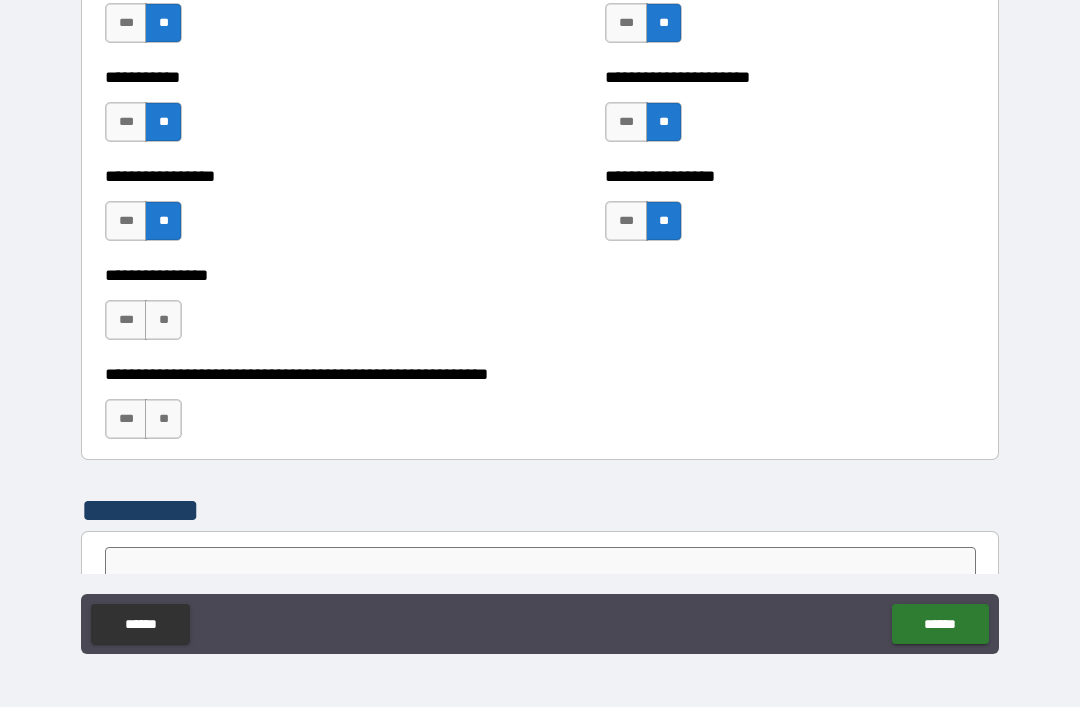 click on "**" at bounding box center [163, 320] 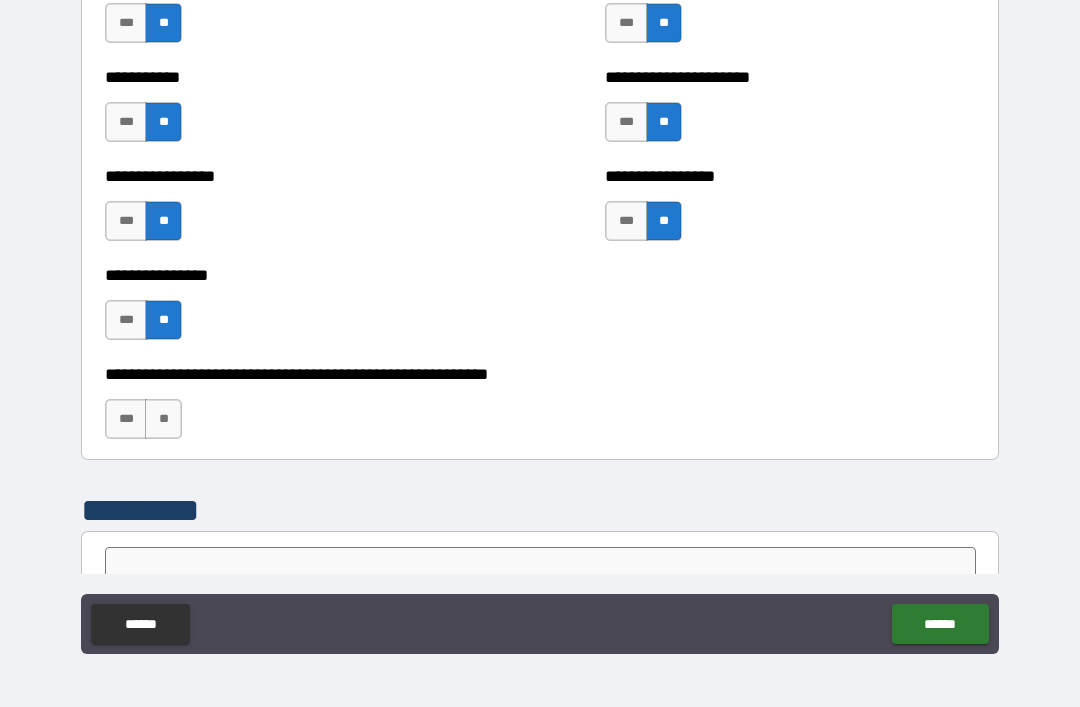 click on "**" at bounding box center (163, 419) 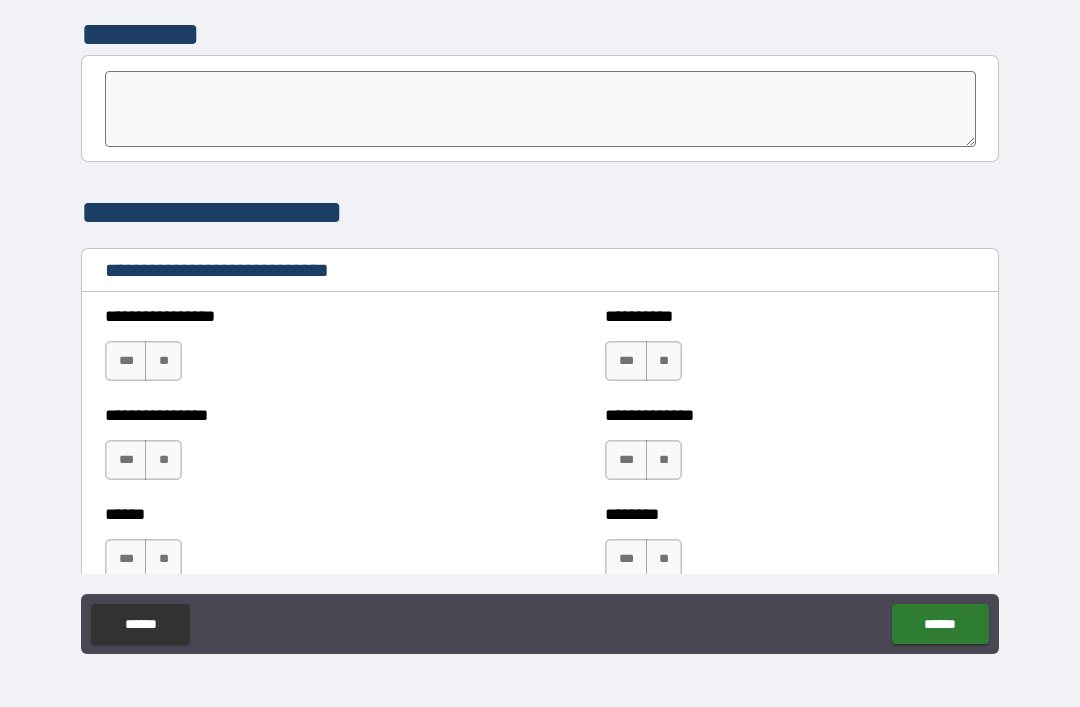 scroll, scrollTop: 6480, scrollLeft: 0, axis: vertical 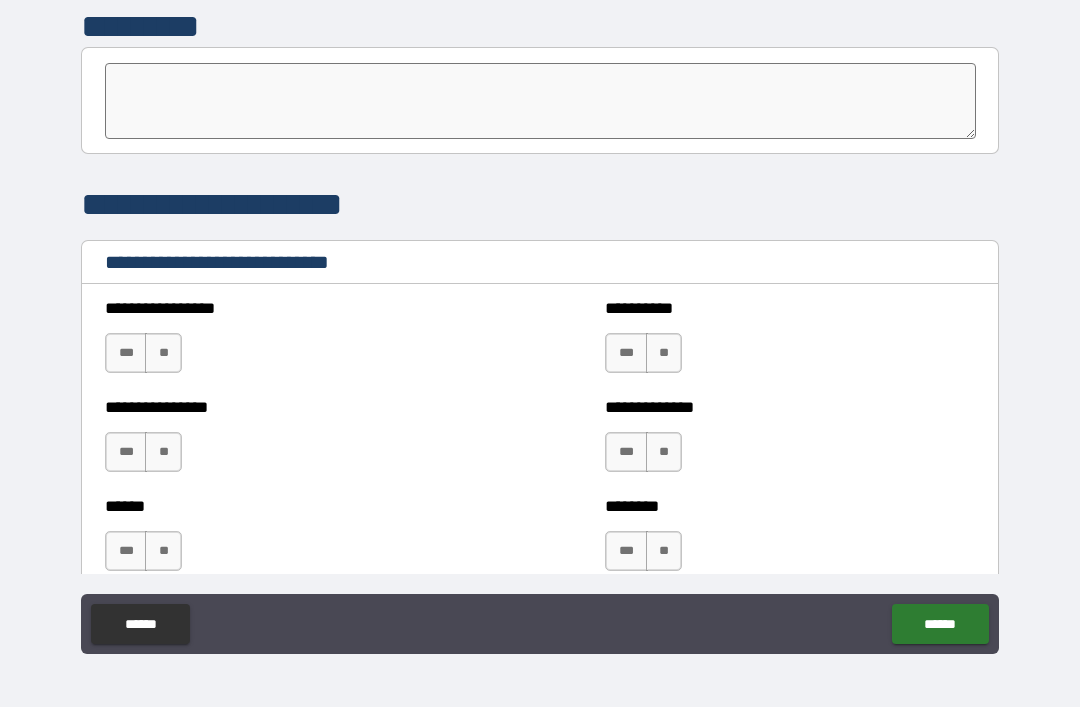 click on "***" at bounding box center [126, 353] 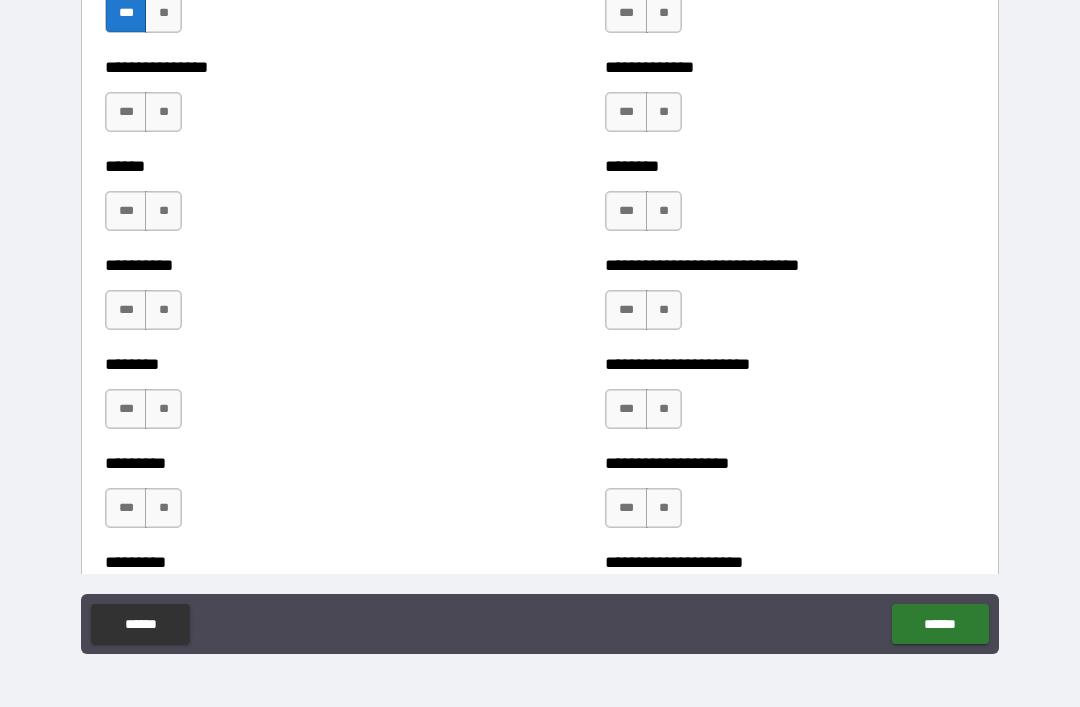 scroll, scrollTop: 6822, scrollLeft: 0, axis: vertical 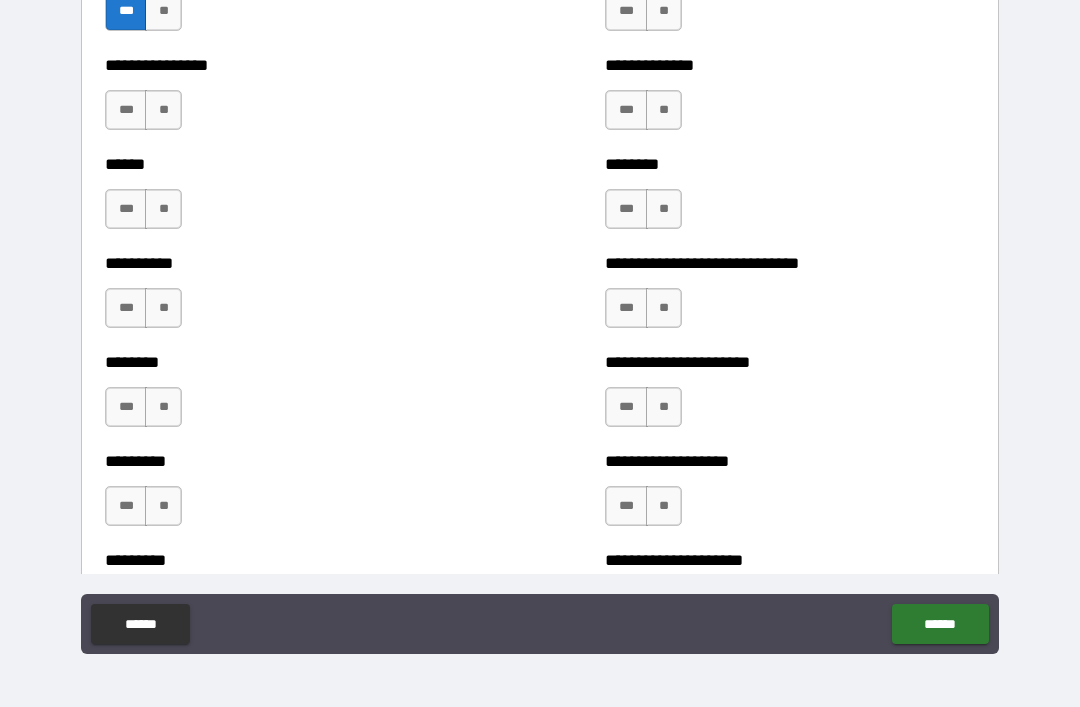 click on "**" at bounding box center [664, 308] 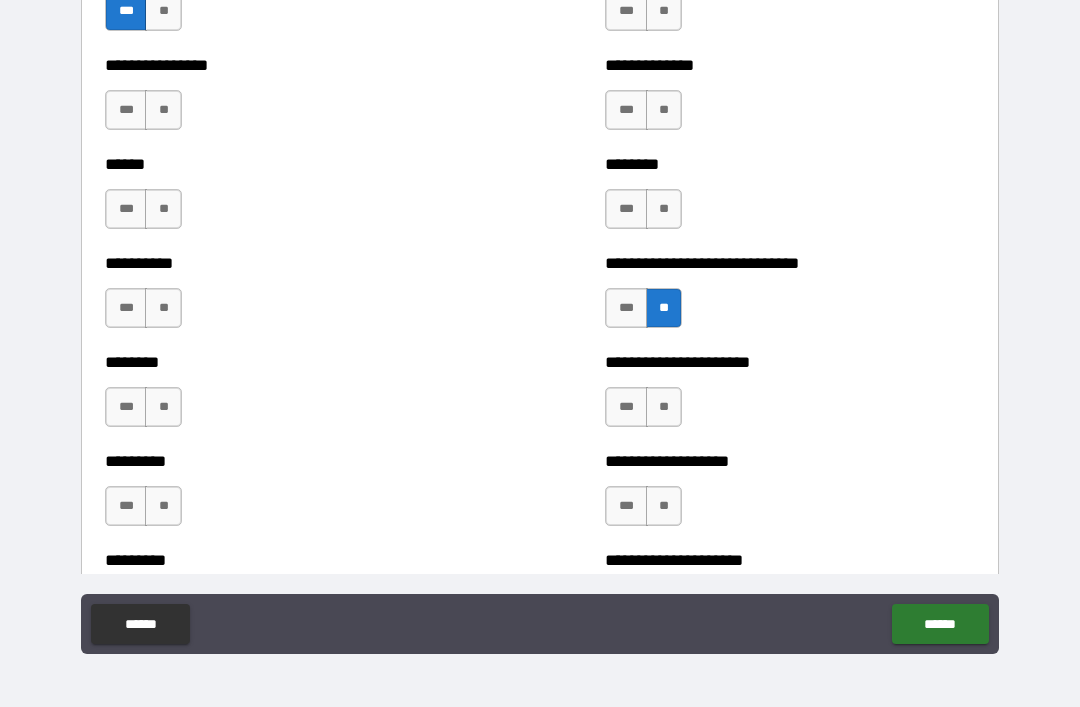 click on "**" at bounding box center [664, 209] 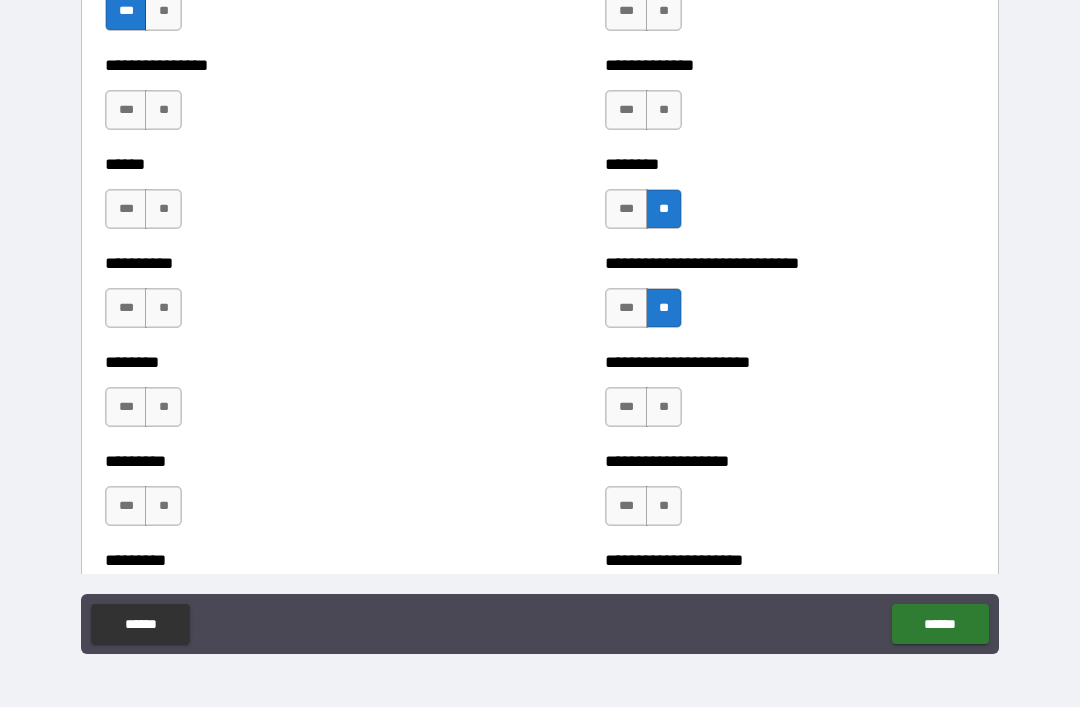 click on "**" at bounding box center (664, 110) 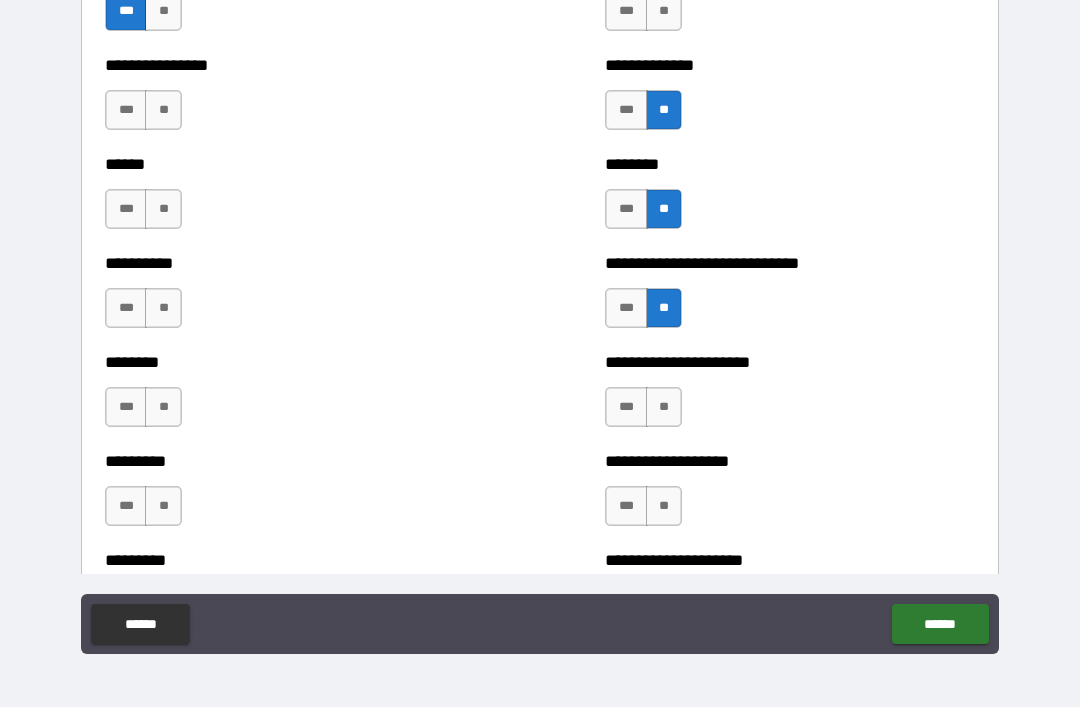 click on "**" at bounding box center [163, 209] 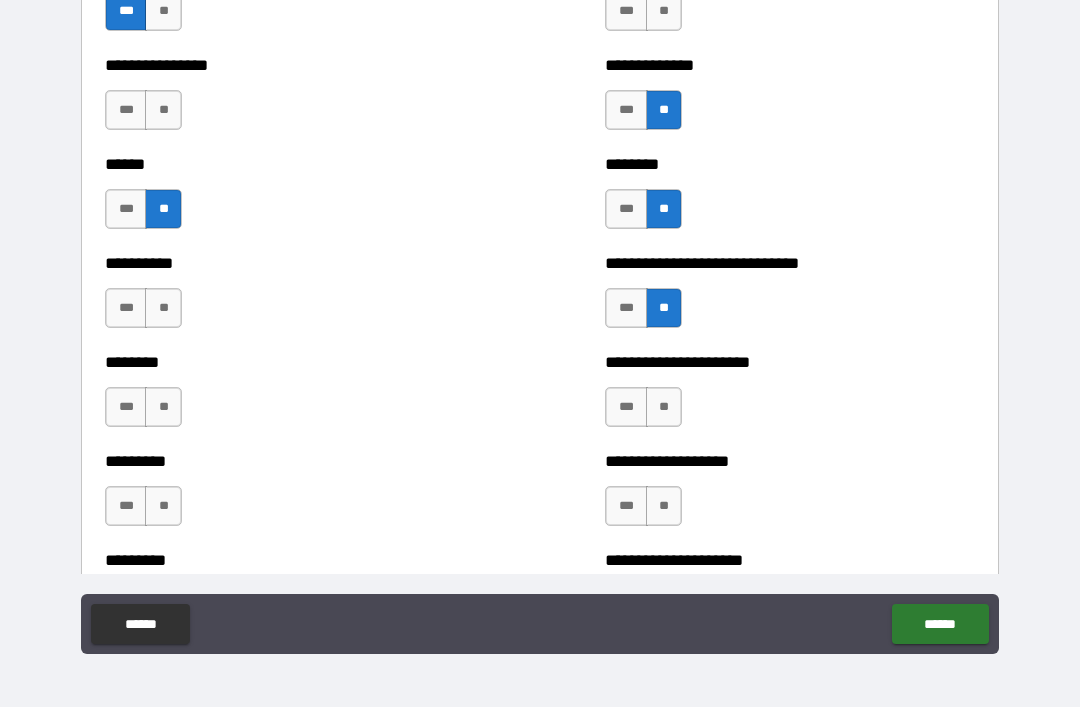 click on "**" at bounding box center [163, 110] 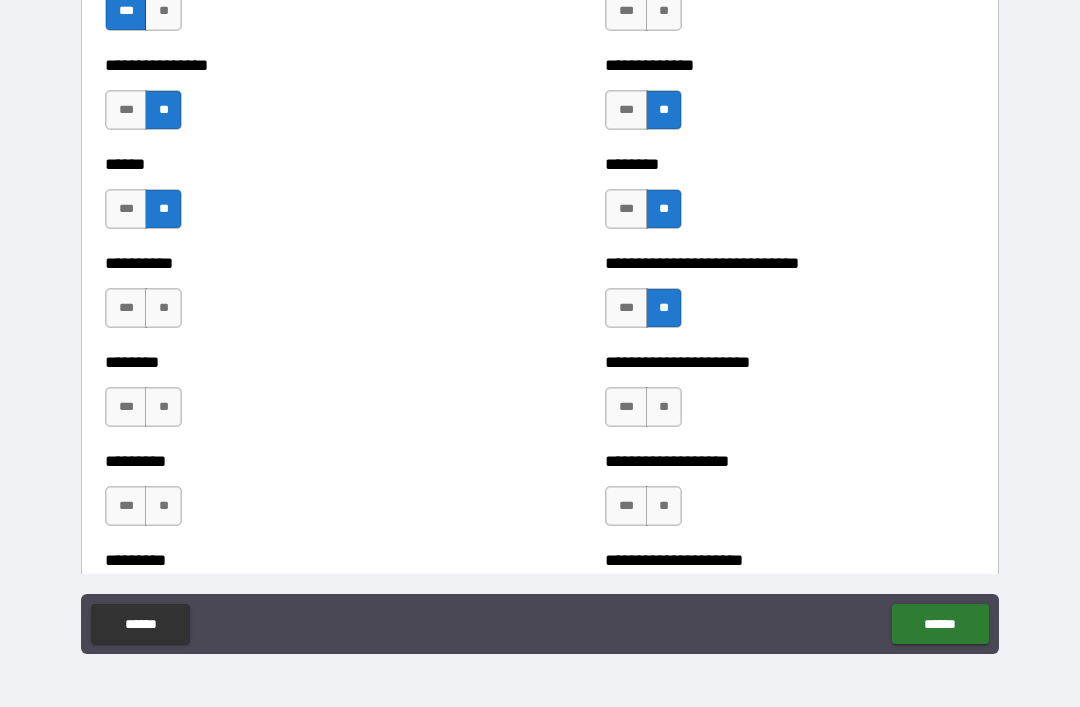 click on "**" at bounding box center (163, 308) 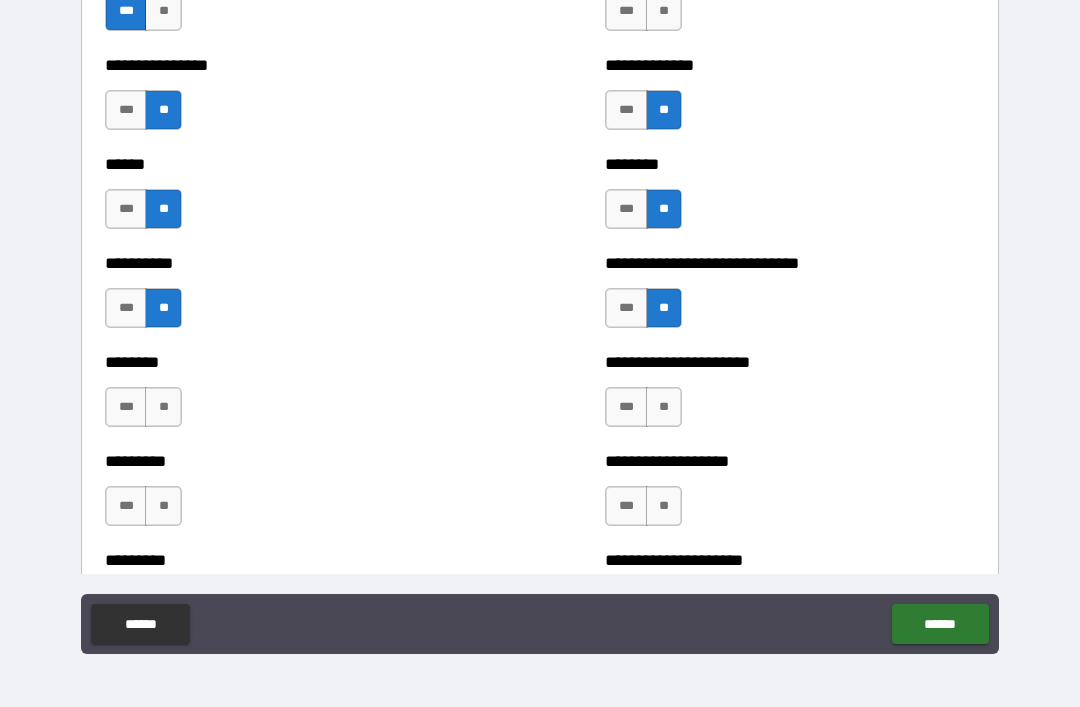 click on "**" at bounding box center (664, 407) 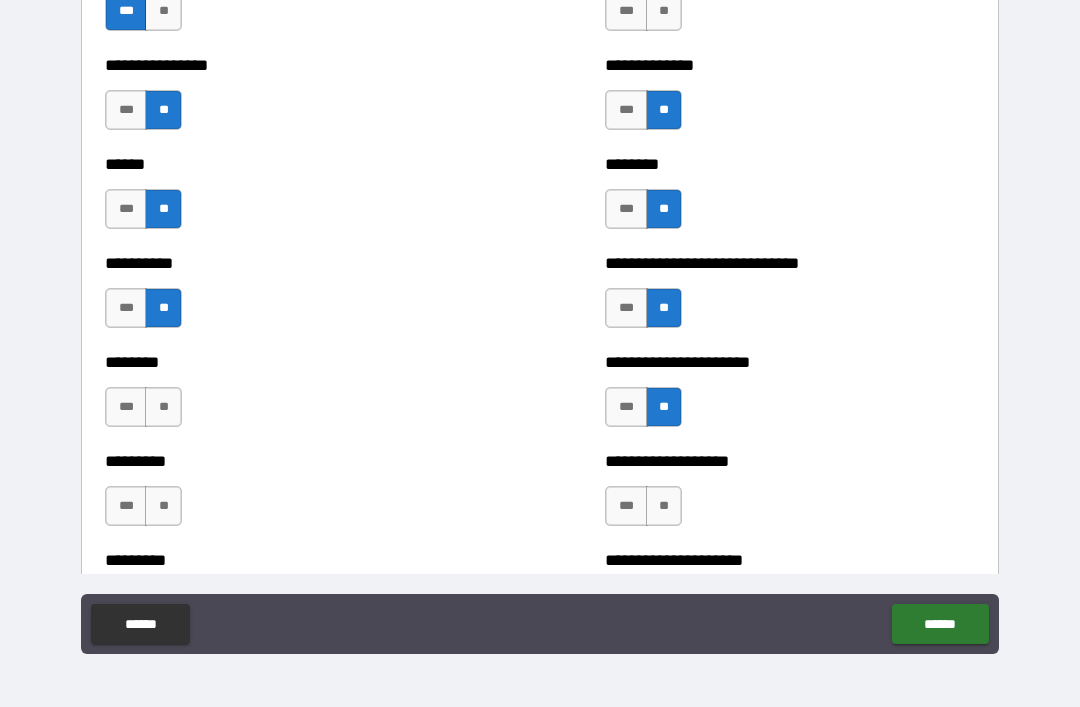 click on "***" at bounding box center (626, 407) 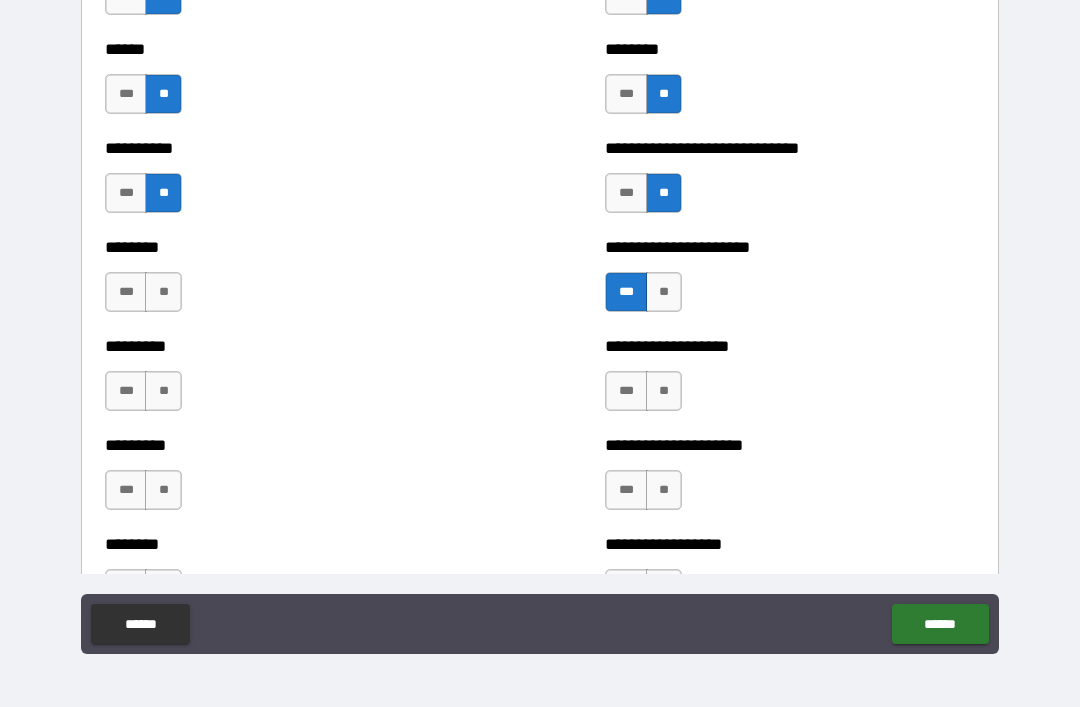 scroll, scrollTop: 6946, scrollLeft: 0, axis: vertical 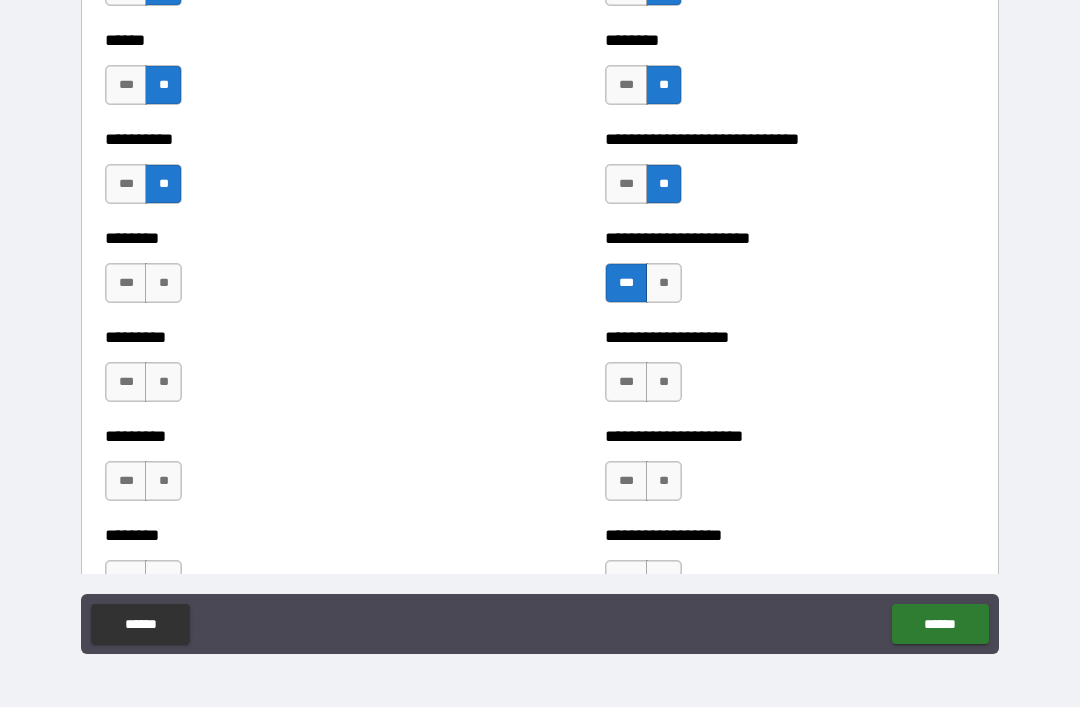 click on "**" at bounding box center (664, 382) 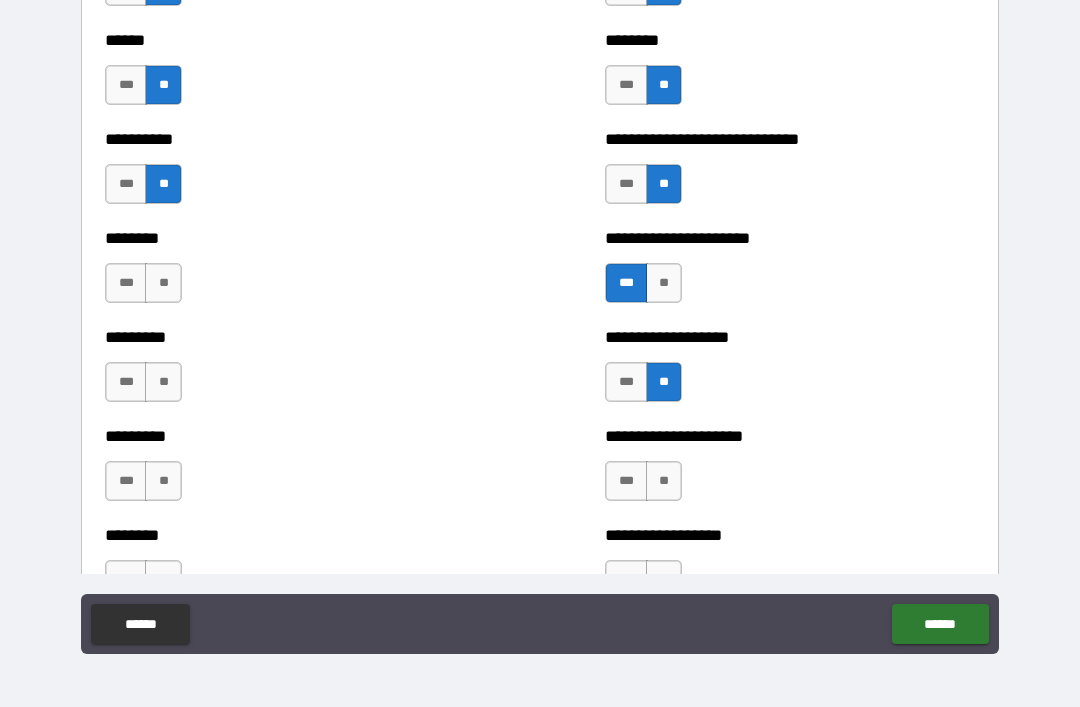 click on "**" at bounding box center [163, 382] 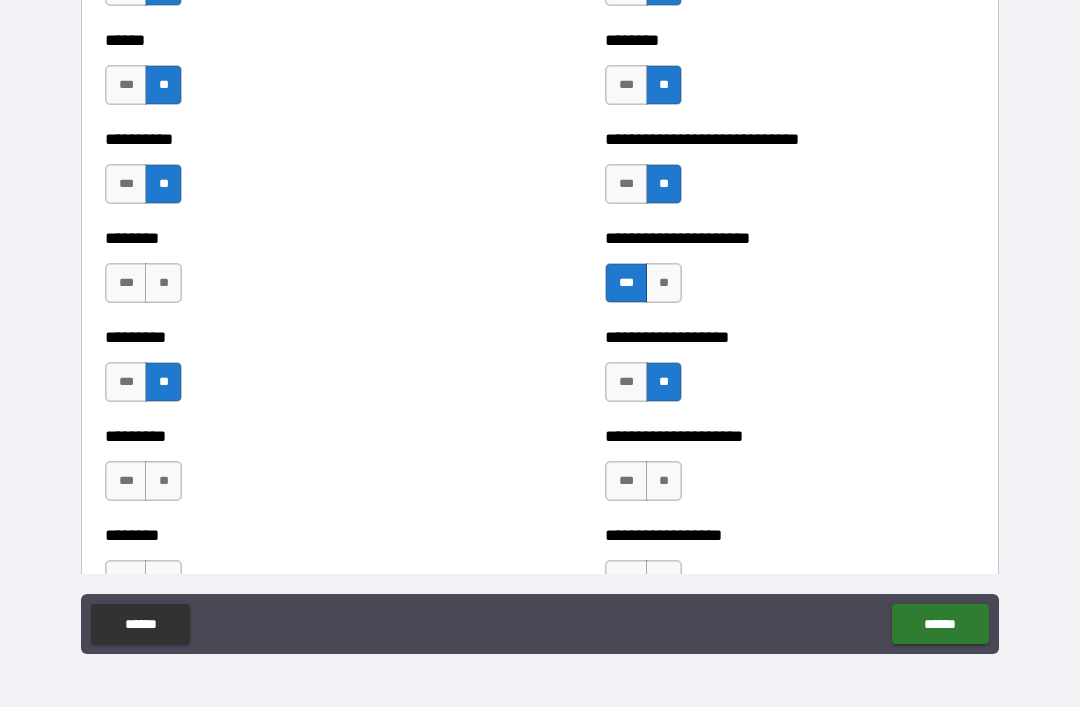 click on "**" at bounding box center (163, 283) 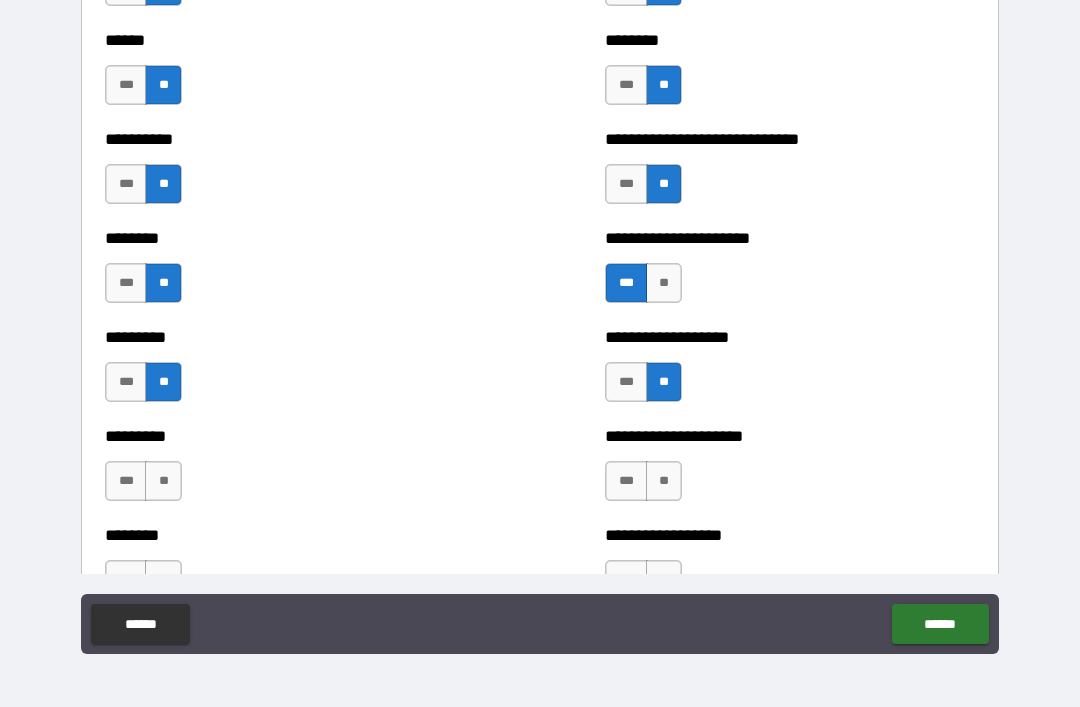 click on "**" at bounding box center [163, 481] 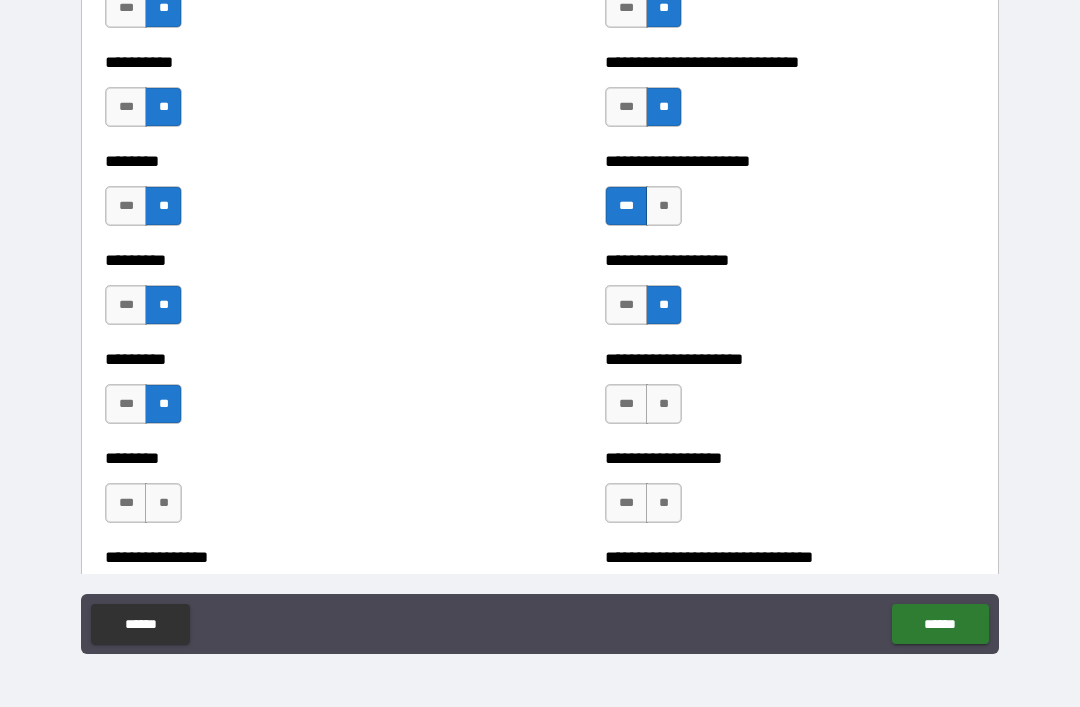 scroll, scrollTop: 7033, scrollLeft: 0, axis: vertical 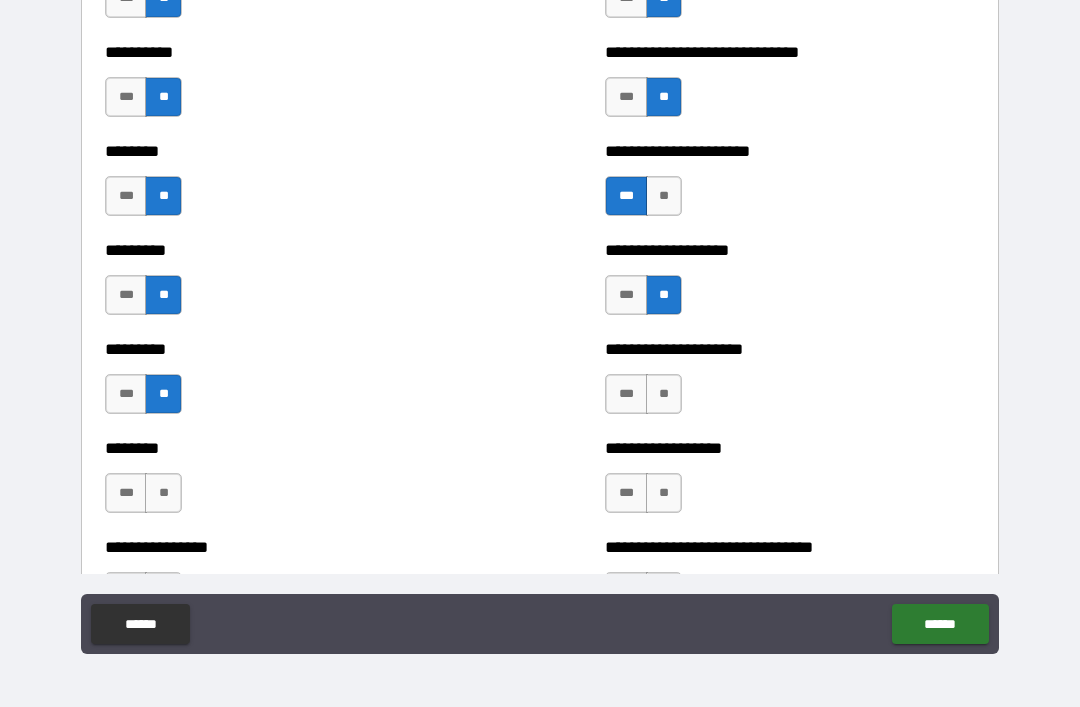 click on "**" at bounding box center [664, 394] 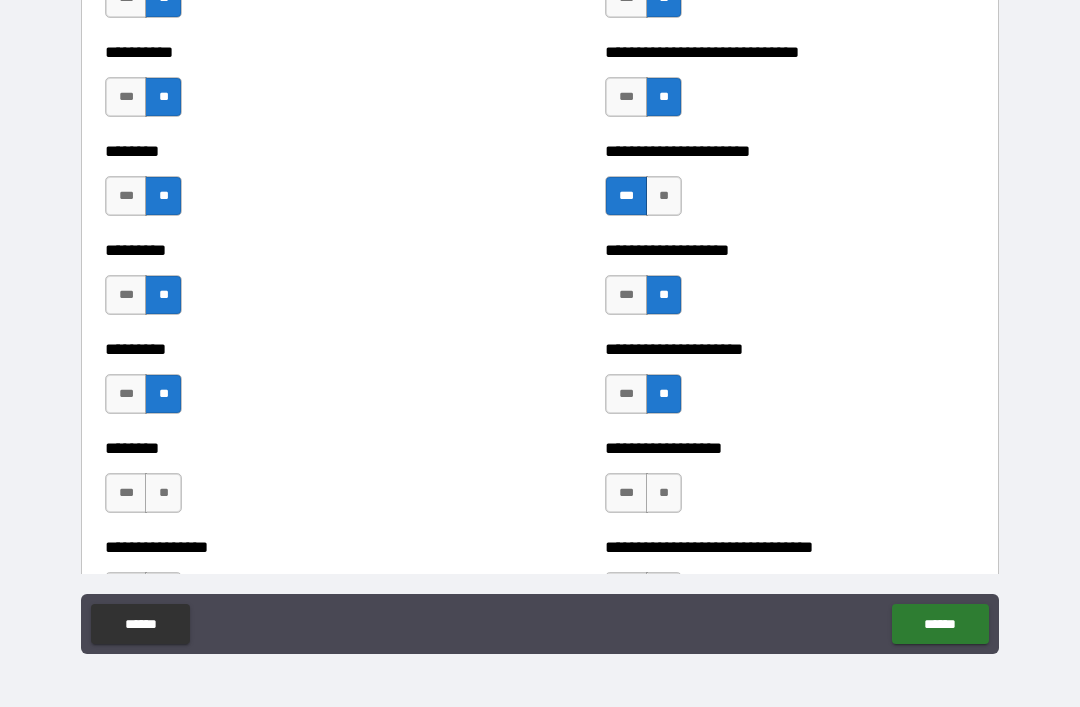 click on "**" at bounding box center [664, 493] 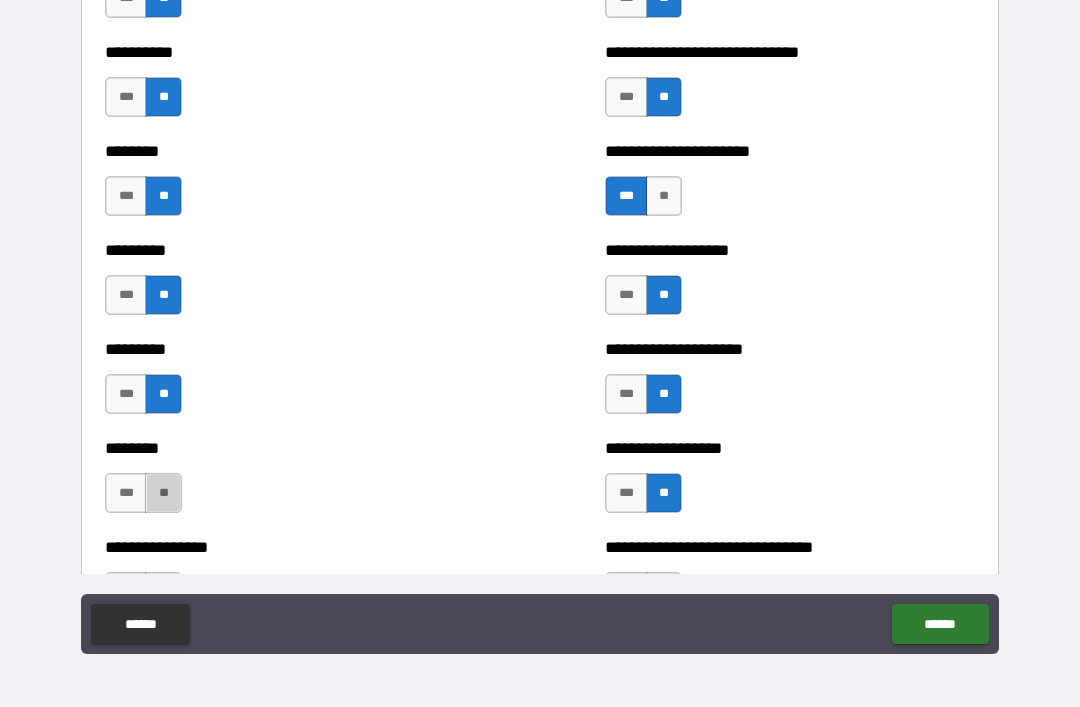 click on "**" at bounding box center (163, 493) 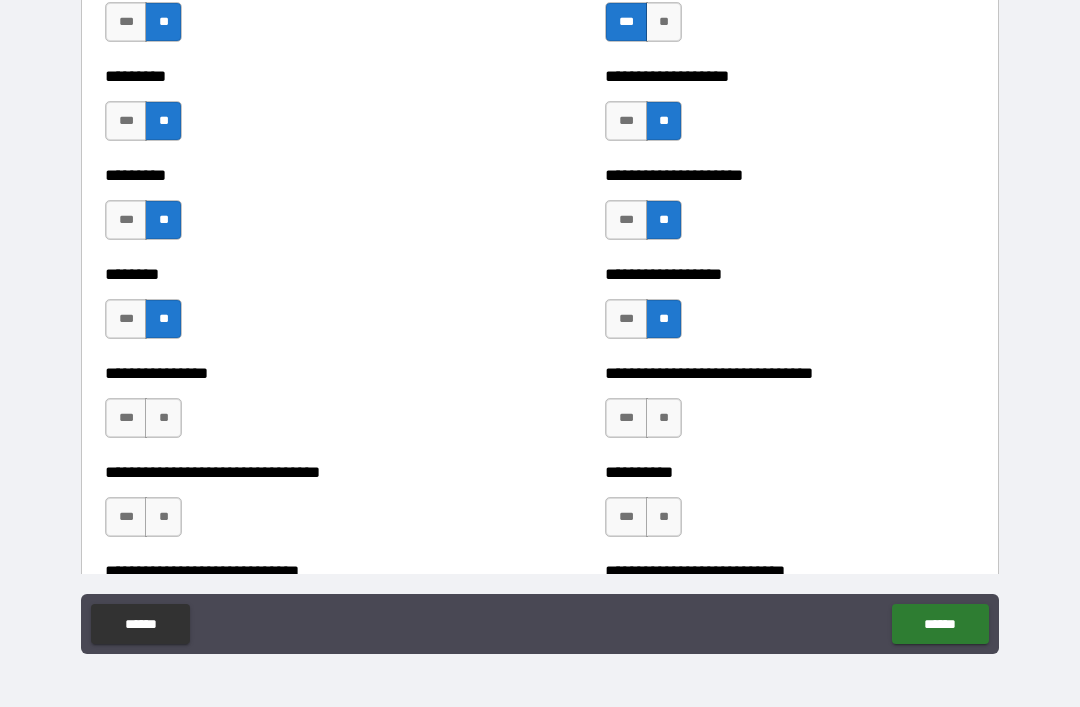 scroll, scrollTop: 7211, scrollLeft: 0, axis: vertical 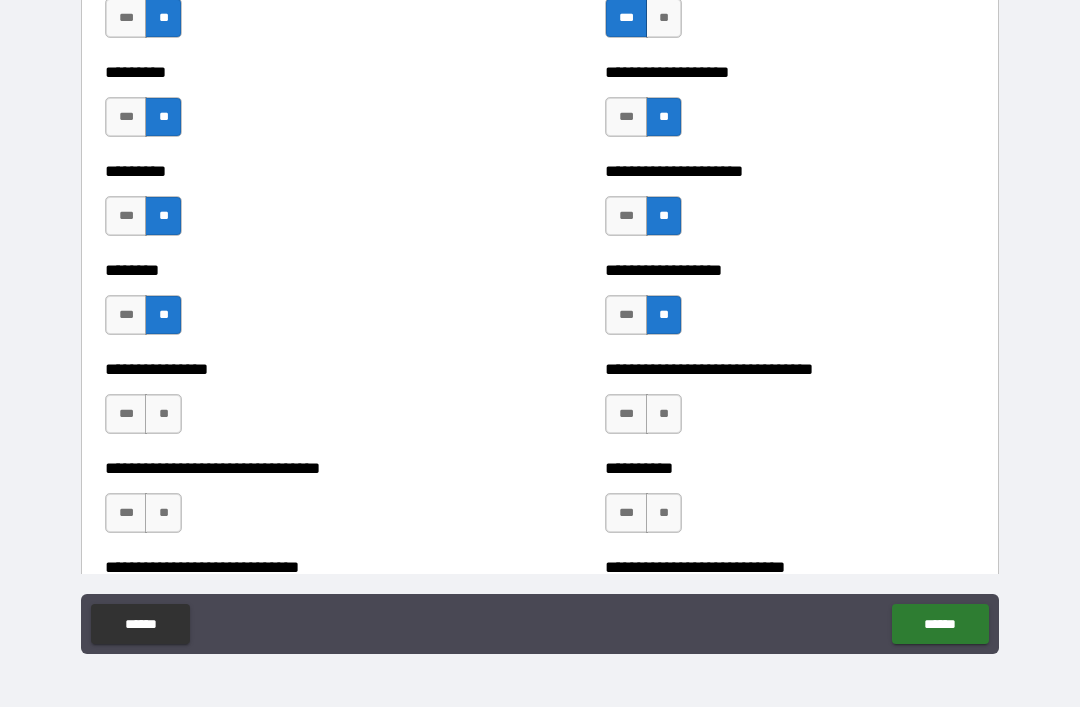 click on "***" at bounding box center (126, 414) 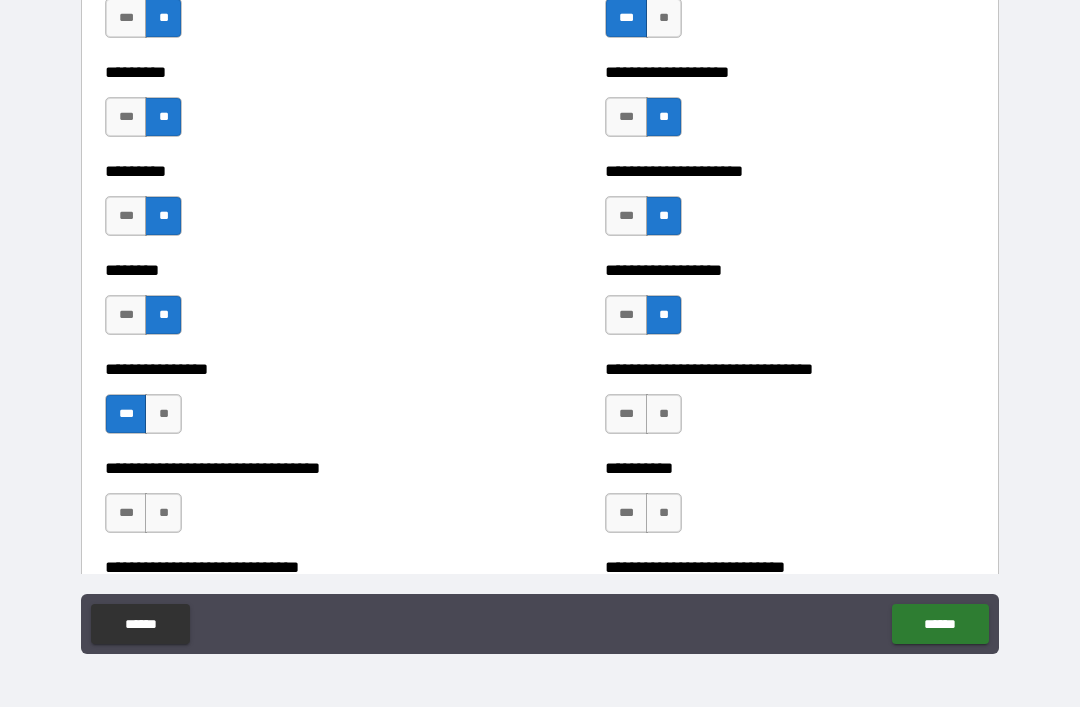 click on "***" at bounding box center (126, 513) 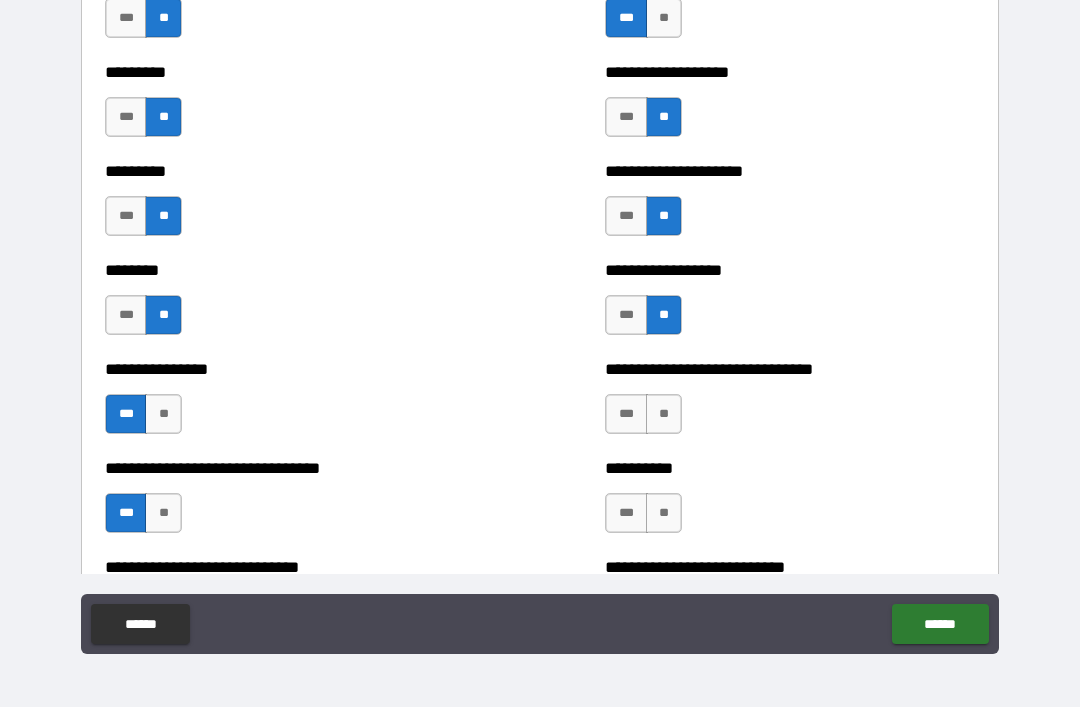 click on "**" at bounding box center (664, 414) 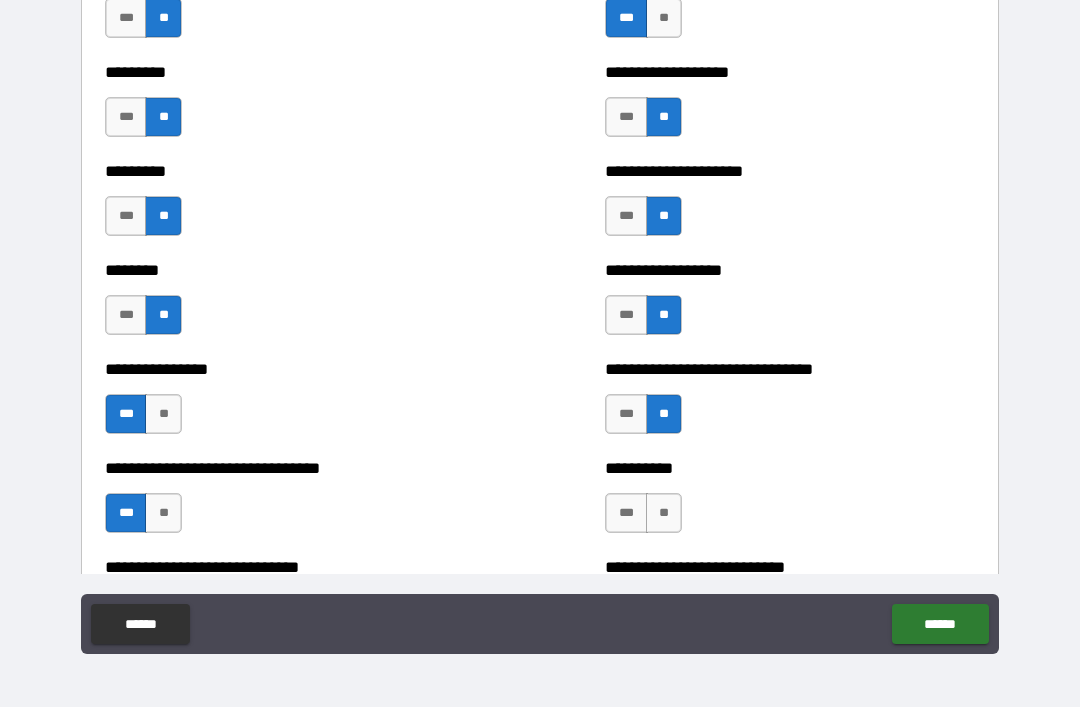scroll, scrollTop: 7355, scrollLeft: 0, axis: vertical 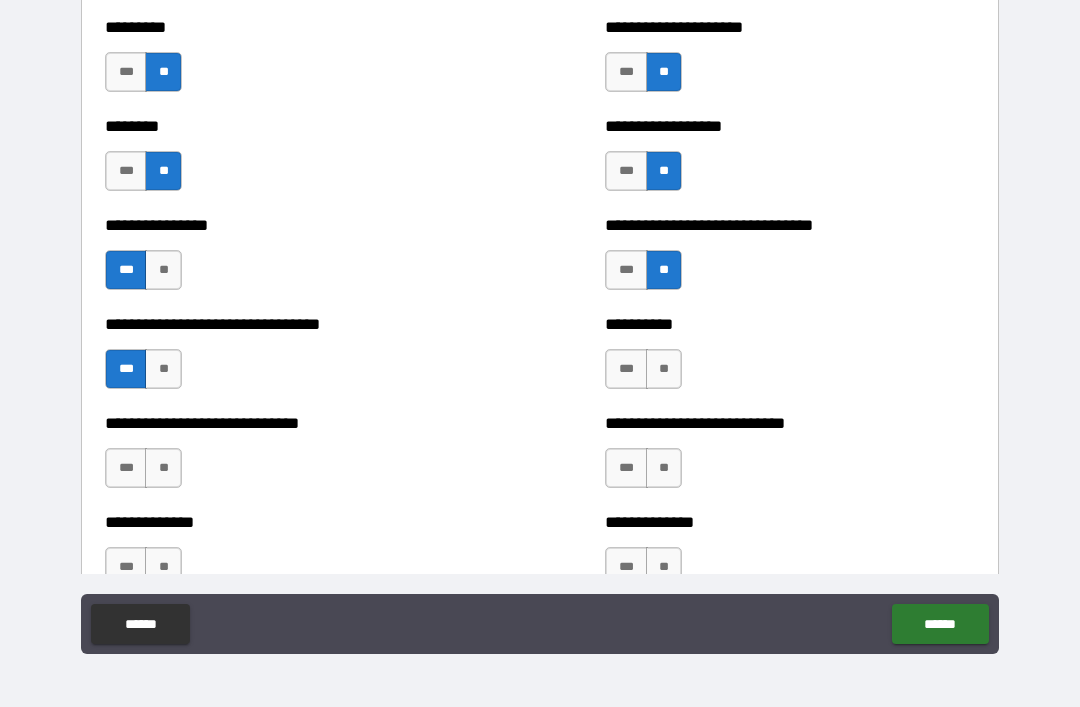 click on "**" at bounding box center (664, 369) 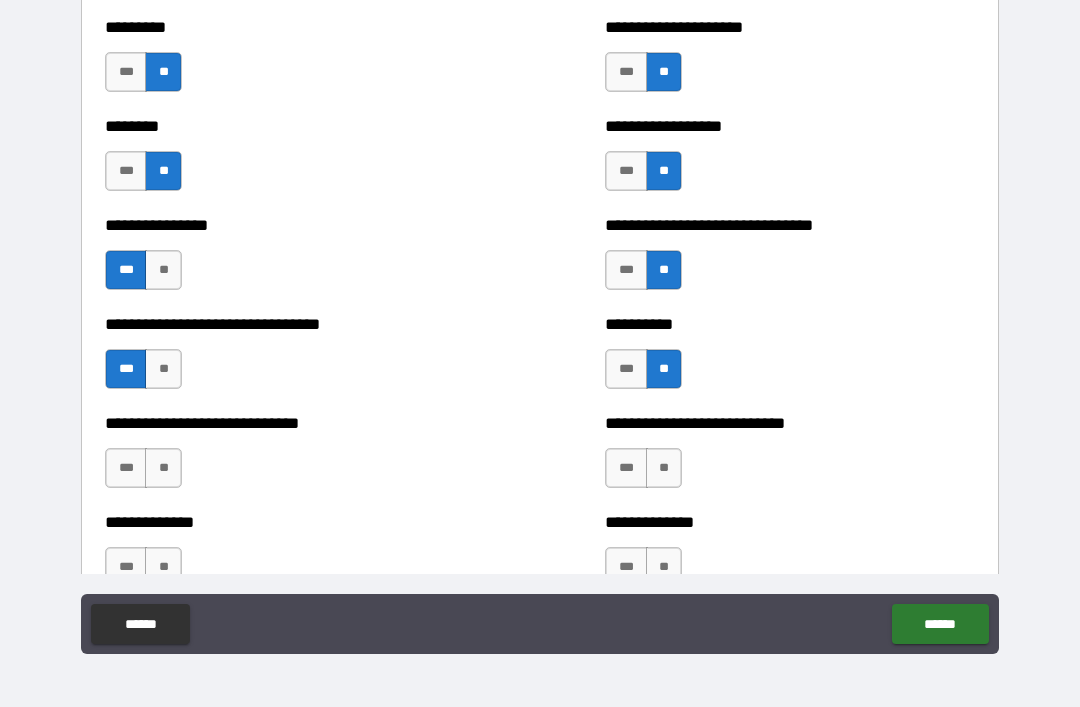 click on "***" at bounding box center [626, 369] 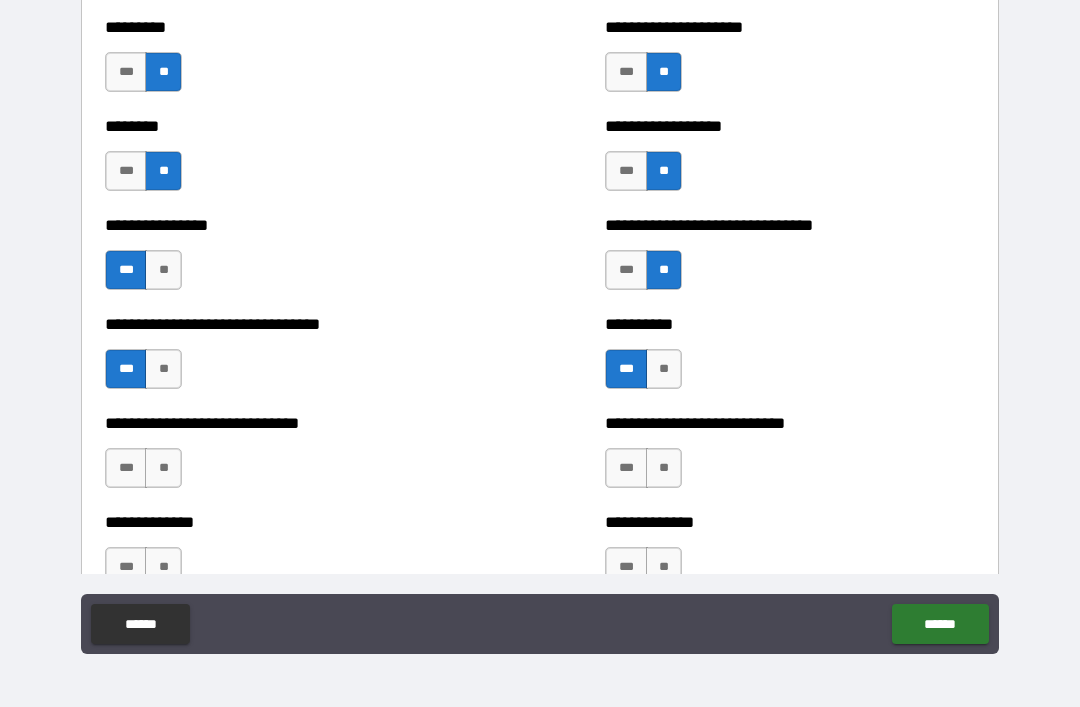 click on "**" at bounding box center [664, 468] 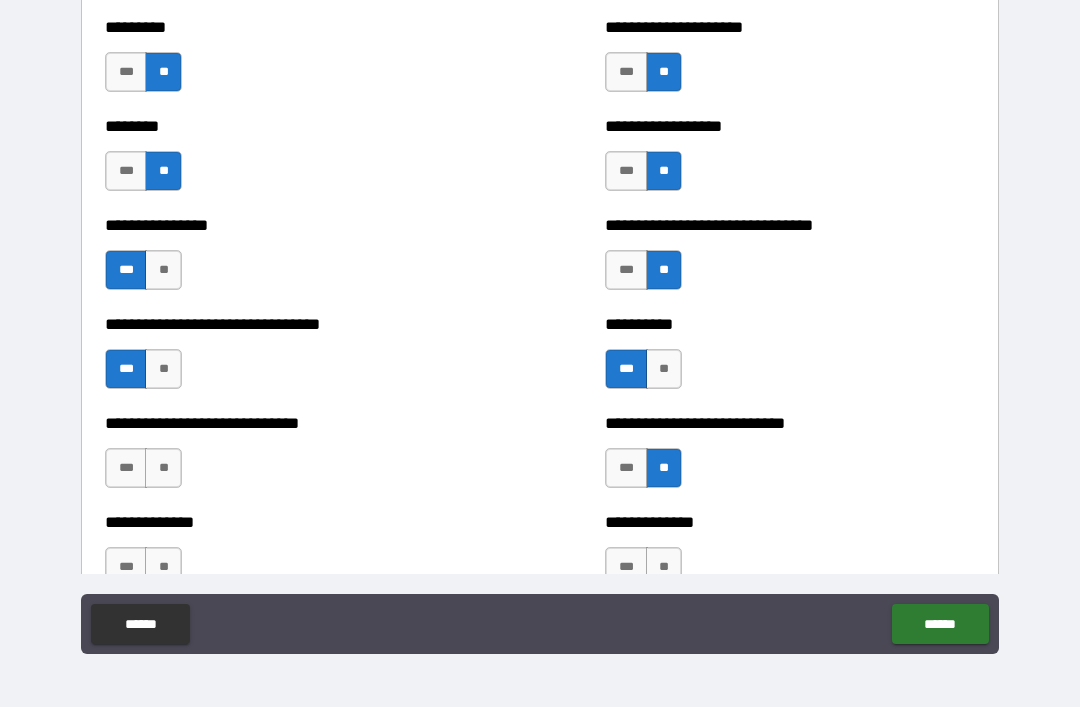 click on "**" at bounding box center [163, 468] 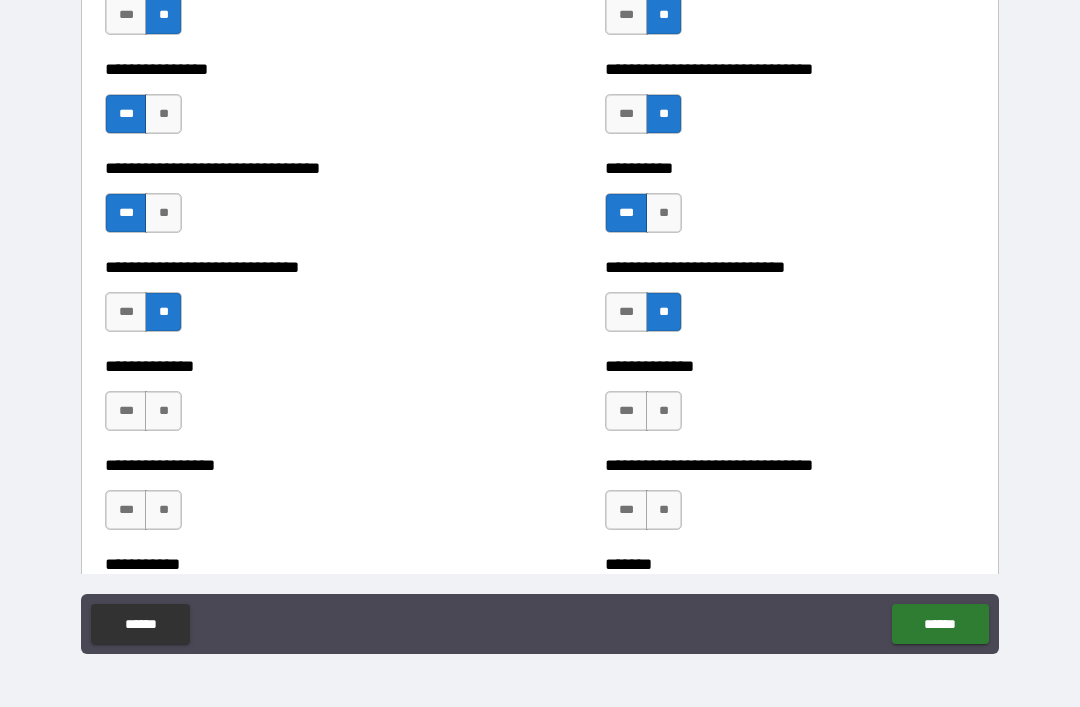 scroll, scrollTop: 7512, scrollLeft: 0, axis: vertical 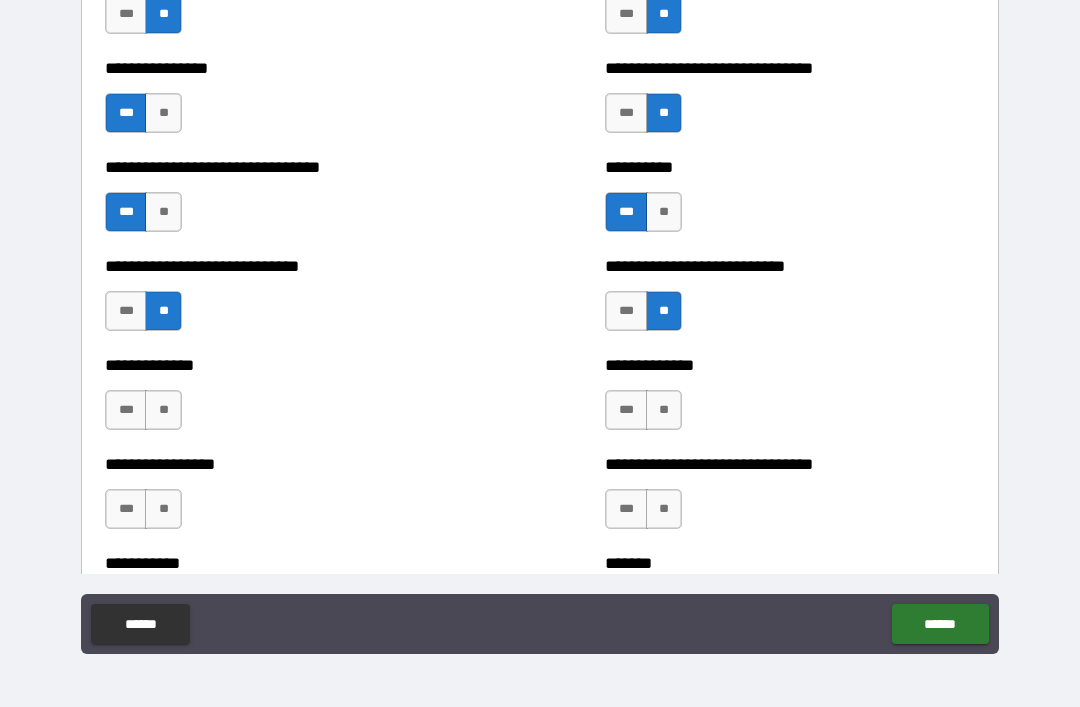 click on "**" at bounding box center [163, 410] 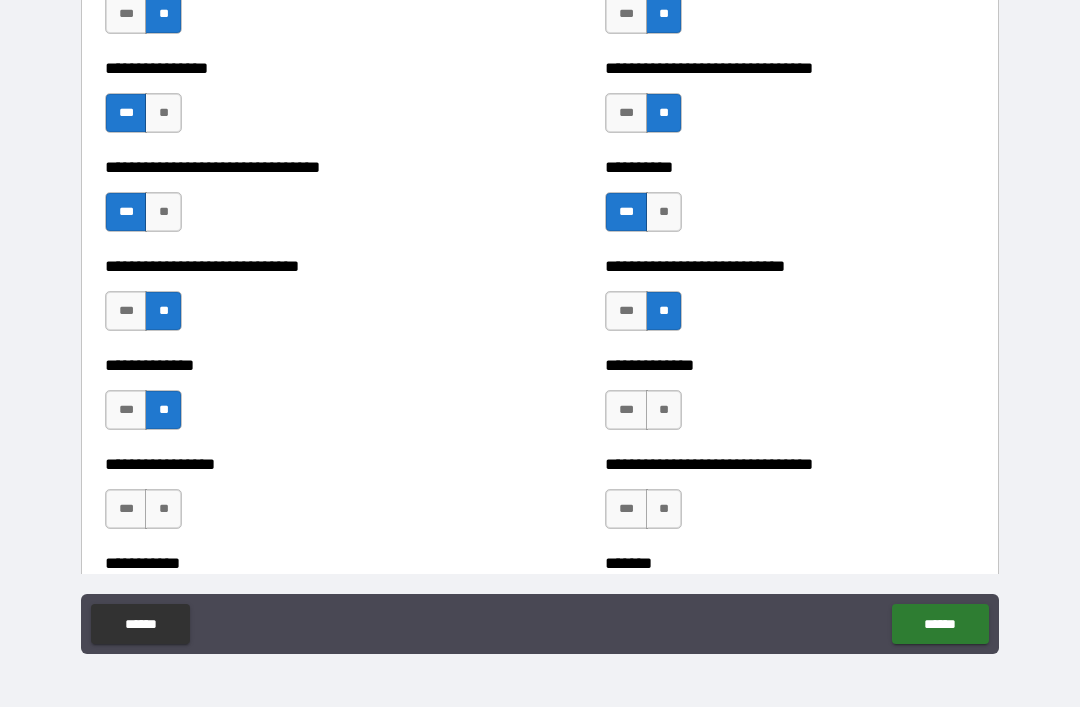 click on "**" at bounding box center (664, 410) 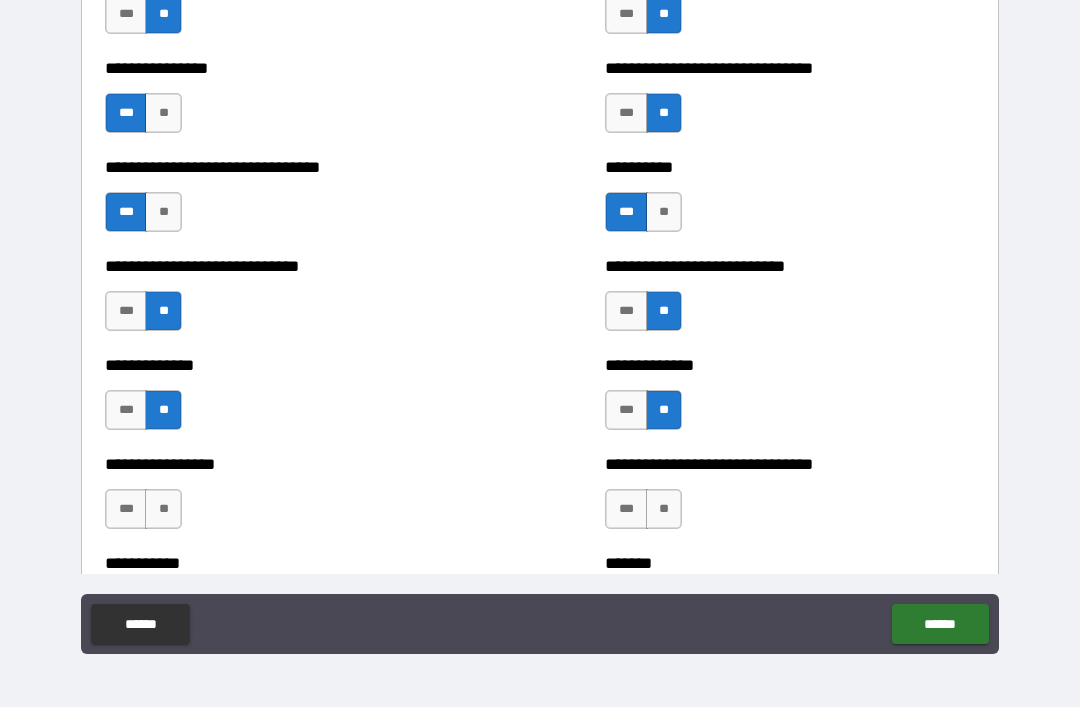 click on "**" at bounding box center (163, 509) 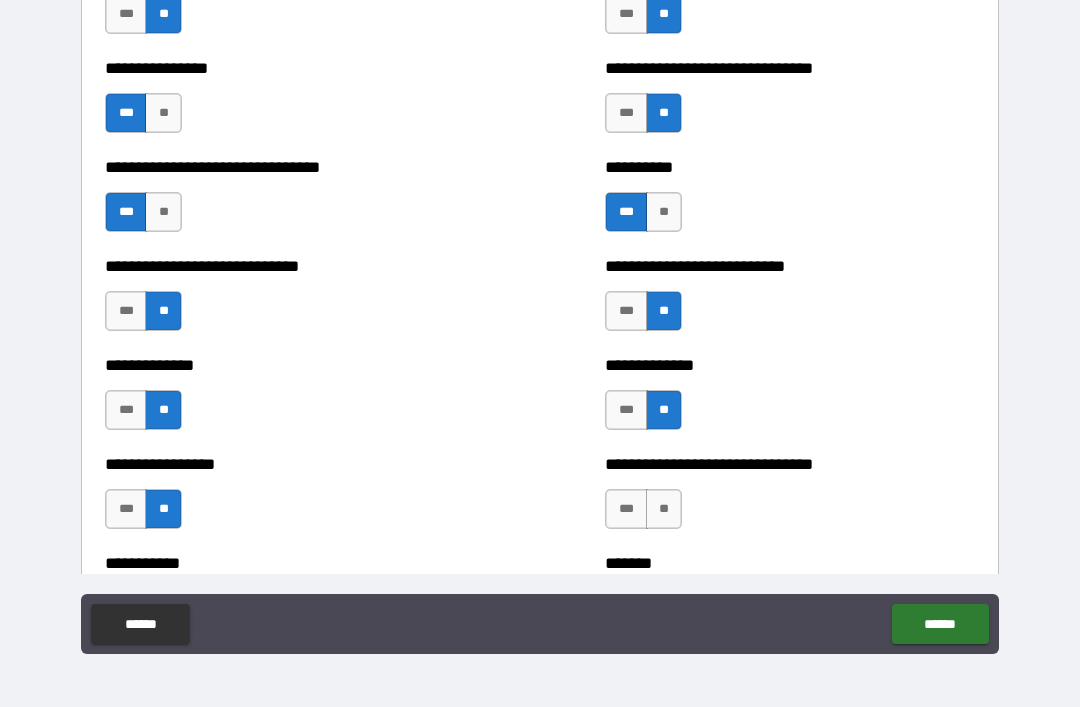 click on "**********" at bounding box center (790, 499) 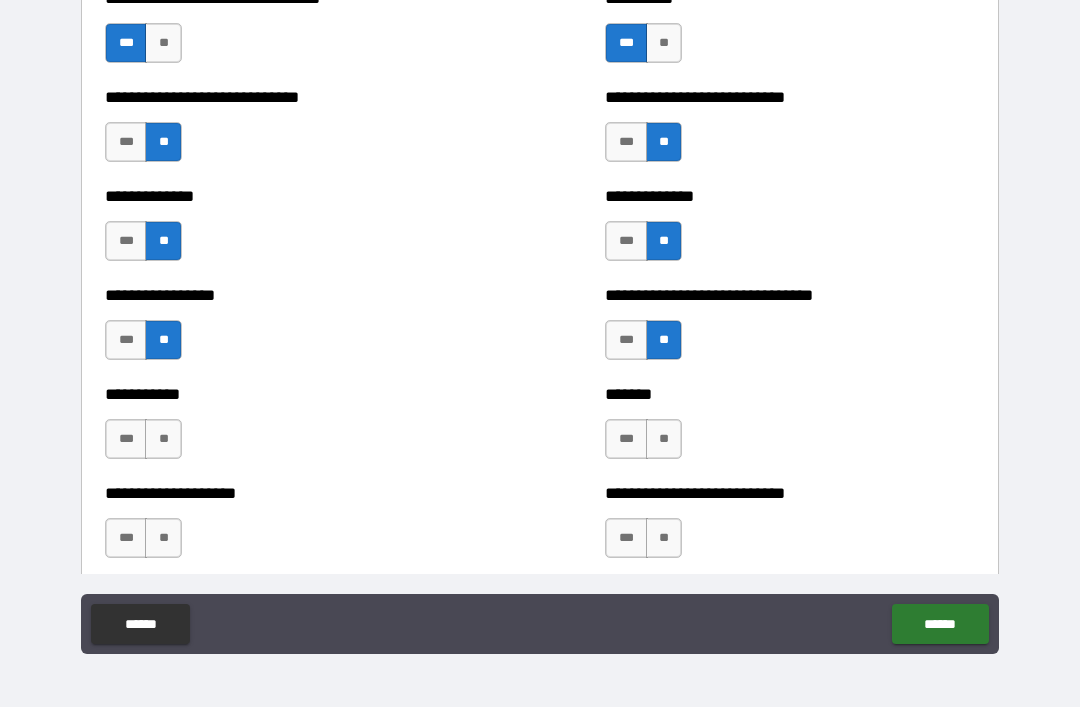 scroll, scrollTop: 7727, scrollLeft: 0, axis: vertical 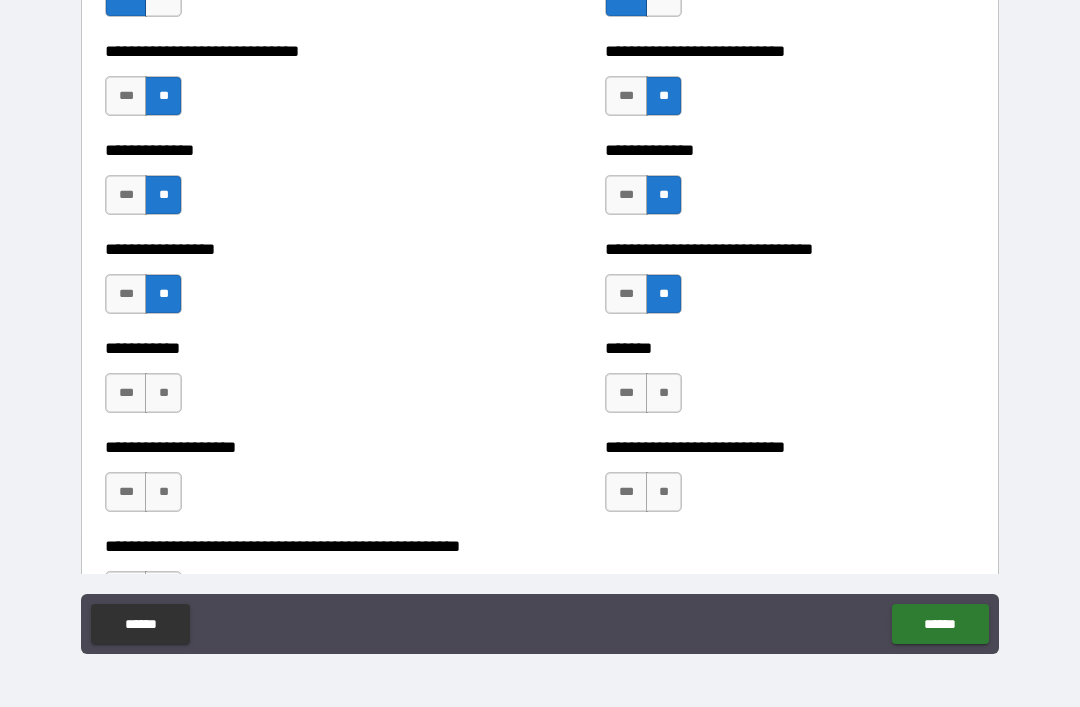 click on "**" at bounding box center [664, 393] 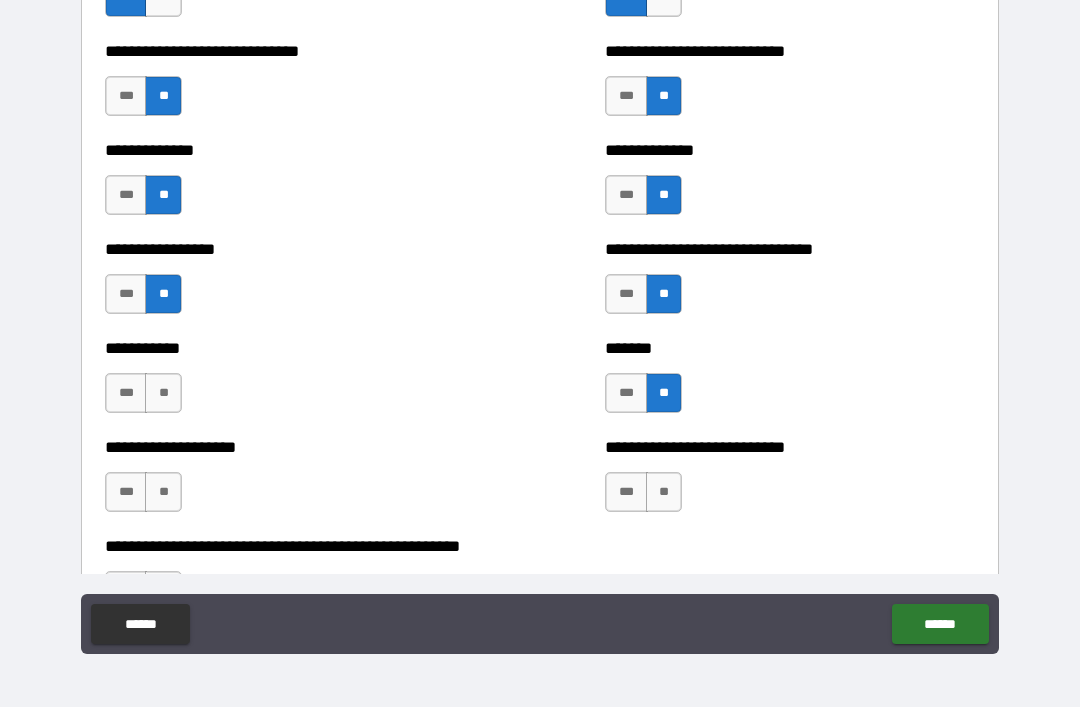 click on "**" at bounding box center [163, 393] 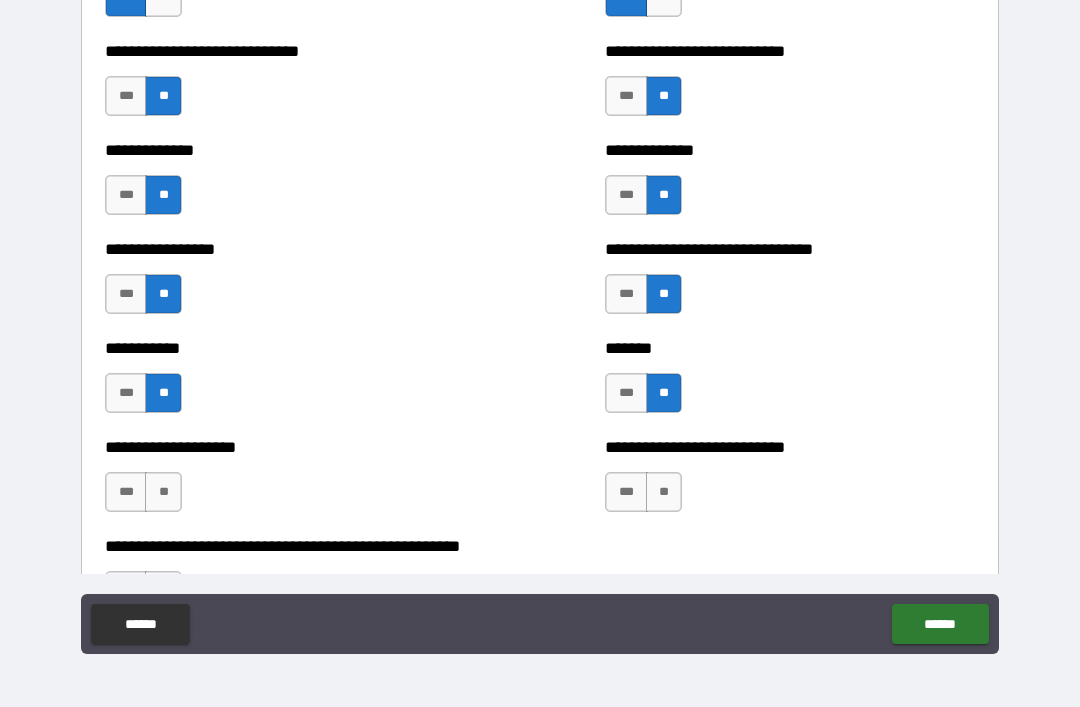click on "**" at bounding box center (163, 492) 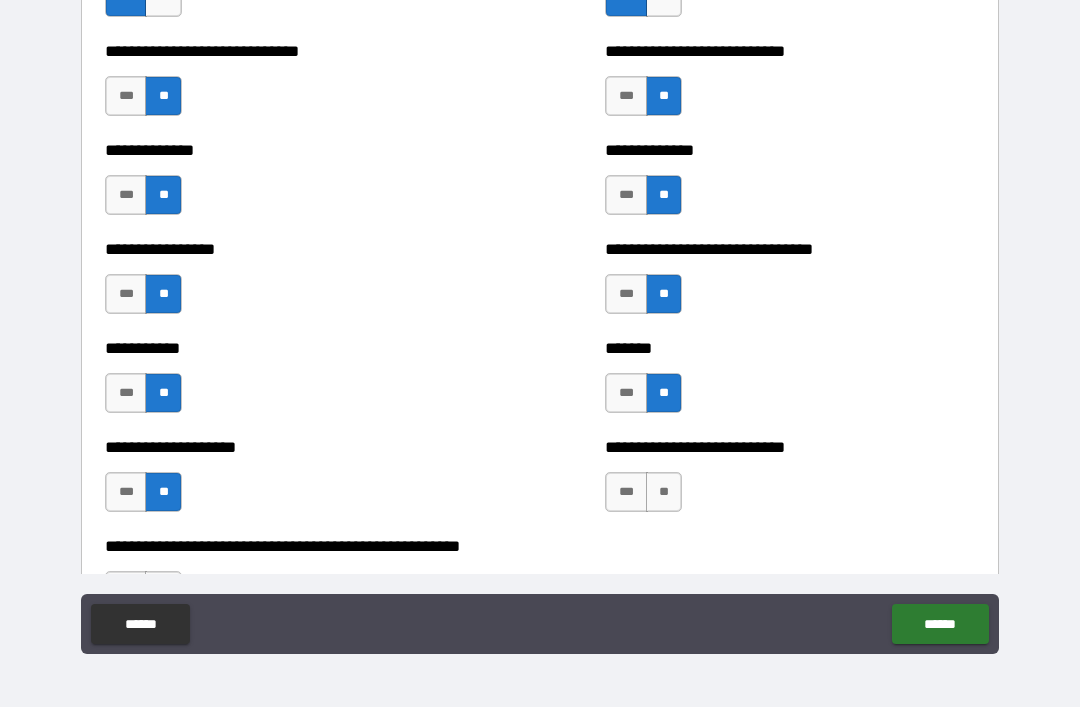 click on "**" at bounding box center (664, 492) 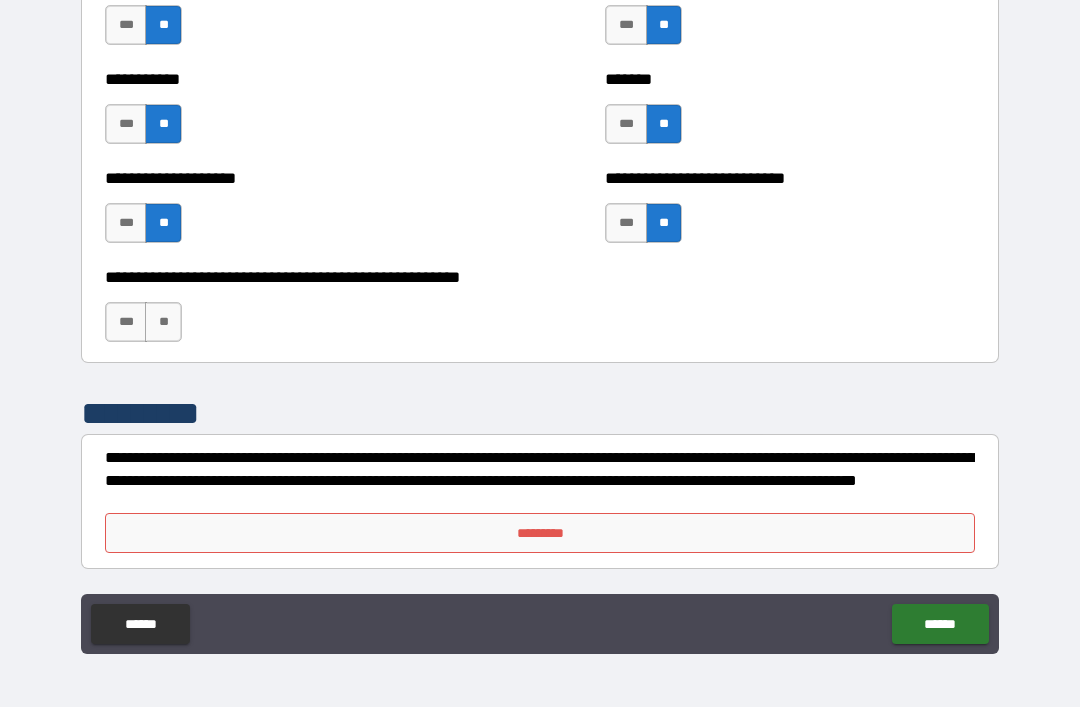 scroll, scrollTop: 7996, scrollLeft: 0, axis: vertical 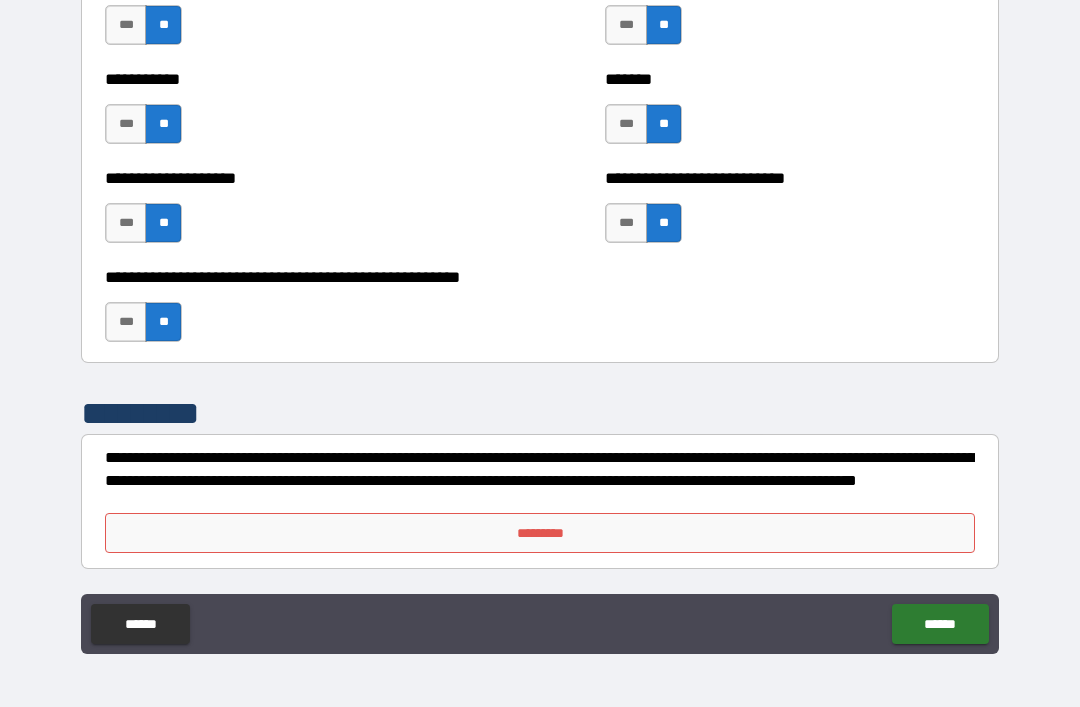 click on "*********" at bounding box center (540, 533) 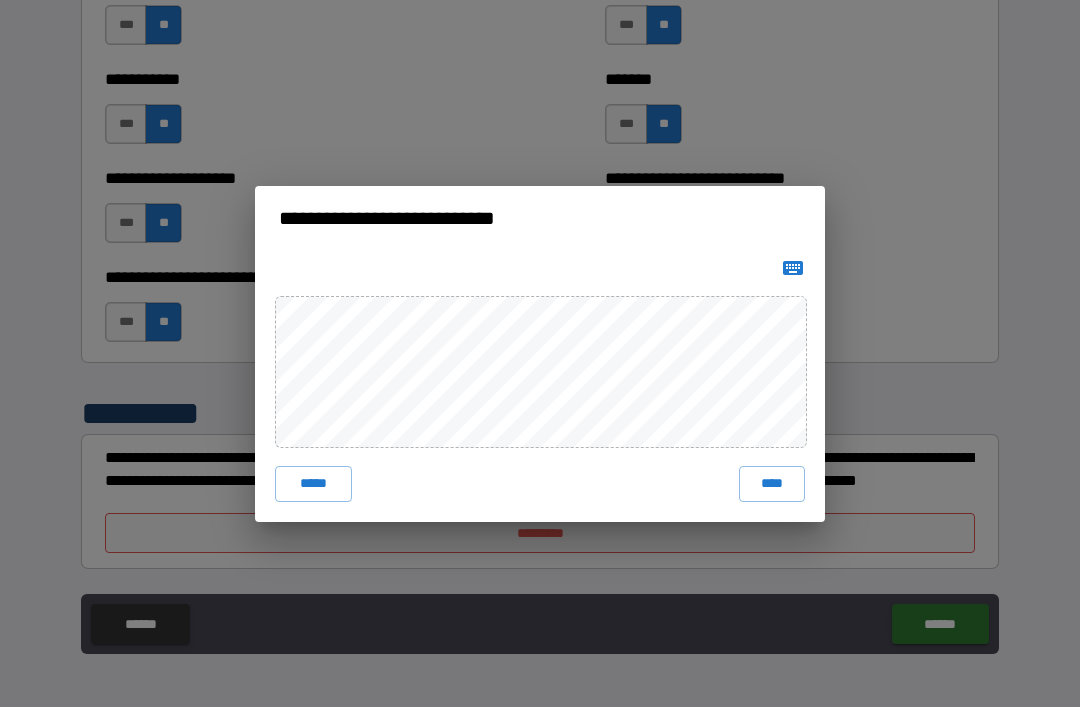 click on "****" at bounding box center [772, 484] 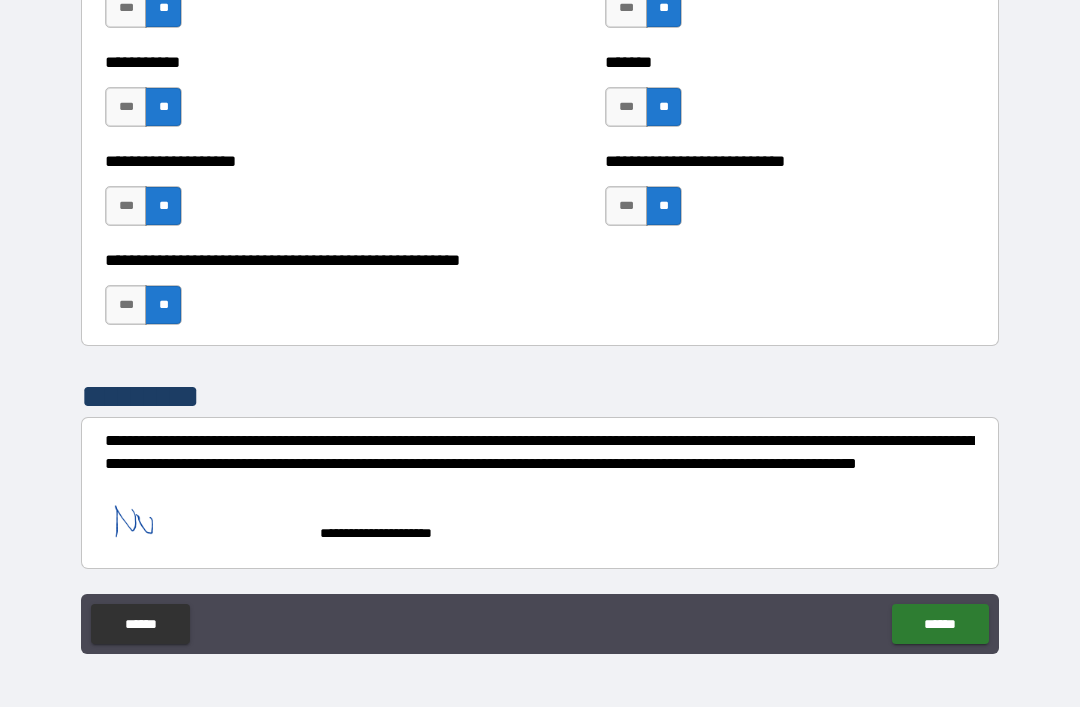 scroll, scrollTop: 8013, scrollLeft: 0, axis: vertical 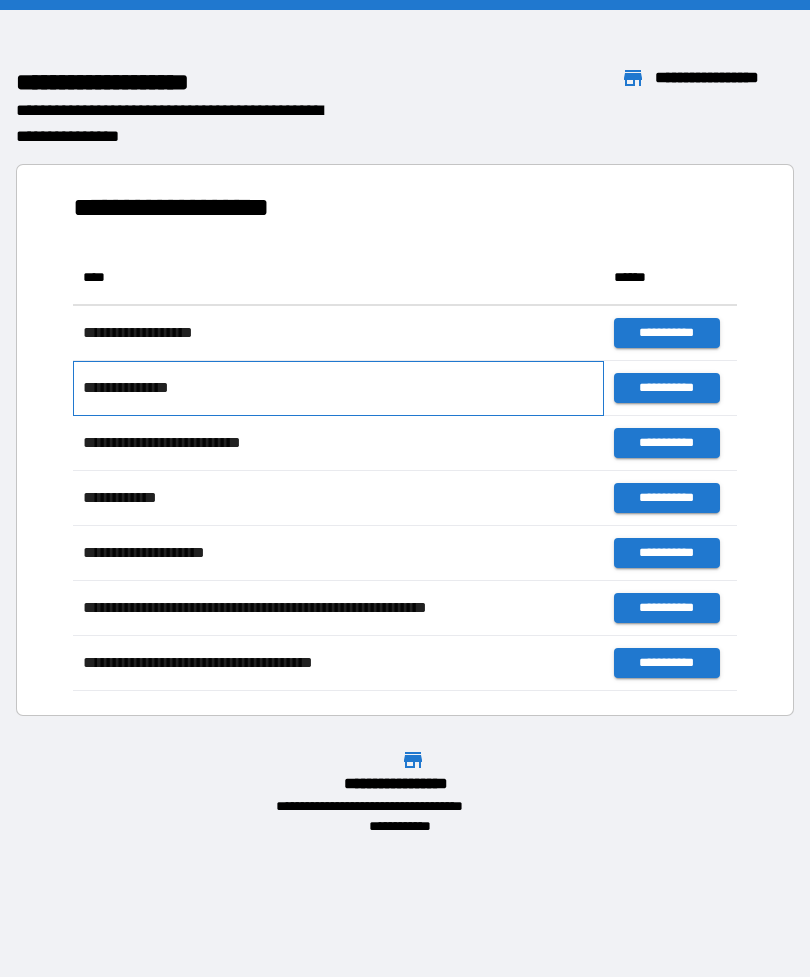 click on "**********" at bounding box center [338, 388] 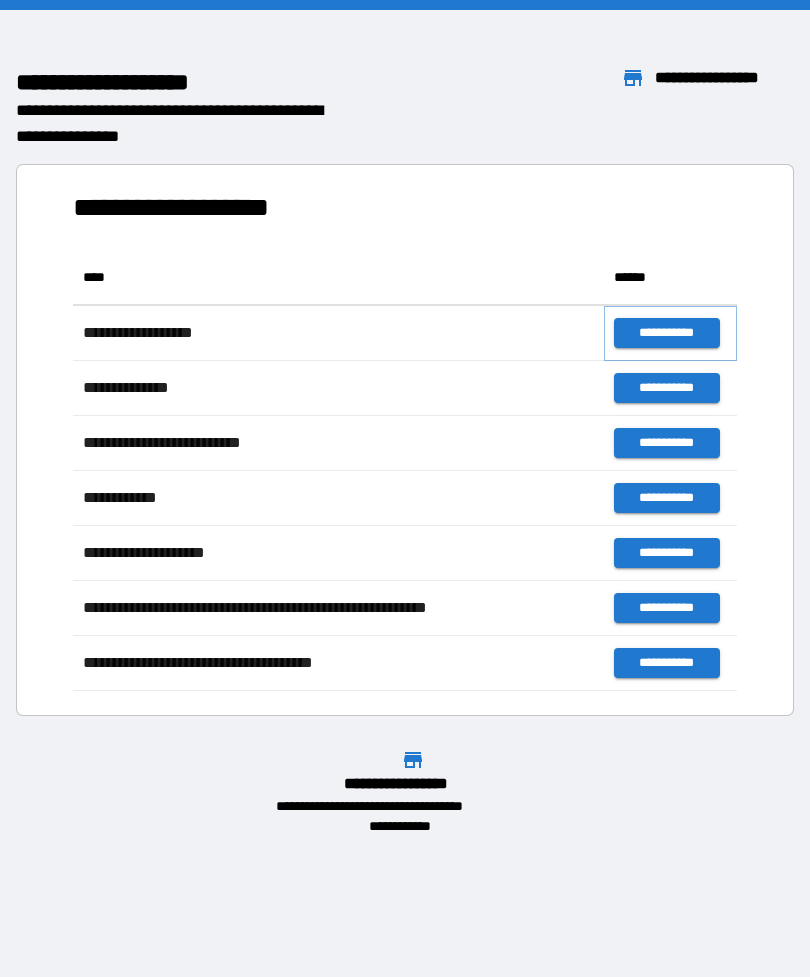 click on "**********" at bounding box center (666, 333) 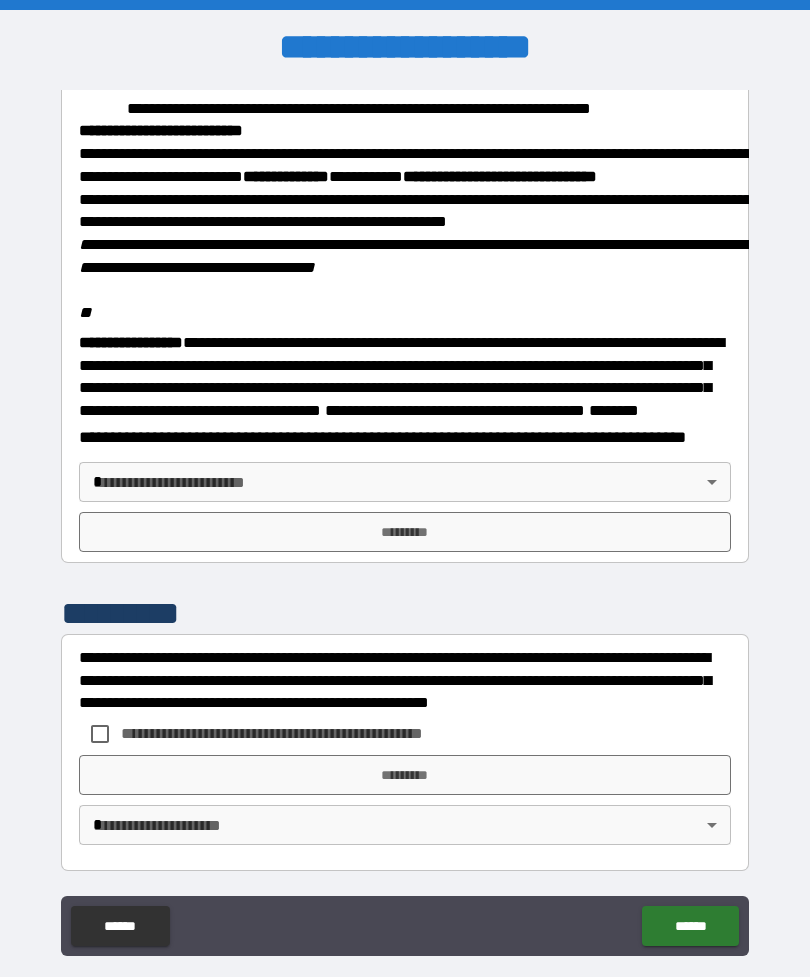 scroll, scrollTop: 2323, scrollLeft: 0, axis: vertical 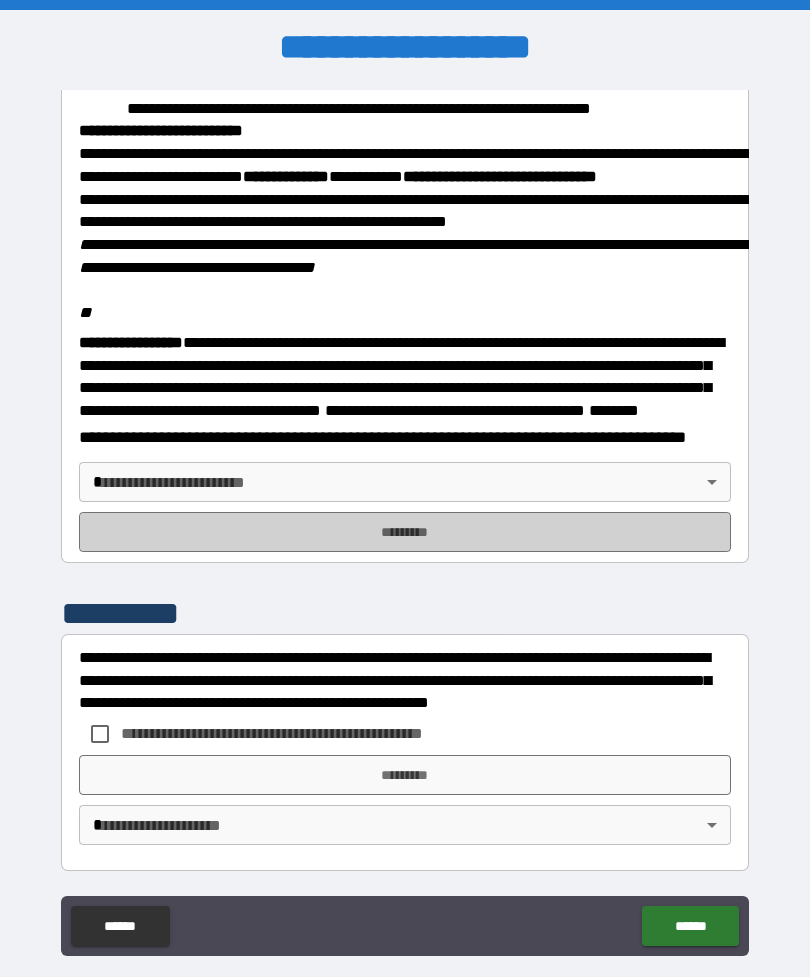 click on "*********" at bounding box center (405, 532) 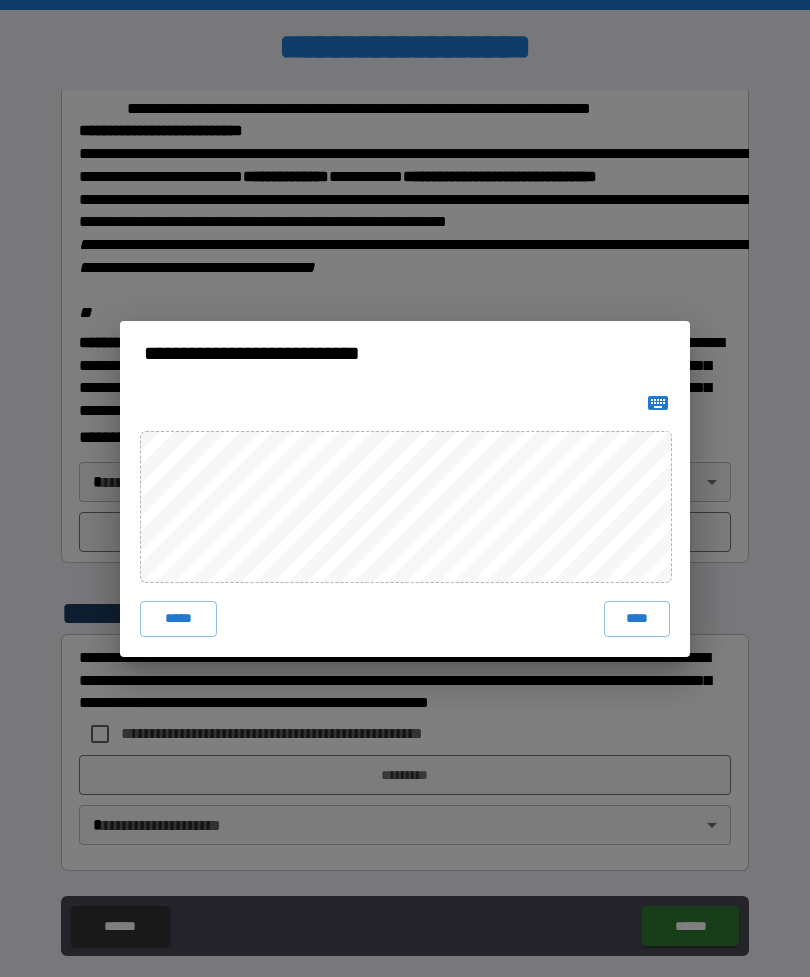 click on "****" at bounding box center (637, 619) 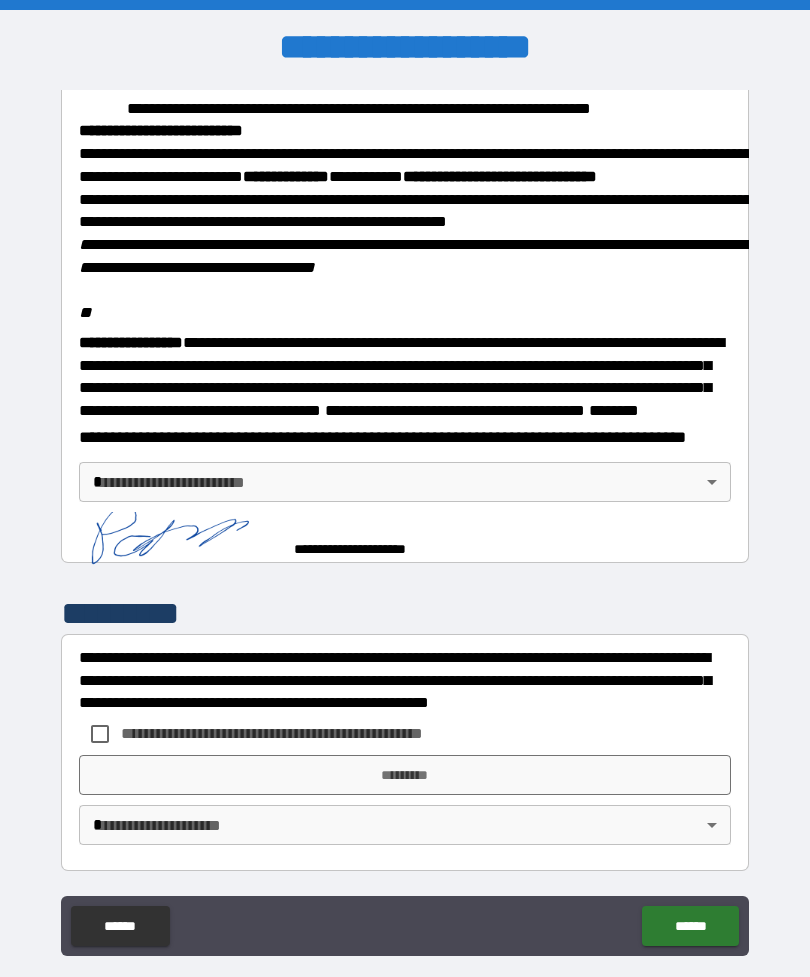 scroll, scrollTop: 2313, scrollLeft: 0, axis: vertical 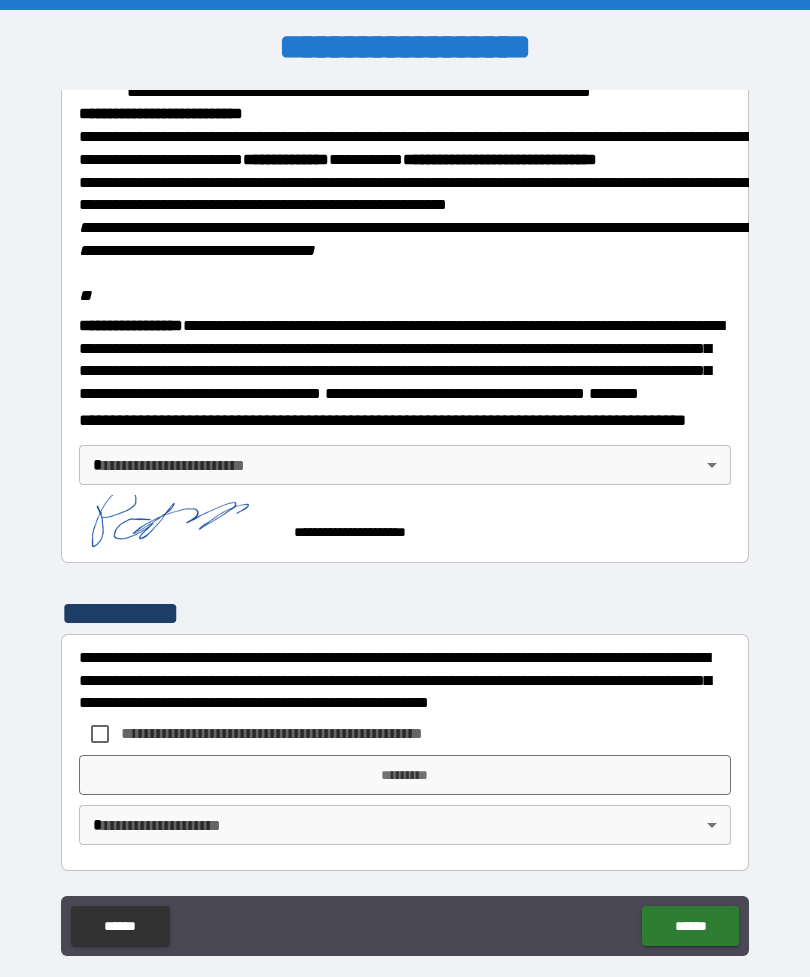 click on "*********" at bounding box center (405, 775) 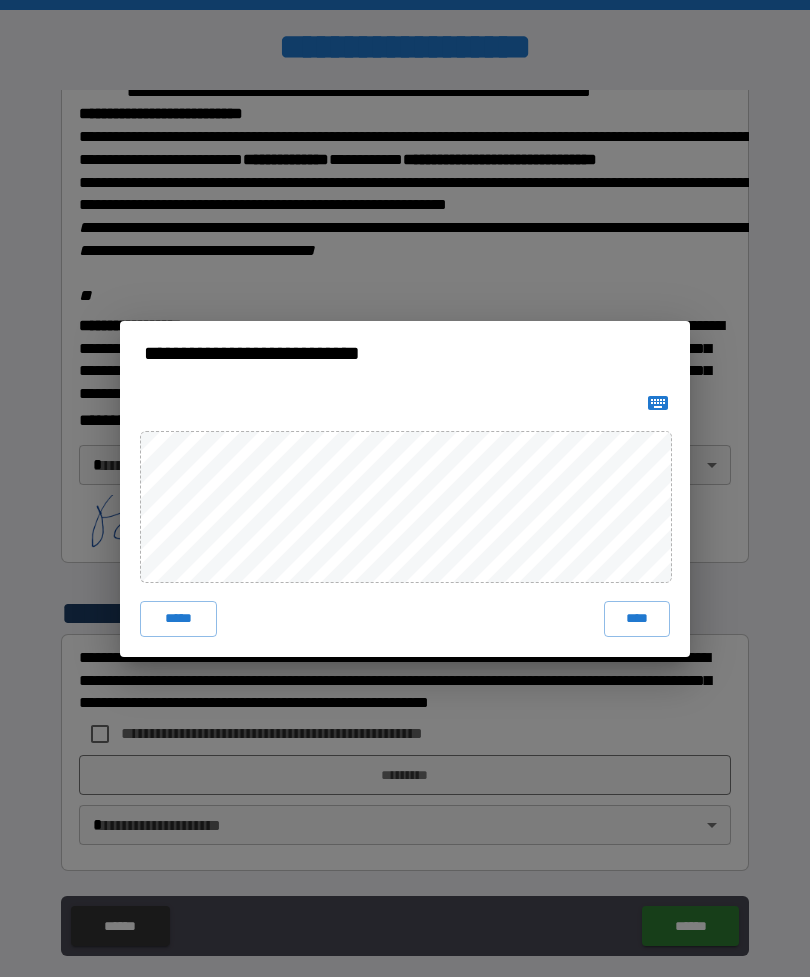 click on "****" at bounding box center (637, 619) 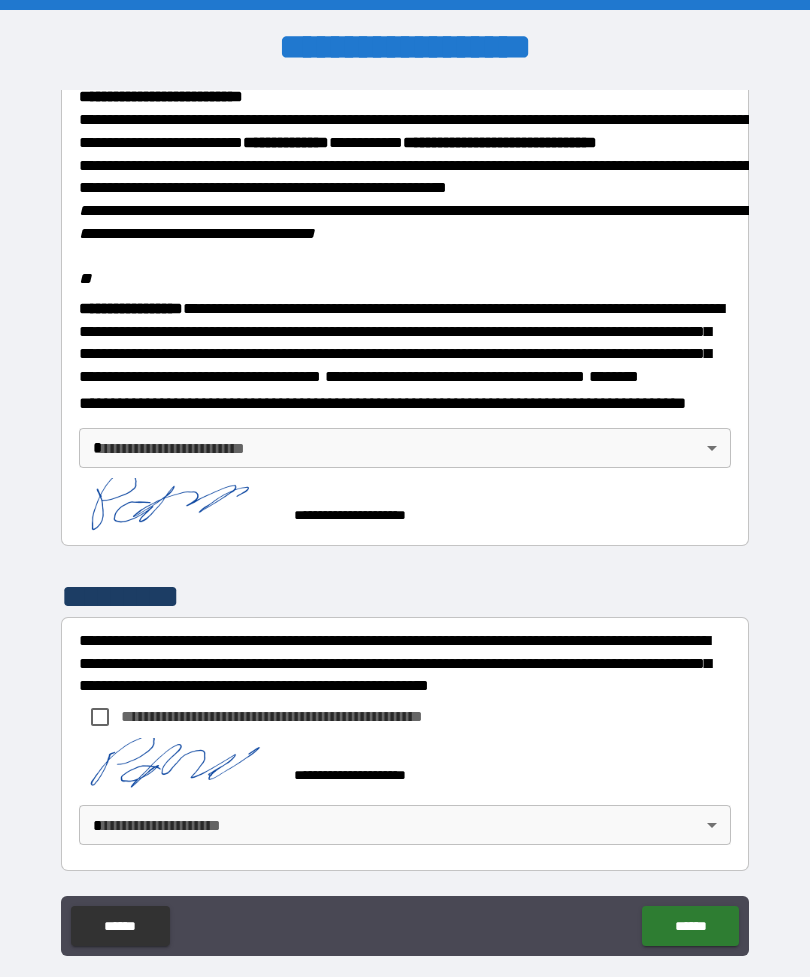click on "******" at bounding box center [690, 926] 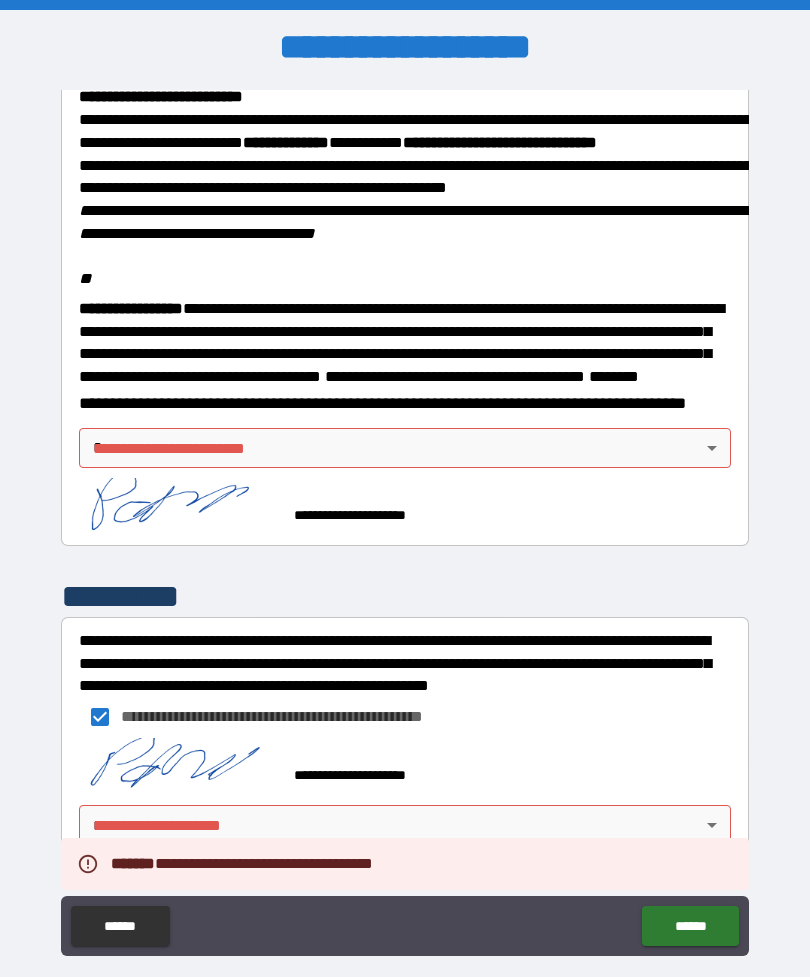 click on "******" at bounding box center [690, 926] 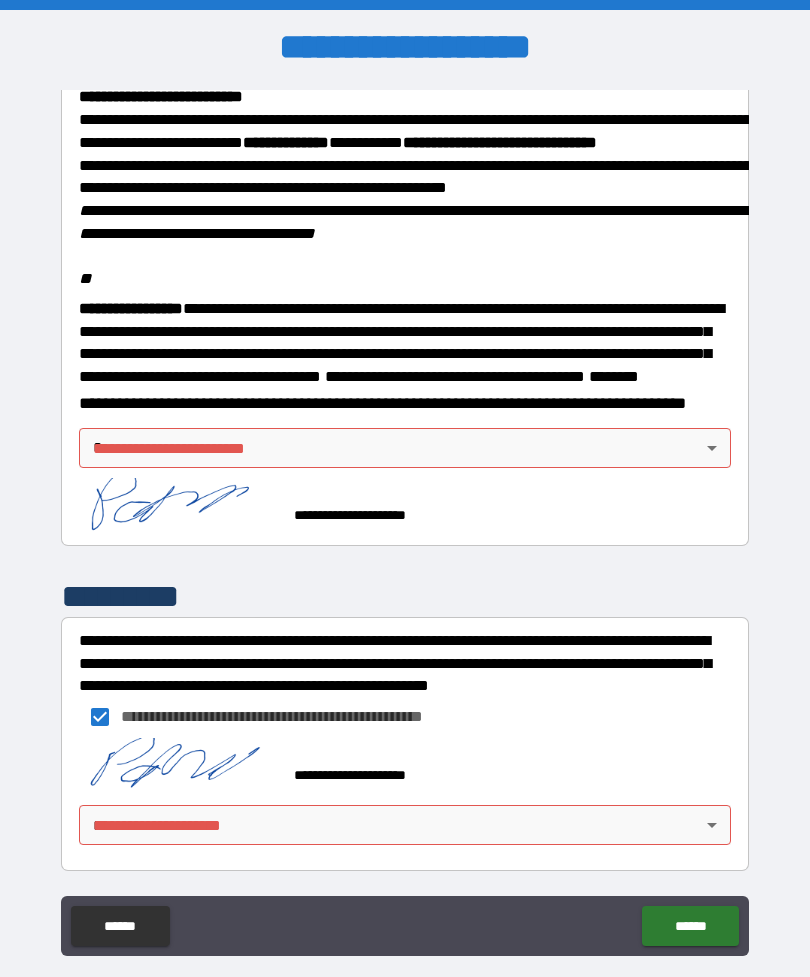 click on "**********" at bounding box center (405, 520) 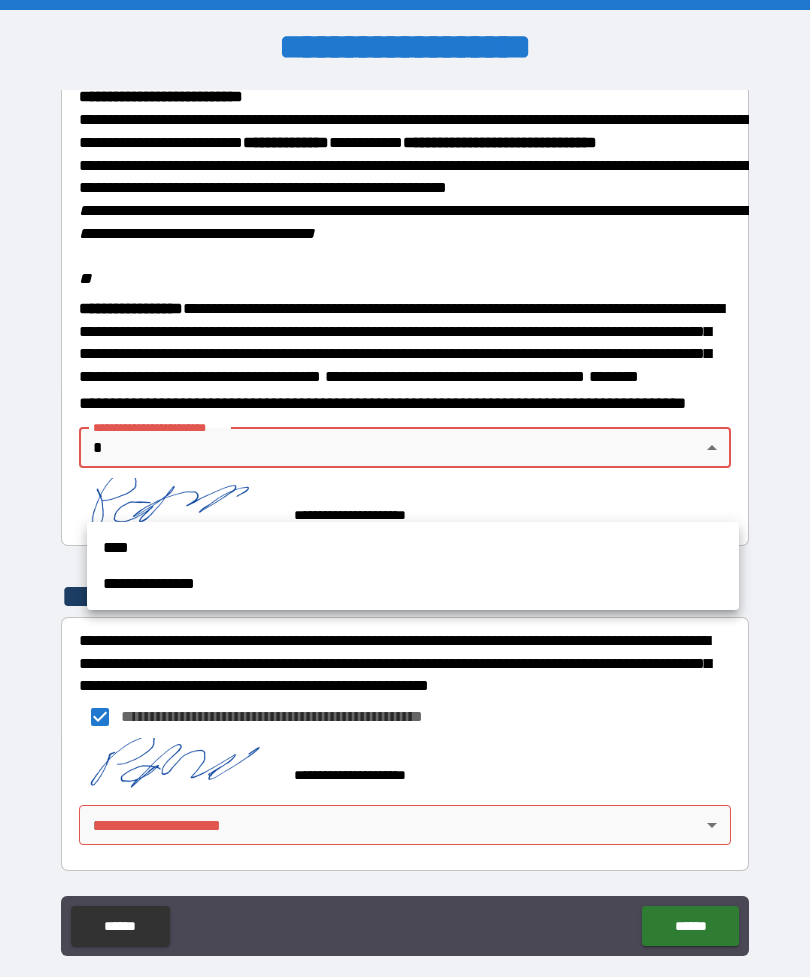 click on "****" at bounding box center (413, 548) 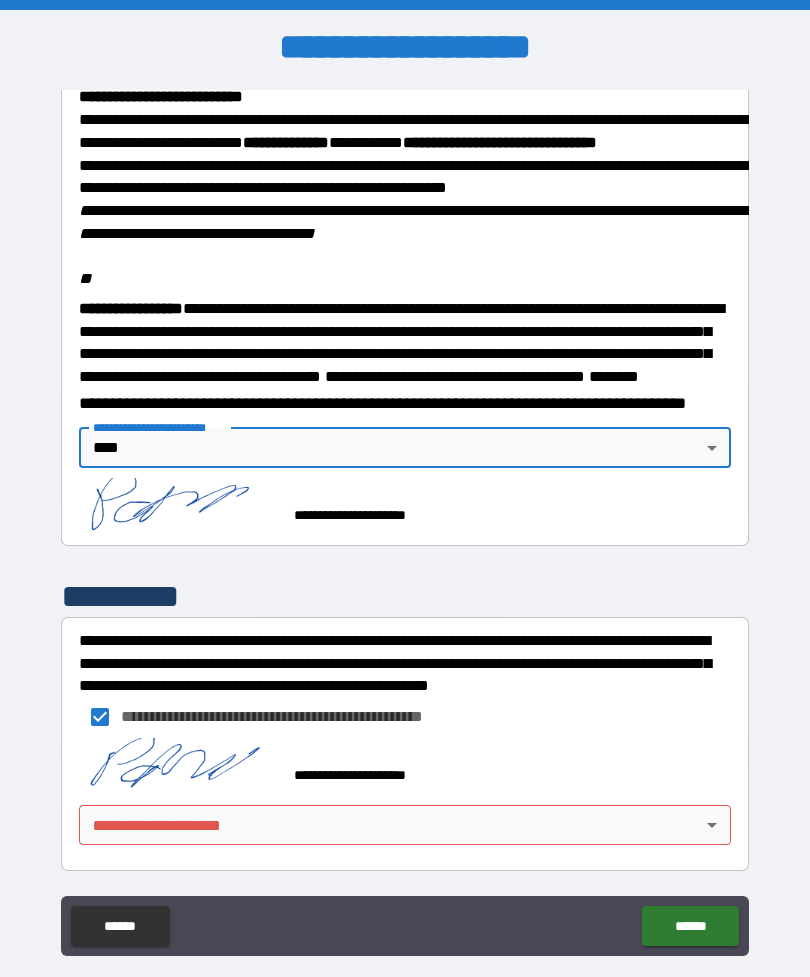 type on "****" 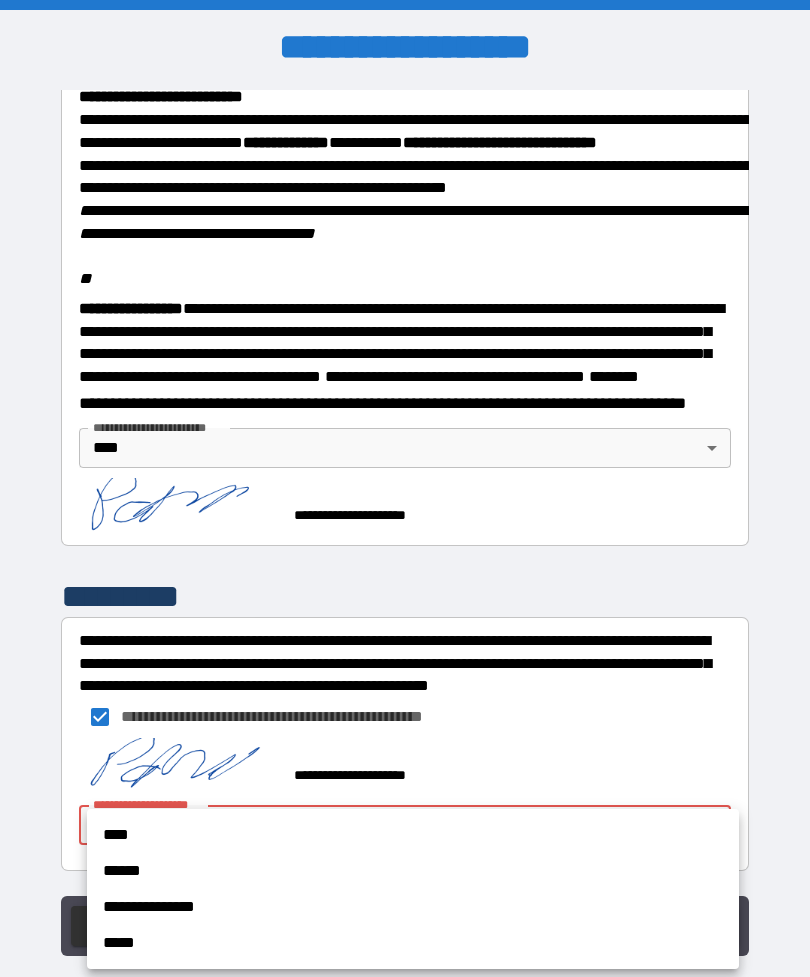 click on "****" at bounding box center (413, 835) 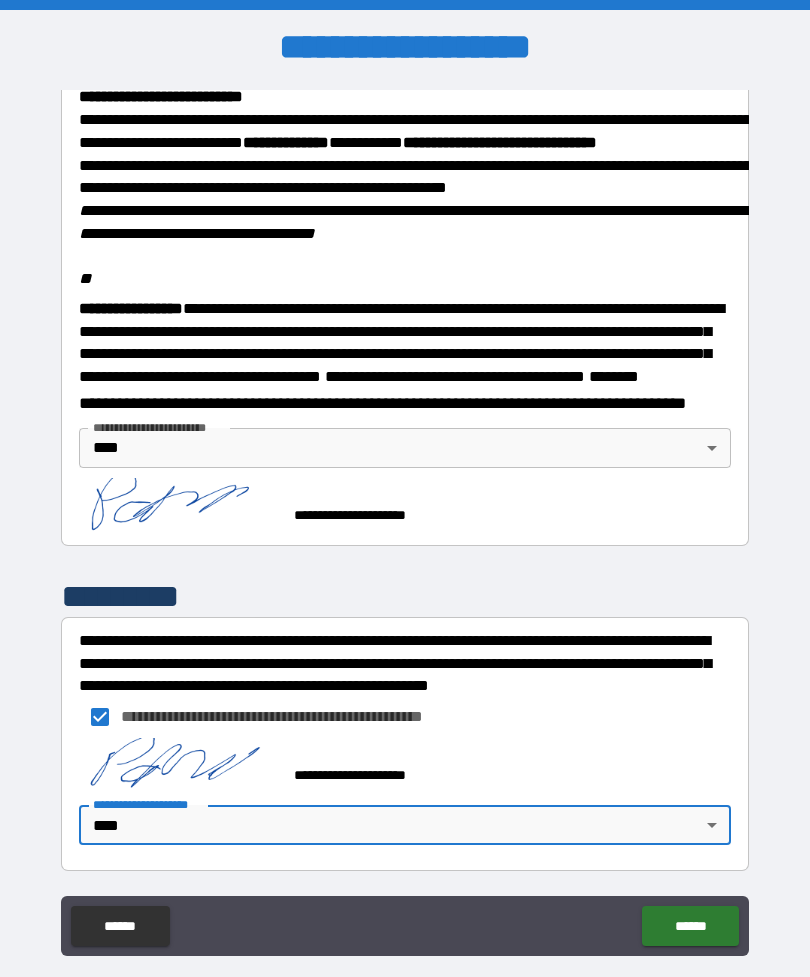 scroll, scrollTop: 2326, scrollLeft: 0, axis: vertical 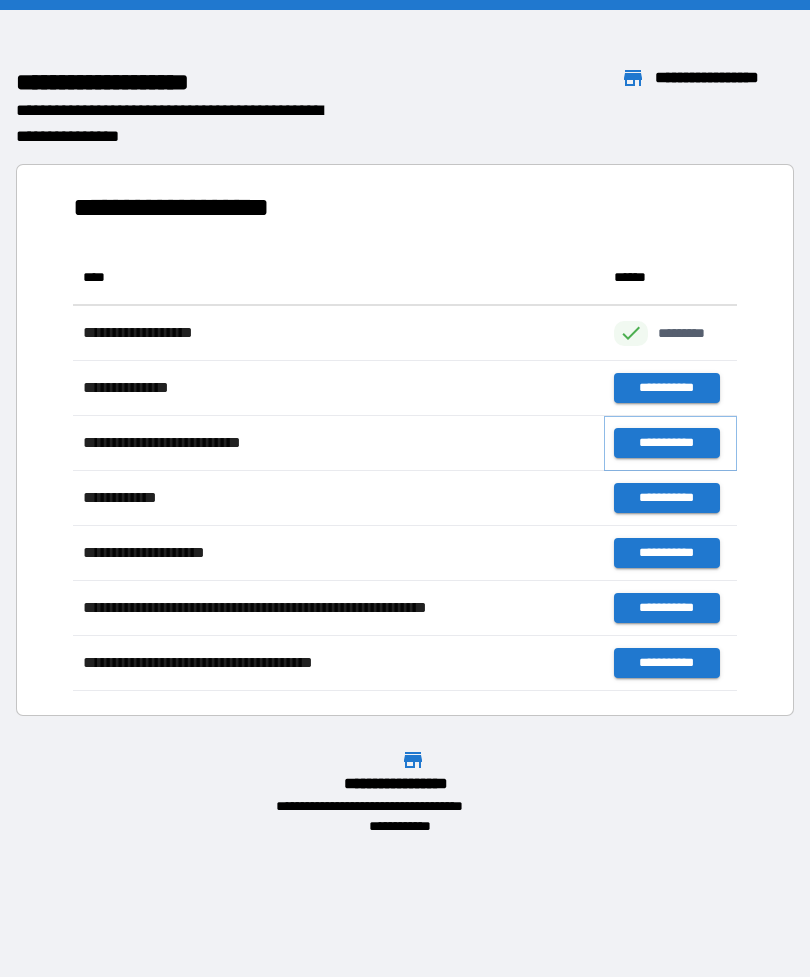 click on "**********" at bounding box center (666, 443) 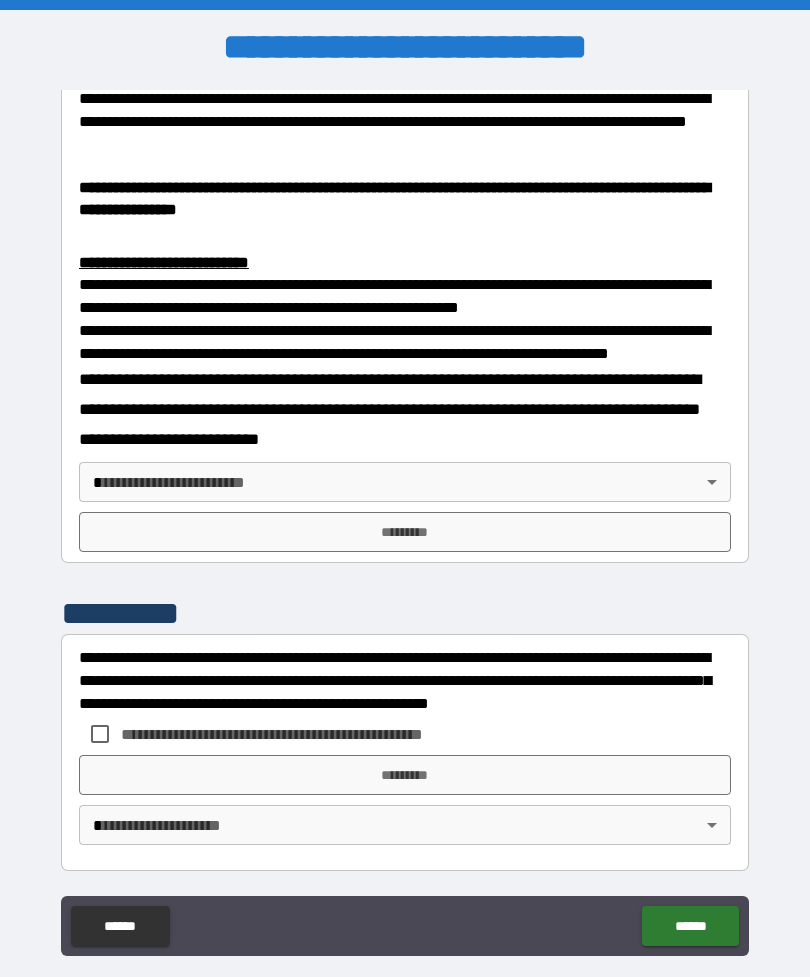 scroll, scrollTop: 748, scrollLeft: 0, axis: vertical 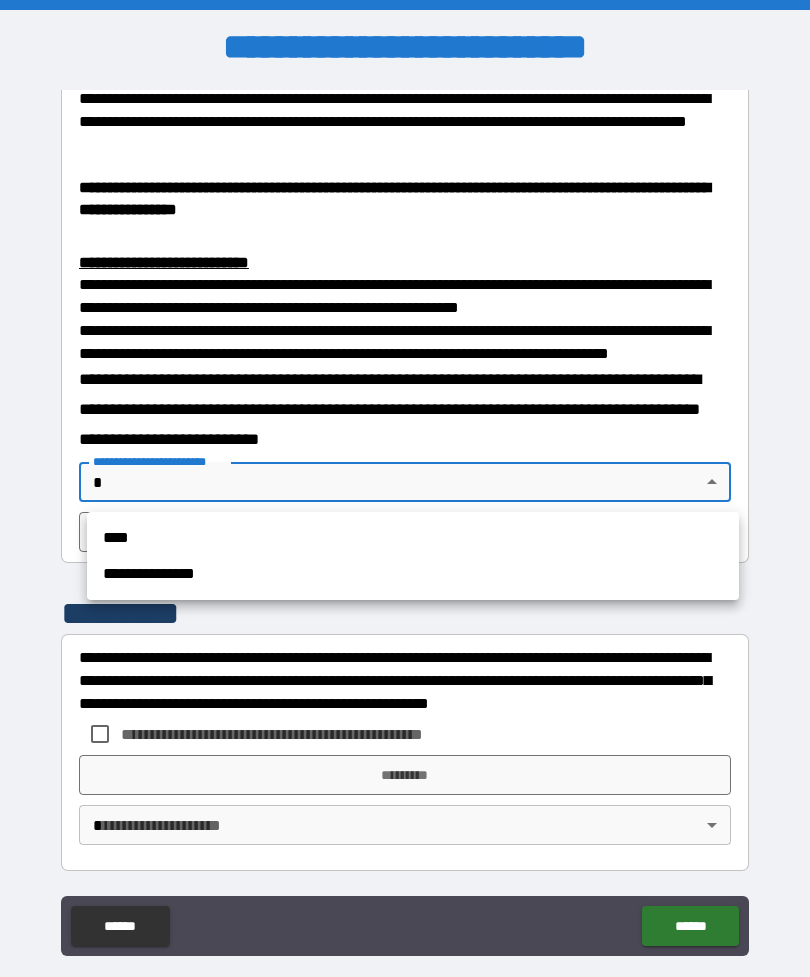 click on "****" at bounding box center (413, 538) 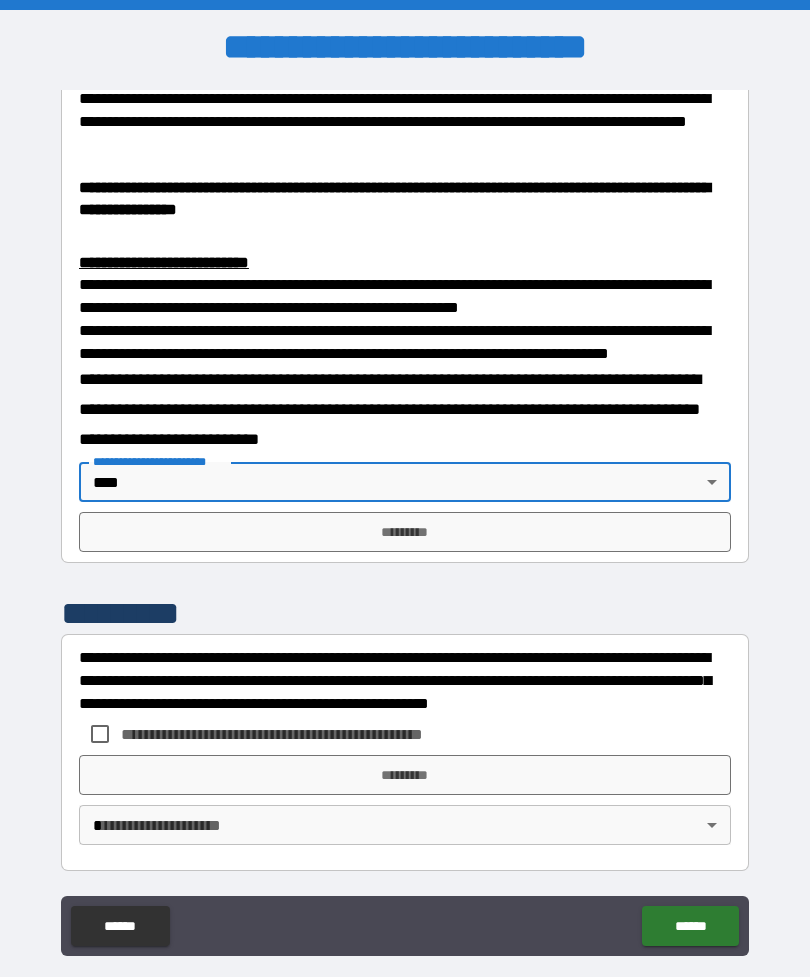 click on "*********" at bounding box center [405, 532] 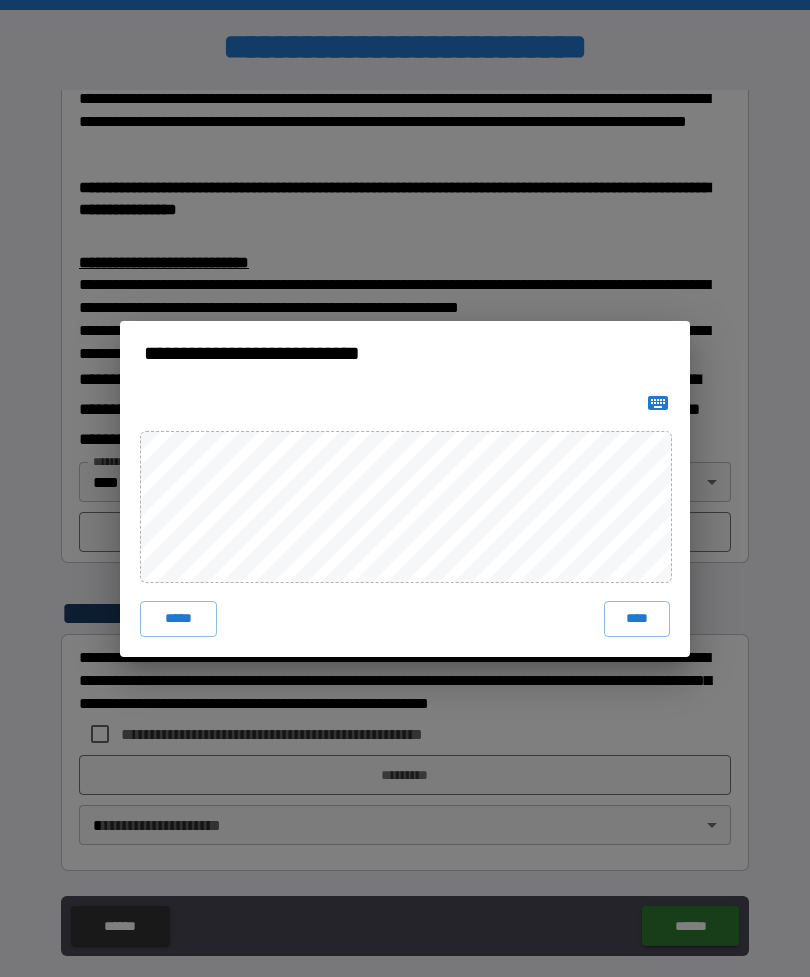 click on "****" at bounding box center (637, 619) 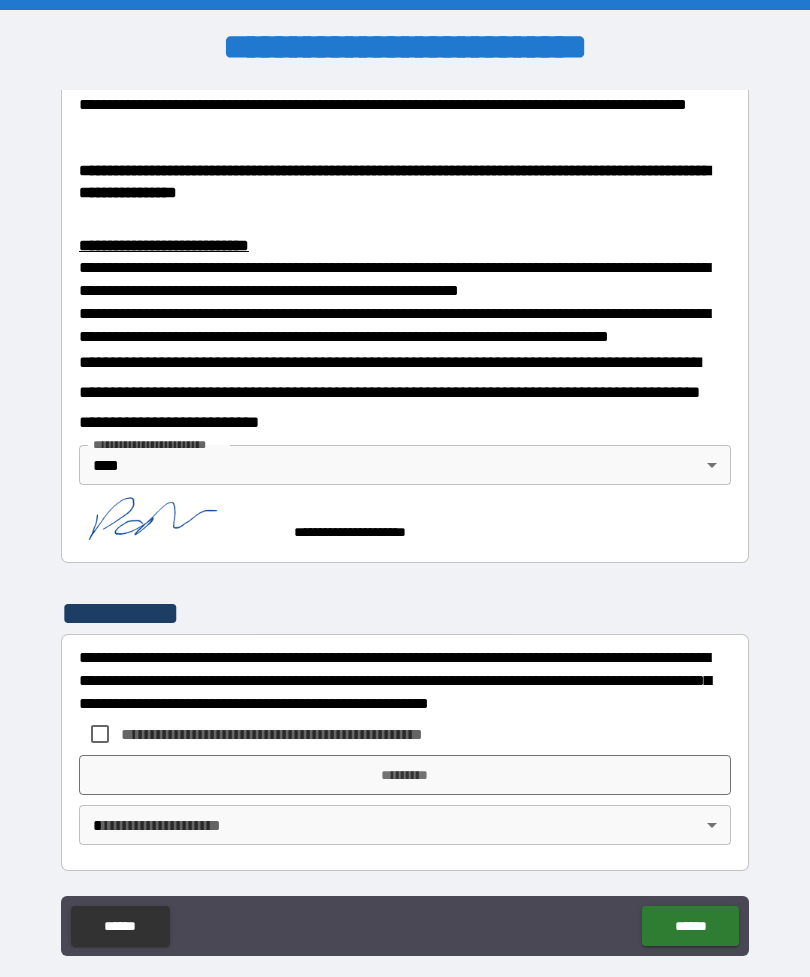 scroll, scrollTop: 738, scrollLeft: 0, axis: vertical 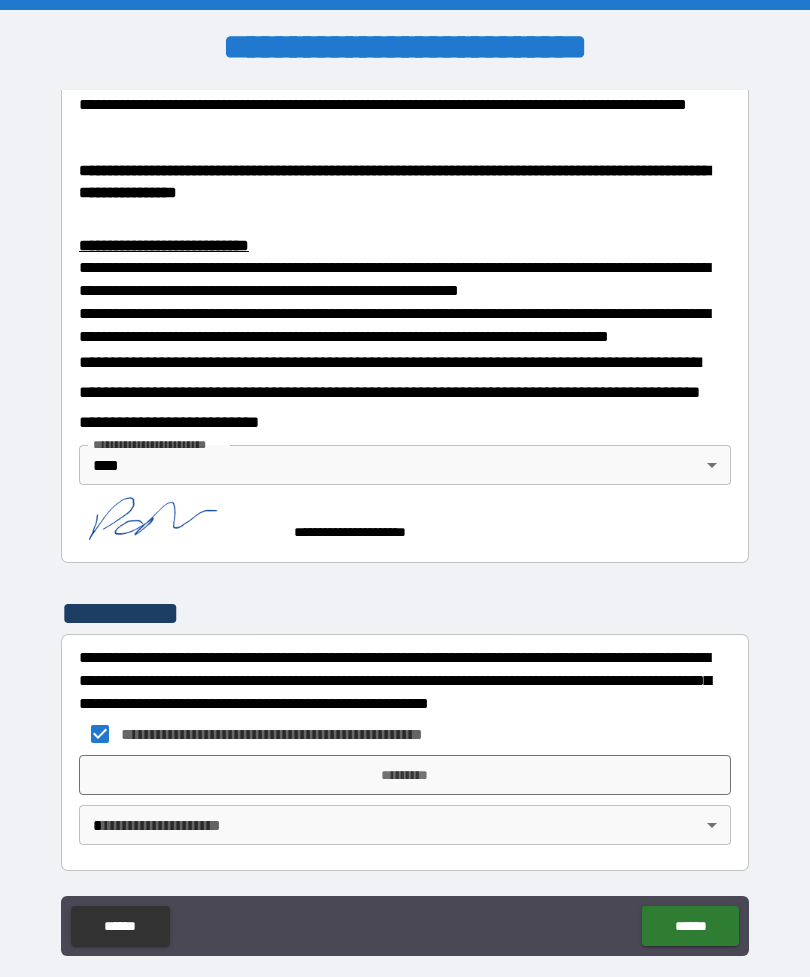click on "*********" at bounding box center [405, 775] 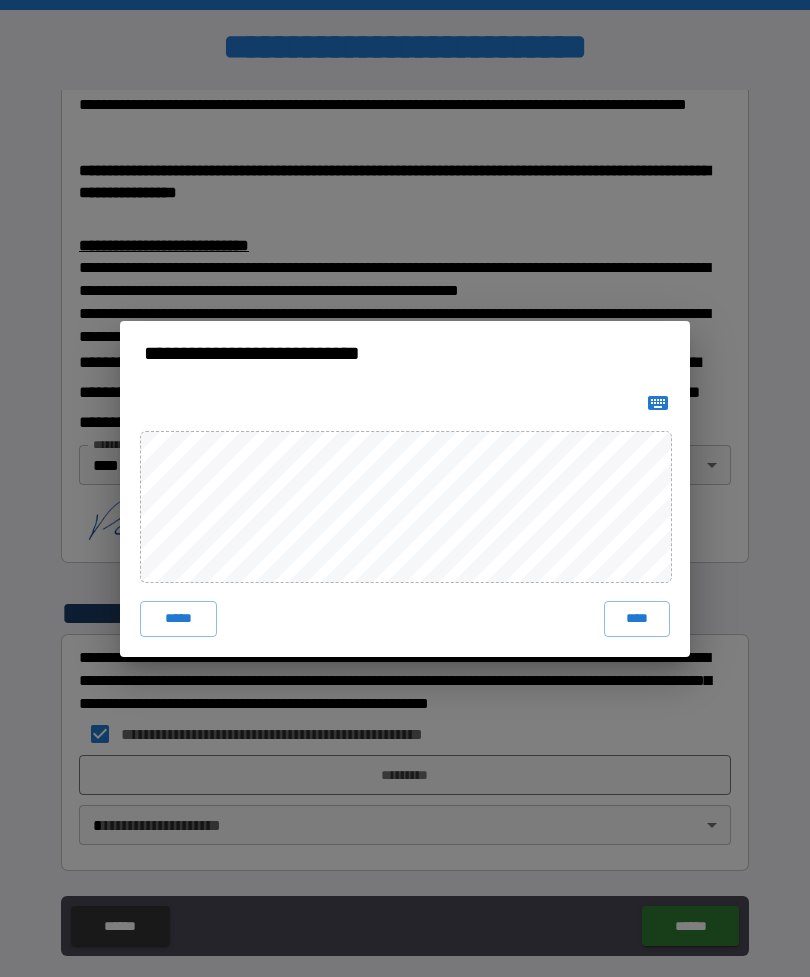 click on "****" at bounding box center [637, 619] 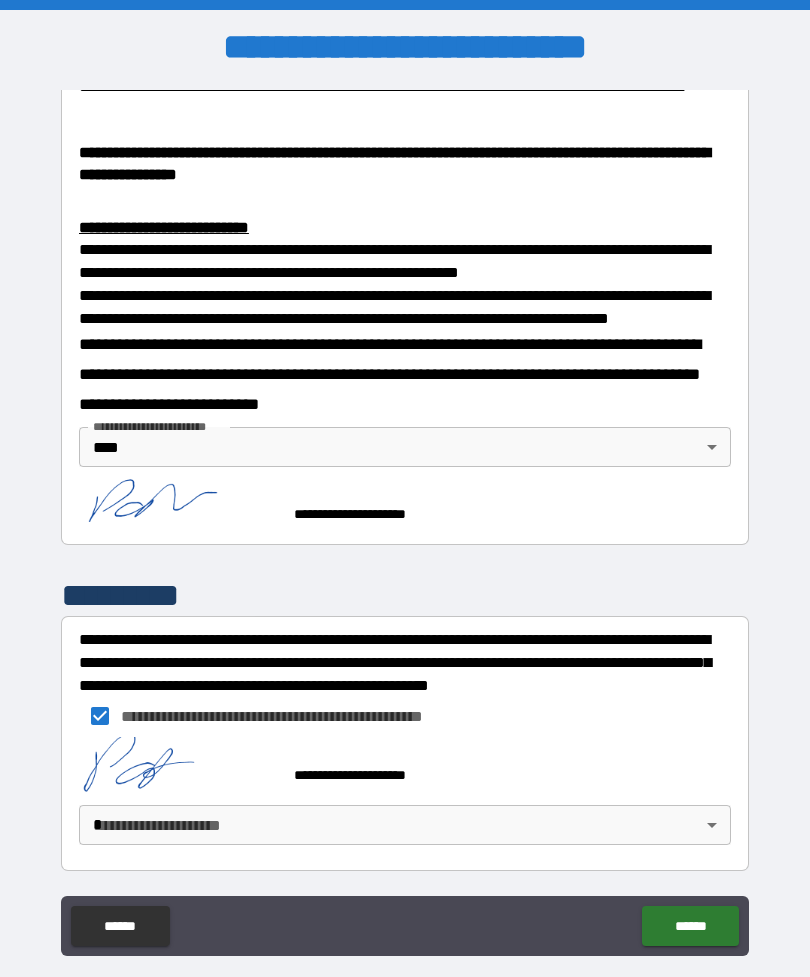 click on "**********" at bounding box center (405, 520) 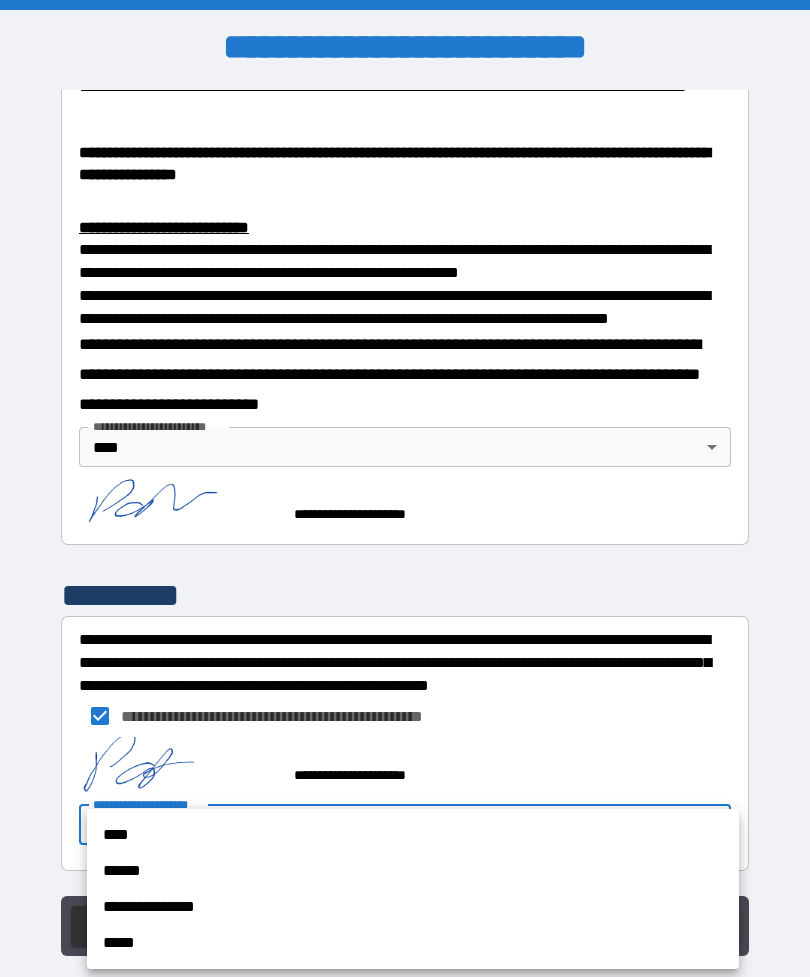 click on "****" at bounding box center [413, 835] 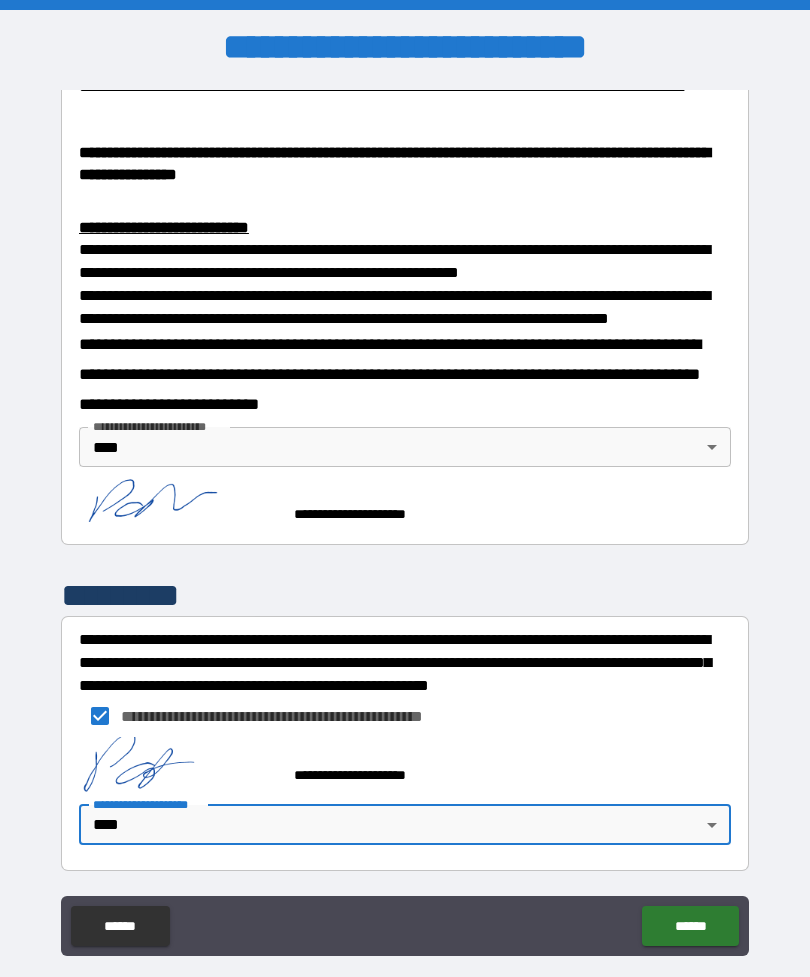 scroll, scrollTop: 751, scrollLeft: 0, axis: vertical 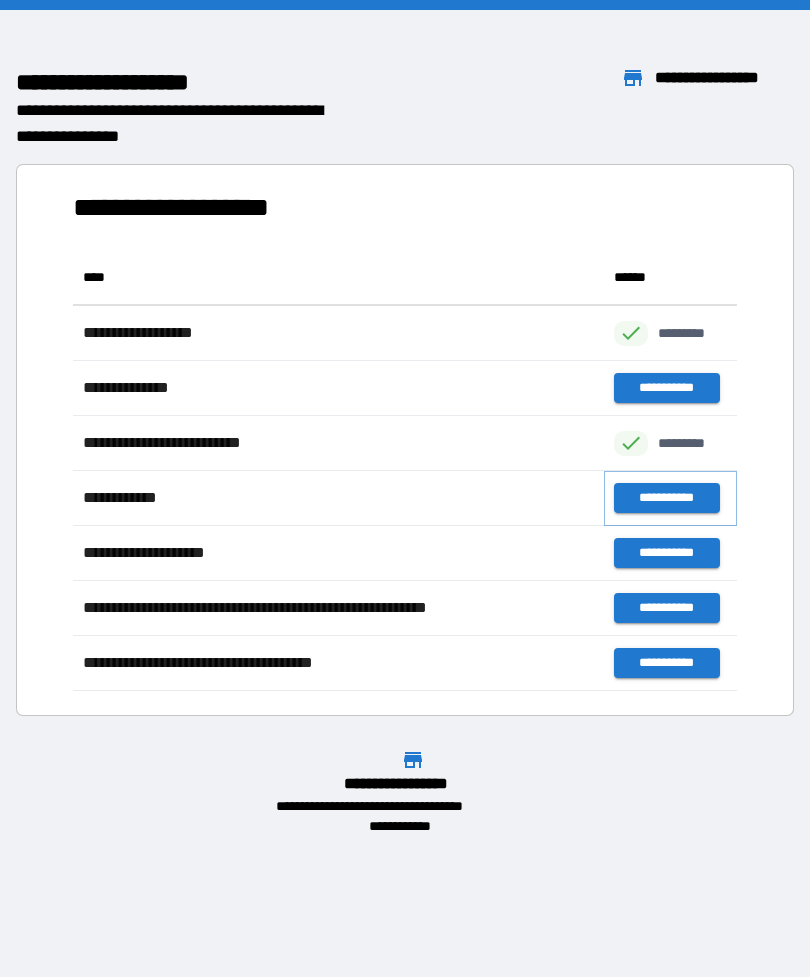 click on "**********" at bounding box center [666, 498] 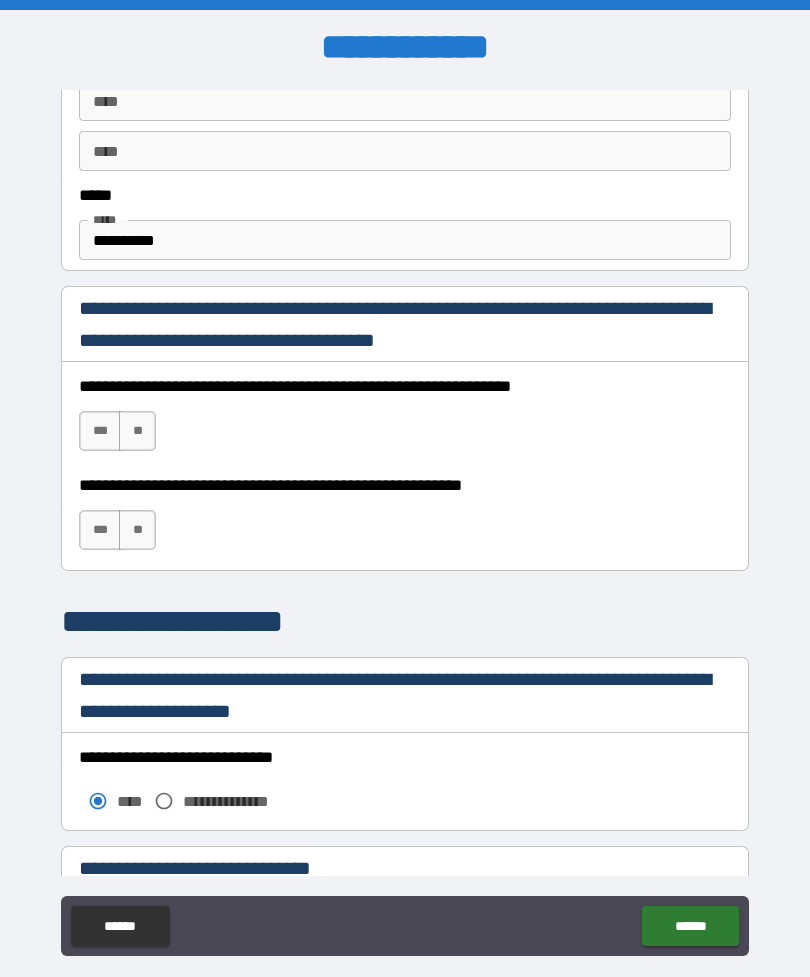 scroll, scrollTop: 1158, scrollLeft: 0, axis: vertical 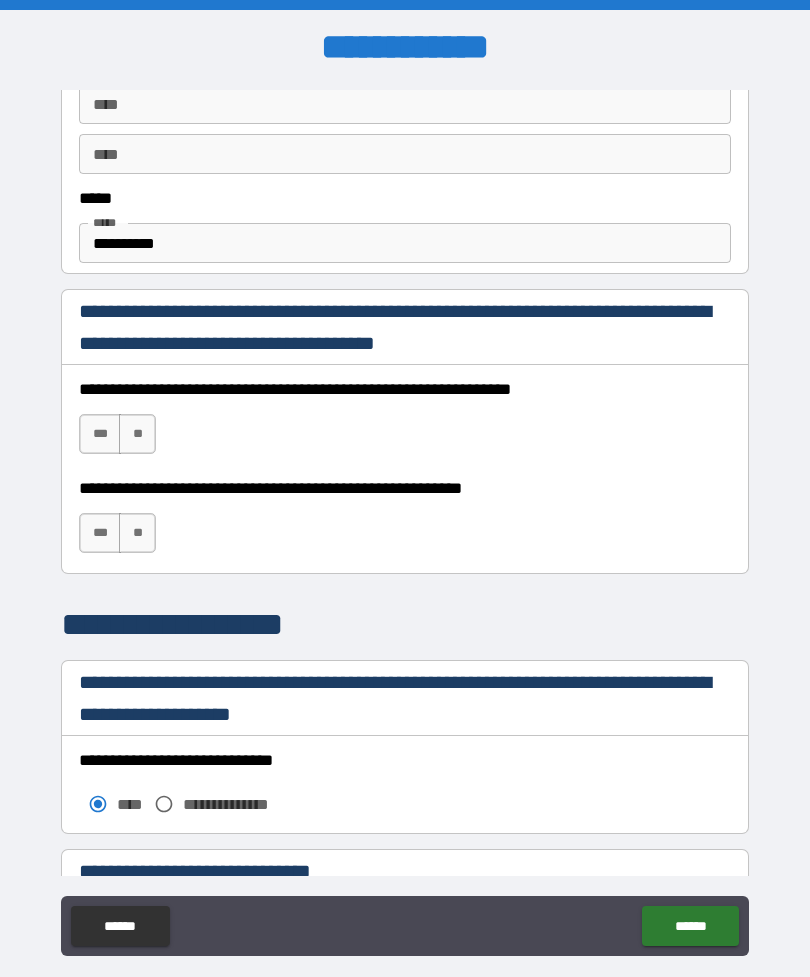 click on "***" at bounding box center (100, 434) 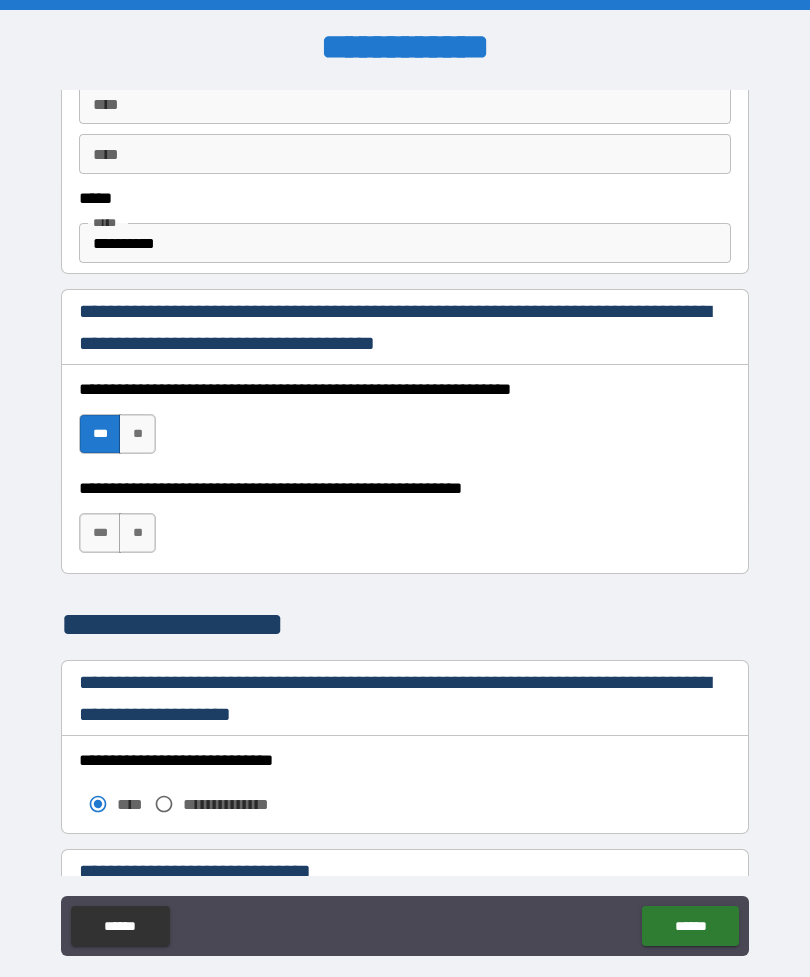 click on "***" at bounding box center (100, 533) 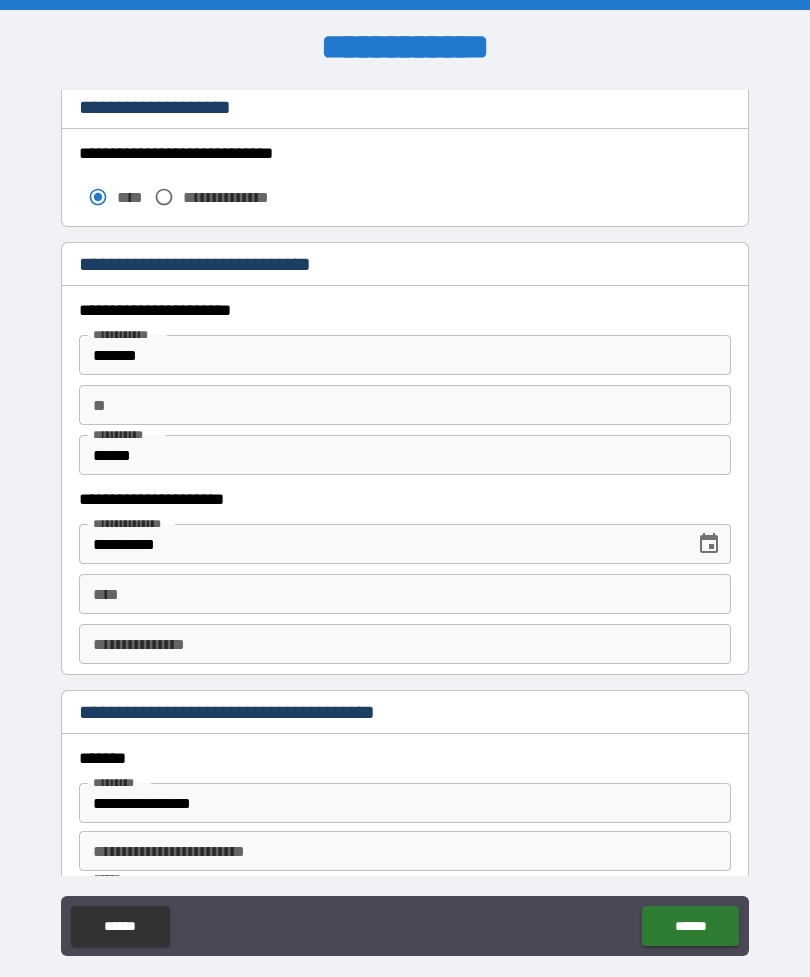 scroll, scrollTop: 1779, scrollLeft: 0, axis: vertical 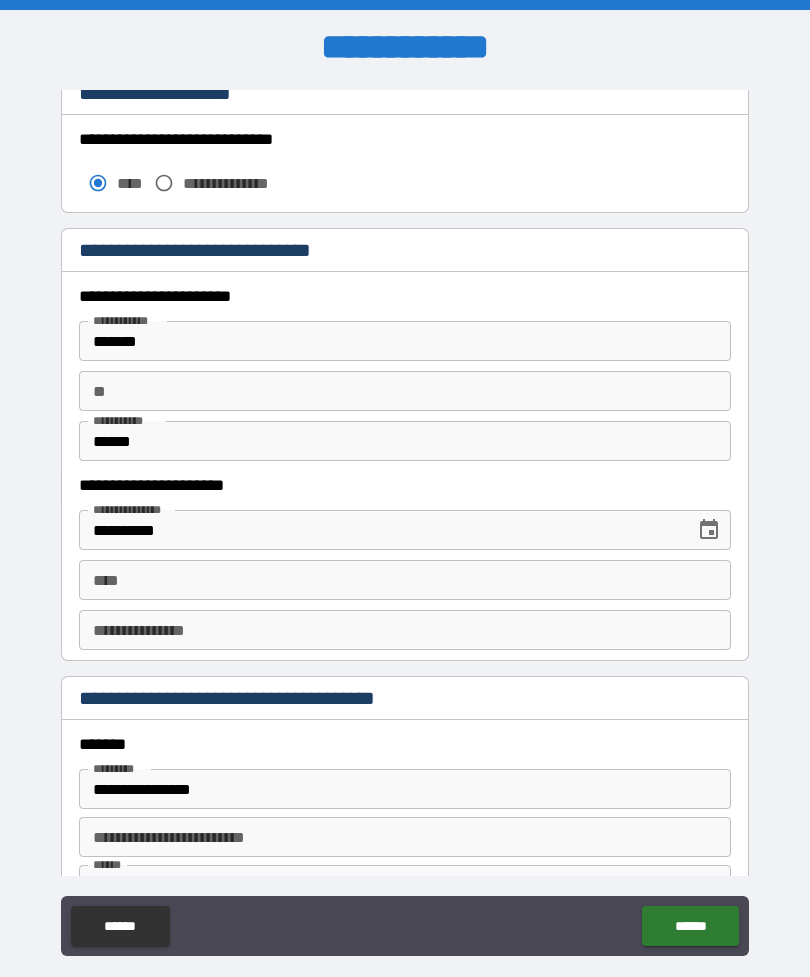 click on "****" at bounding box center (405, 580) 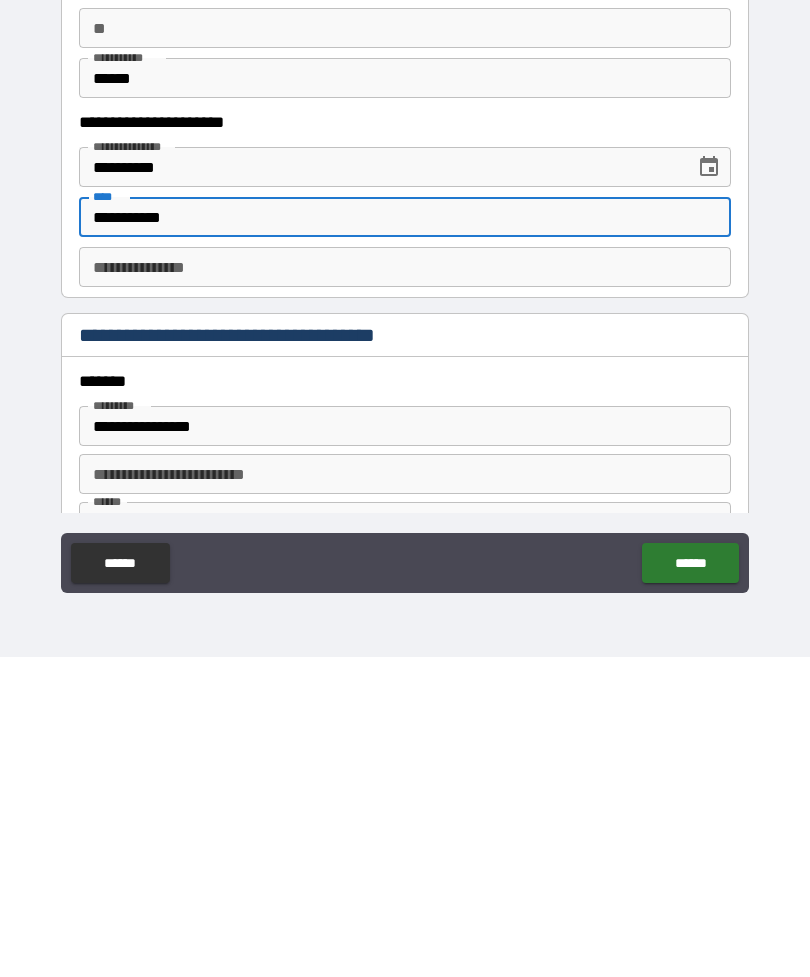 scroll, scrollTop: 64, scrollLeft: 0, axis: vertical 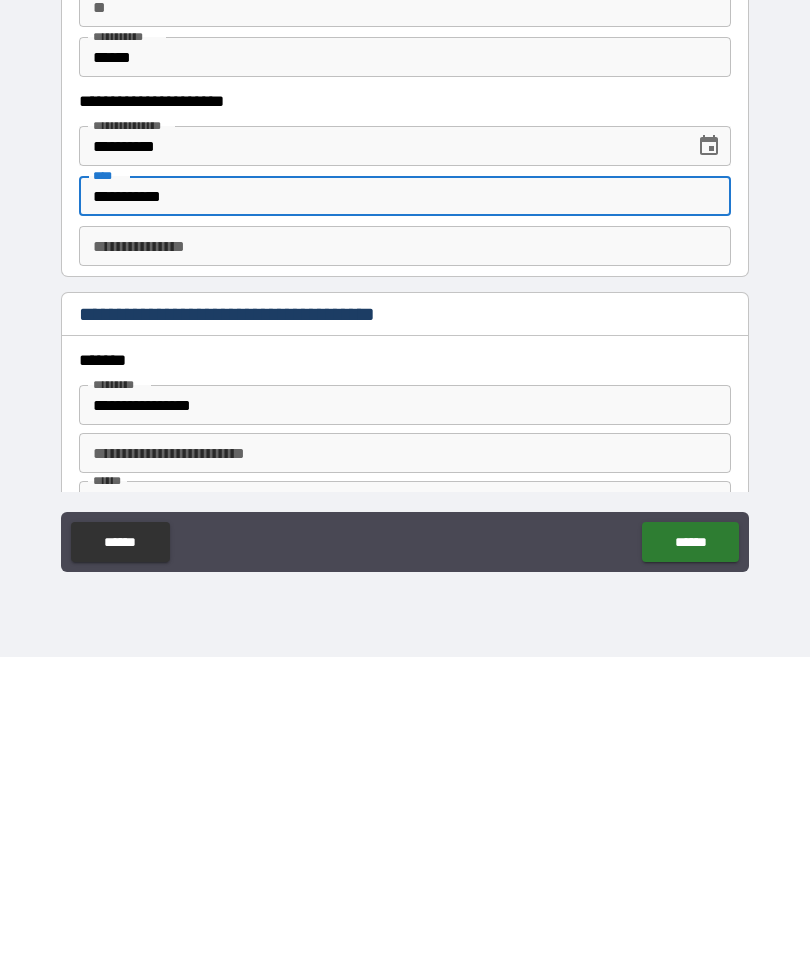 type on "**********" 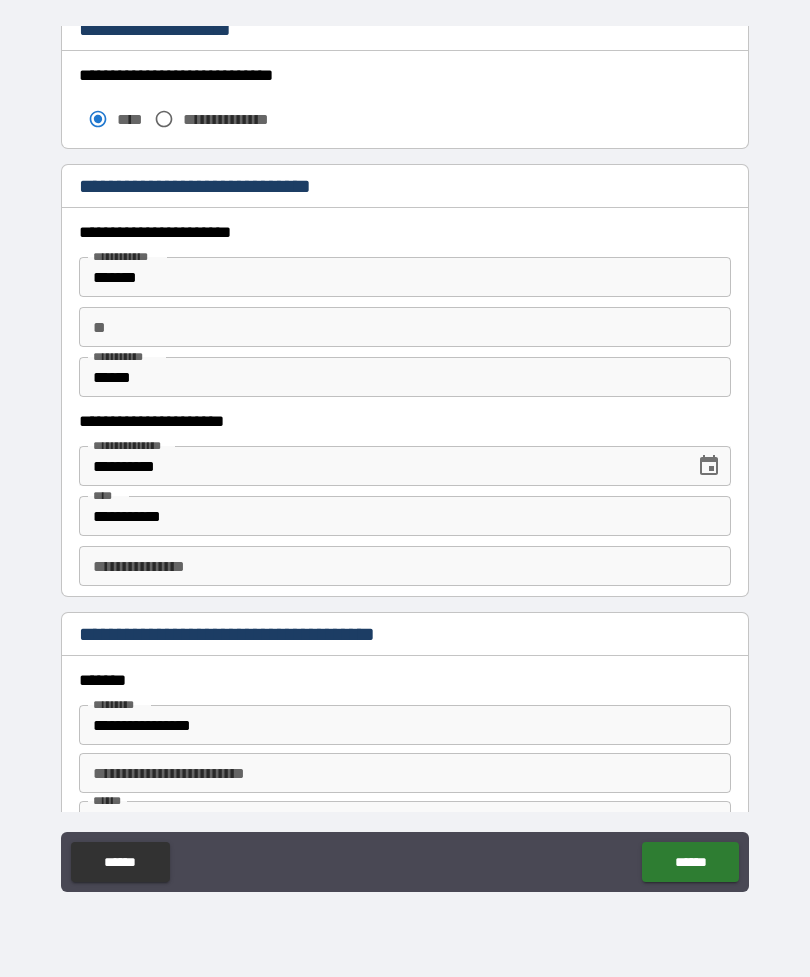 click on "**********" at bounding box center (405, 459) 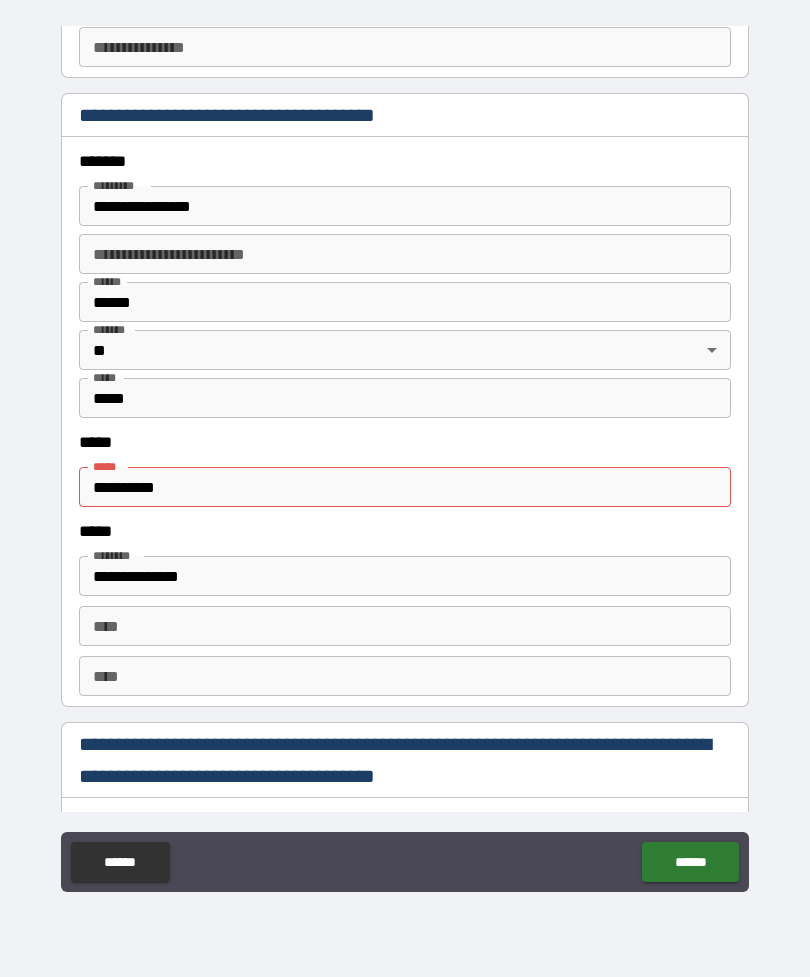scroll, scrollTop: 2304, scrollLeft: 0, axis: vertical 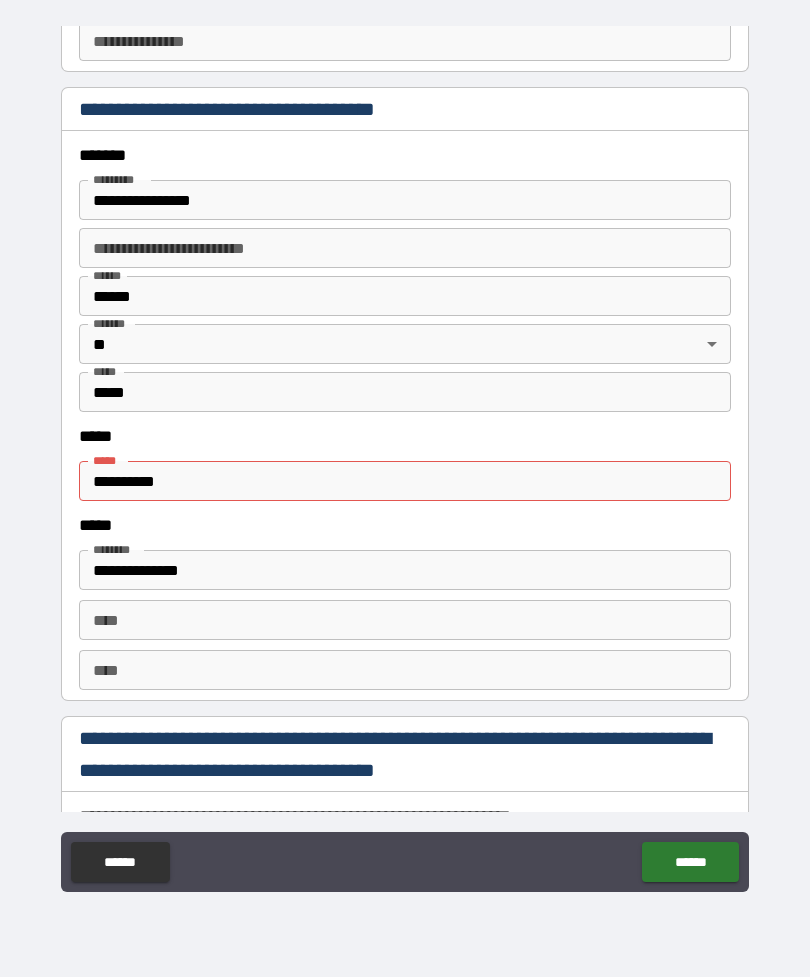 click on "**********" at bounding box center [405, 481] 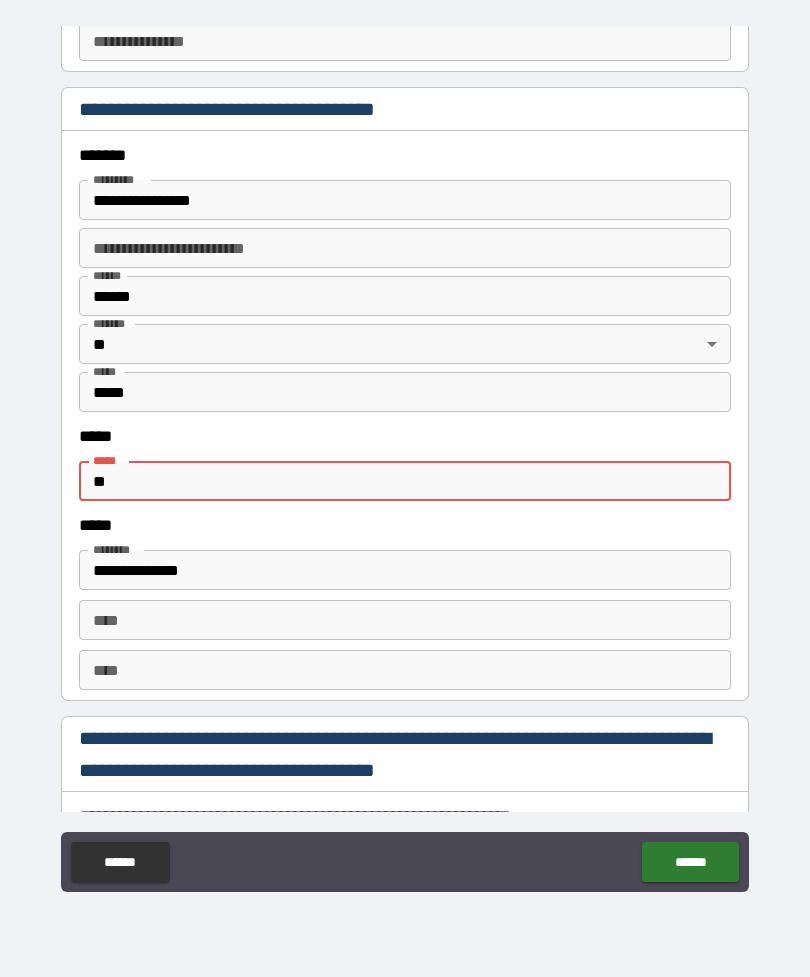 type on "*" 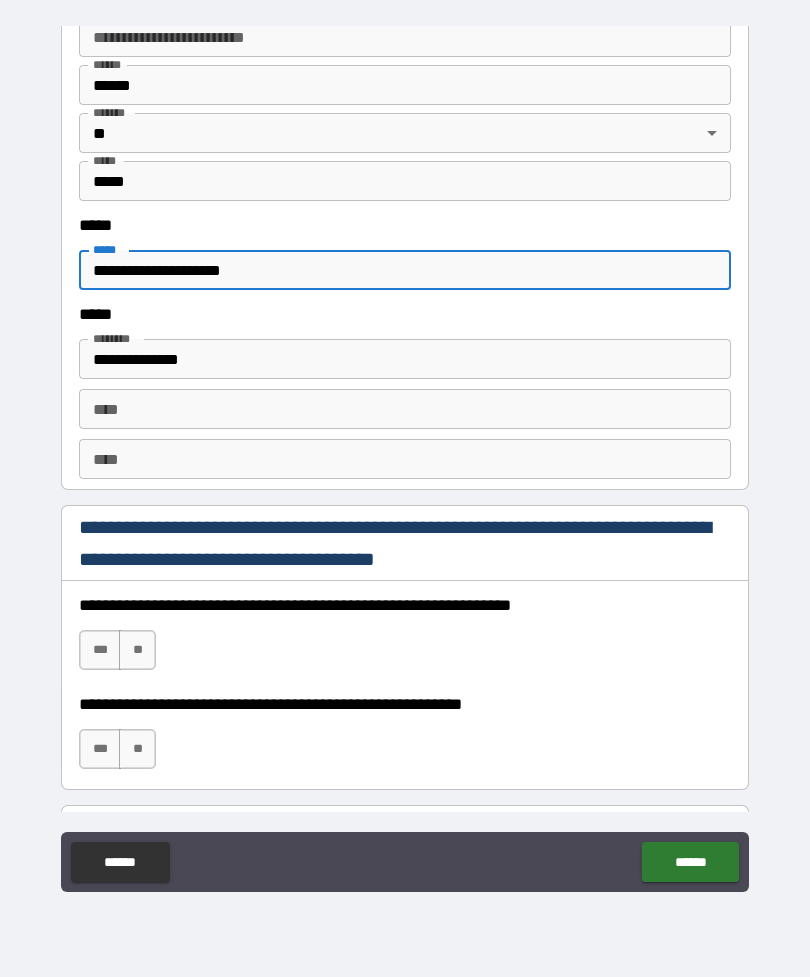 scroll, scrollTop: 2517, scrollLeft: 0, axis: vertical 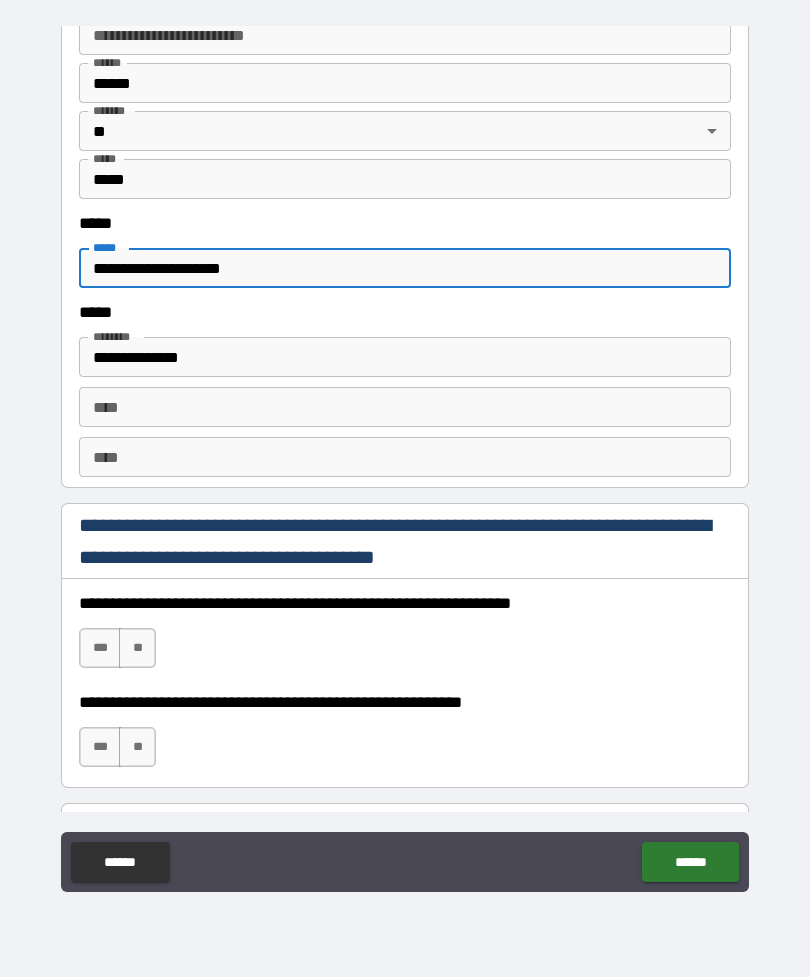 type on "**********" 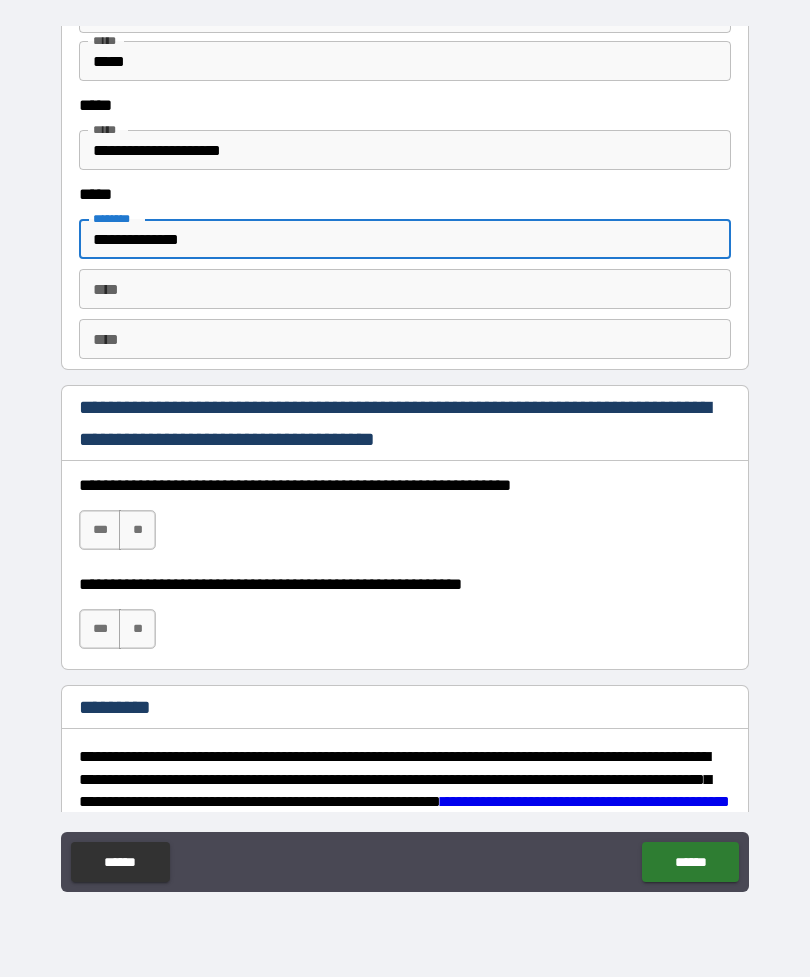 scroll, scrollTop: 2638, scrollLeft: 0, axis: vertical 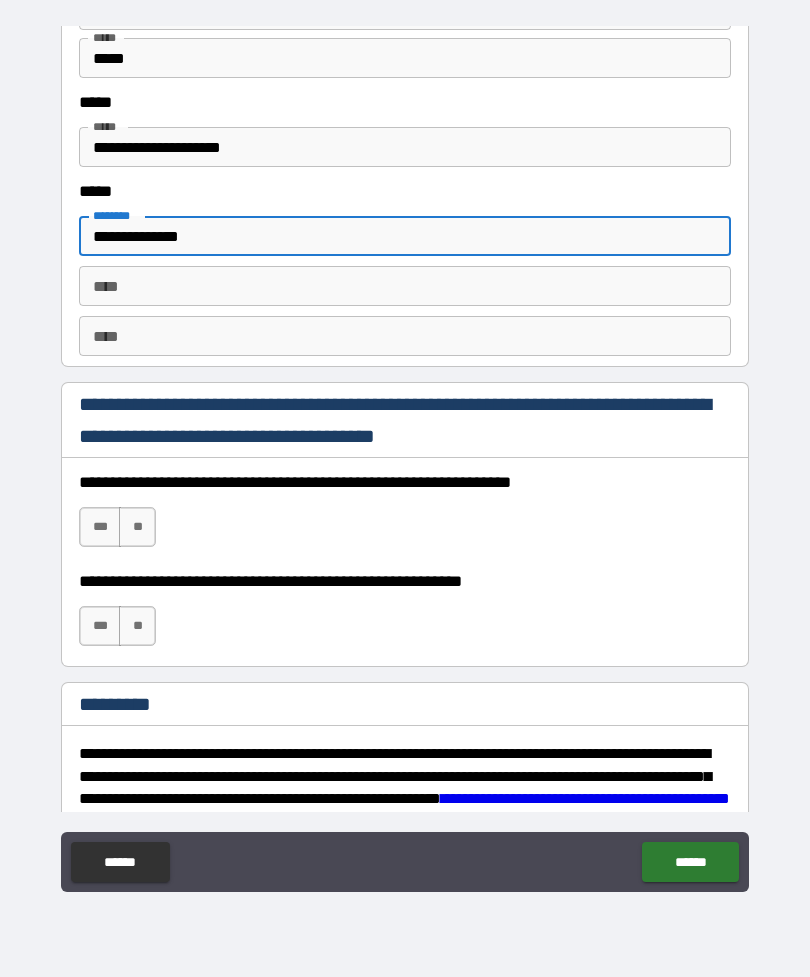type on "**********" 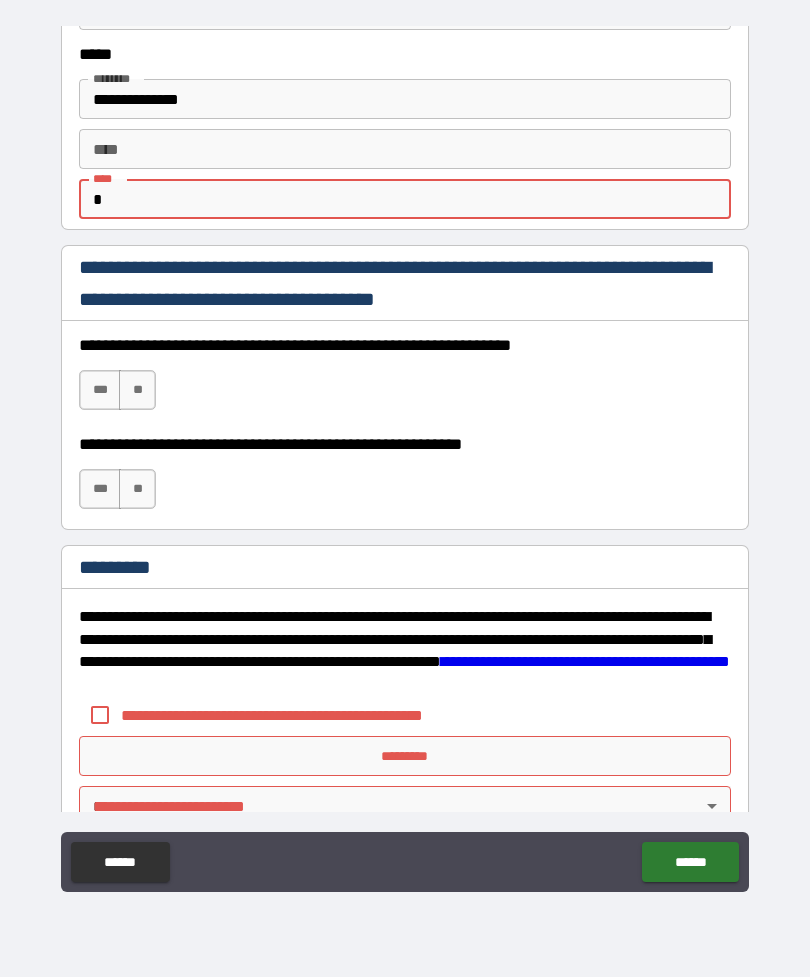 scroll, scrollTop: 2790, scrollLeft: 0, axis: vertical 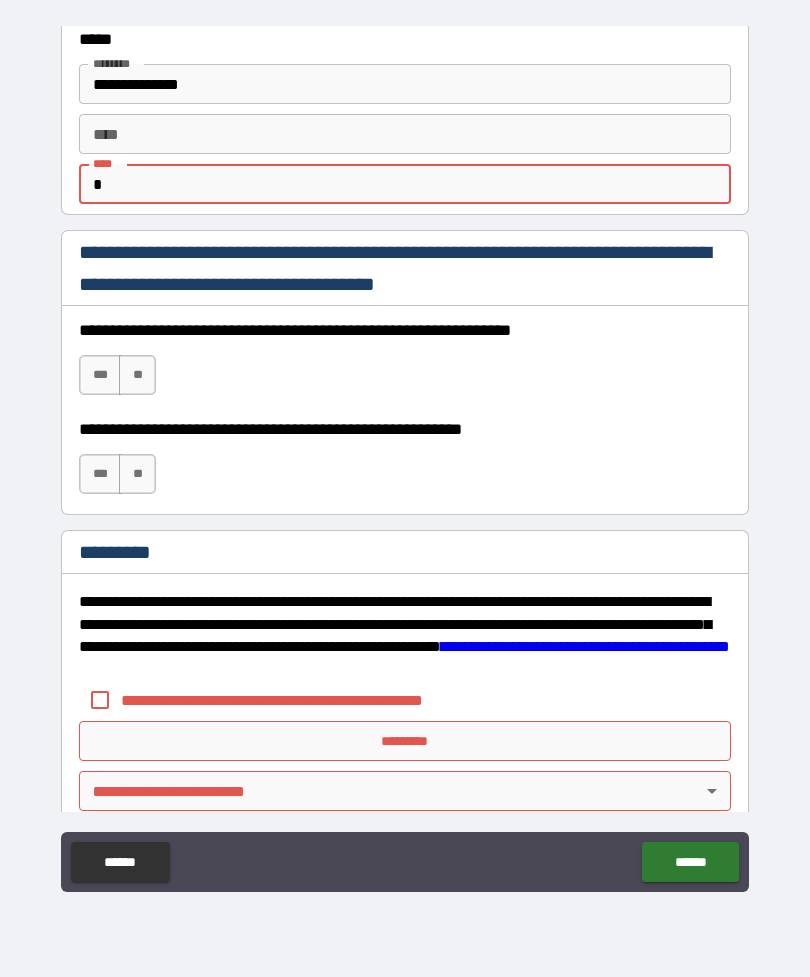 click on "***" at bounding box center [100, 375] 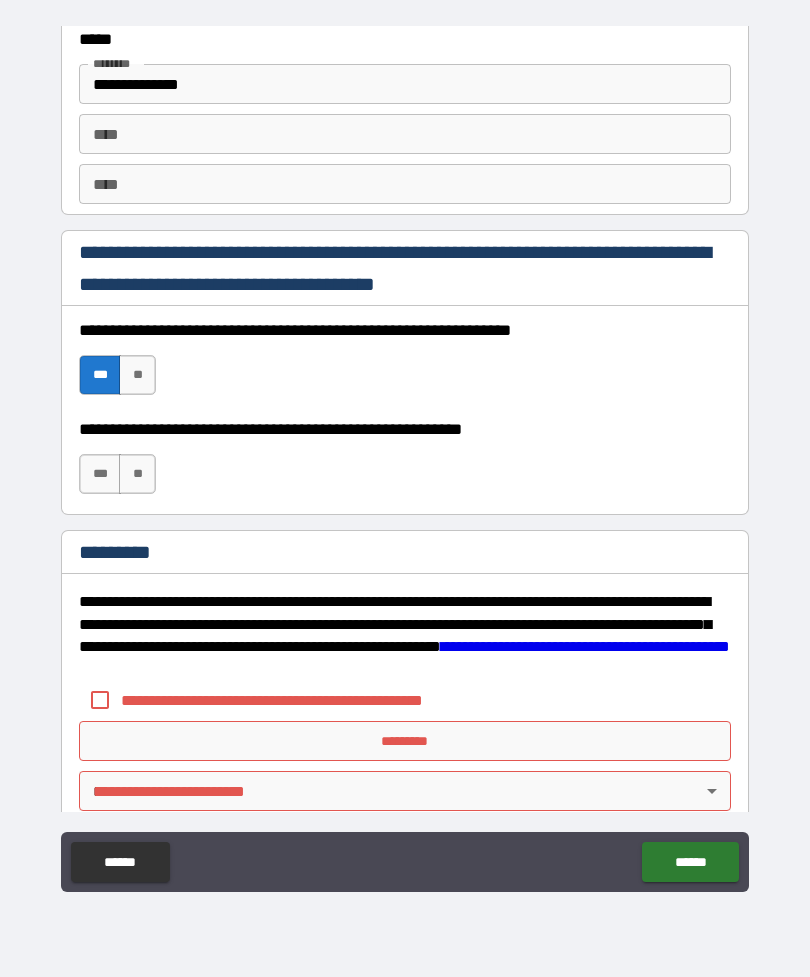 click on "***" at bounding box center (100, 474) 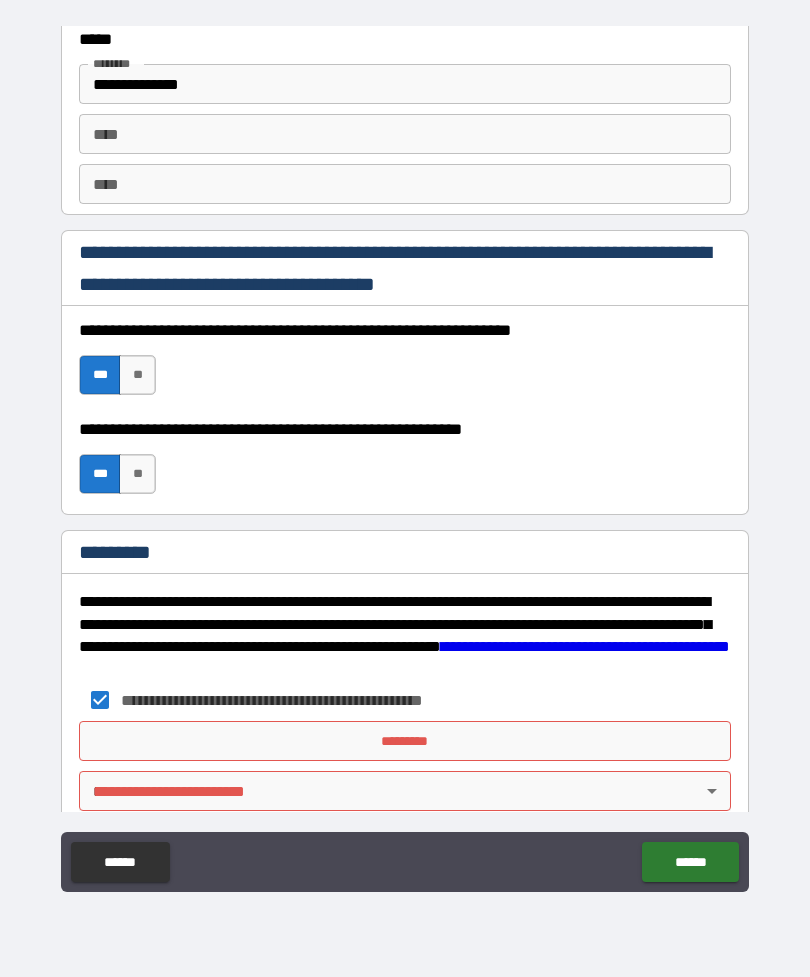 click on "**********" at bounding box center [405, 456] 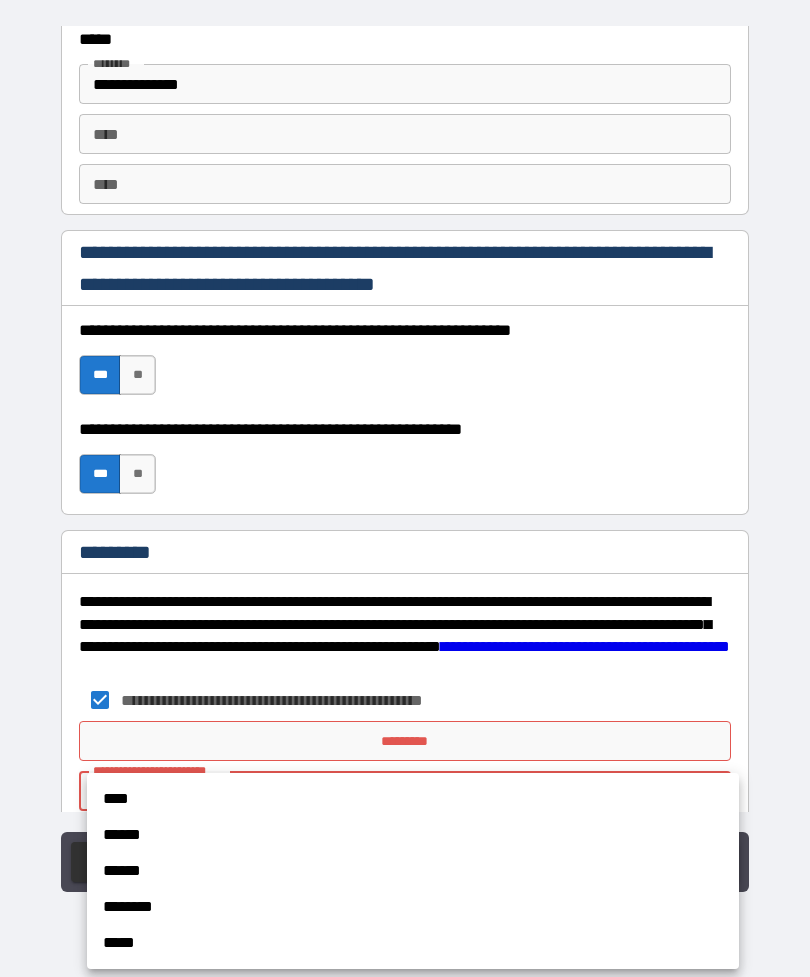 click on "****" at bounding box center (413, 799) 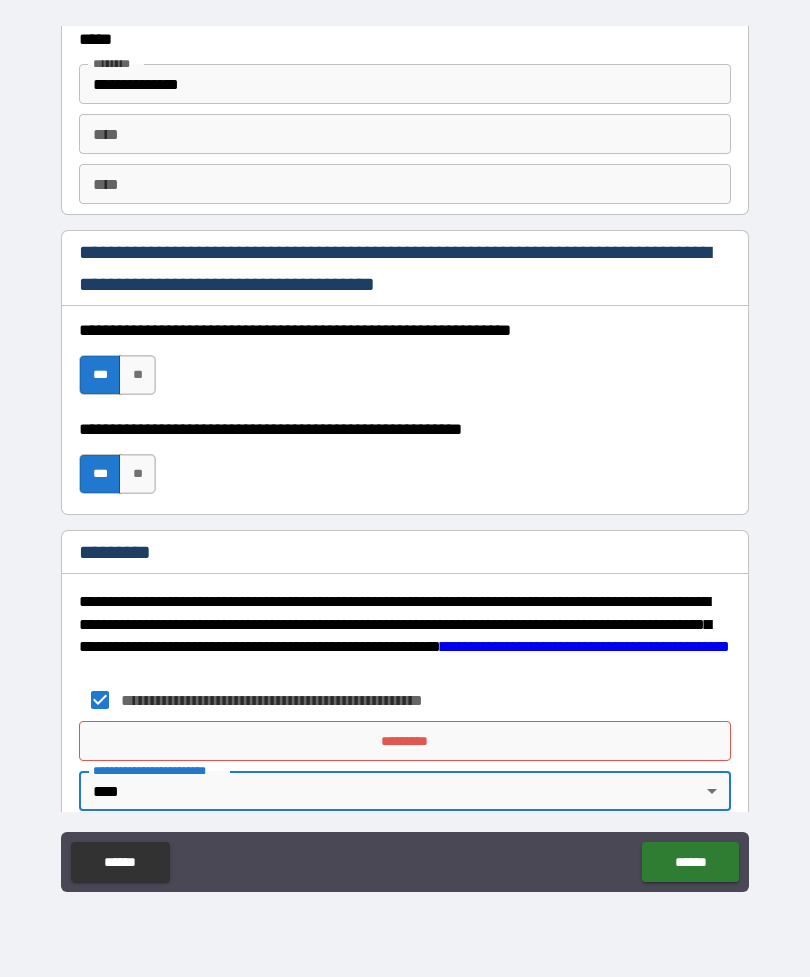 type on "*" 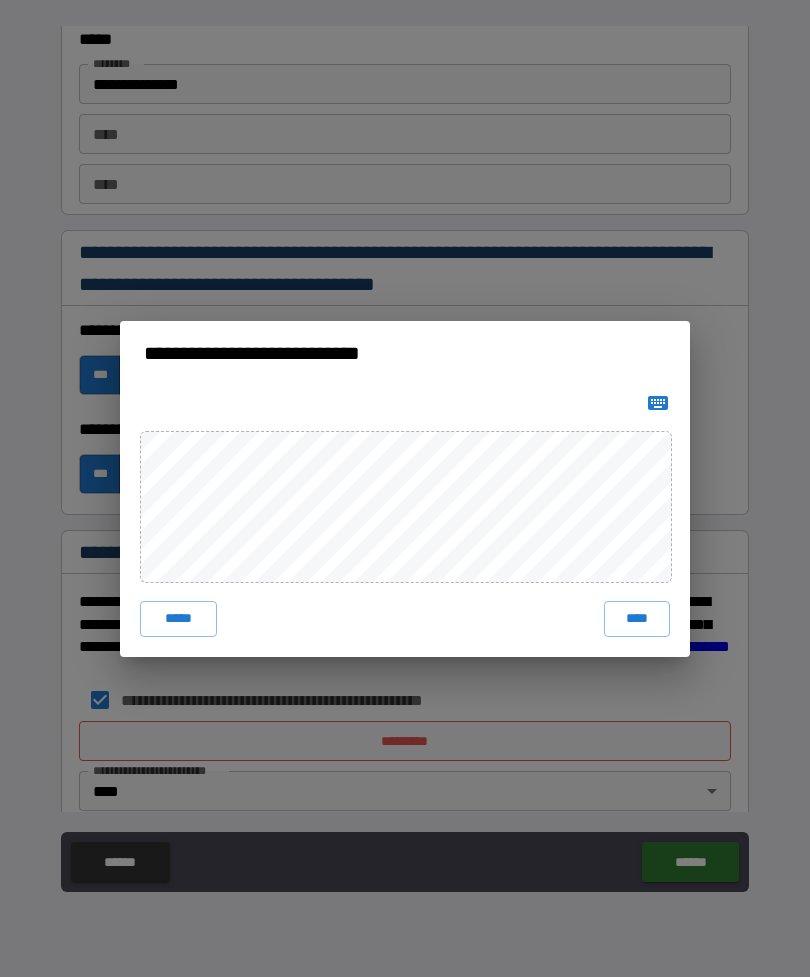 click on "****" at bounding box center (637, 619) 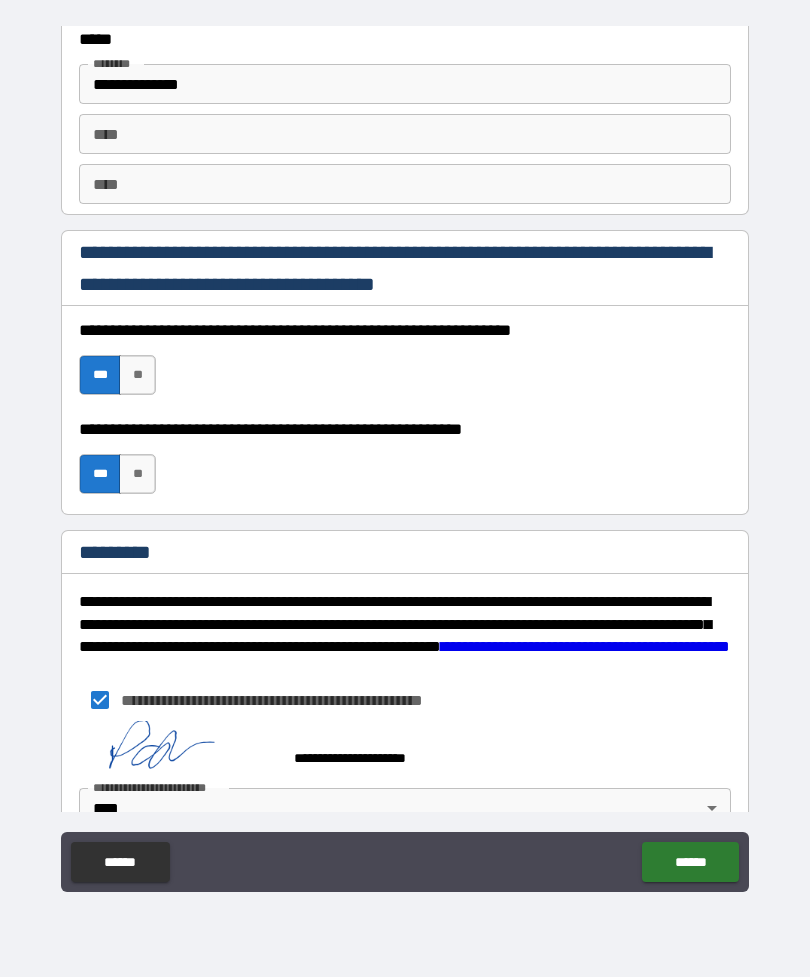 click on "******" at bounding box center [690, 862] 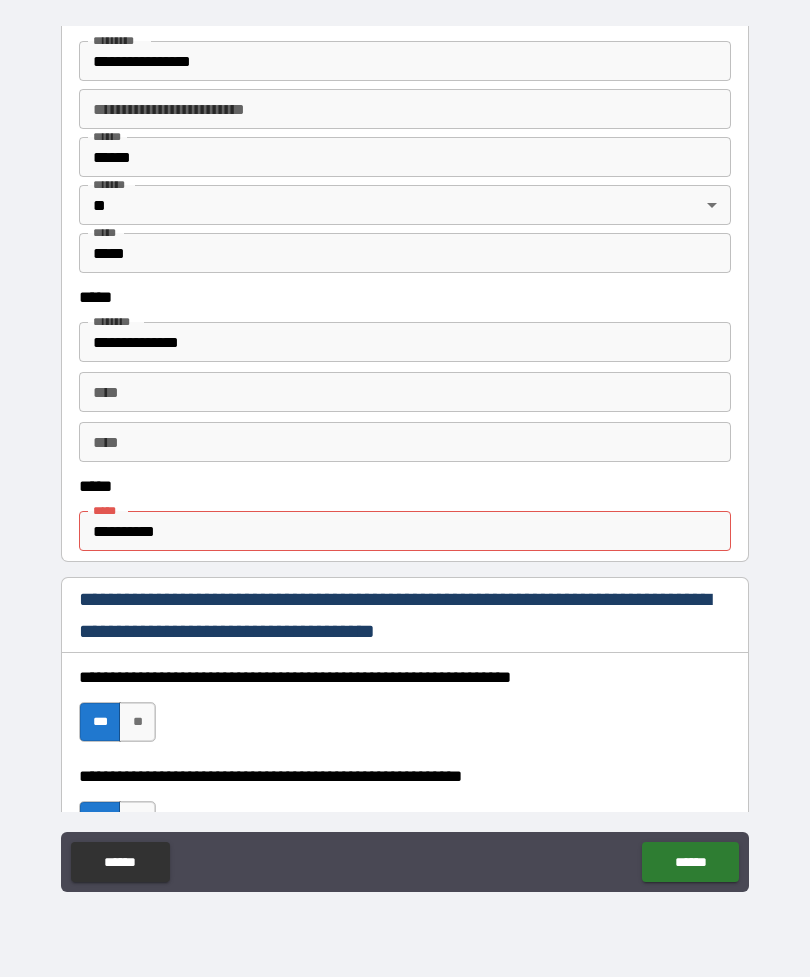 scroll, scrollTop: 804, scrollLeft: 0, axis: vertical 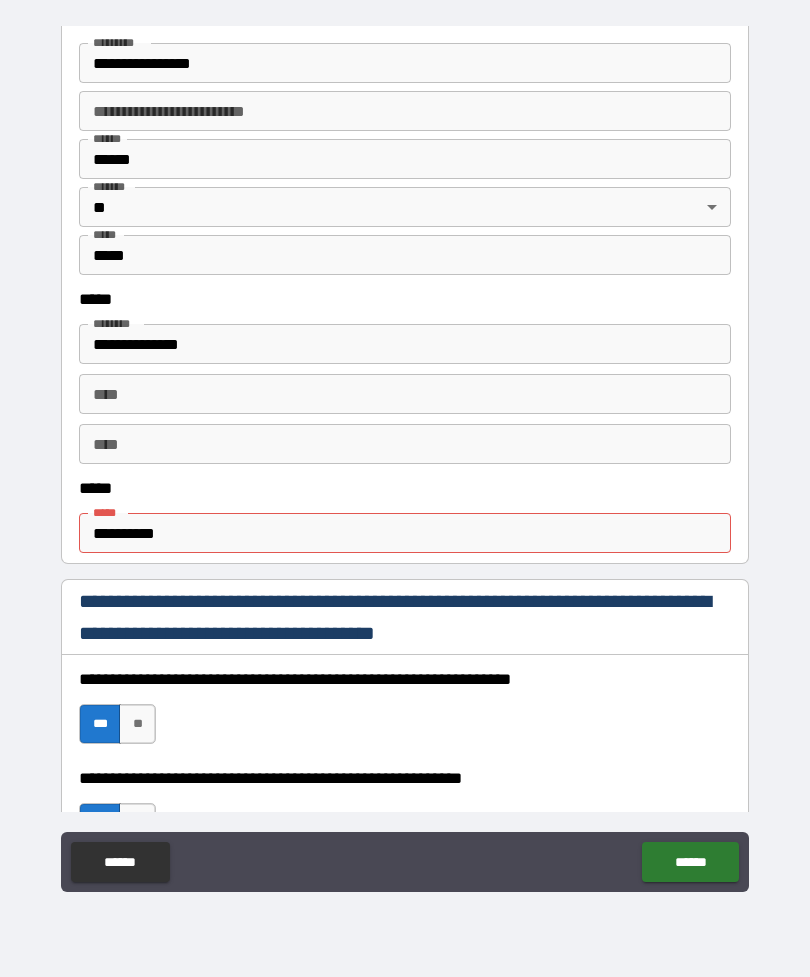 click on "**********" at bounding box center (405, 533) 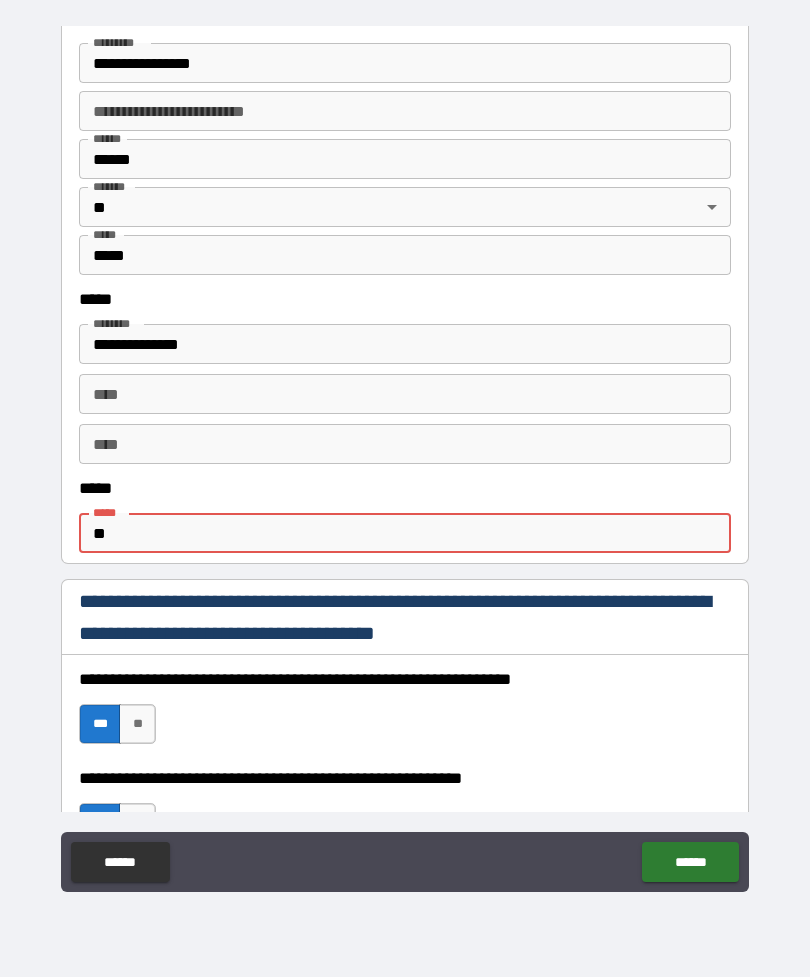 type on "*" 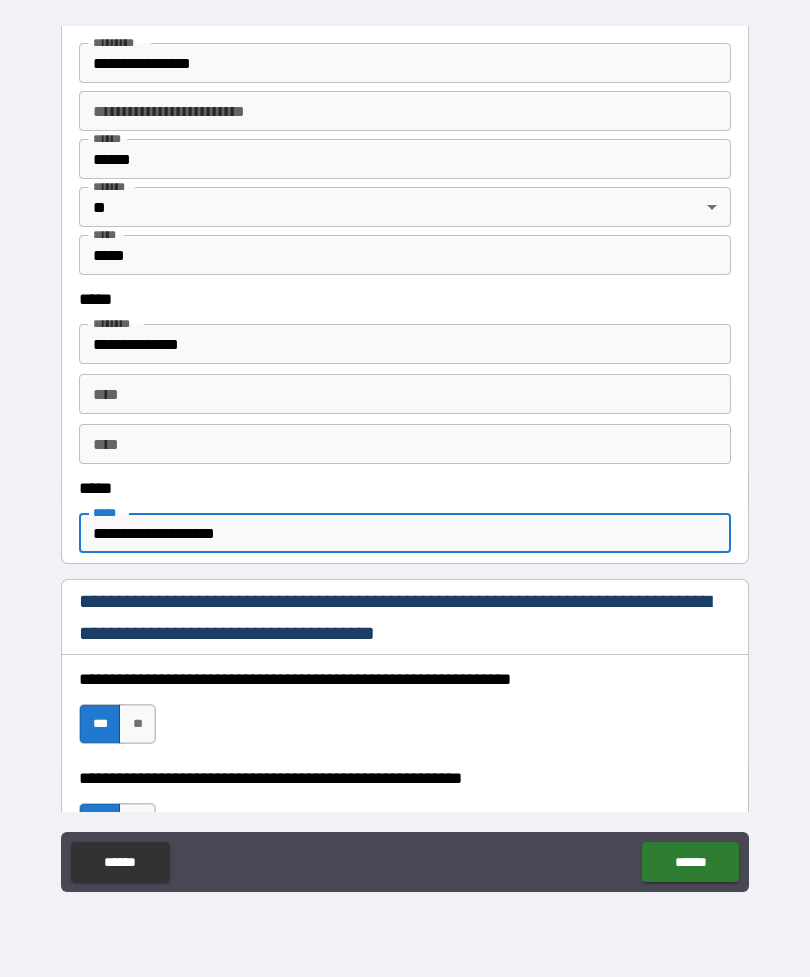 type on "**********" 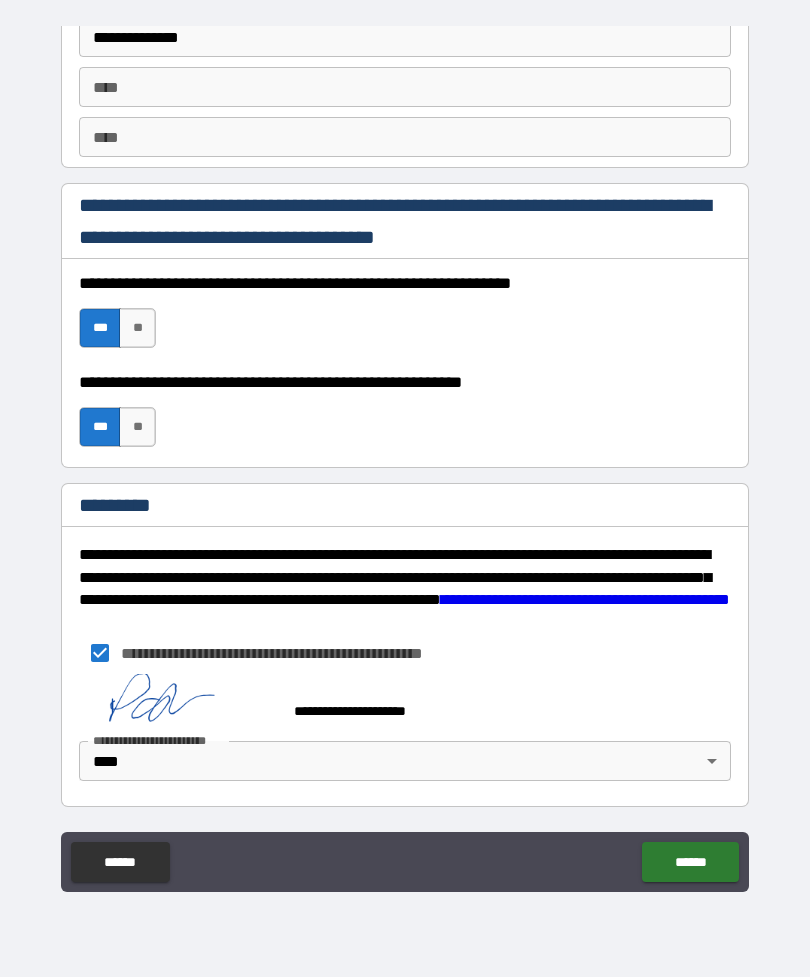 scroll, scrollTop: 2837, scrollLeft: 0, axis: vertical 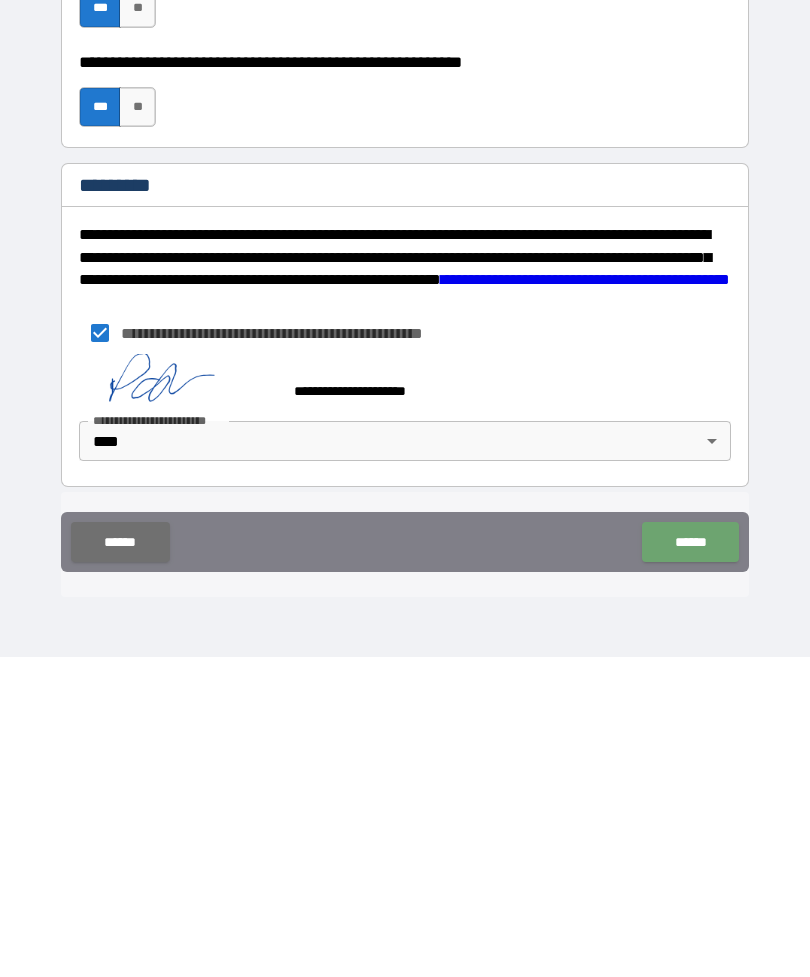click on "******" at bounding box center [690, 862] 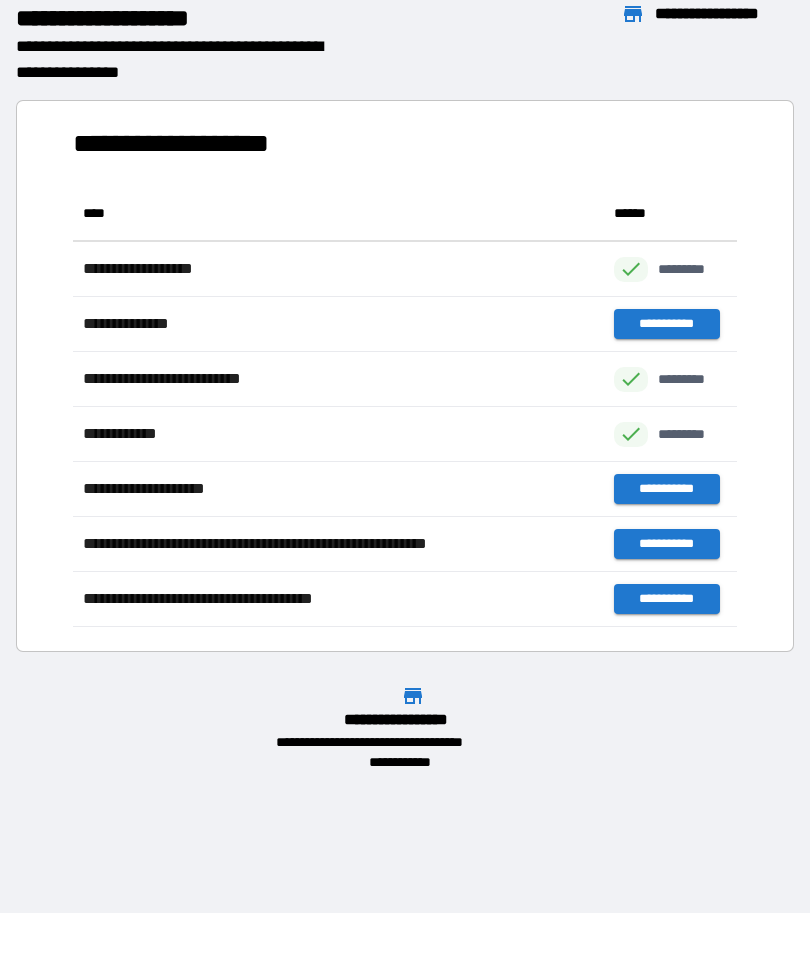 scroll, scrollTop: 441, scrollLeft: 664, axis: both 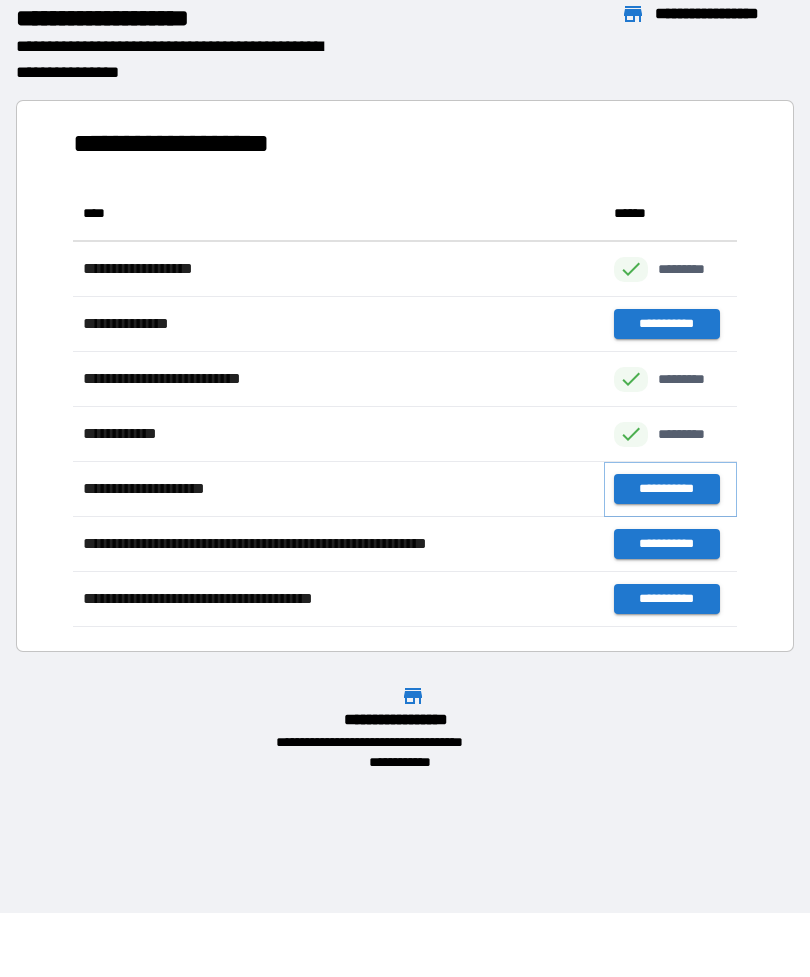 click on "**********" at bounding box center [666, 489] 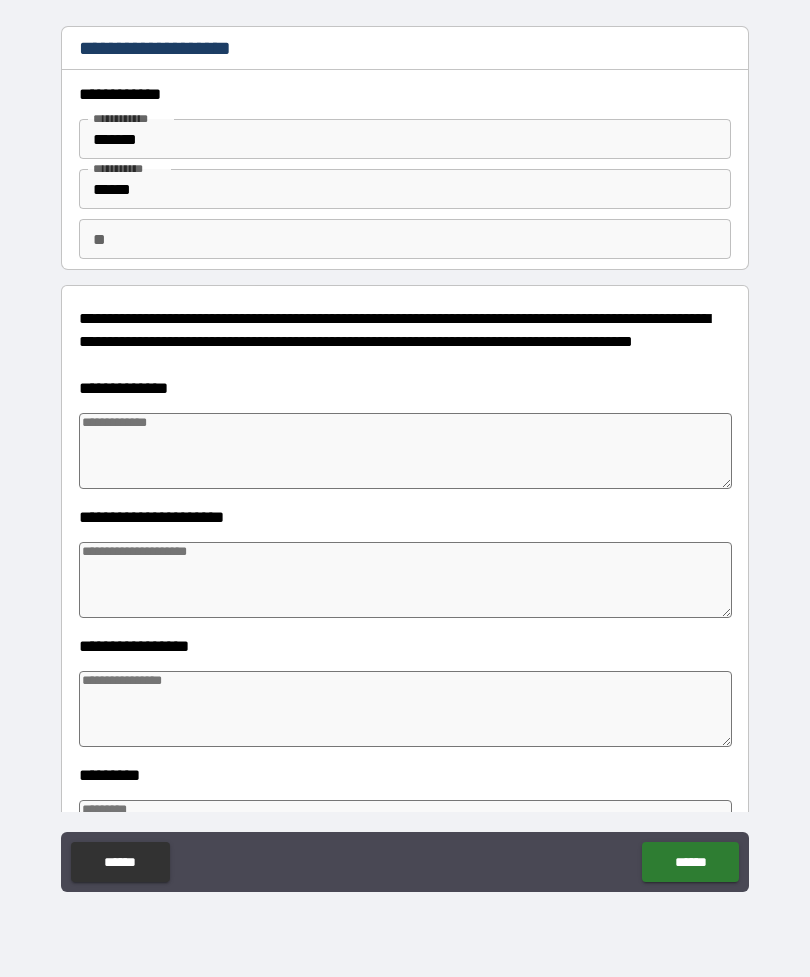 type on "*" 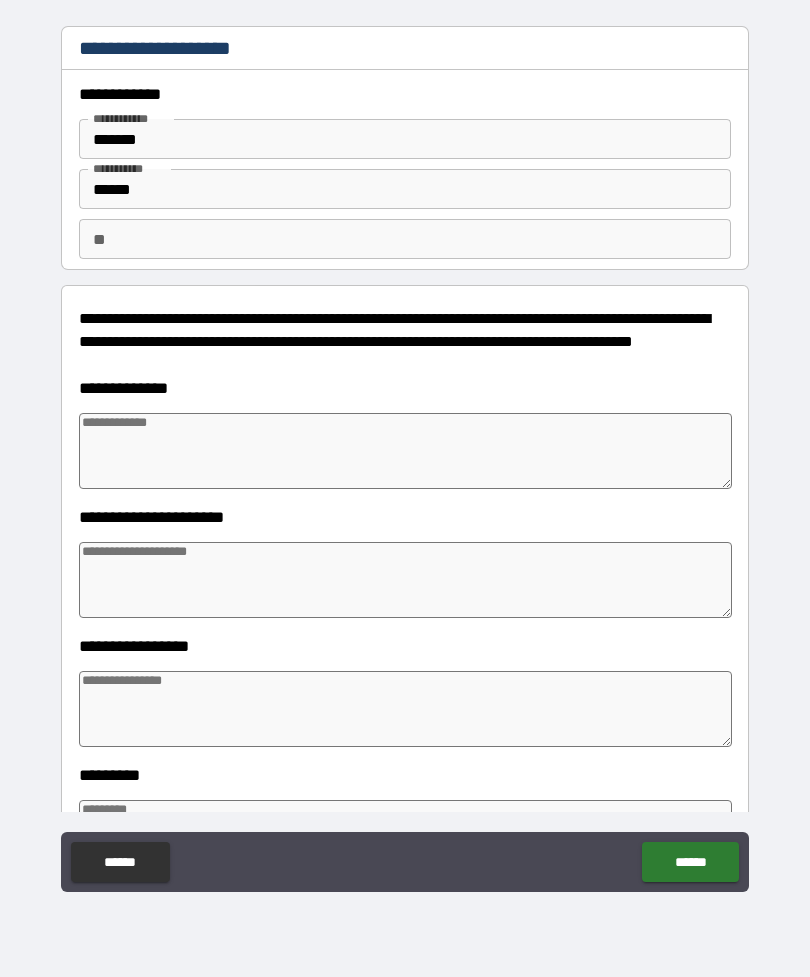type on "*" 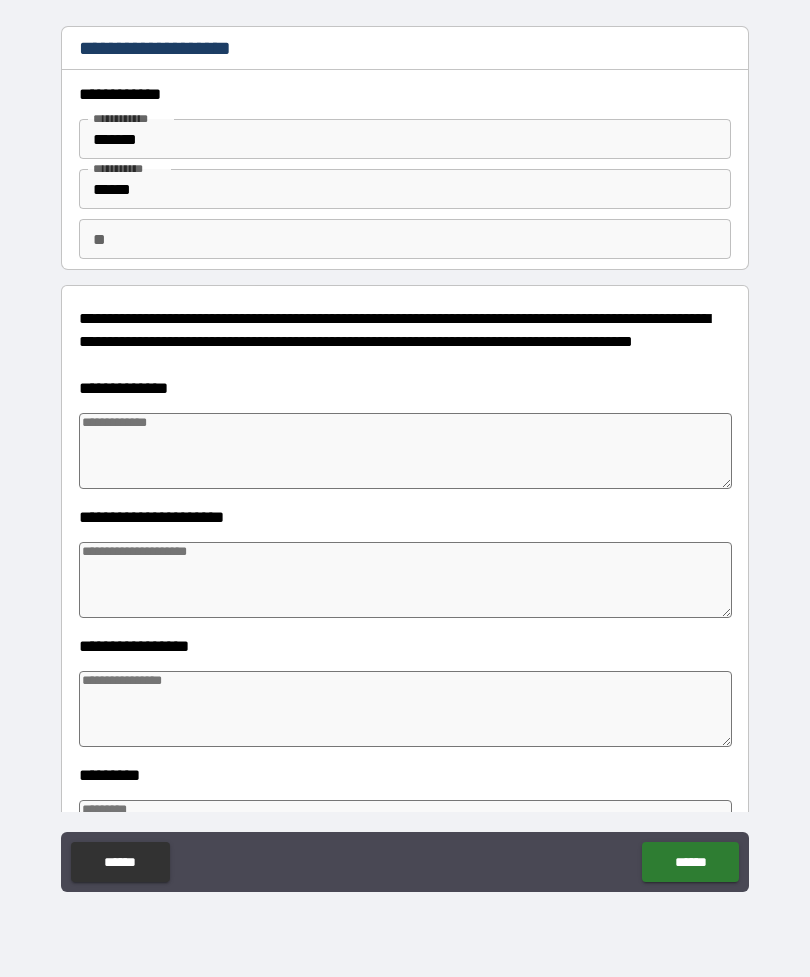 type on "*" 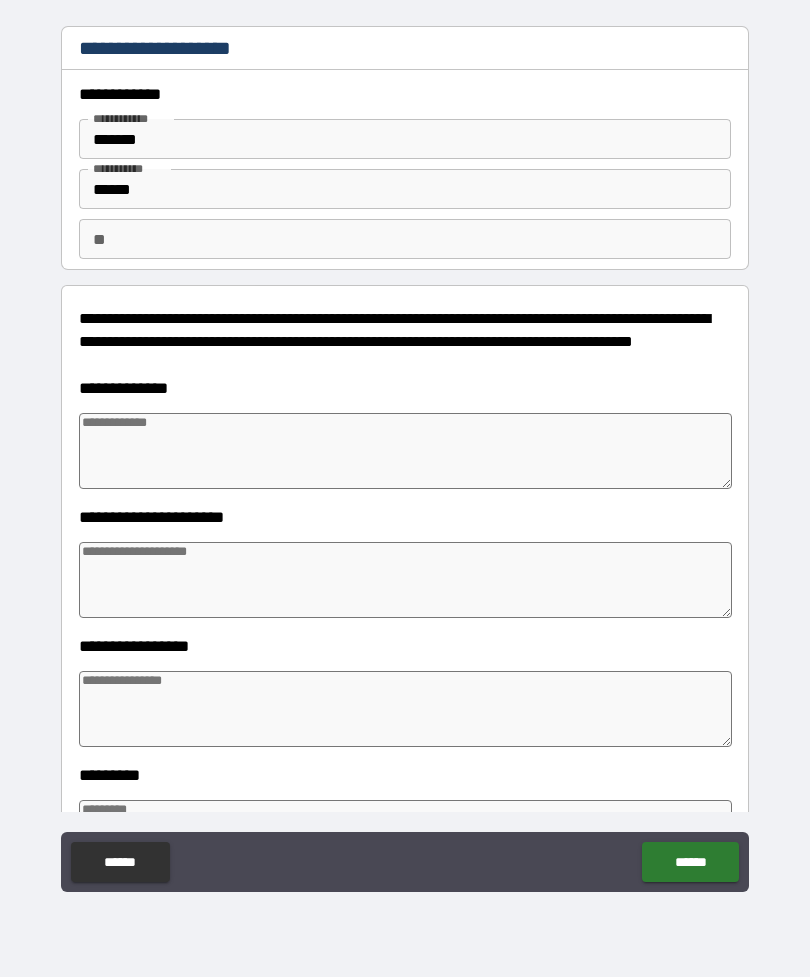 type on "*" 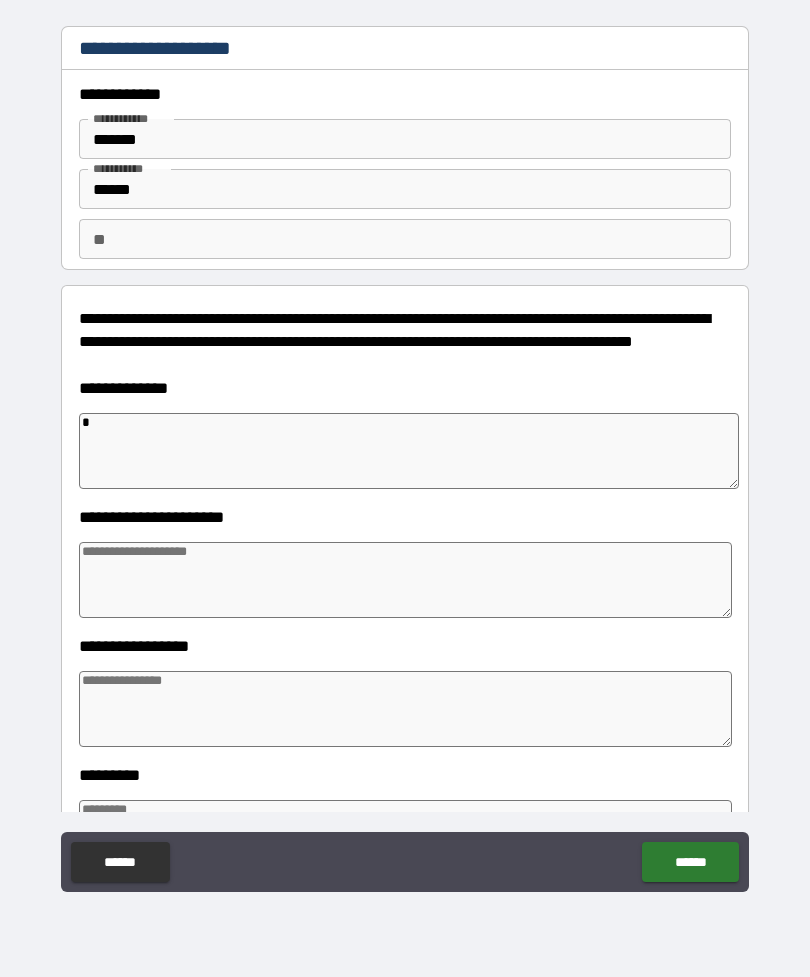 type on "*" 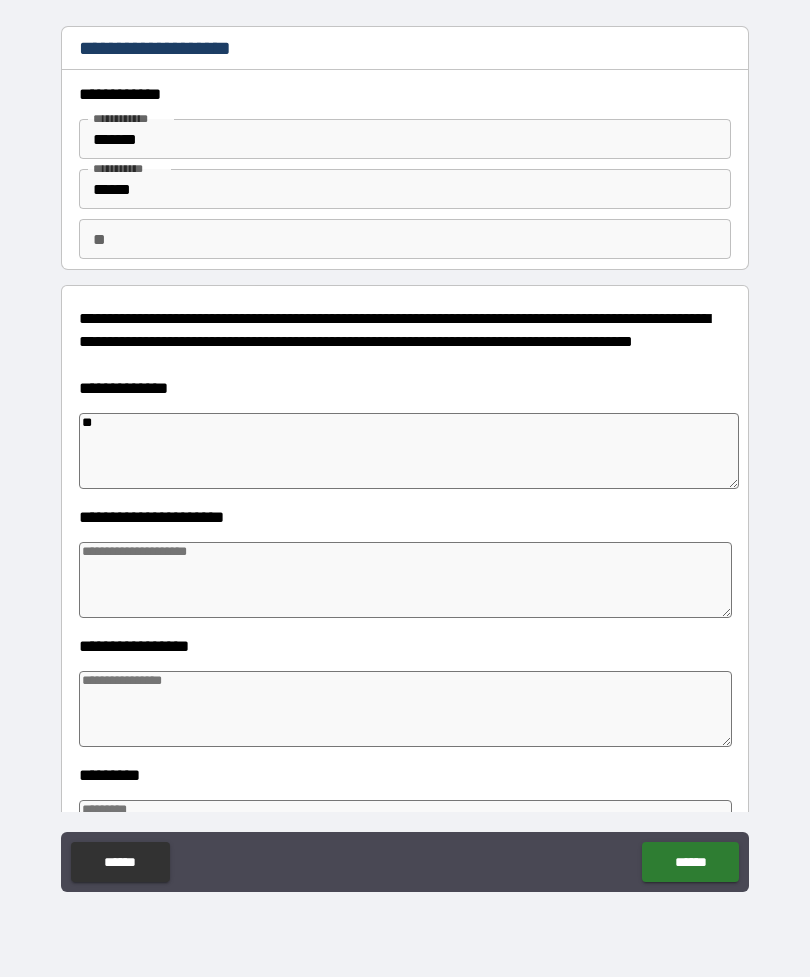 type on "*" 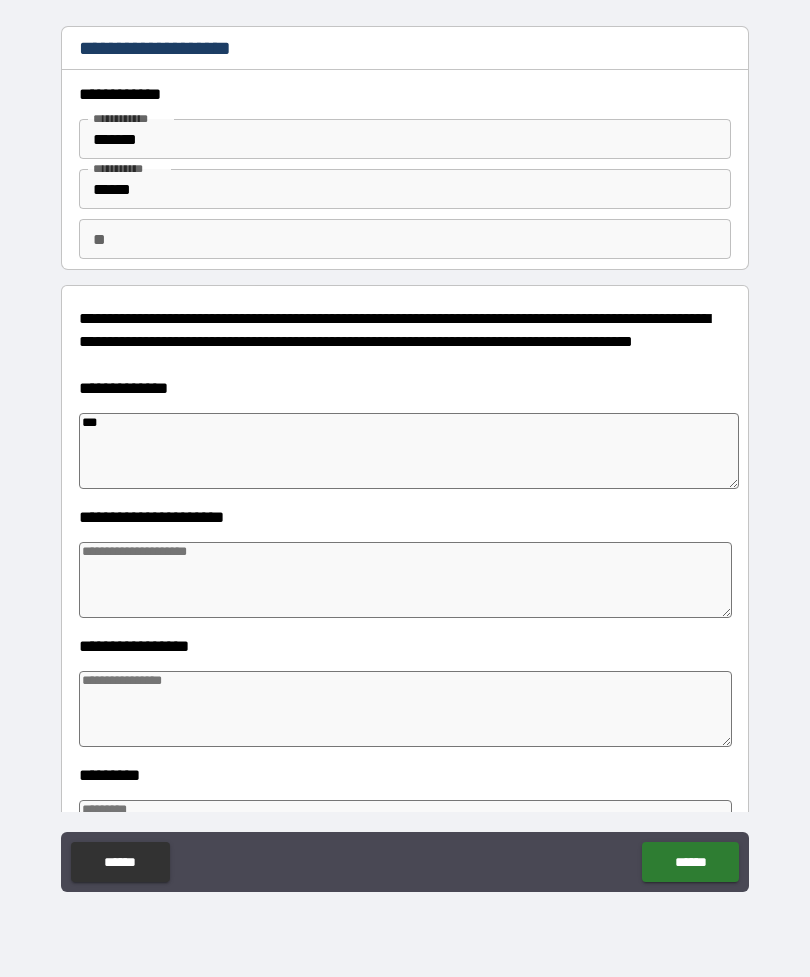 type on "*" 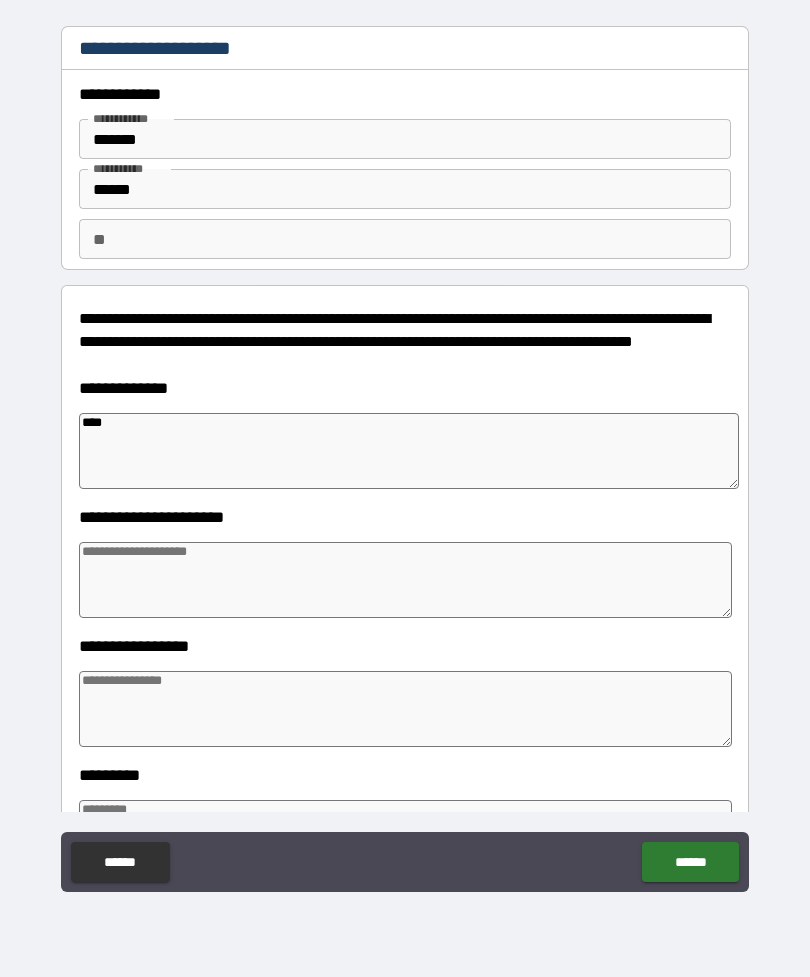 type on "*" 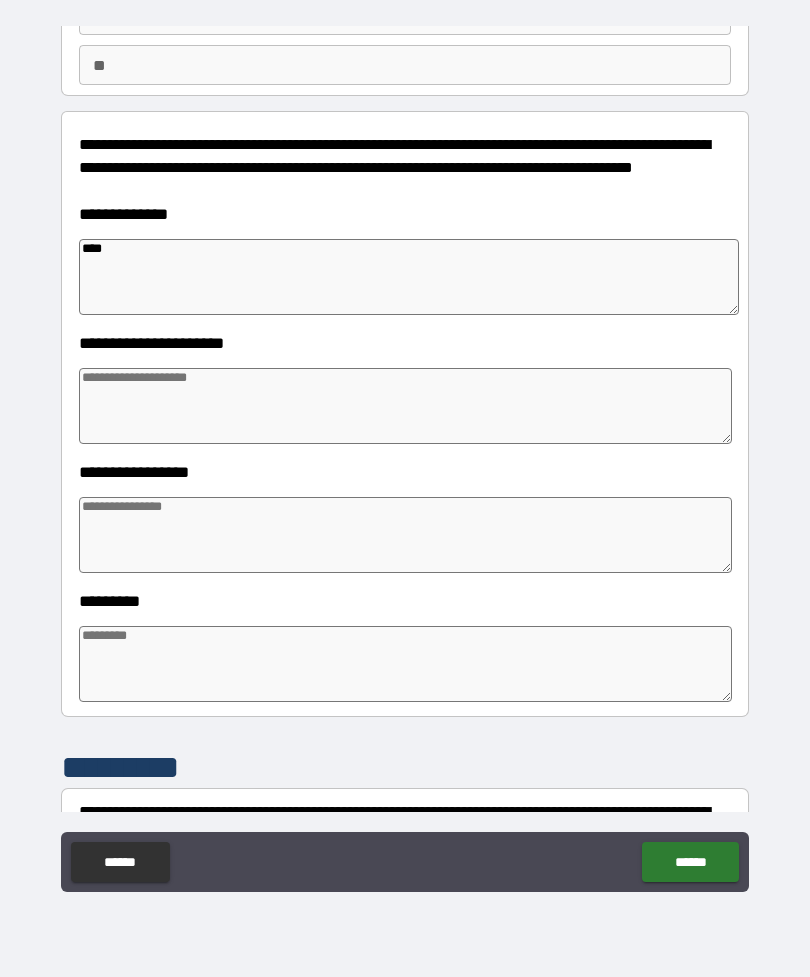 scroll, scrollTop: 184, scrollLeft: 0, axis: vertical 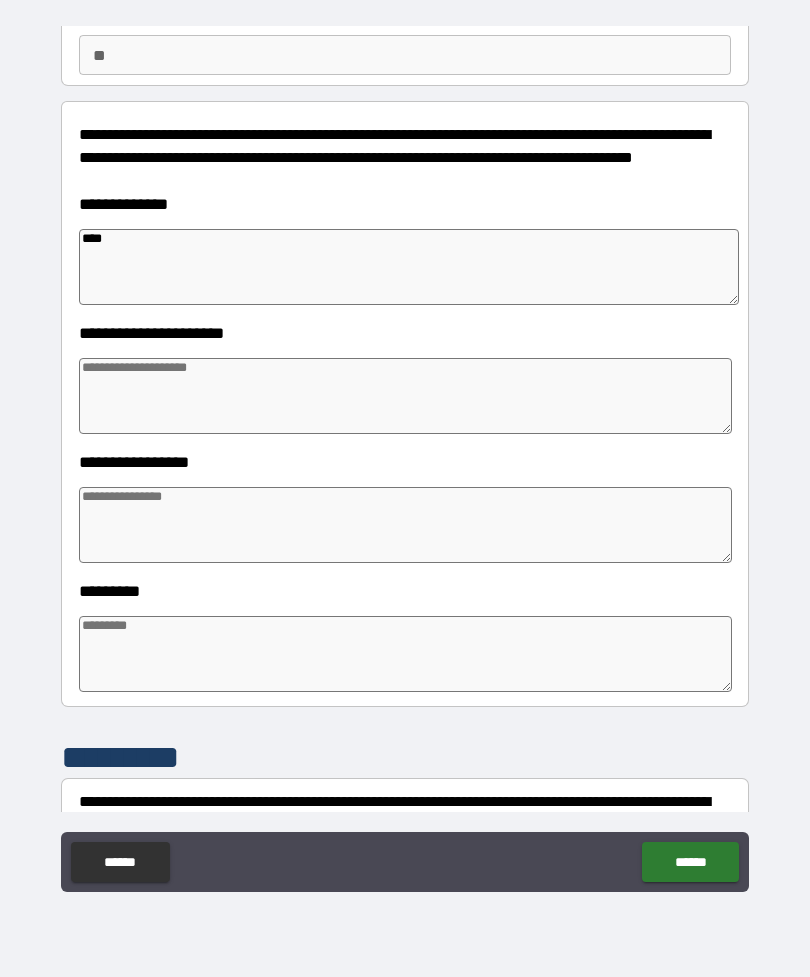 type on "****" 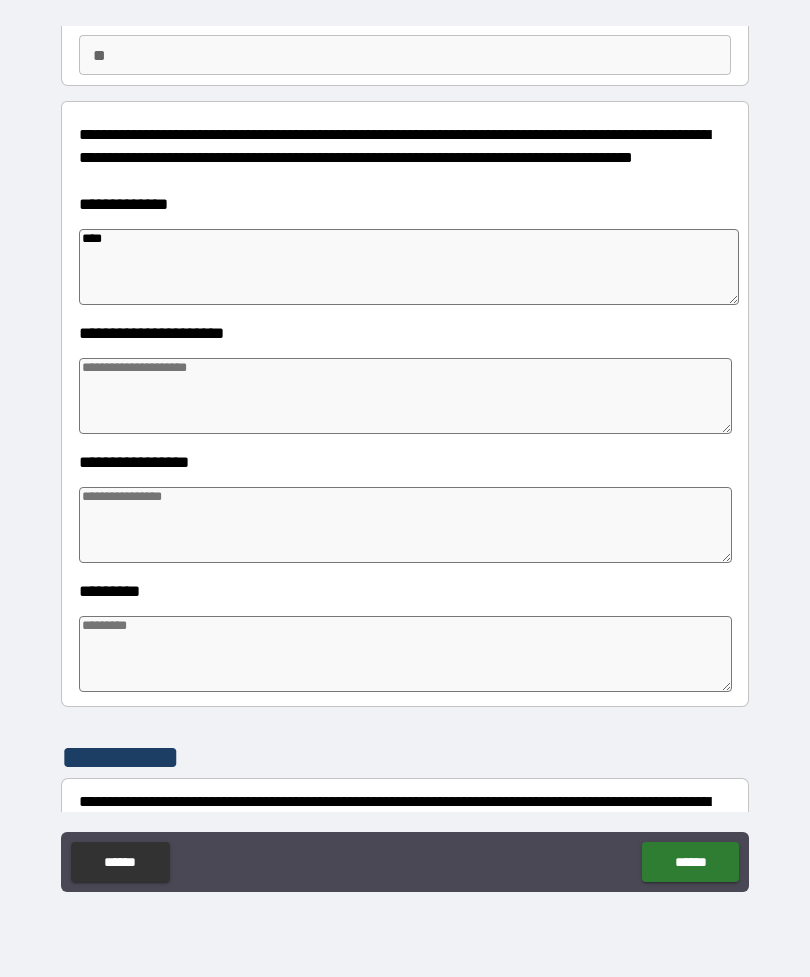 type on "*" 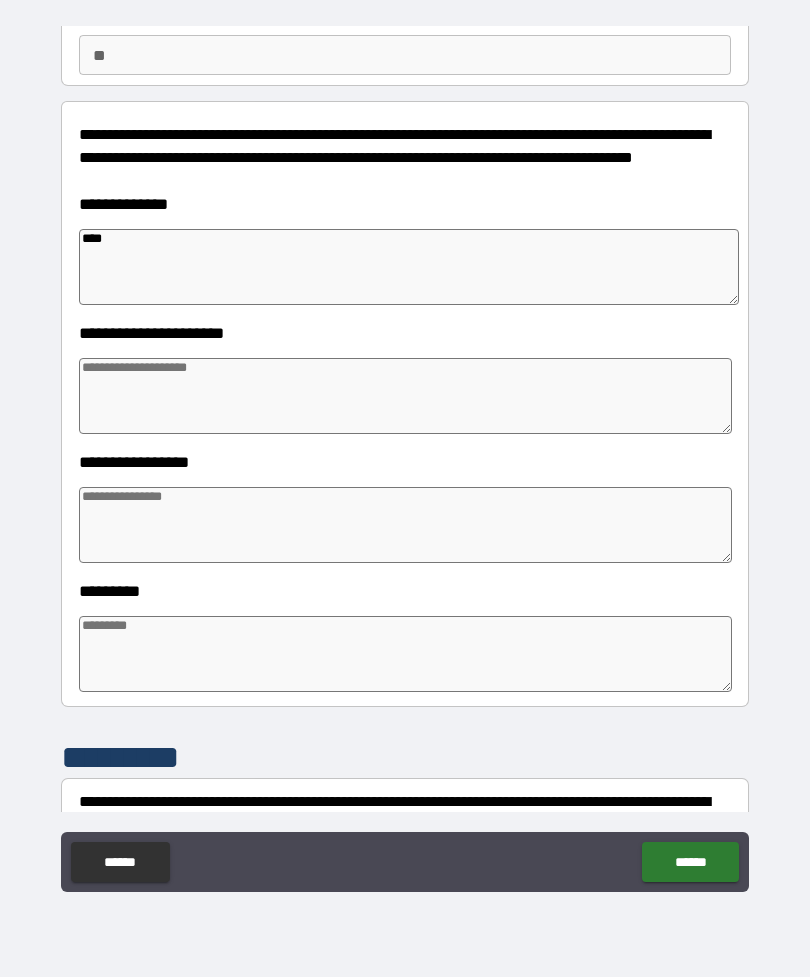 type on "*" 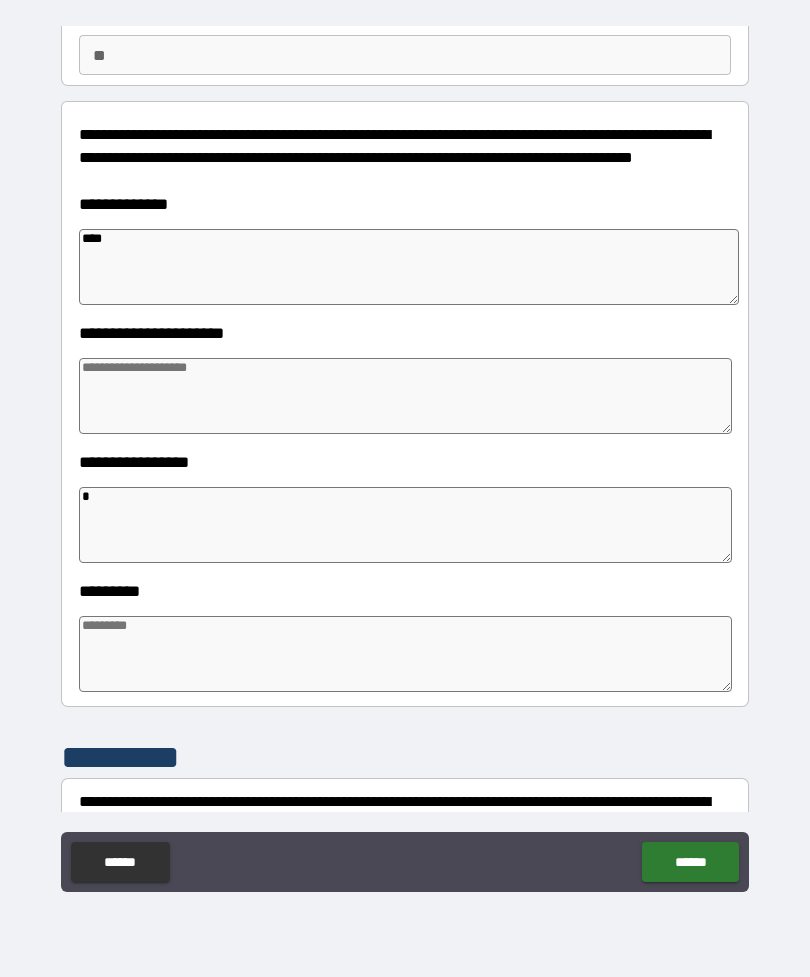 type on "*" 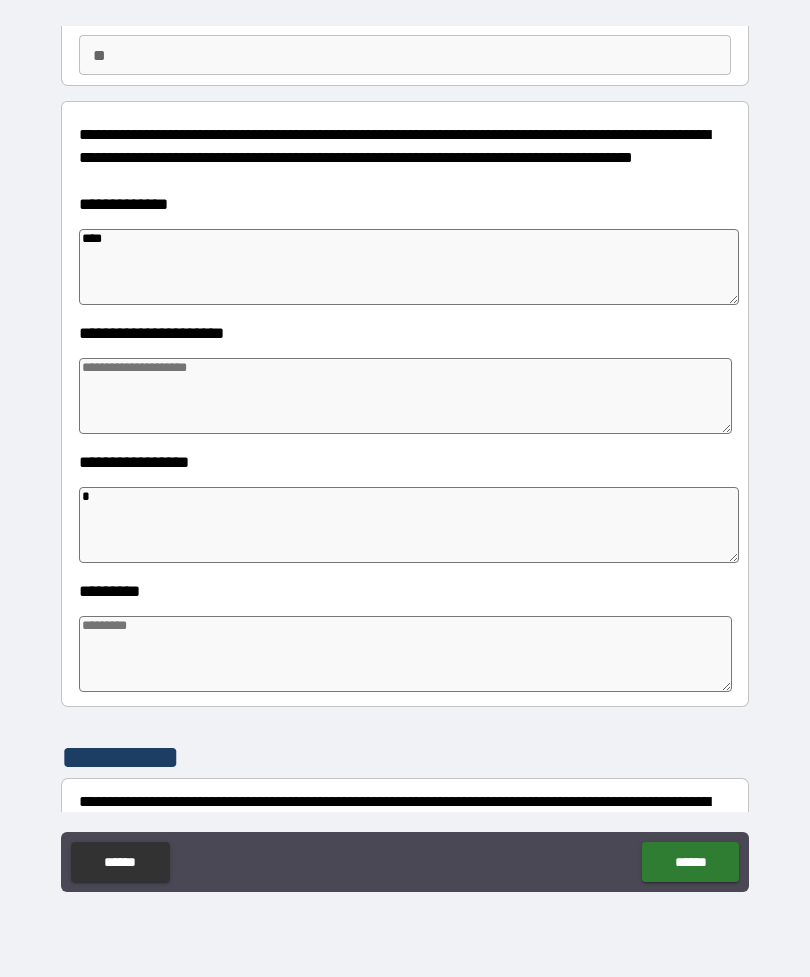 type on "**" 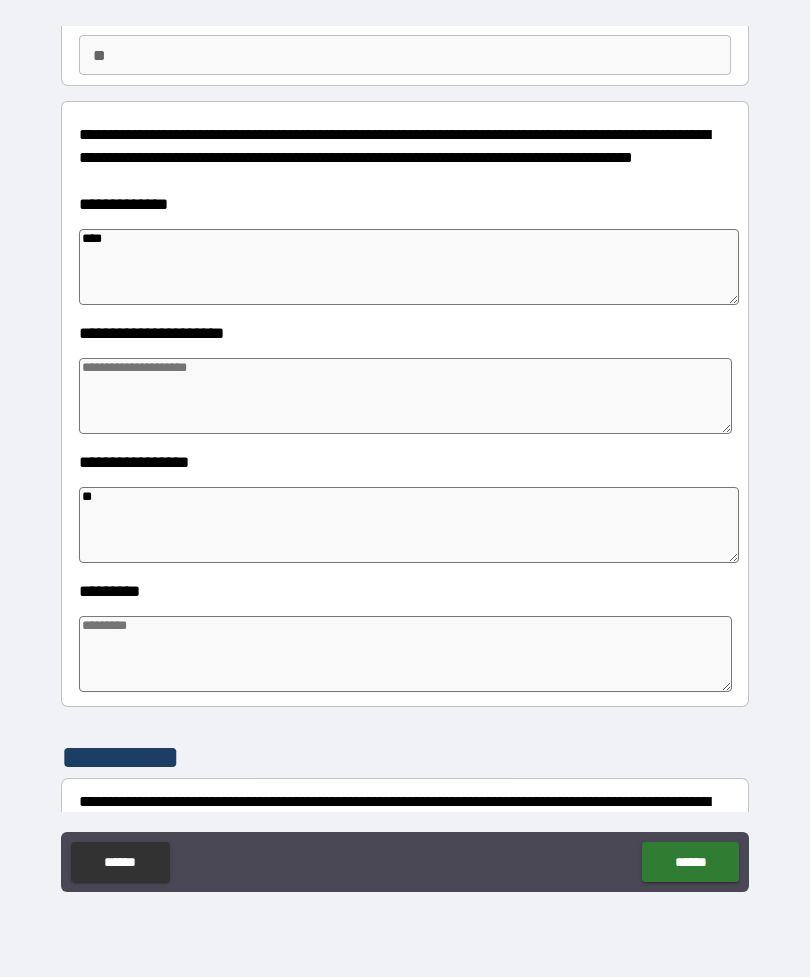 type on "*" 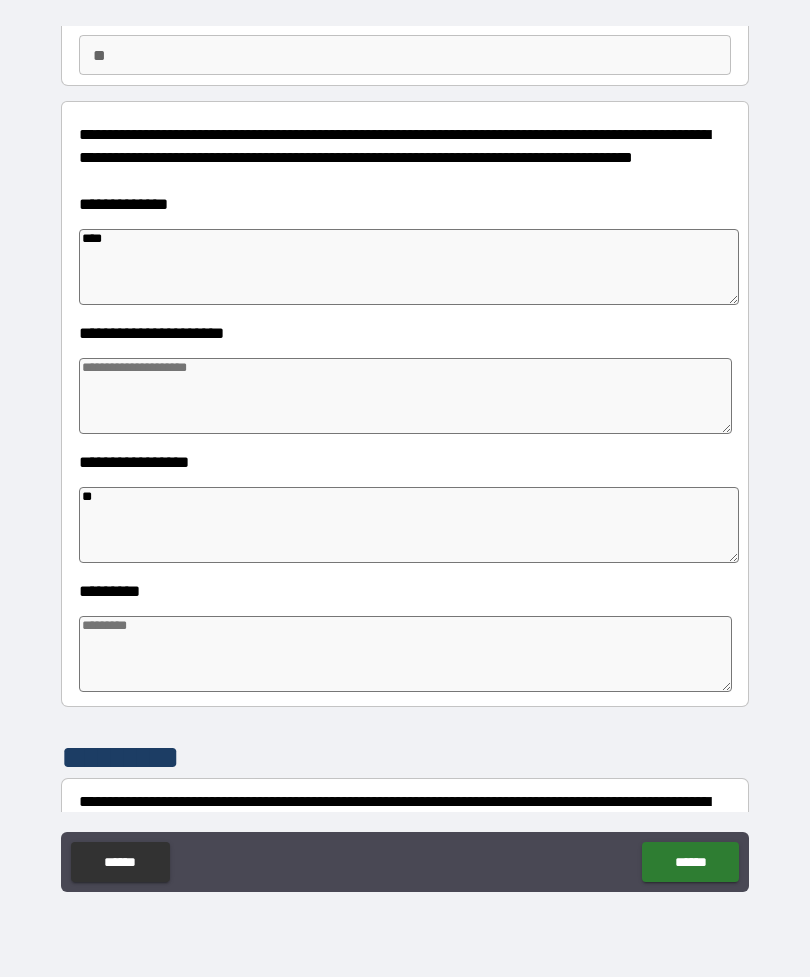 type on "*" 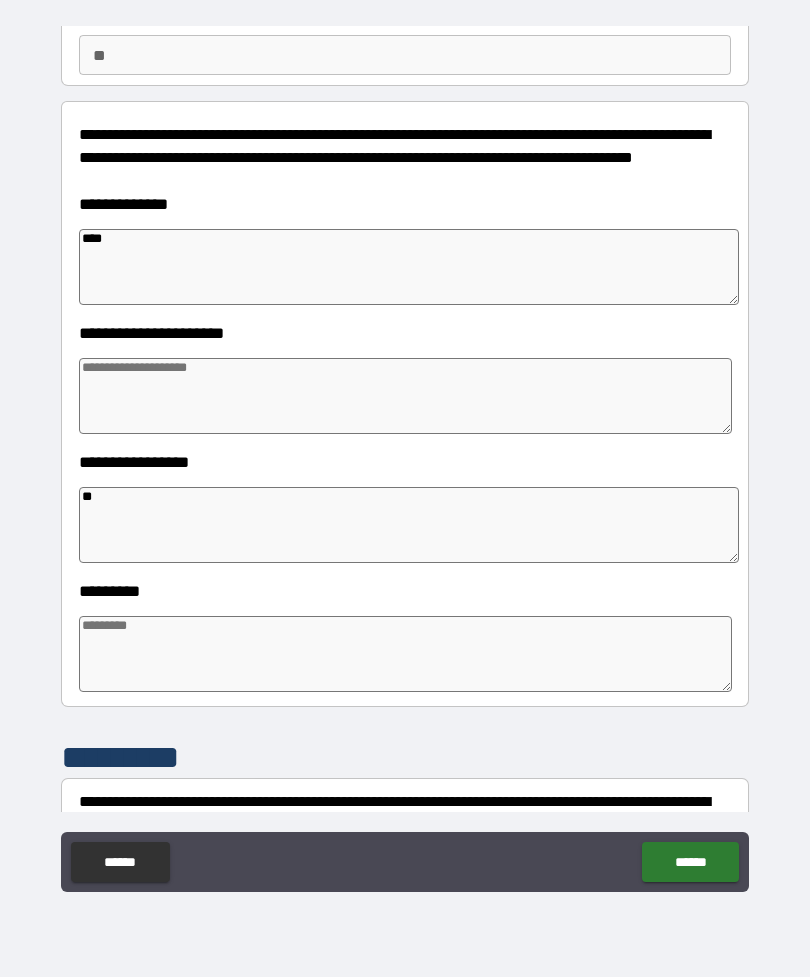type on "*" 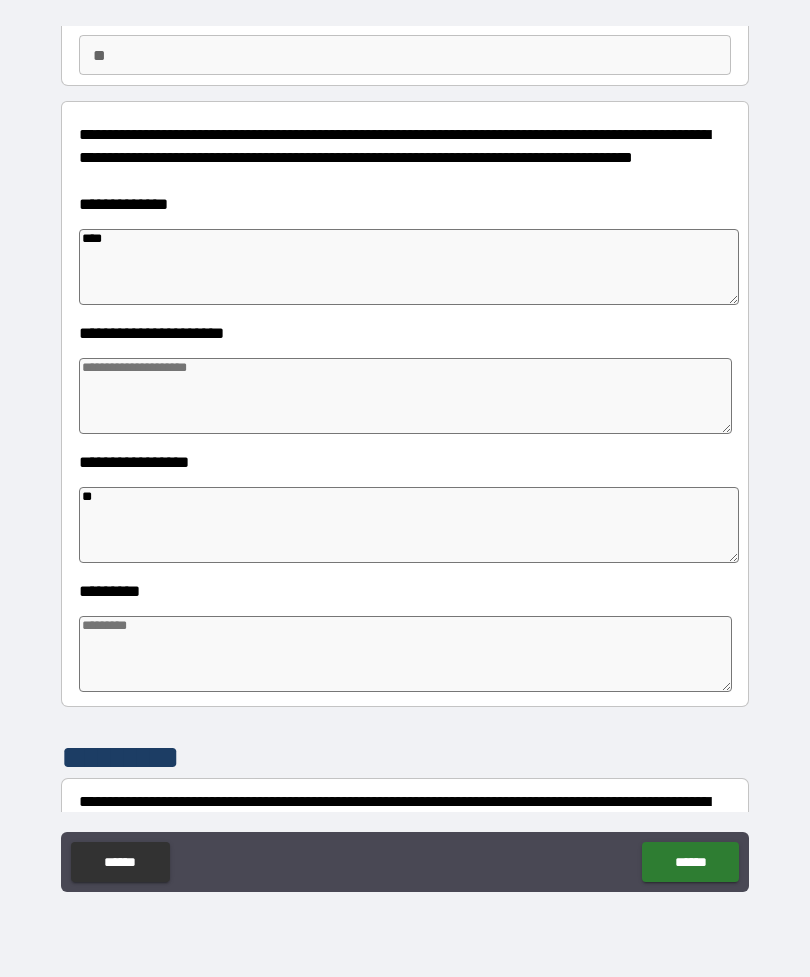 type on "***" 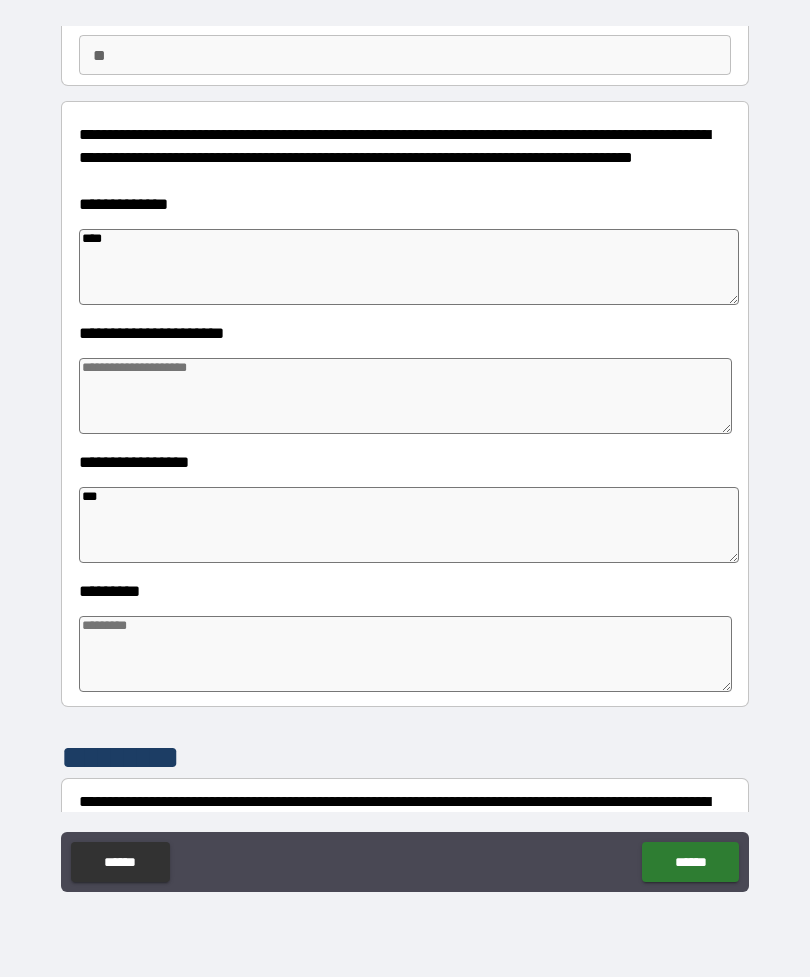 type on "*" 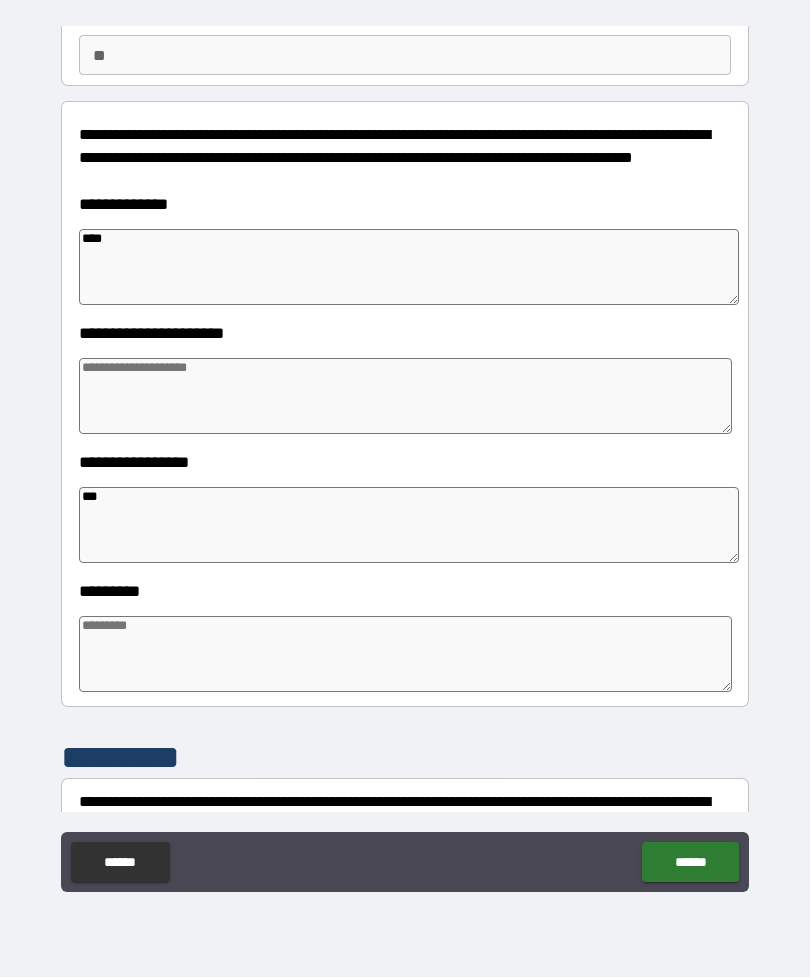 type on "*" 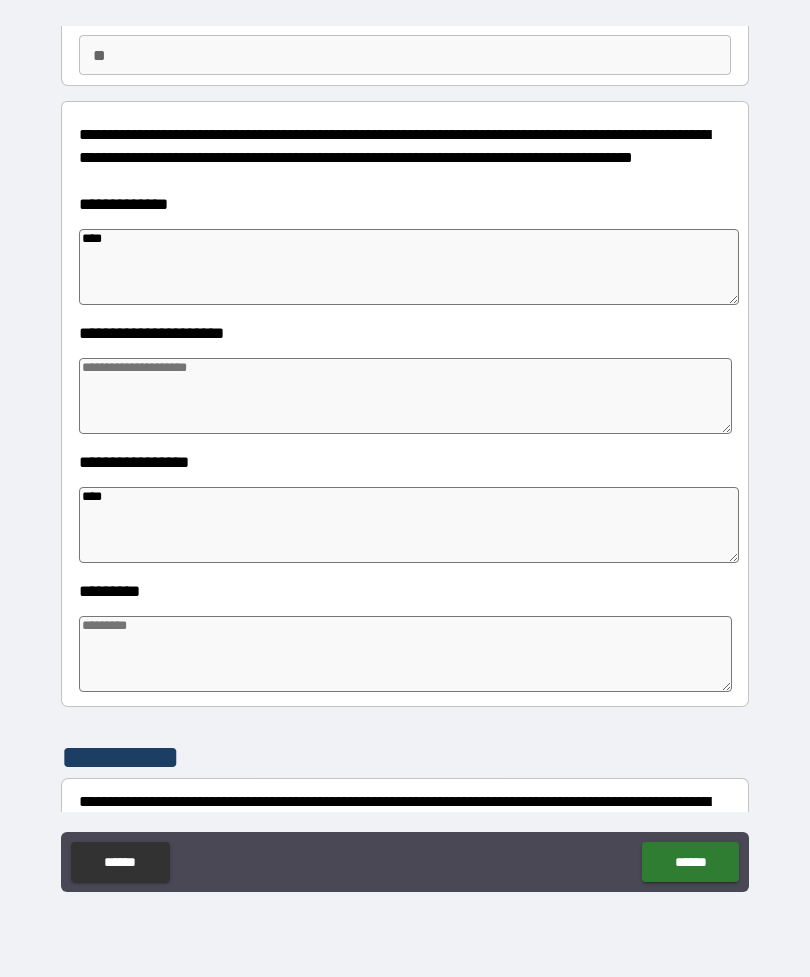 type on "*" 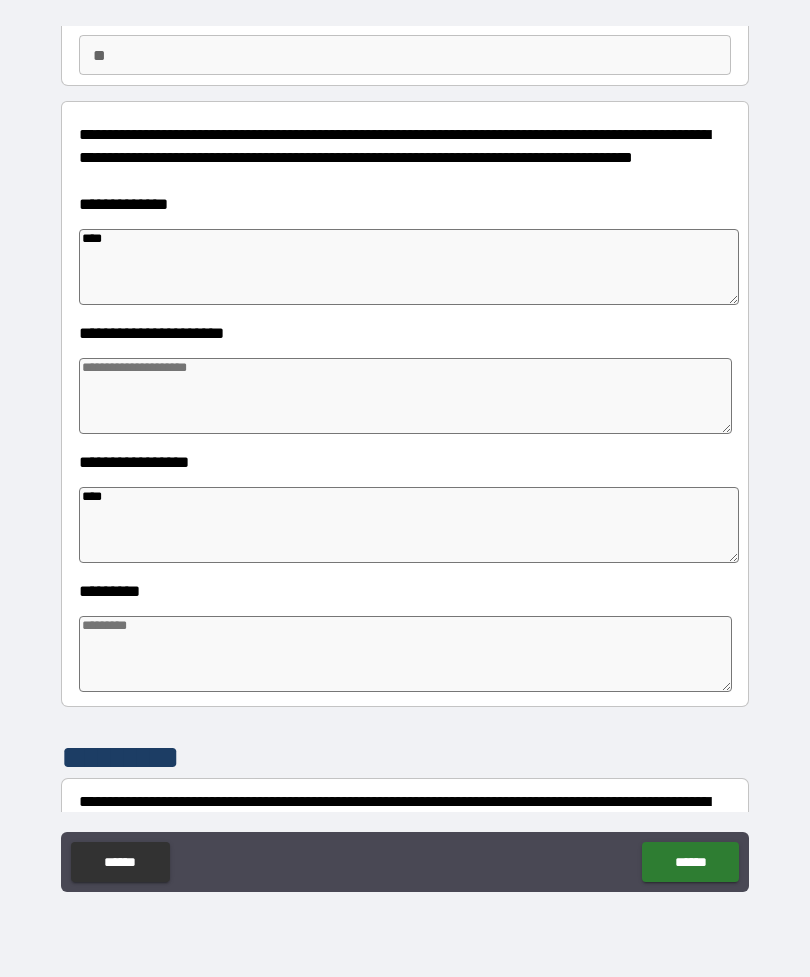 type on "*" 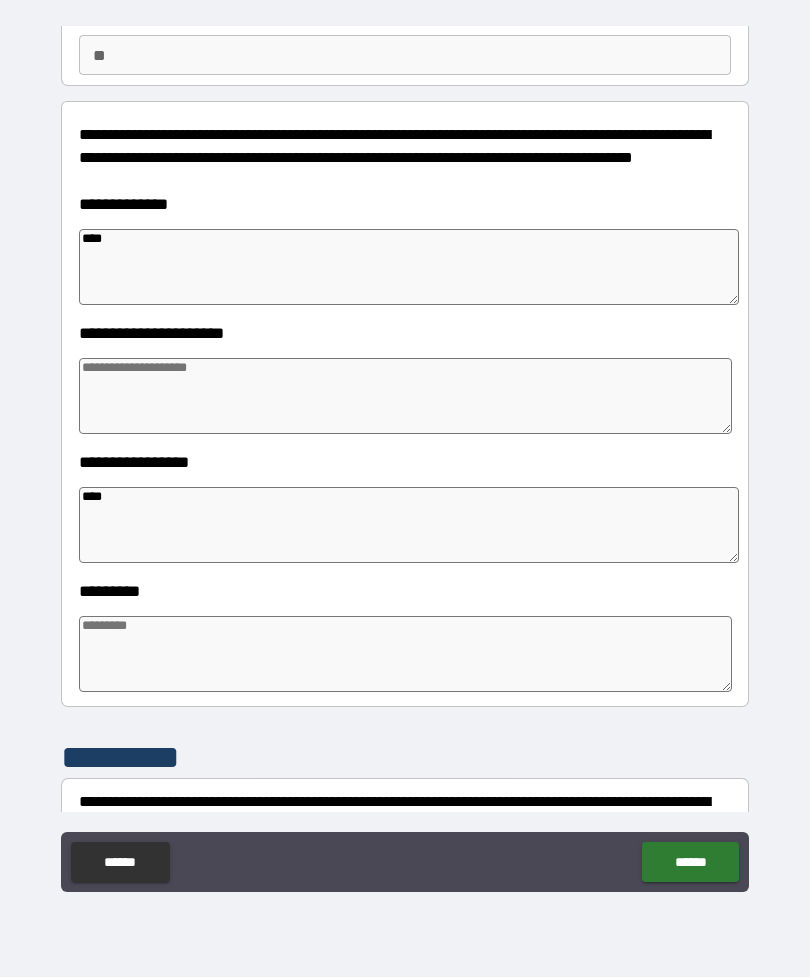 type on "*" 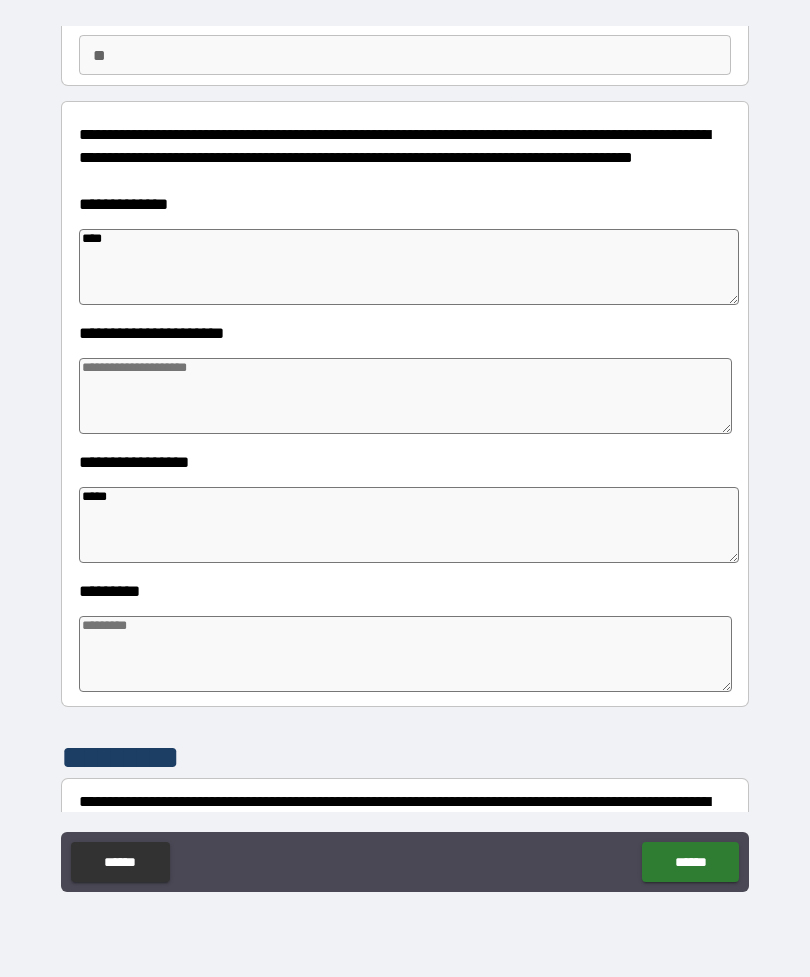 type on "*" 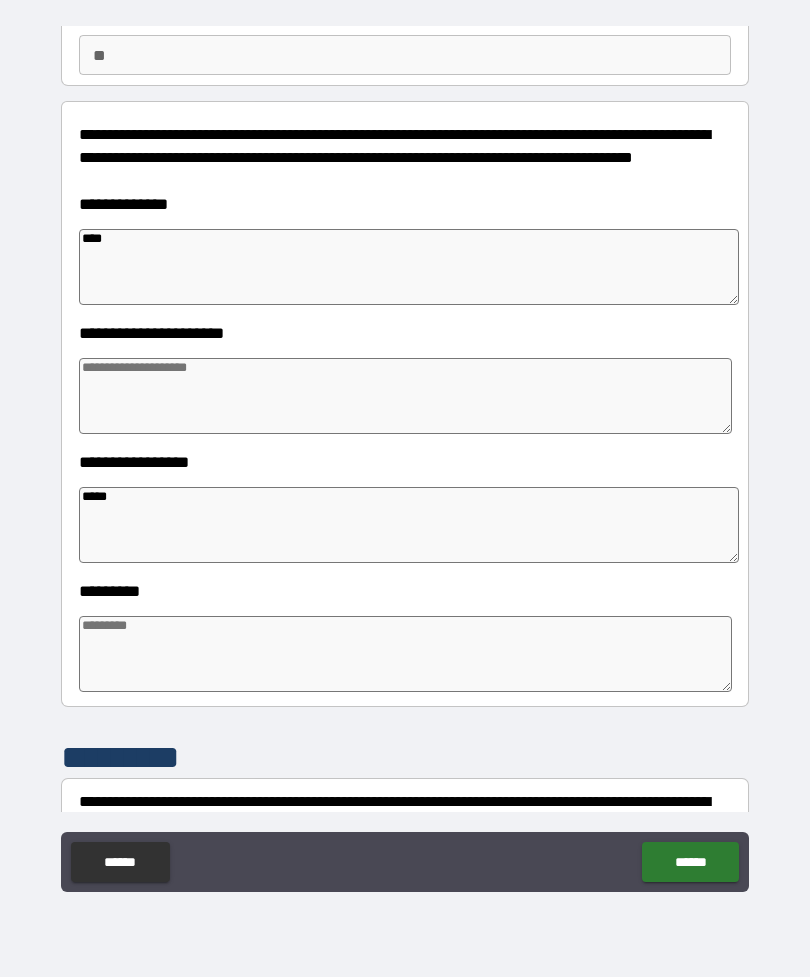 type on "*" 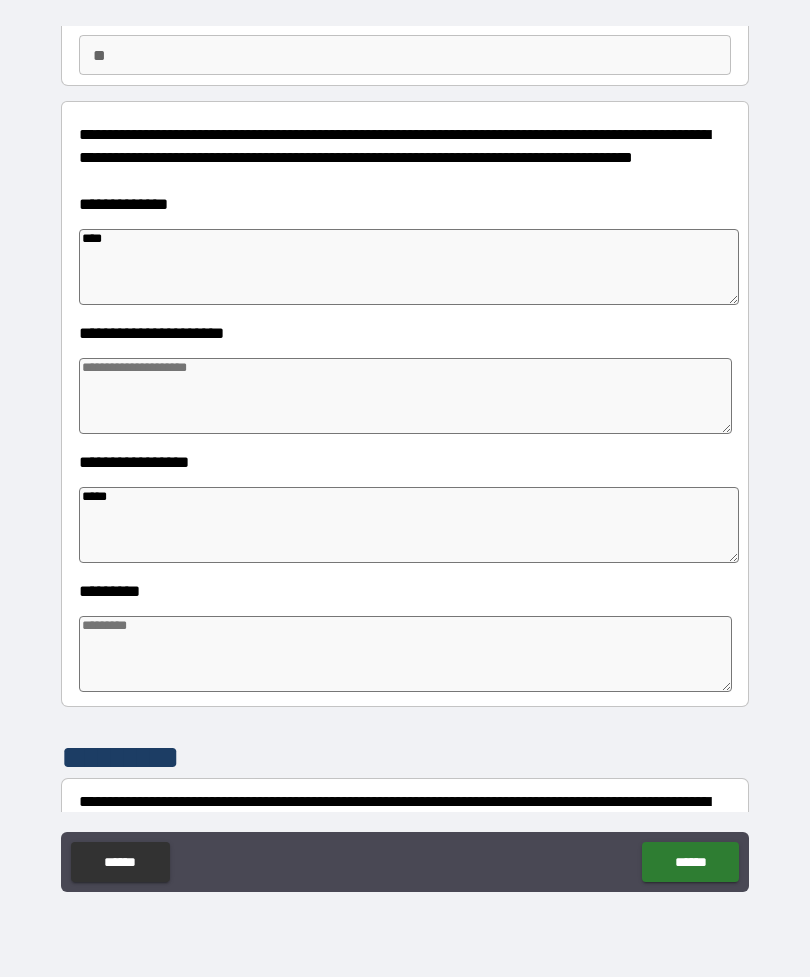 type on "*" 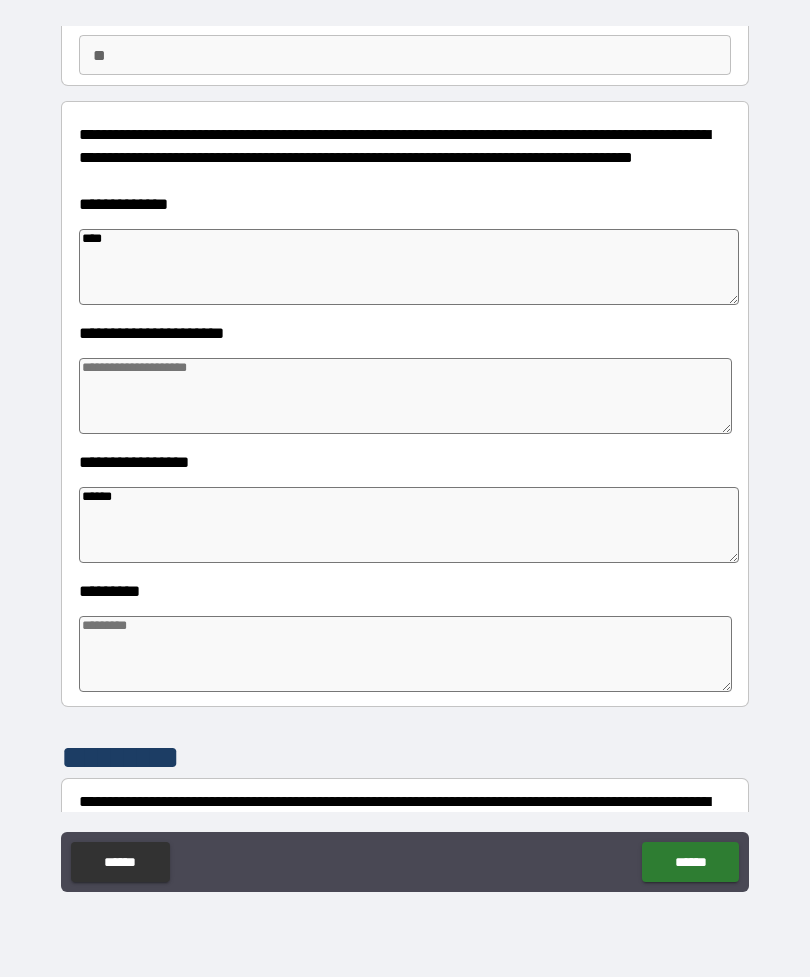 type on "*" 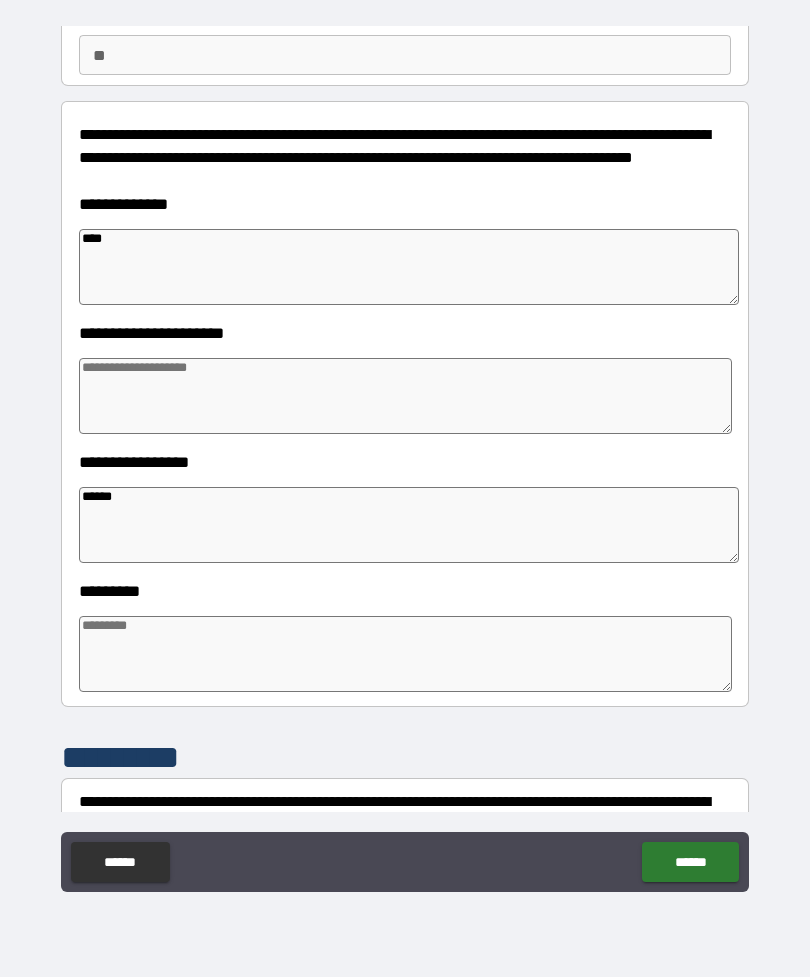 type on "*" 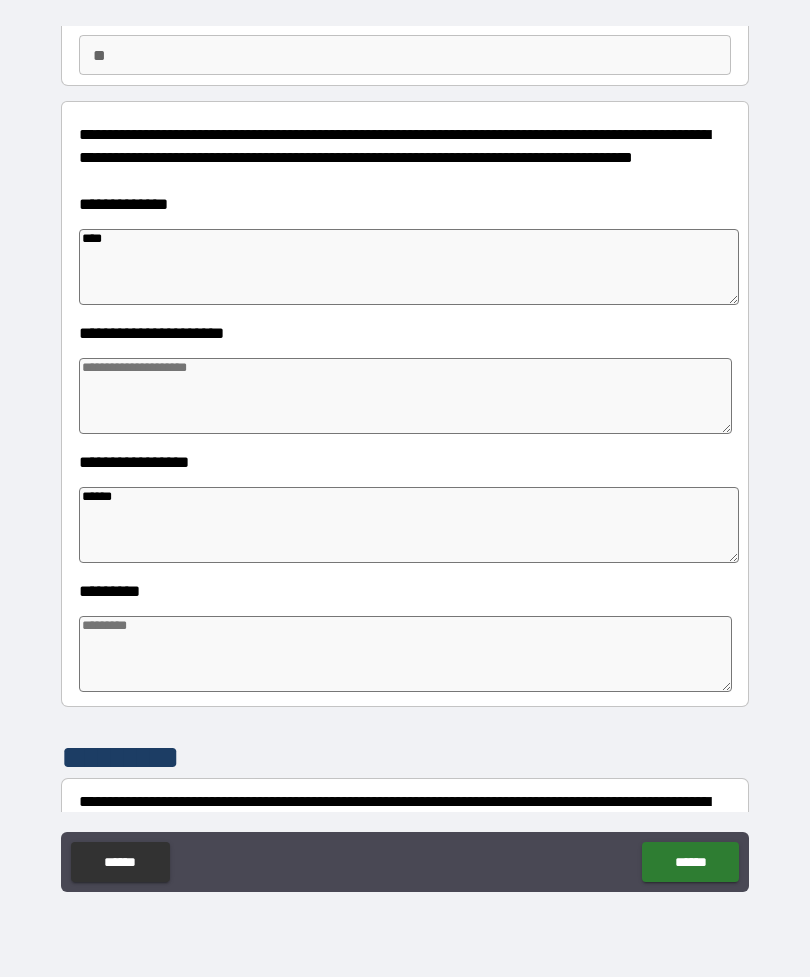 type on "*" 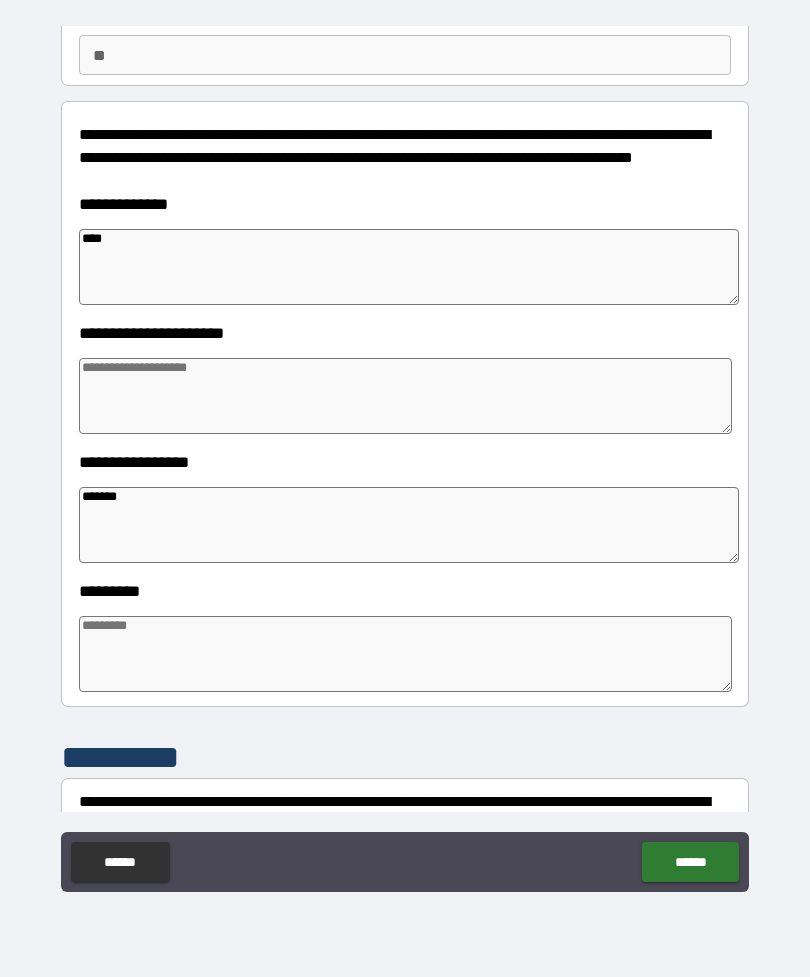 type on "*" 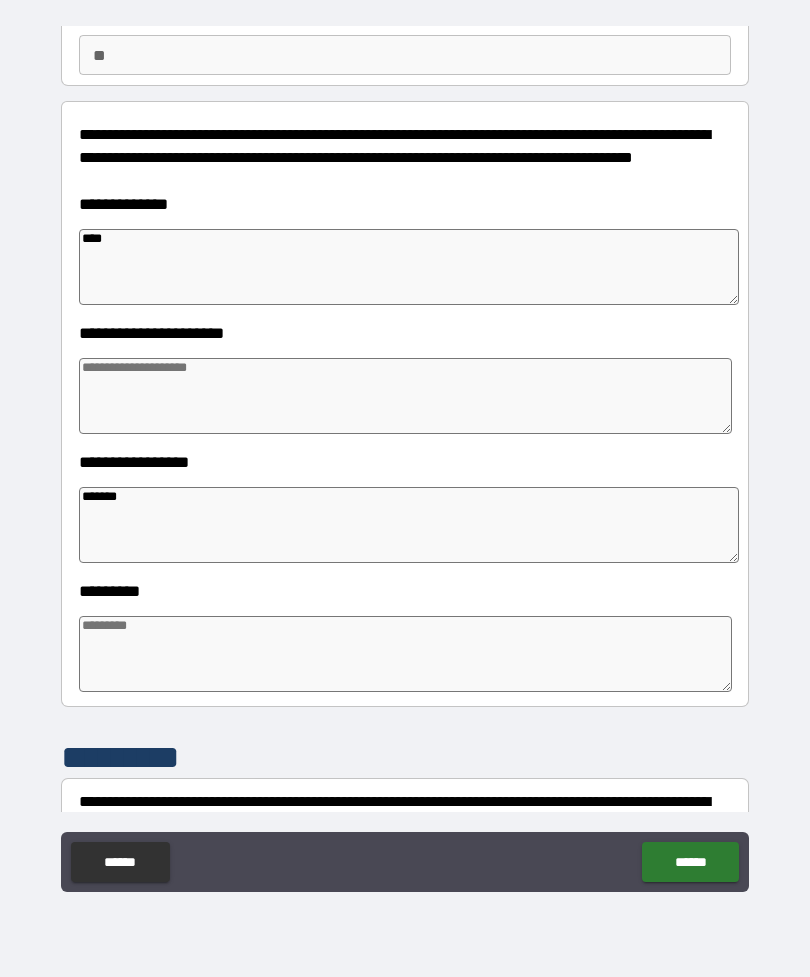 type on "*" 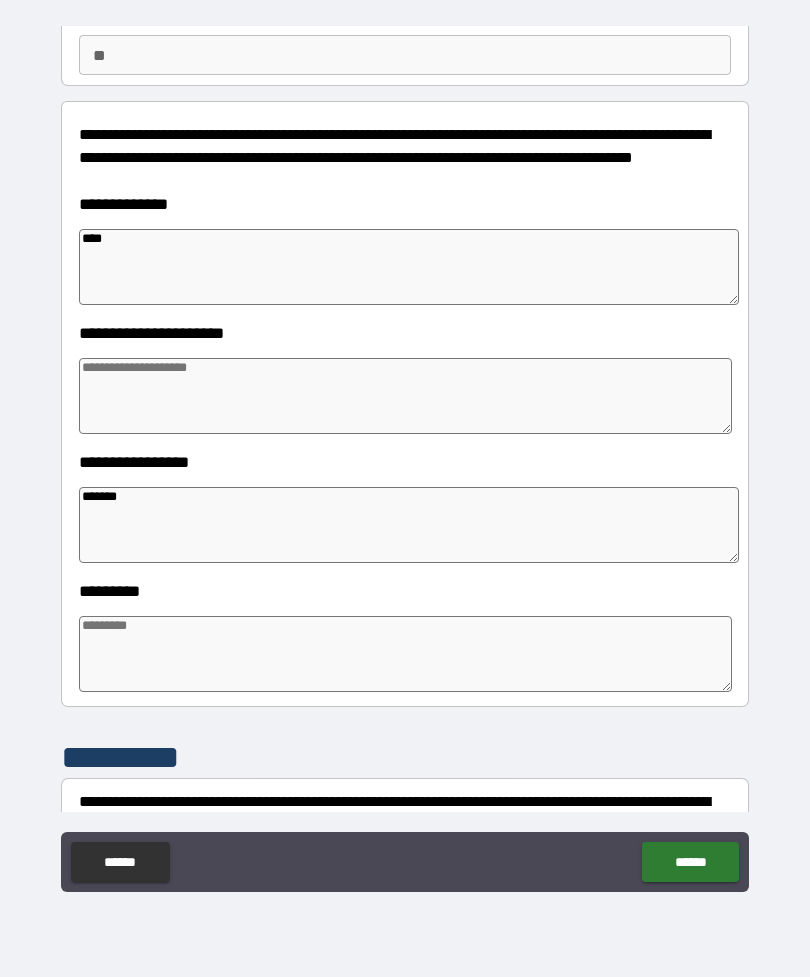 type on "*" 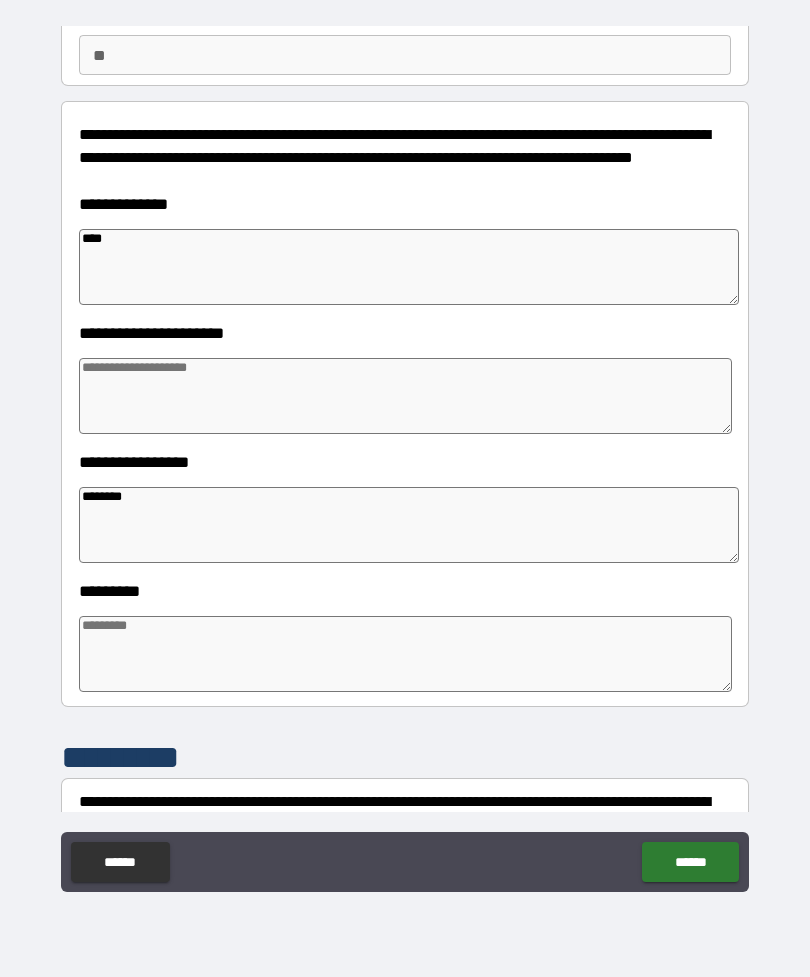 type on "*" 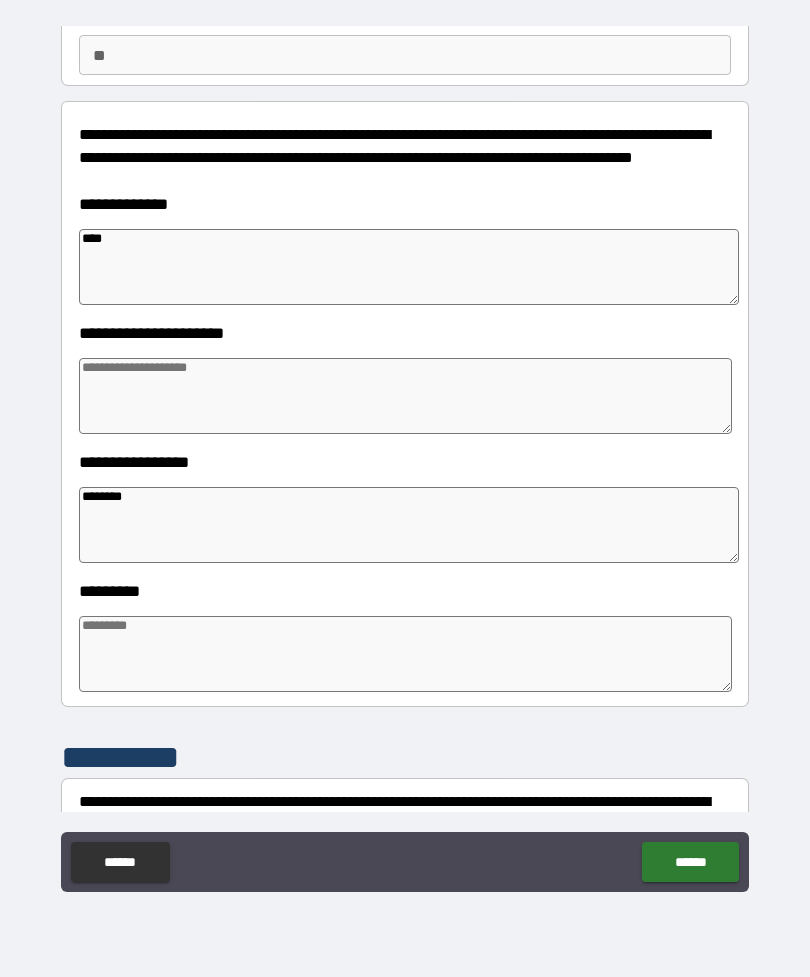 type on "*" 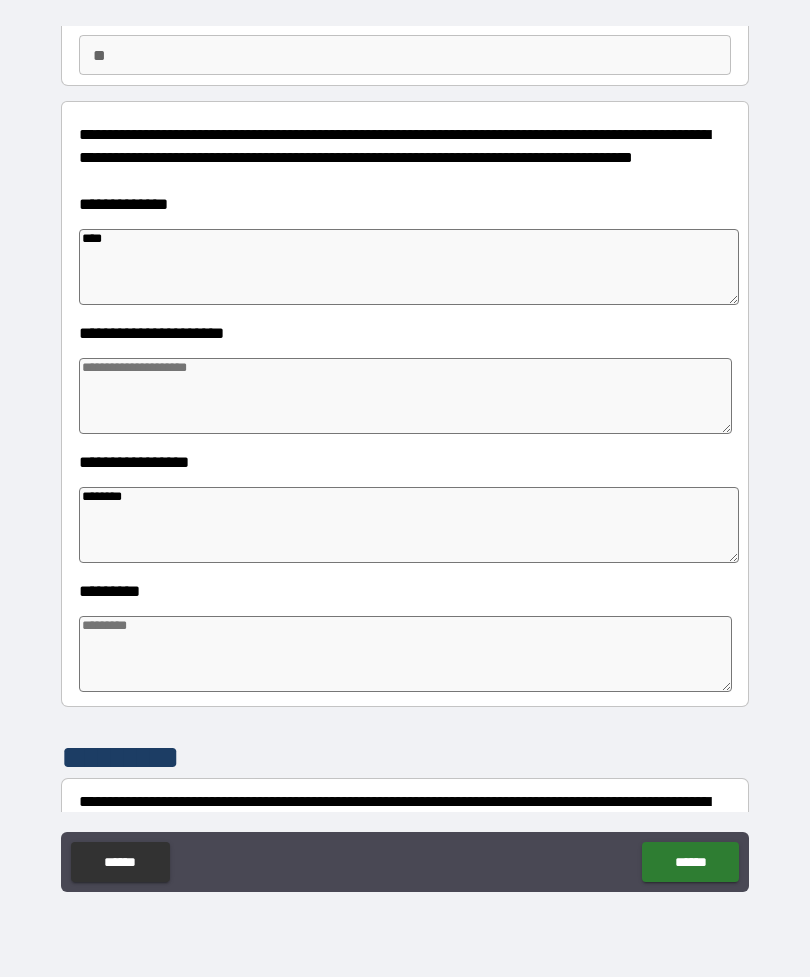 type on "*" 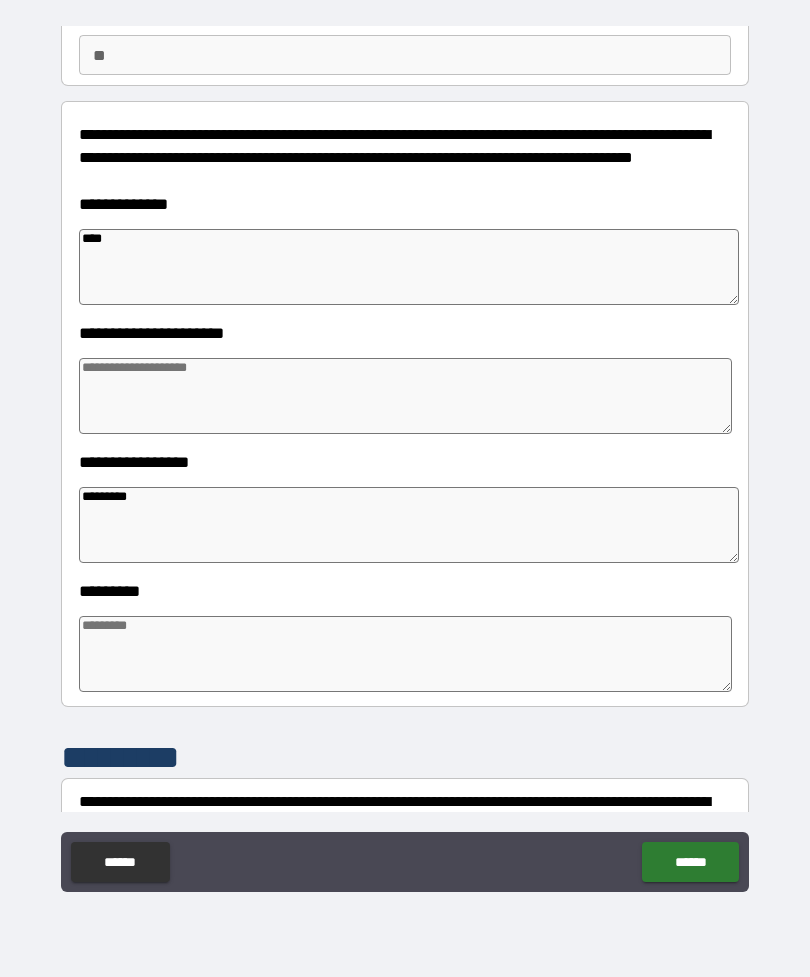 type on "*" 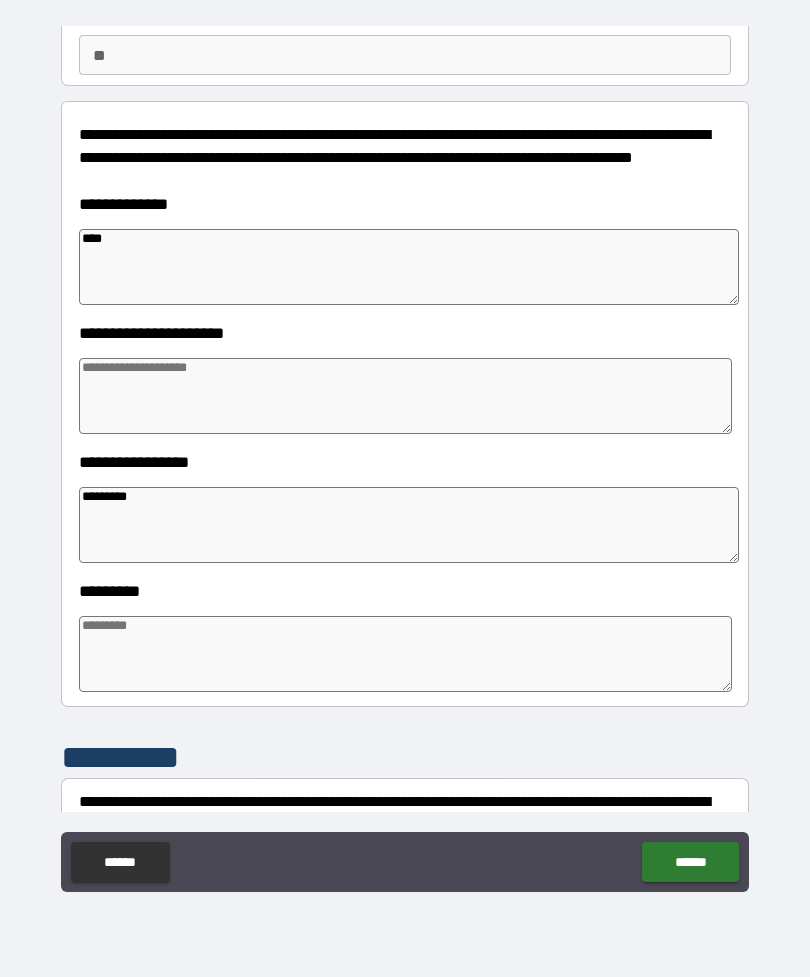 type on "*" 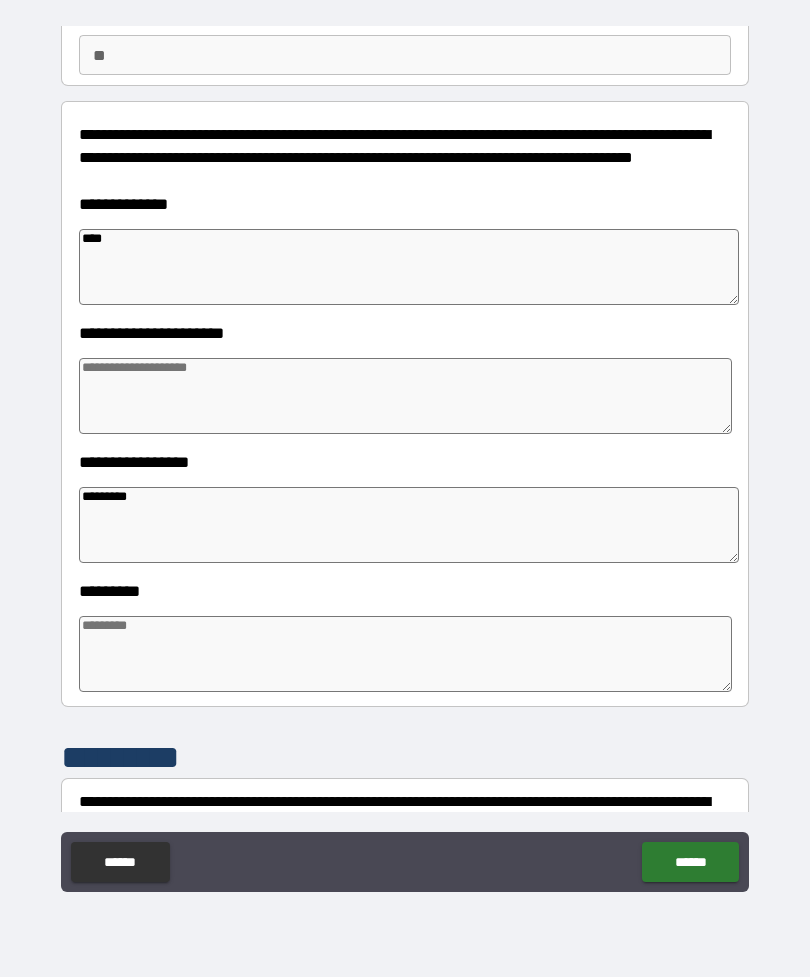 type on "*" 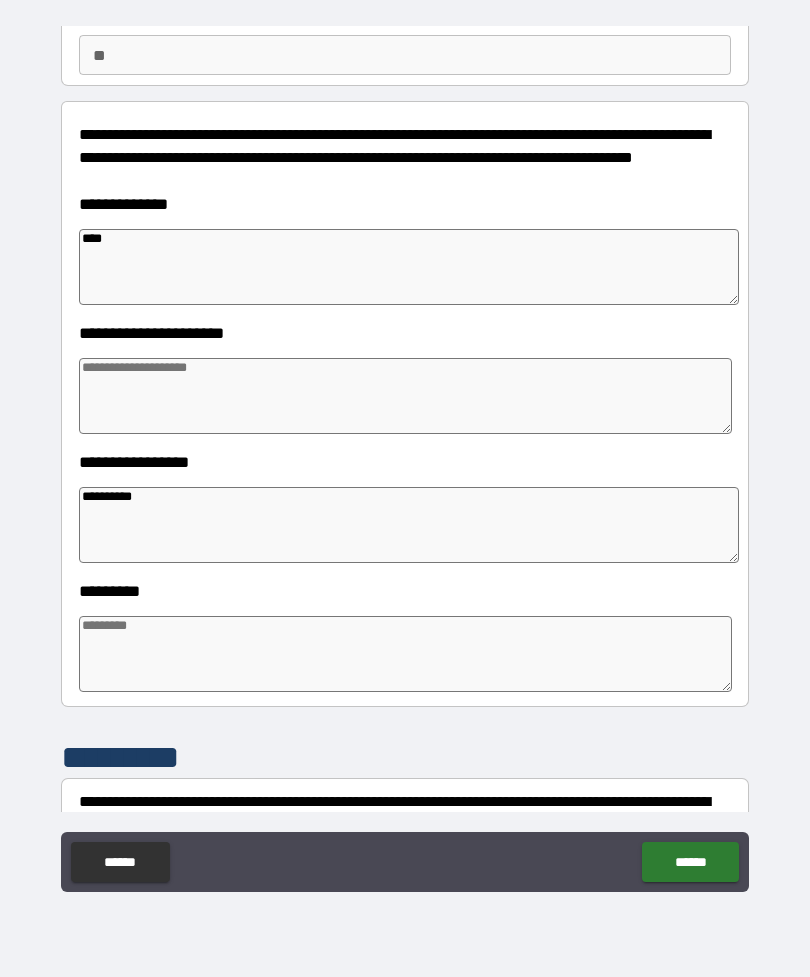 type on "*" 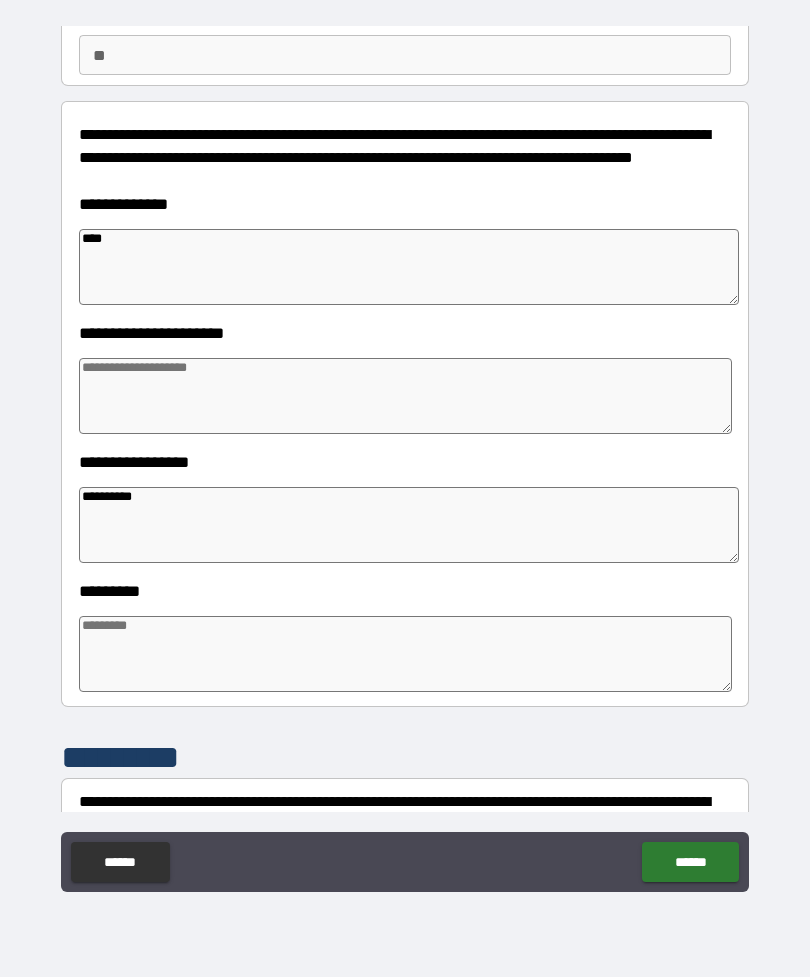 type on "**********" 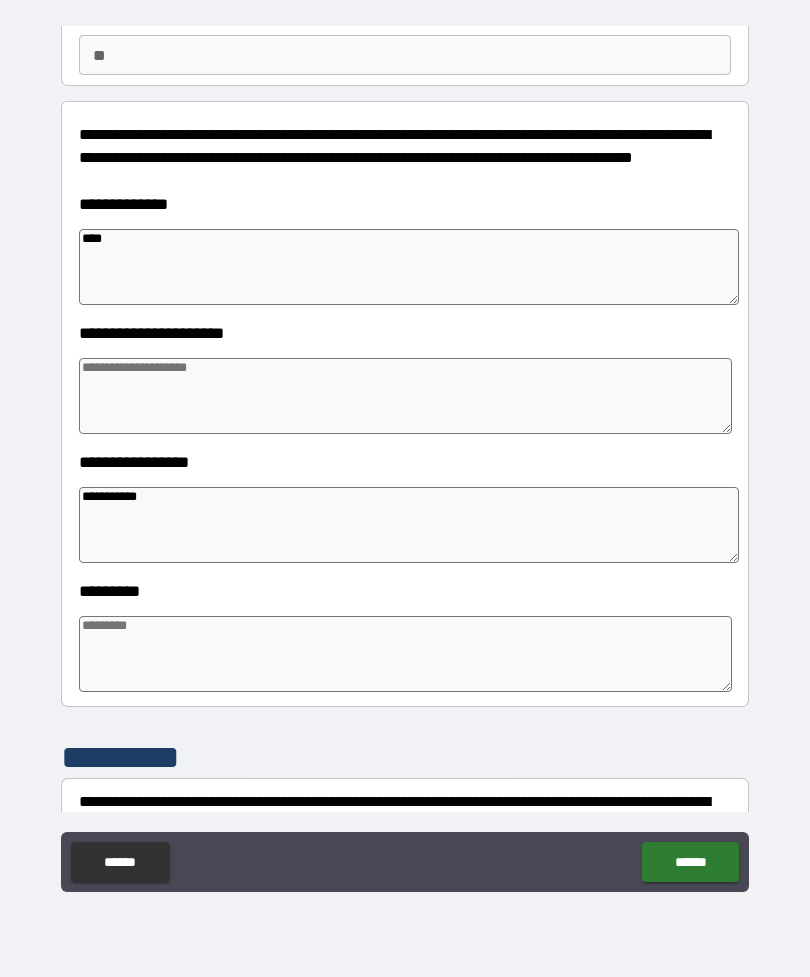 type on "*" 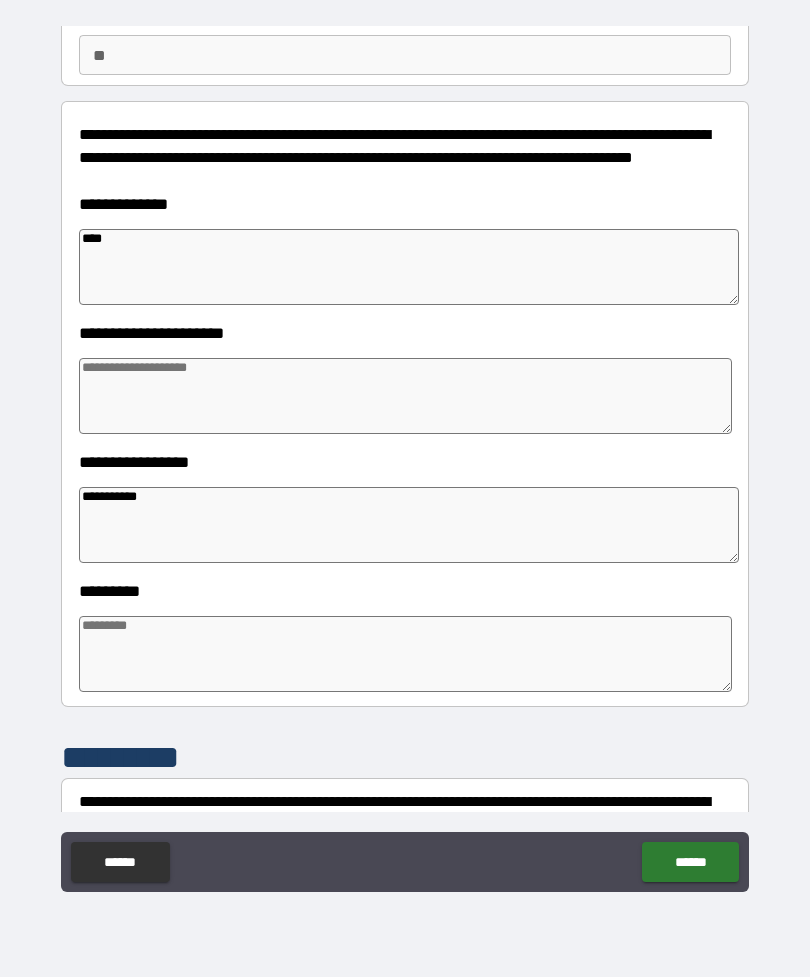 type on "*" 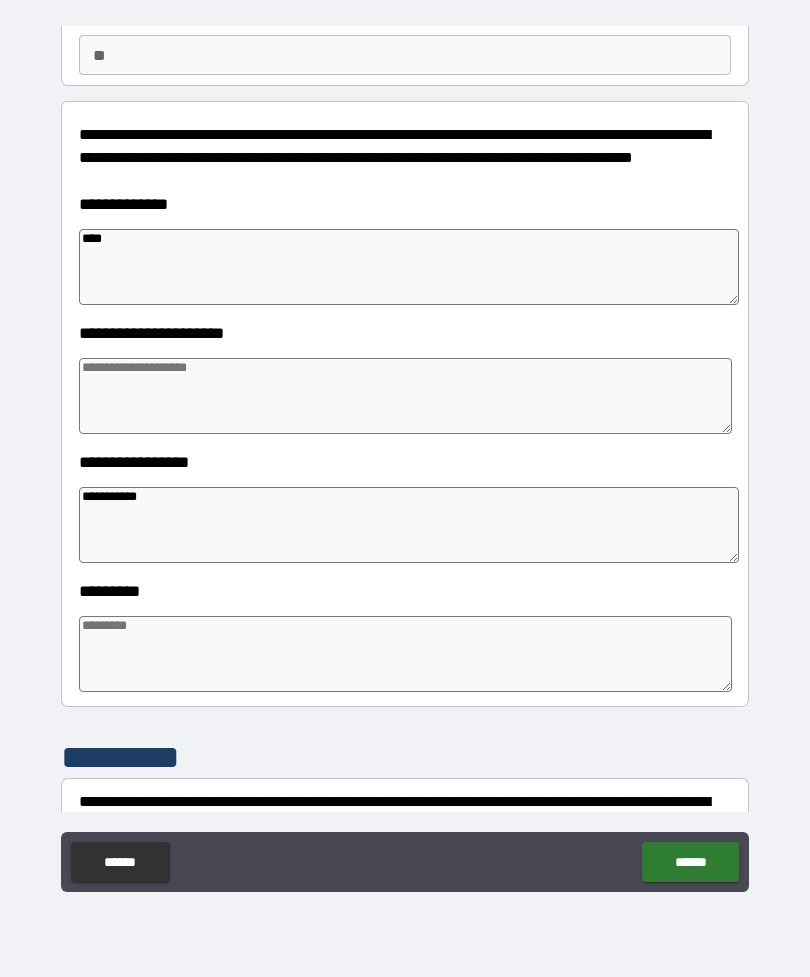 type on "*" 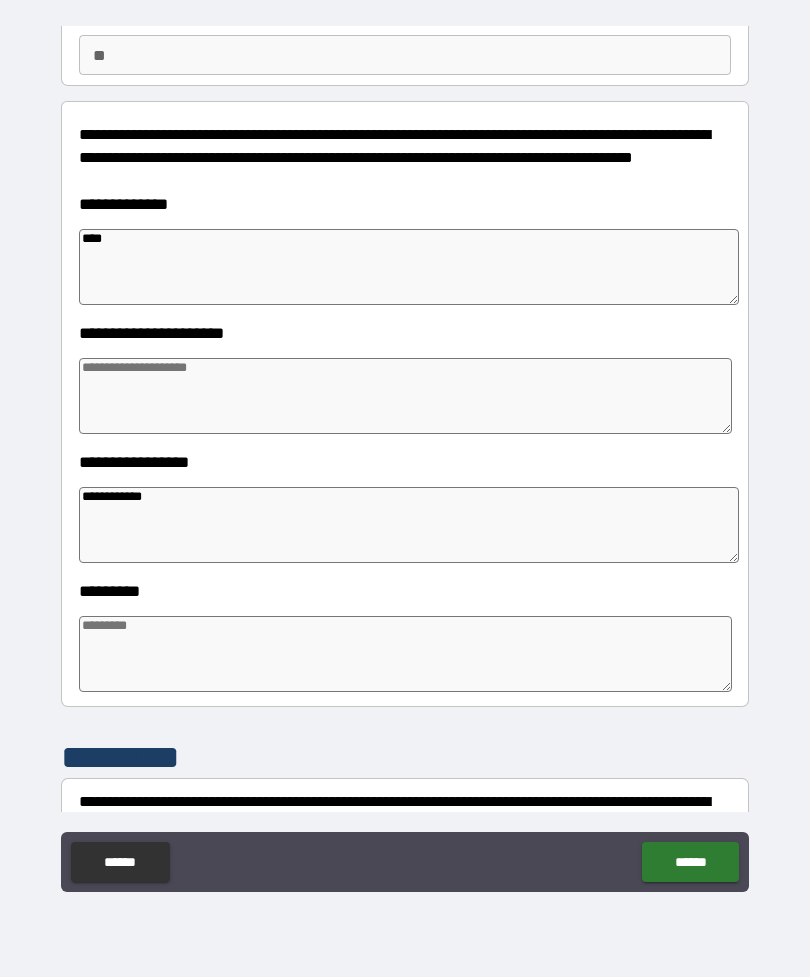 type on "*" 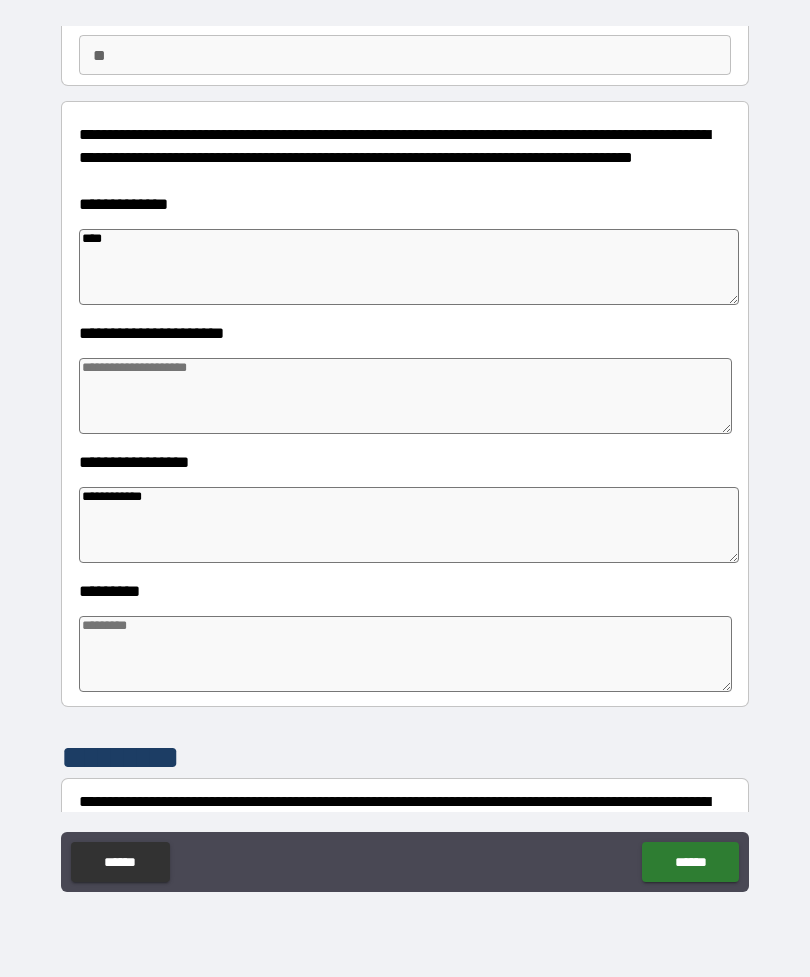 type on "**********" 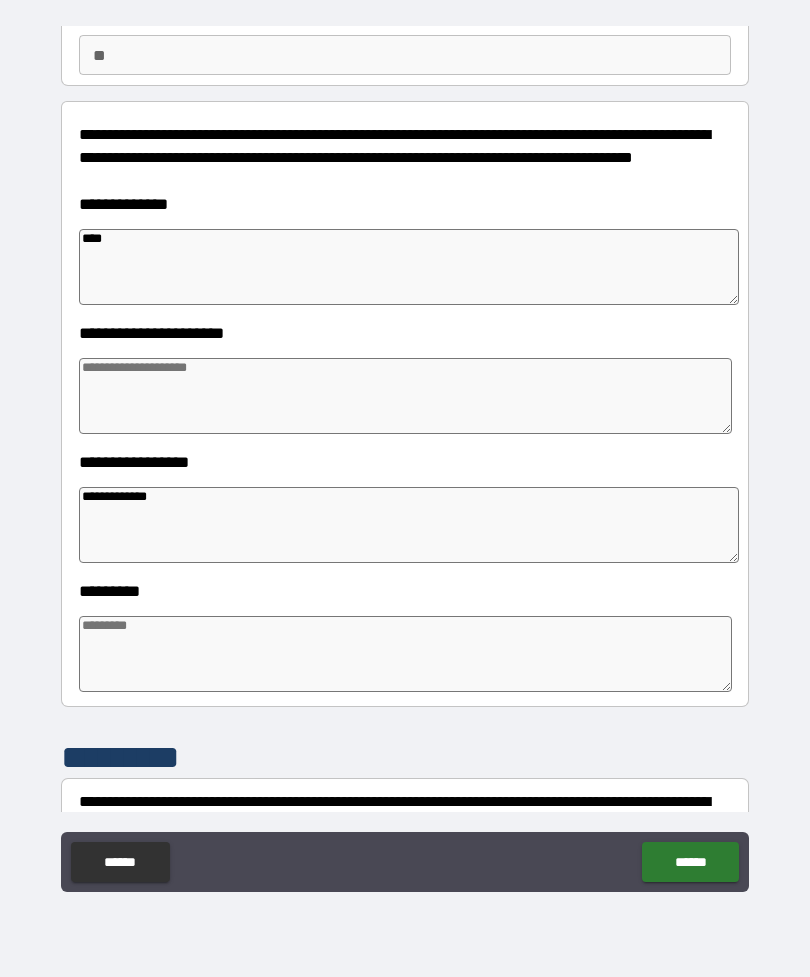 type on "*" 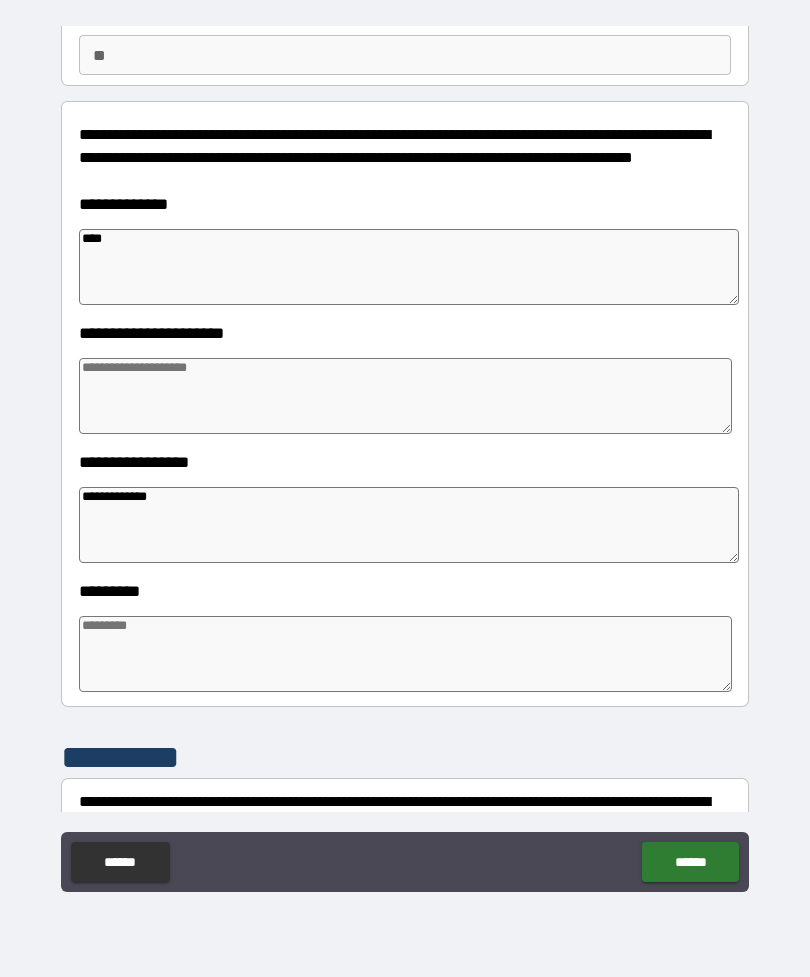 type on "*" 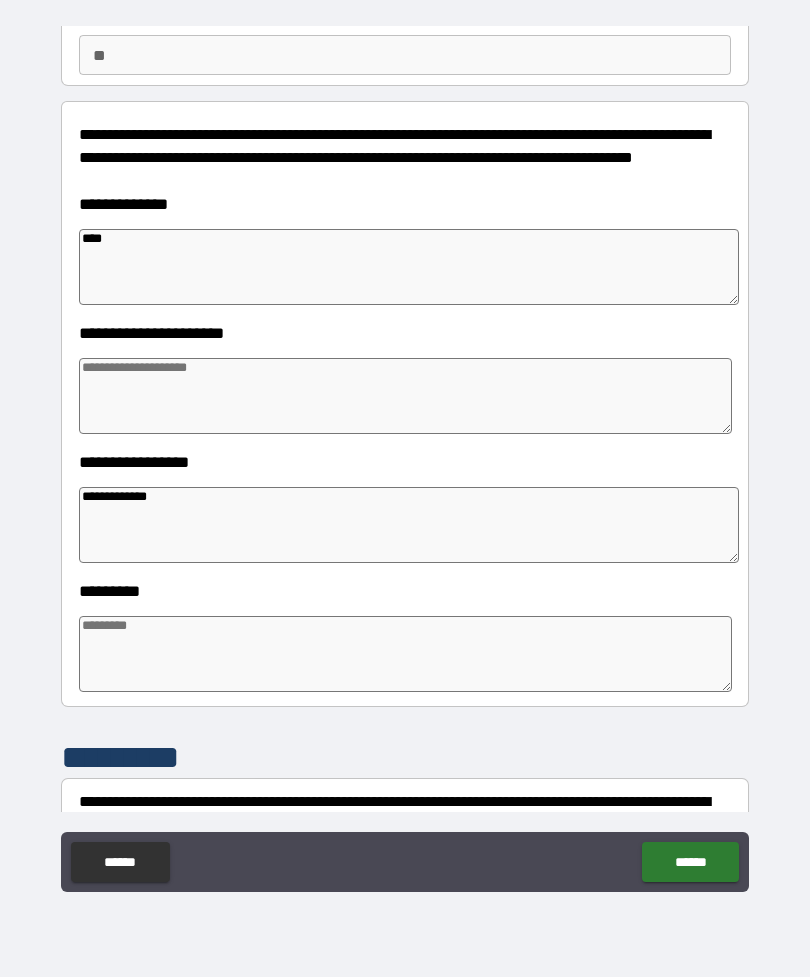 type on "*" 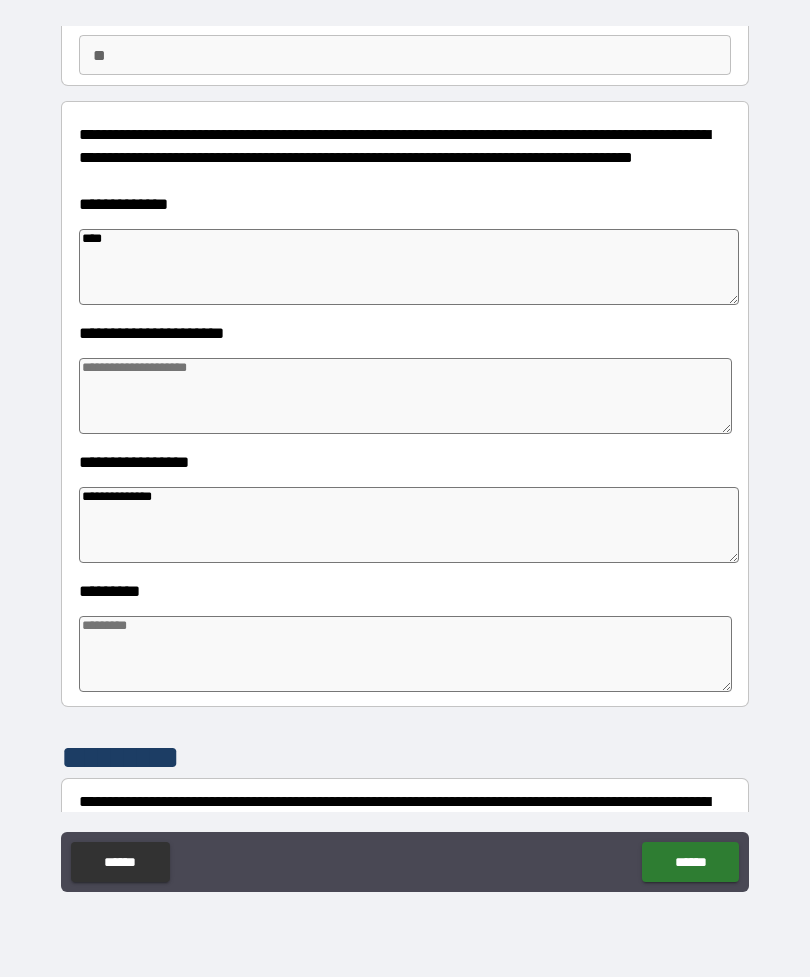 type on "*" 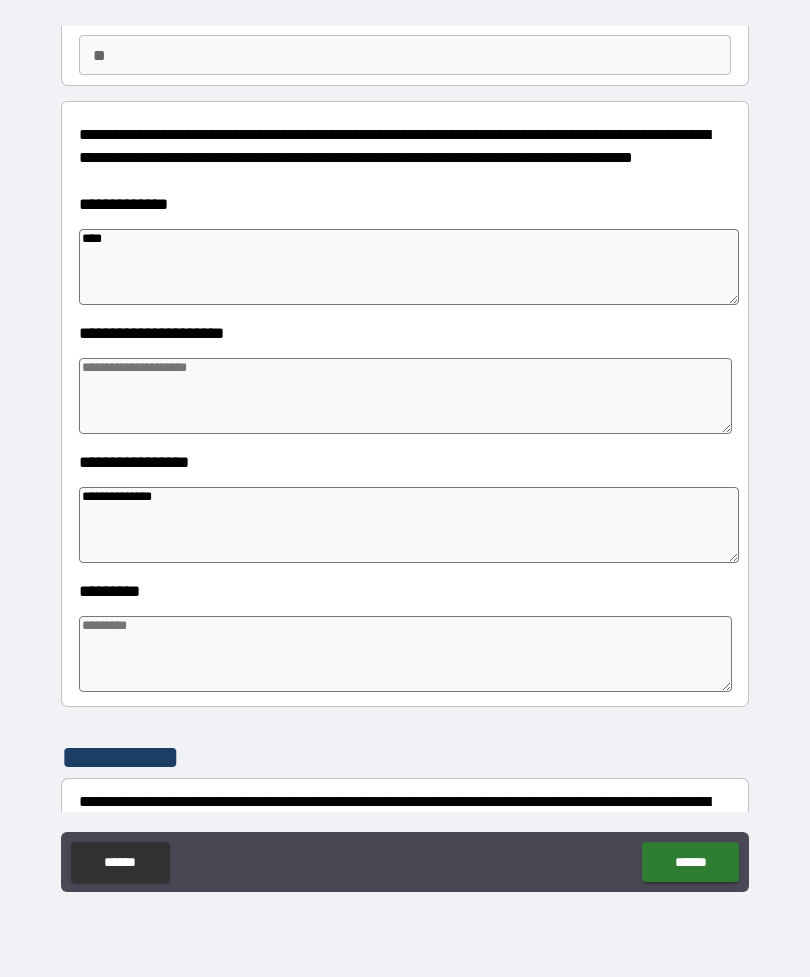 type on "*" 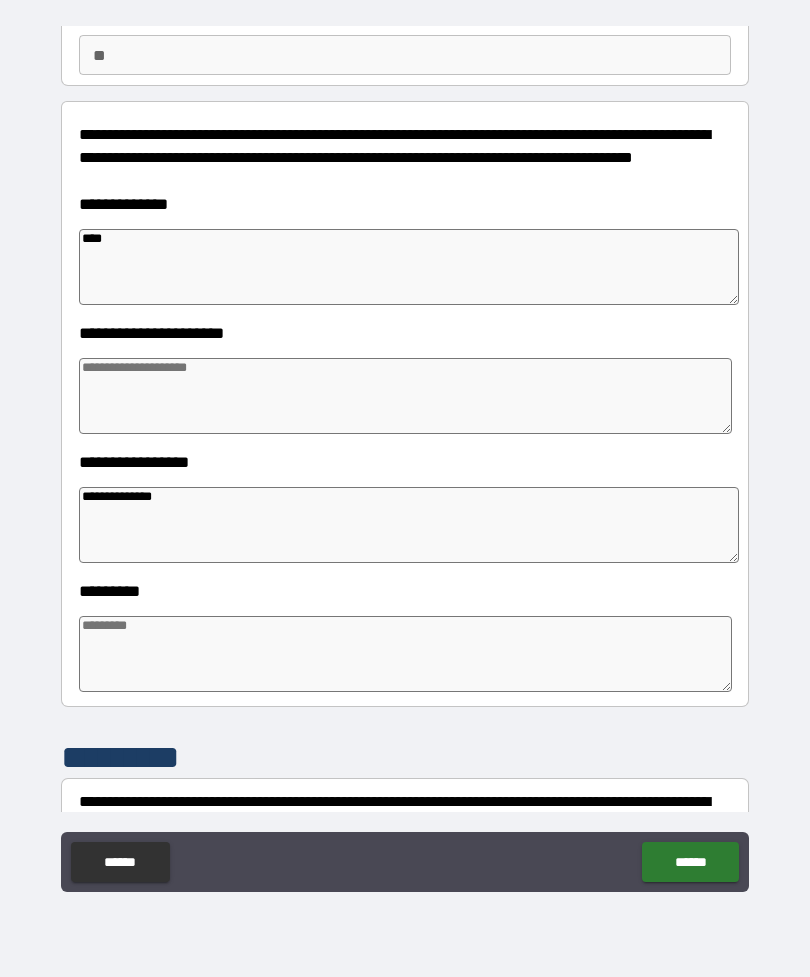 type on "*" 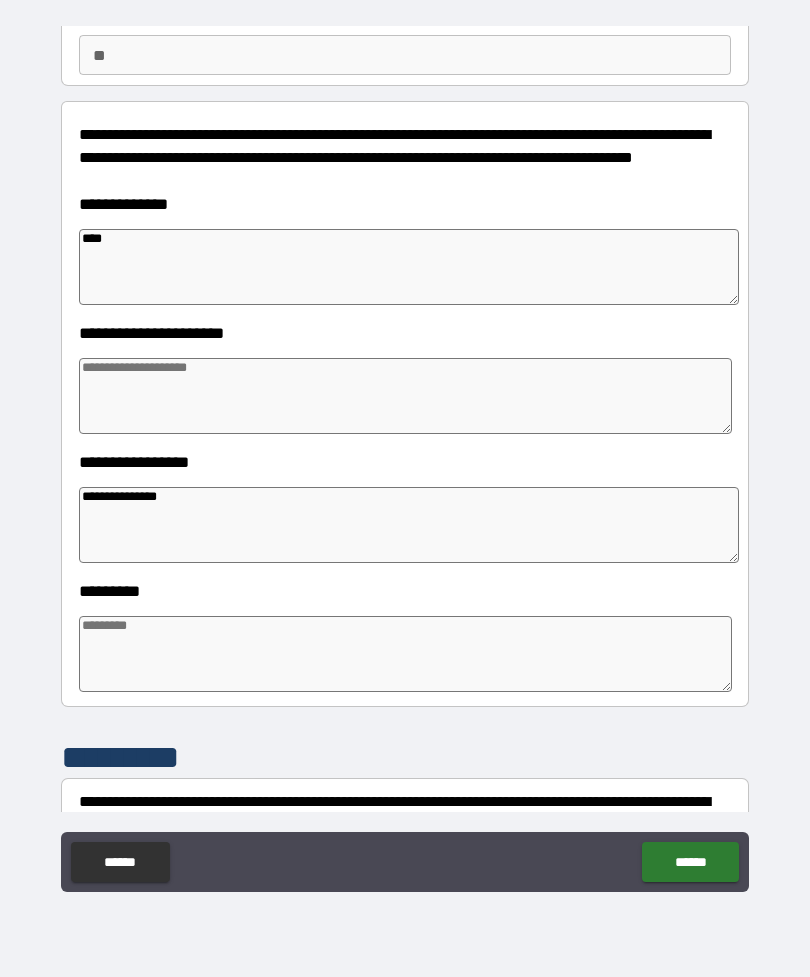 type on "*" 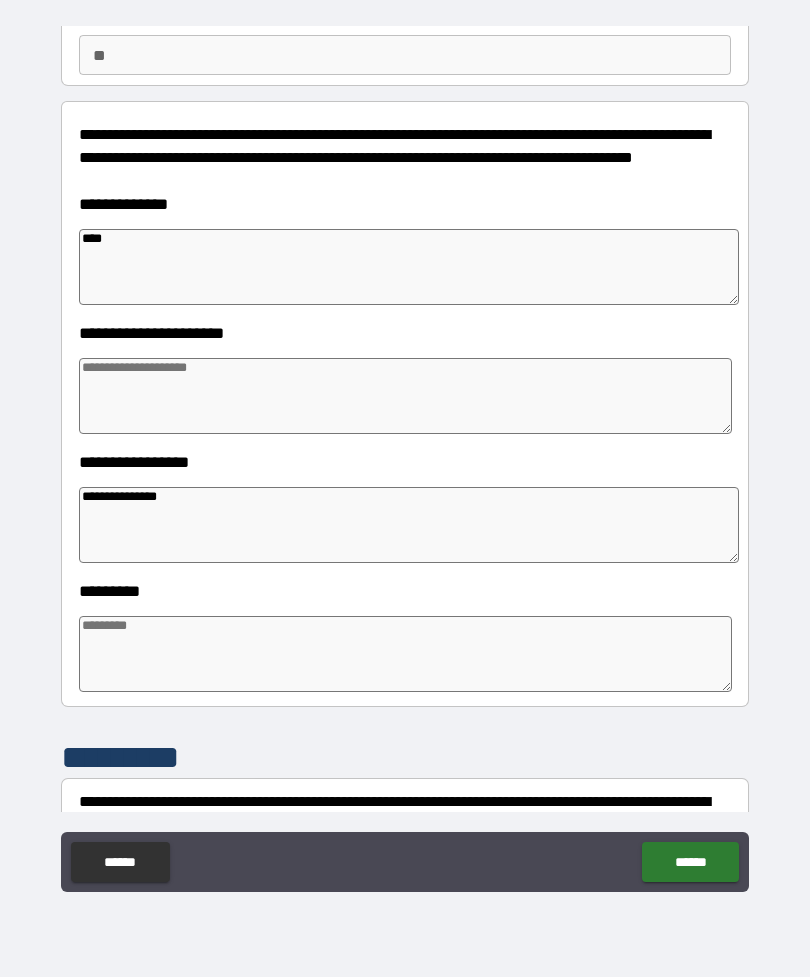 type on "*" 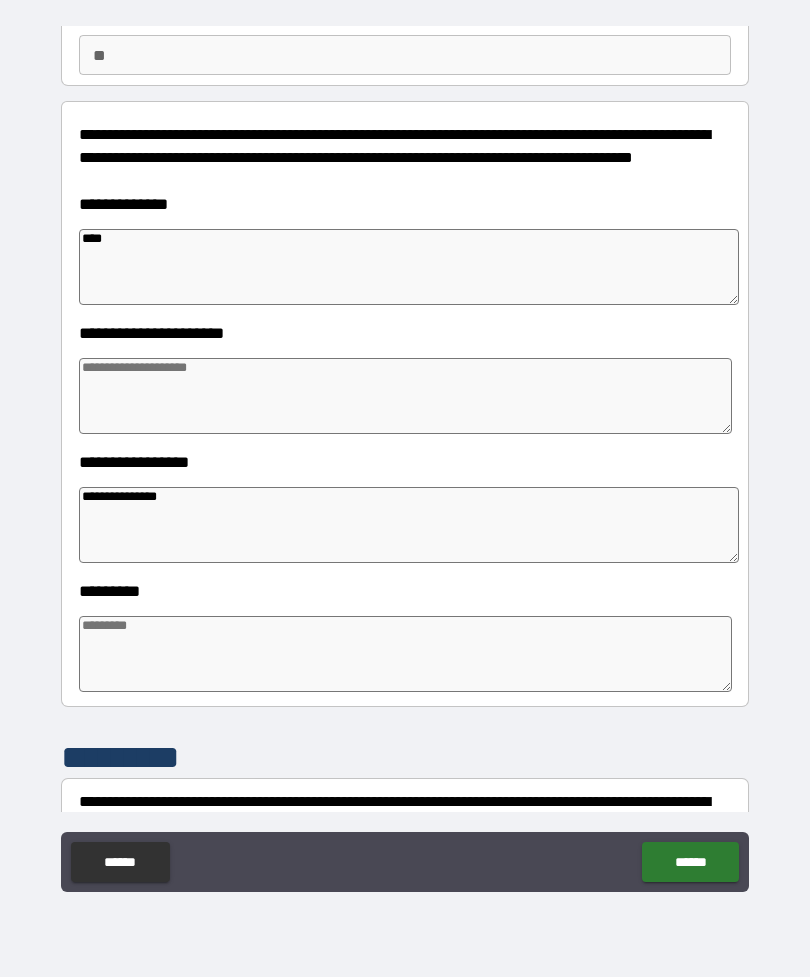 type on "*" 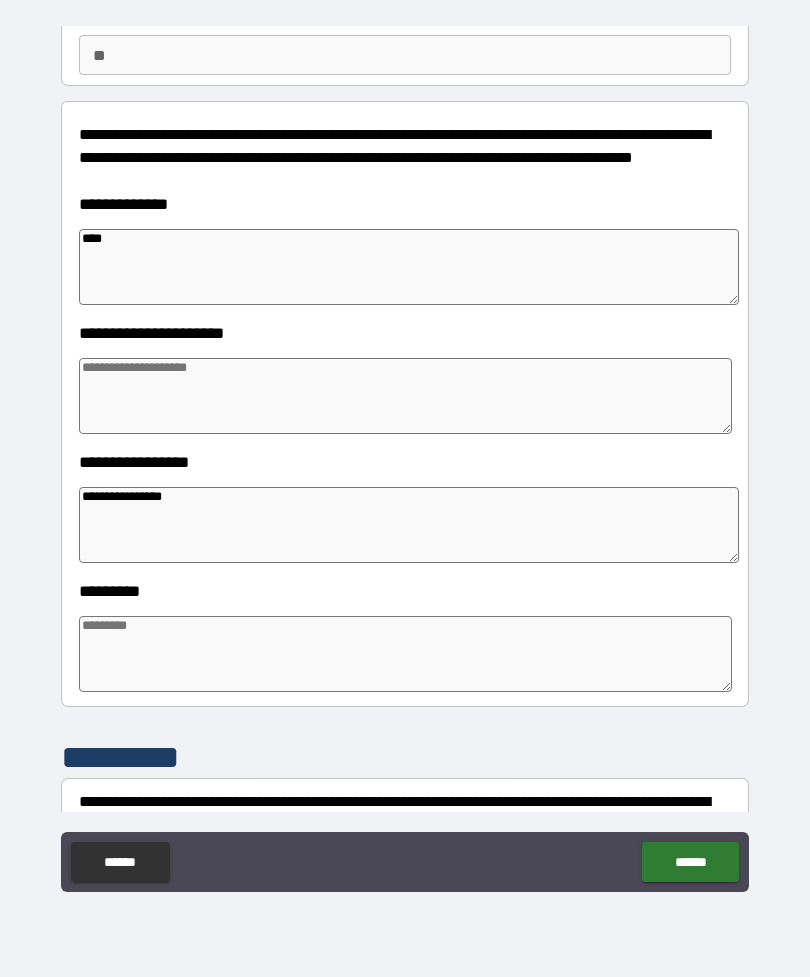 type on "*" 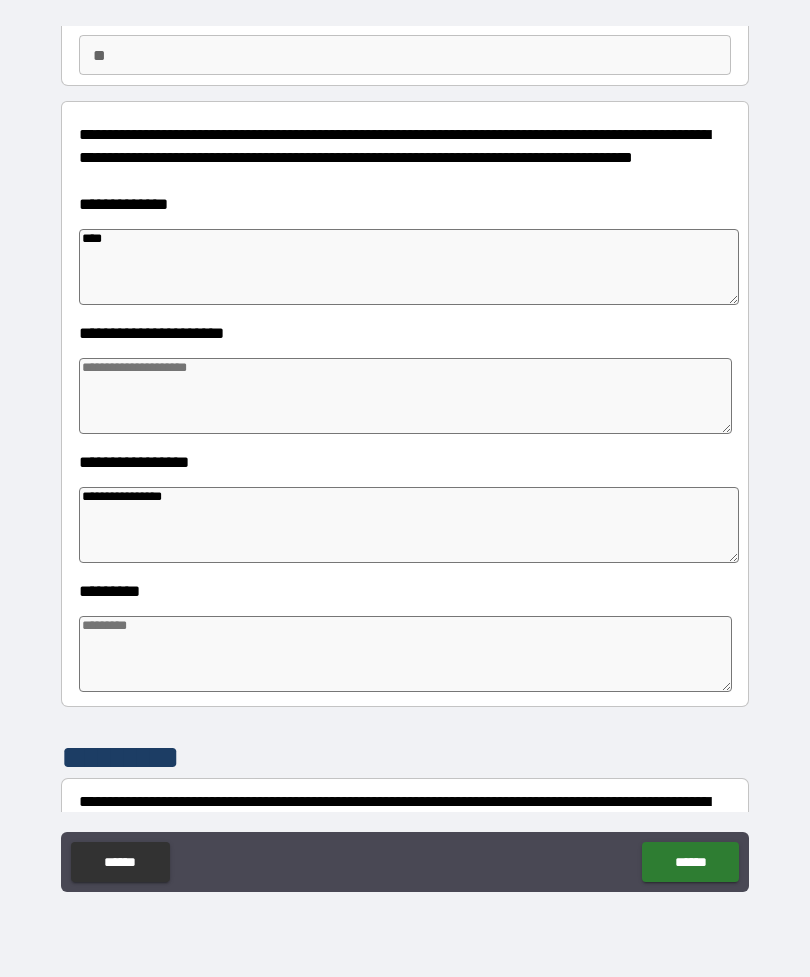 type on "*" 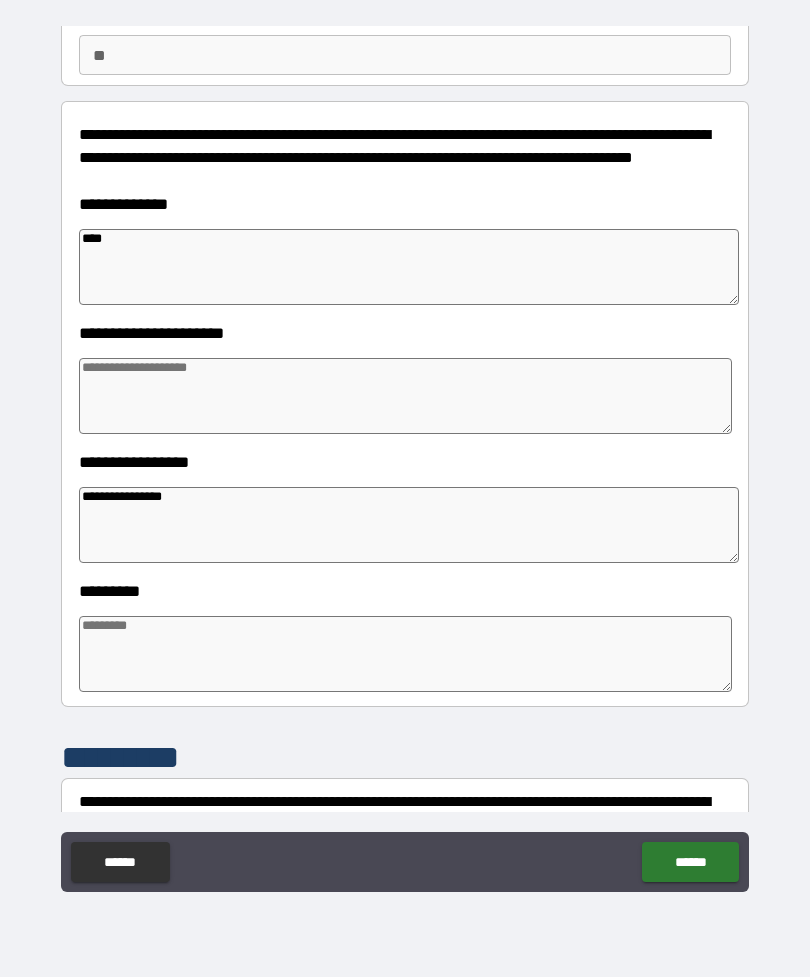 type on "*" 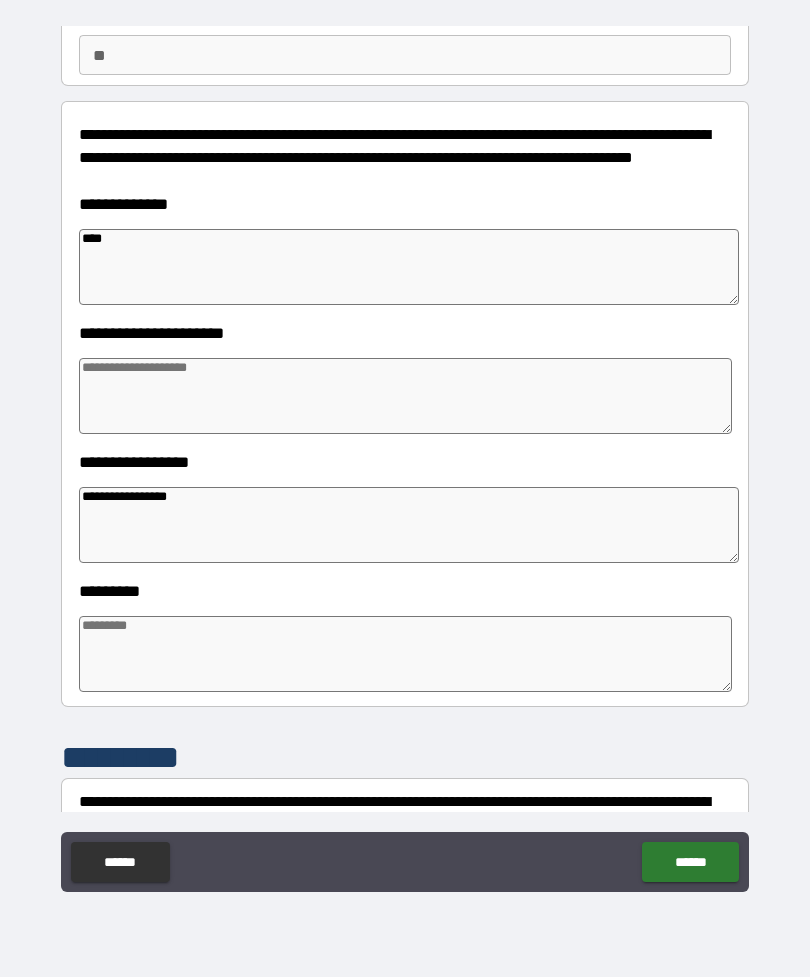 type on "*" 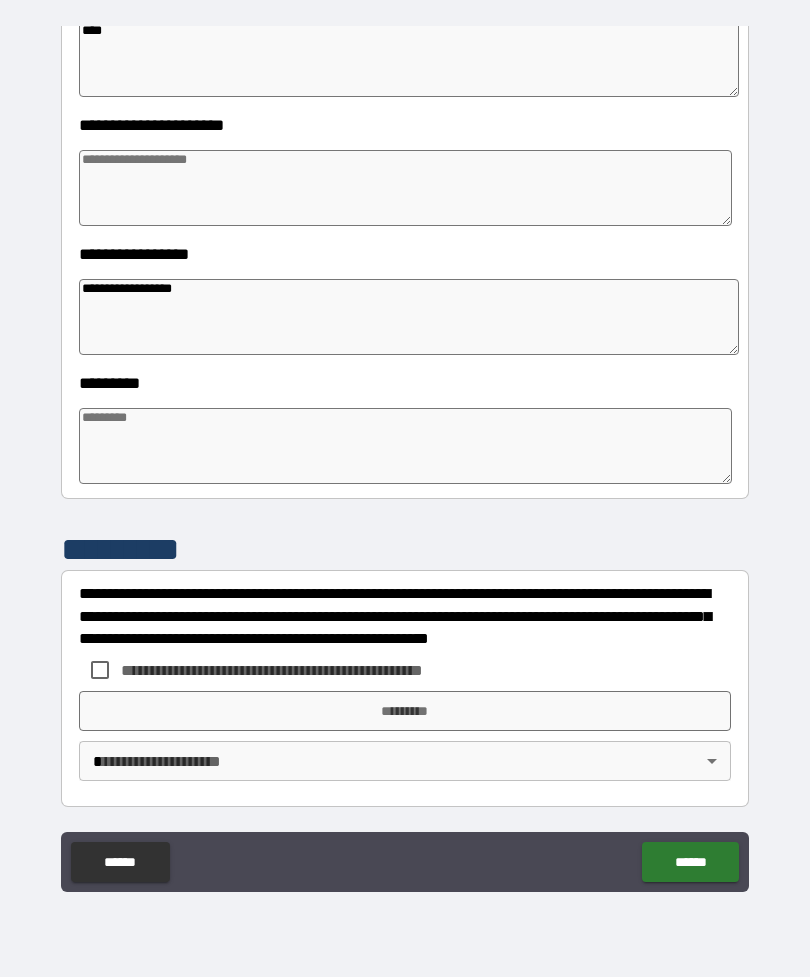 scroll, scrollTop: 392, scrollLeft: 0, axis: vertical 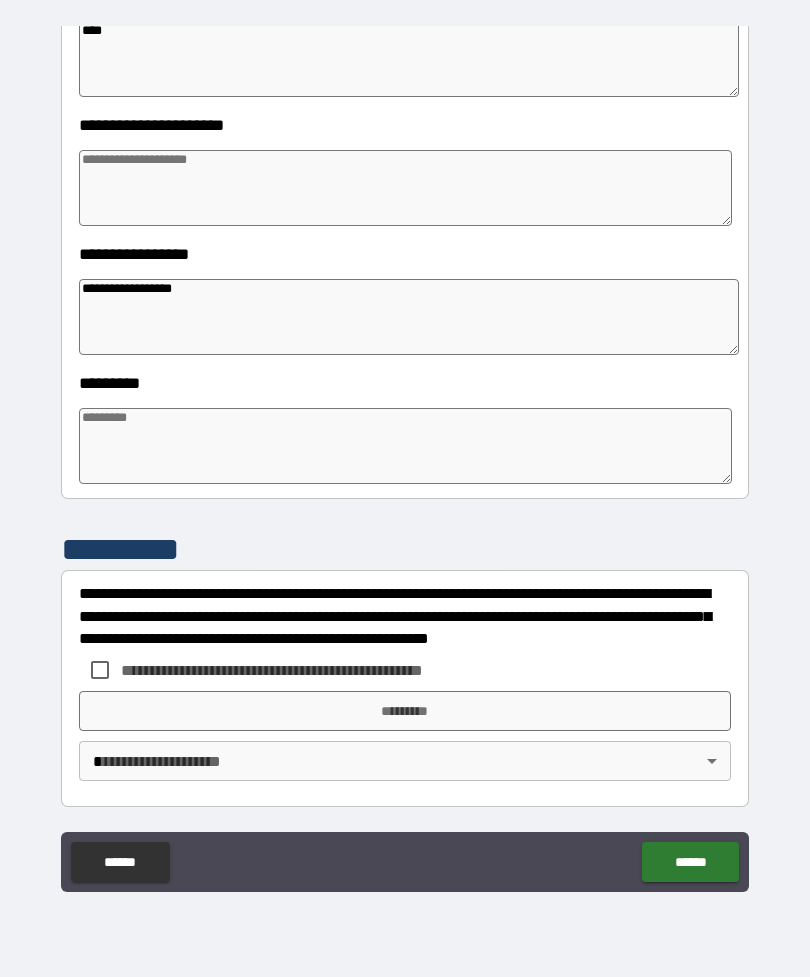 click at bounding box center [405, 446] 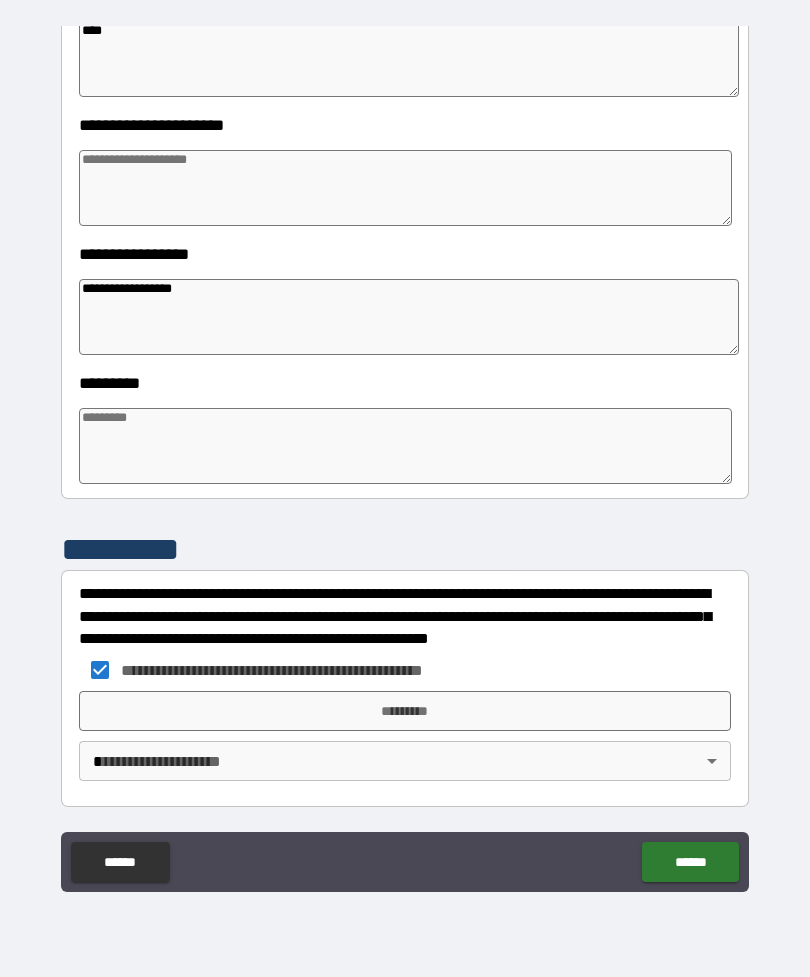click on "**********" at bounding box center (405, 456) 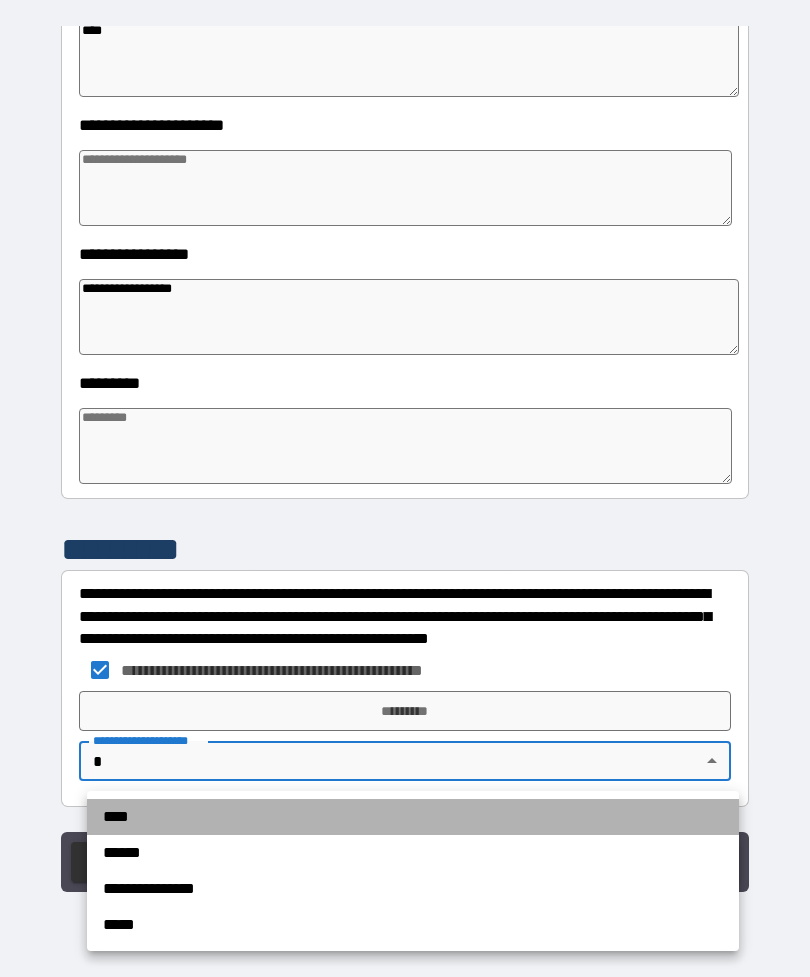 click on "****" at bounding box center (413, 817) 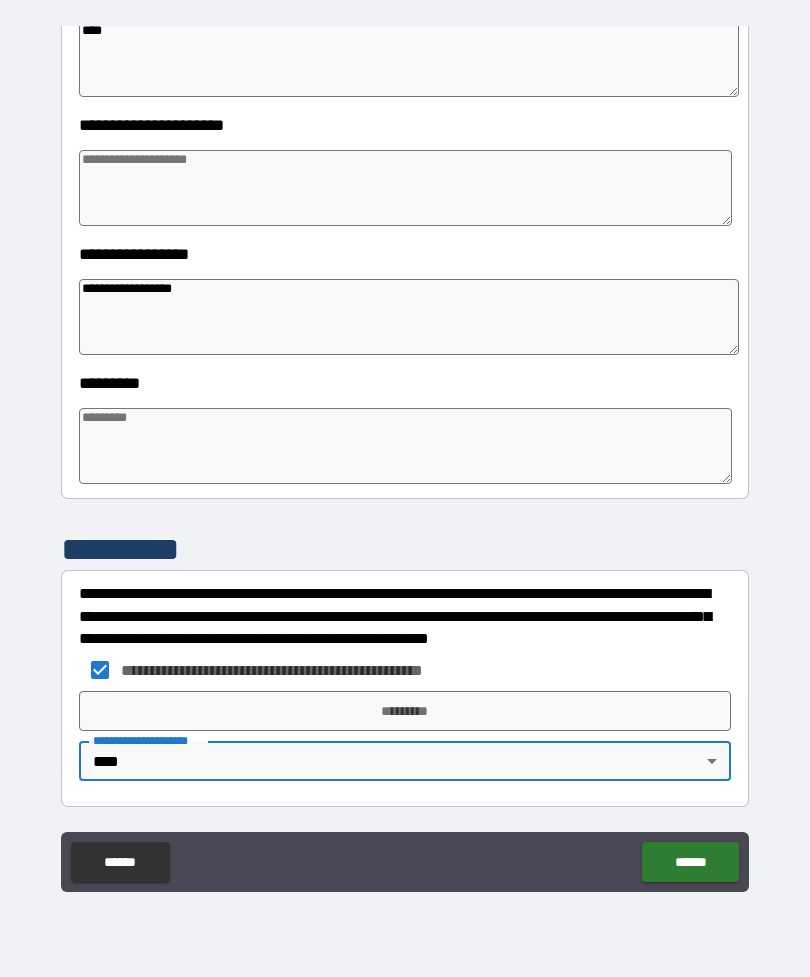 click on "*********" at bounding box center (405, 711) 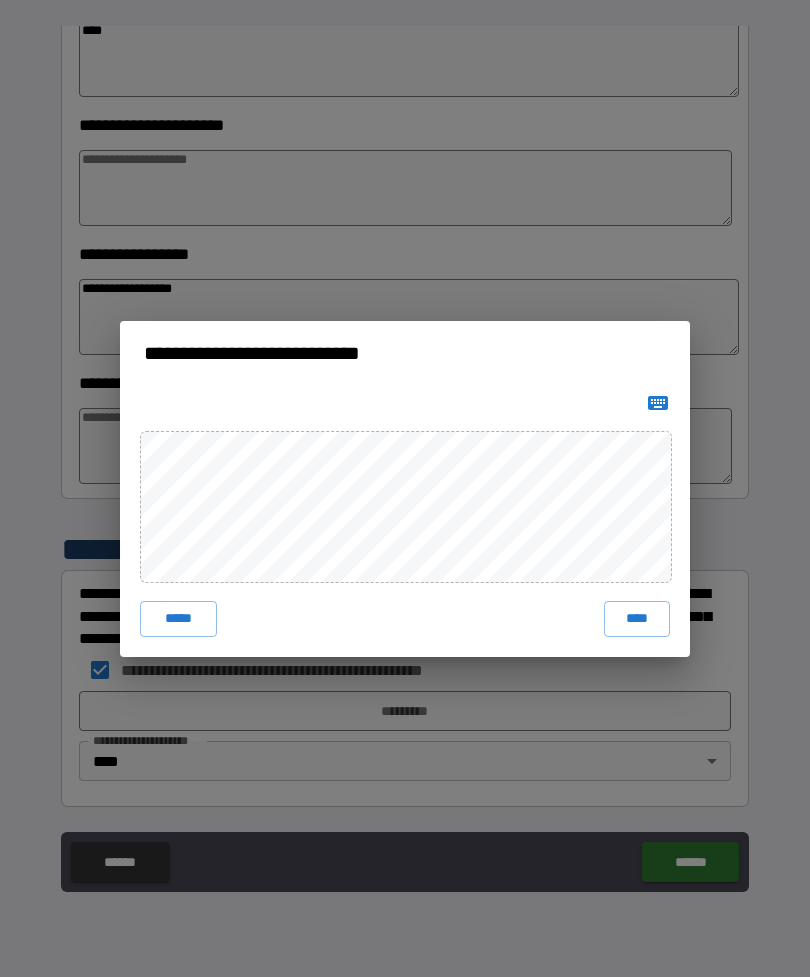 click on "****" at bounding box center [637, 619] 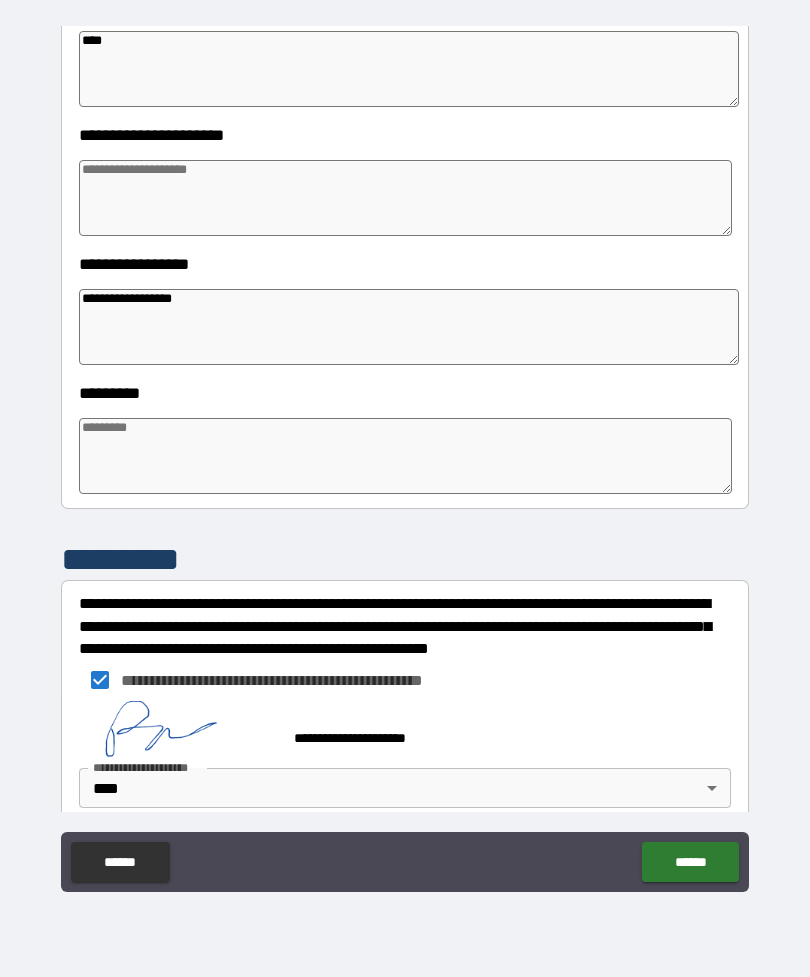 click on "******" at bounding box center [690, 862] 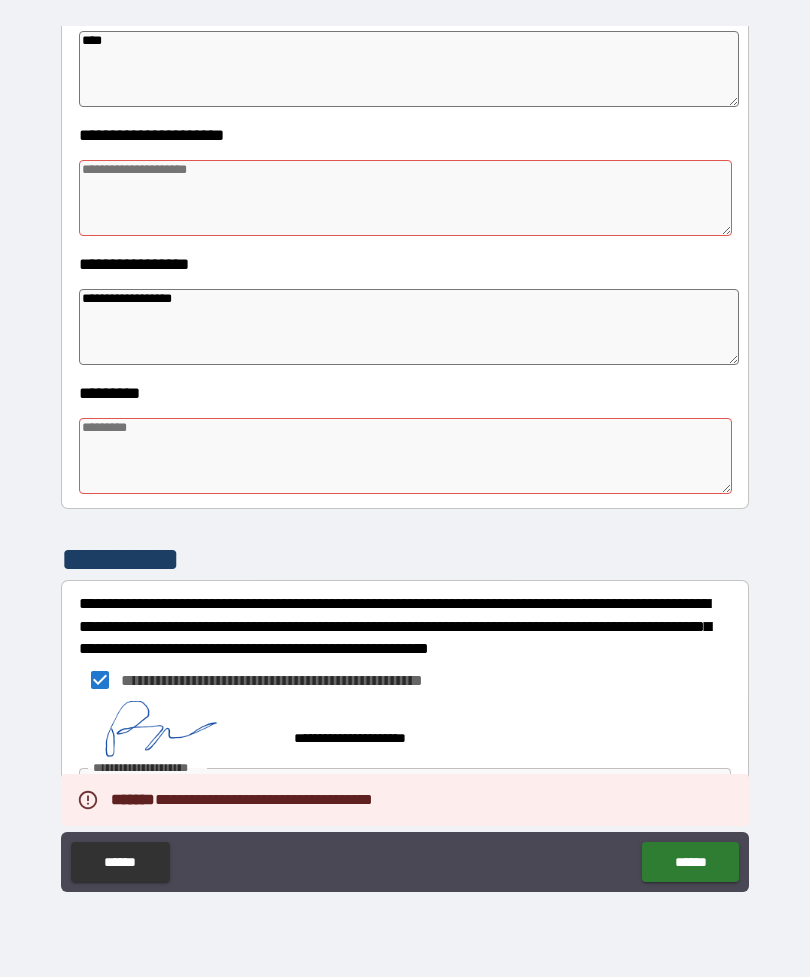 click on "******" at bounding box center [690, 862] 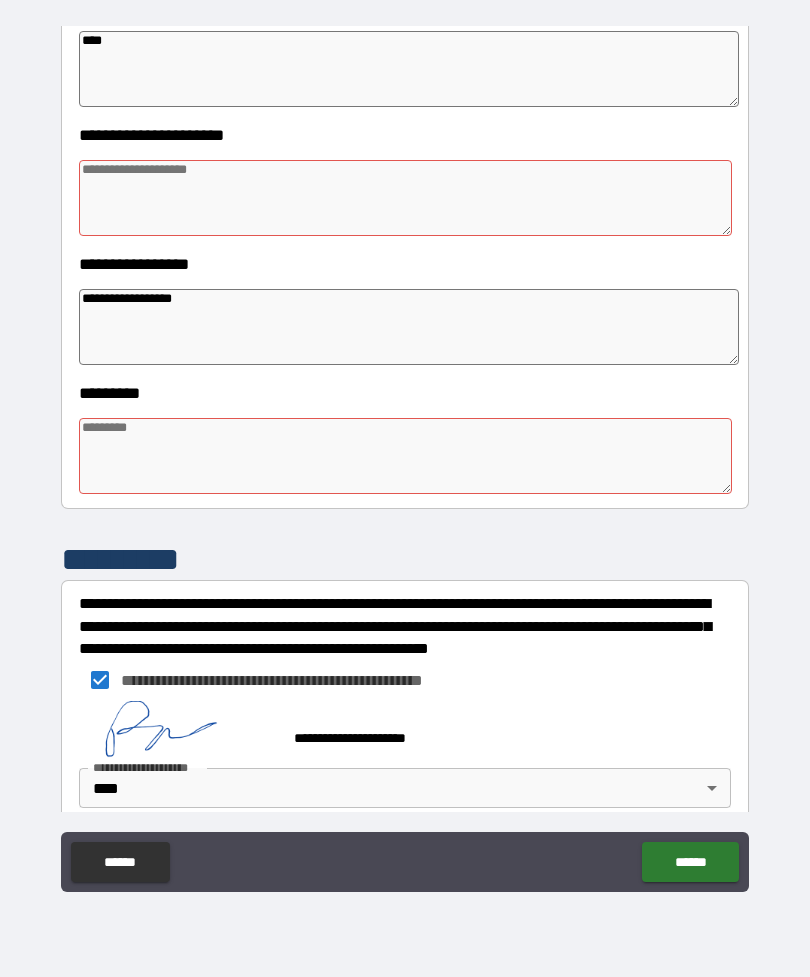 click at bounding box center (405, 198) 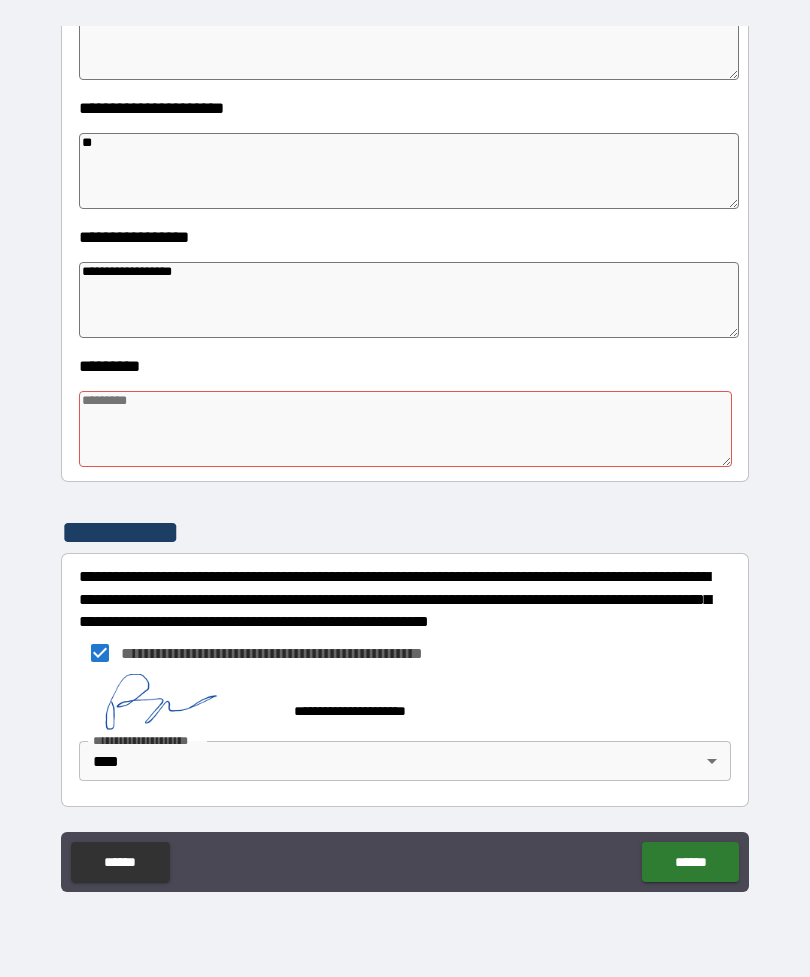 scroll, scrollTop: 409, scrollLeft: 0, axis: vertical 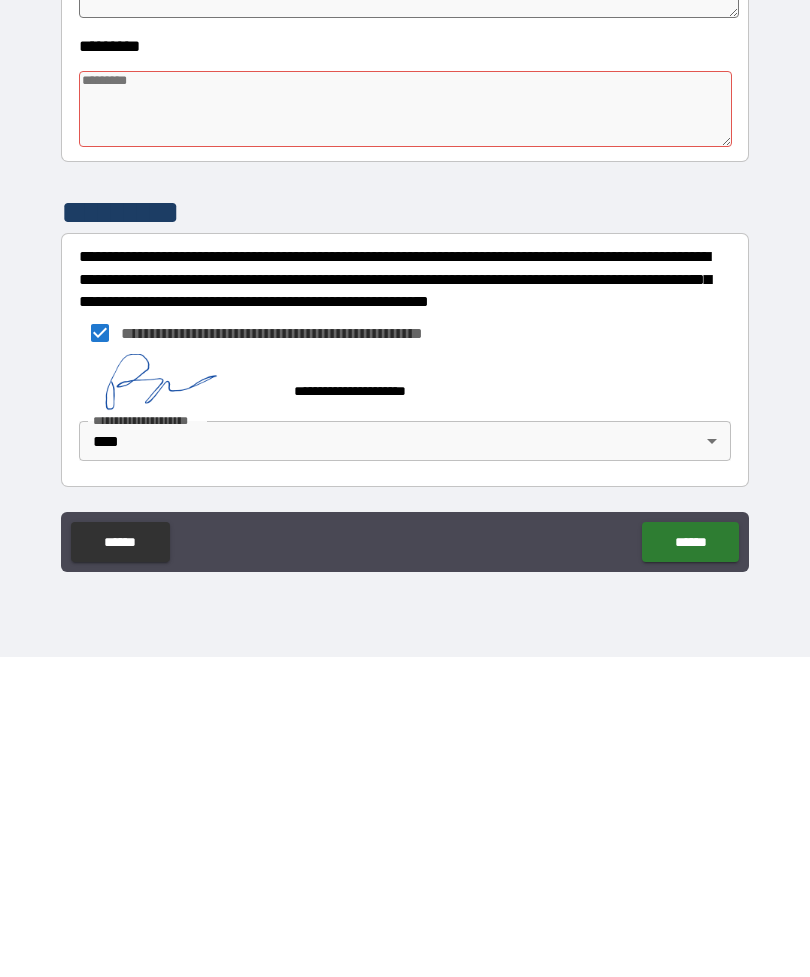 click at bounding box center (405, 429) 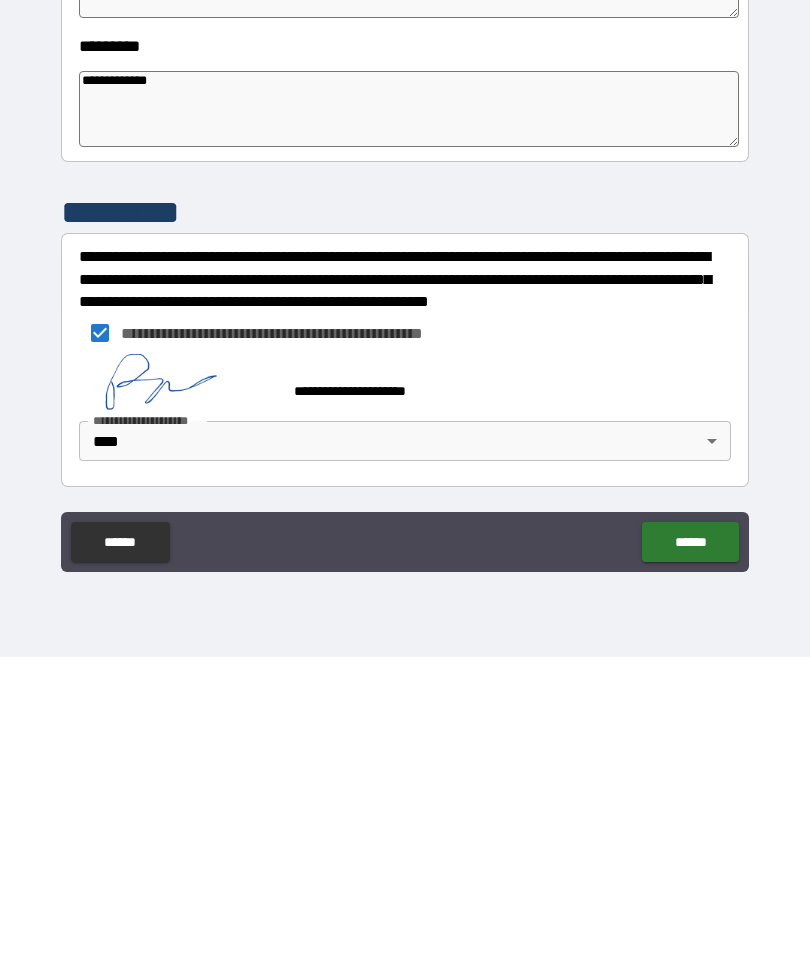 click on "******" at bounding box center [690, 862] 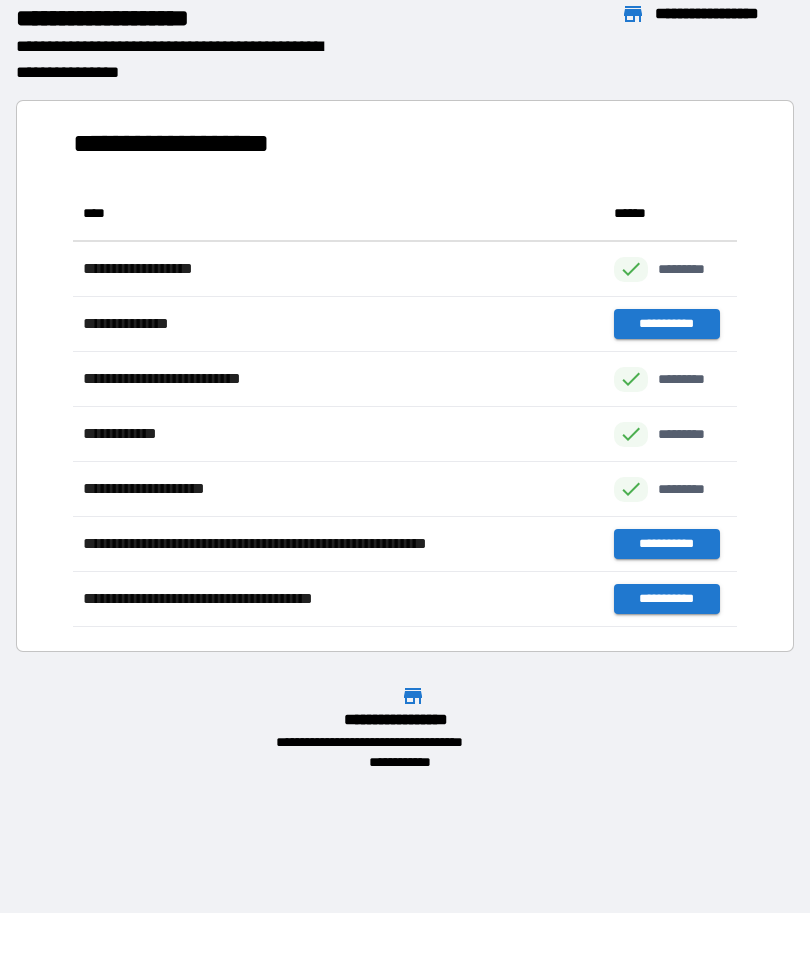 scroll, scrollTop: 1, scrollLeft: 1, axis: both 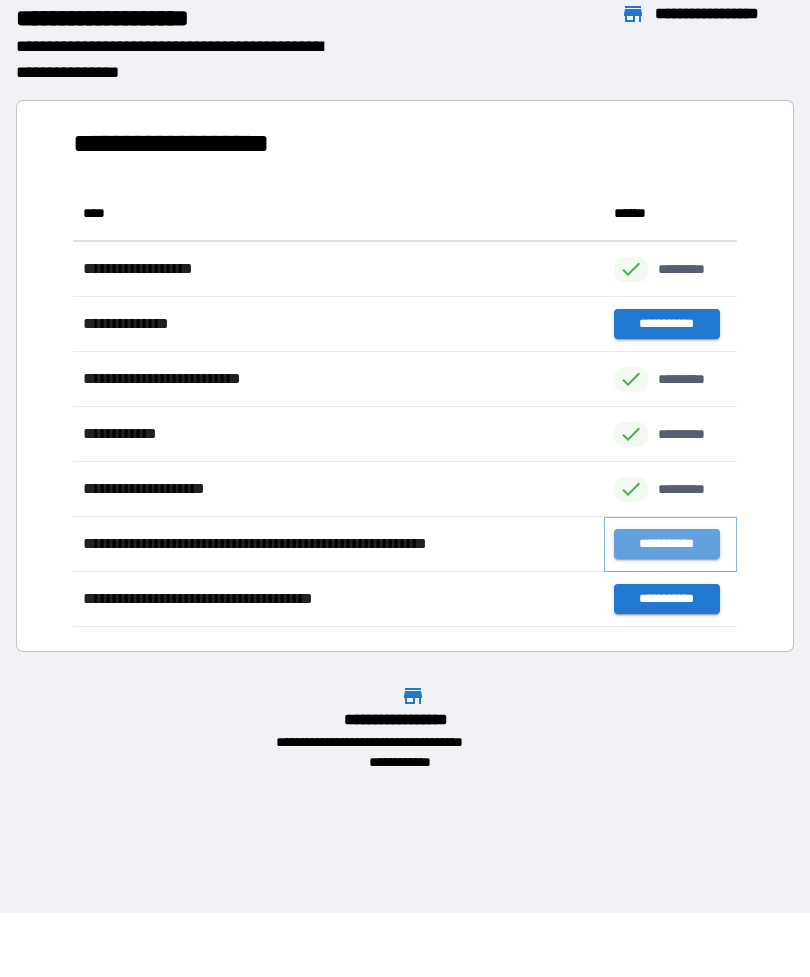 click on "**********" at bounding box center [666, 544] 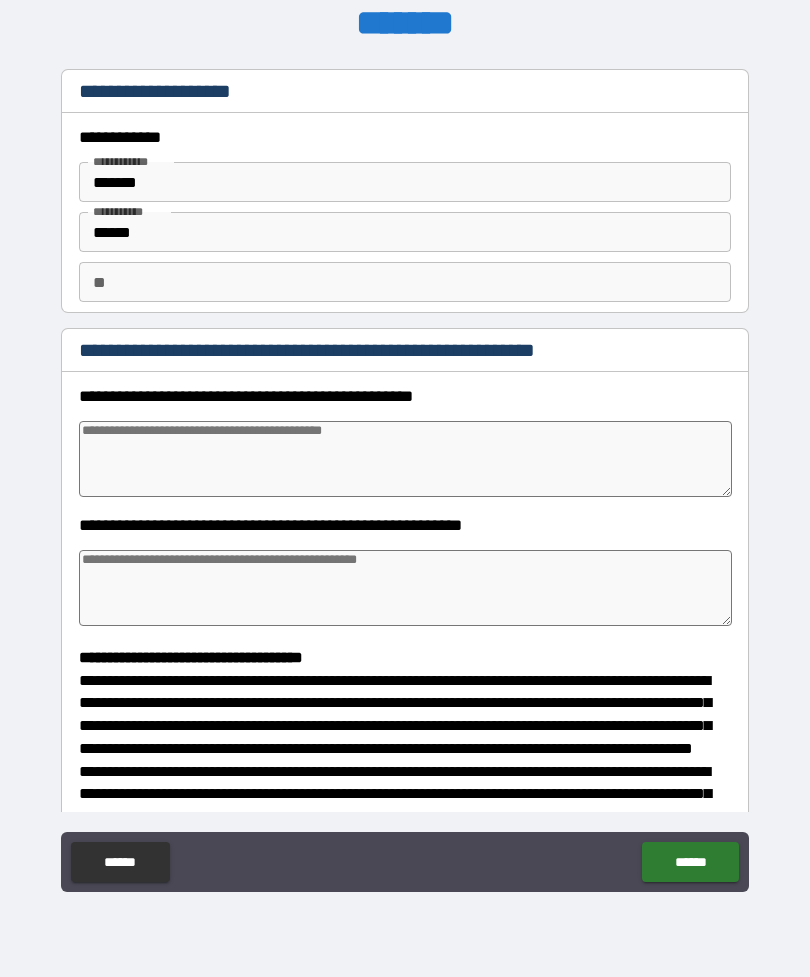click at bounding box center [405, 459] 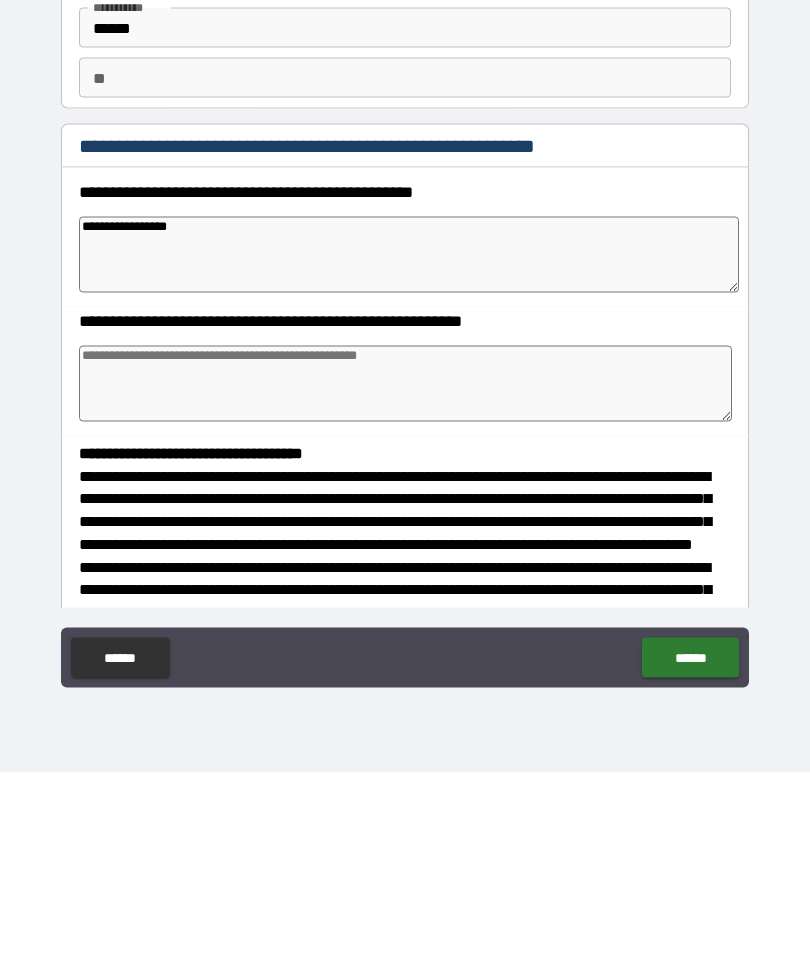 click at bounding box center (405, 588) 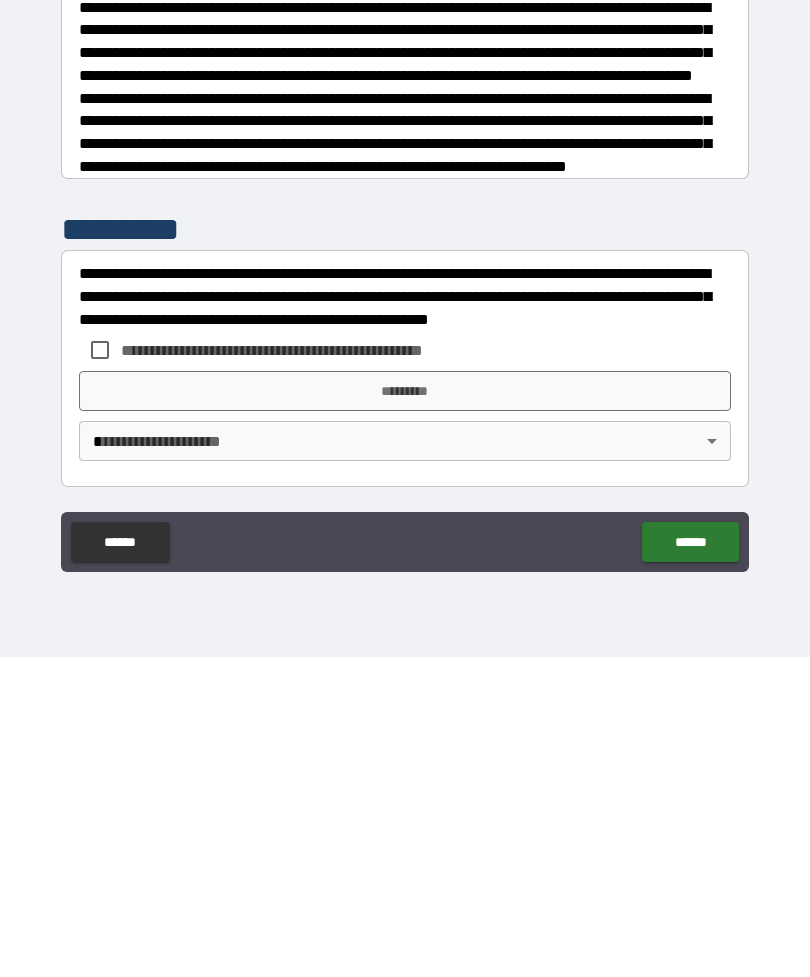 scroll, scrollTop: 391, scrollLeft: 0, axis: vertical 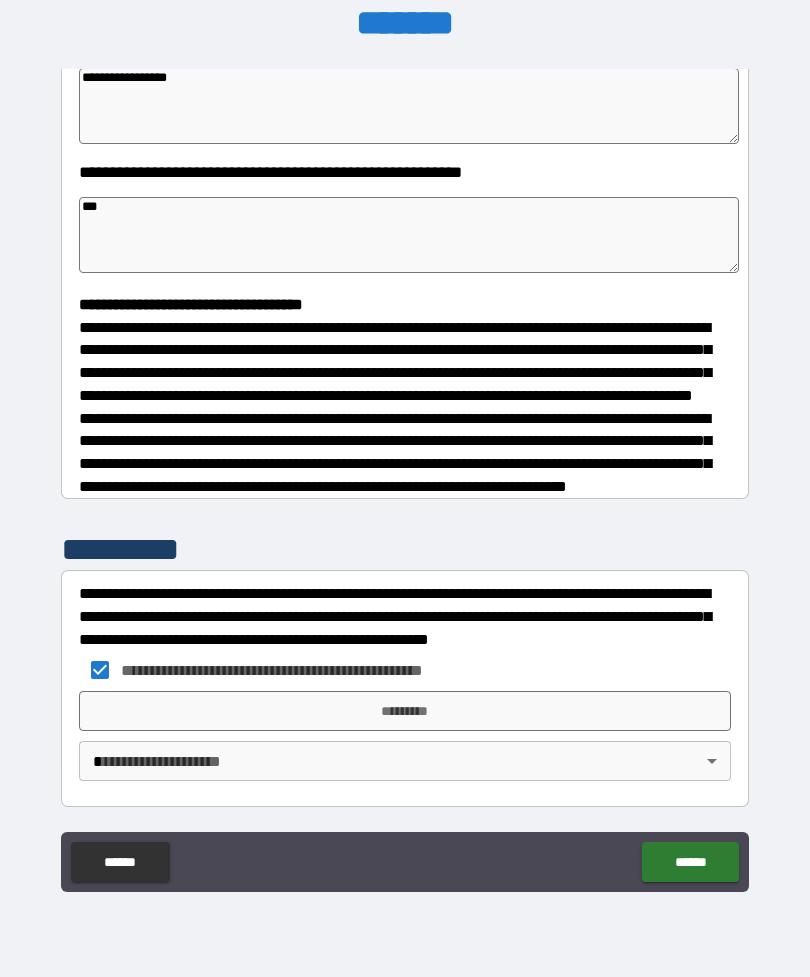 click on "*********" at bounding box center (405, 711) 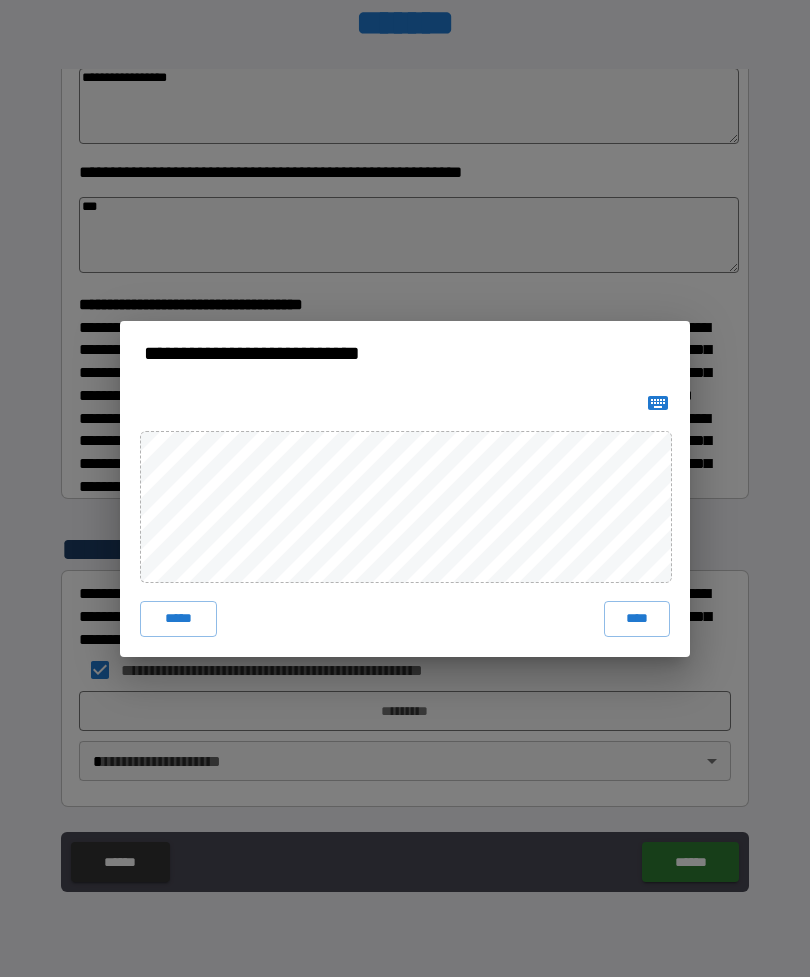click on "****" at bounding box center [637, 619] 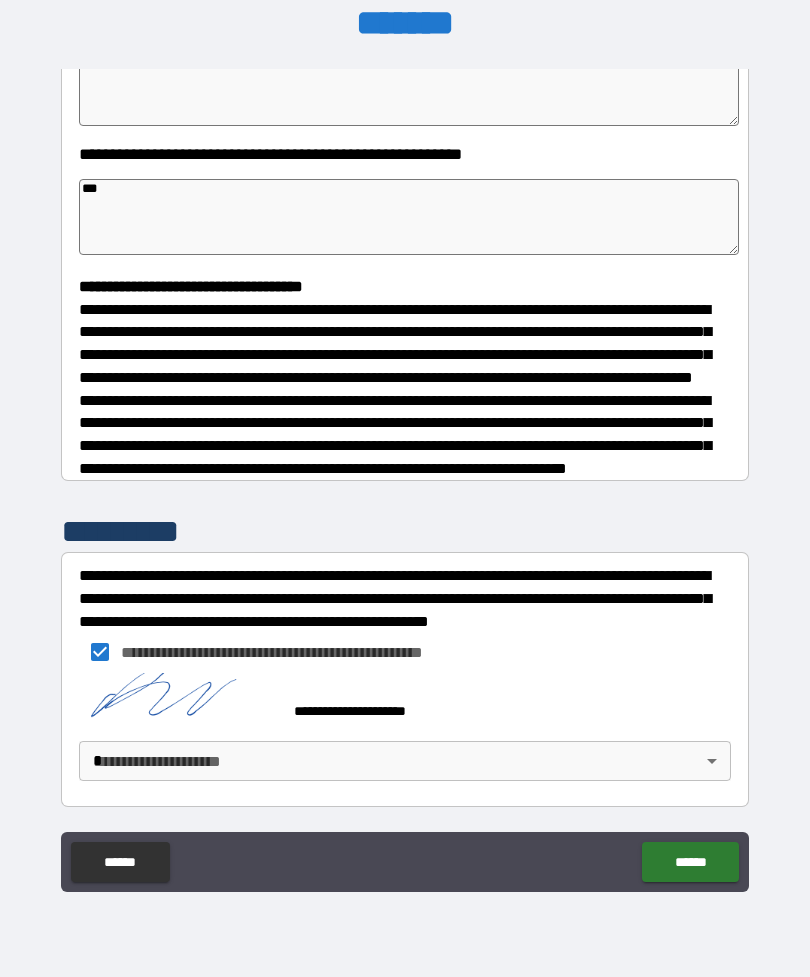 click on "**********" at bounding box center [405, 456] 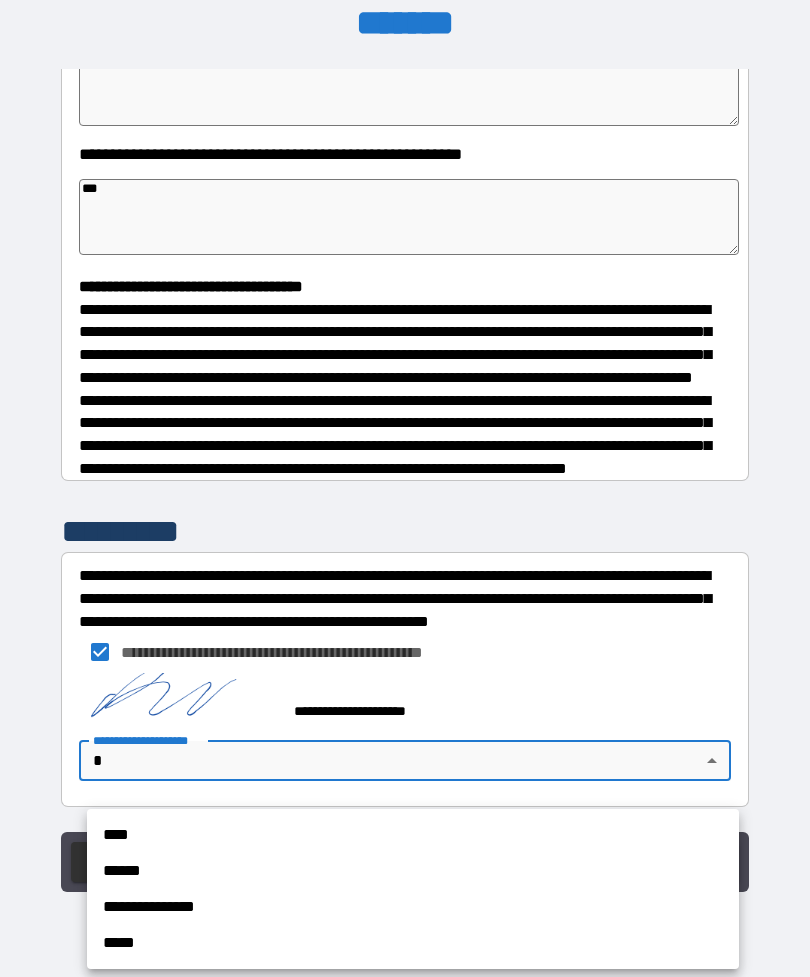 click on "****" at bounding box center [413, 835] 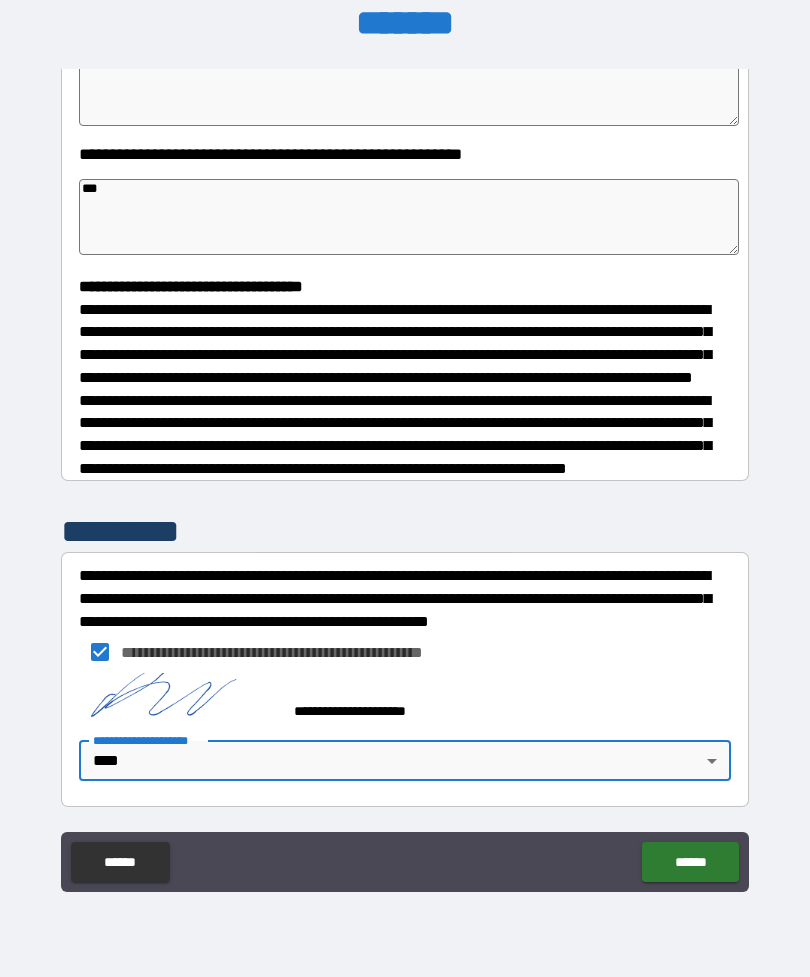 click on "******" at bounding box center [690, 862] 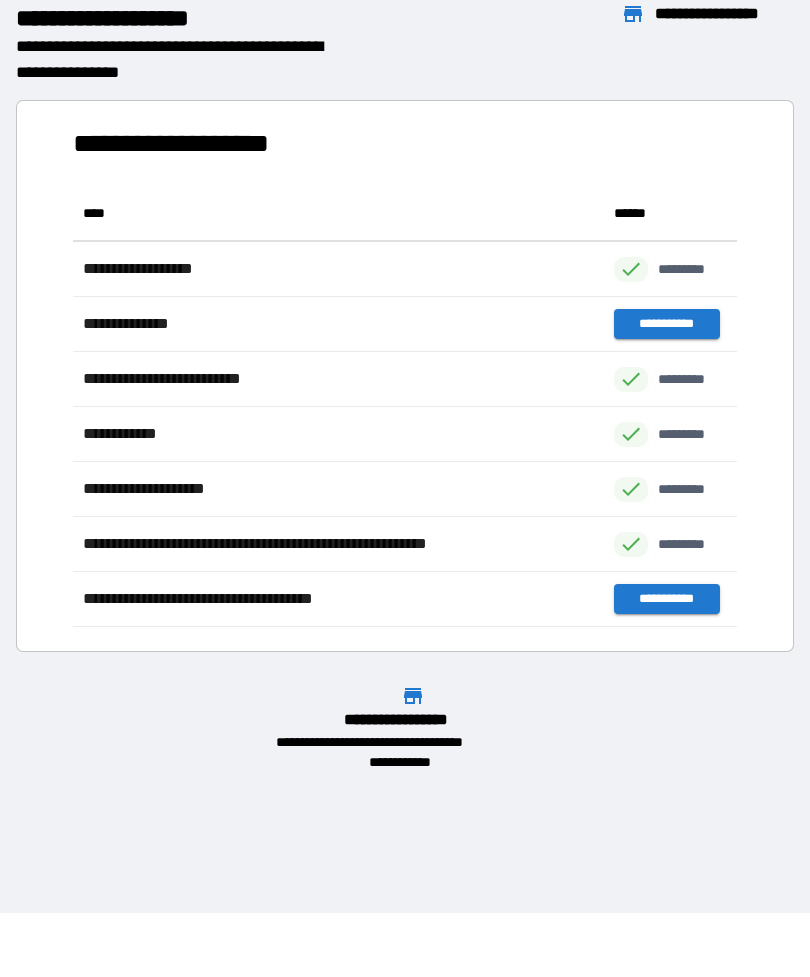 scroll, scrollTop: 1, scrollLeft: 1, axis: both 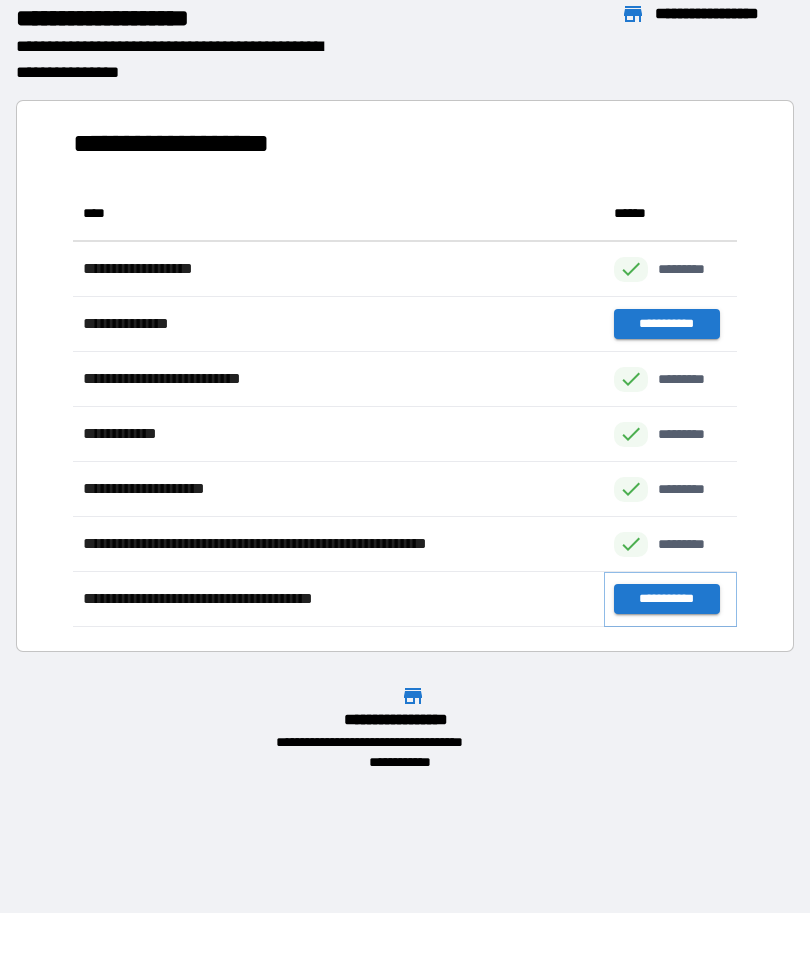 click on "**********" at bounding box center (666, 599) 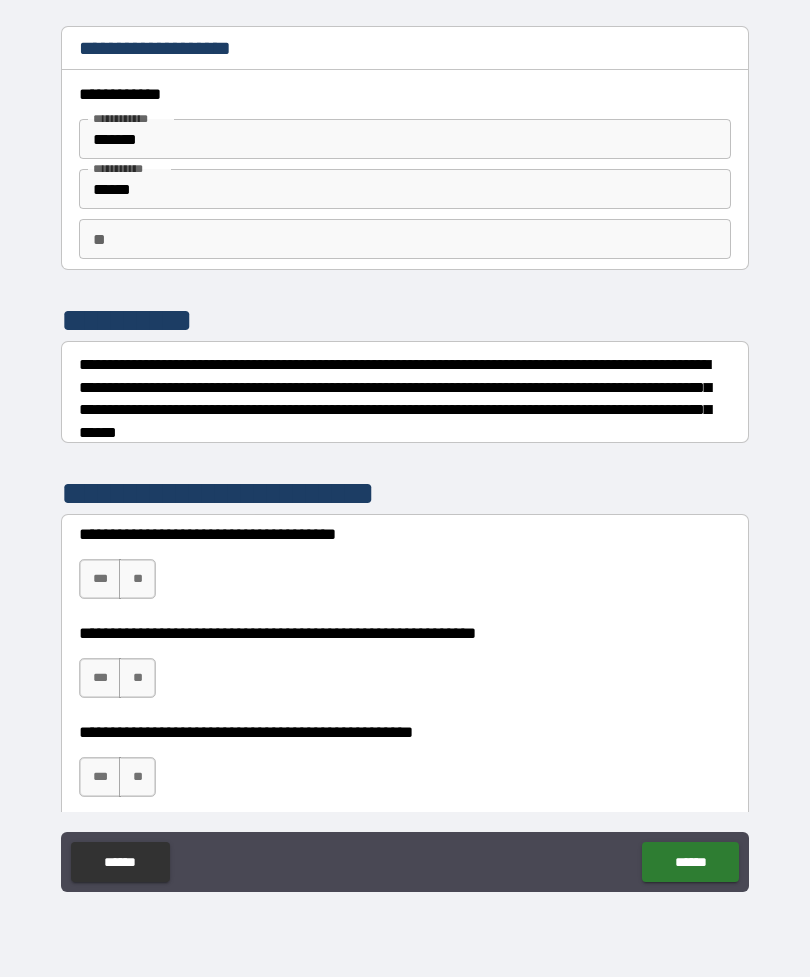 click on "***" at bounding box center [100, 579] 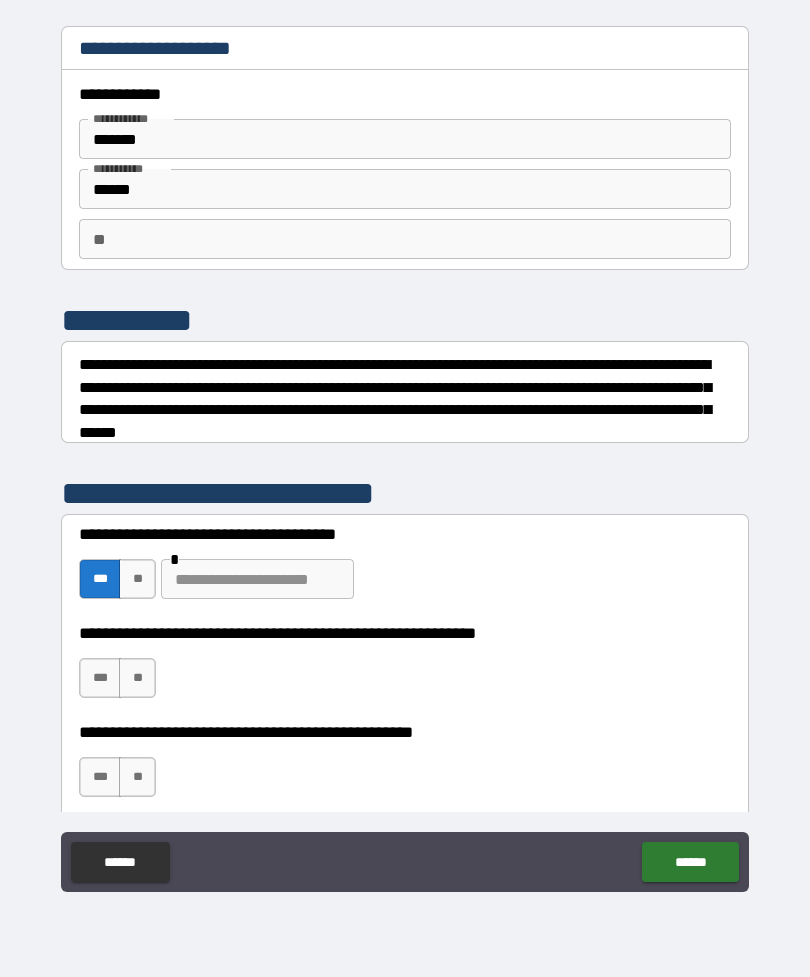 click on "***" at bounding box center [100, 678] 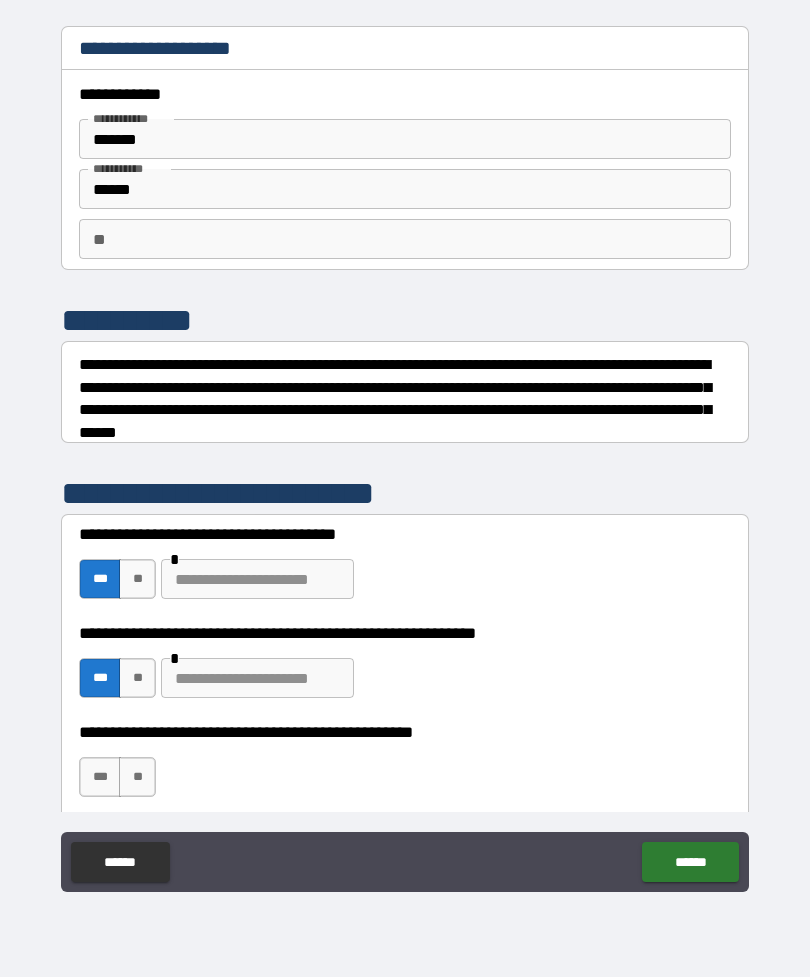 click on "**" at bounding box center (137, 777) 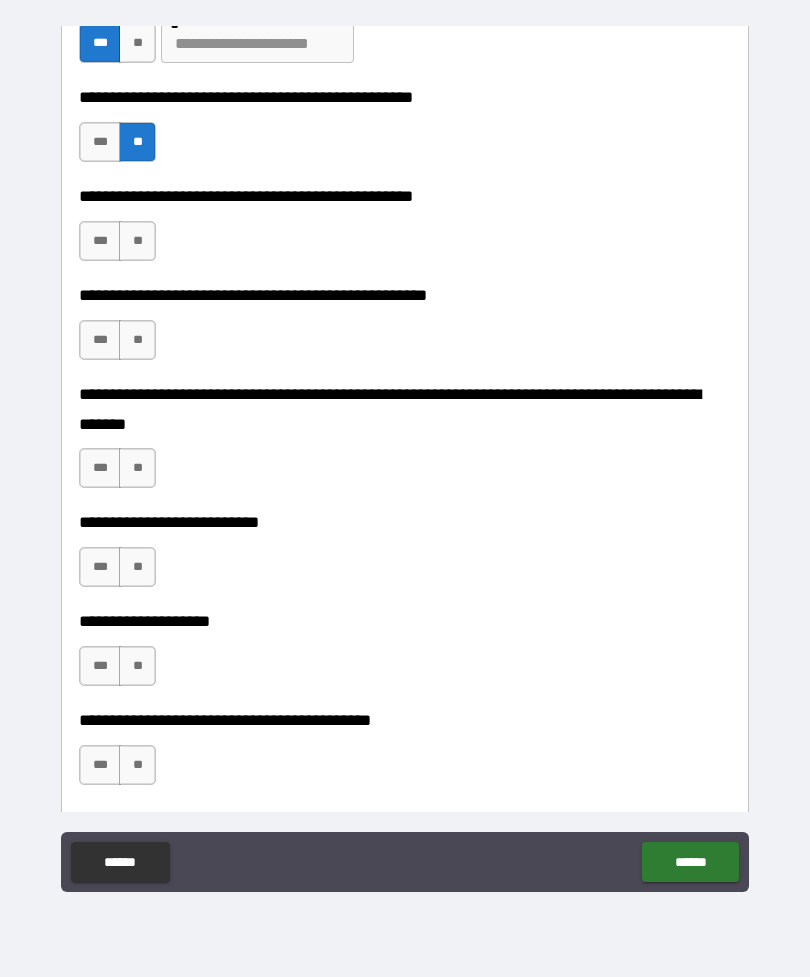 scroll, scrollTop: 636, scrollLeft: 0, axis: vertical 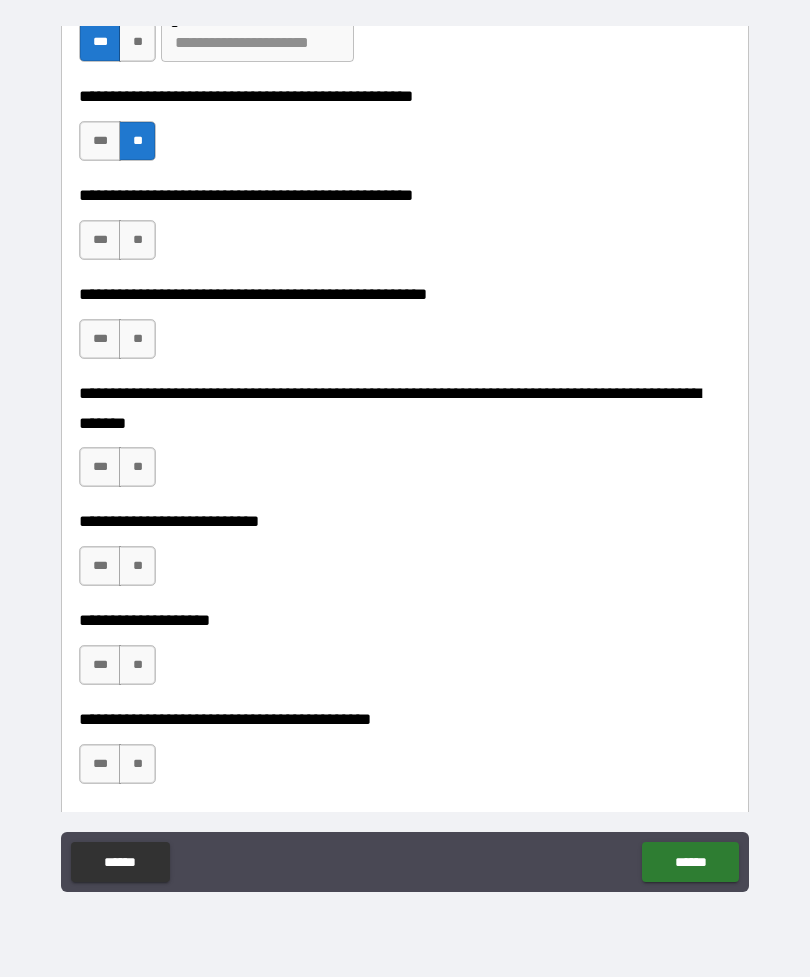 click on "***" at bounding box center [100, 240] 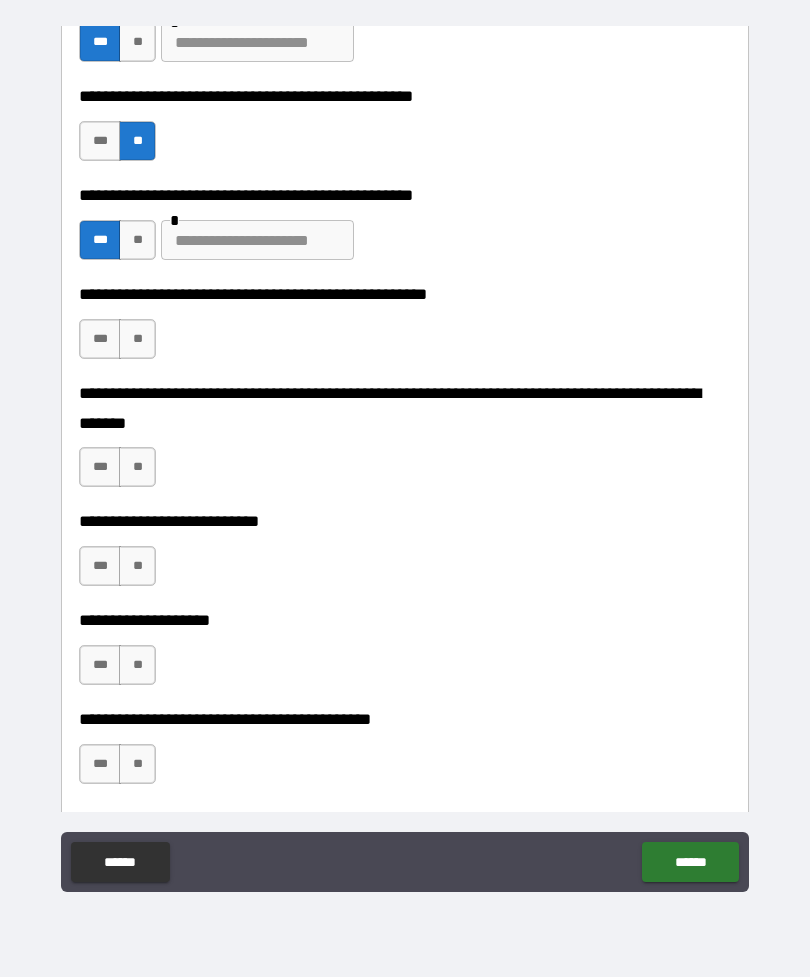 click on "**" at bounding box center [137, 339] 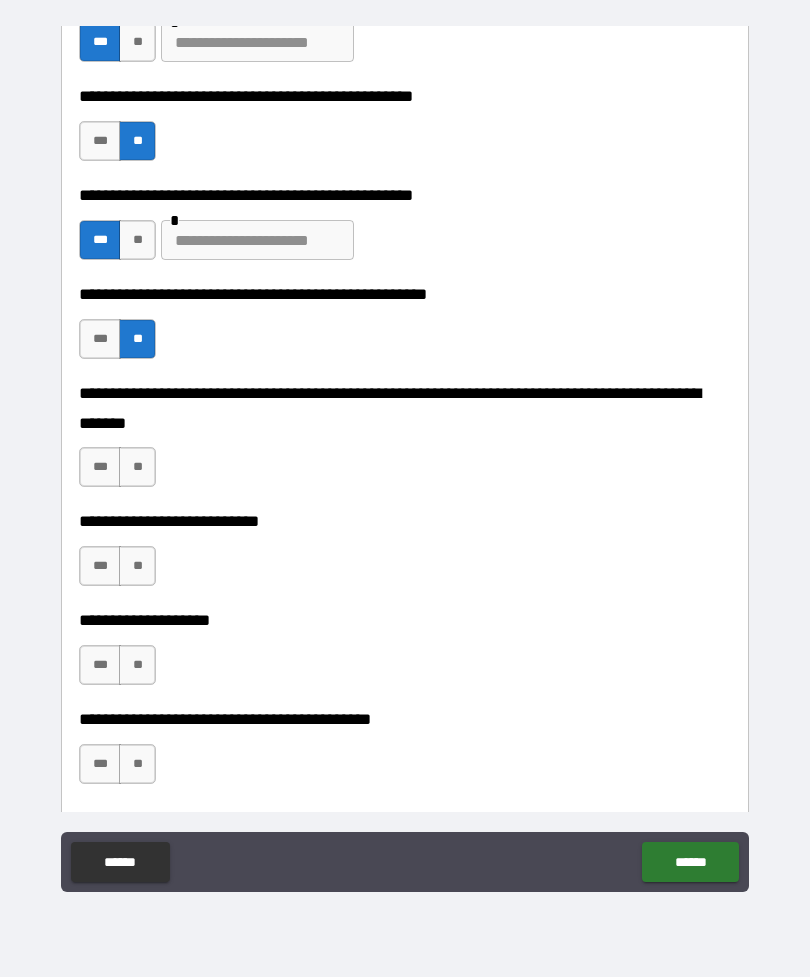 click on "**" at bounding box center [137, 467] 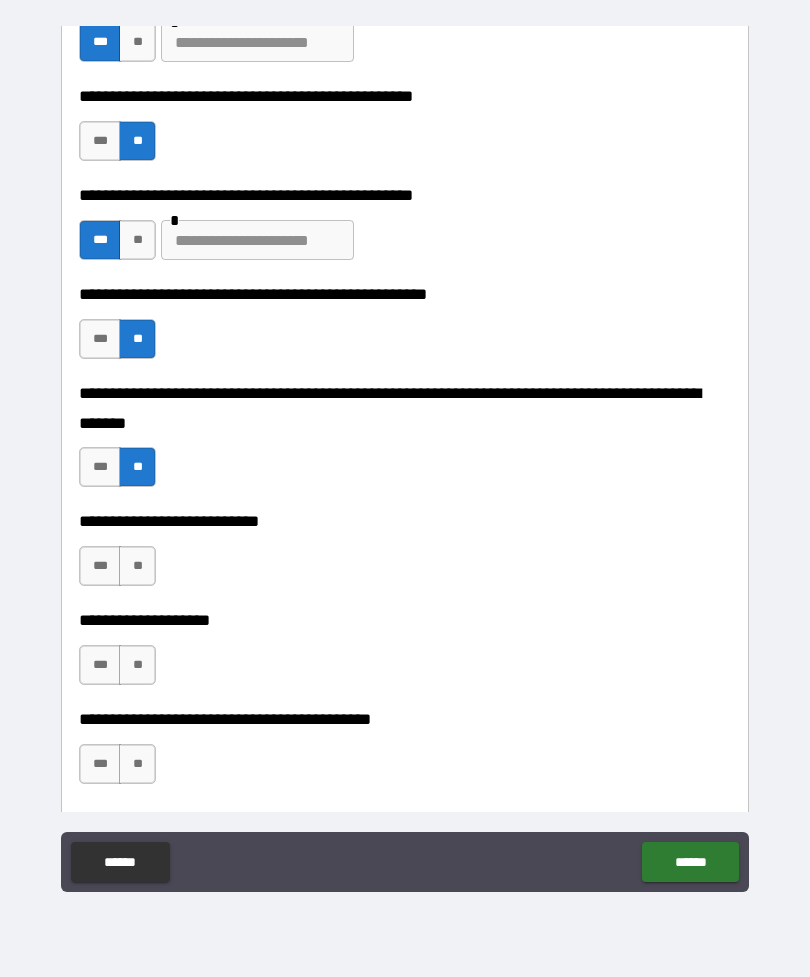 click on "**" at bounding box center (137, 566) 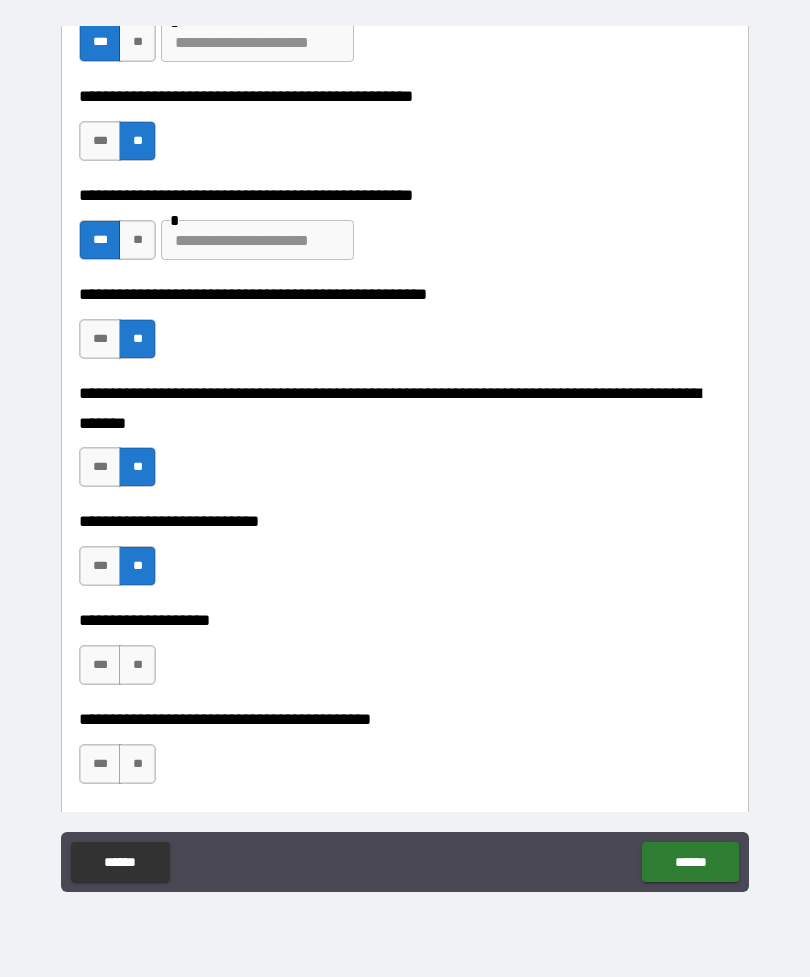 click on "***" at bounding box center [100, 665] 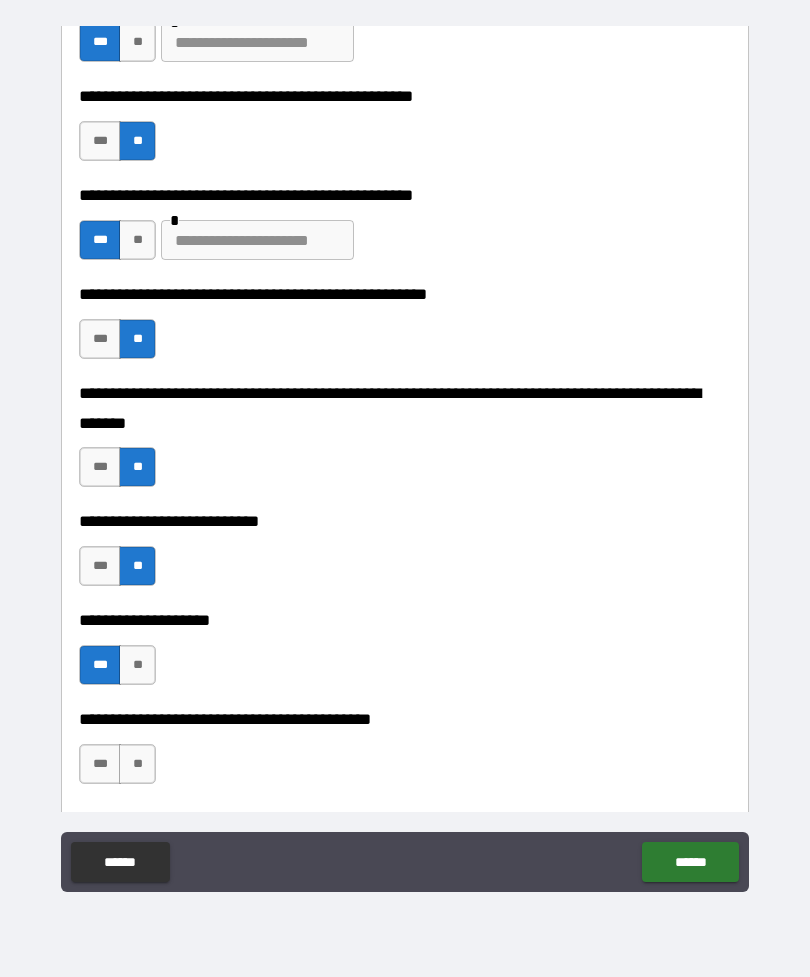 click on "**" at bounding box center [137, 764] 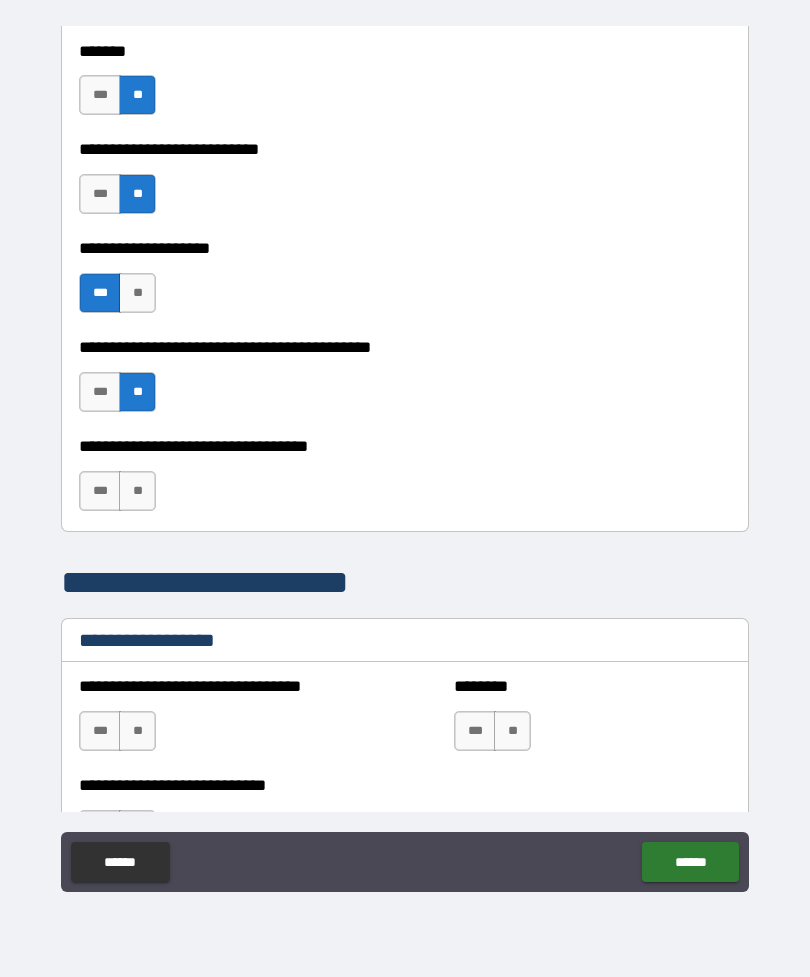 scroll, scrollTop: 1034, scrollLeft: 0, axis: vertical 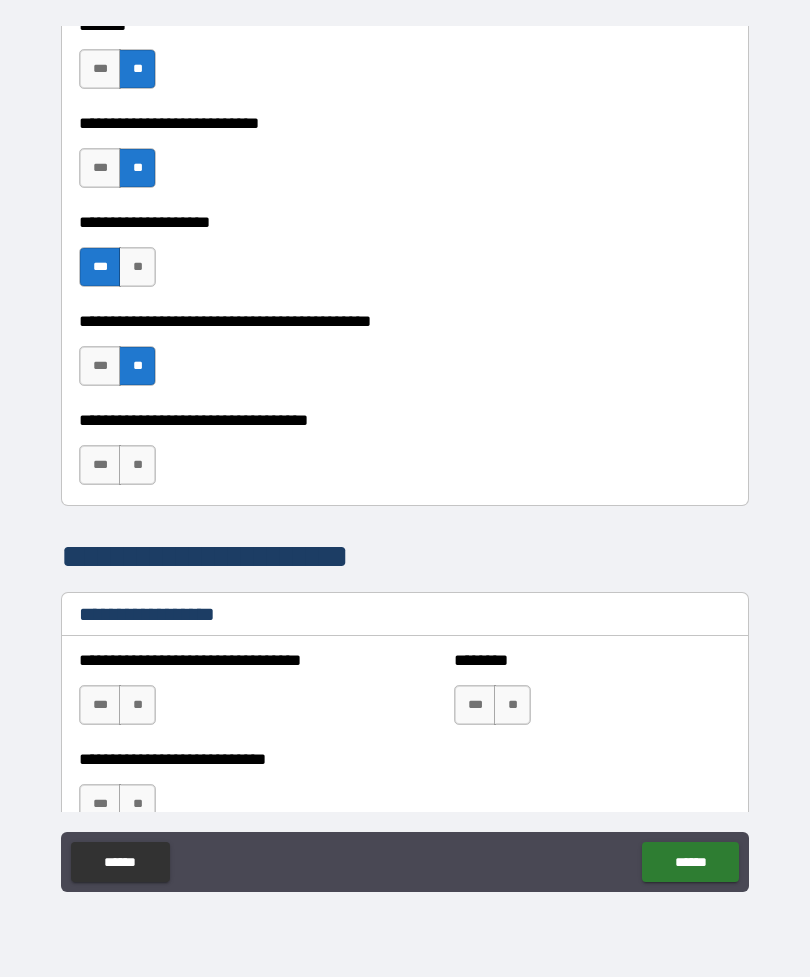 click on "**" at bounding box center (137, 465) 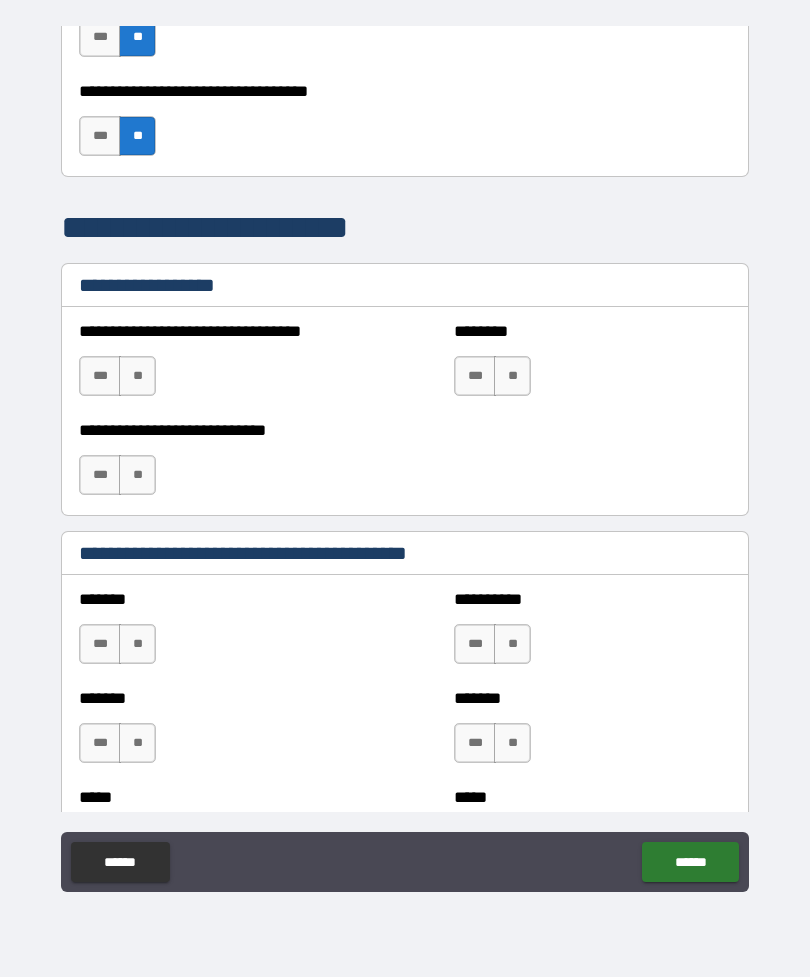 scroll, scrollTop: 1380, scrollLeft: 0, axis: vertical 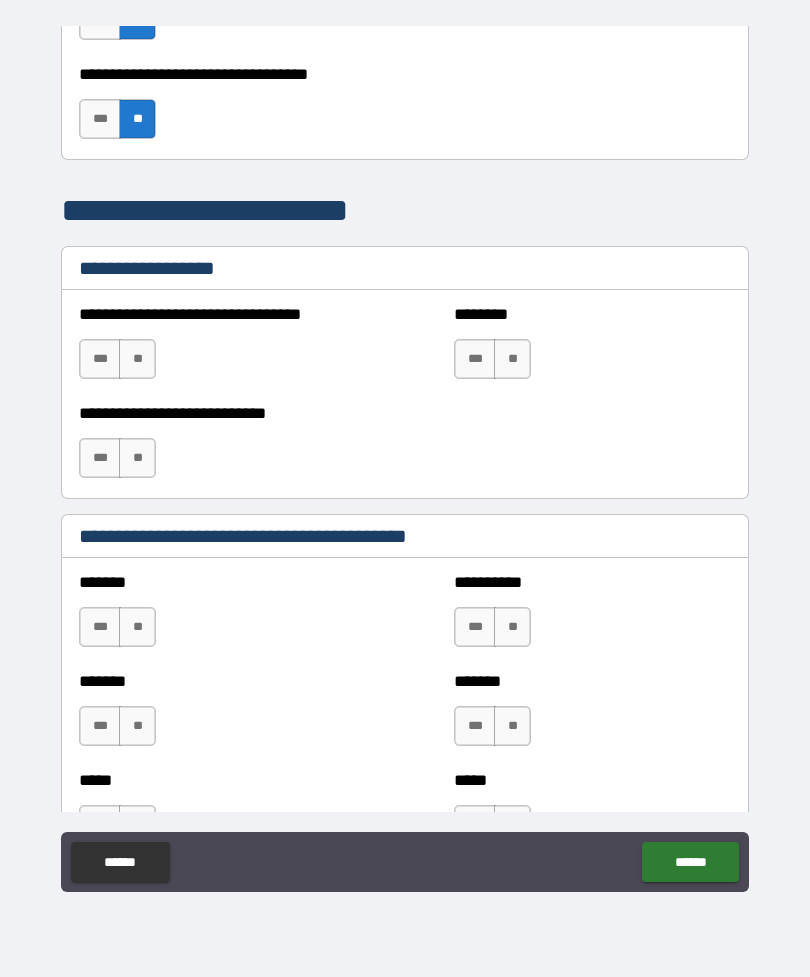 click on "**" at bounding box center [137, 359] 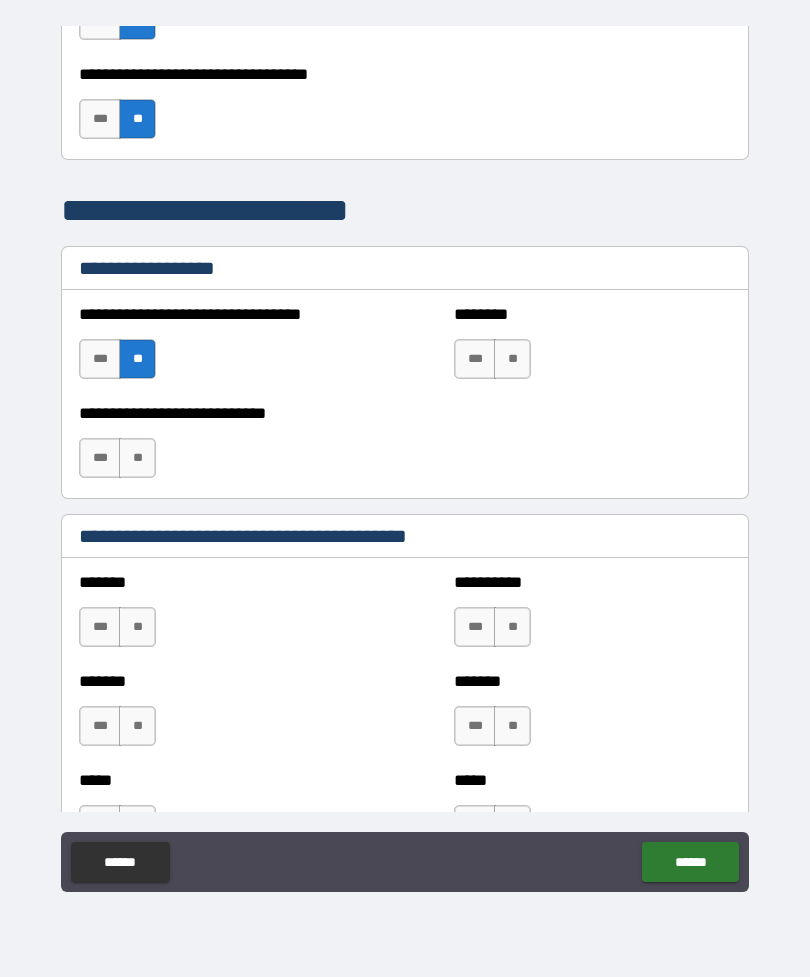 click on "*** **" at bounding box center [117, 458] 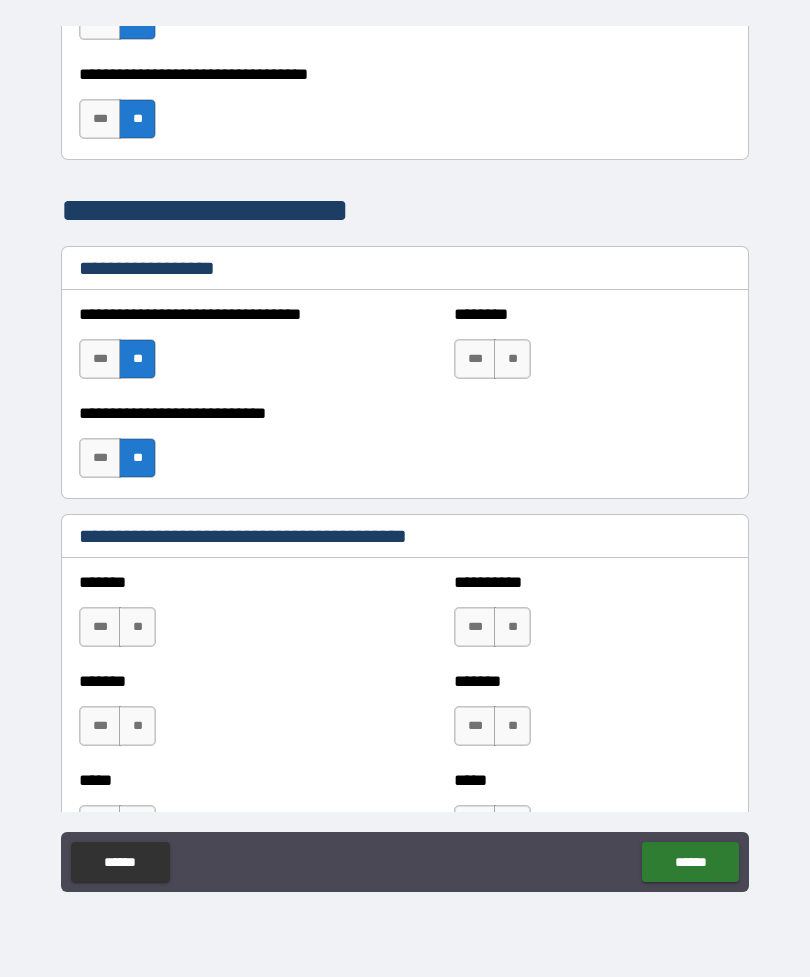 click on "**" at bounding box center (512, 359) 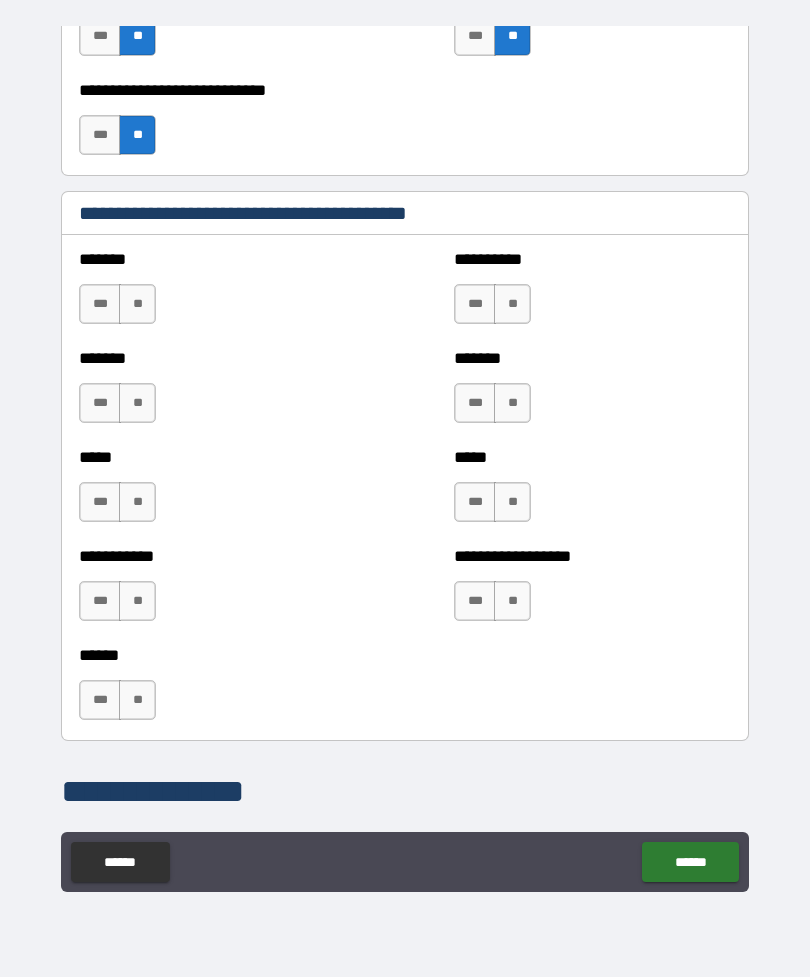 scroll, scrollTop: 1747, scrollLeft: 0, axis: vertical 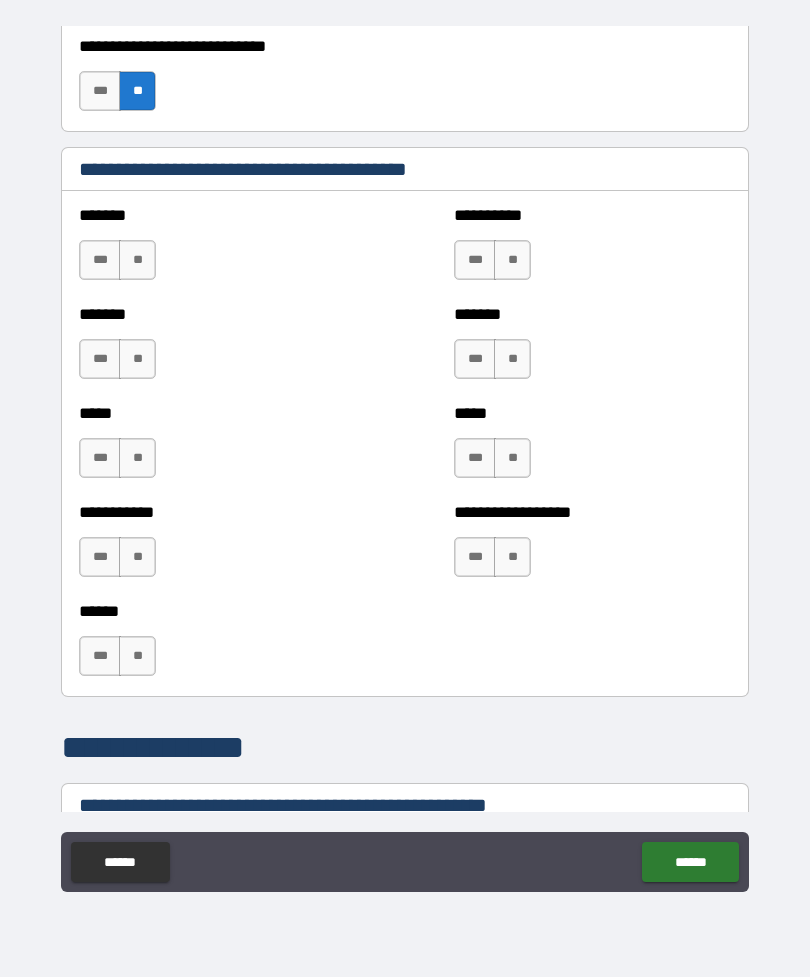 click on "**" at bounding box center (137, 260) 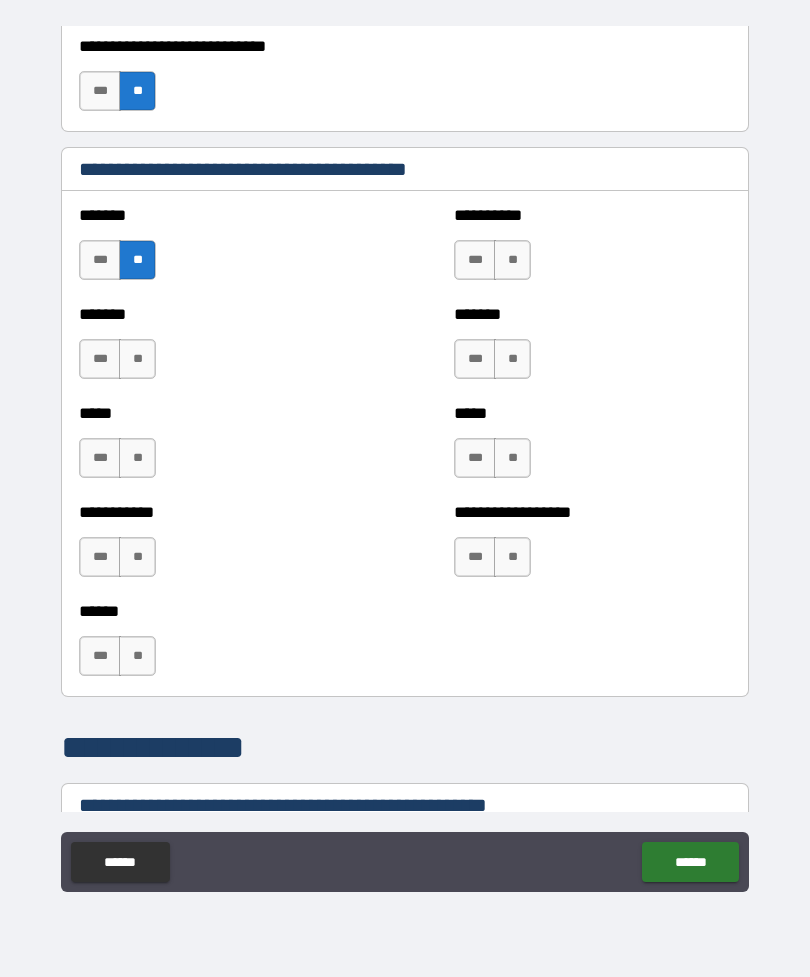 click on "**" at bounding box center (137, 359) 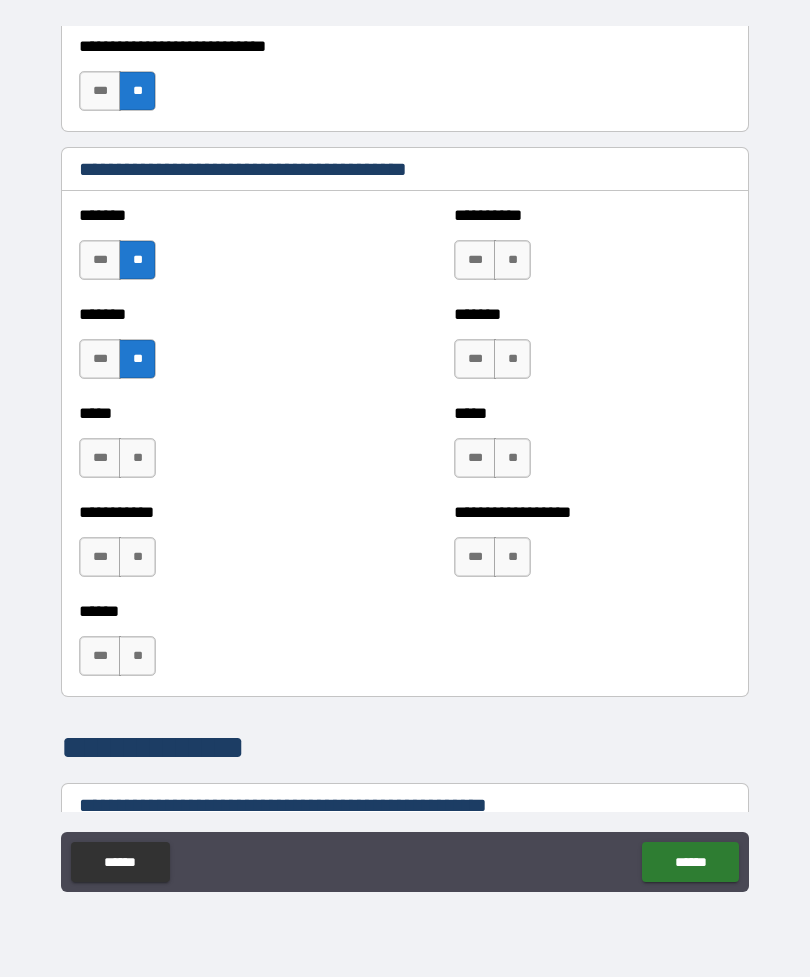 click on "**" at bounding box center (137, 458) 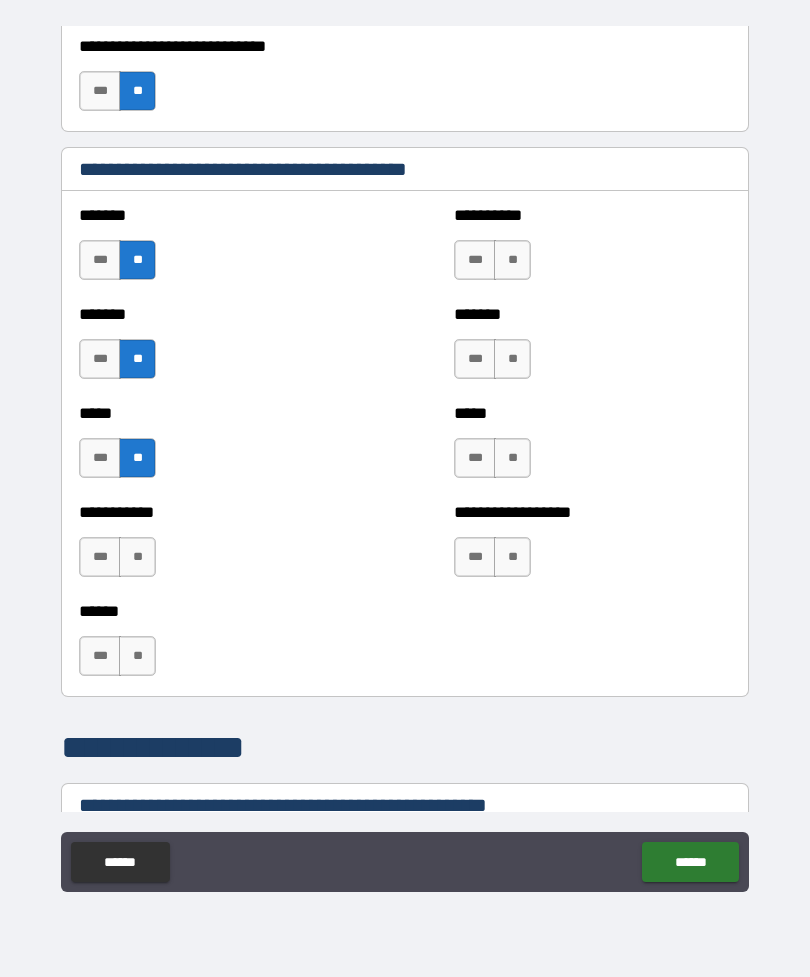 click on "**" at bounding box center [137, 557] 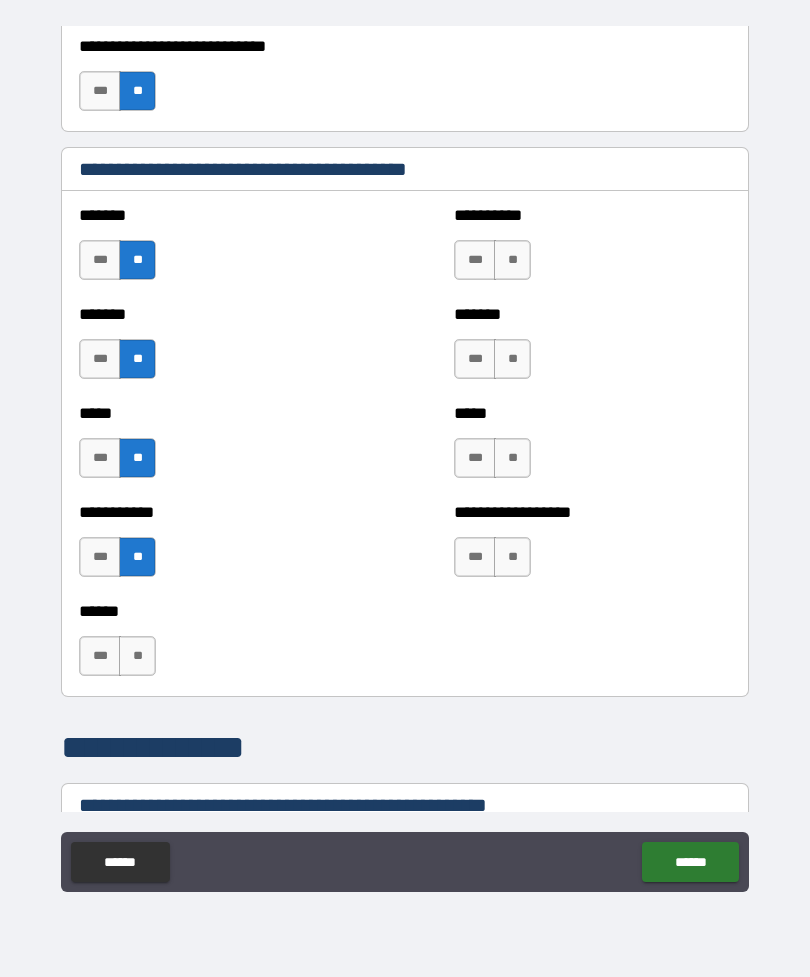 click on "**" at bounding box center (137, 656) 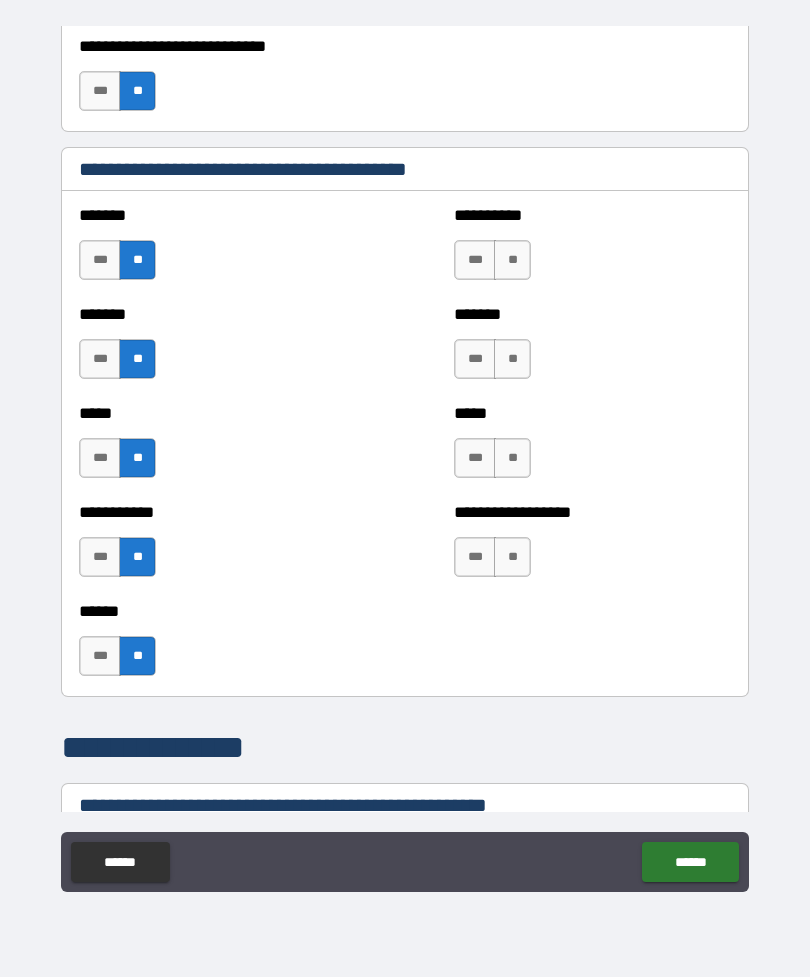 click on "**" at bounding box center [512, 557] 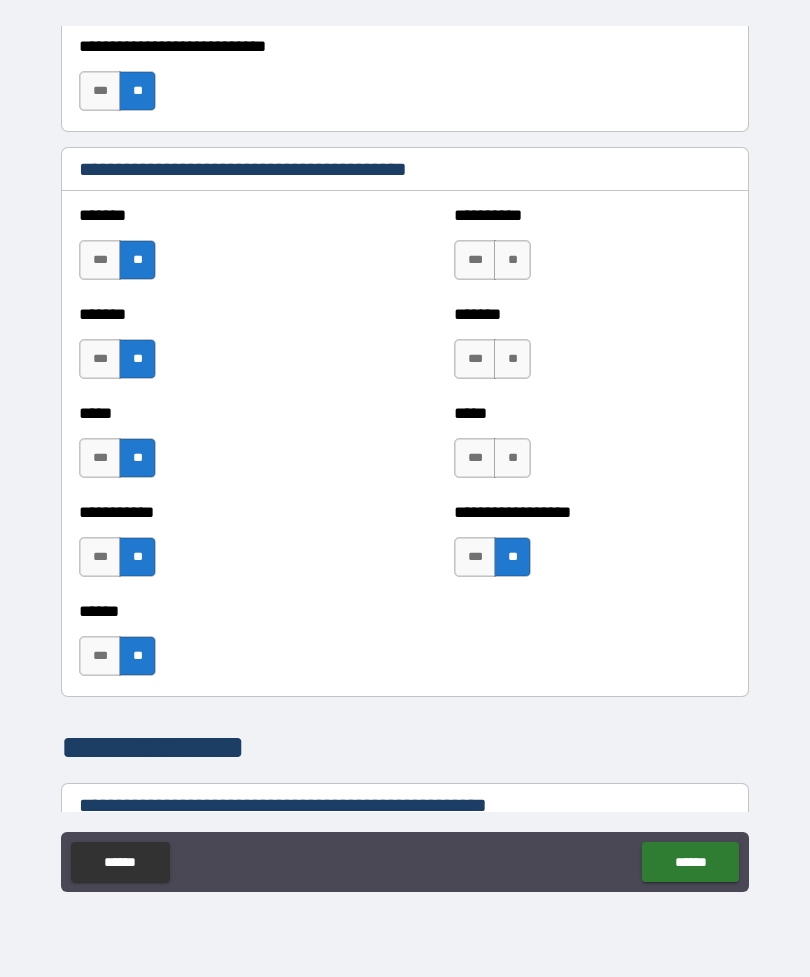 click on "**" at bounding box center [512, 458] 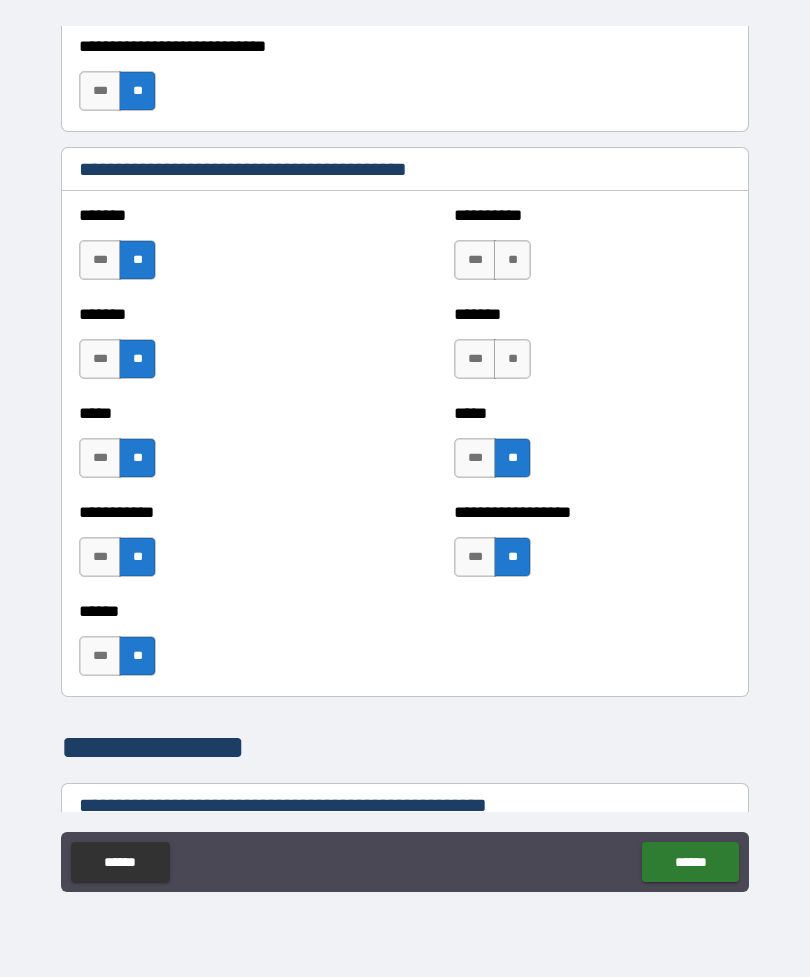 click on "**" at bounding box center (512, 359) 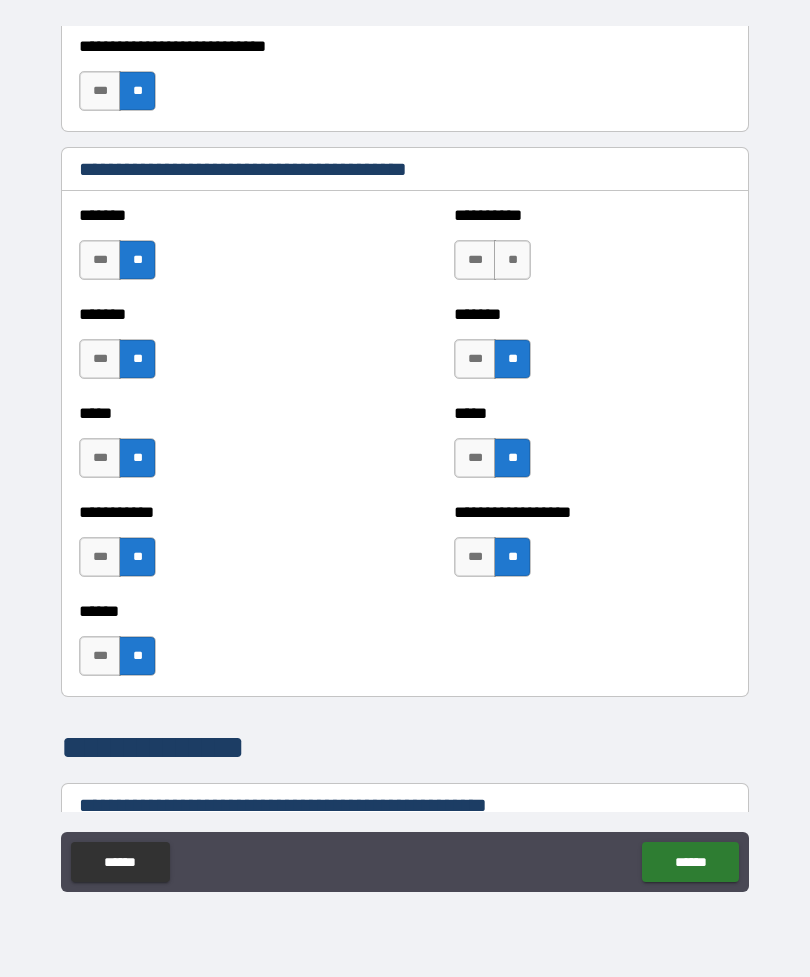 click on "**********" at bounding box center (592, 250) 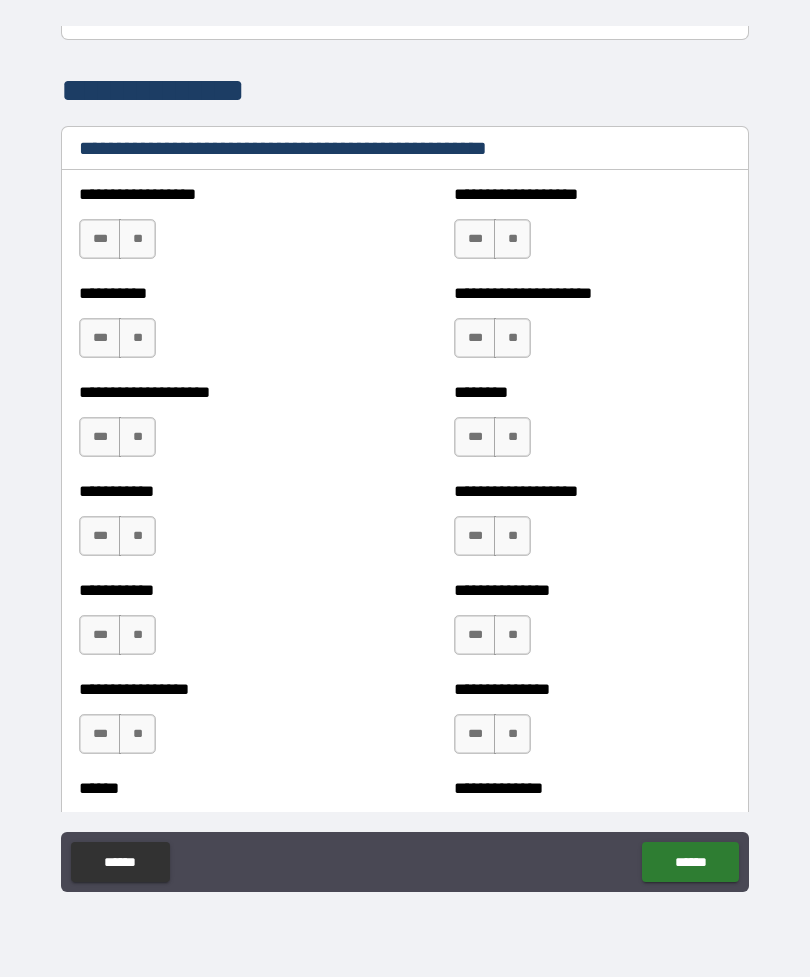 scroll, scrollTop: 2405, scrollLeft: 0, axis: vertical 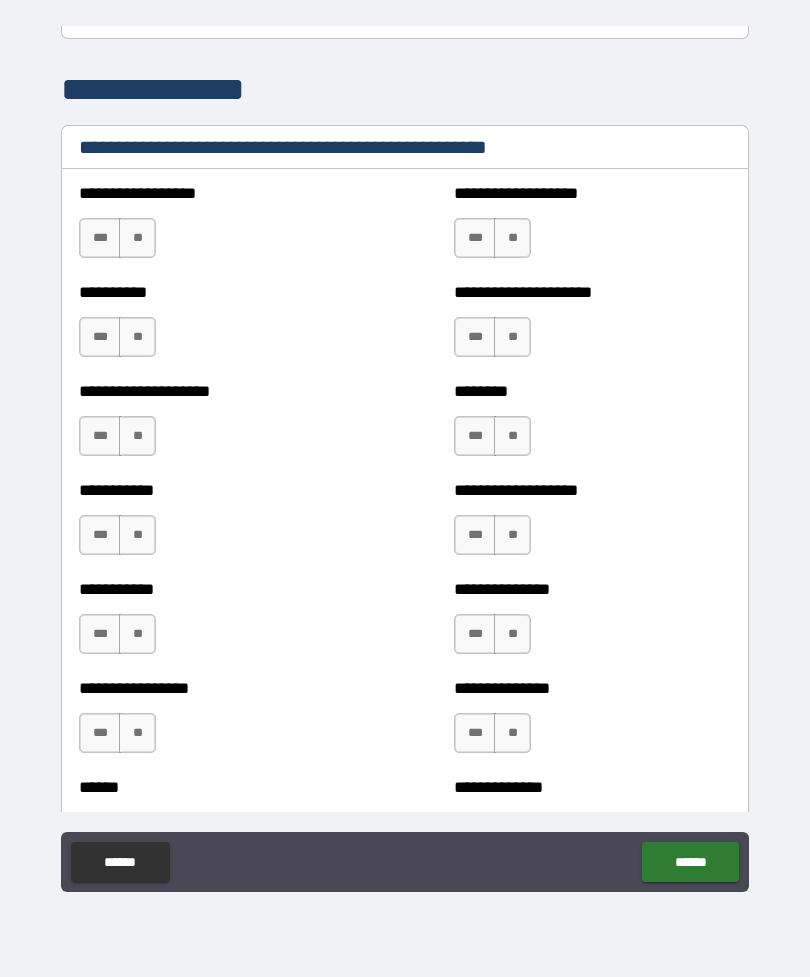 click on "**" at bounding box center [137, 238] 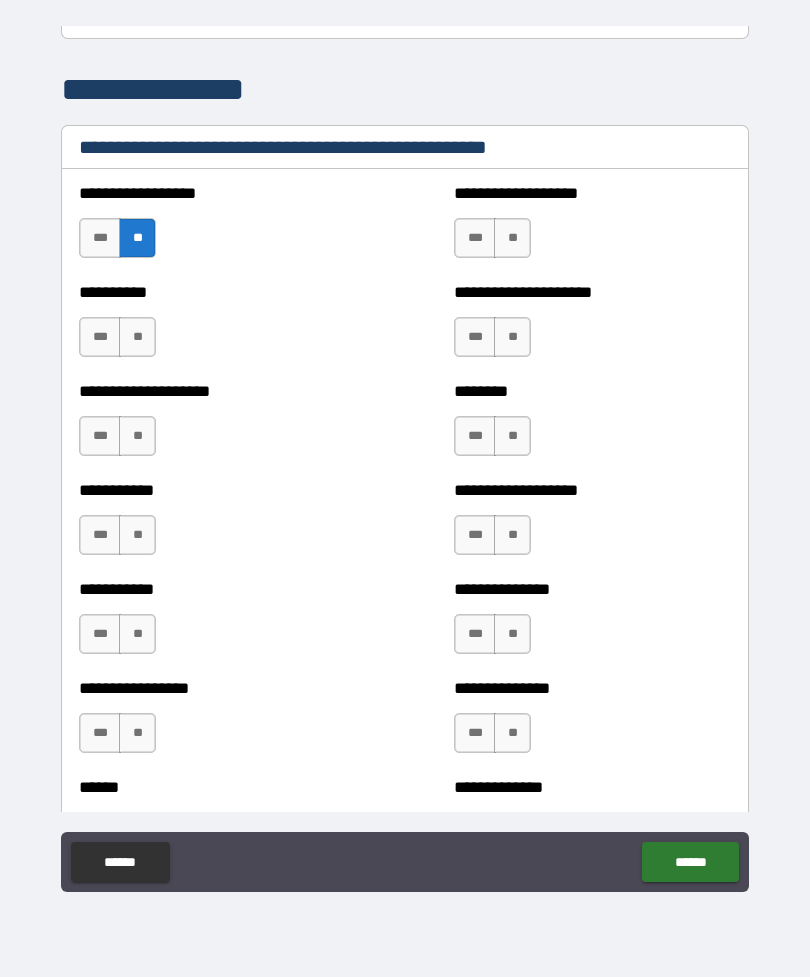 click on "**" at bounding box center [137, 337] 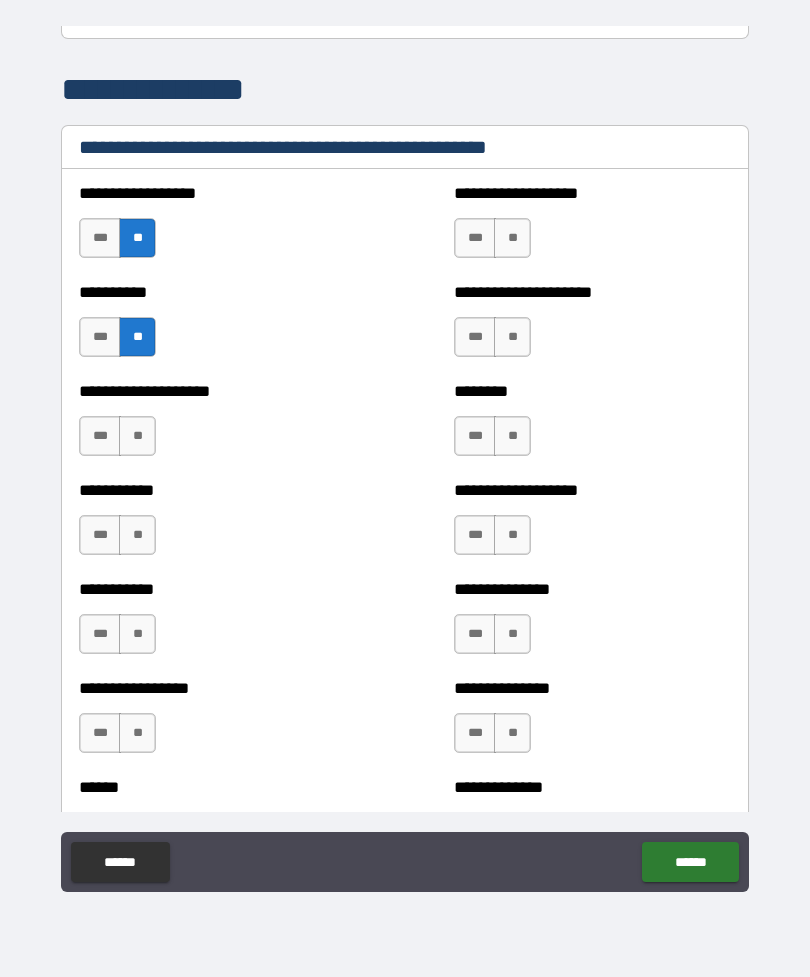 click on "**" at bounding box center (137, 436) 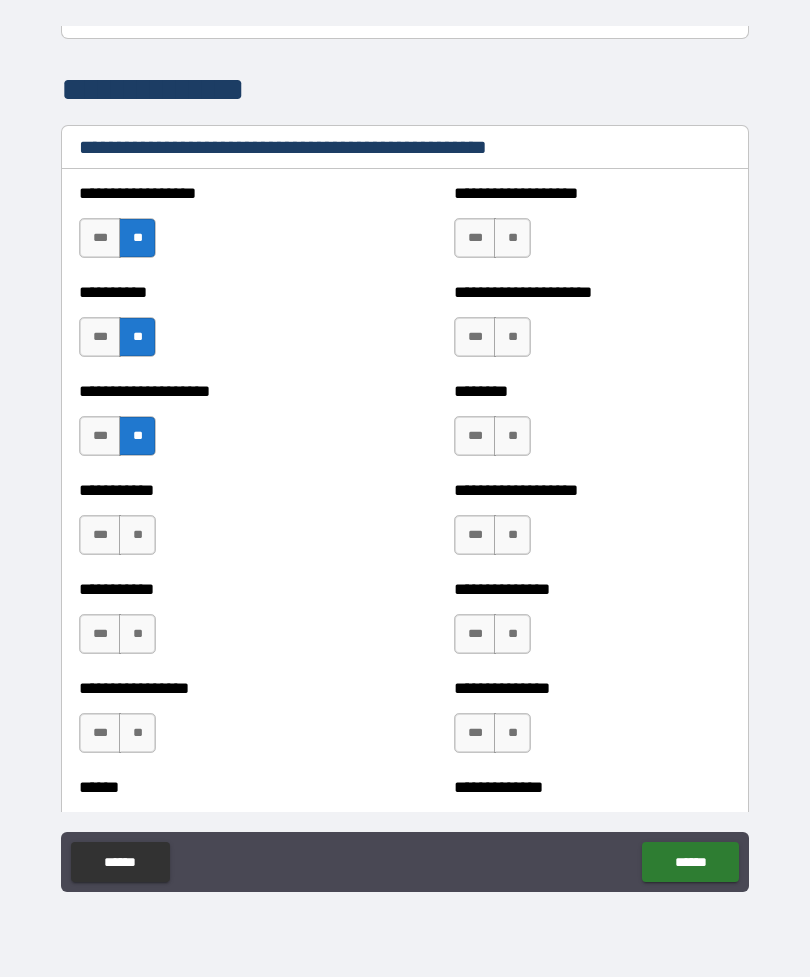 click on "**" at bounding box center (137, 535) 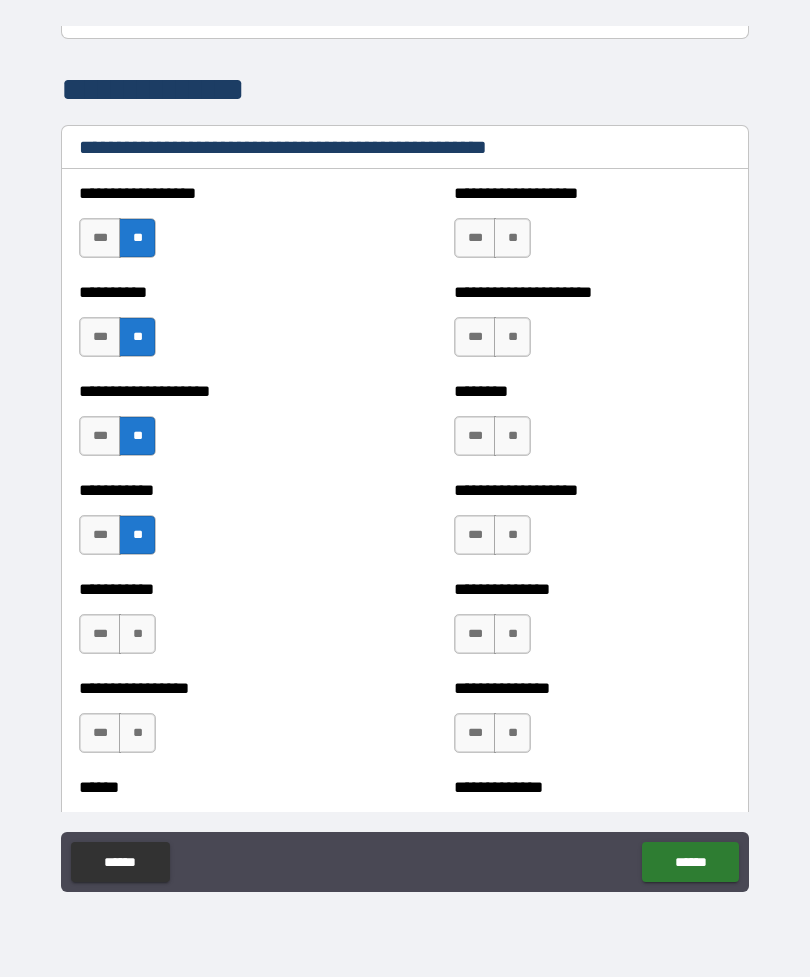 click on "**" at bounding box center [137, 634] 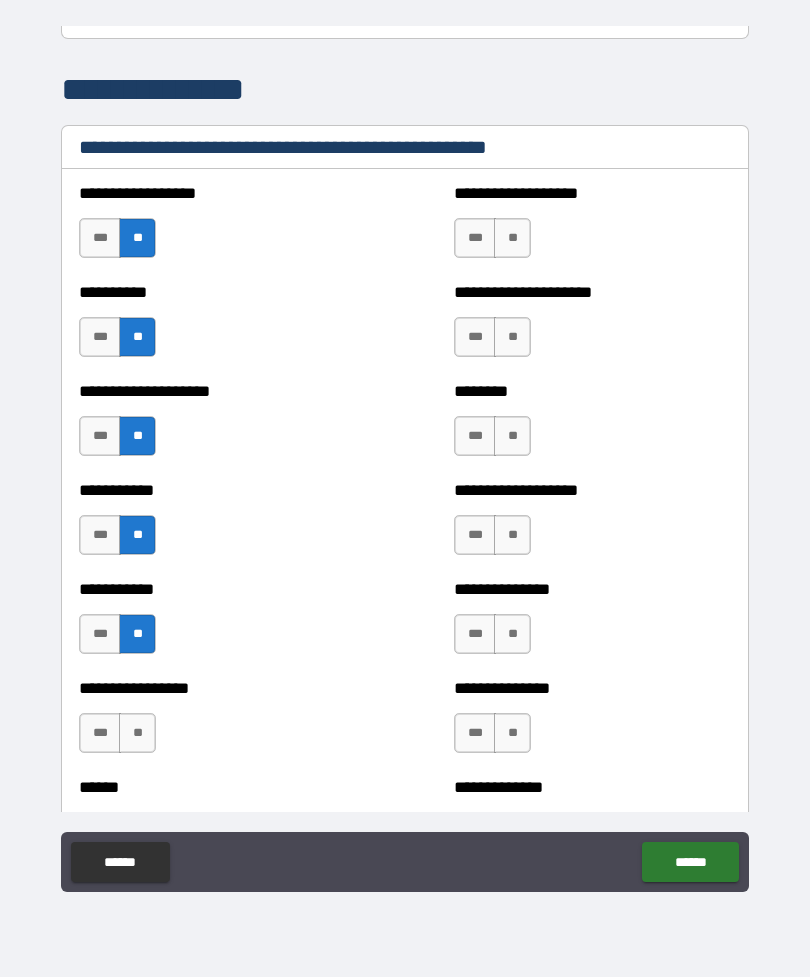 click on "**" at bounding box center [137, 733] 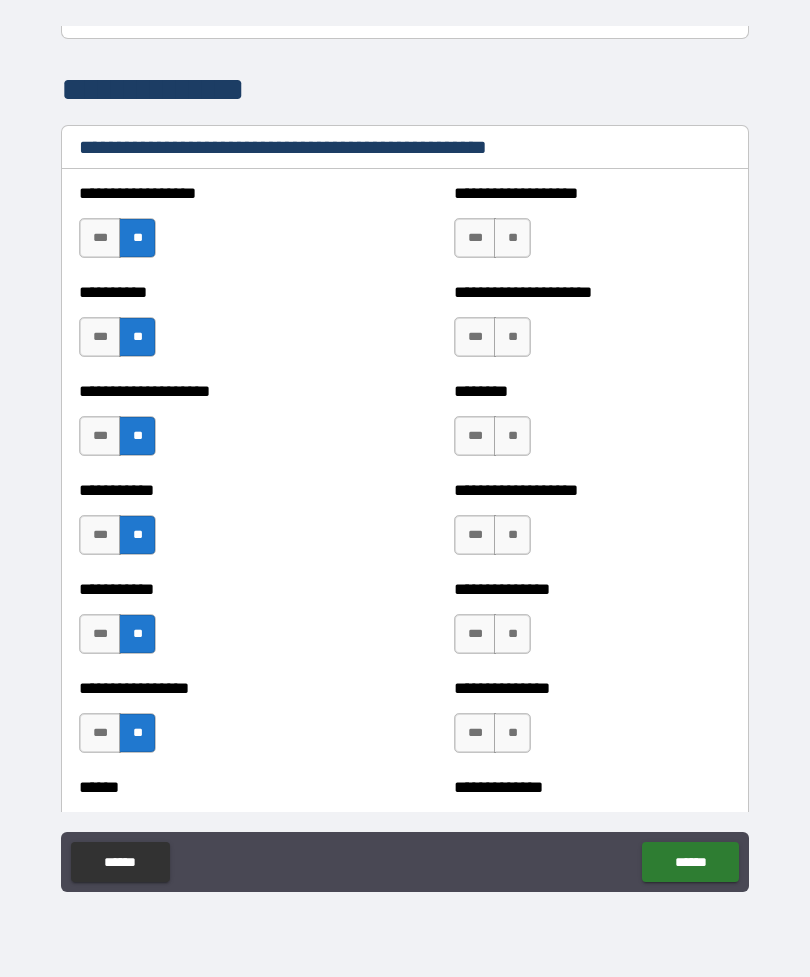 click on "**" at bounding box center [512, 733] 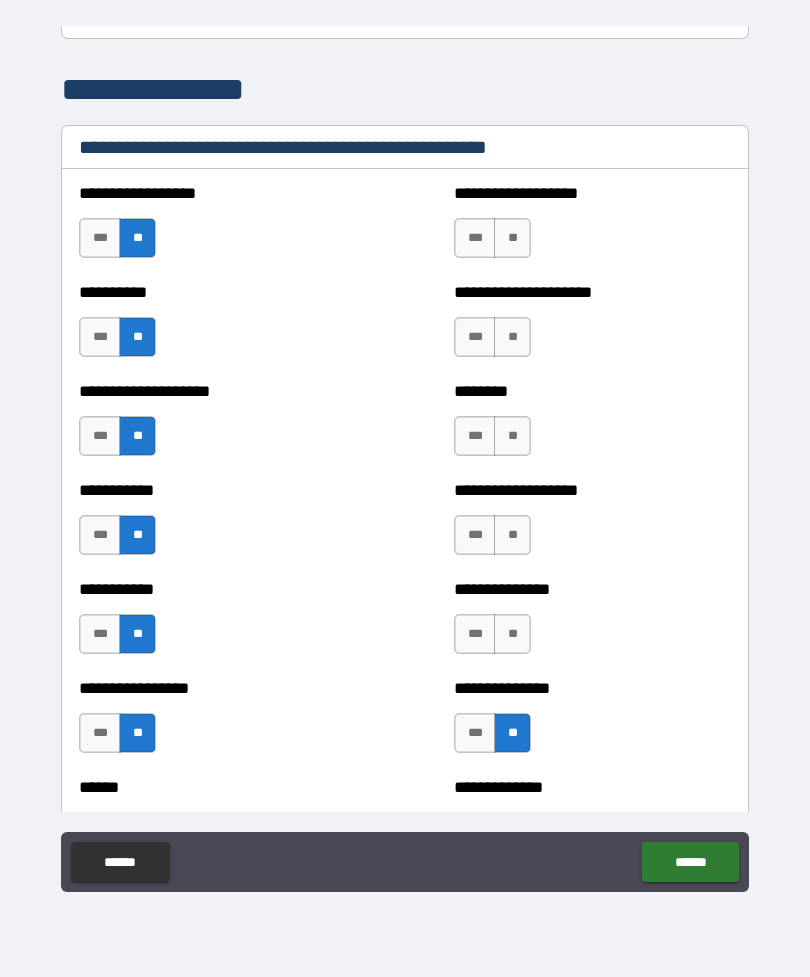 click on "**" at bounding box center (512, 634) 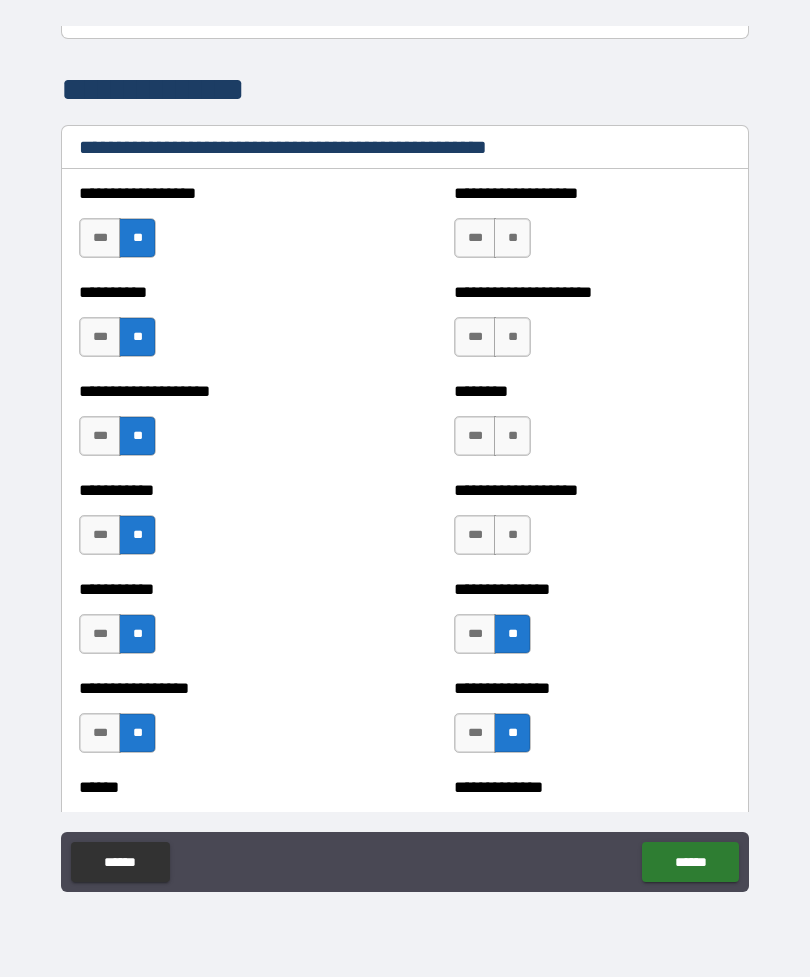 click on "**" at bounding box center [512, 535] 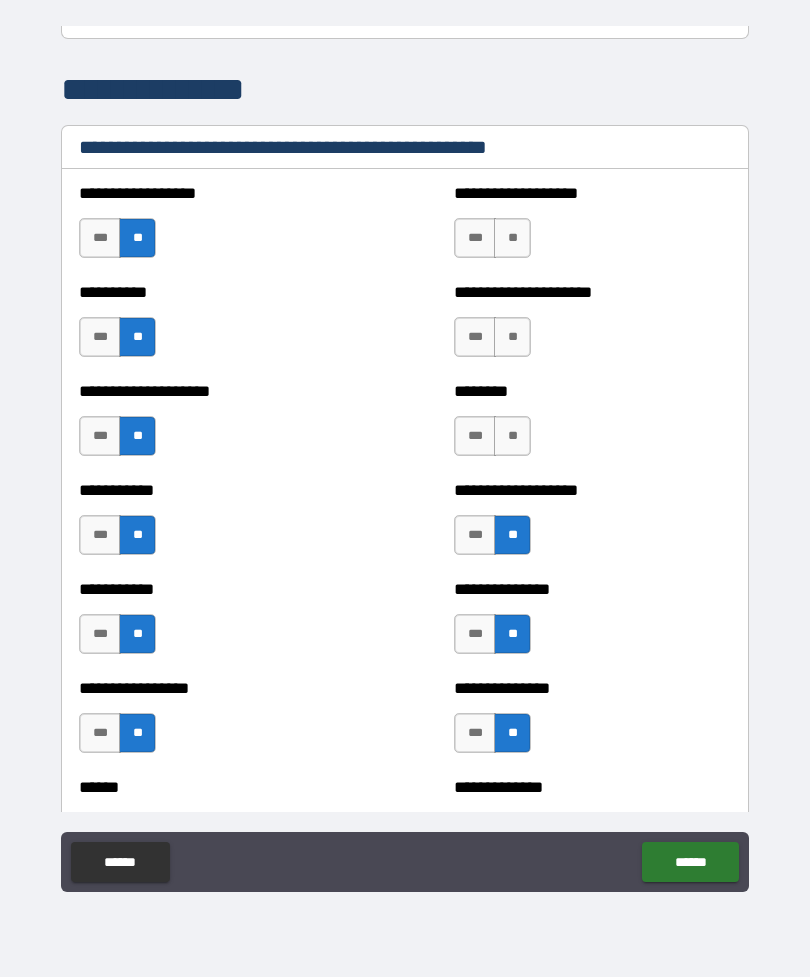 click on "**" at bounding box center [512, 436] 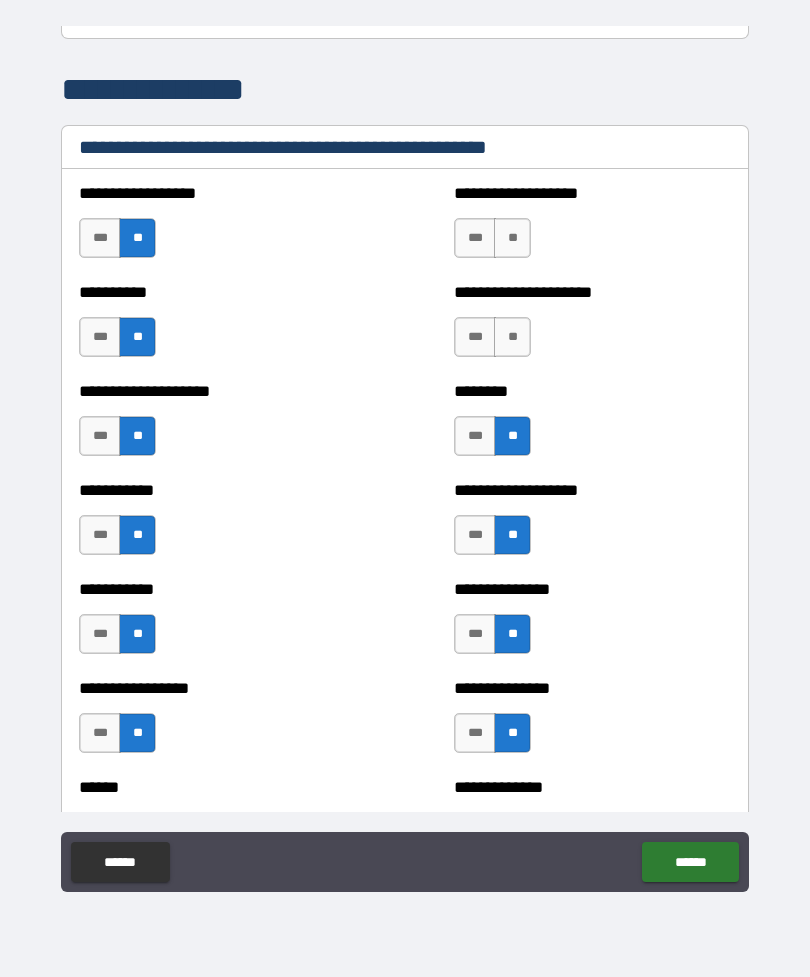 click on "**" at bounding box center (512, 337) 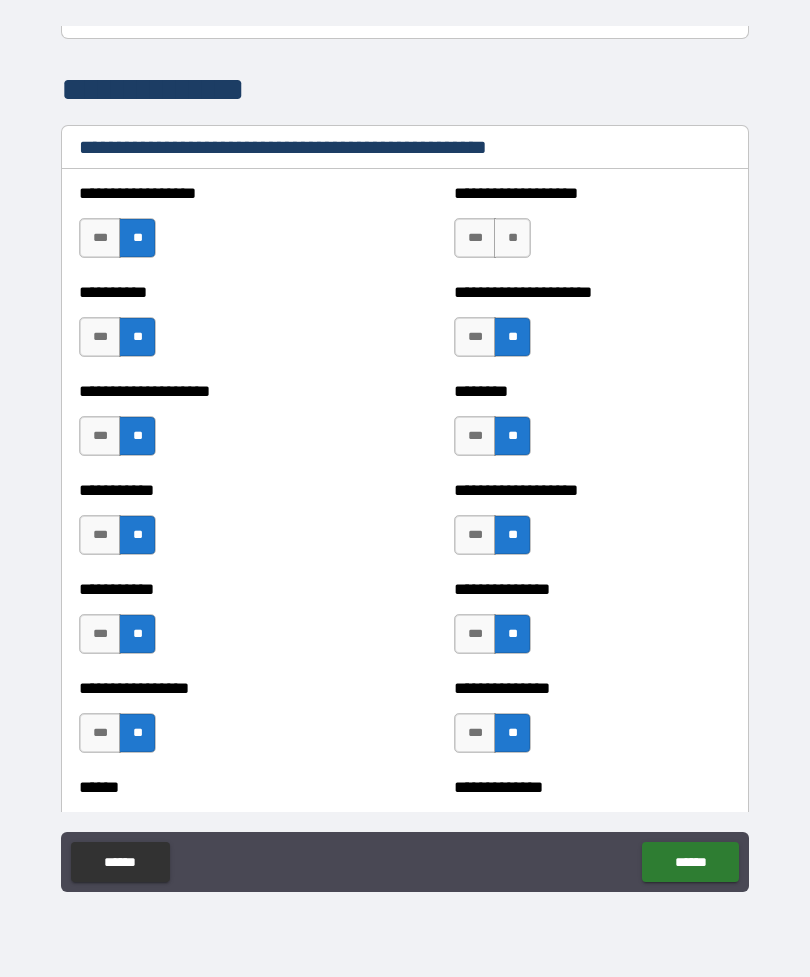 click on "**" at bounding box center (512, 238) 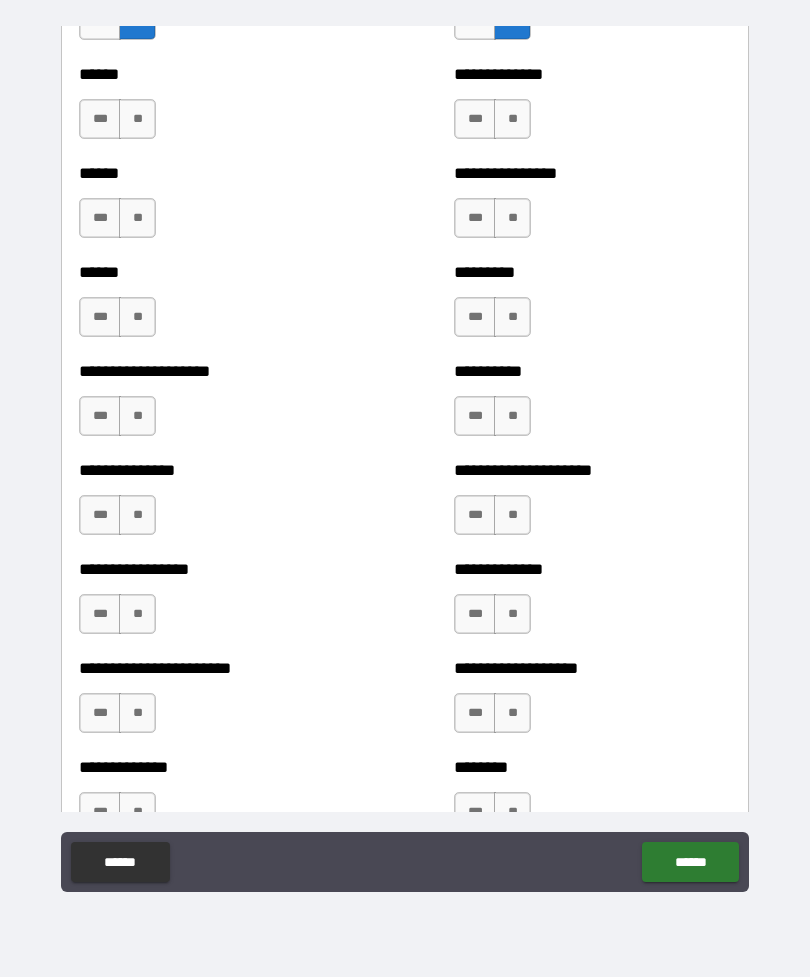 scroll, scrollTop: 3118, scrollLeft: 0, axis: vertical 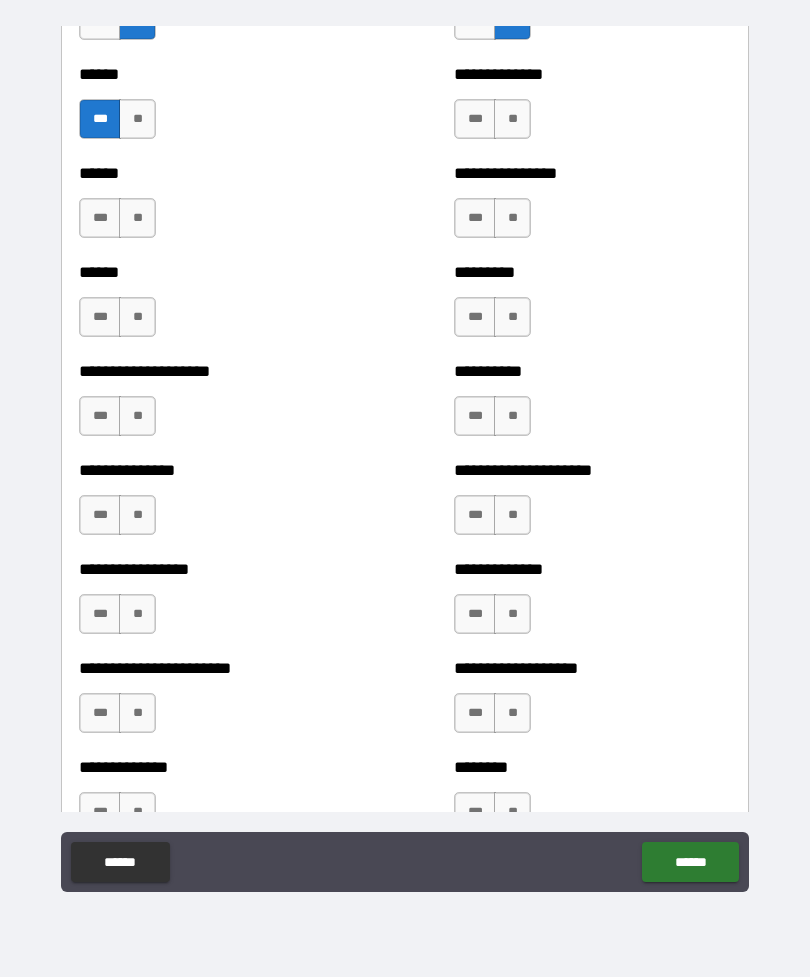click on "**" at bounding box center (137, 218) 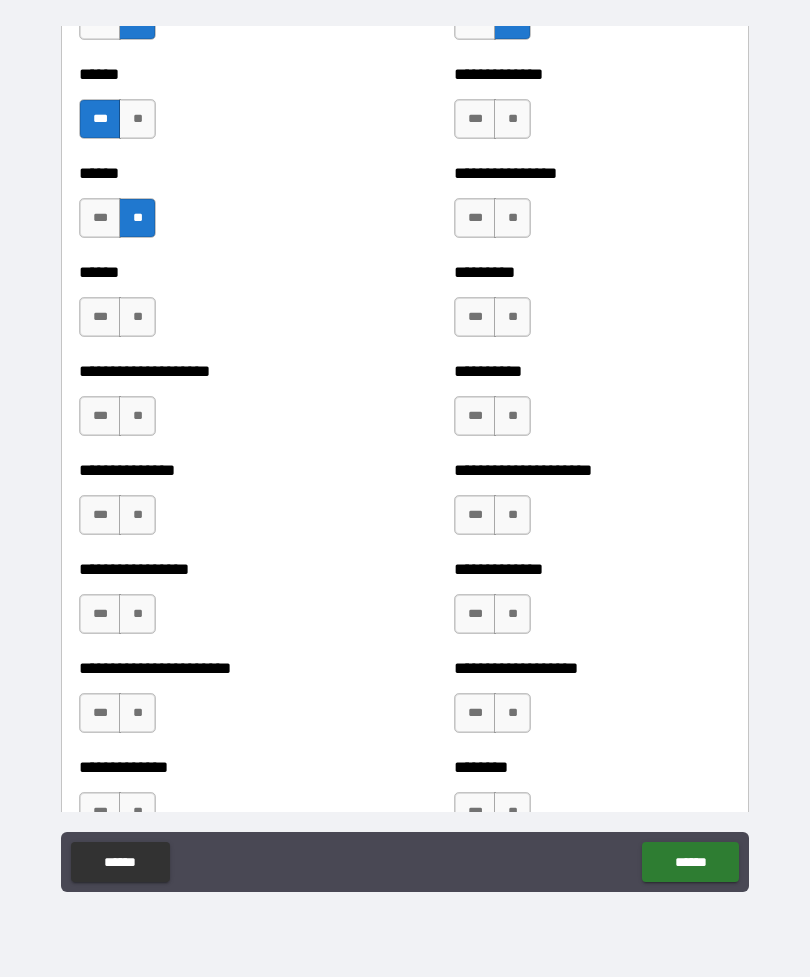 click on "**" at bounding box center [137, 317] 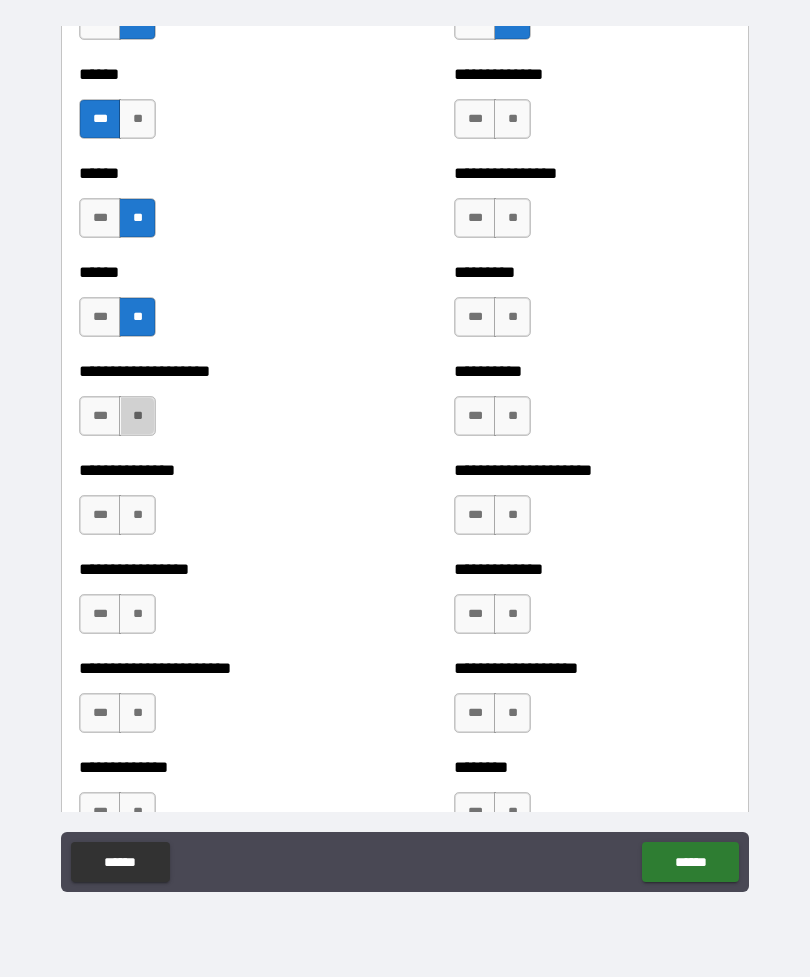 click on "**" at bounding box center (137, 416) 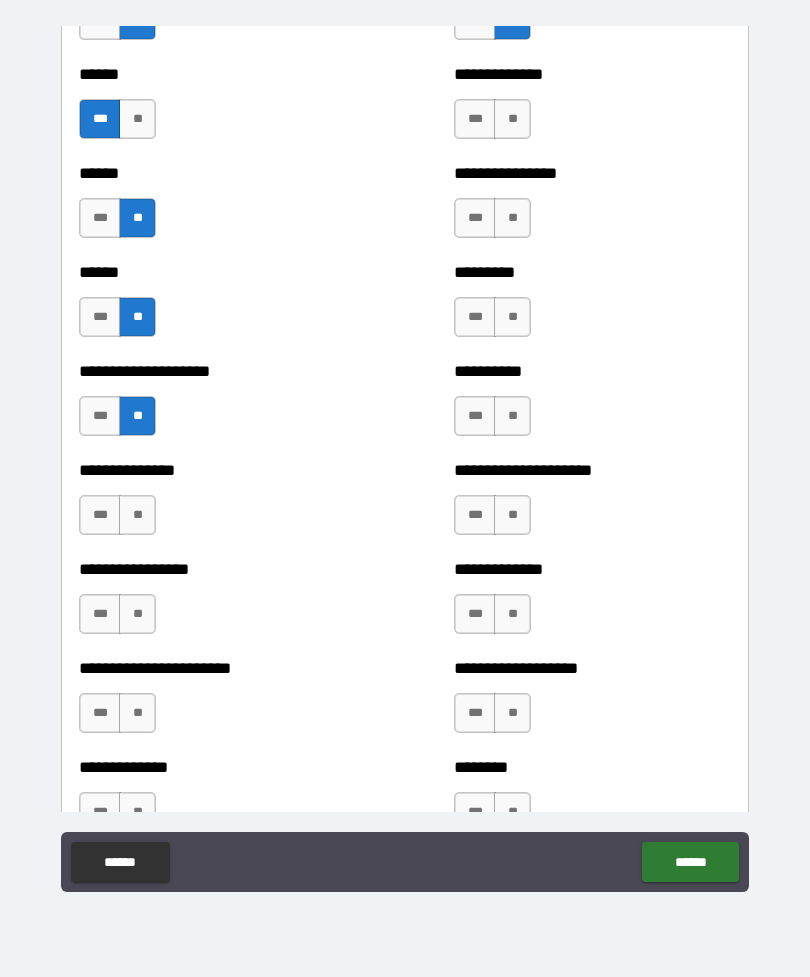 click on "***" at bounding box center [100, 515] 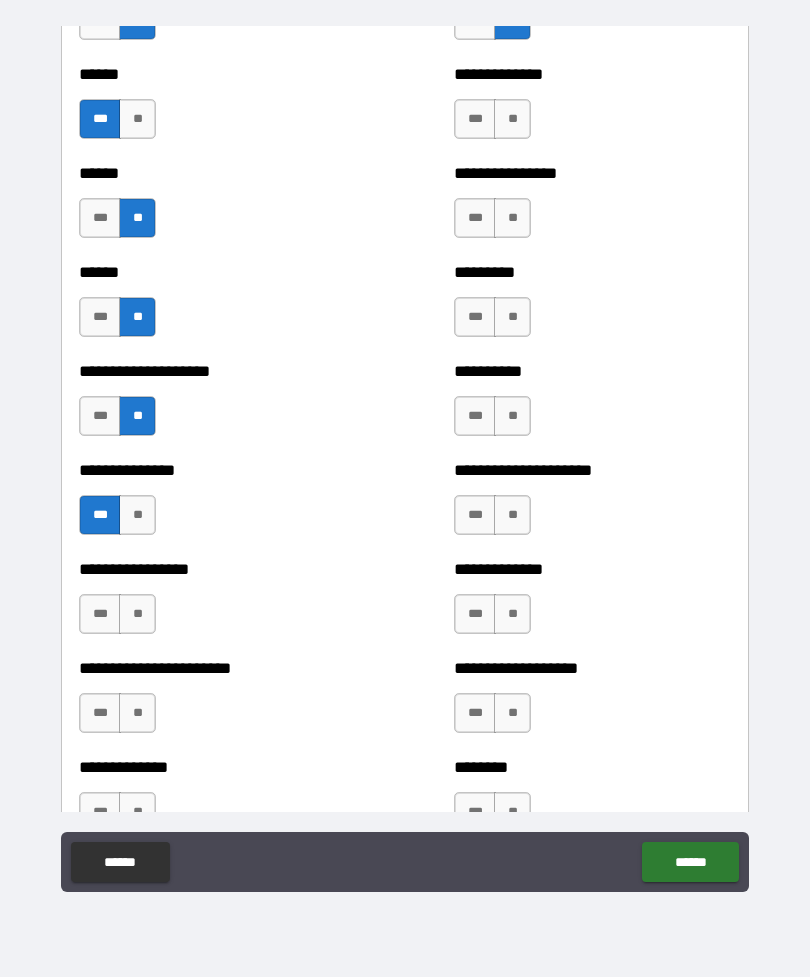 click on "**" at bounding box center [137, 614] 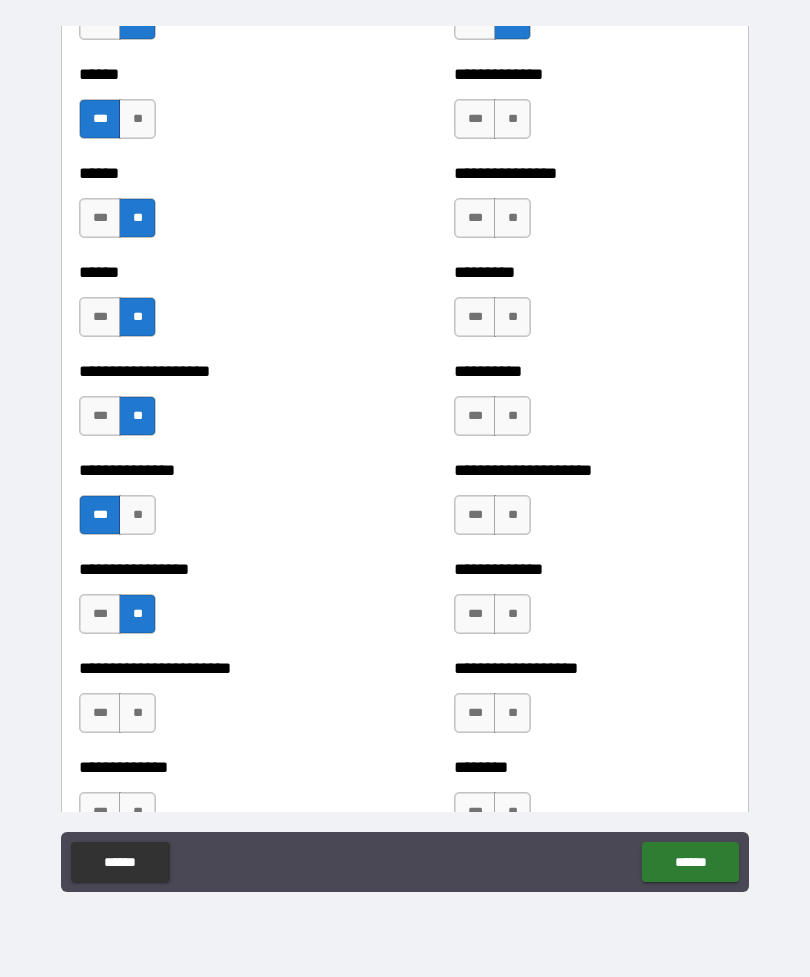 click on "**" at bounding box center [137, 713] 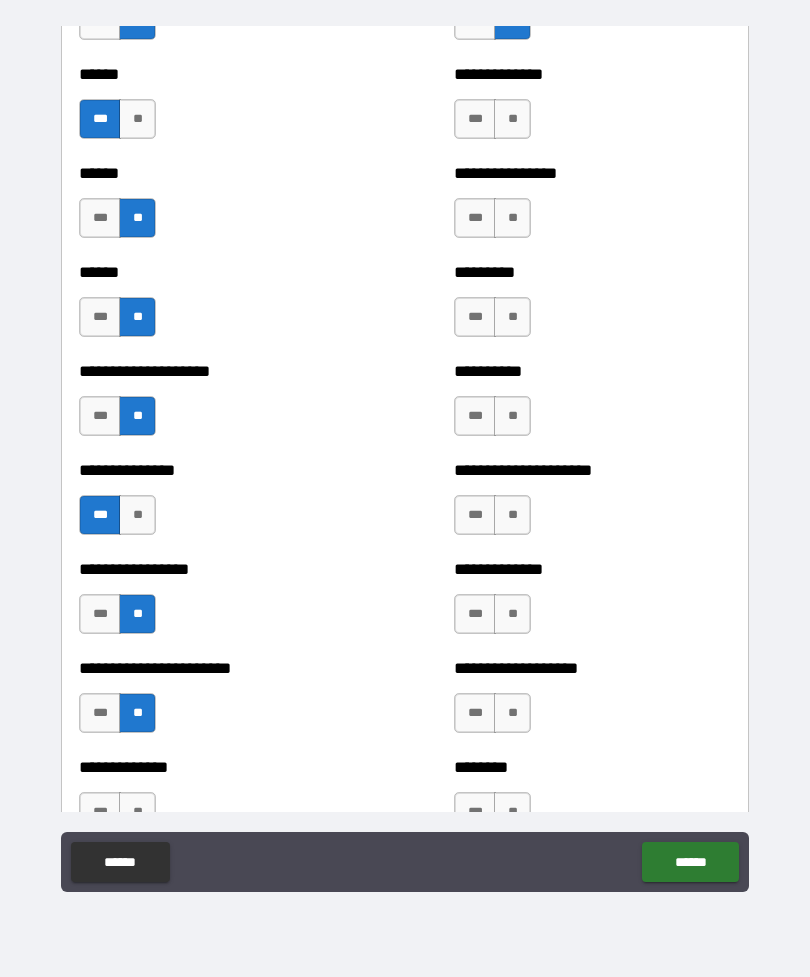 click on "**" at bounding box center (512, 119) 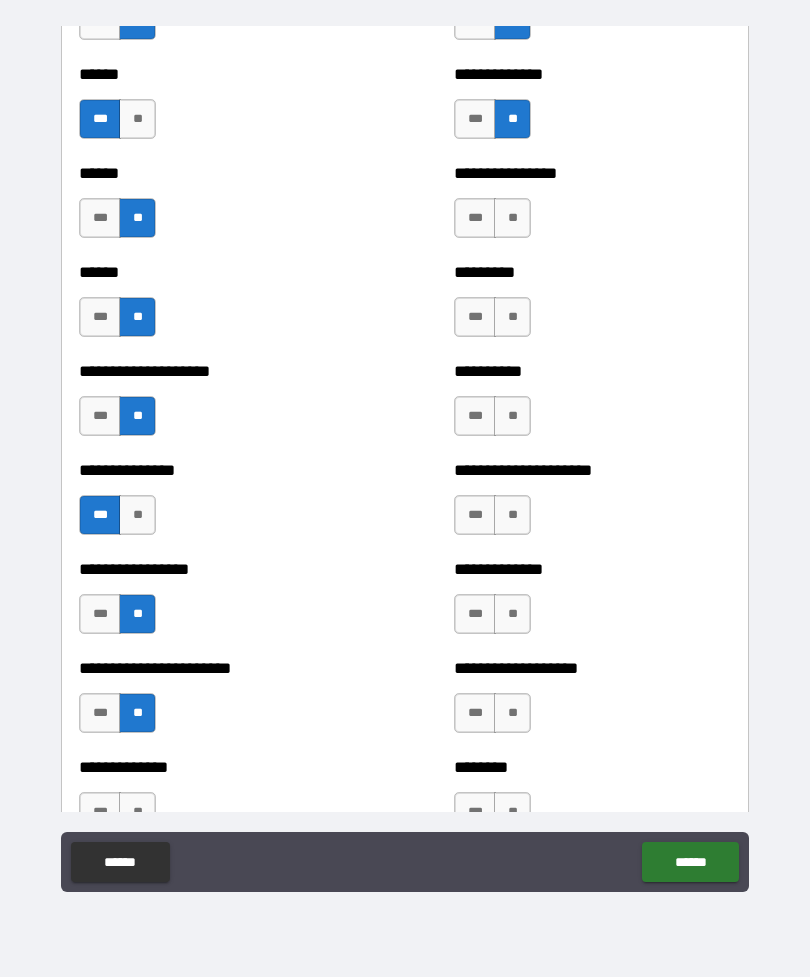 click on "**" at bounding box center [512, 218] 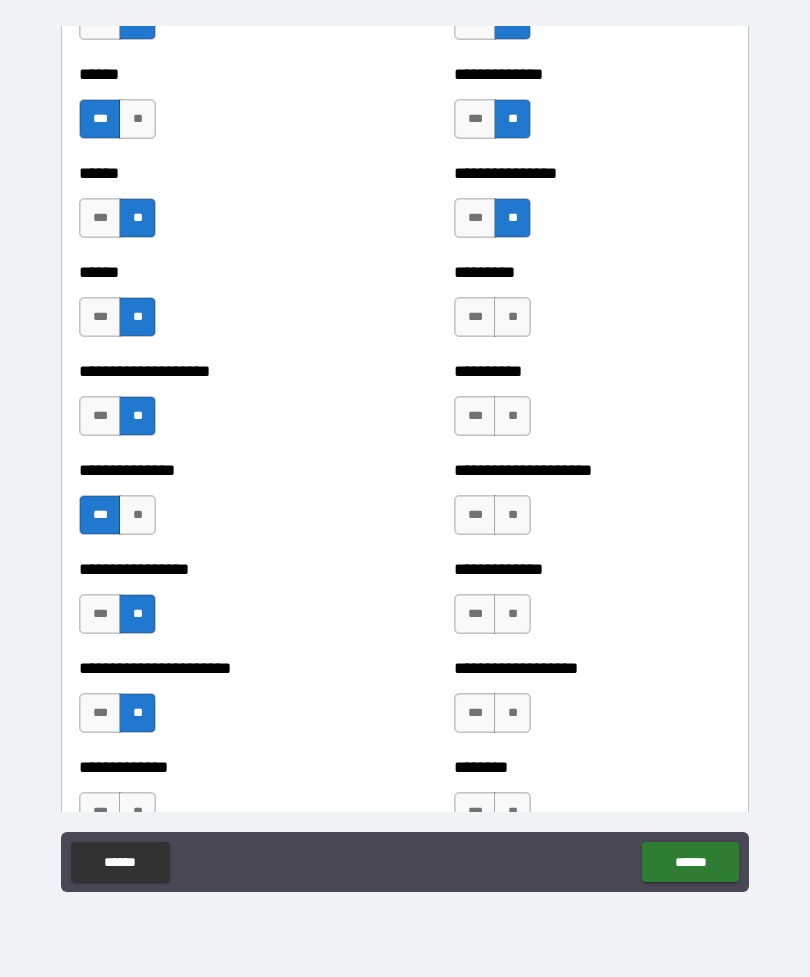 click on "**" at bounding box center (512, 317) 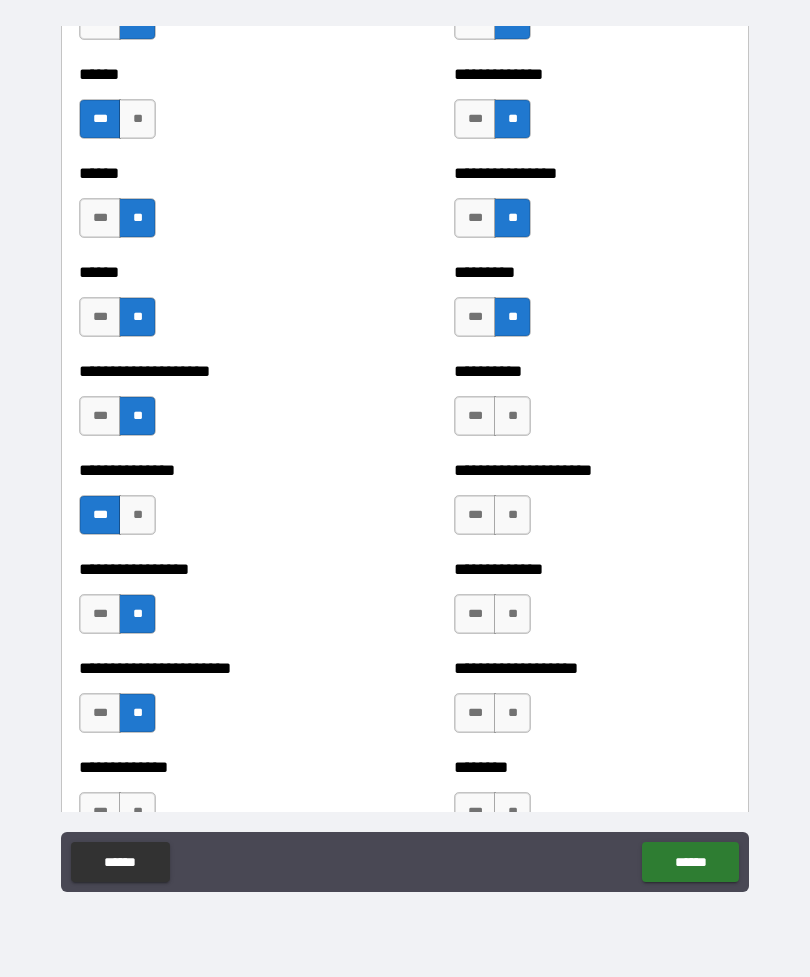 click on "**" at bounding box center (512, 416) 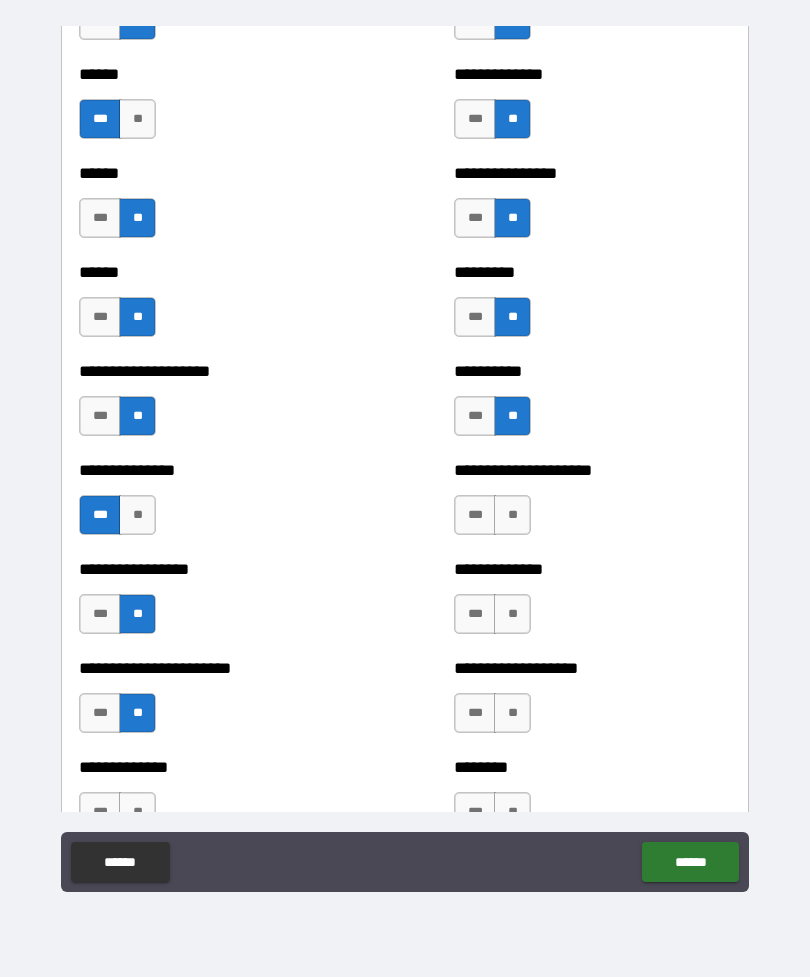 click on "**" at bounding box center (512, 515) 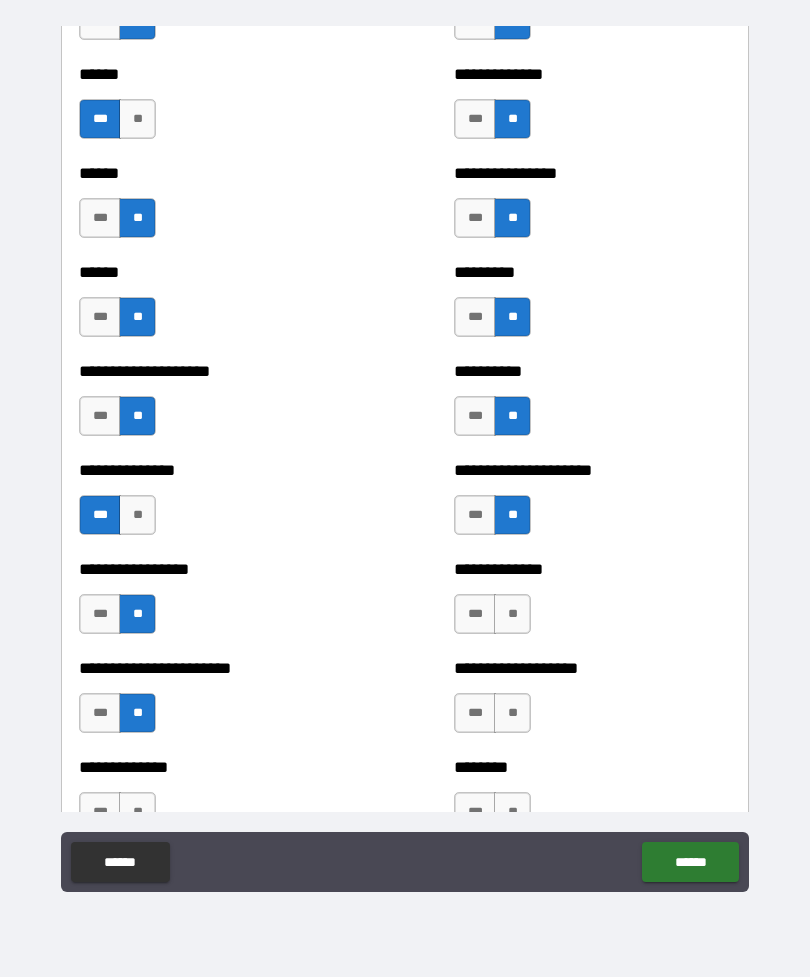 click on "*** **" at bounding box center (495, 619) 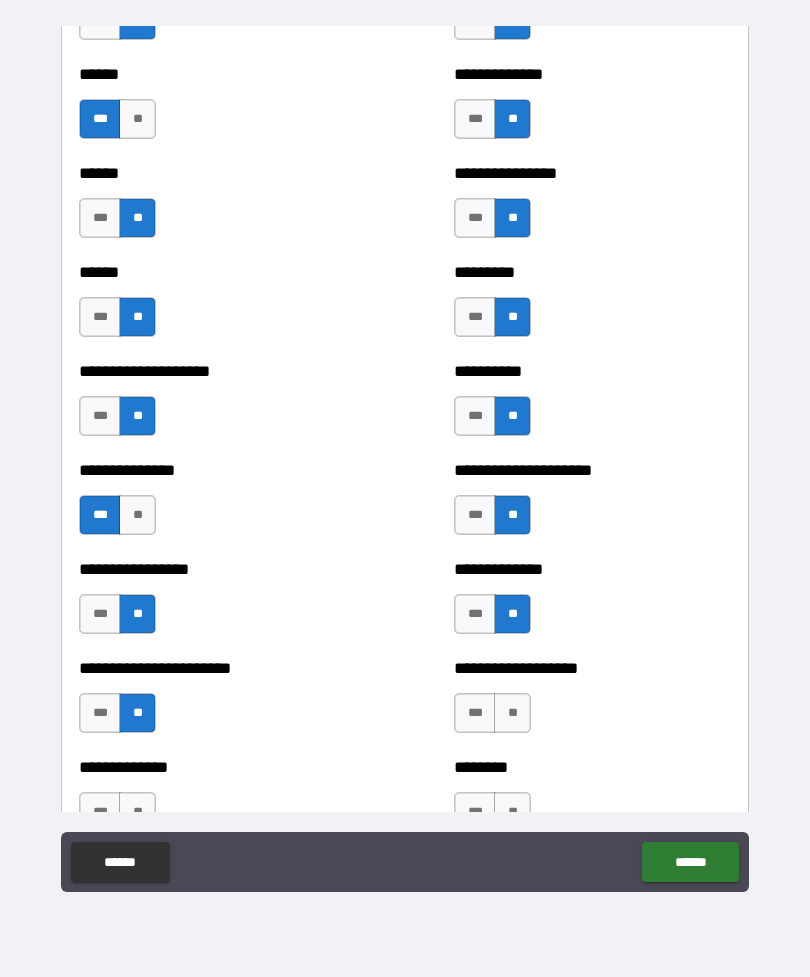 click on "**" at bounding box center [512, 713] 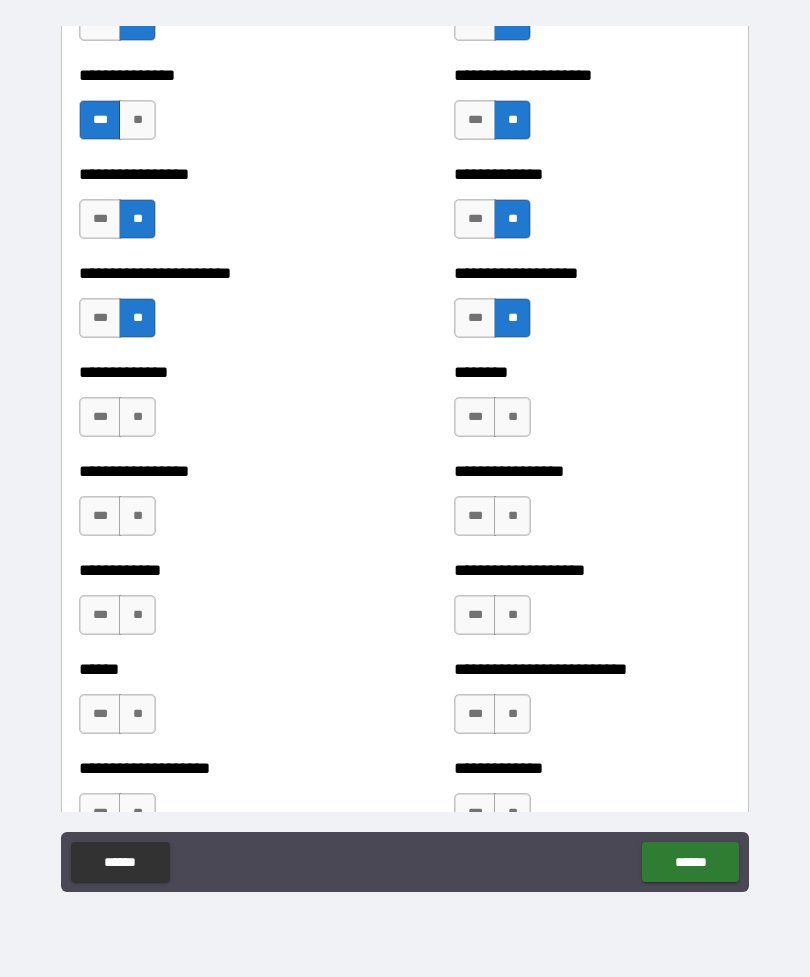scroll, scrollTop: 3559, scrollLeft: 0, axis: vertical 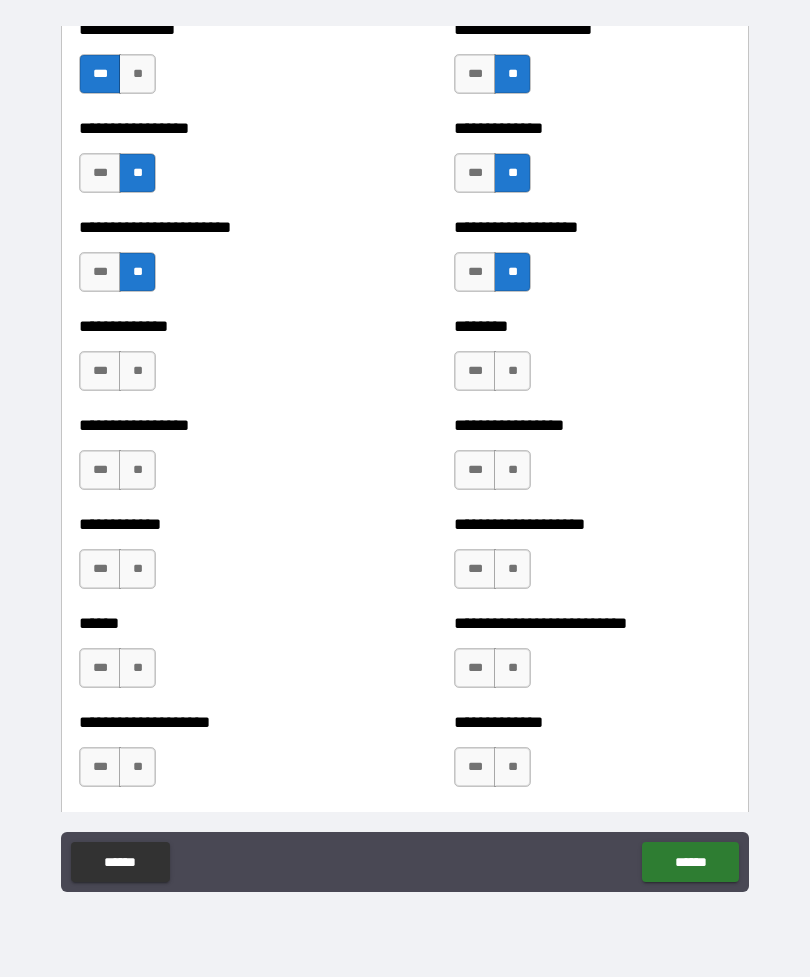 click on "**" at bounding box center (512, 371) 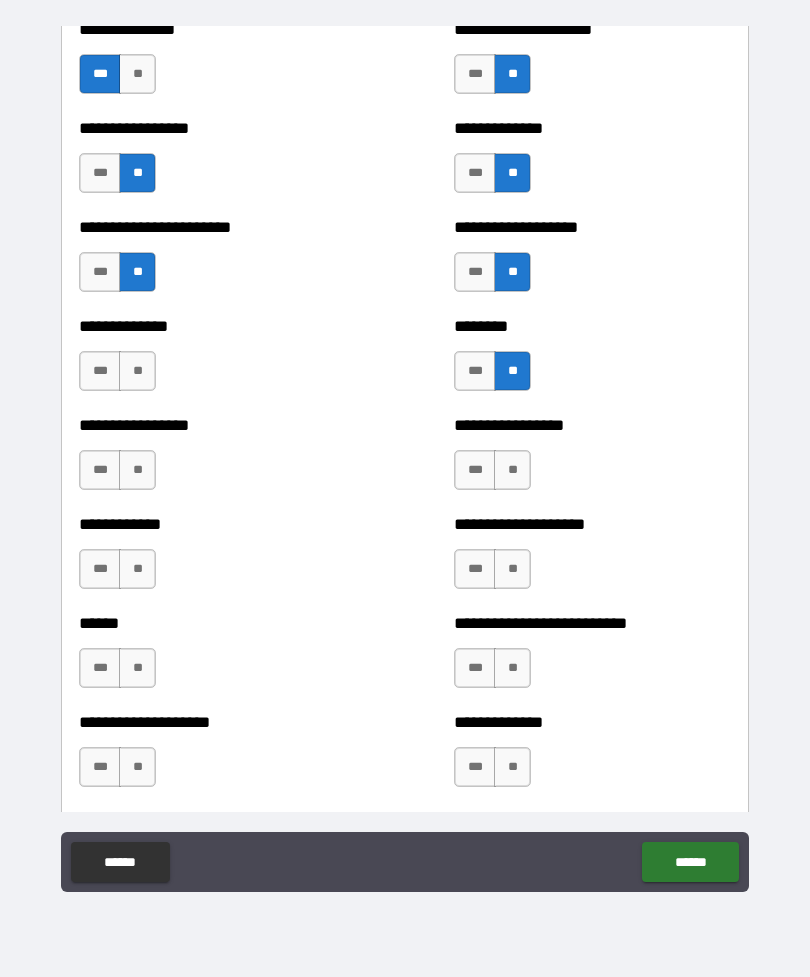 click on "**" at bounding box center (512, 470) 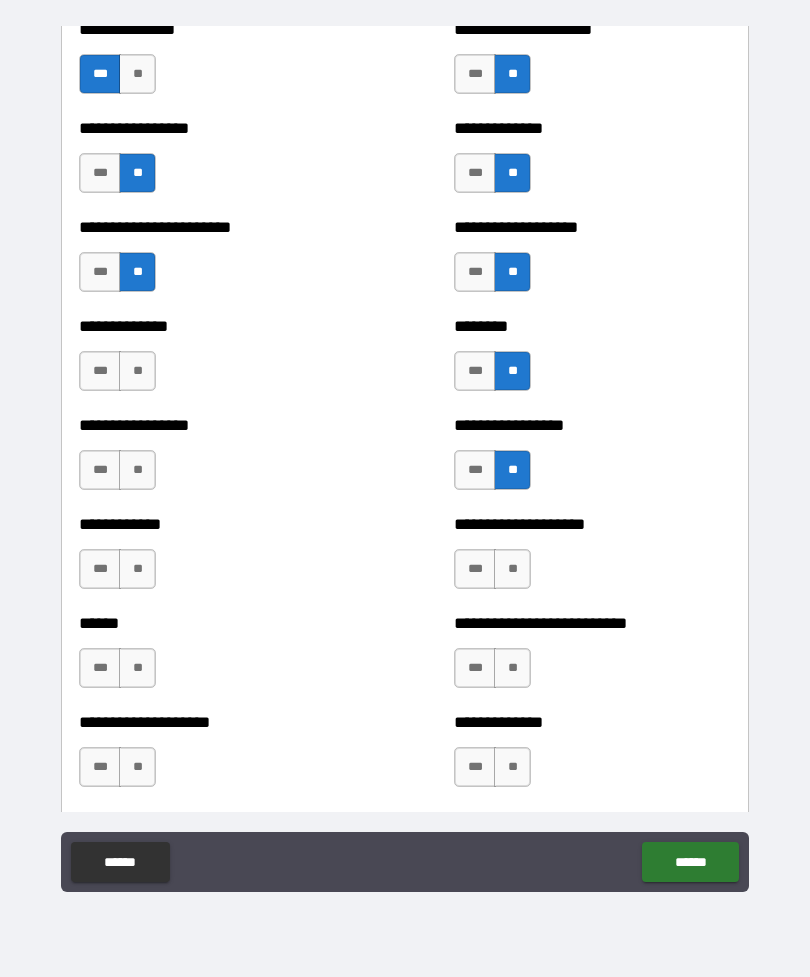 click on "**" at bounding box center [512, 569] 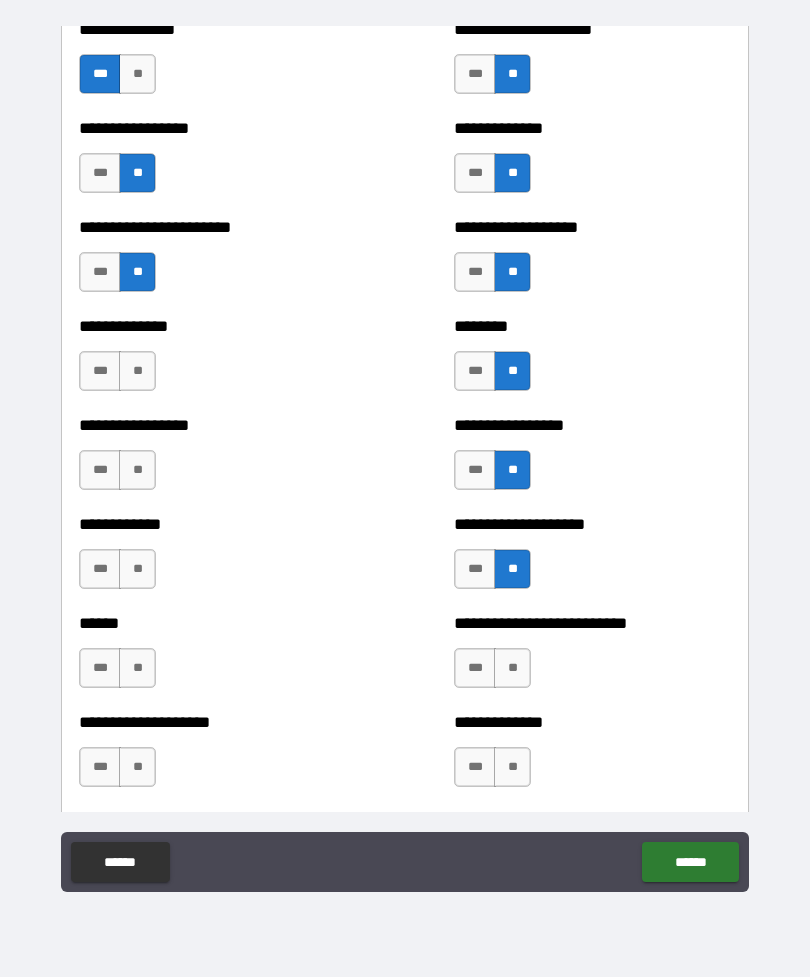 click on "**" at bounding box center (512, 668) 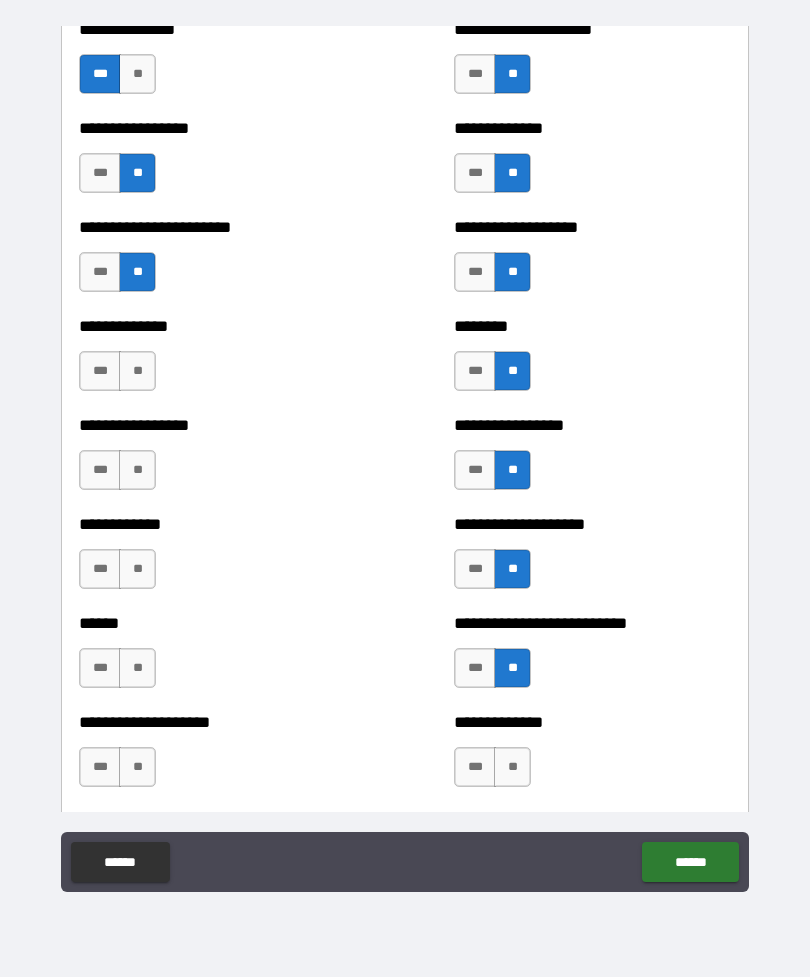 click on "**" at bounding box center (512, 767) 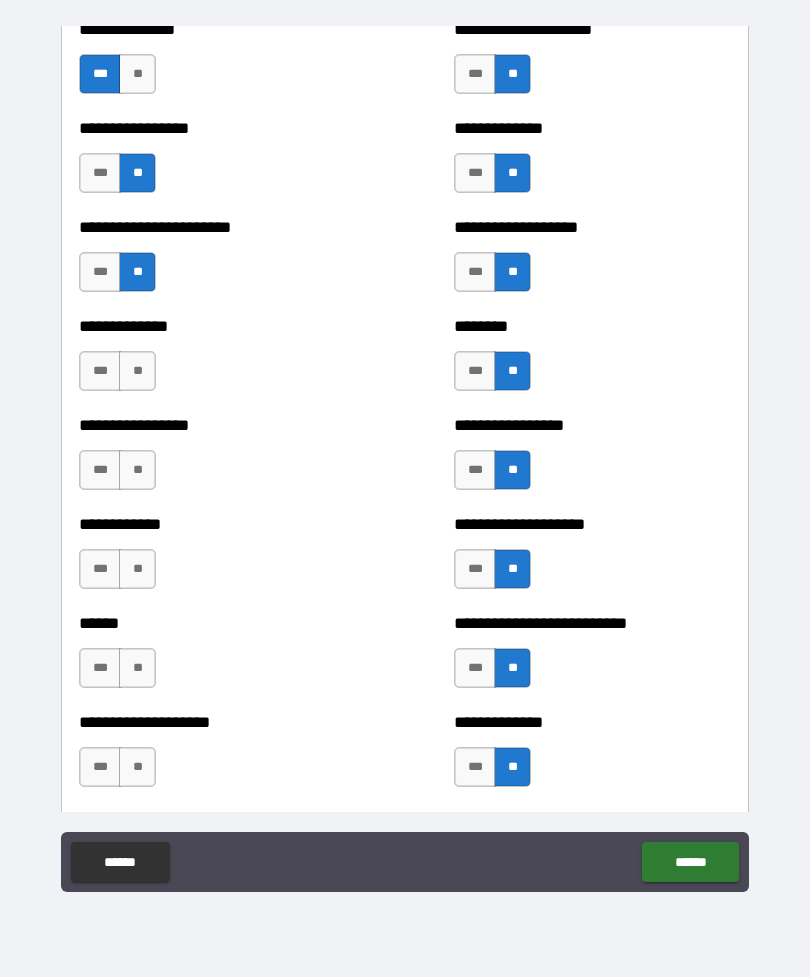 click on "**" at bounding box center (137, 767) 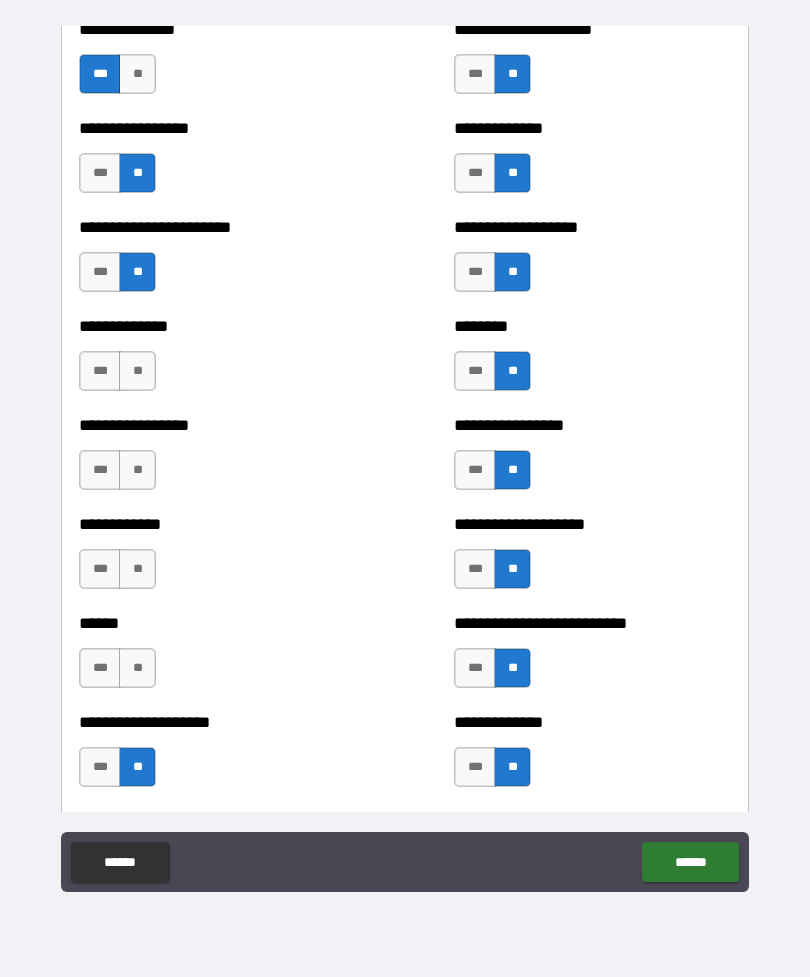 click on "**" at bounding box center (137, 668) 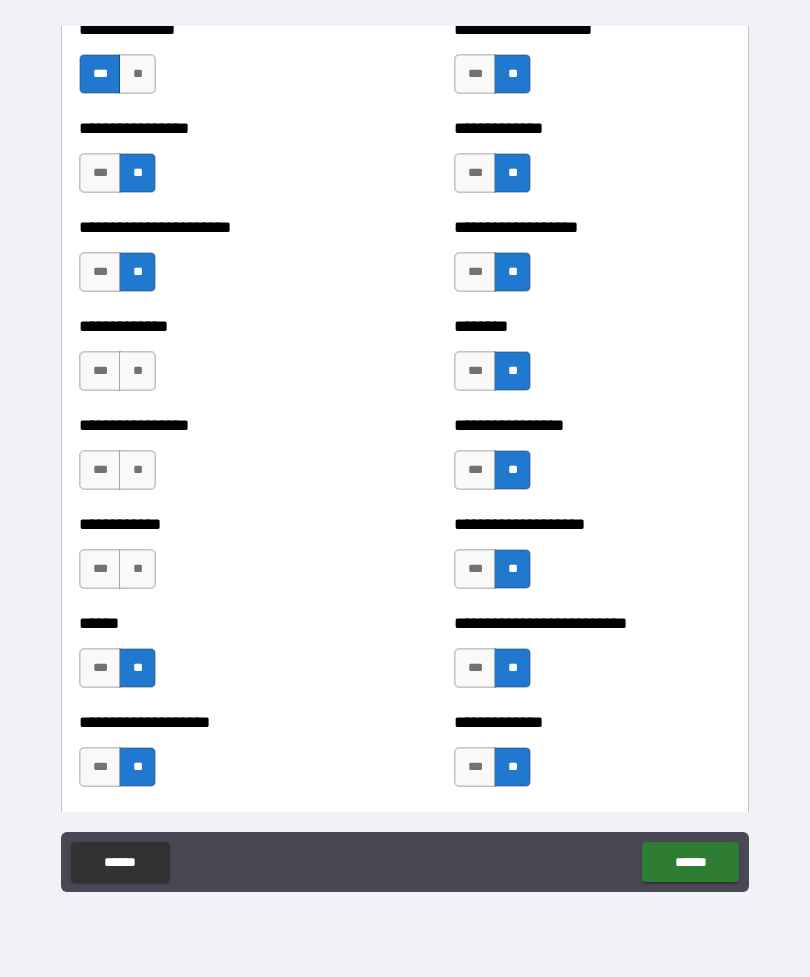 click on "**" at bounding box center (137, 668) 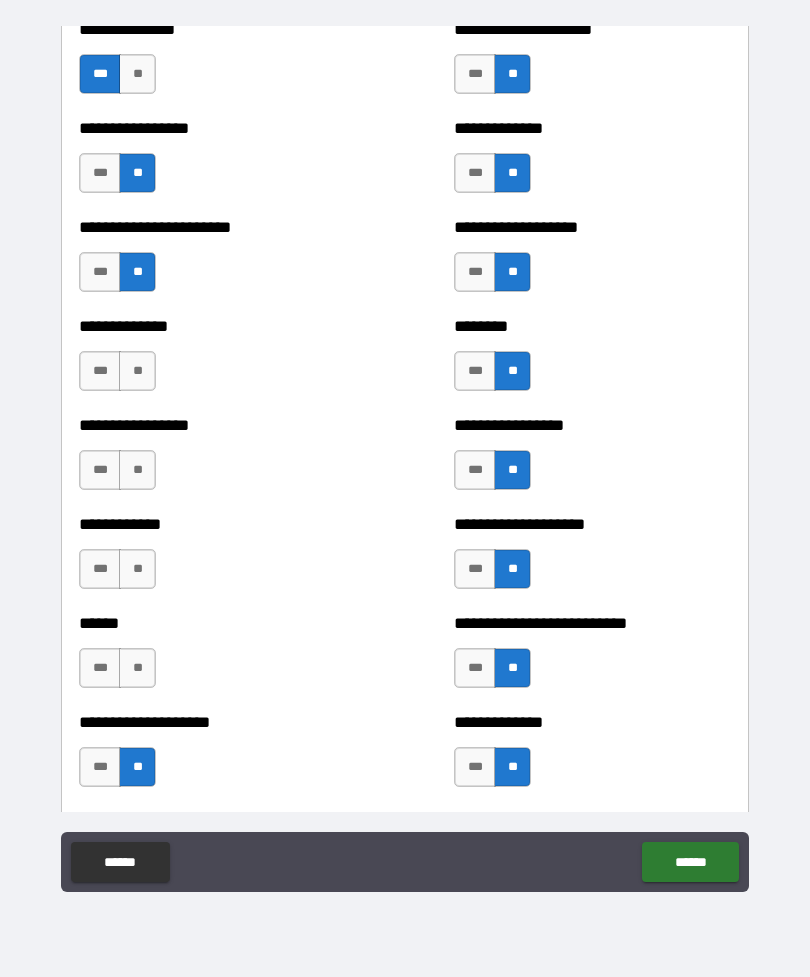 click on "***" at bounding box center [100, 668] 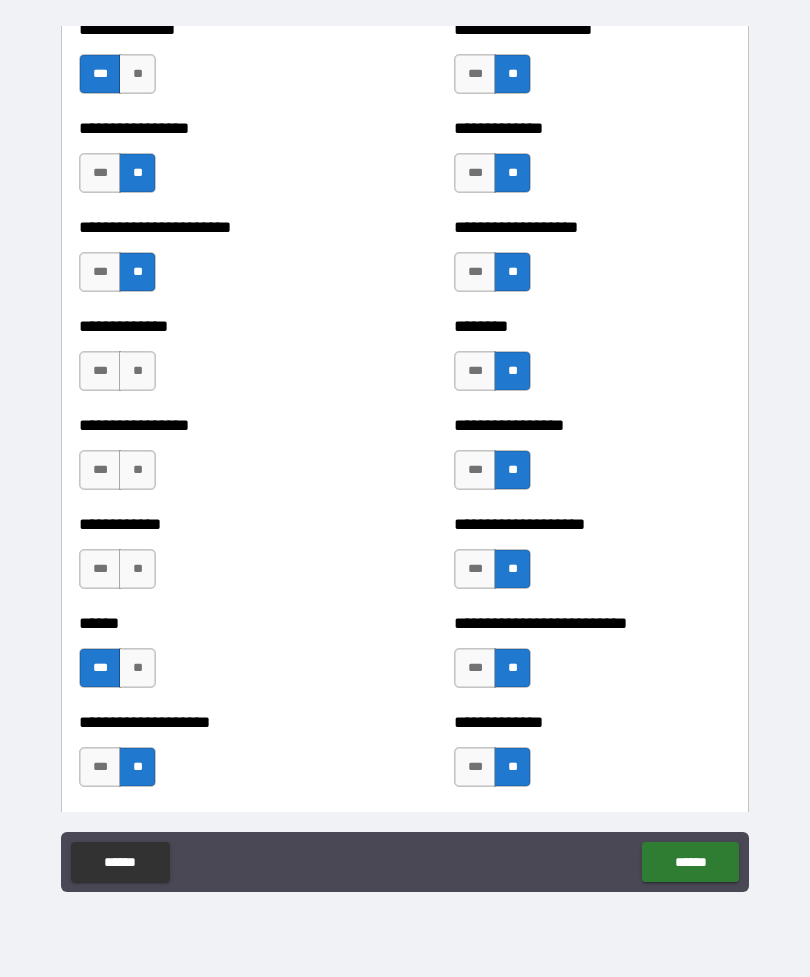click on "***" at bounding box center (100, 569) 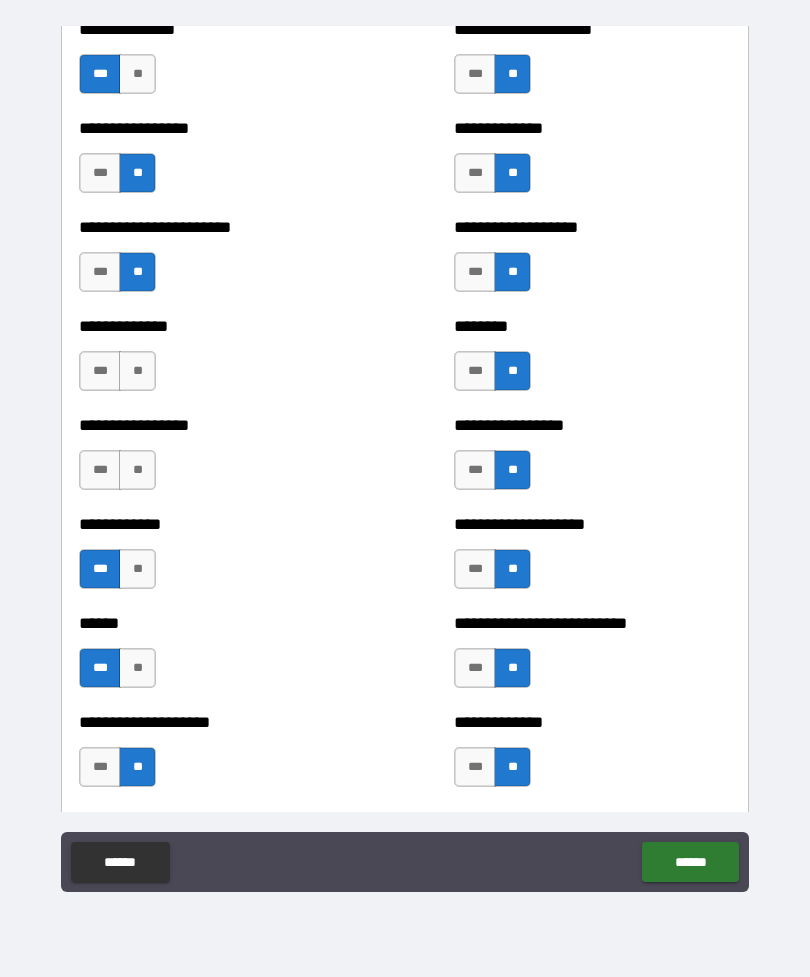 click on "**" at bounding box center (137, 470) 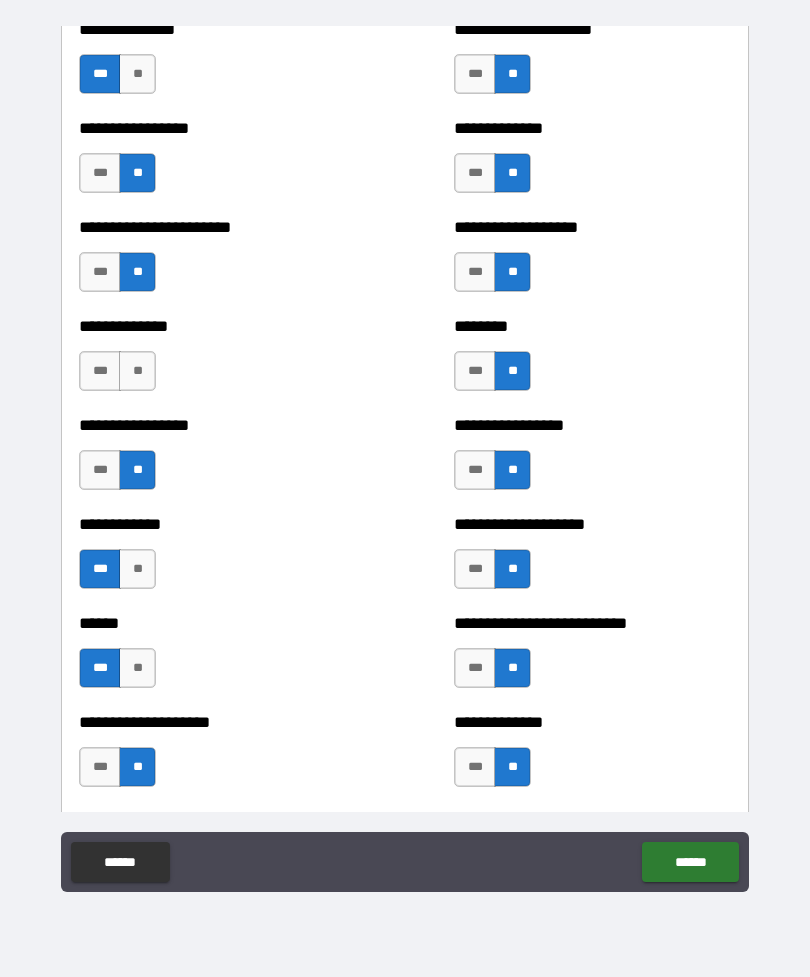 click on "**" at bounding box center [137, 371] 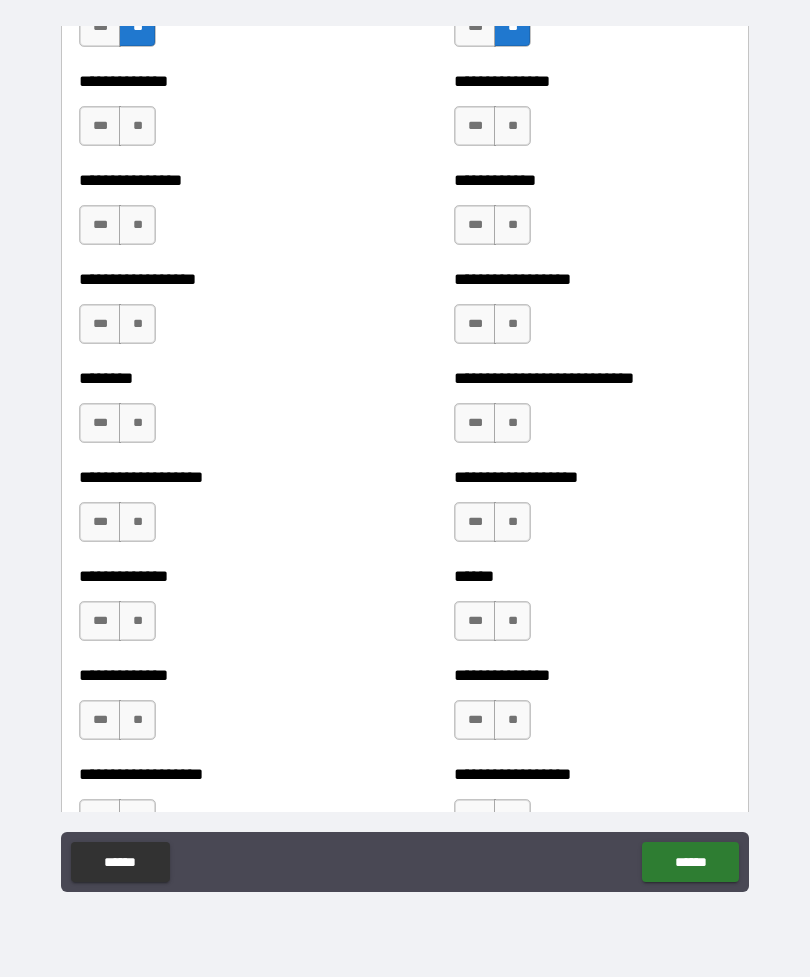 scroll, scrollTop: 4300, scrollLeft: 0, axis: vertical 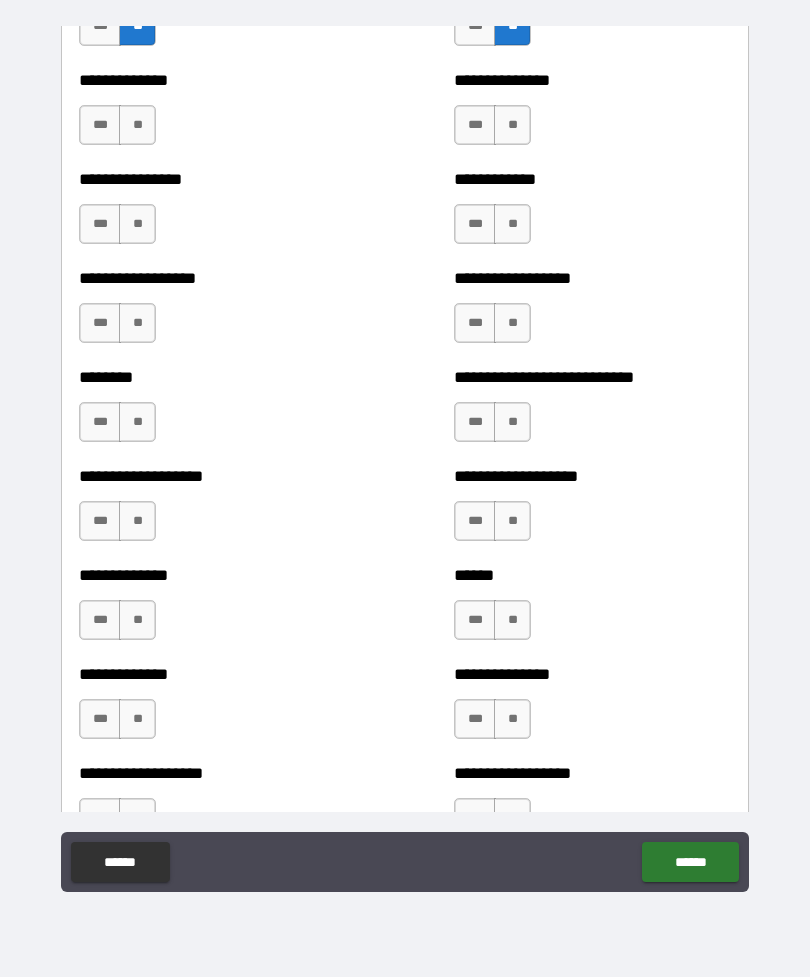 click on "**" at bounding box center [137, 125] 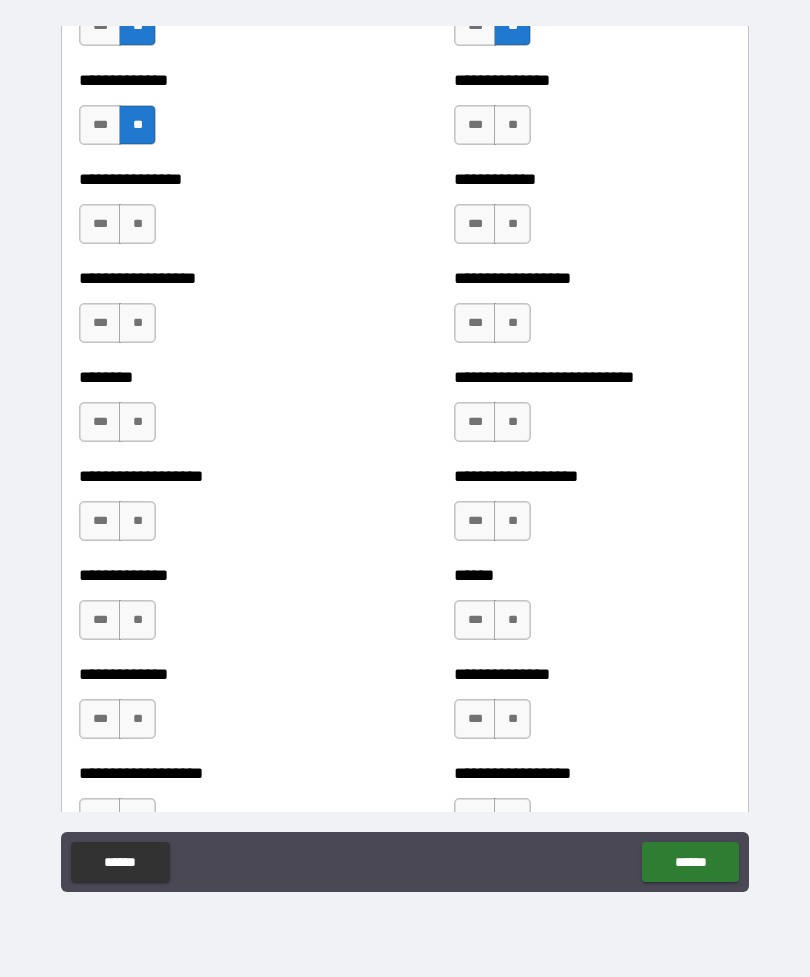 click on "**" at bounding box center (137, 224) 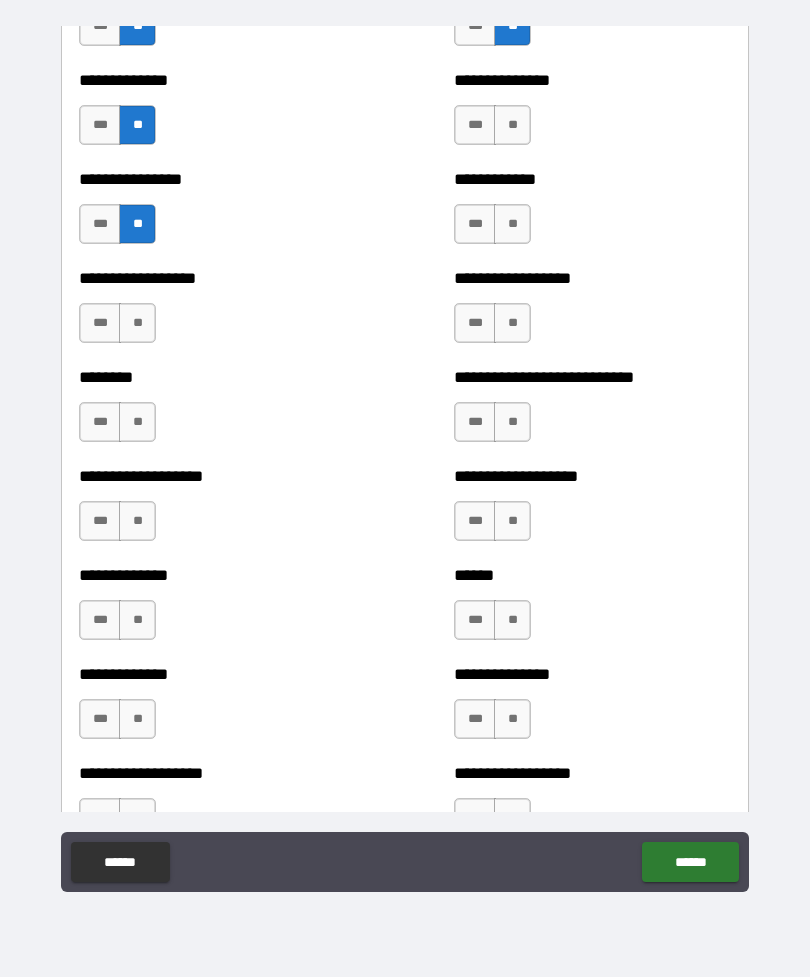 click on "**" at bounding box center [137, 323] 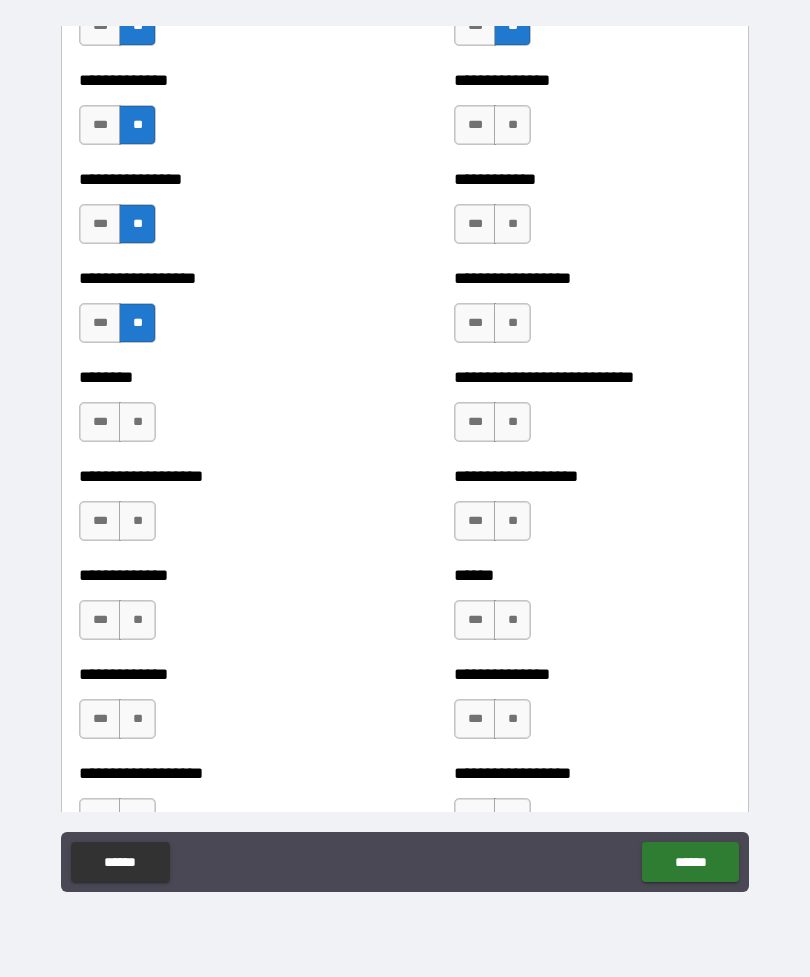 click on "**" at bounding box center (137, 422) 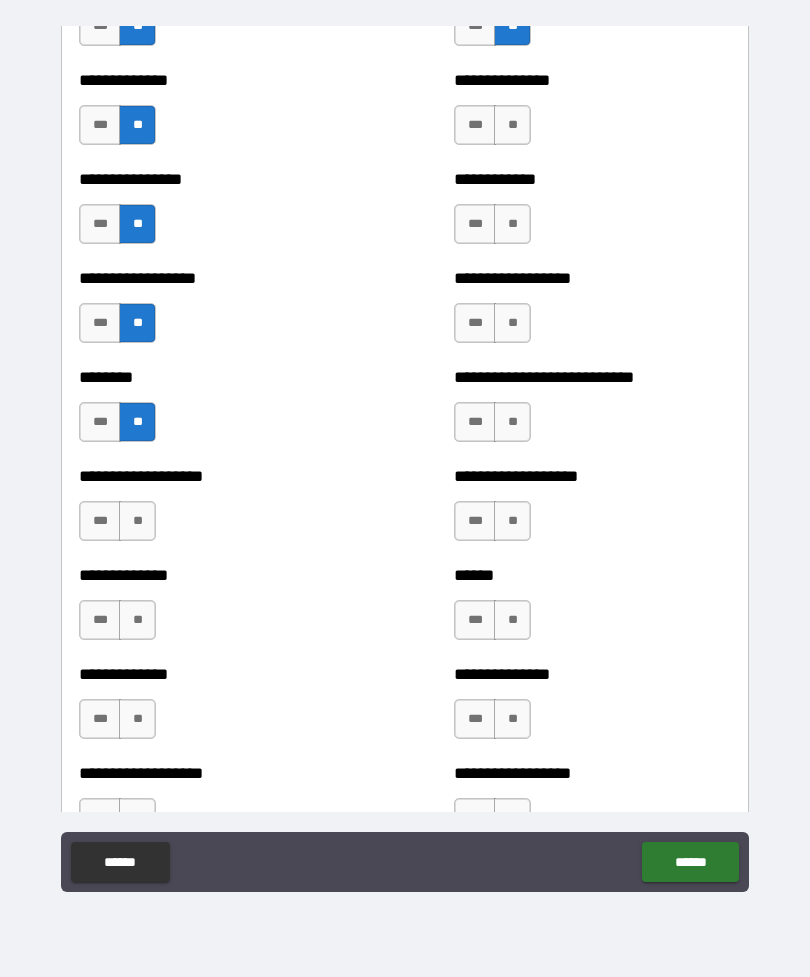 click on "***" at bounding box center [100, 521] 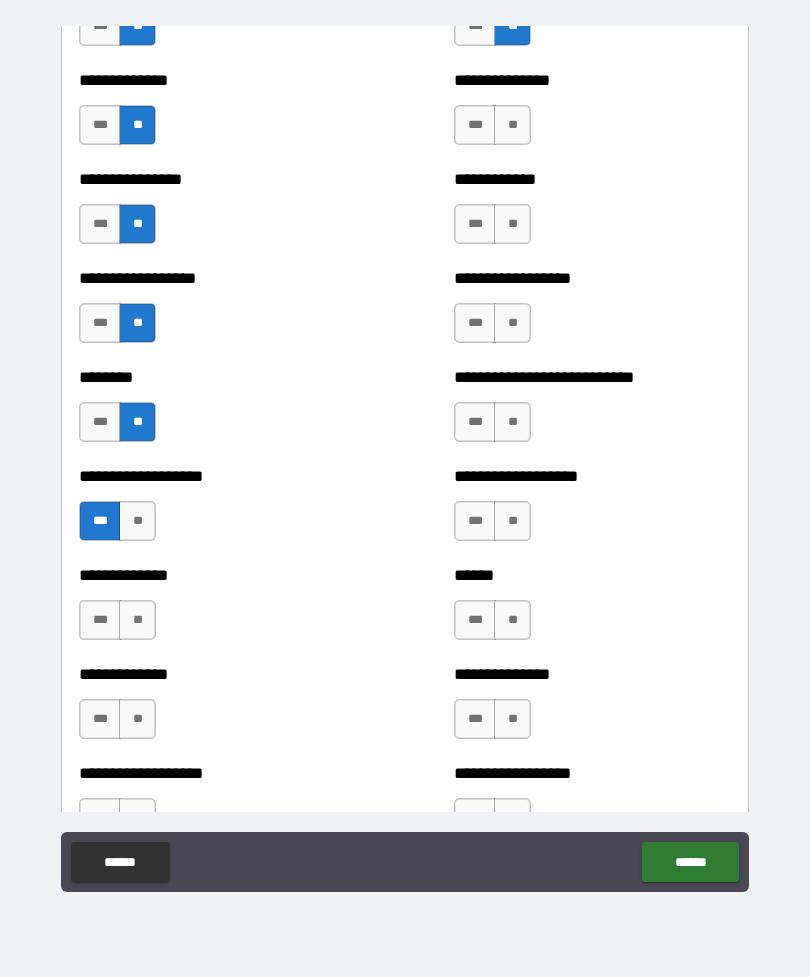 click on "**" at bounding box center (137, 620) 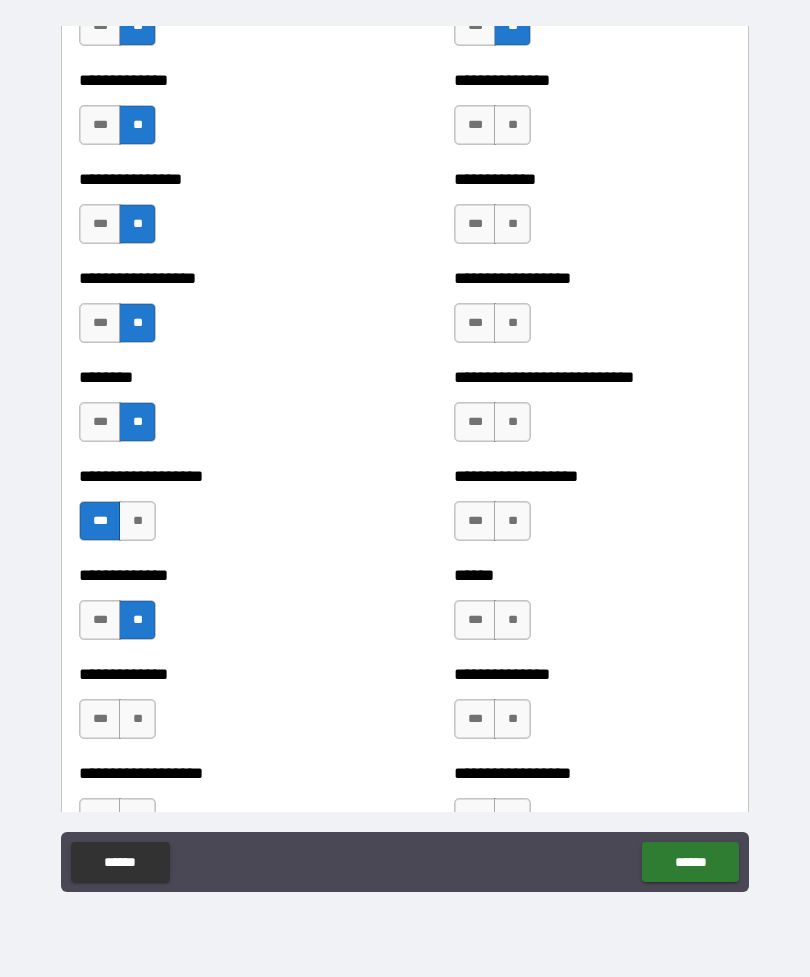 click on "**" at bounding box center (137, 719) 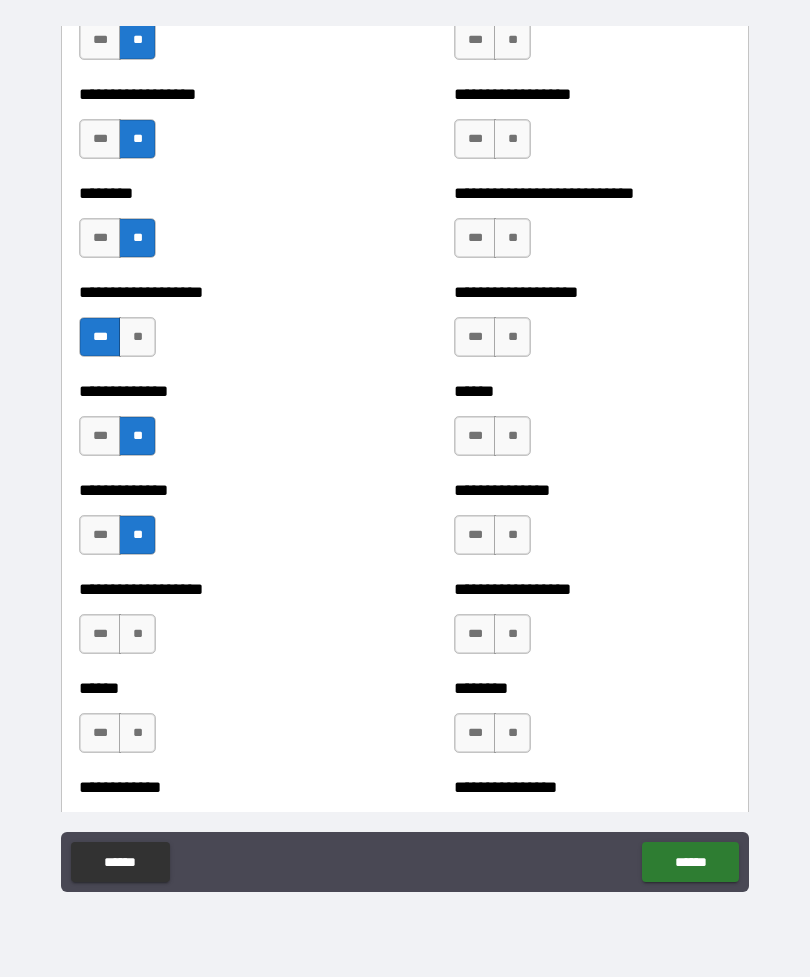 scroll, scrollTop: 4498, scrollLeft: 0, axis: vertical 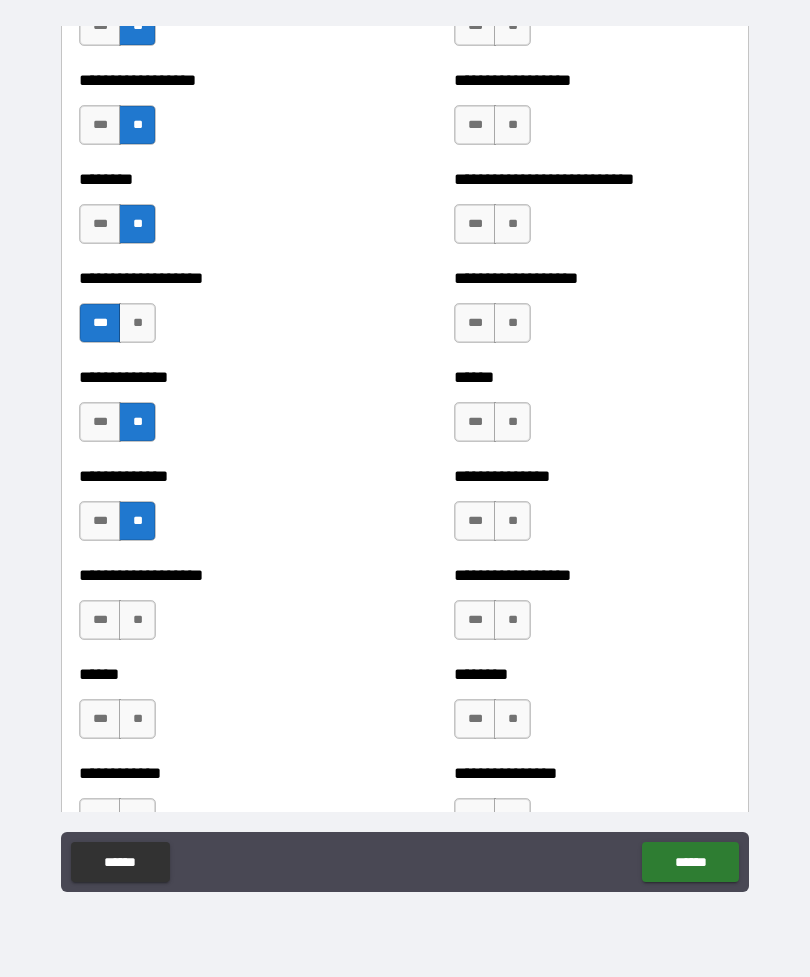 click on "**" at bounding box center [137, 620] 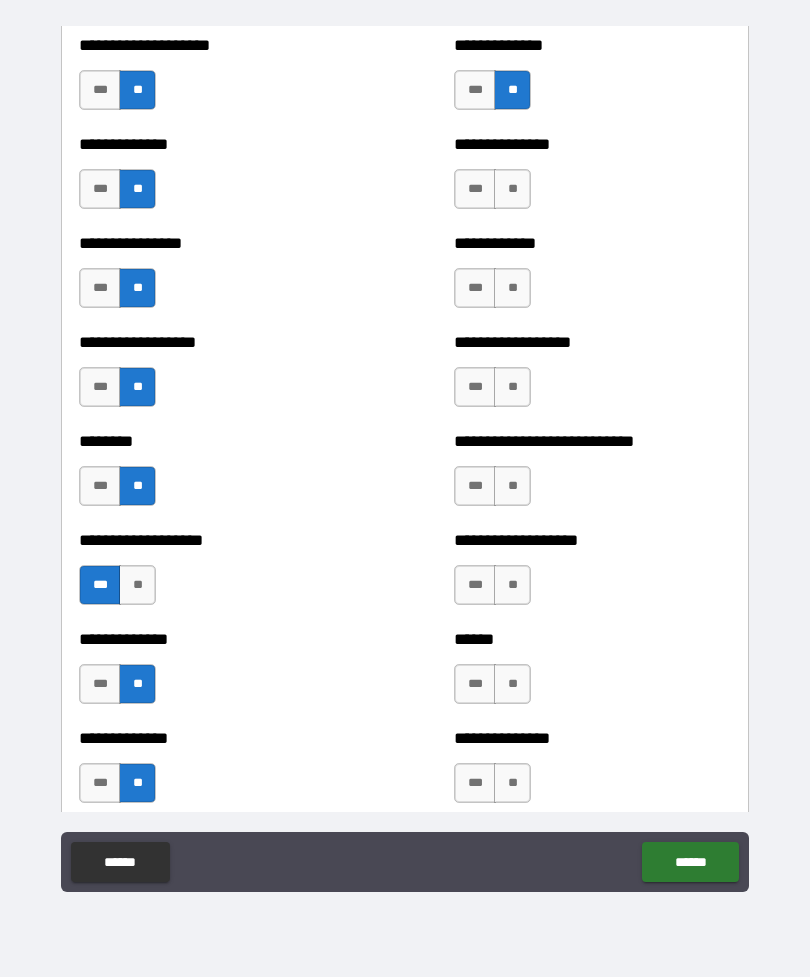 scroll, scrollTop: 4220, scrollLeft: 0, axis: vertical 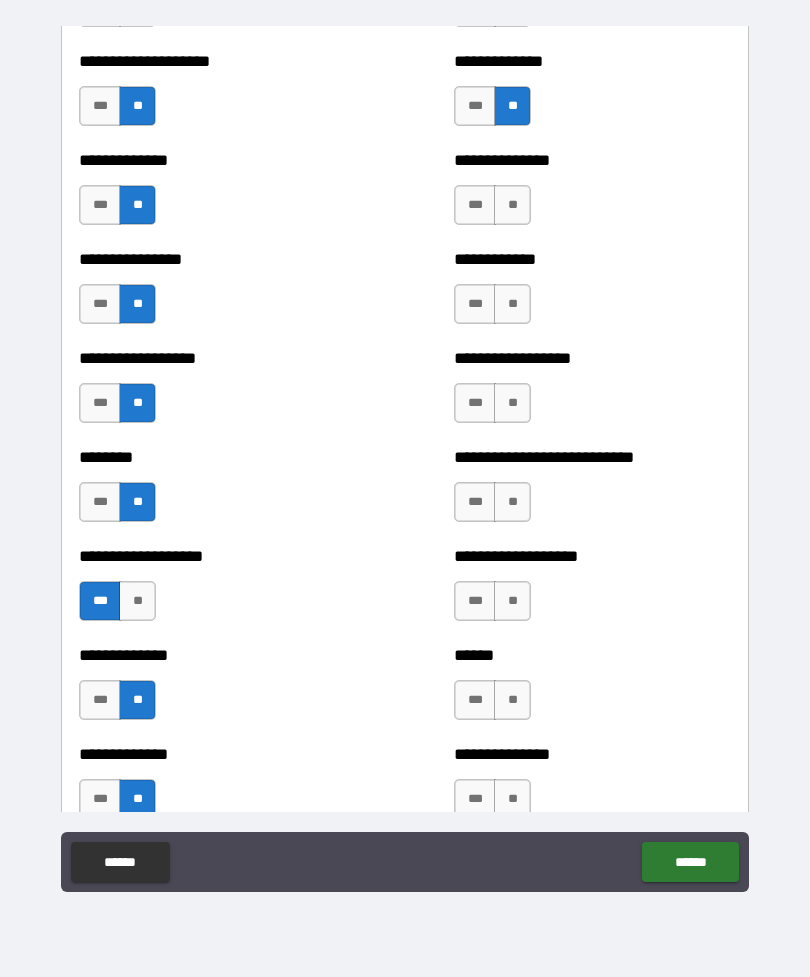 click on "**" at bounding box center [512, 205] 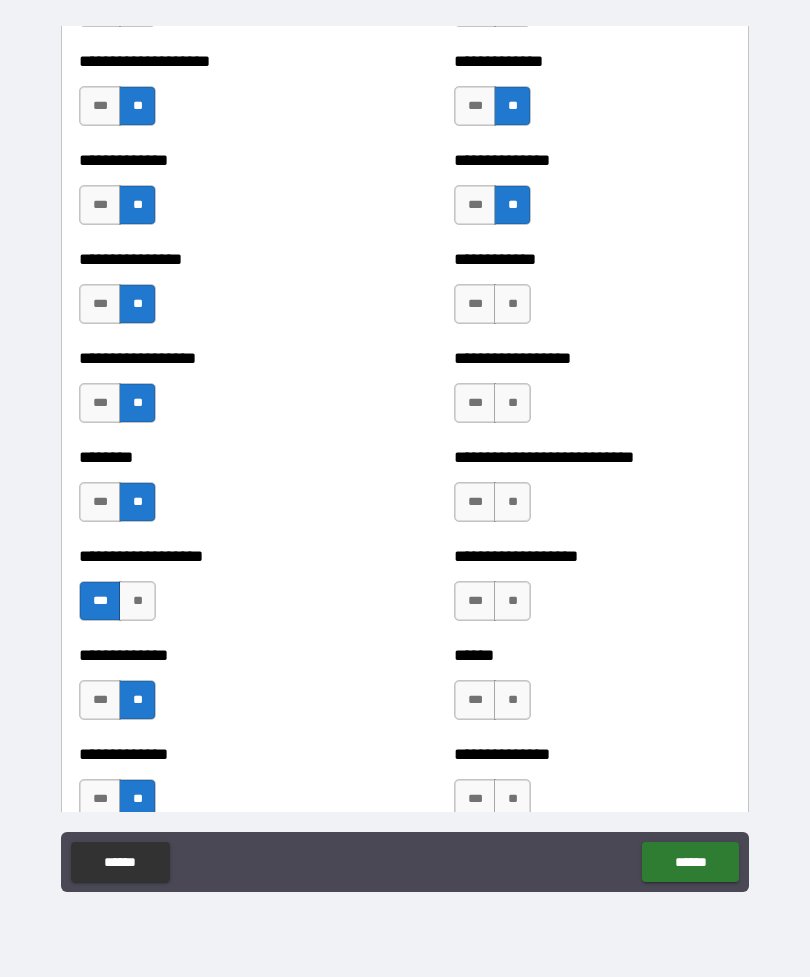 click on "**" at bounding box center (512, 304) 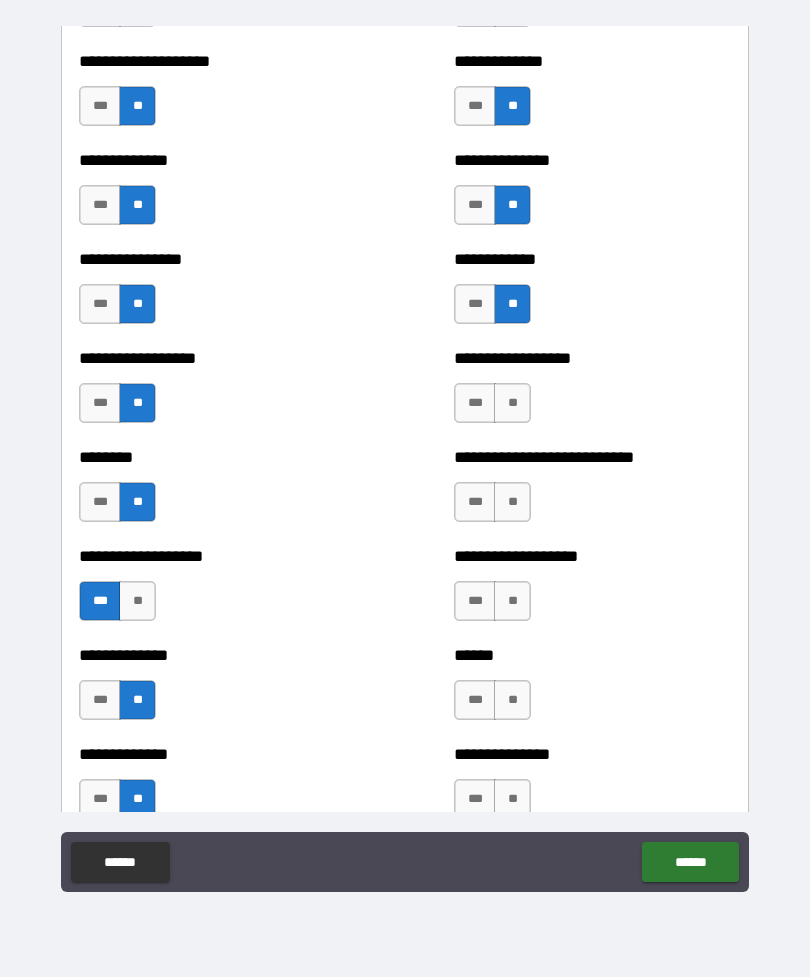 click on "**" at bounding box center (512, 403) 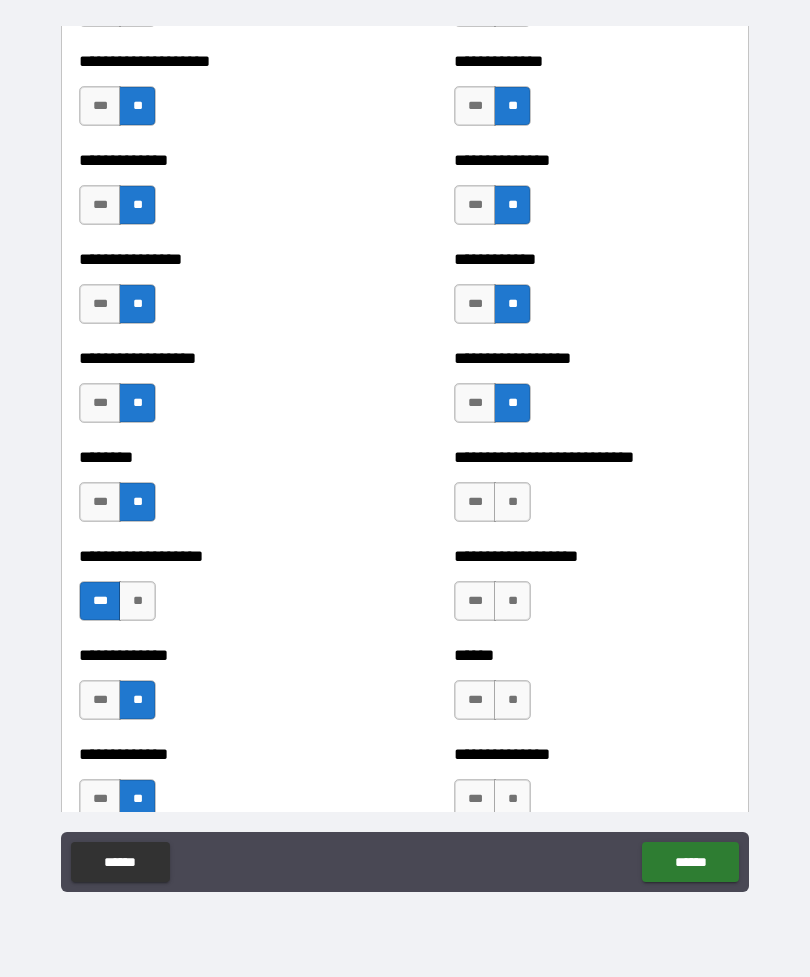 click on "**" at bounding box center [512, 502] 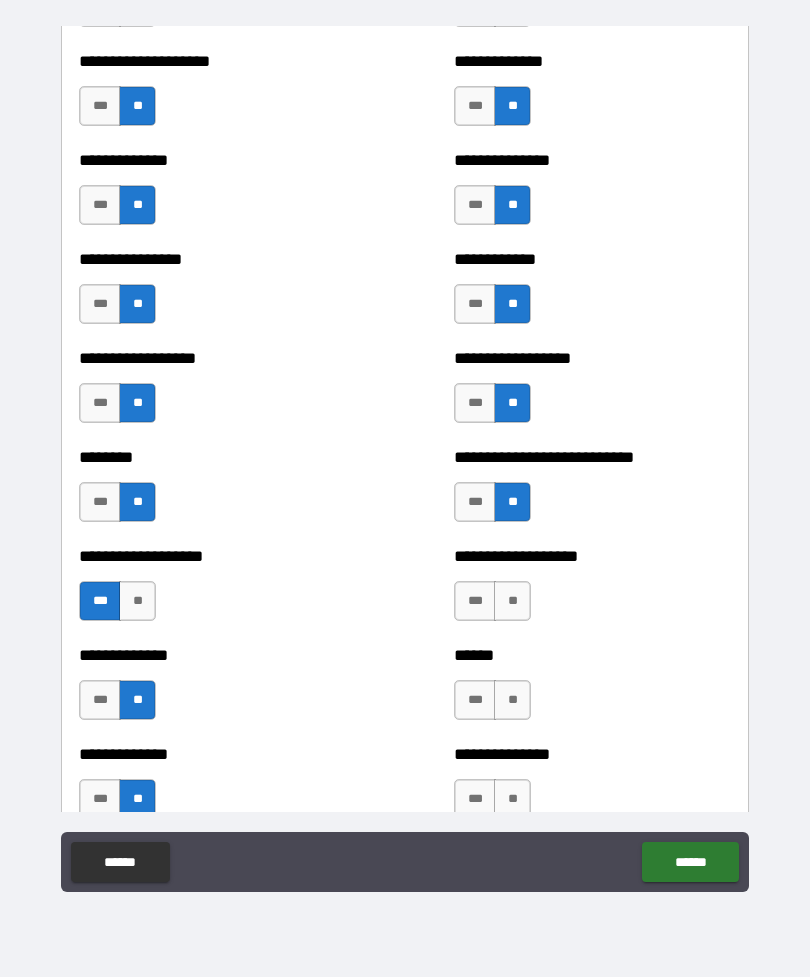 click on "**" at bounding box center (512, 601) 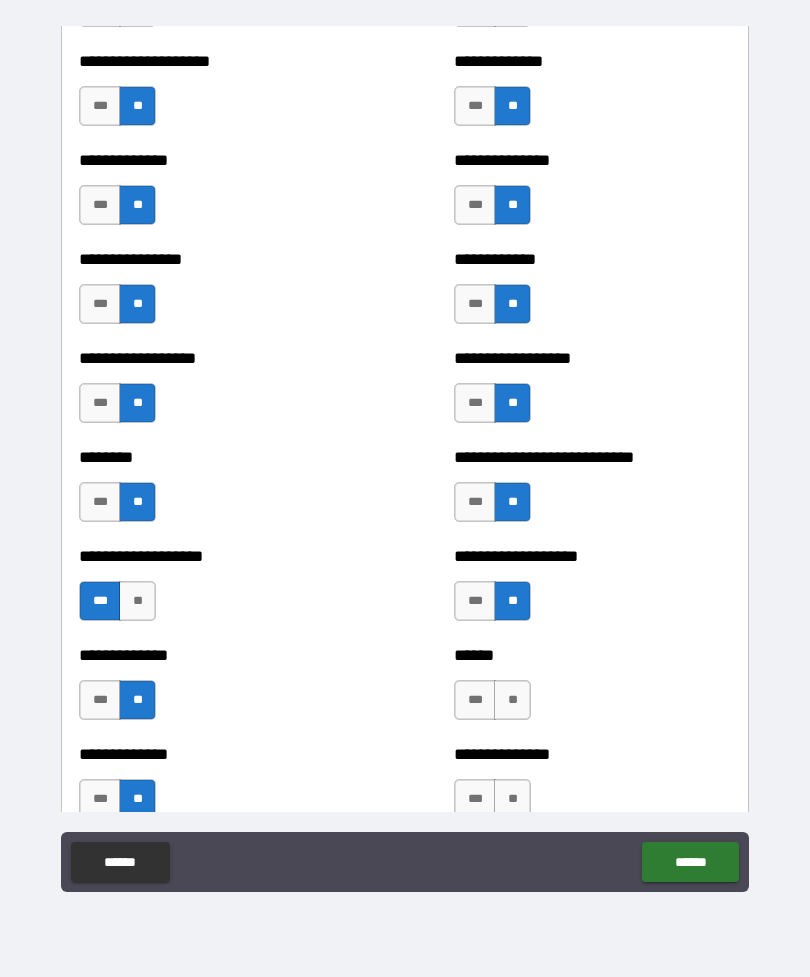 click on "**" at bounding box center (512, 700) 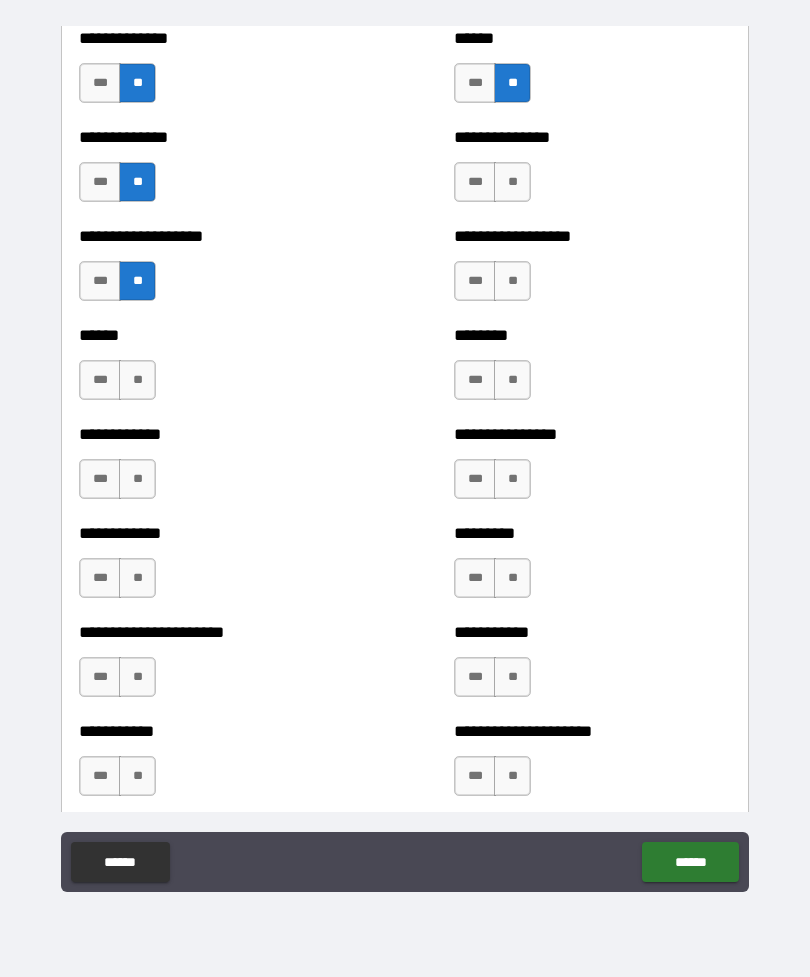 scroll, scrollTop: 4839, scrollLeft: 0, axis: vertical 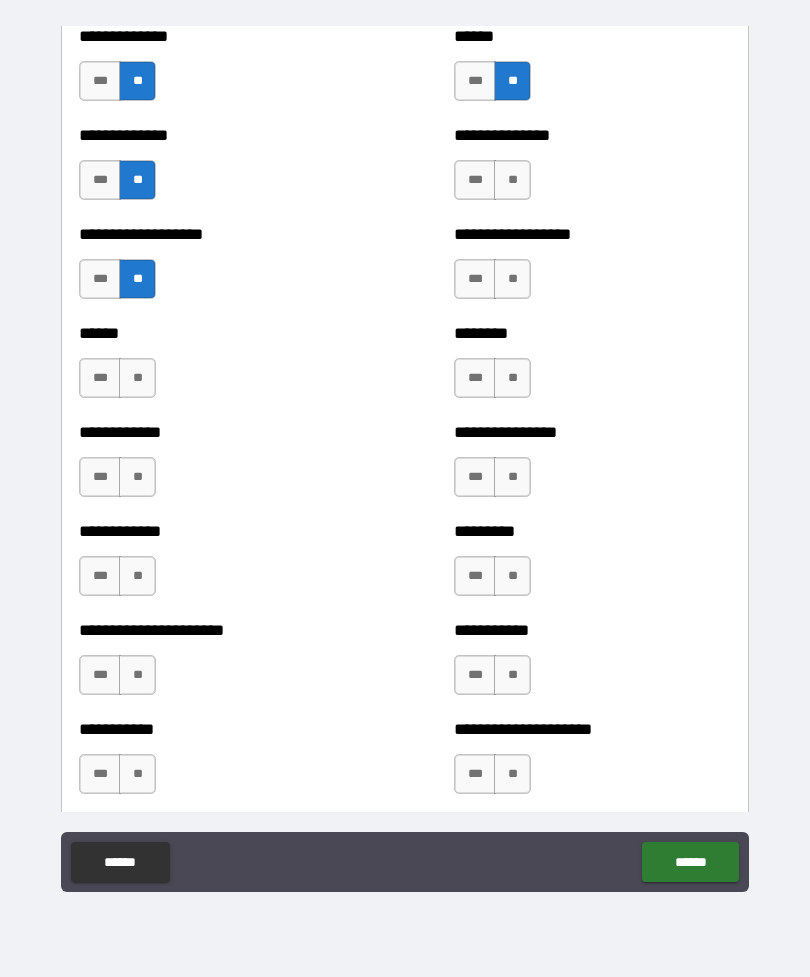 click on "**" at bounding box center (512, 180) 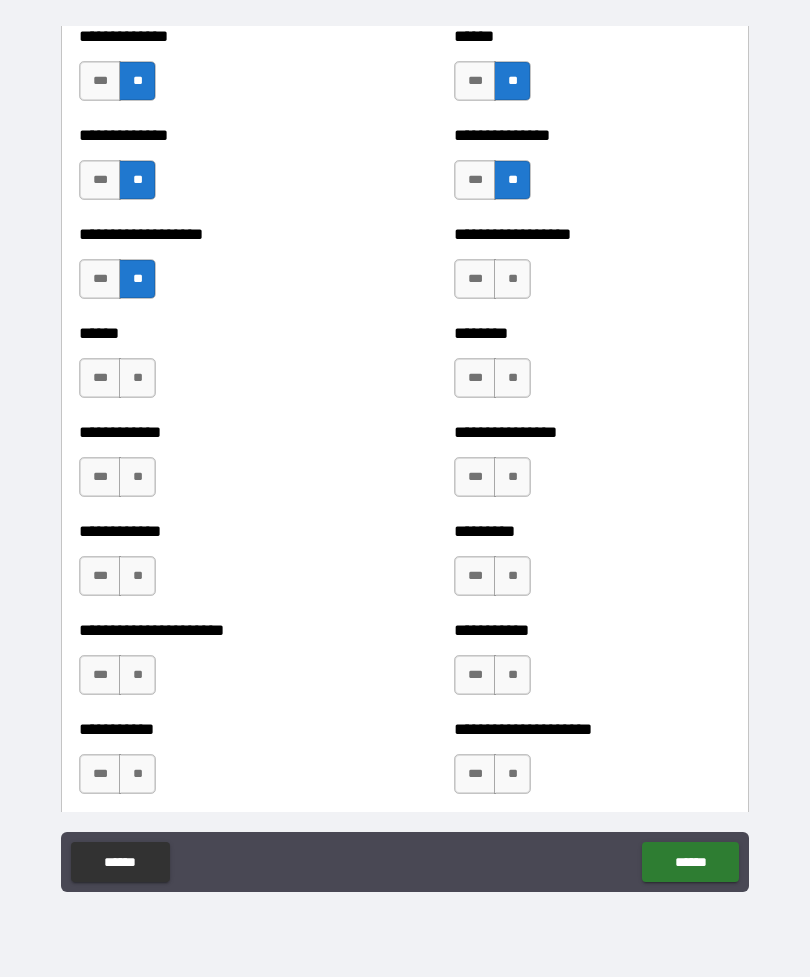 click on "***" at bounding box center [475, 279] 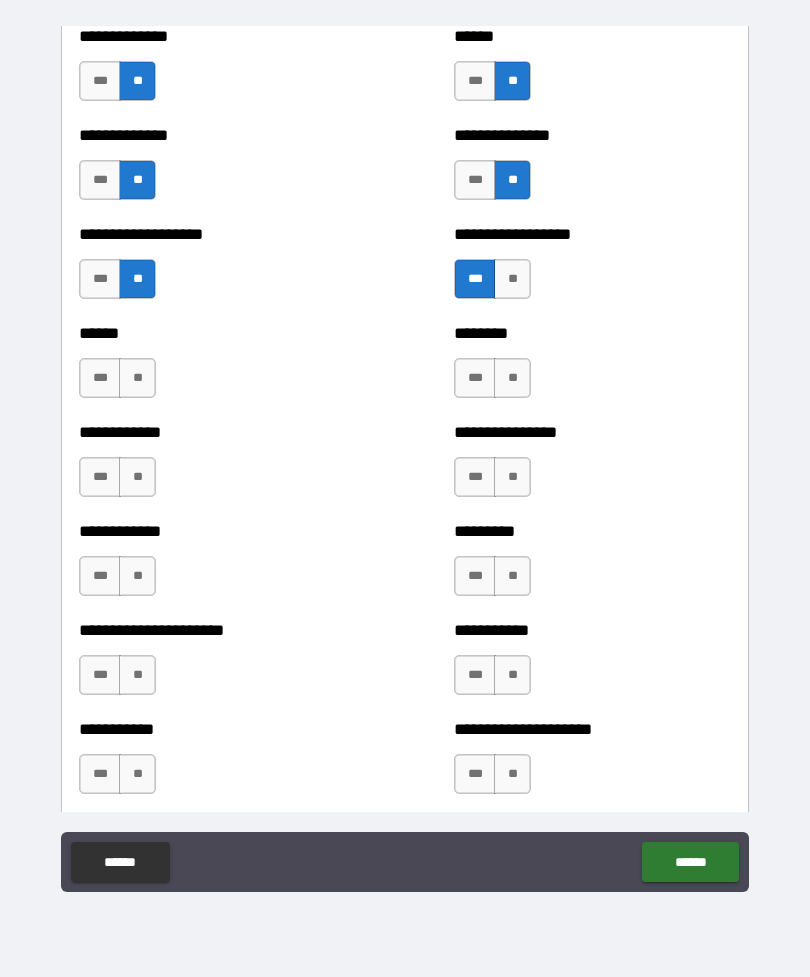 click on "**" at bounding box center [512, 378] 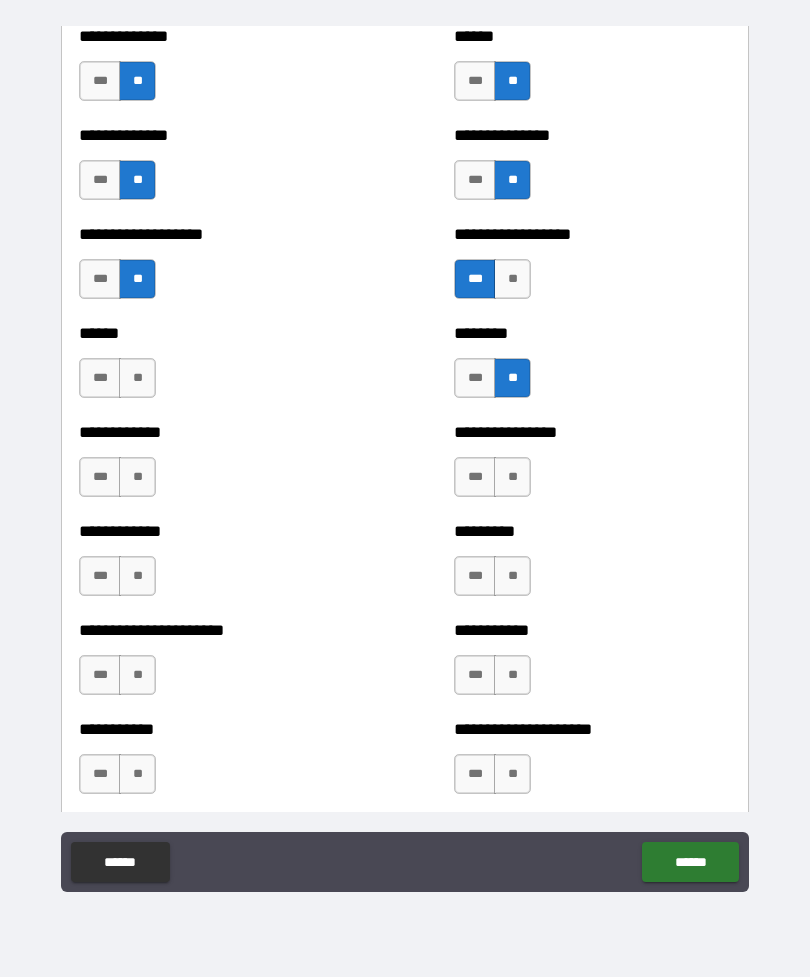 click on "**" at bounding box center (512, 477) 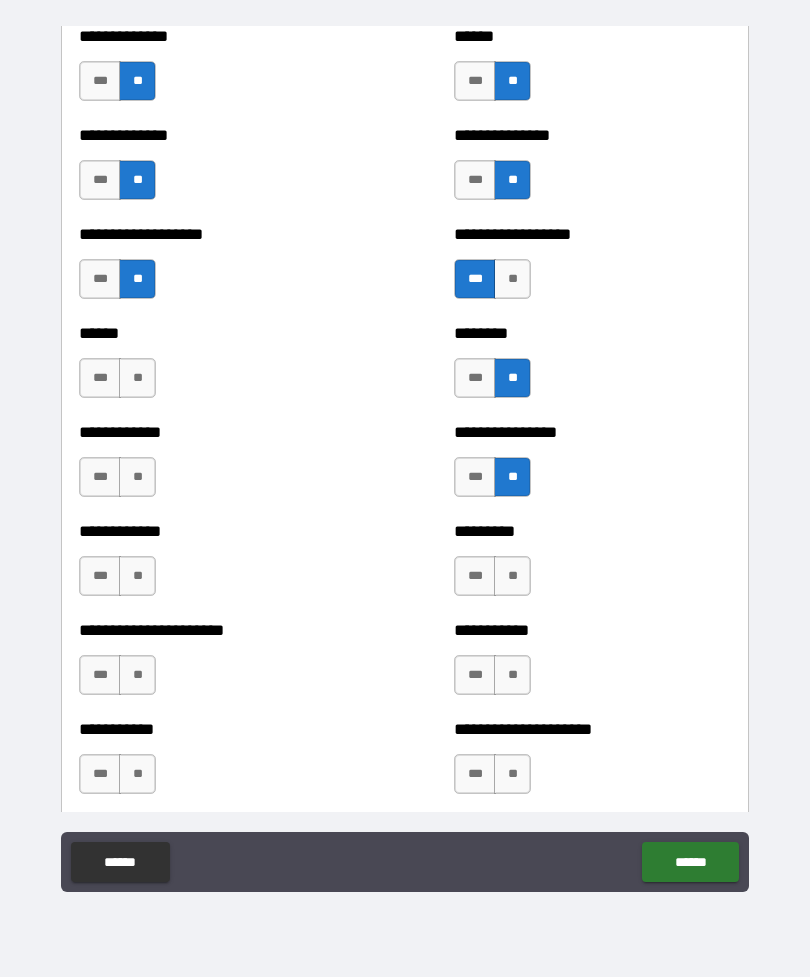 click on "**" at bounding box center [512, 576] 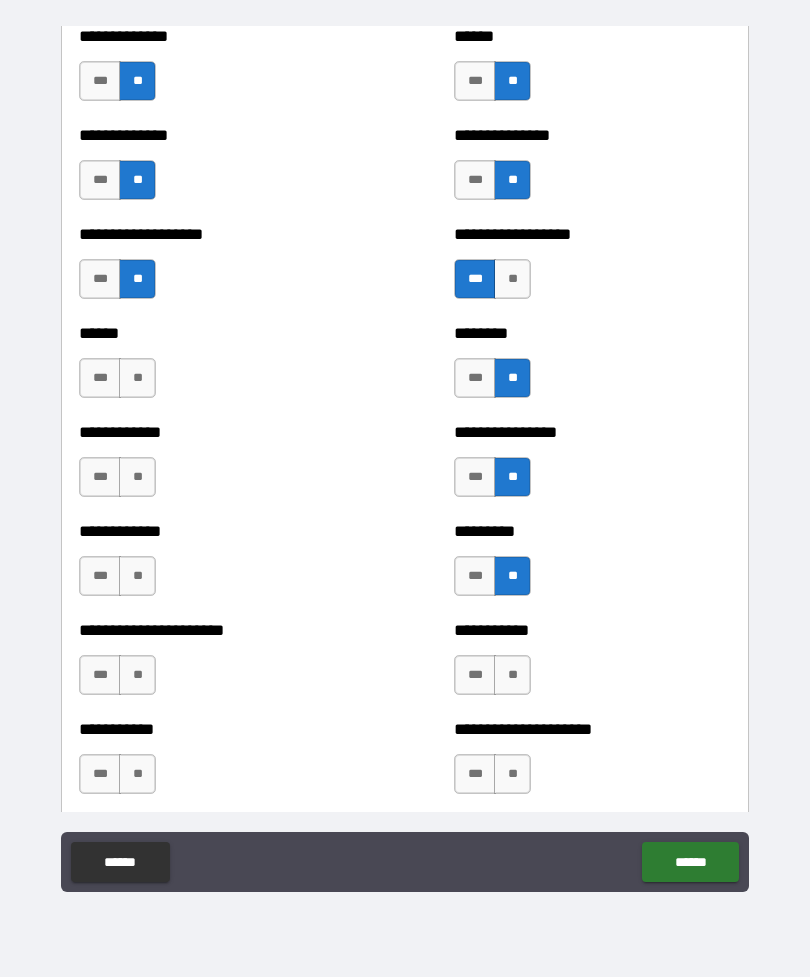 click on "**" at bounding box center [512, 675] 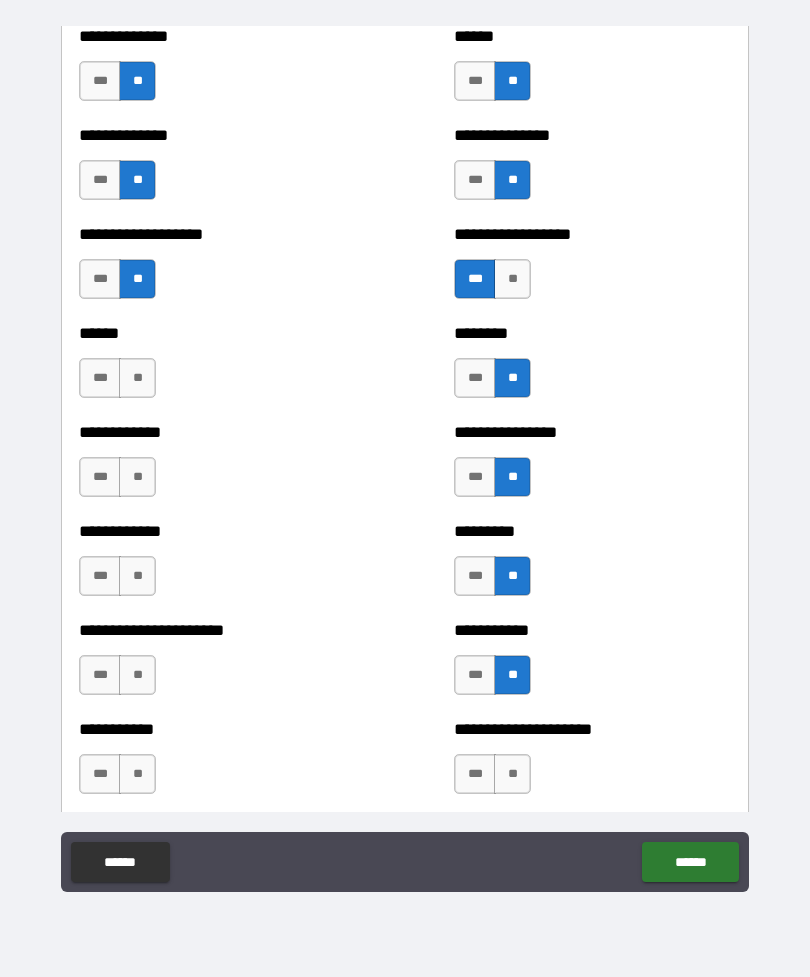 click on "**" at bounding box center (137, 378) 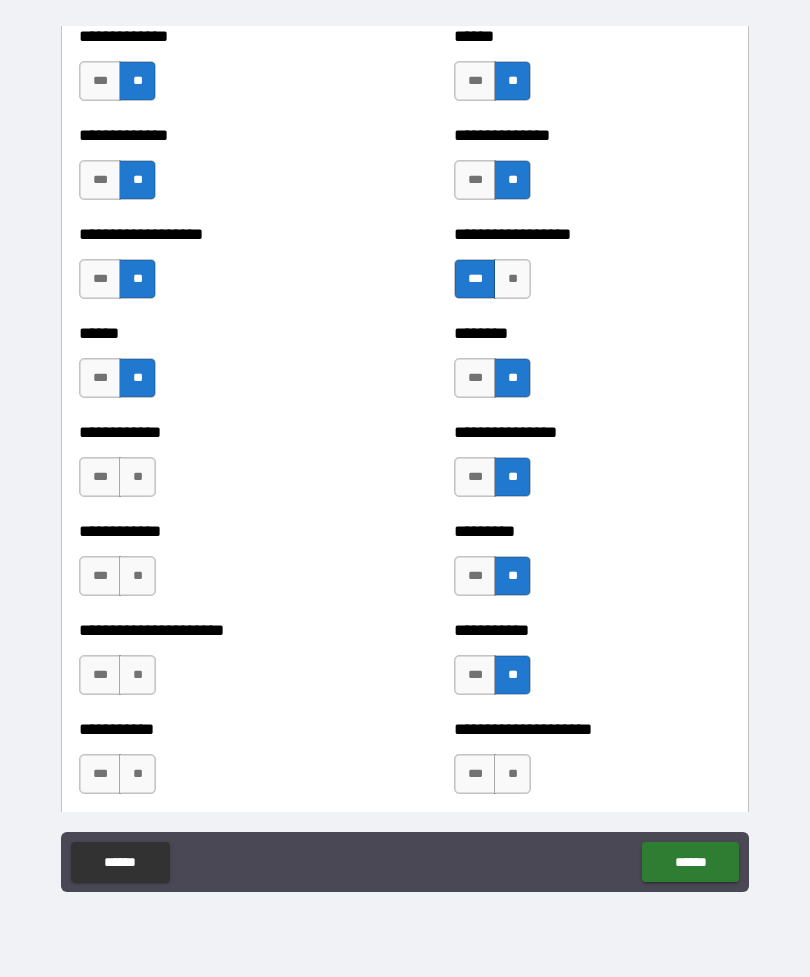 click on "**" at bounding box center [137, 477] 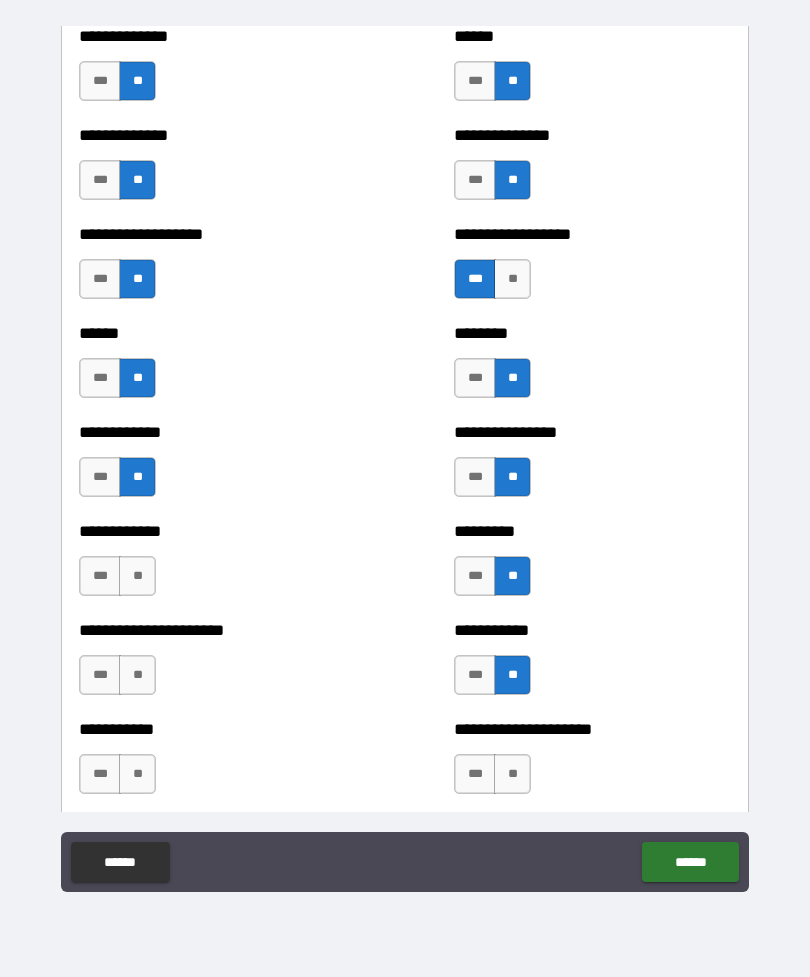 click on "**" at bounding box center (137, 576) 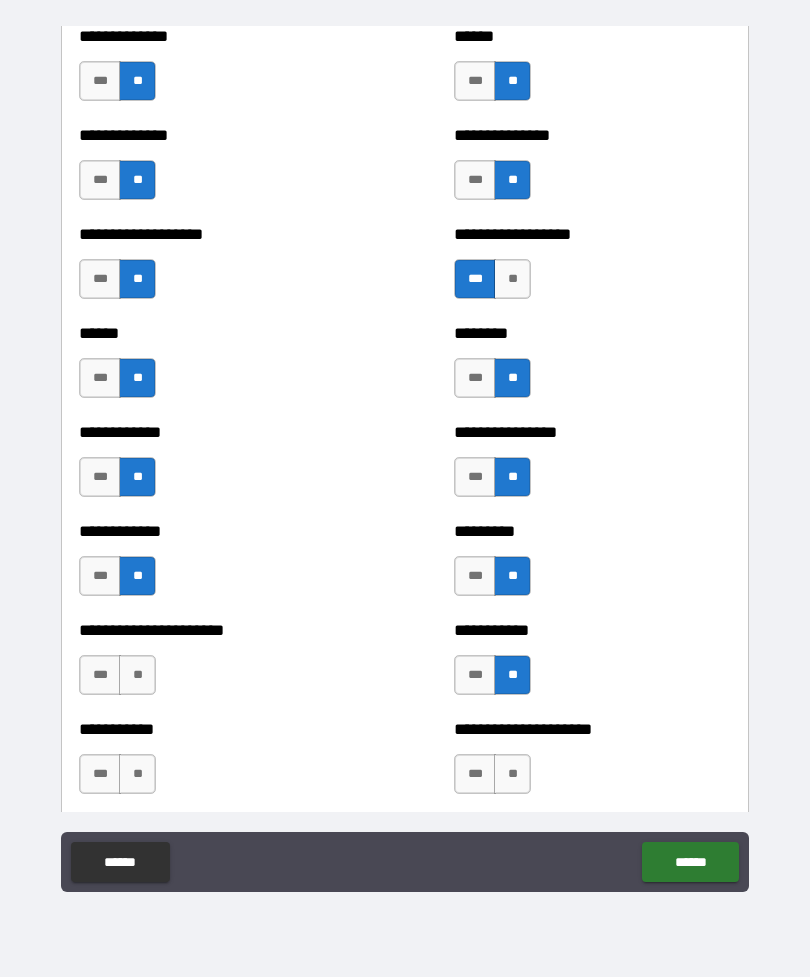 click on "**" at bounding box center (137, 675) 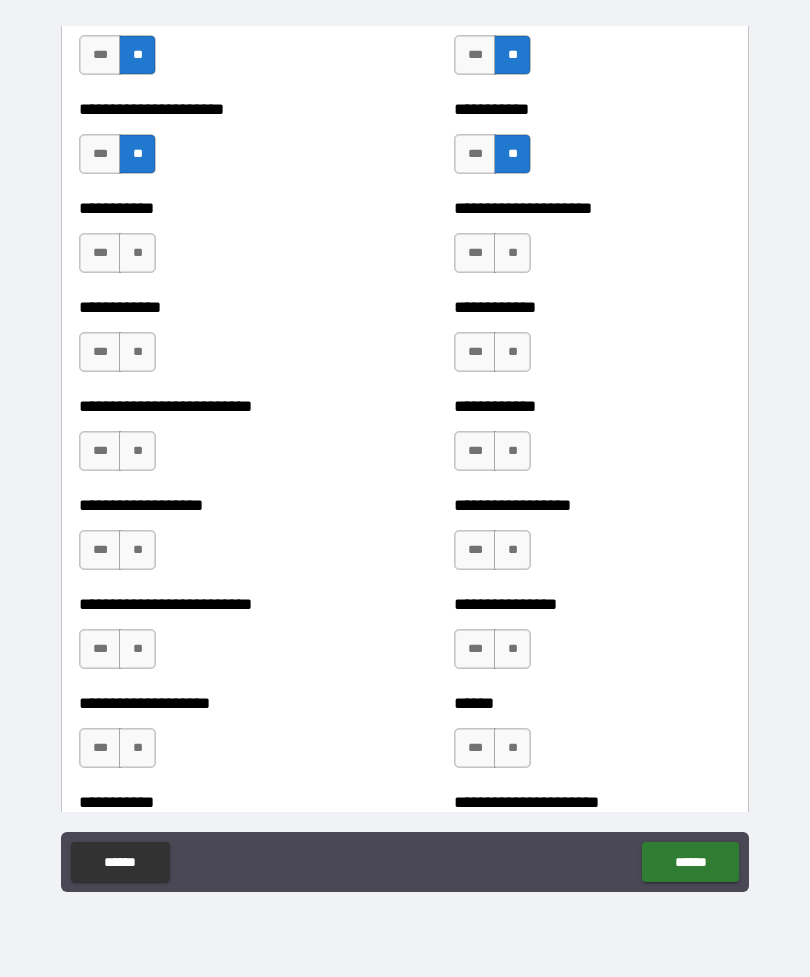 scroll, scrollTop: 5363, scrollLeft: 0, axis: vertical 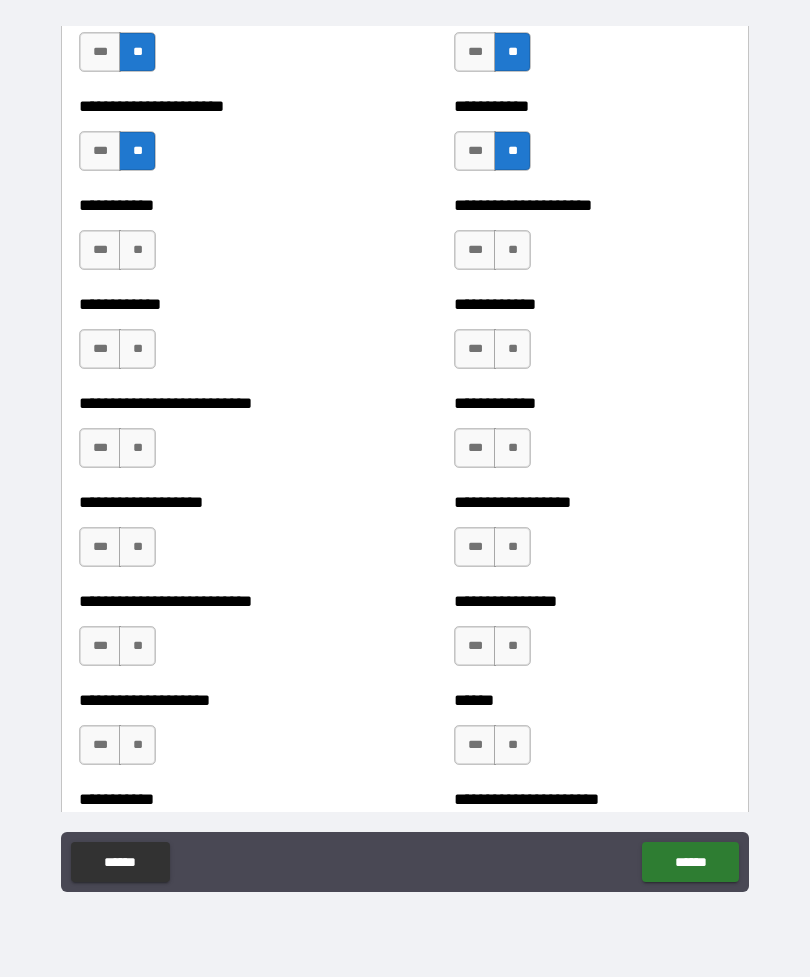 click on "**" at bounding box center [137, 250] 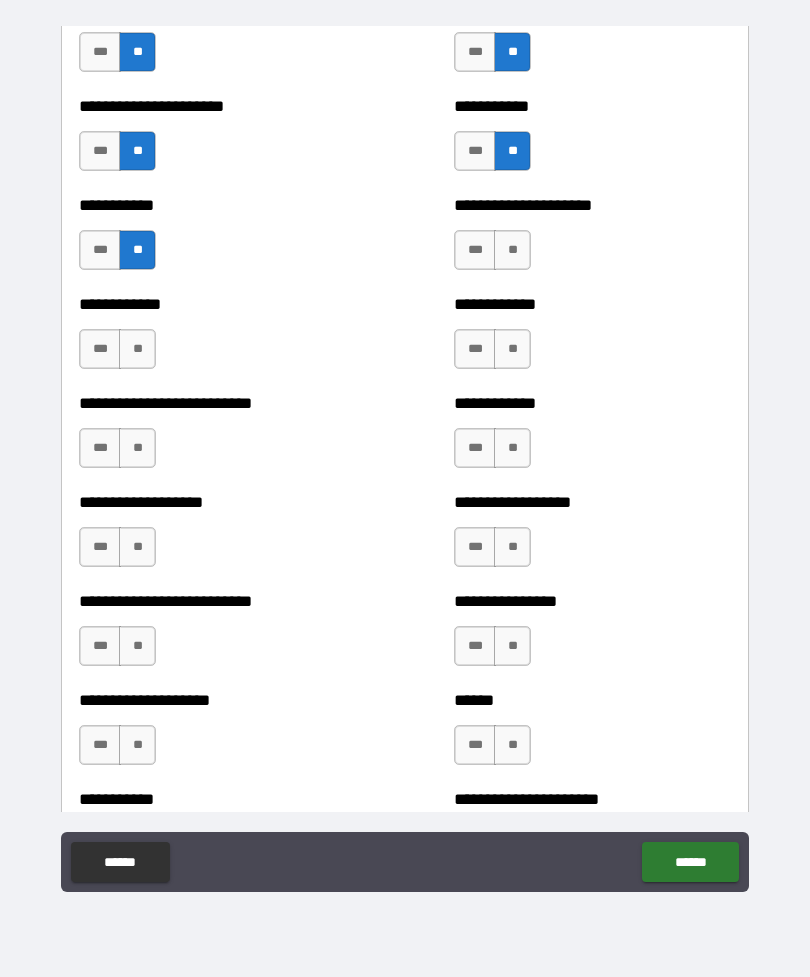 click on "**" at bounding box center [137, 349] 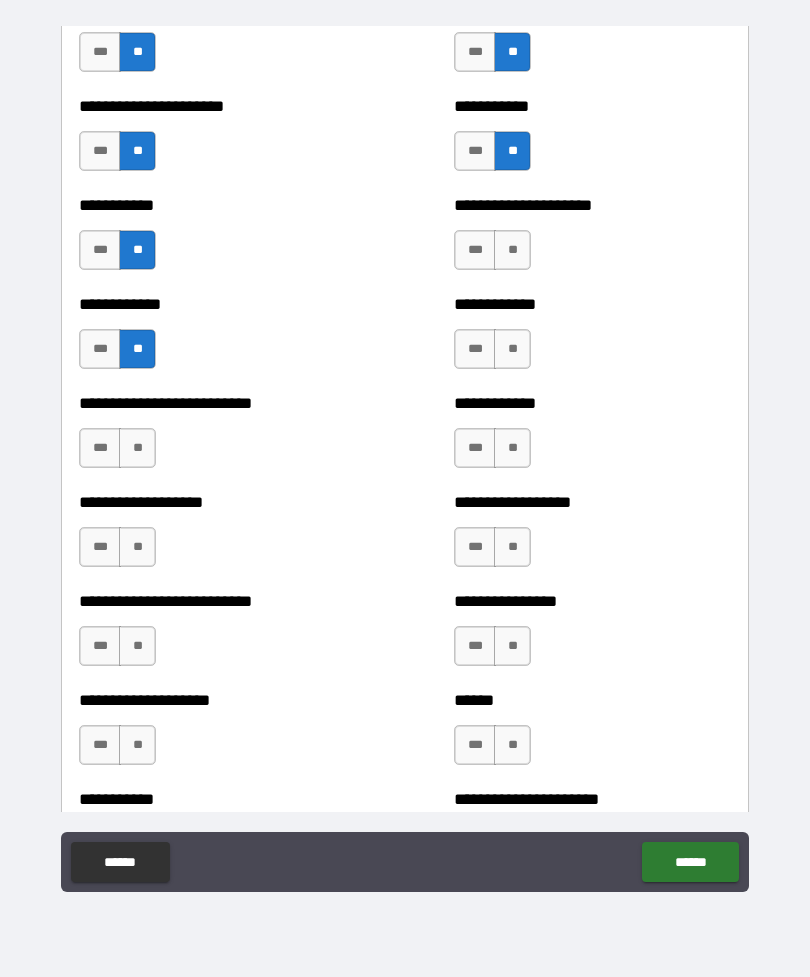 click on "**" at bounding box center (512, 250) 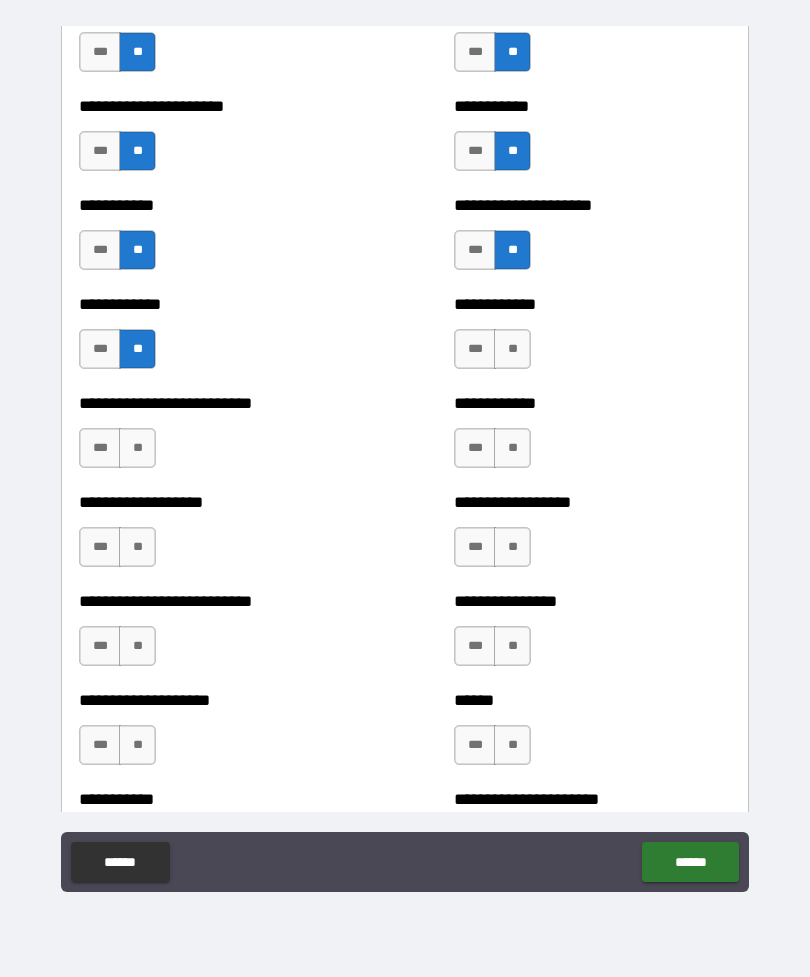 click on "**" at bounding box center [512, 349] 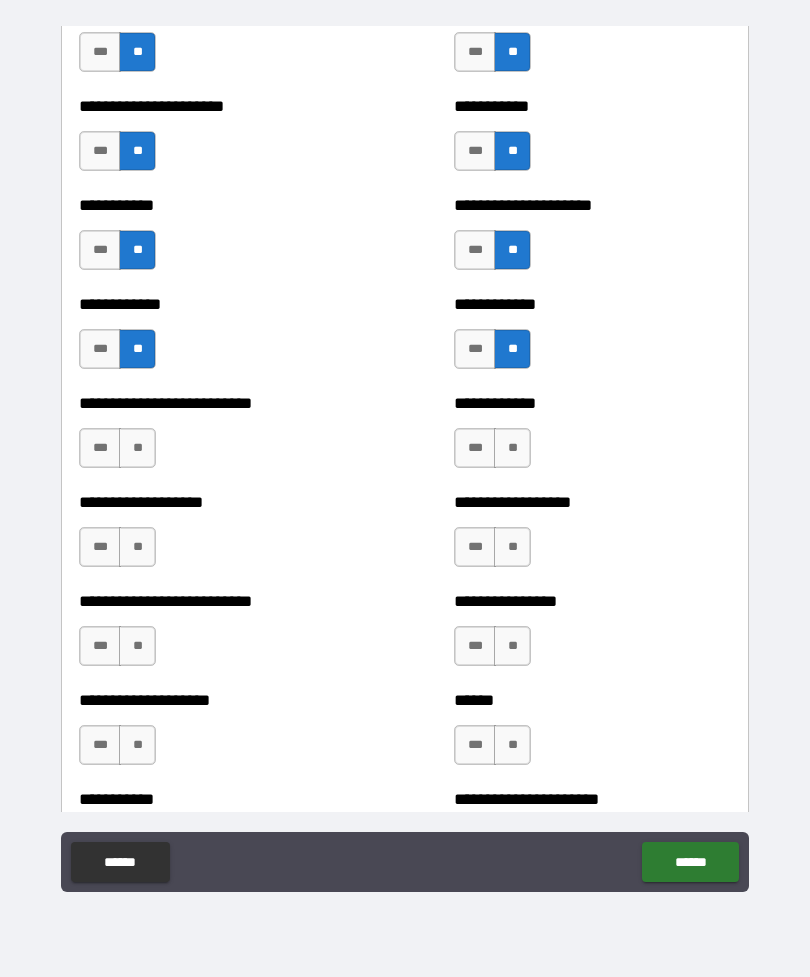 click on "**" at bounding box center [512, 448] 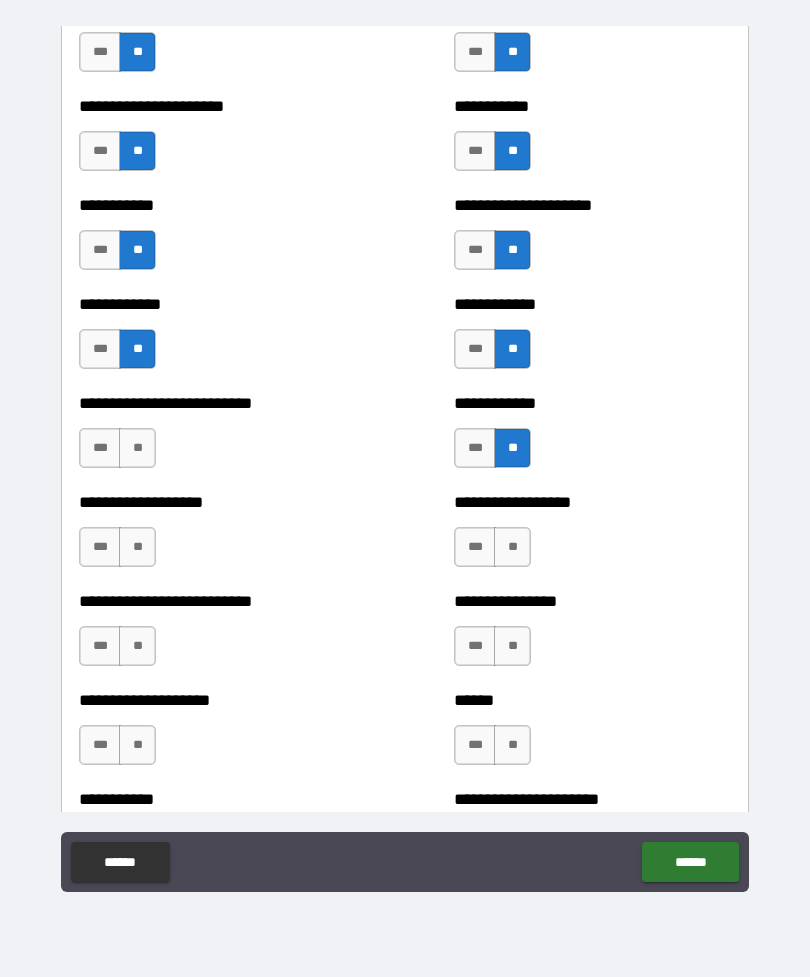 click on "**" at bounding box center (137, 448) 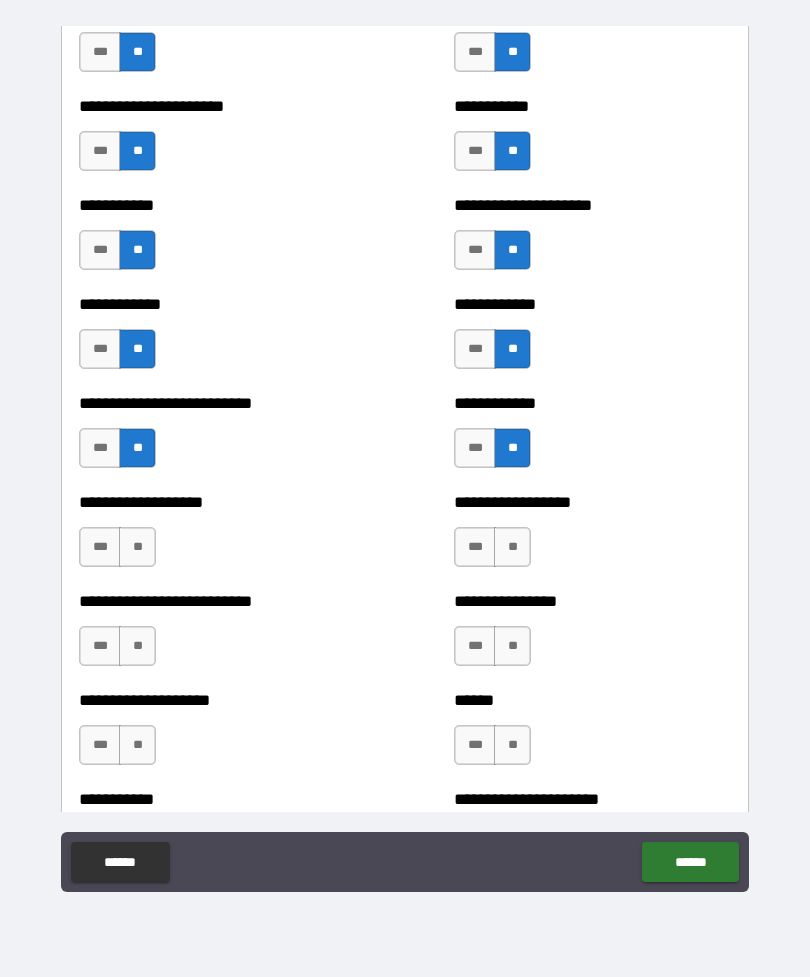 click on "**" at bounding box center [137, 547] 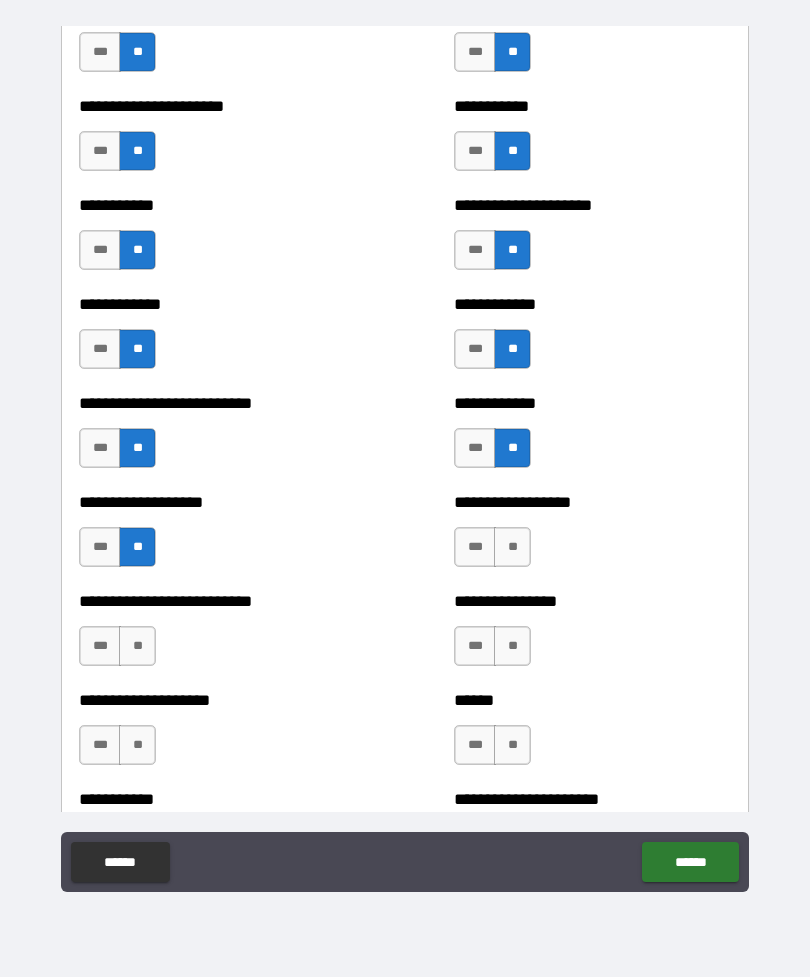 click on "***" at bounding box center (100, 547) 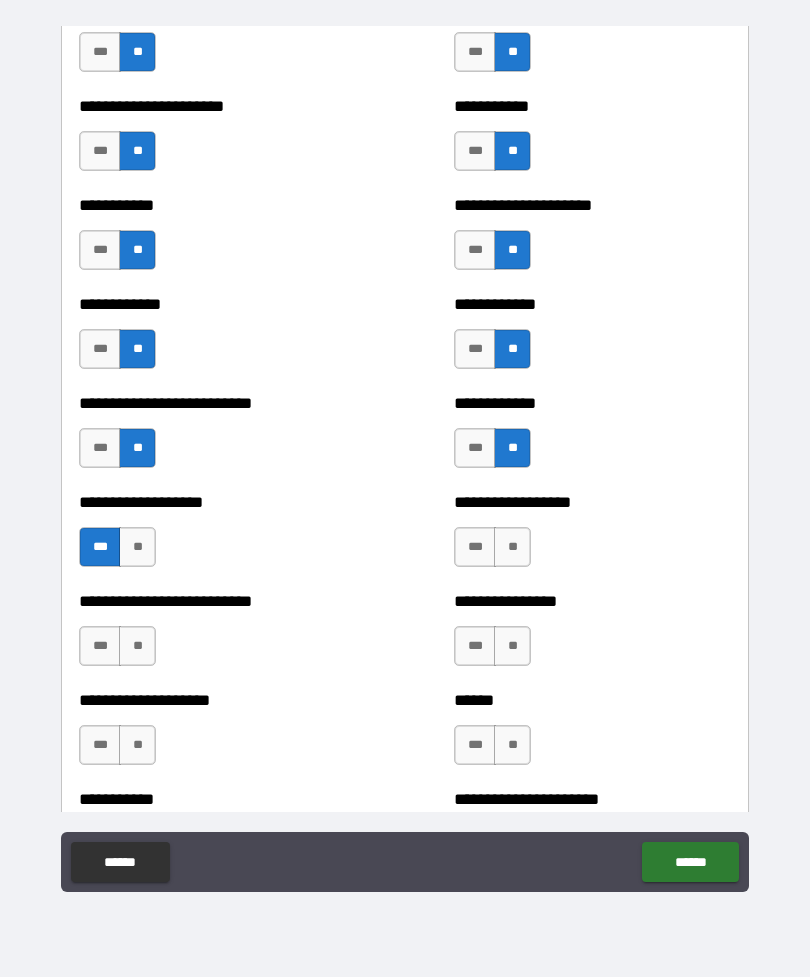 click on "**" at bounding box center [512, 547] 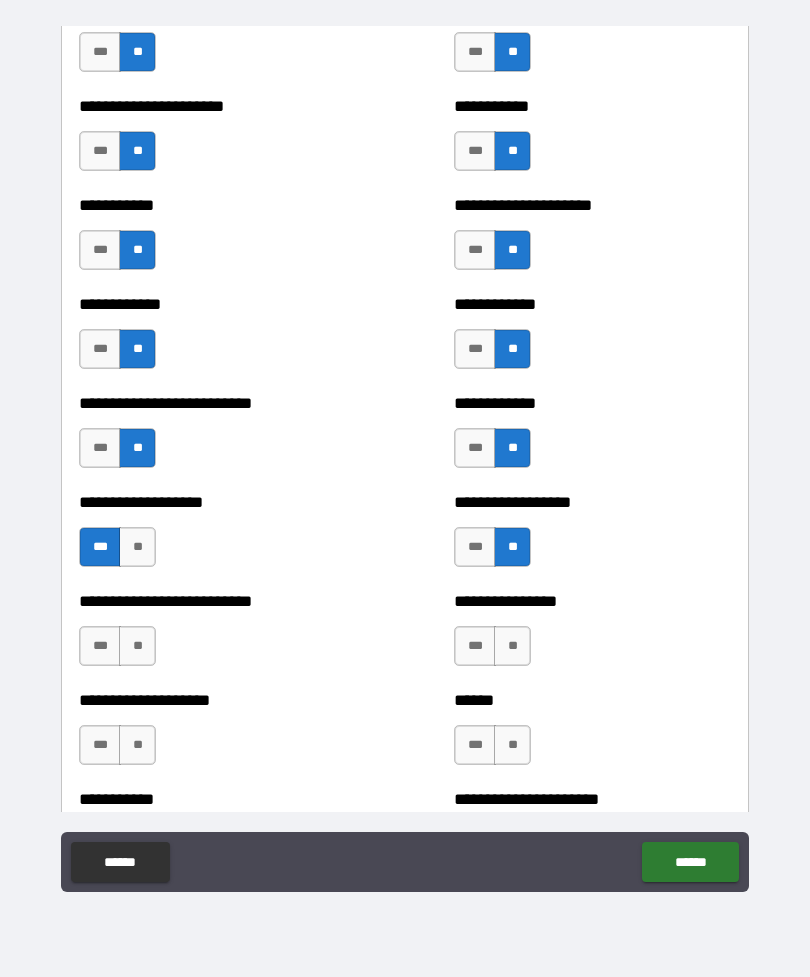 click on "**" at bounding box center (512, 646) 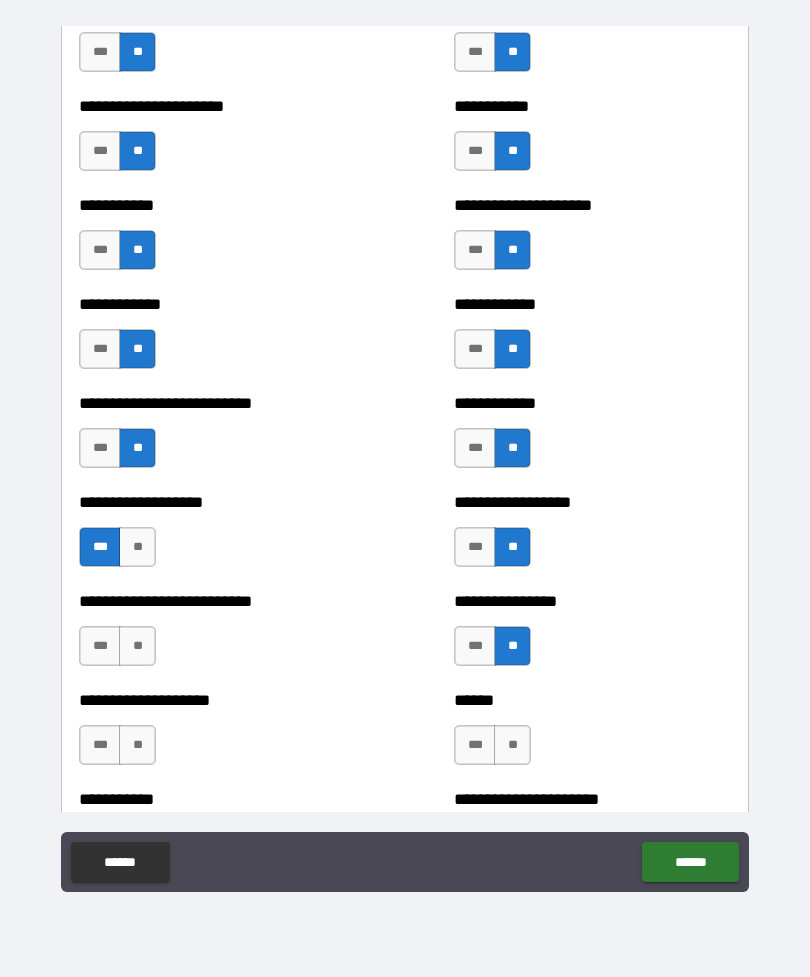 click on "**" at bounding box center (512, 745) 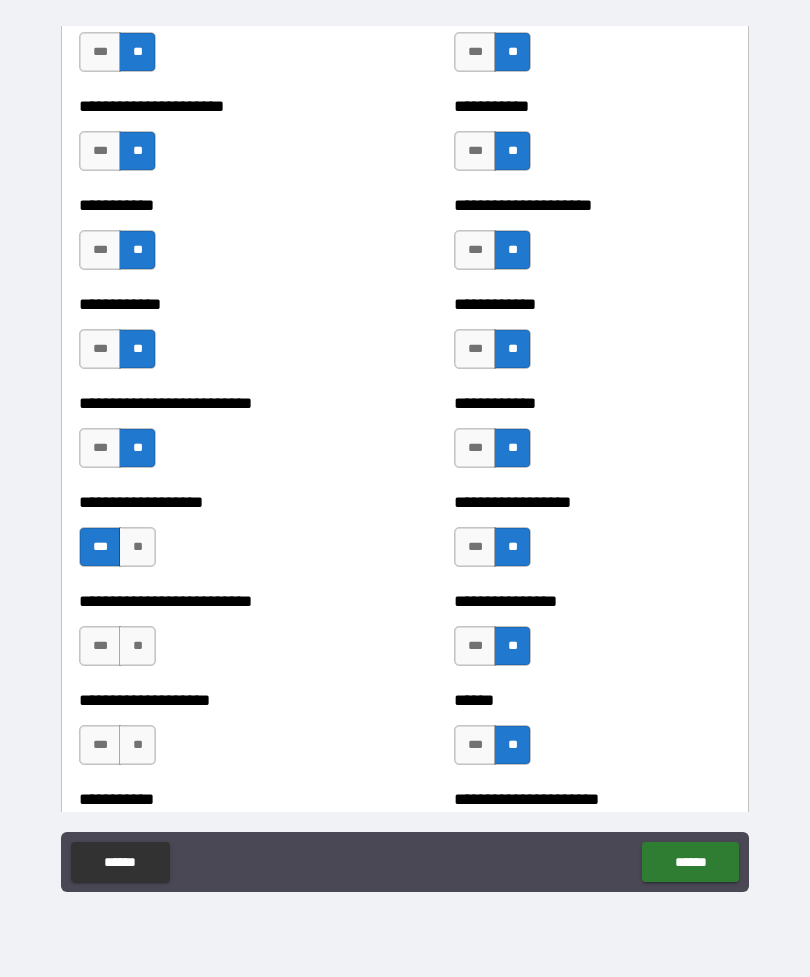 click on "**" at bounding box center [137, 646] 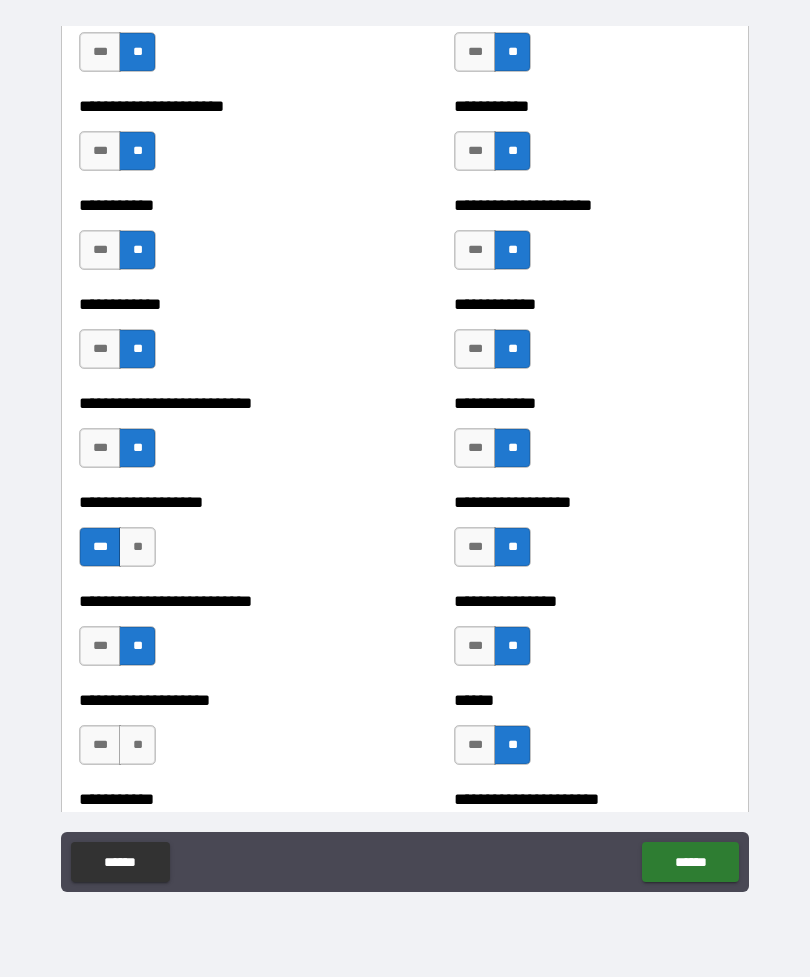 click on "**" at bounding box center [137, 745] 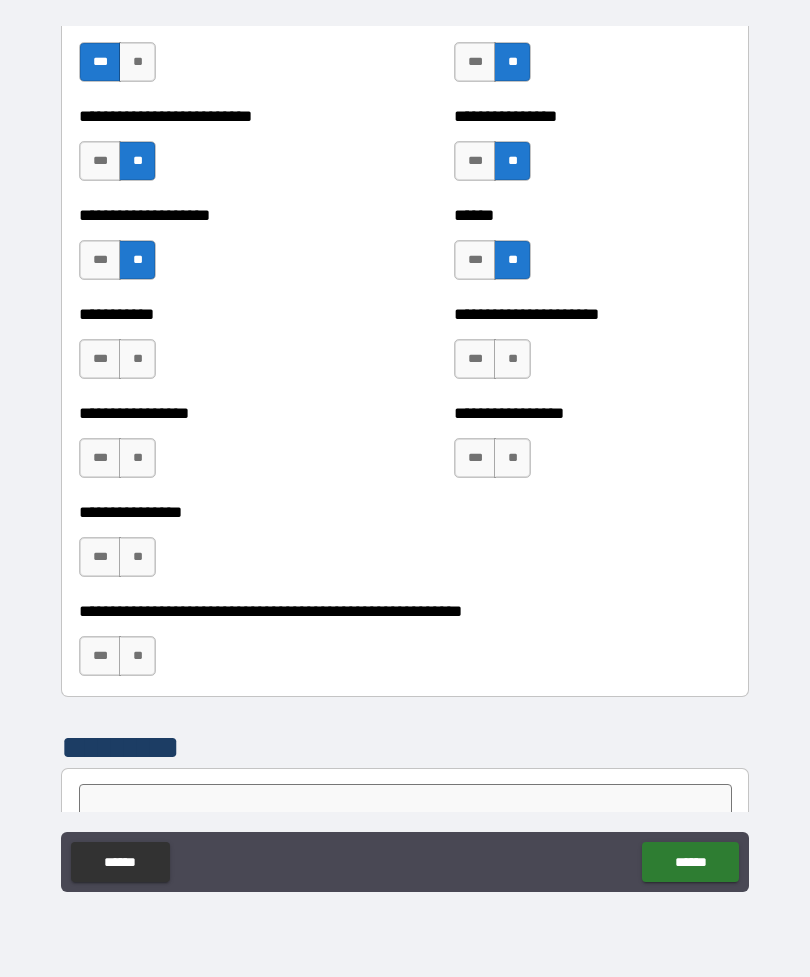 scroll, scrollTop: 5873, scrollLeft: 0, axis: vertical 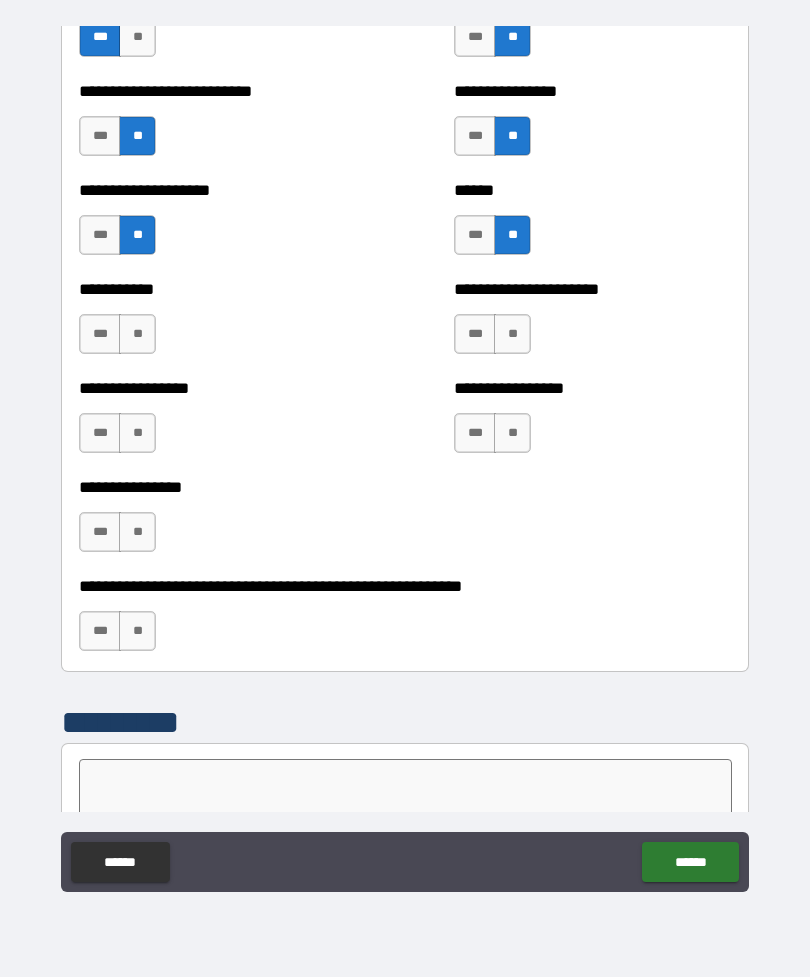 click on "**" at bounding box center [137, 334] 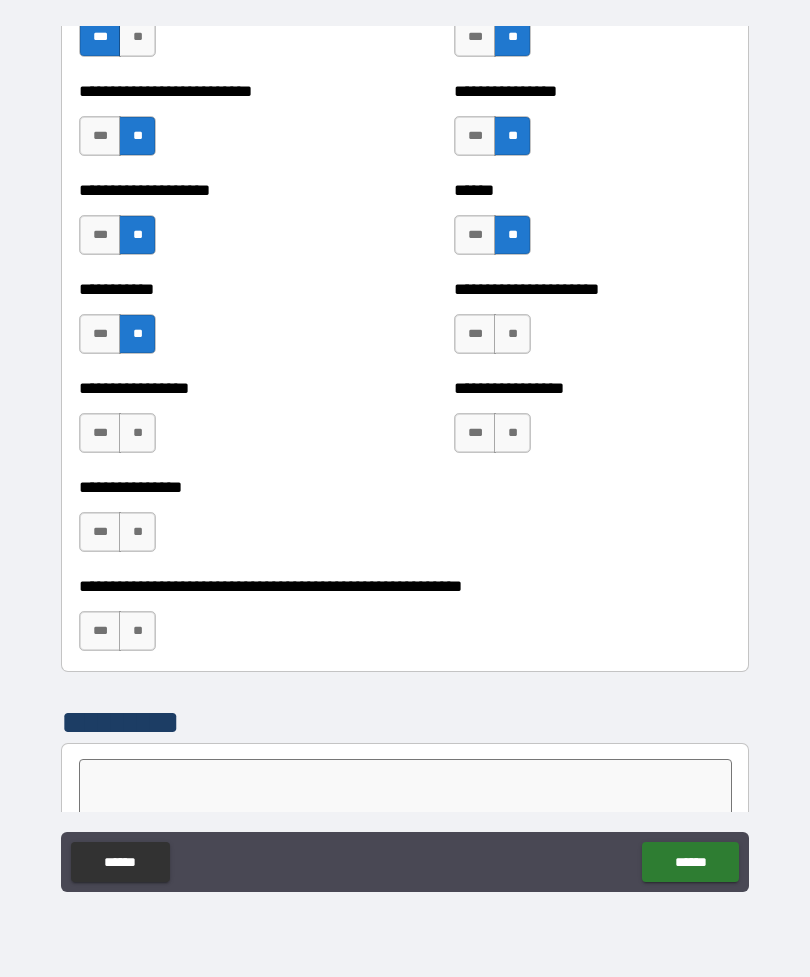 click on "**" at bounding box center (137, 433) 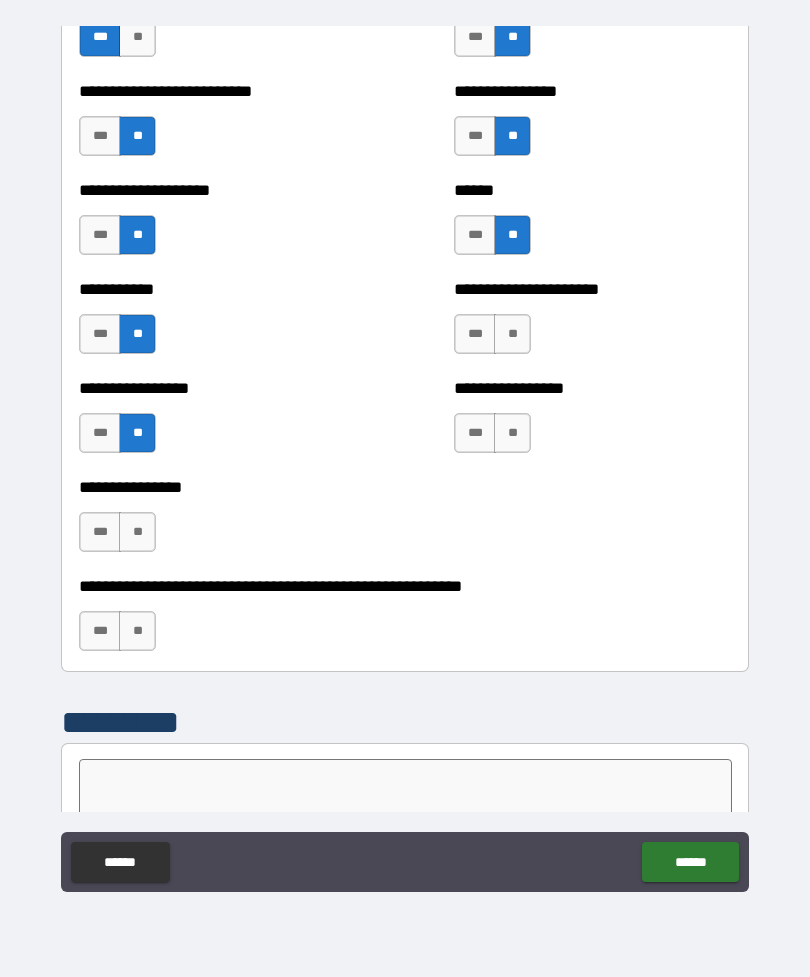 click on "**" at bounding box center (137, 532) 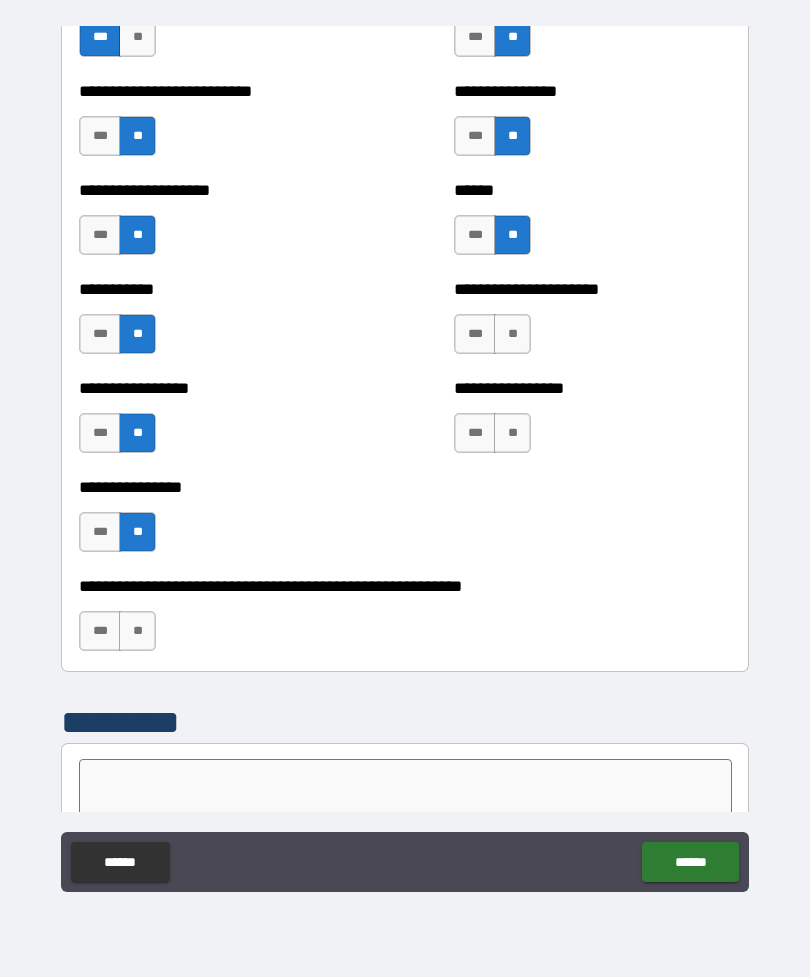 click on "**" at bounding box center [137, 631] 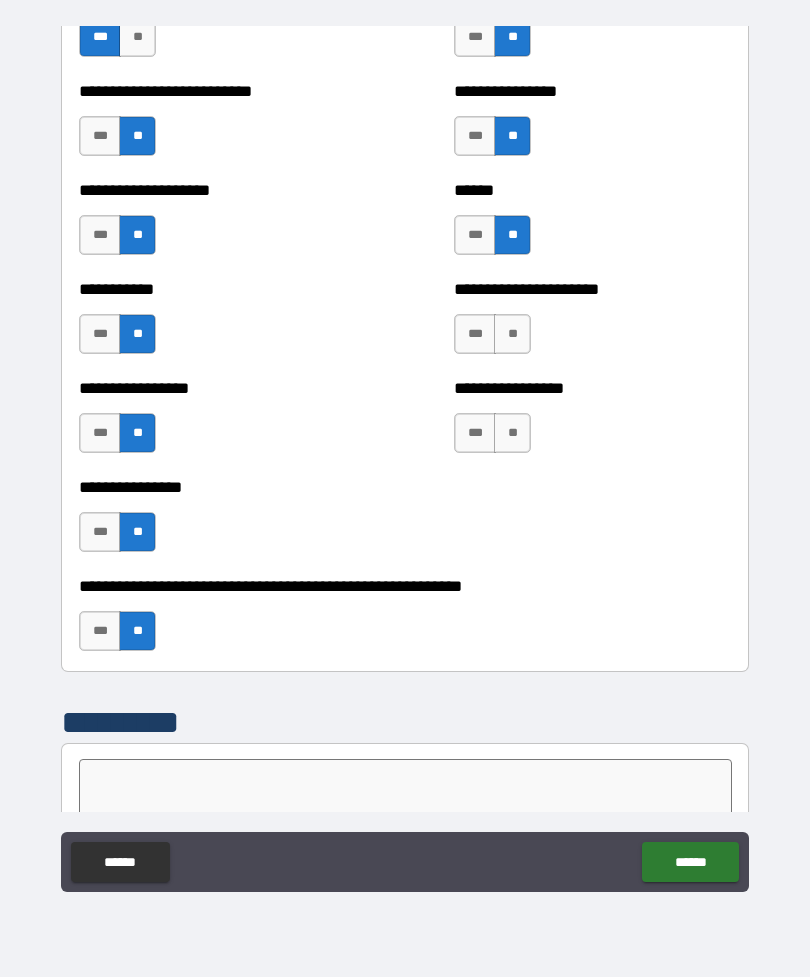 click on "**" at bounding box center [512, 433] 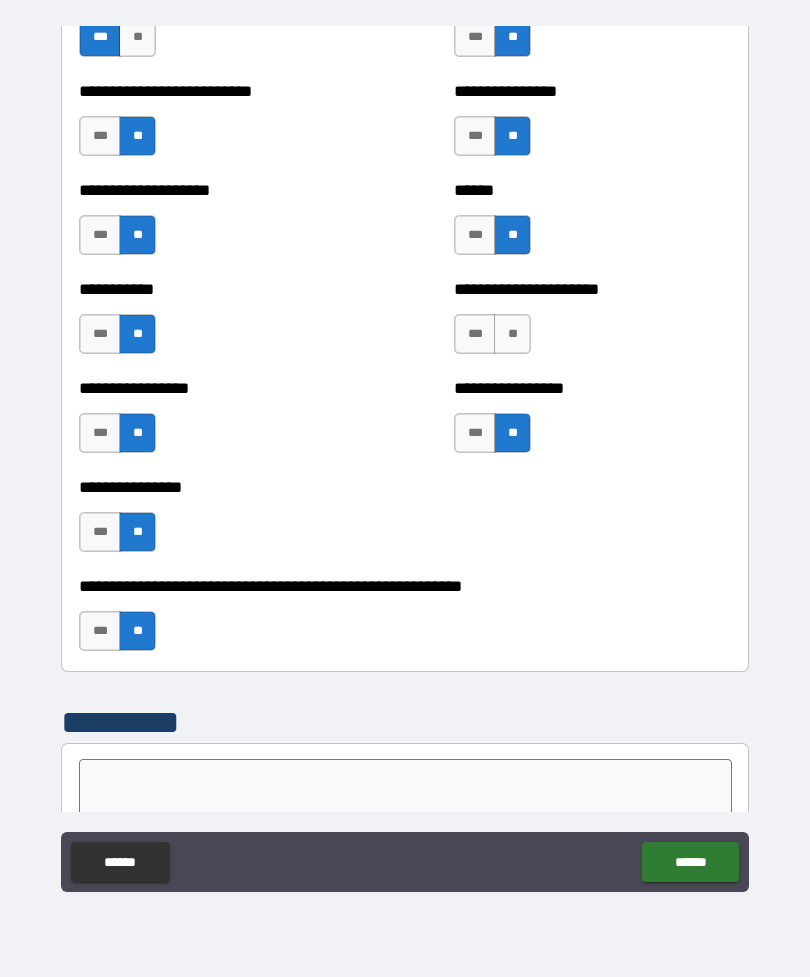 click on "**" at bounding box center (512, 334) 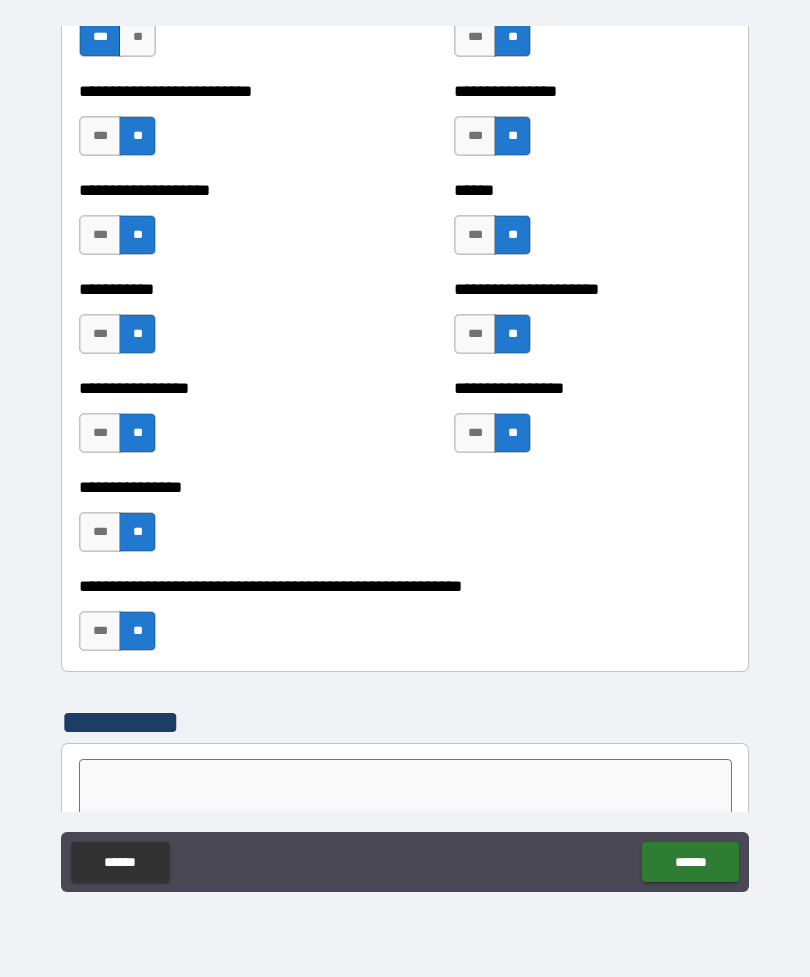 click on "***" at bounding box center (475, 334) 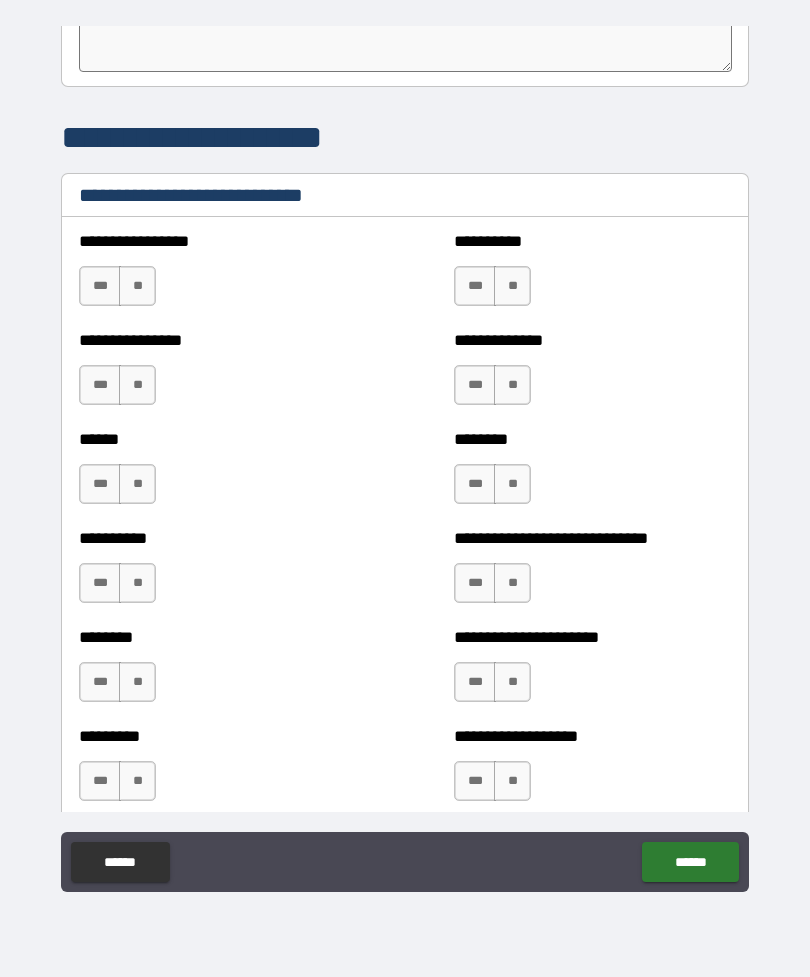 scroll, scrollTop: 6665, scrollLeft: 0, axis: vertical 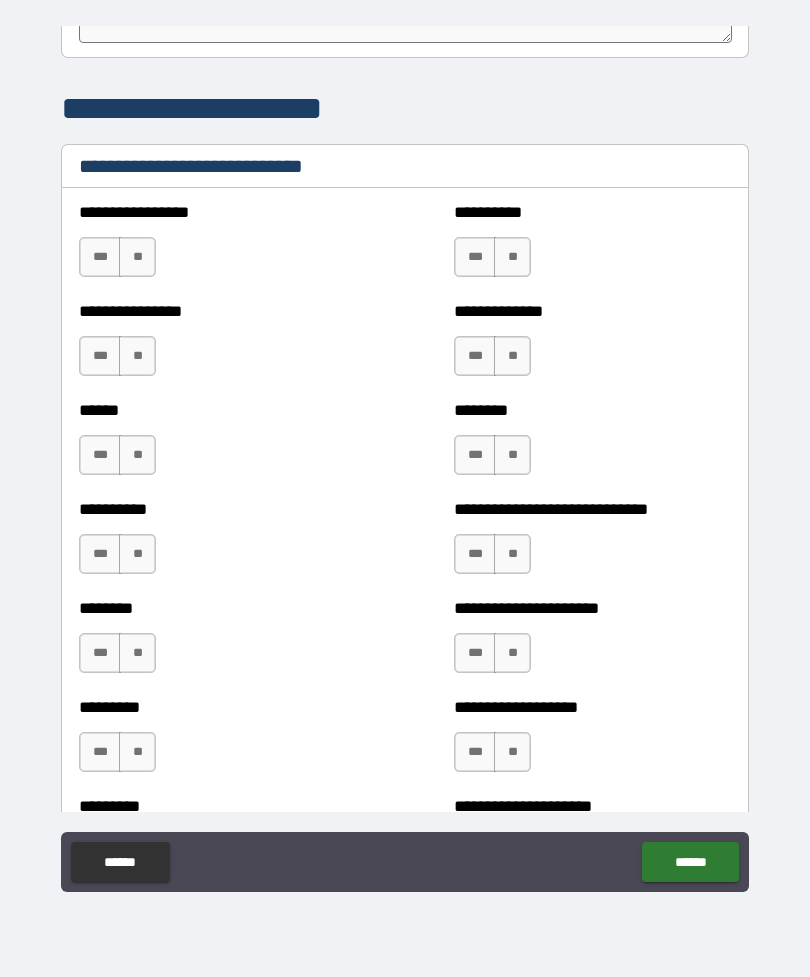 click on "**" at bounding box center [137, 257] 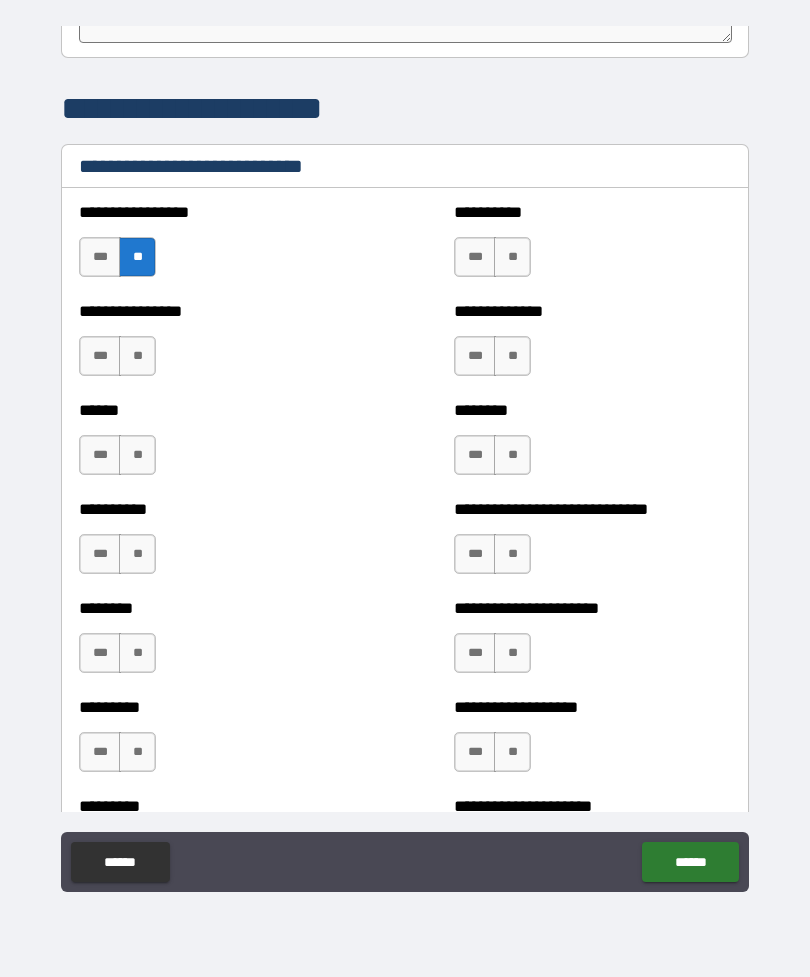 click on "**" at bounding box center [137, 356] 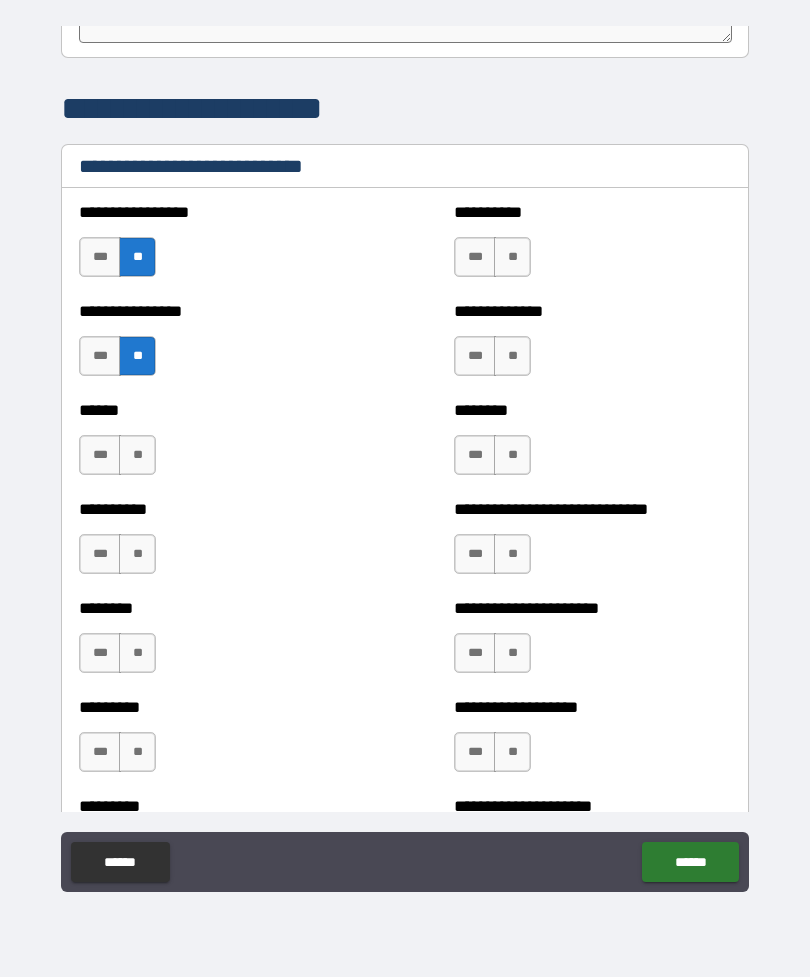 click on "**" at bounding box center (137, 455) 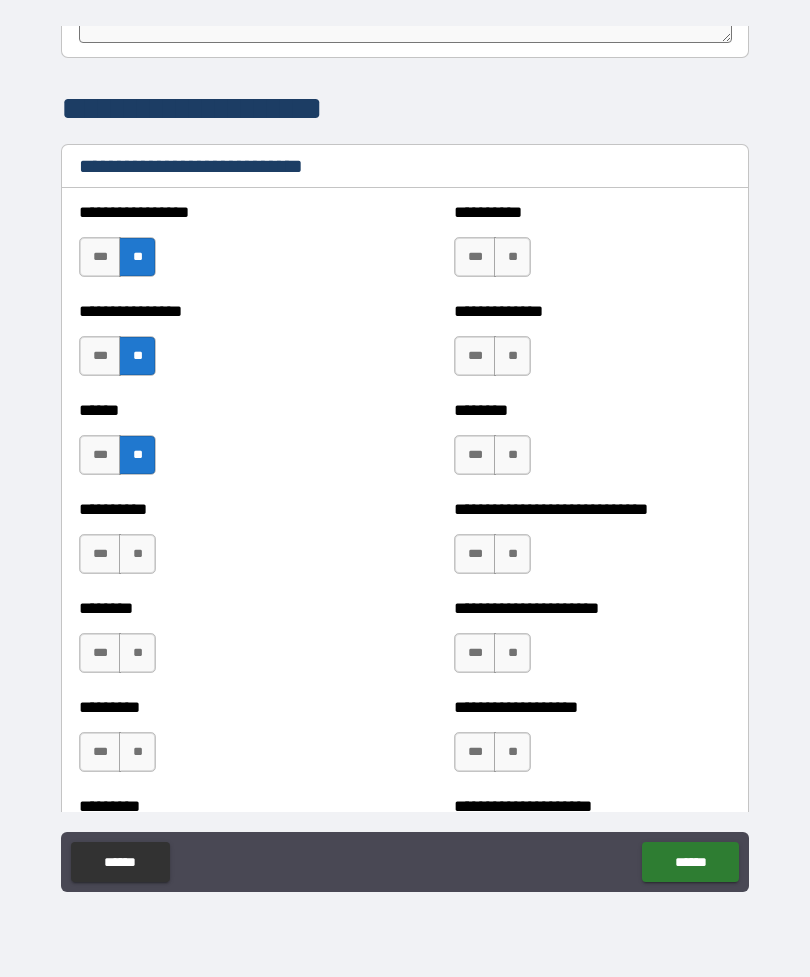 click on "**" at bounding box center (137, 554) 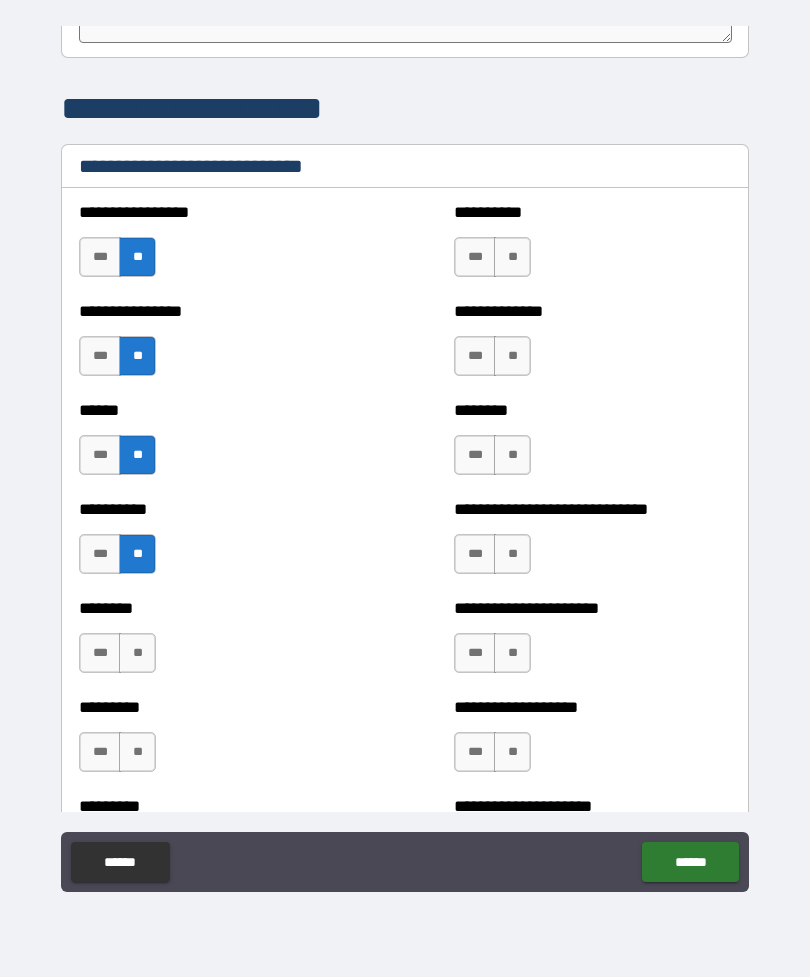 click on "**" at bounding box center (137, 653) 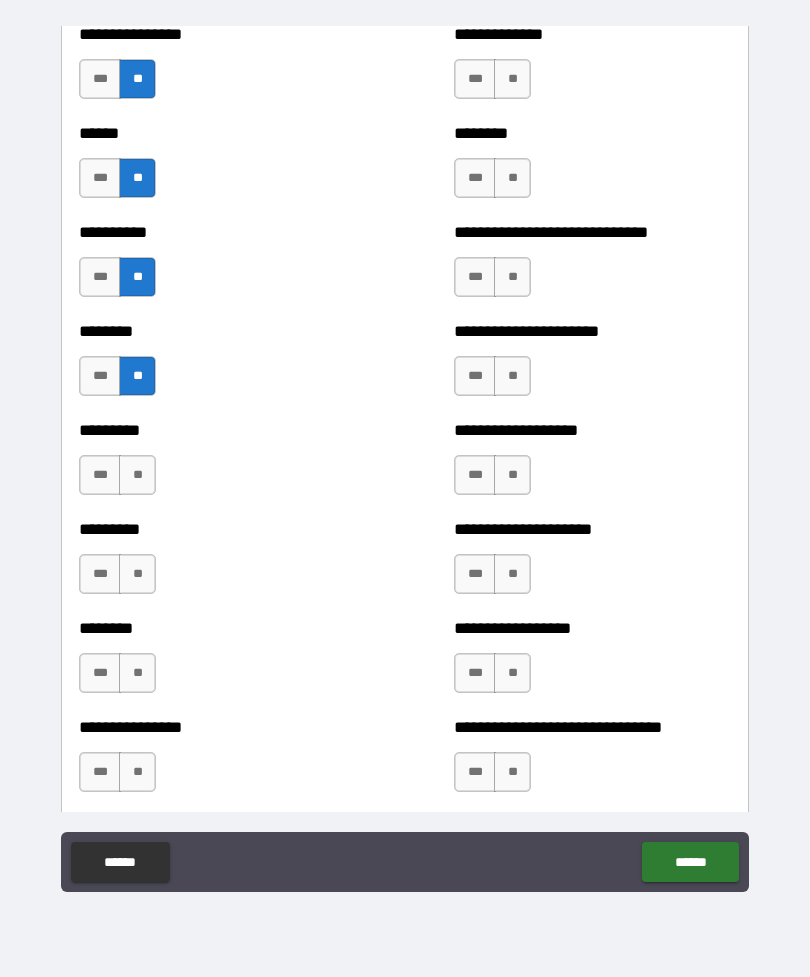 scroll, scrollTop: 6948, scrollLeft: 0, axis: vertical 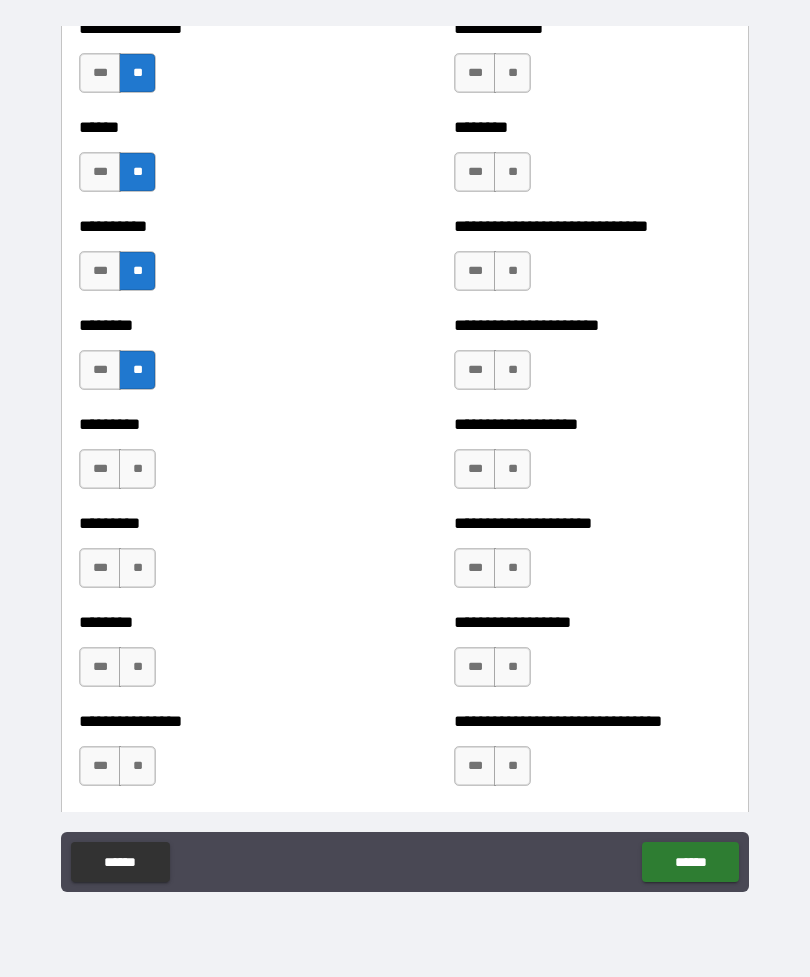 click on "**" at bounding box center (137, 469) 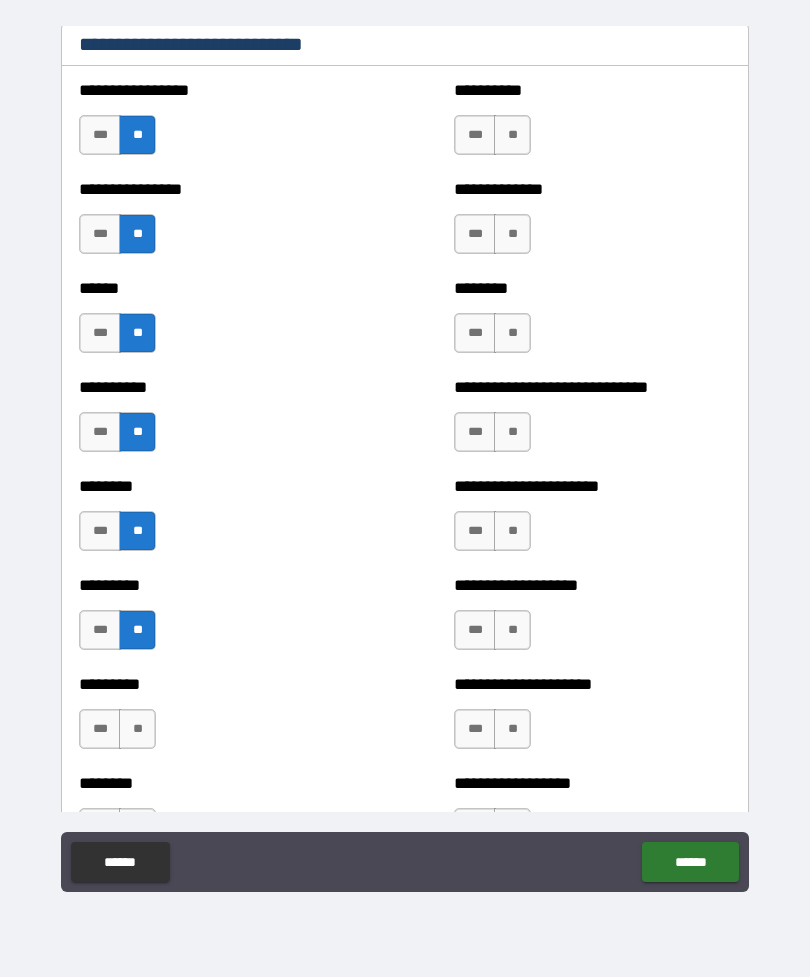 scroll, scrollTop: 6790, scrollLeft: 0, axis: vertical 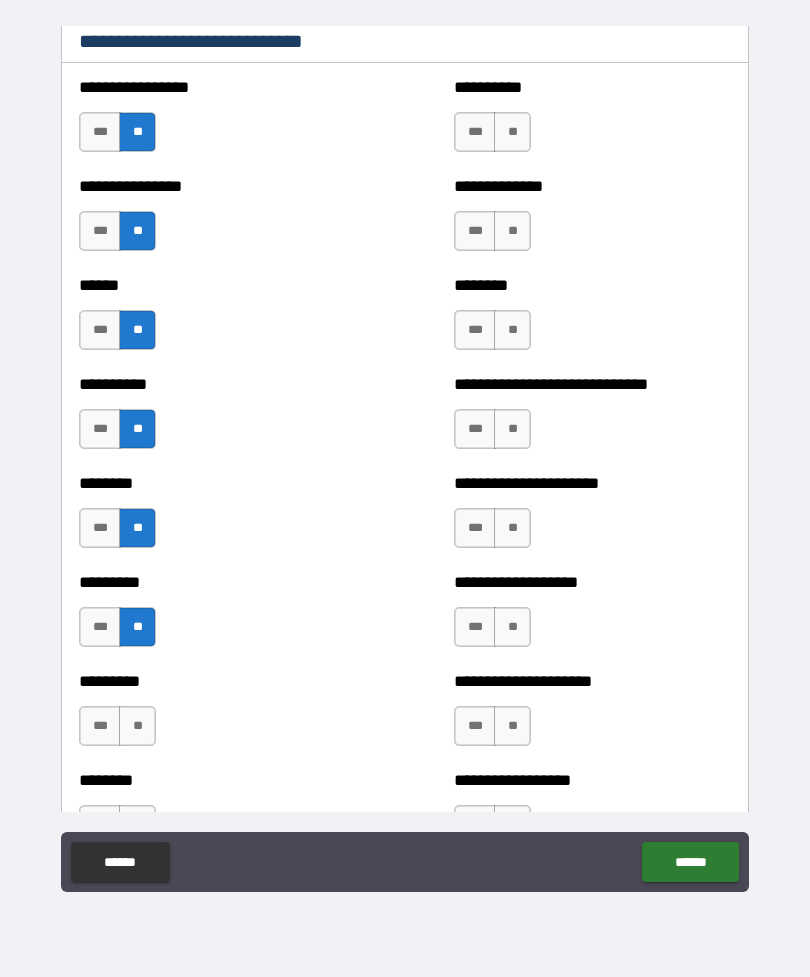 click on "***" at bounding box center [475, 528] 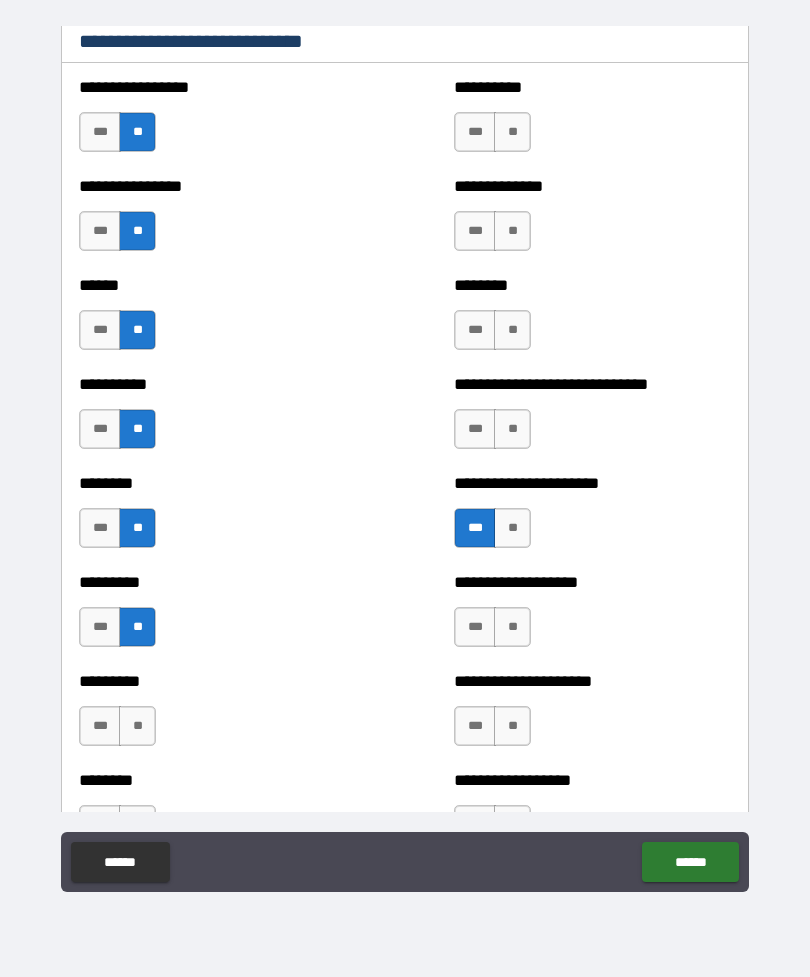 click on "***" at bounding box center (475, 132) 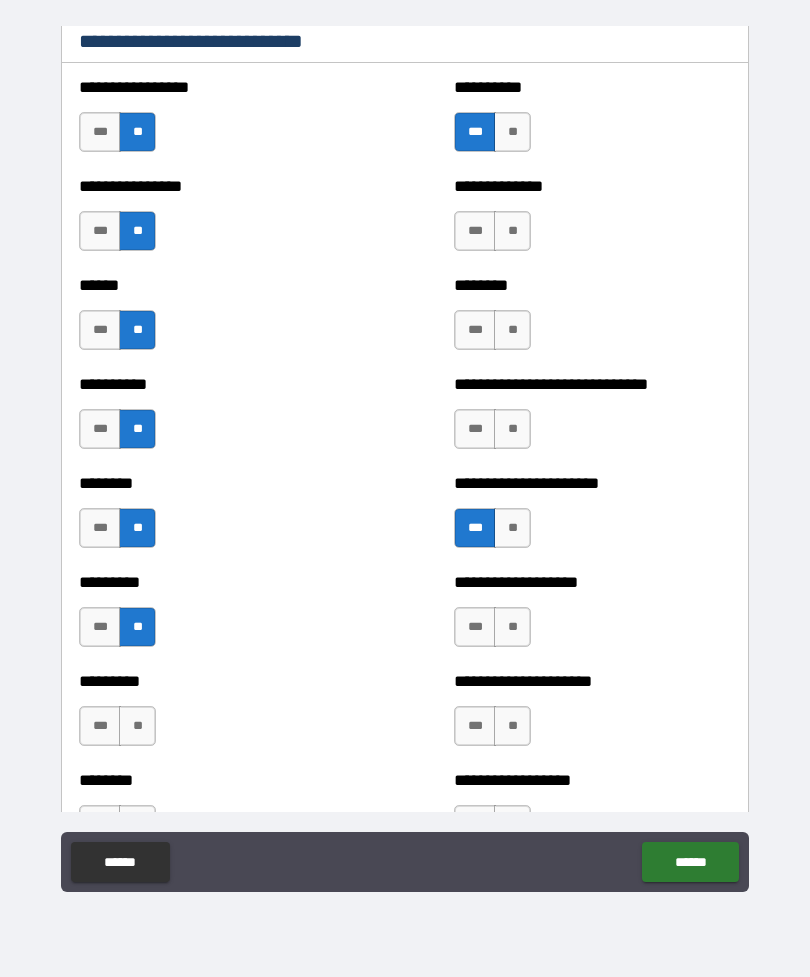 click on "**" at bounding box center (512, 231) 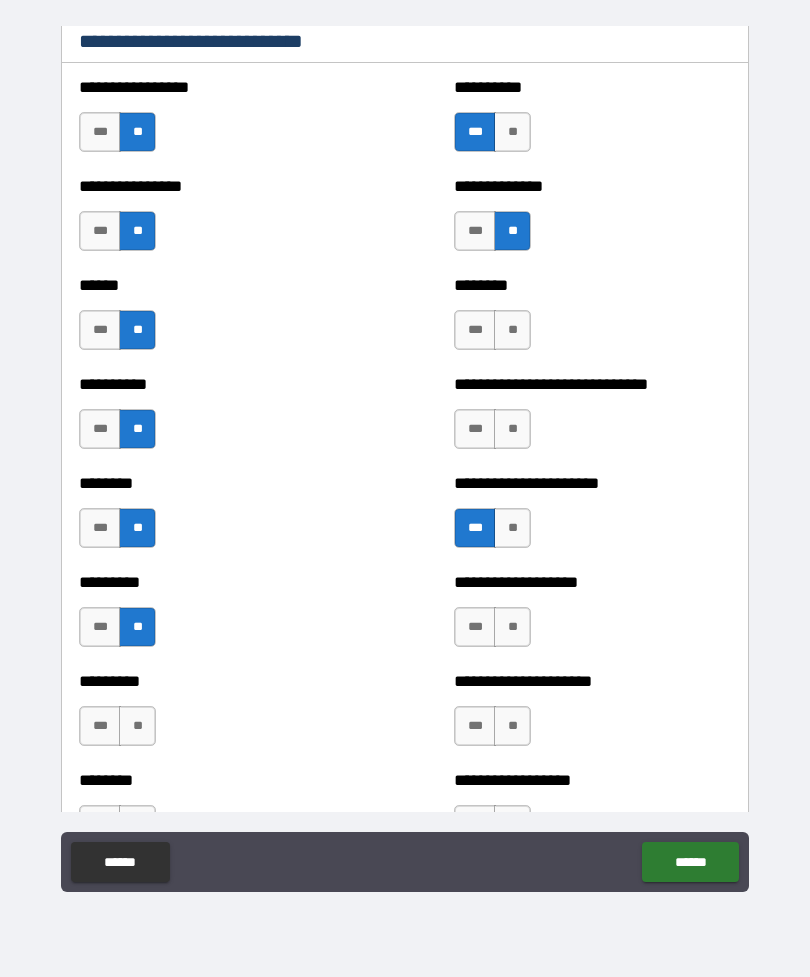 click on "**" at bounding box center [512, 330] 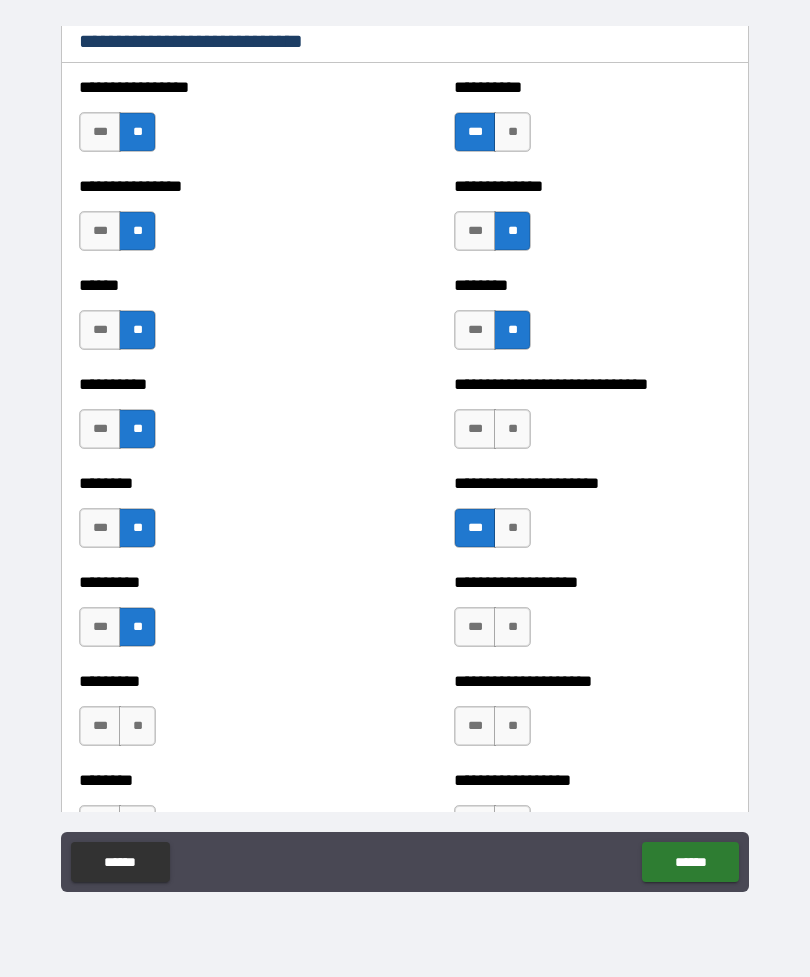 click on "**" at bounding box center [512, 429] 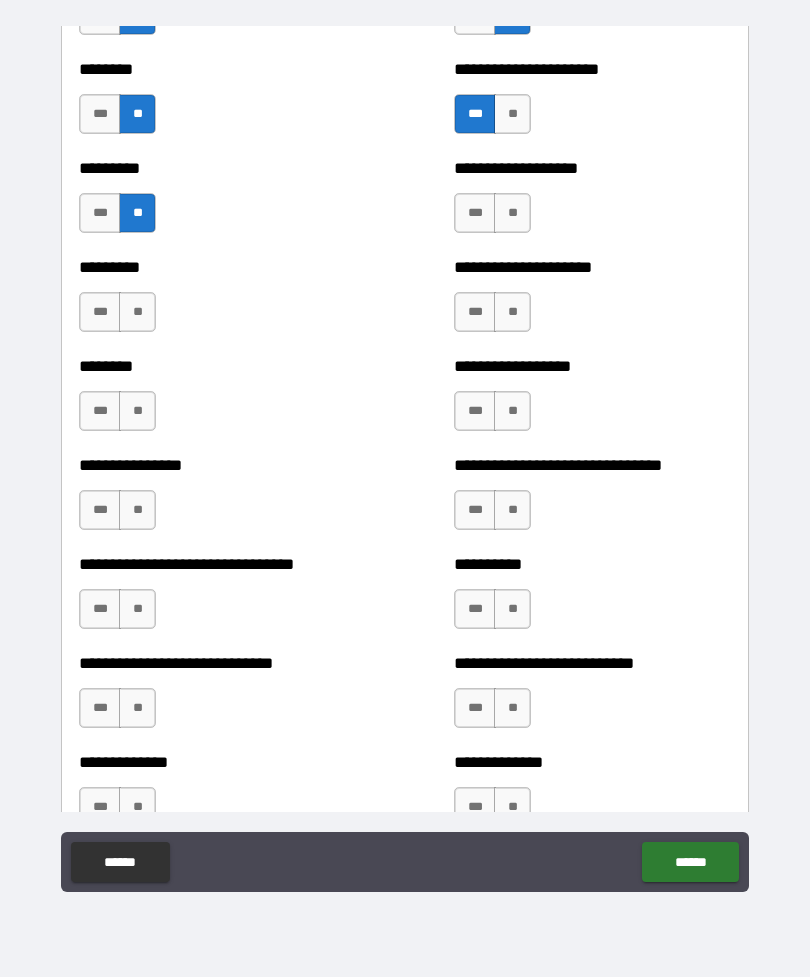 scroll, scrollTop: 7205, scrollLeft: 0, axis: vertical 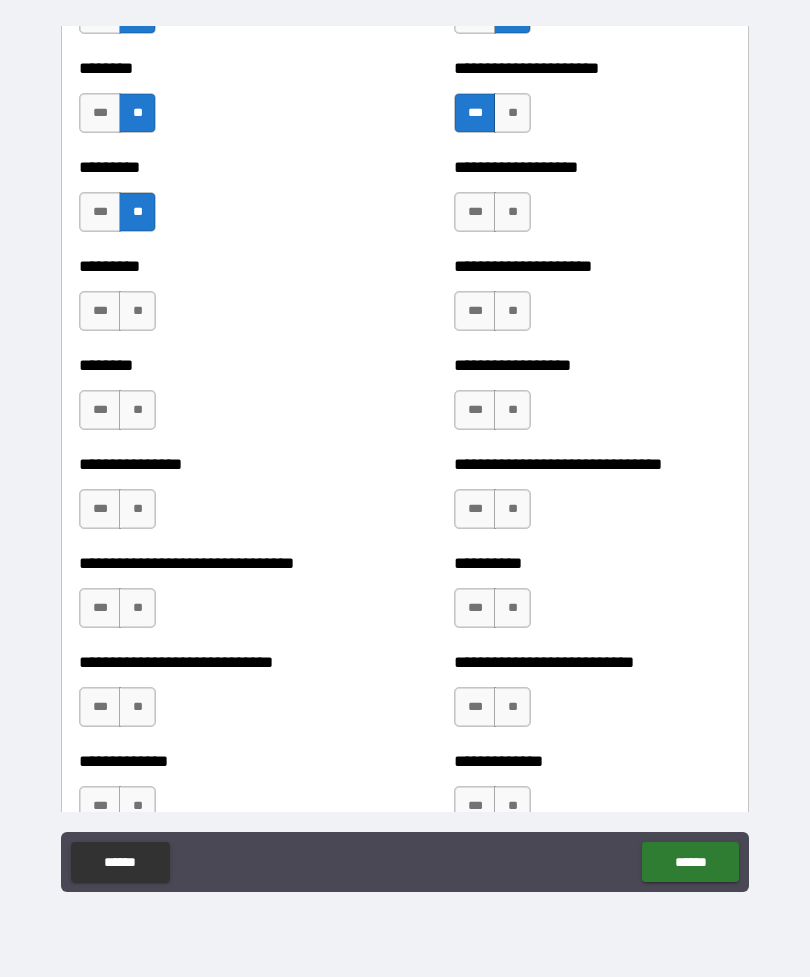 click on "**" at bounding box center (512, 212) 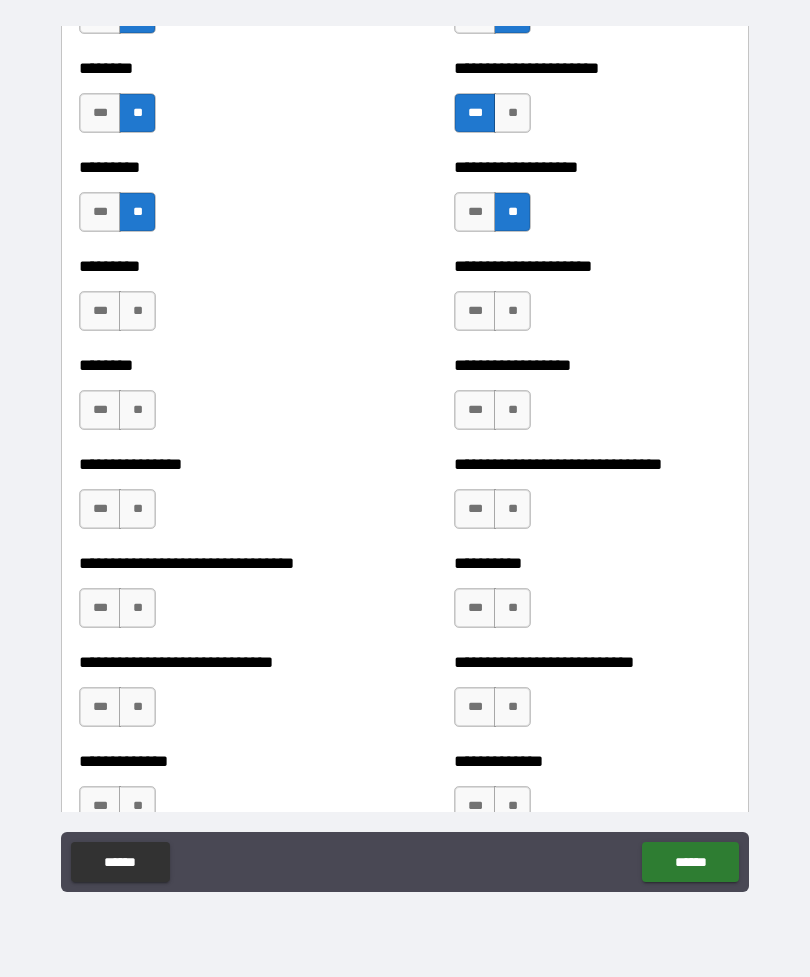 click on "**" at bounding box center (512, 311) 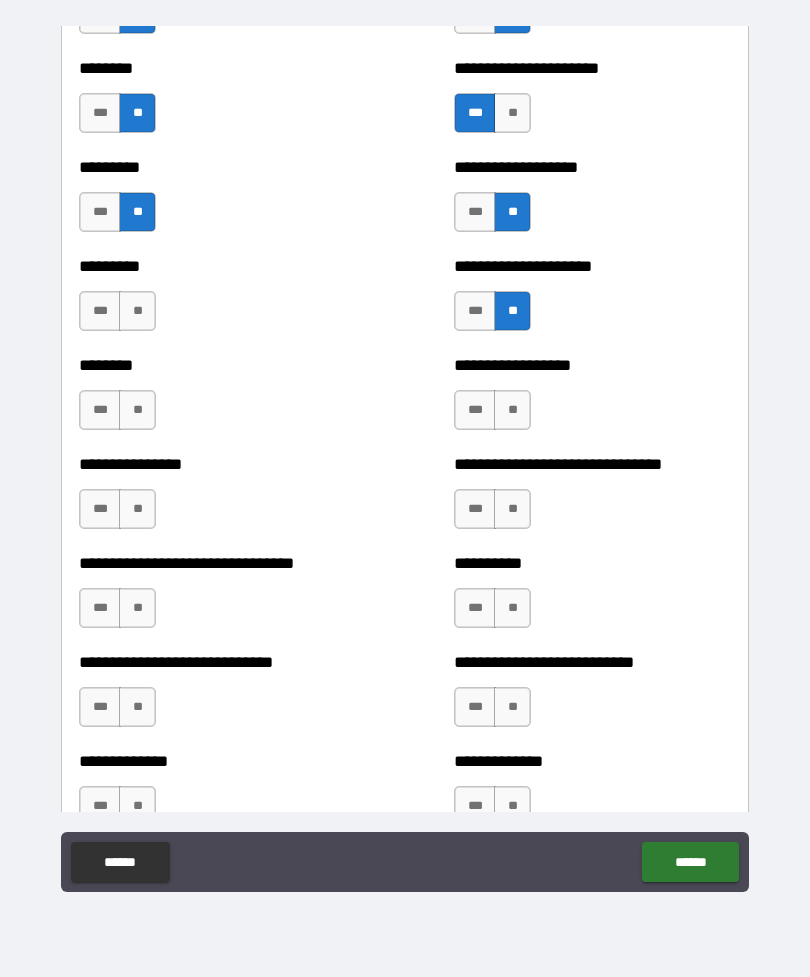 click on "**" at bounding box center [512, 410] 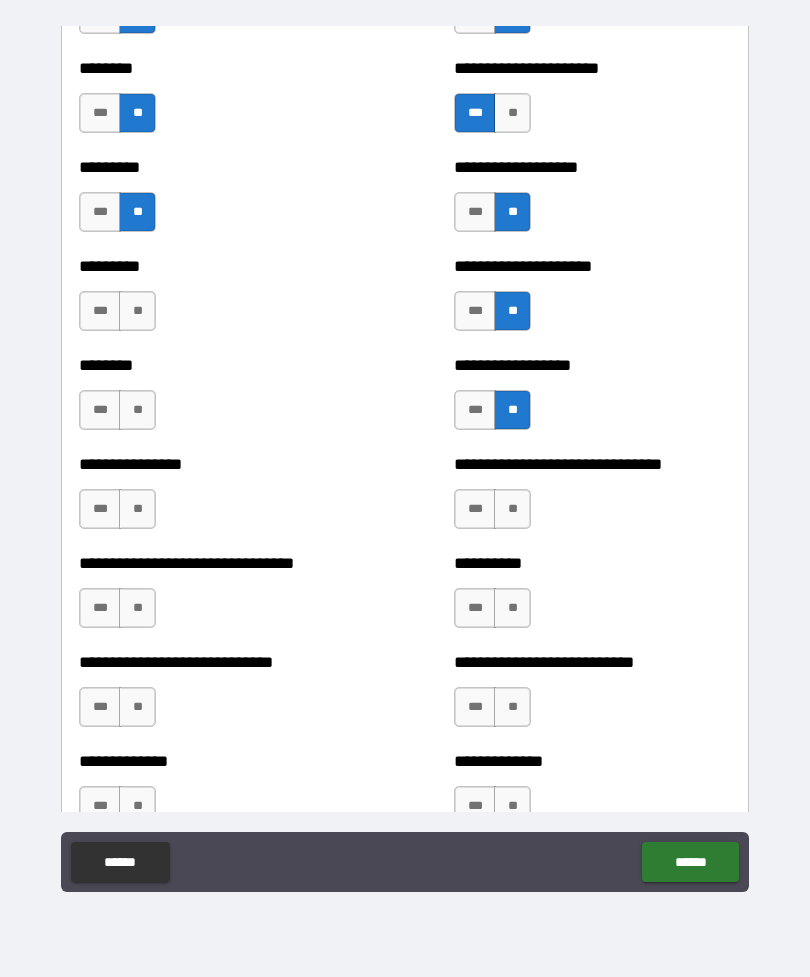 click on "**" at bounding box center [512, 509] 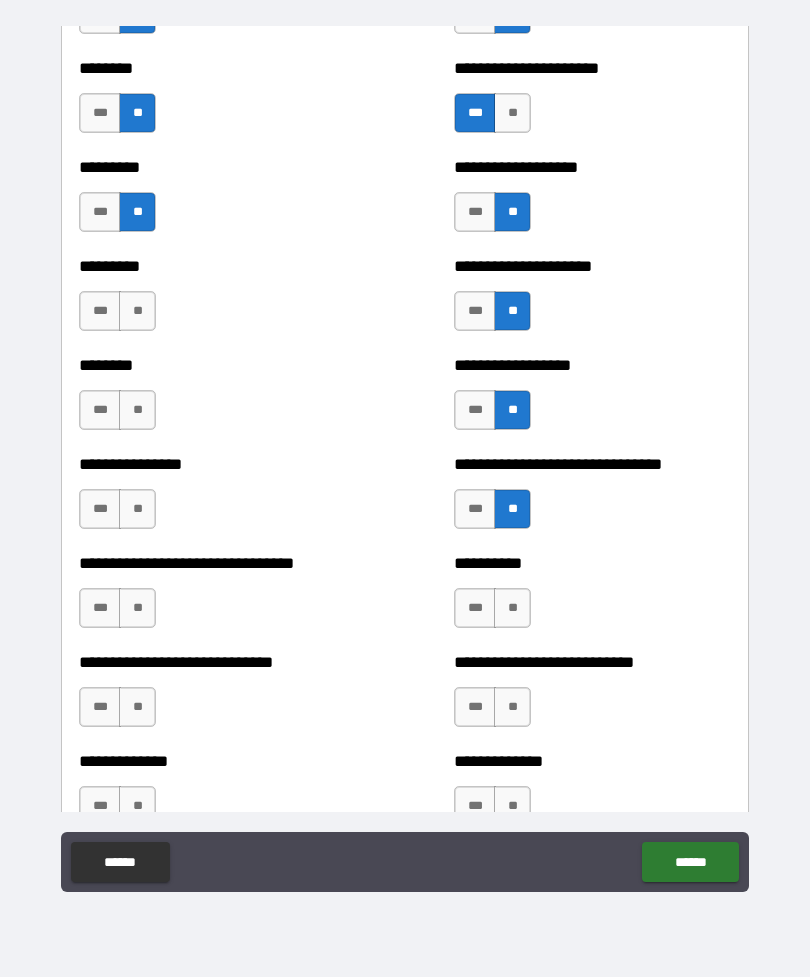 click on "**********" at bounding box center [592, 598] 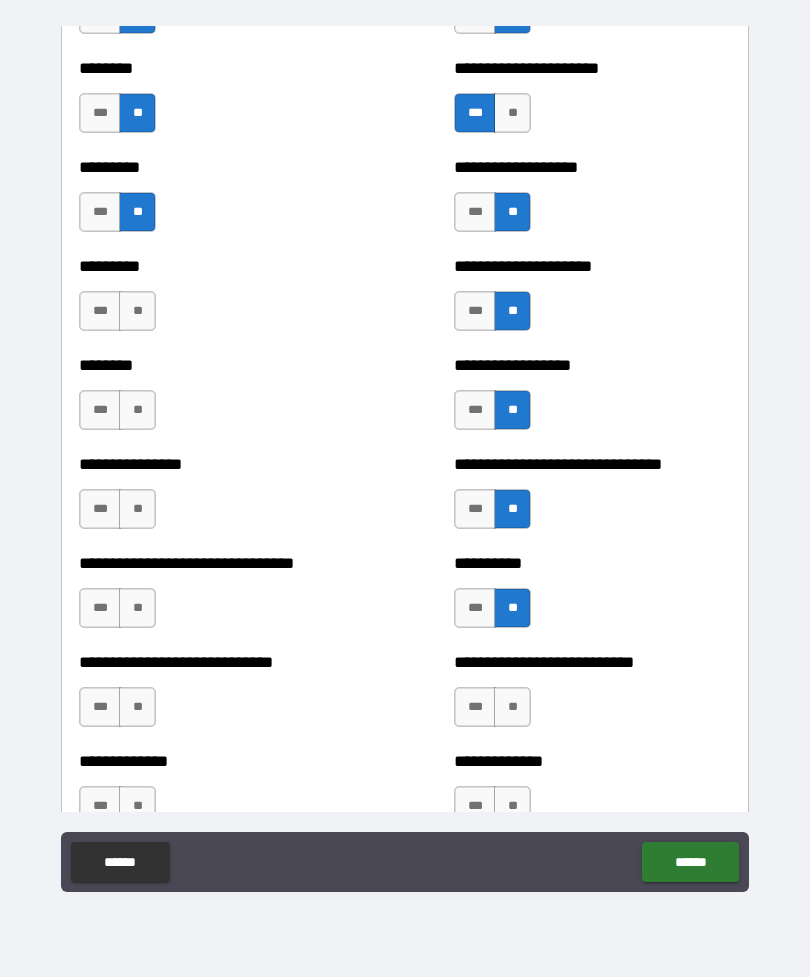 click on "**" at bounding box center [512, 707] 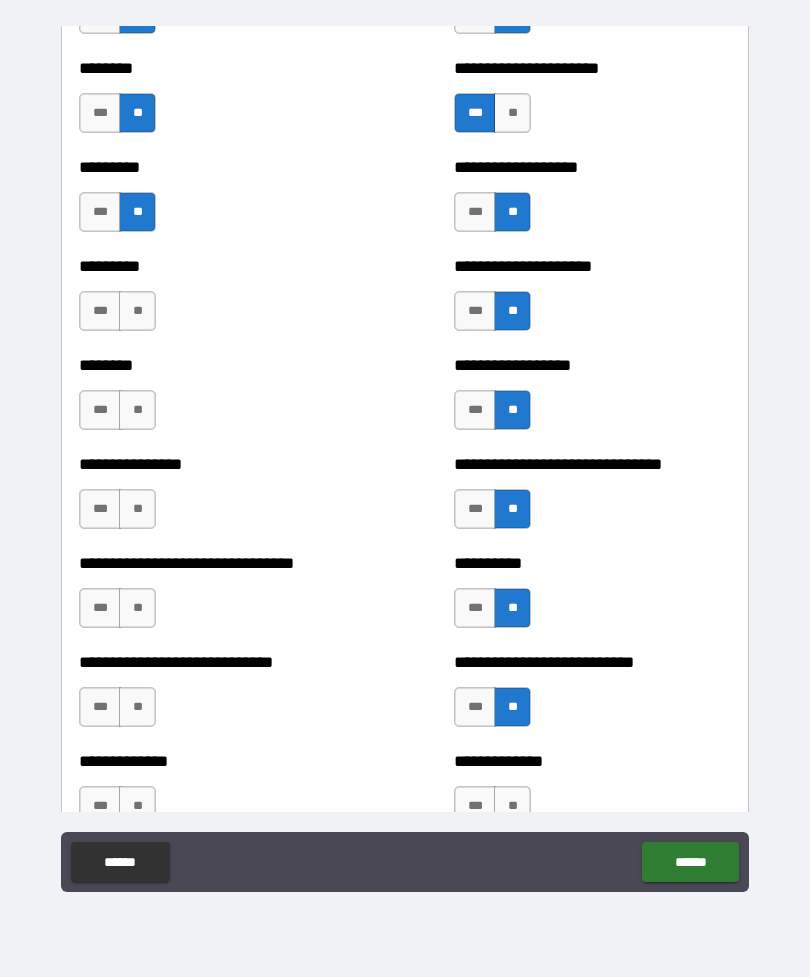 click on "**" at bounding box center [137, 311] 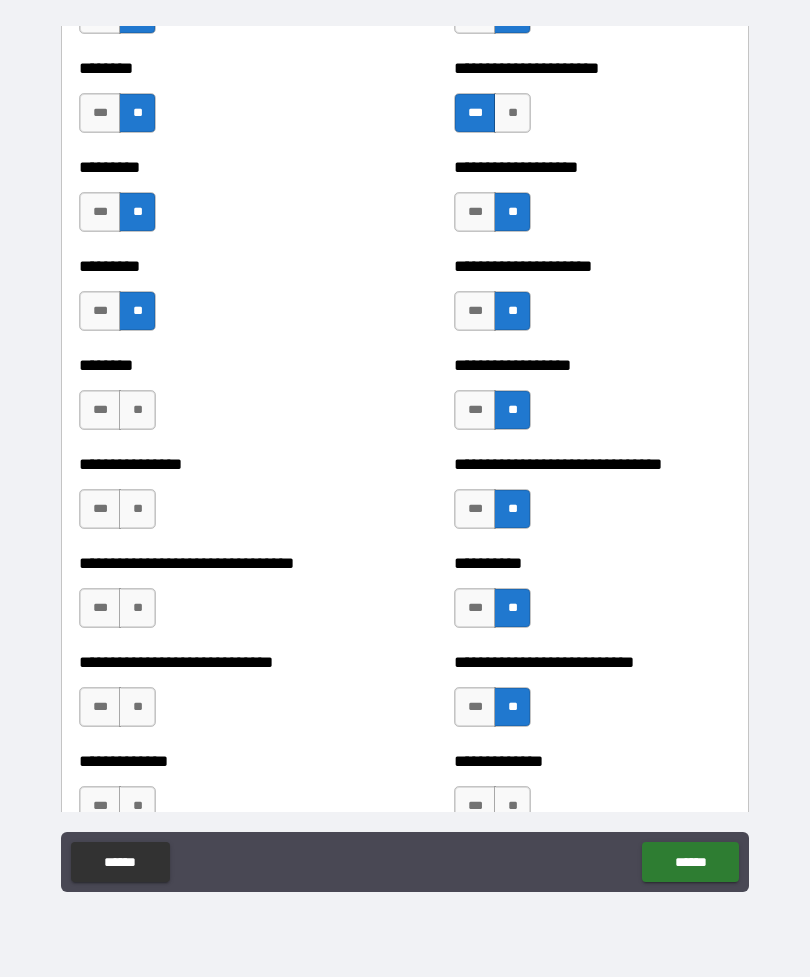 click on "**" at bounding box center (137, 410) 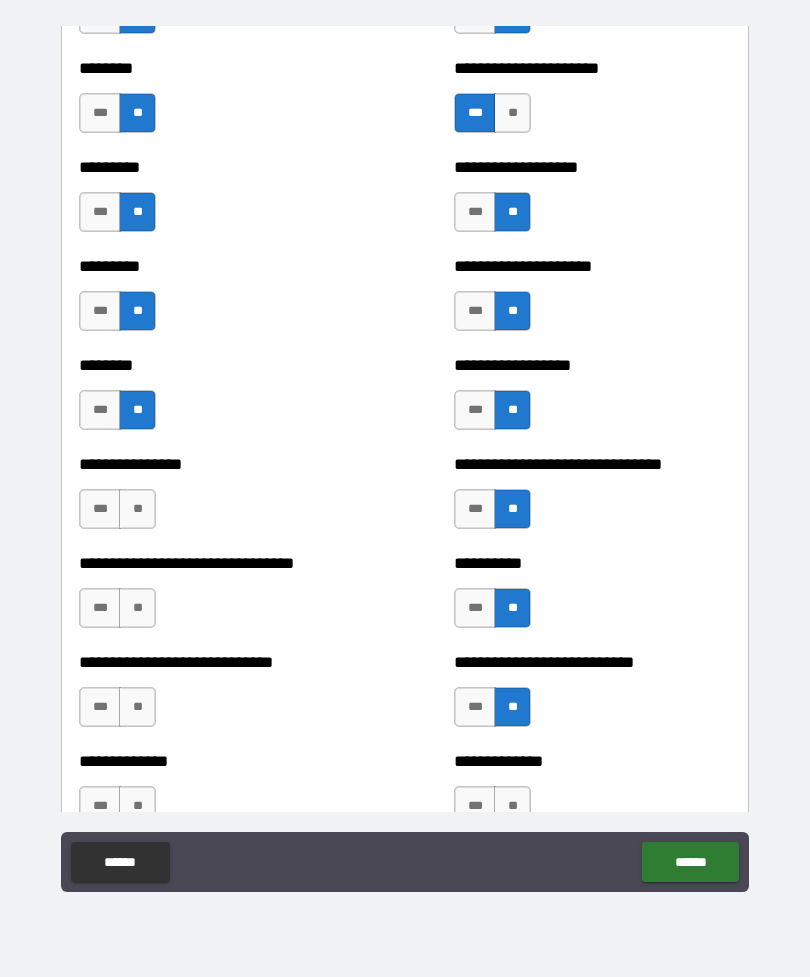click on "**" at bounding box center (137, 509) 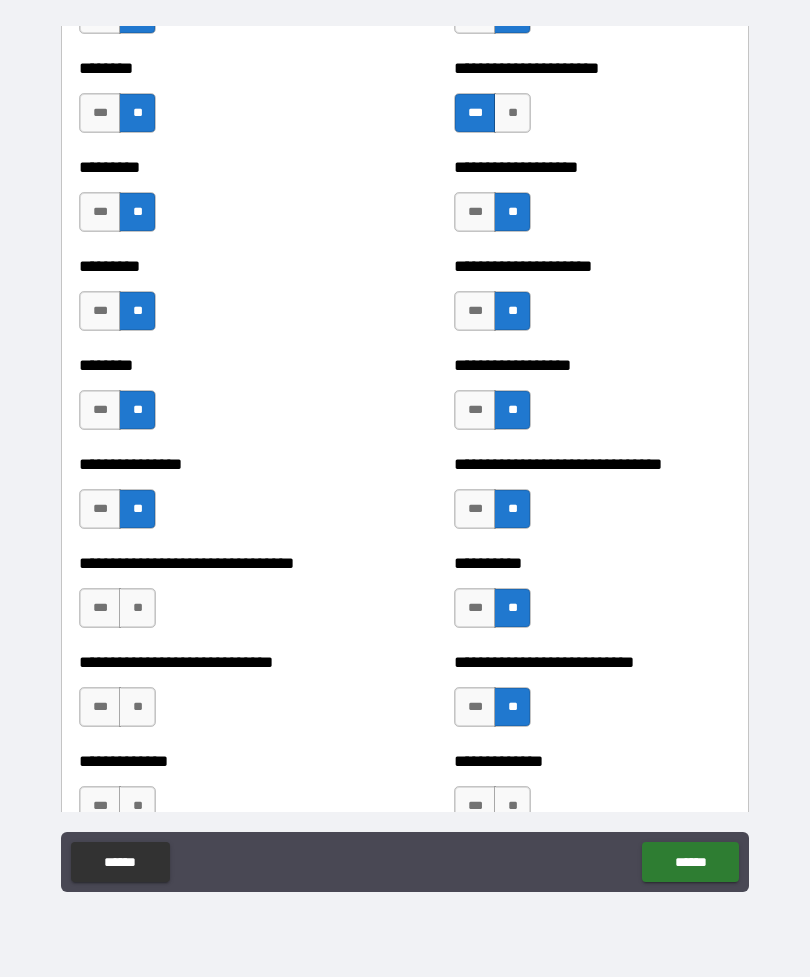 click on "***" at bounding box center [100, 608] 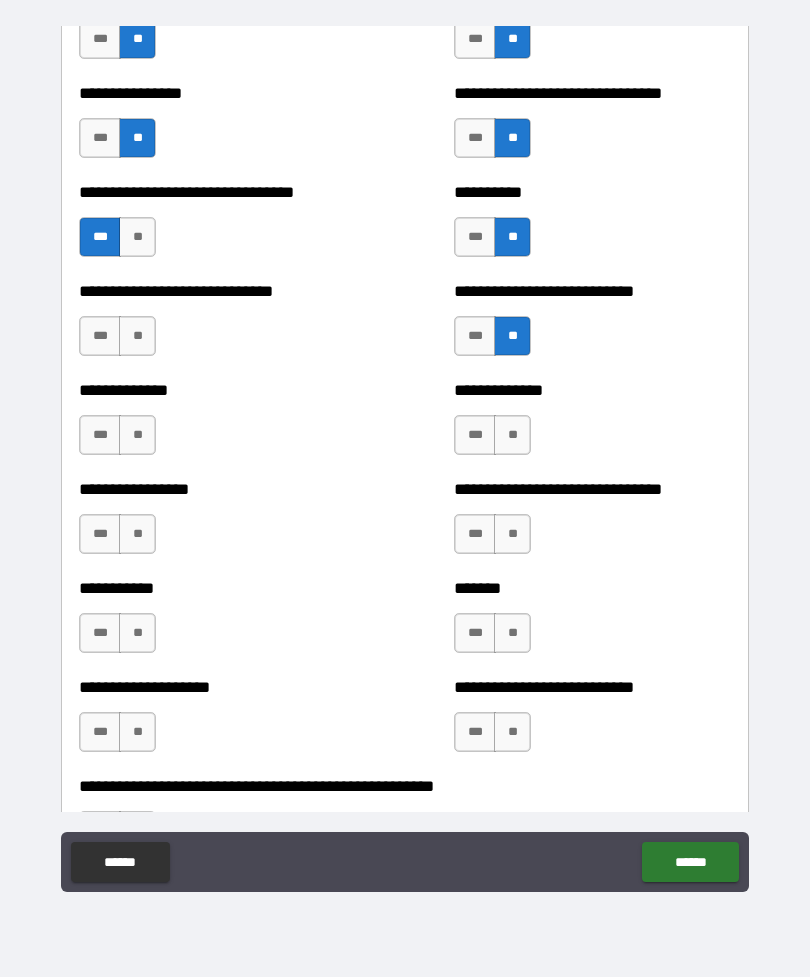 scroll, scrollTop: 7583, scrollLeft: 0, axis: vertical 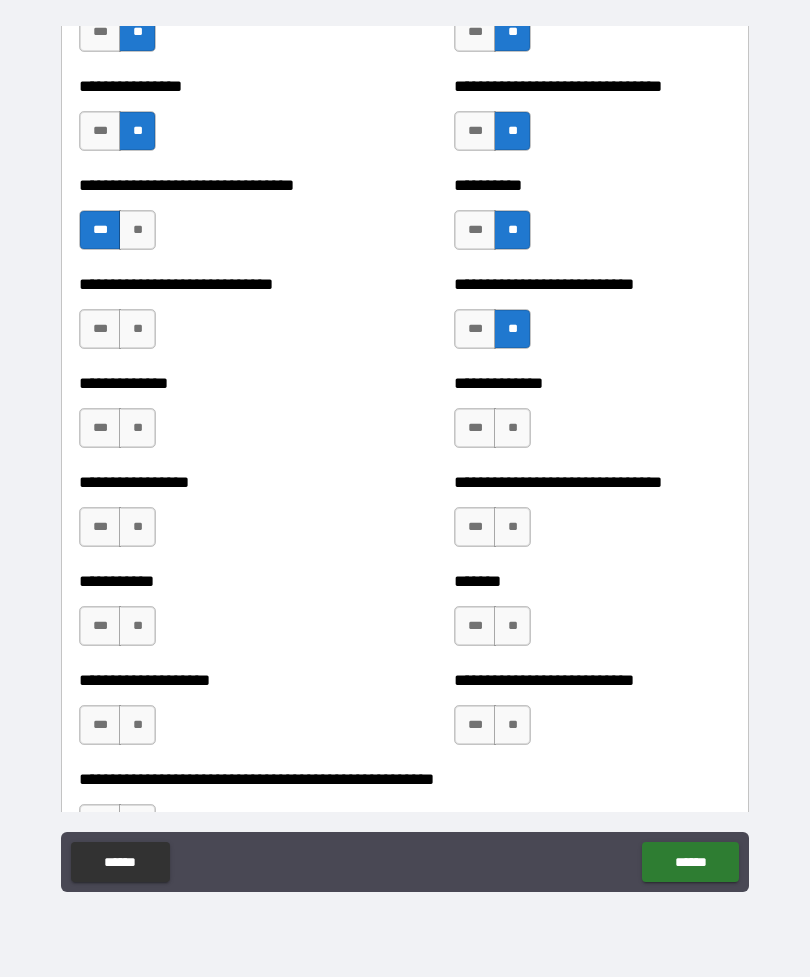click on "**" at bounding box center (137, 329) 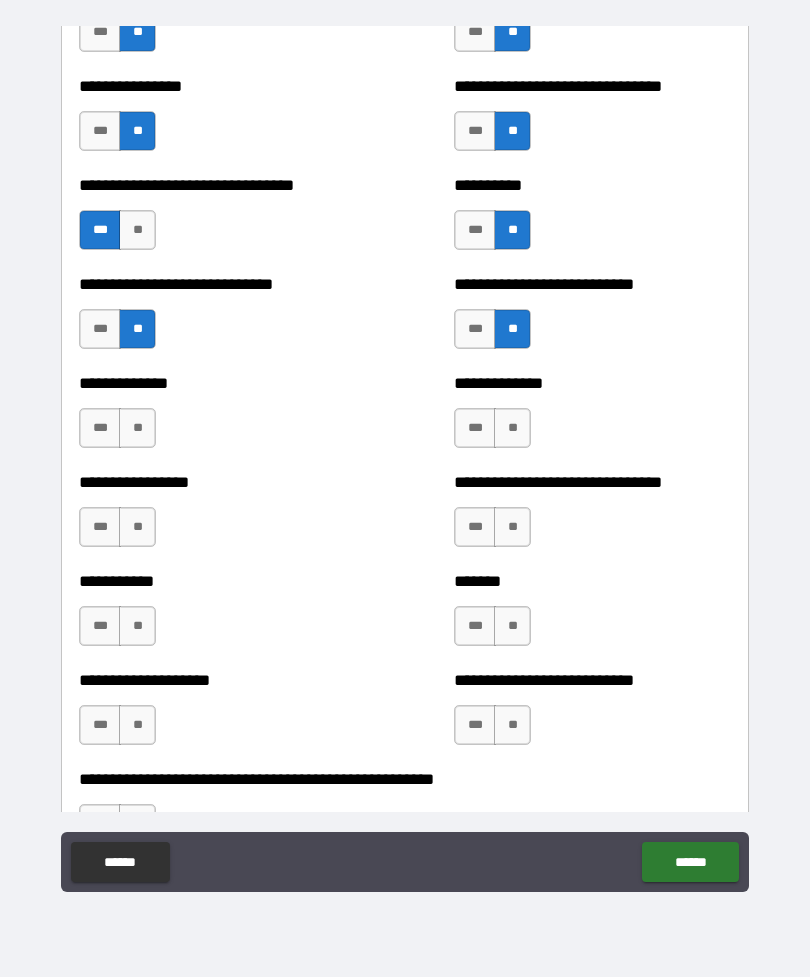 click on "**" at bounding box center [137, 428] 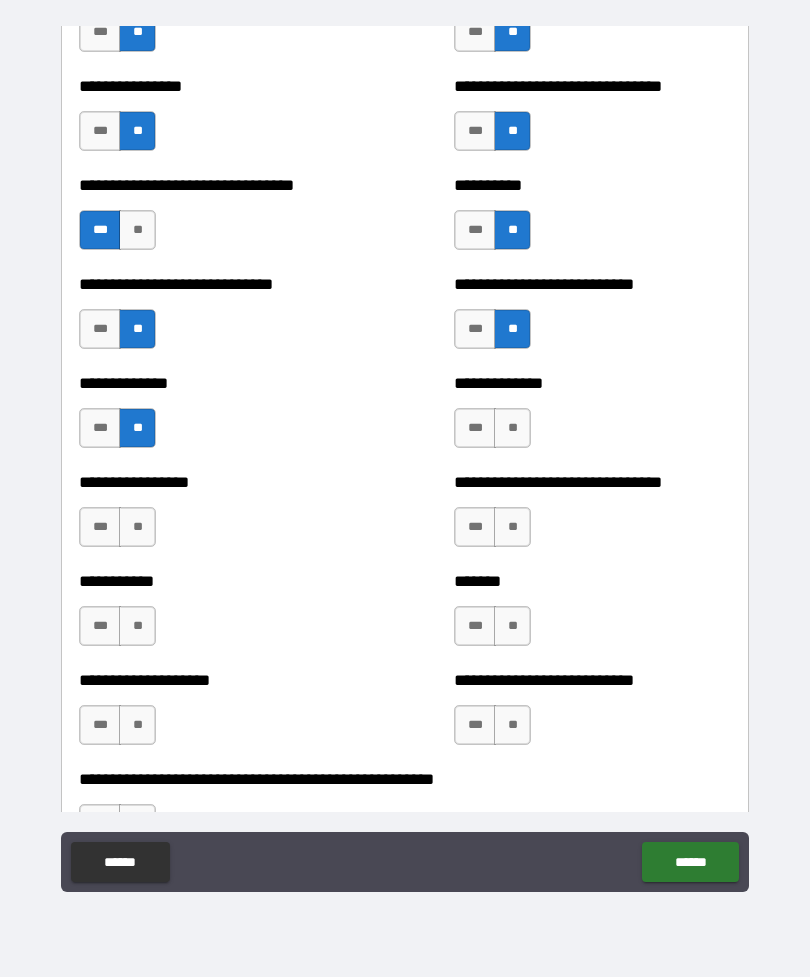 click on "**" at bounding box center [137, 527] 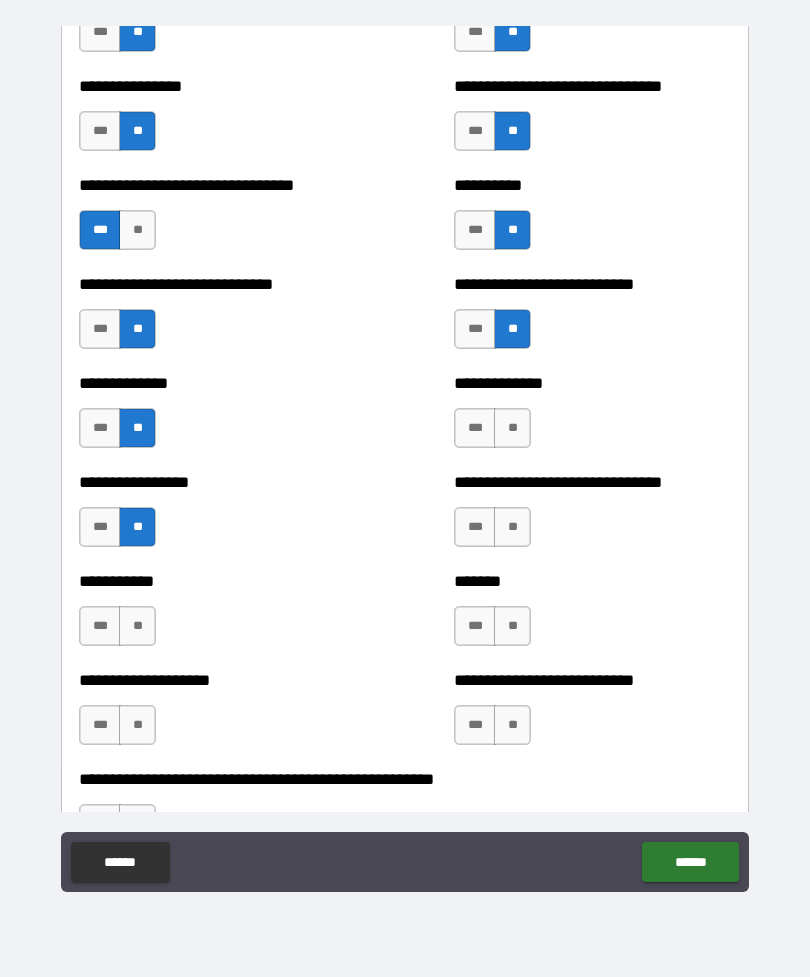 click on "**" at bounding box center (137, 626) 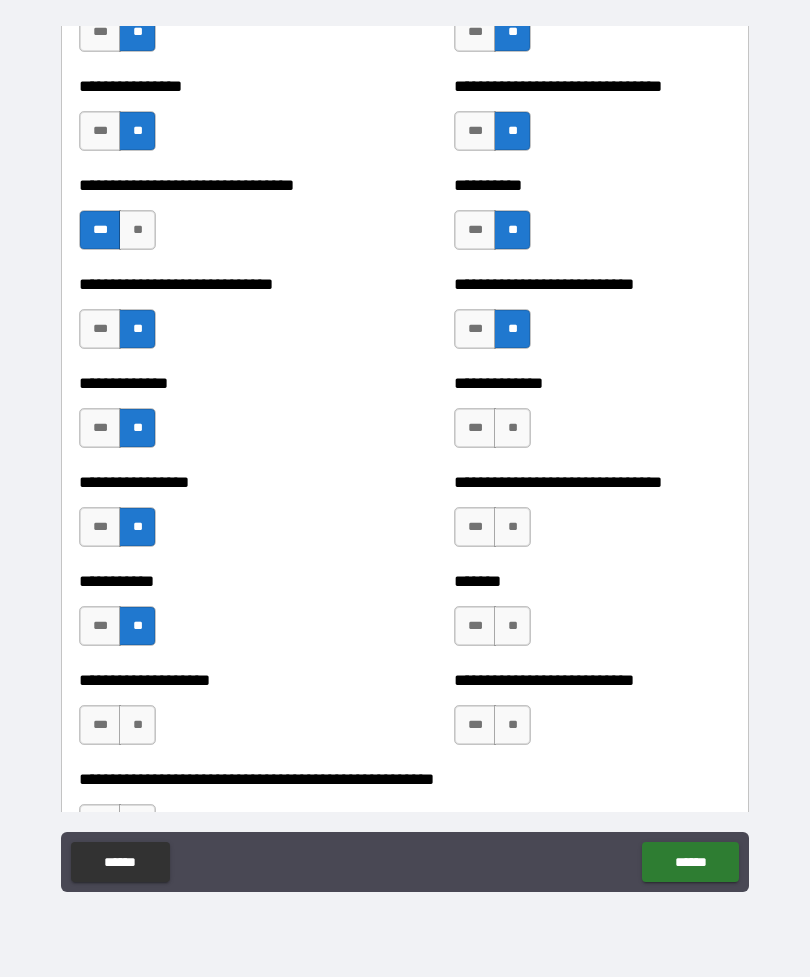 click on "**" at bounding box center (137, 725) 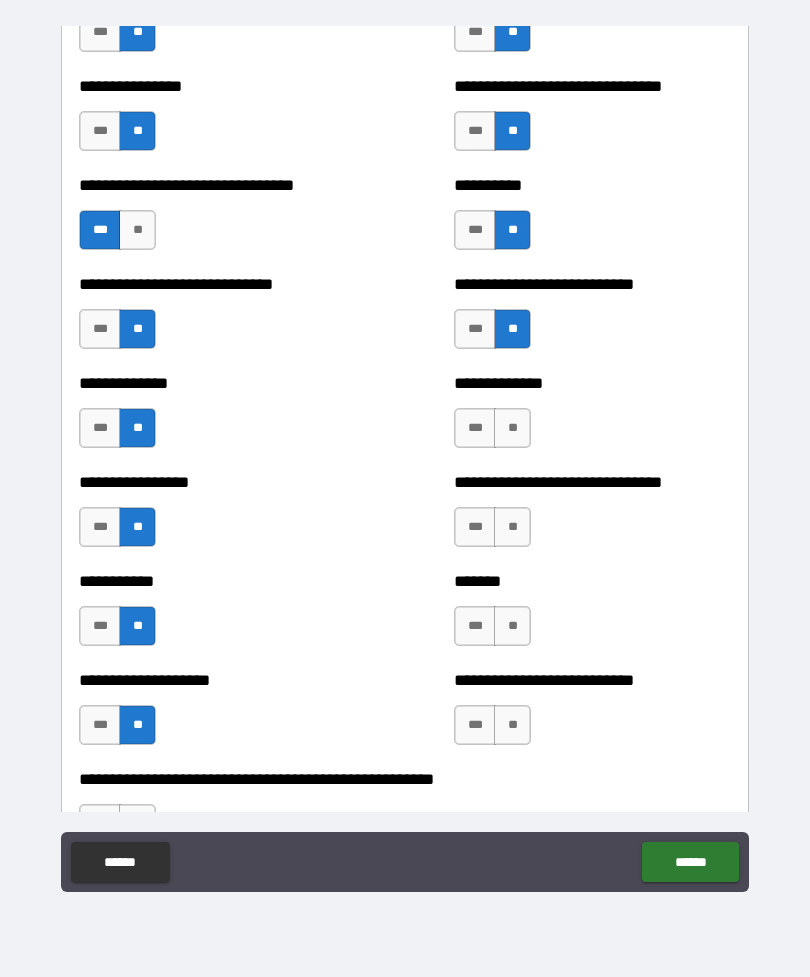 click on "*** **" at bounding box center (492, 428) 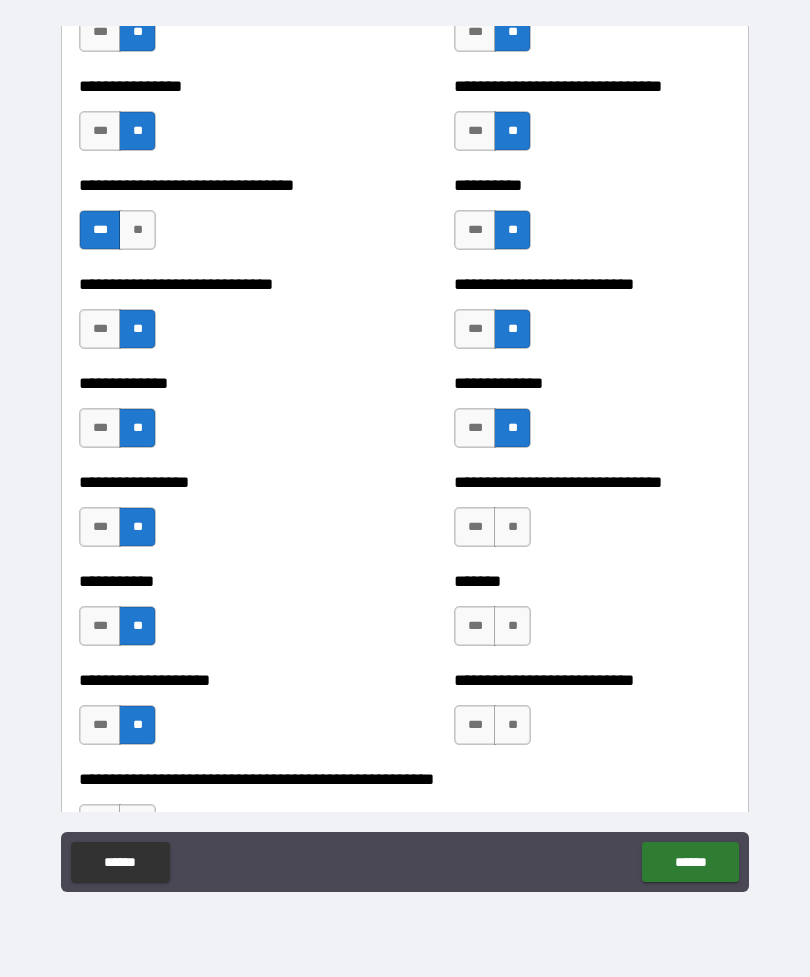 click on "**" at bounding box center (512, 527) 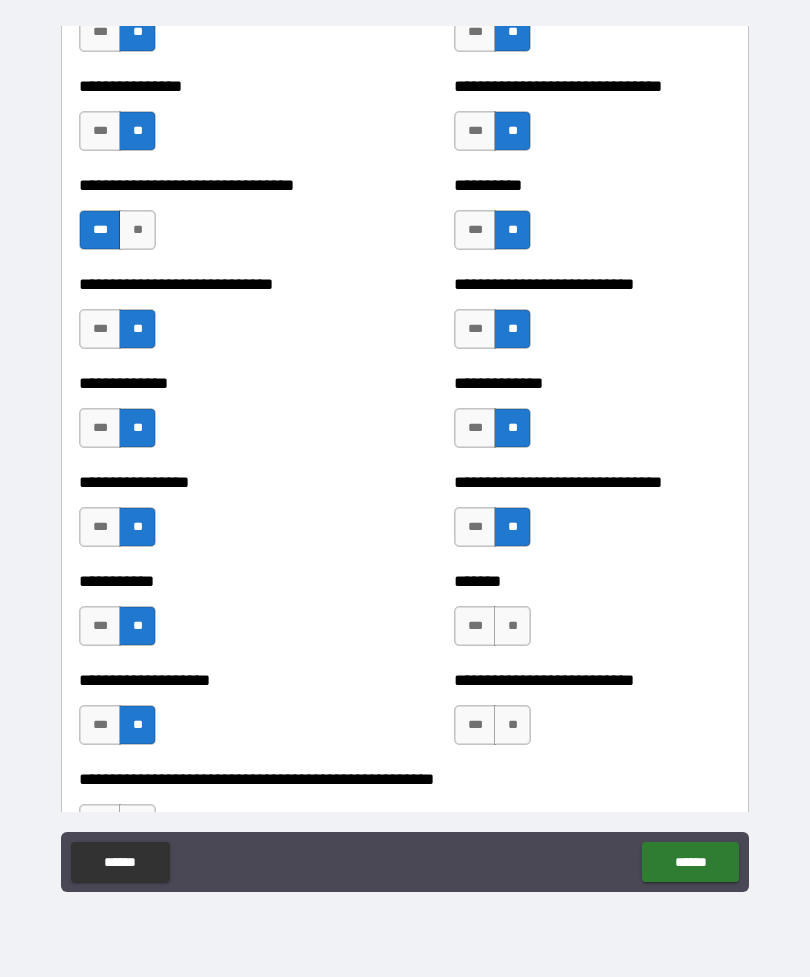 click on "**" at bounding box center [512, 626] 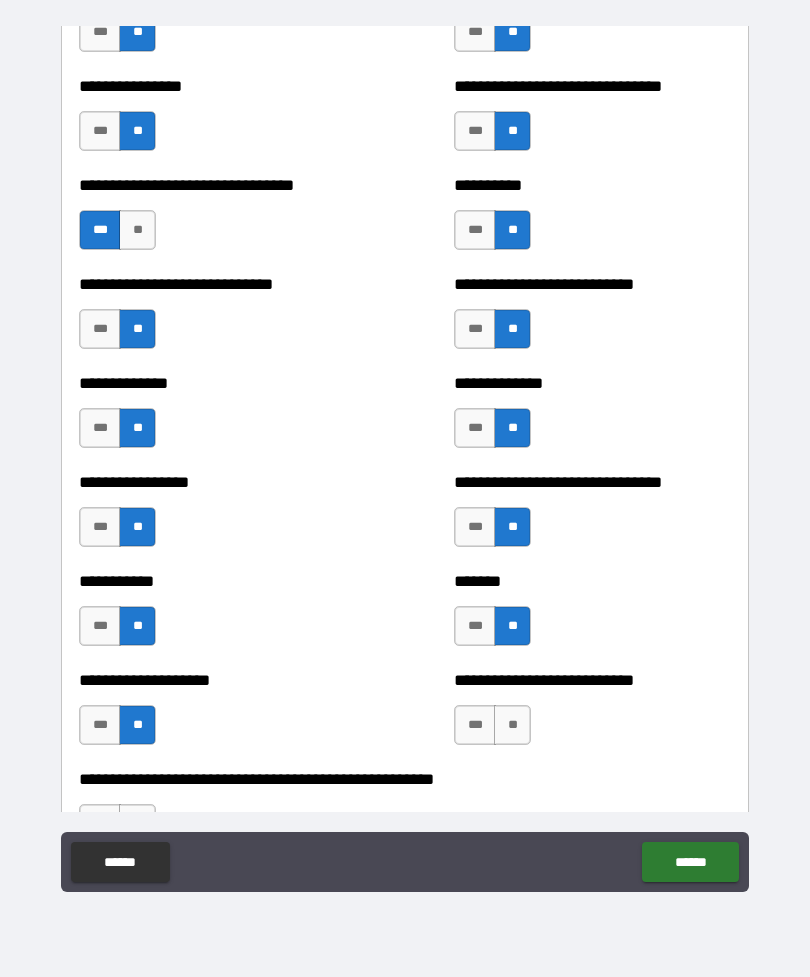 click on "**" at bounding box center [512, 725] 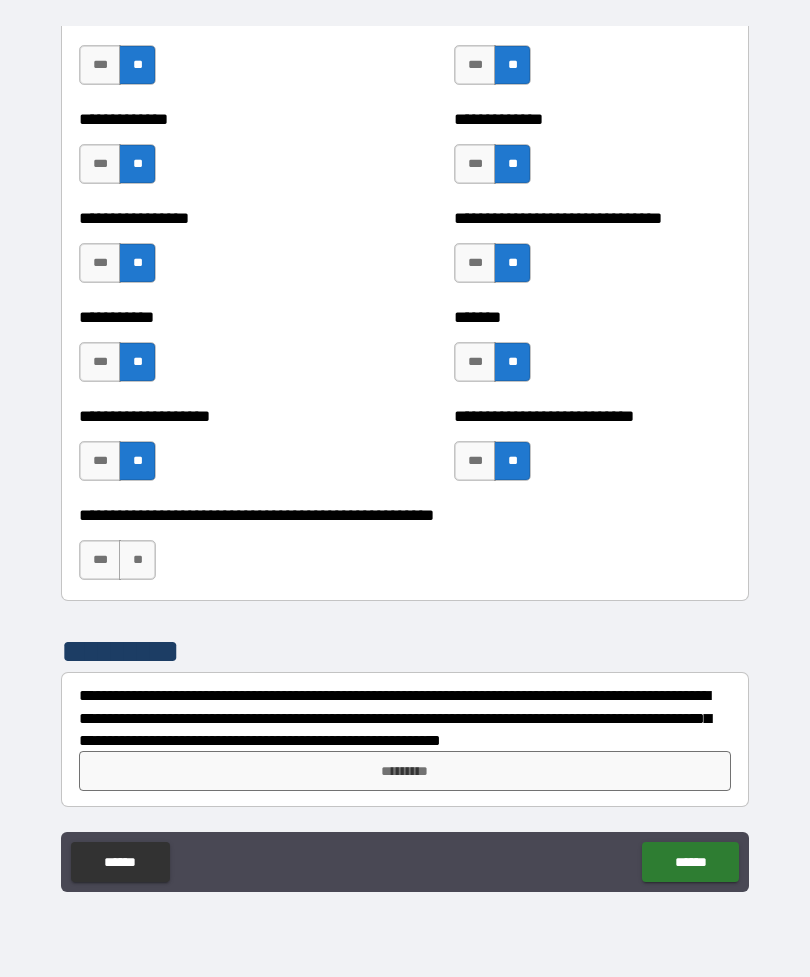 scroll, scrollTop: 7847, scrollLeft: 0, axis: vertical 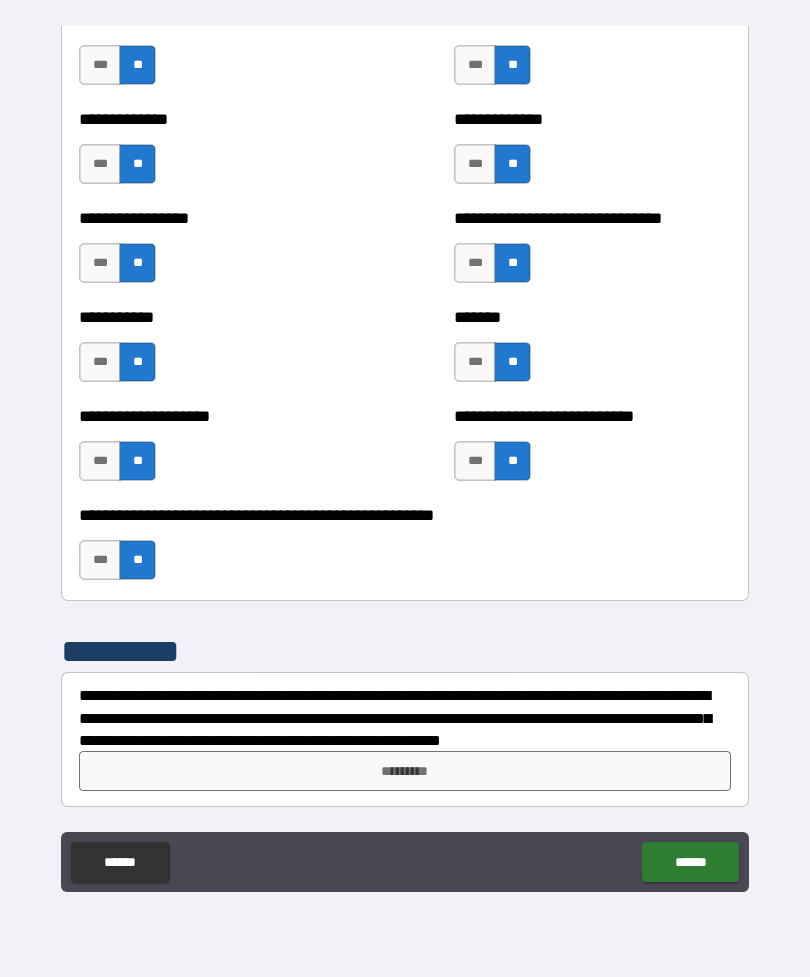 click on "*********" at bounding box center (405, 771) 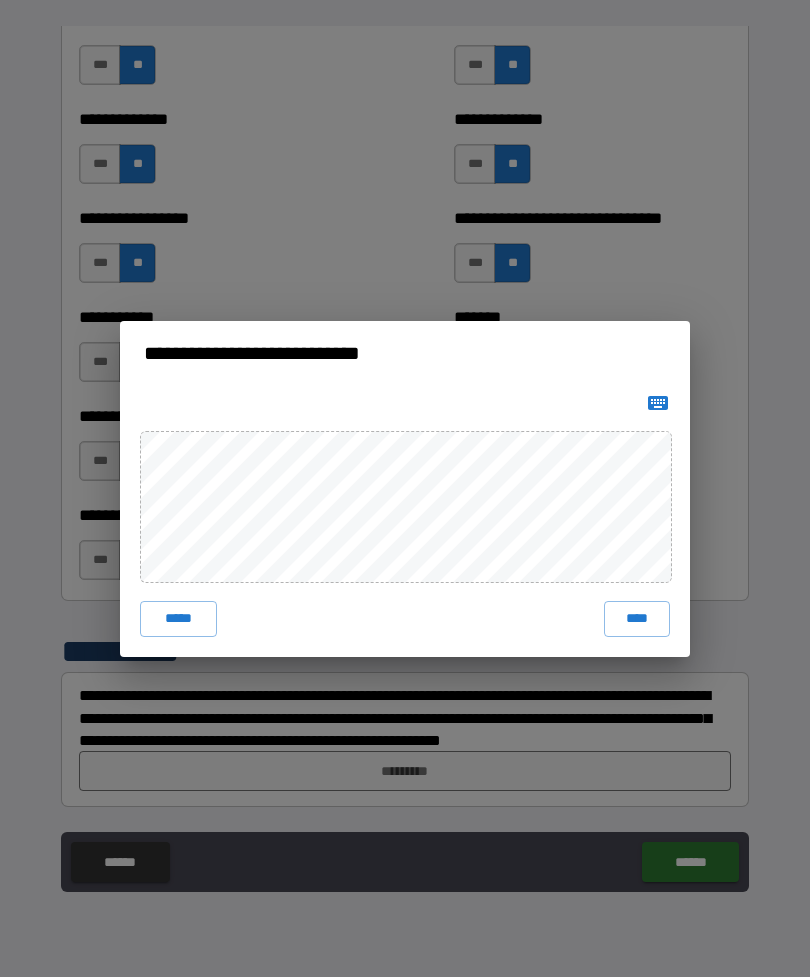 click on "****" at bounding box center [637, 619] 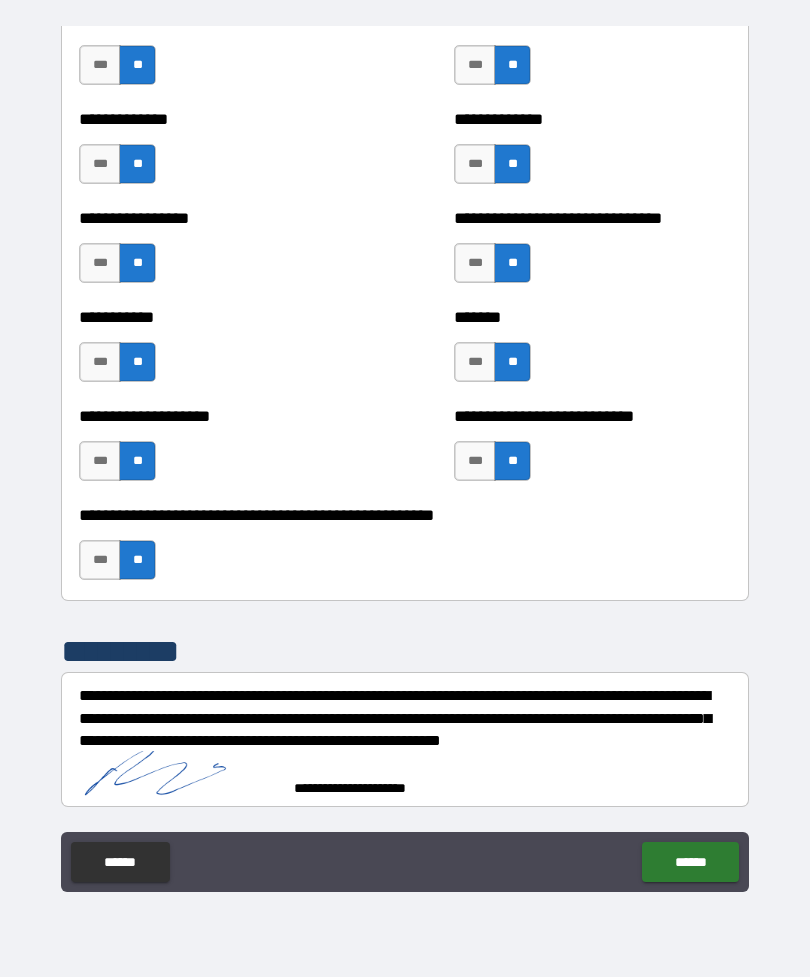 scroll, scrollTop: 7837, scrollLeft: 0, axis: vertical 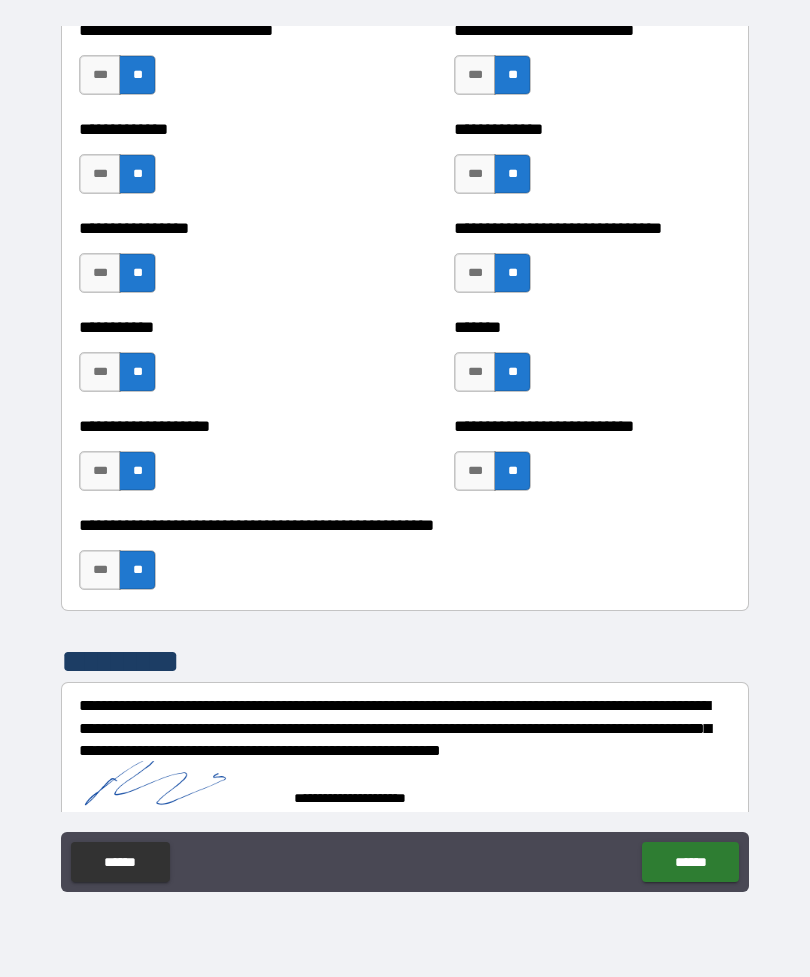 click on "******" at bounding box center [690, 862] 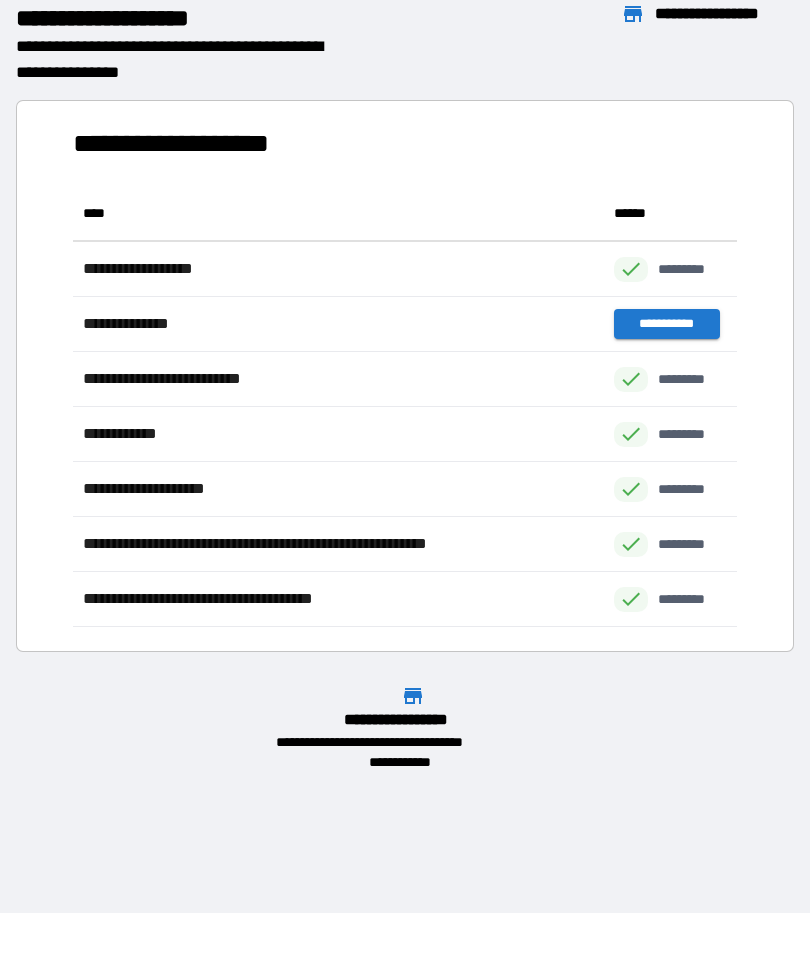 scroll, scrollTop: 1, scrollLeft: 1, axis: both 